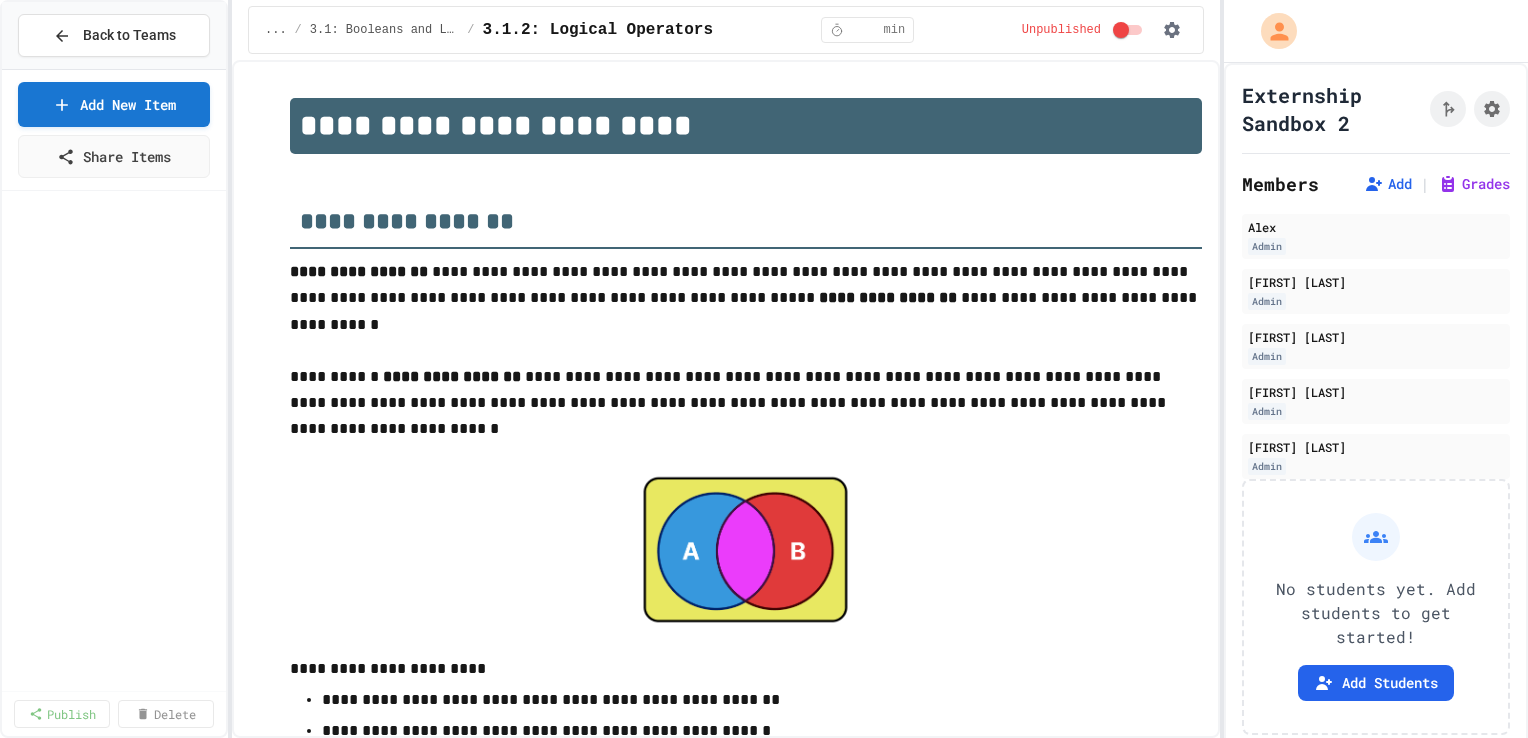 select on "***" 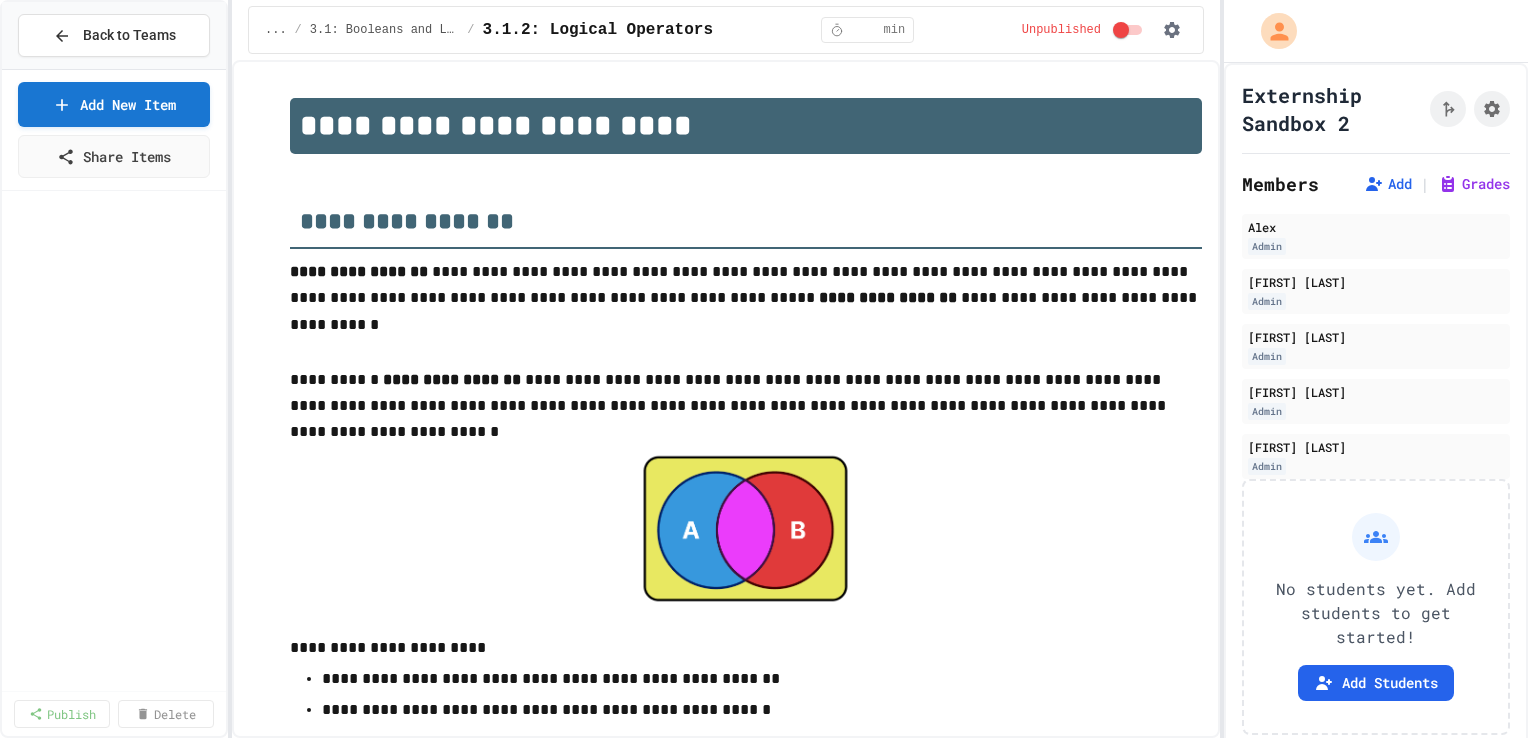 scroll, scrollTop: 0, scrollLeft: 0, axis: both 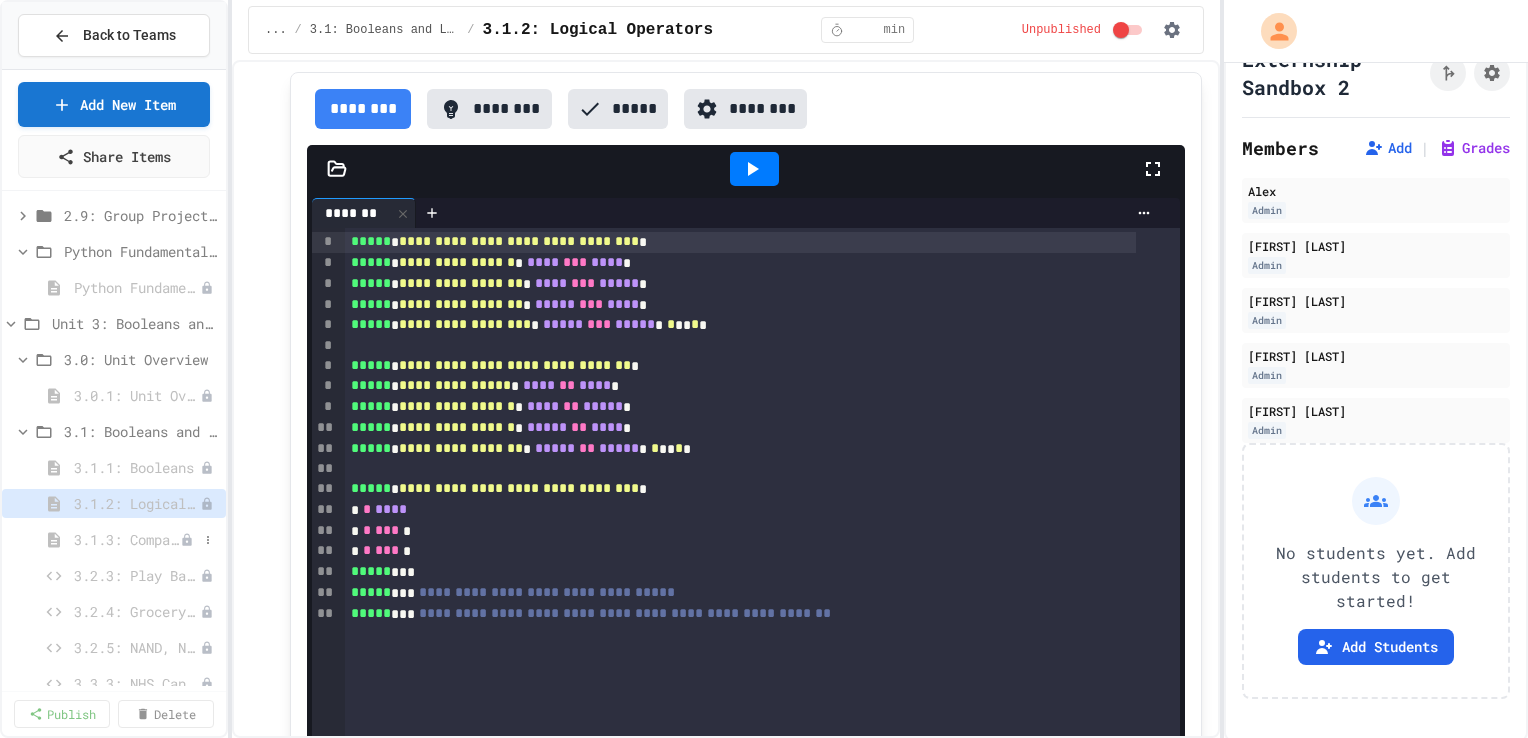 click on "3.1.3: Comparison Operators" at bounding box center (127, 539) 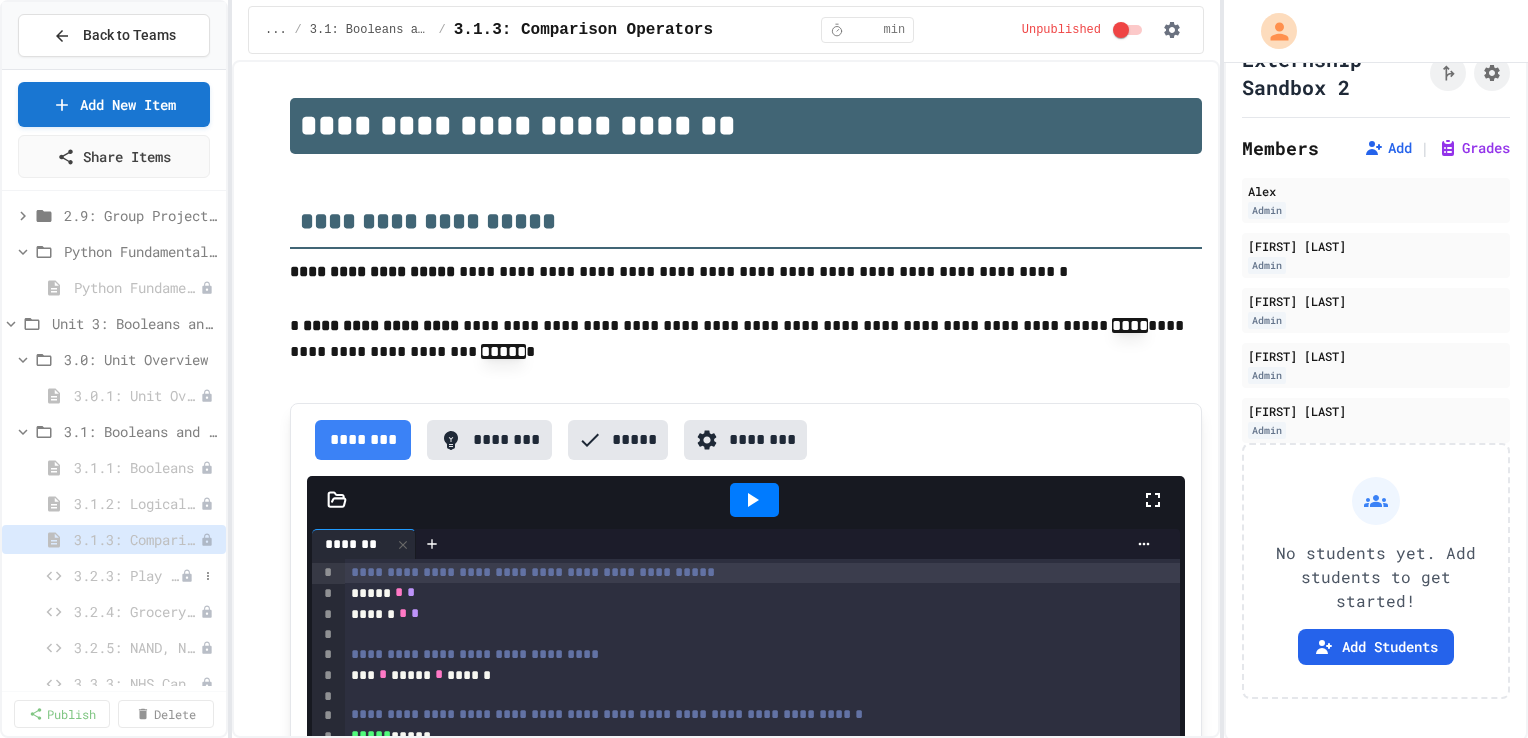 click on "3.2.3: Play Basketball" at bounding box center (127, 575) 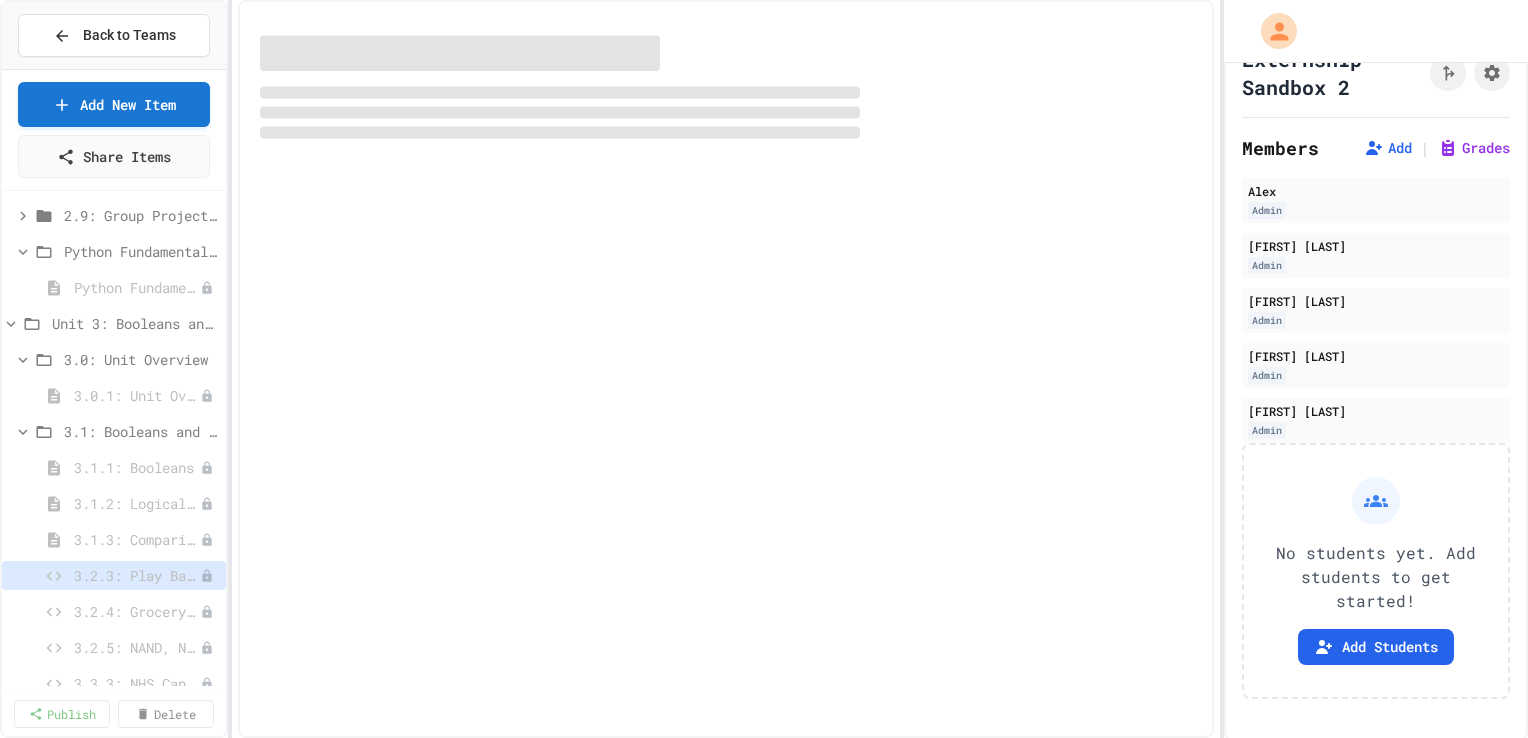 select on "***" 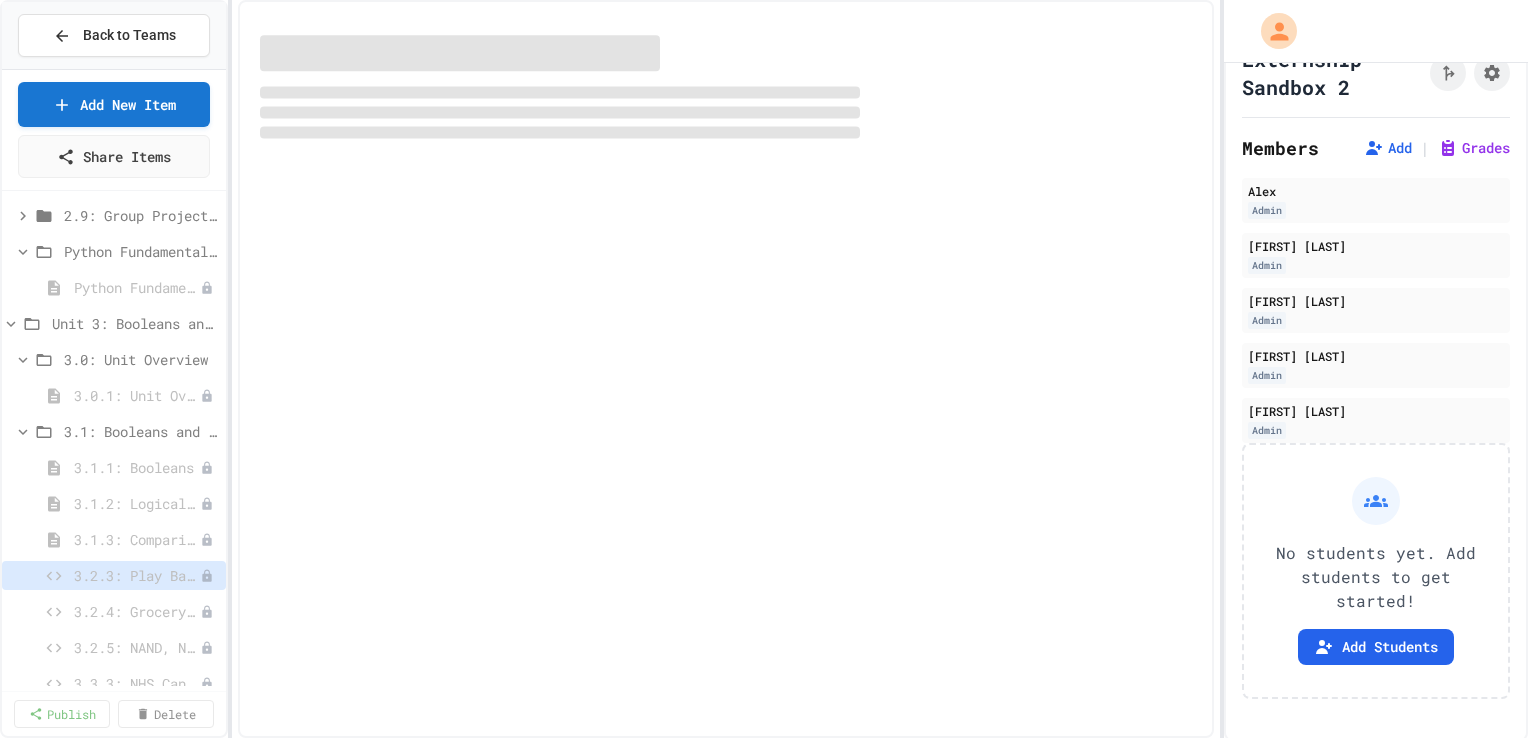 select on "*******" 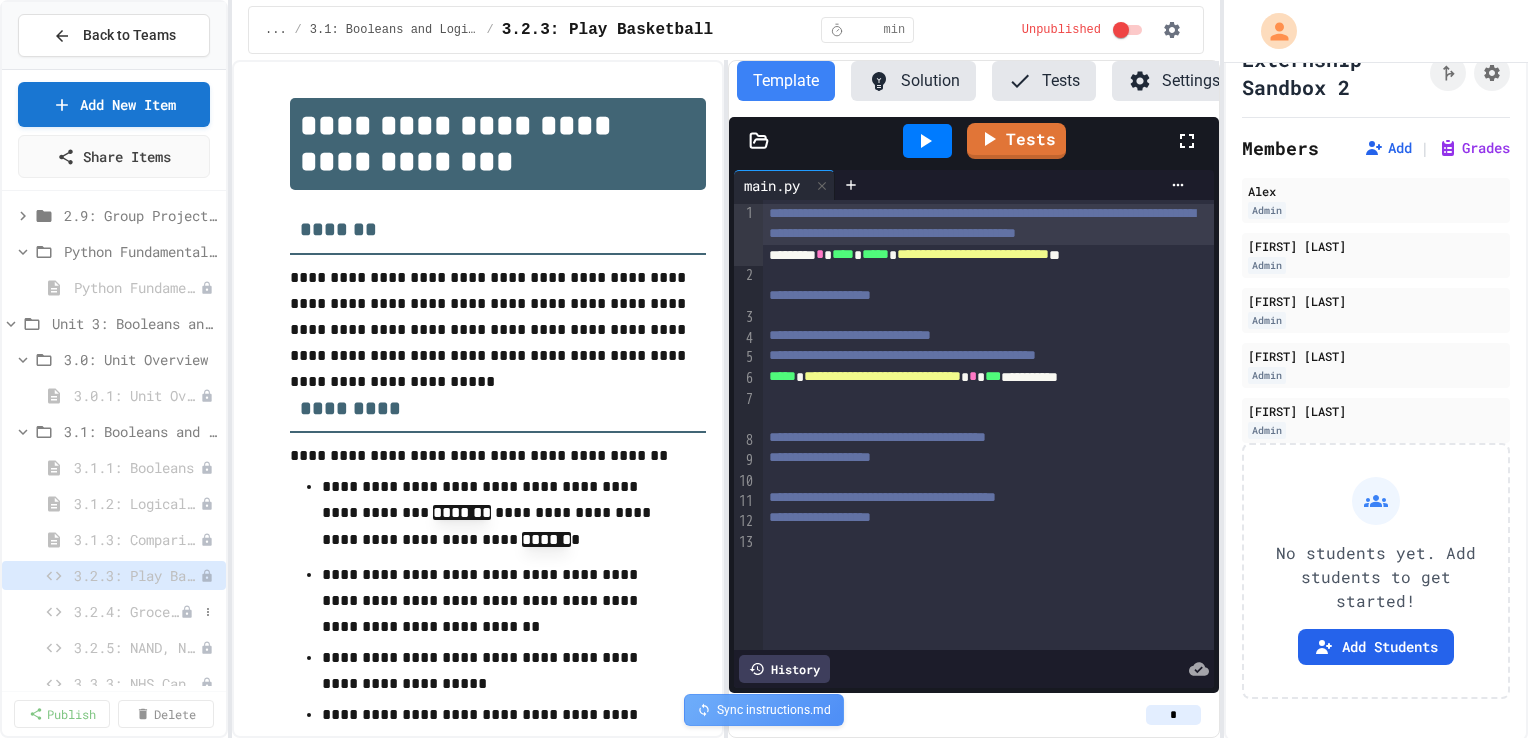 click at bounding box center (199, 612) 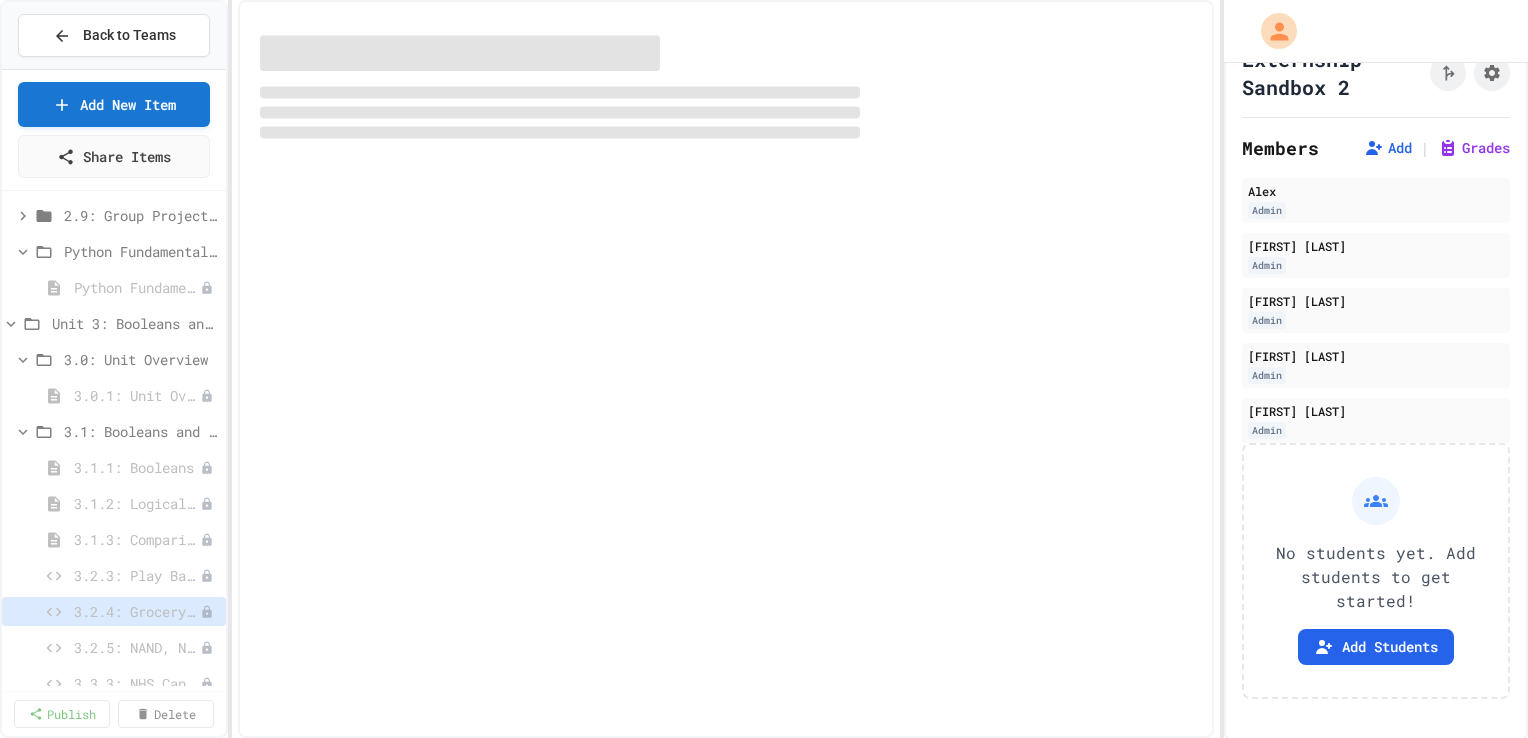 select on "***" 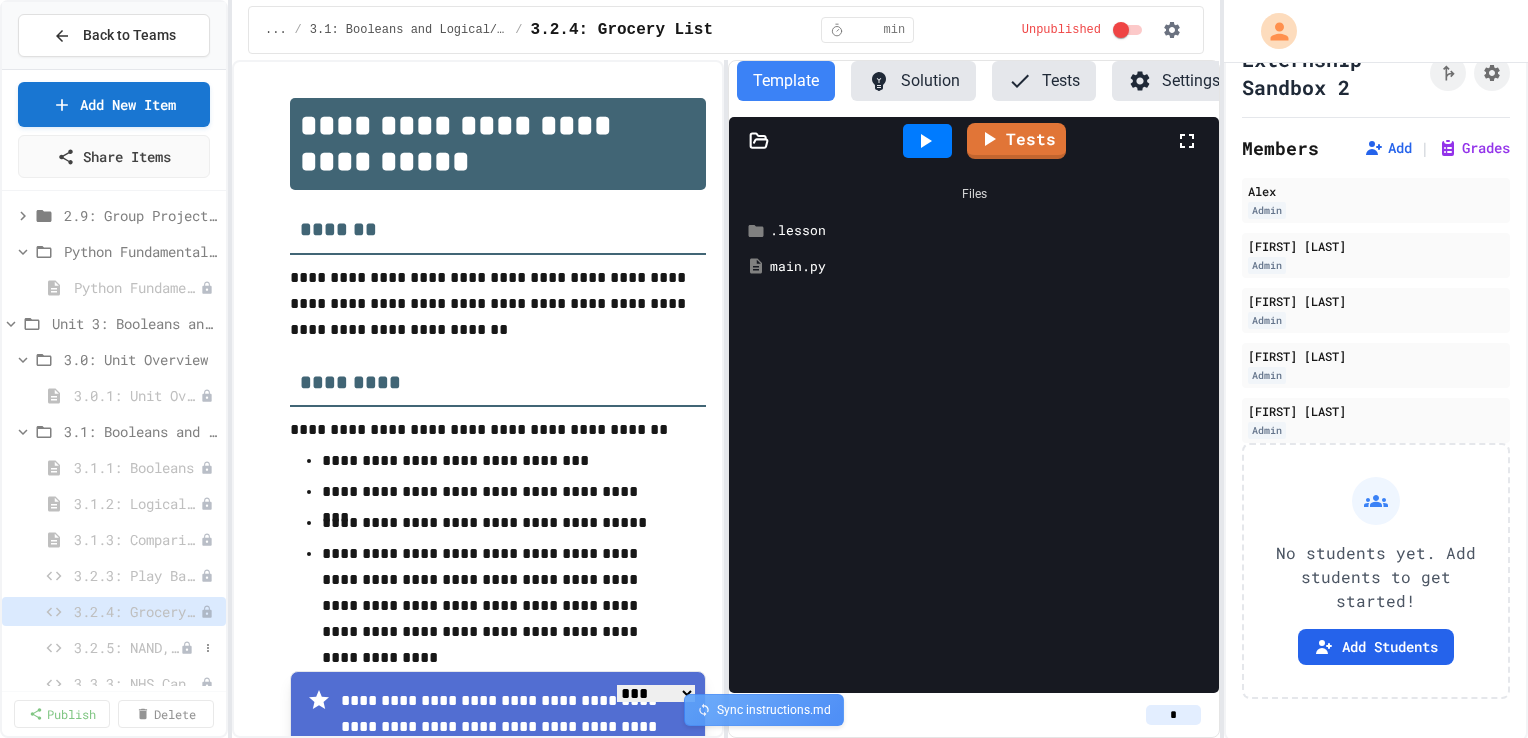 click on "3.2.5: NAND, NOR, XOR" at bounding box center (127, 647) 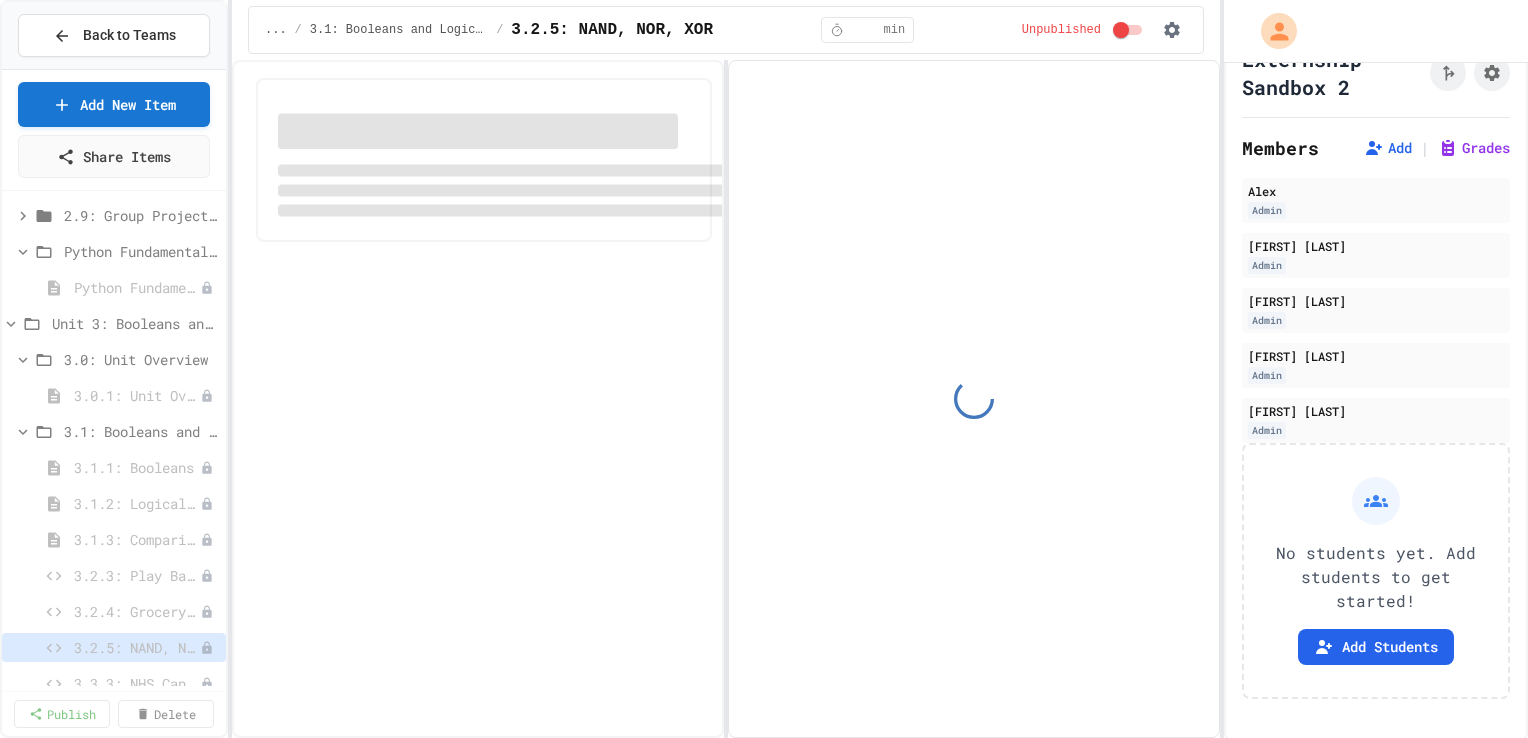 select on "*******" 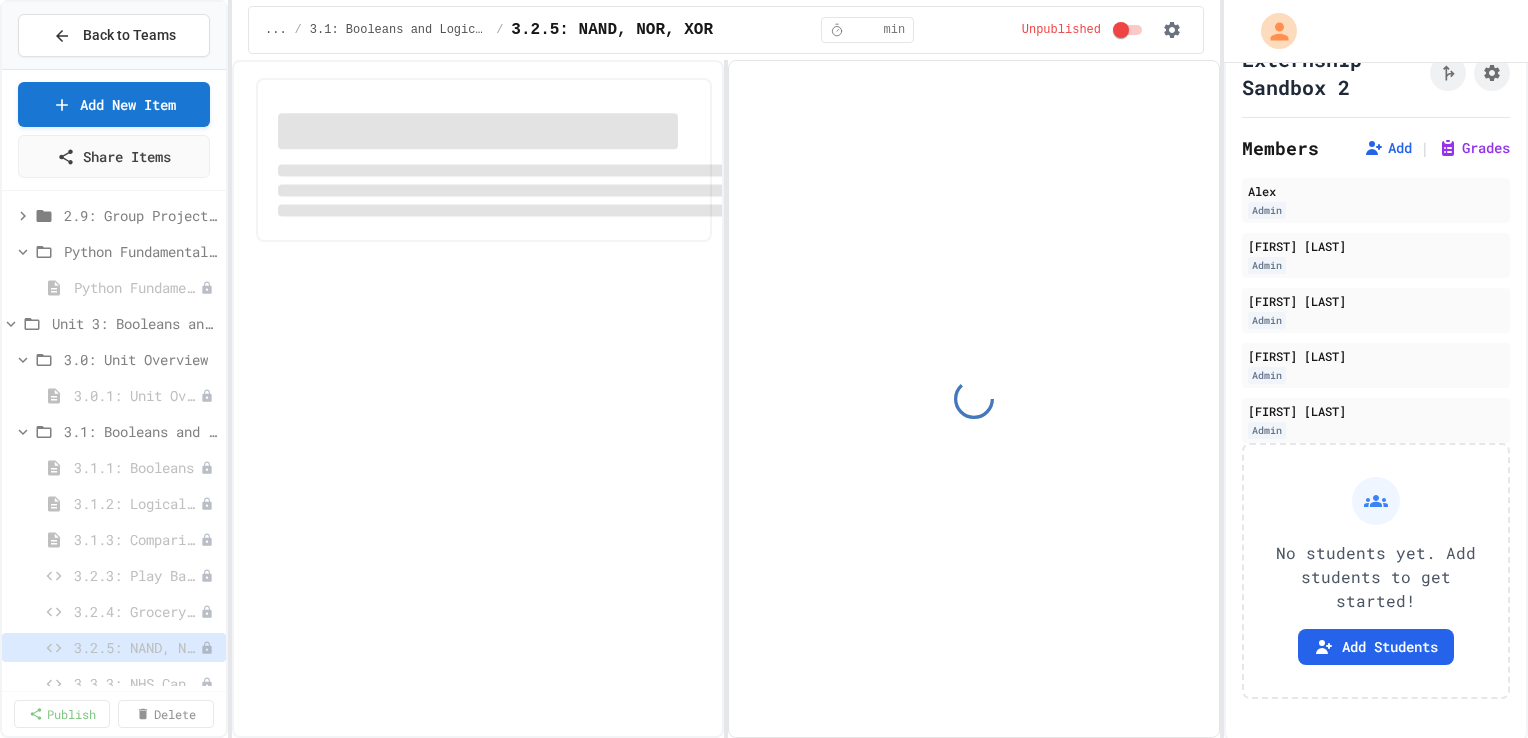 select on "***" 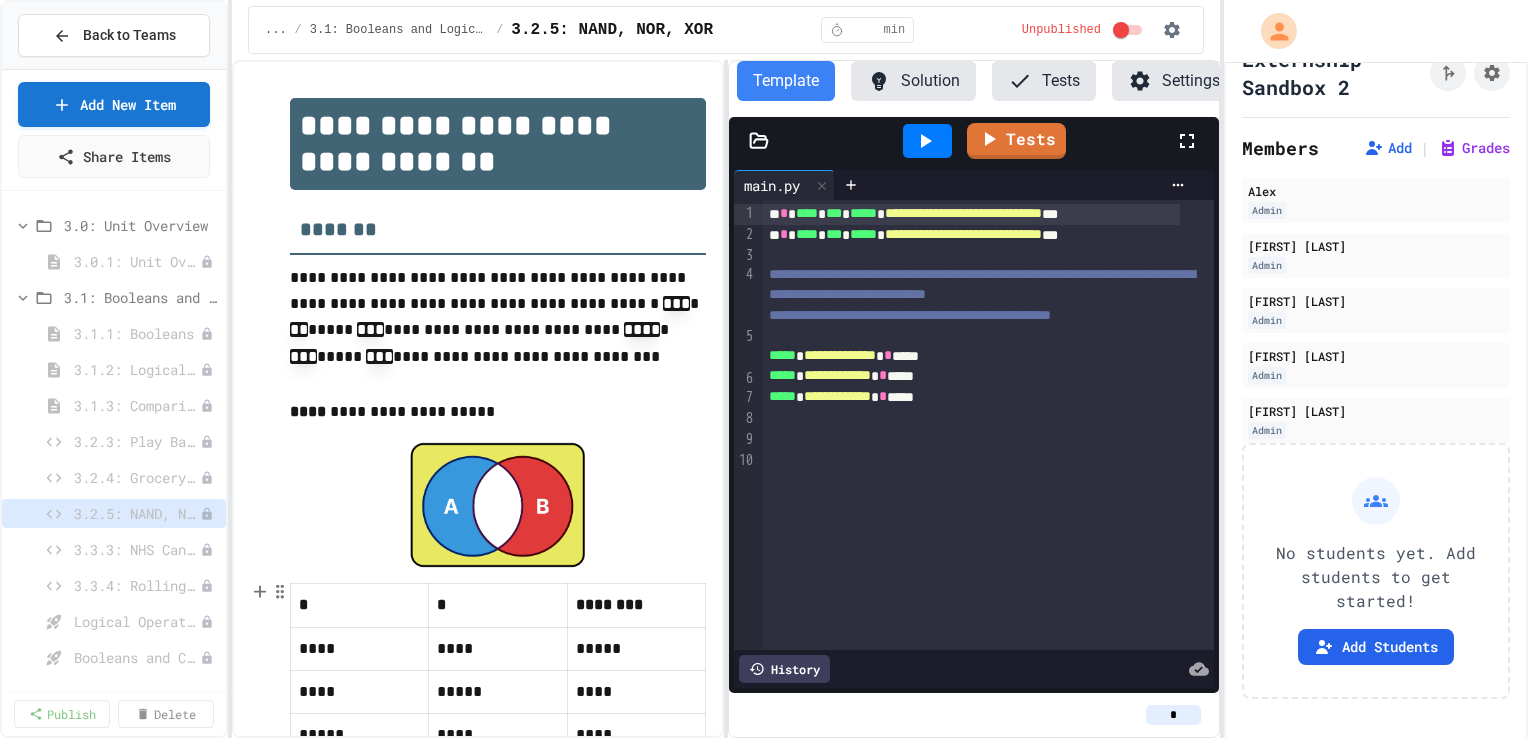 scroll, scrollTop: 1504, scrollLeft: 0, axis: vertical 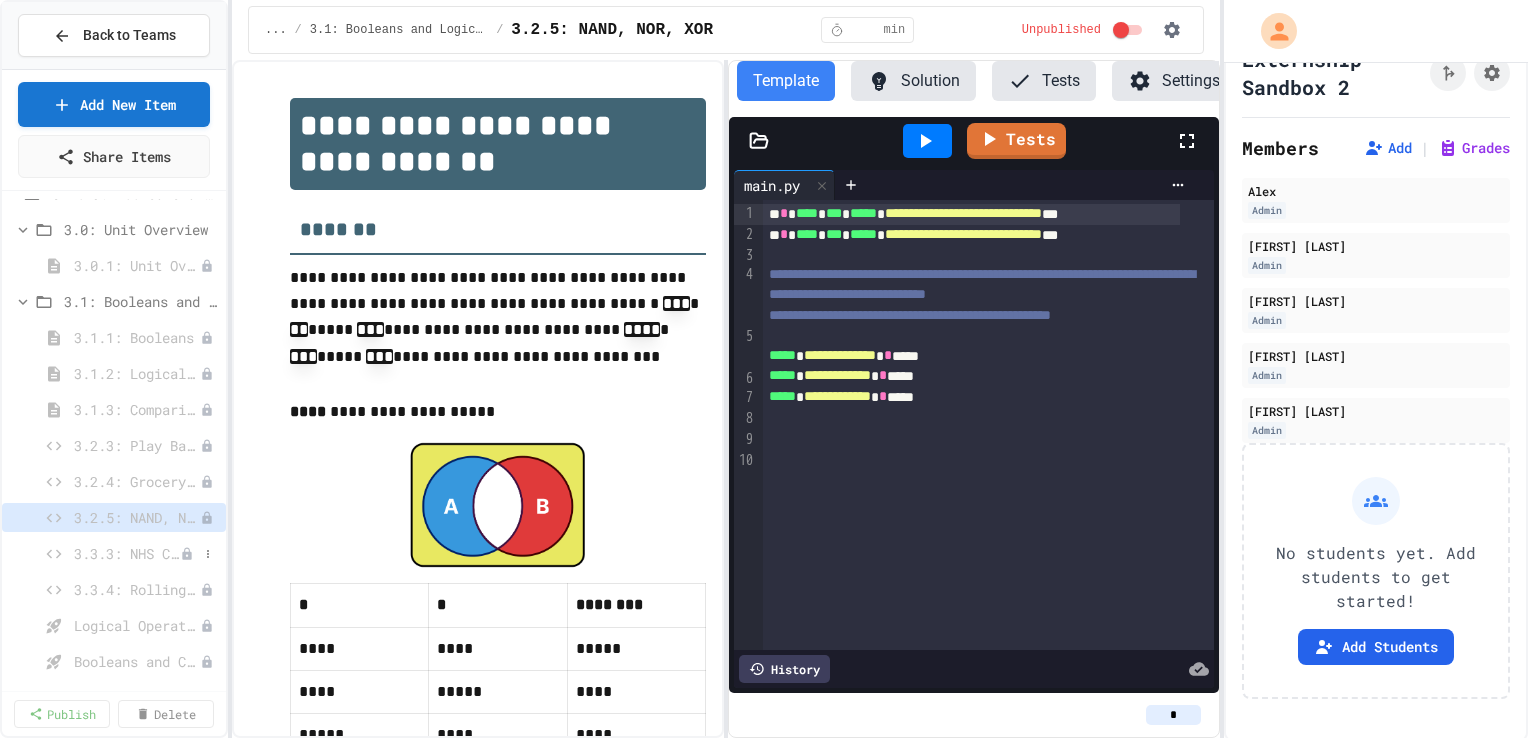 click on "3.3.3: NHS Candidates" at bounding box center (127, 553) 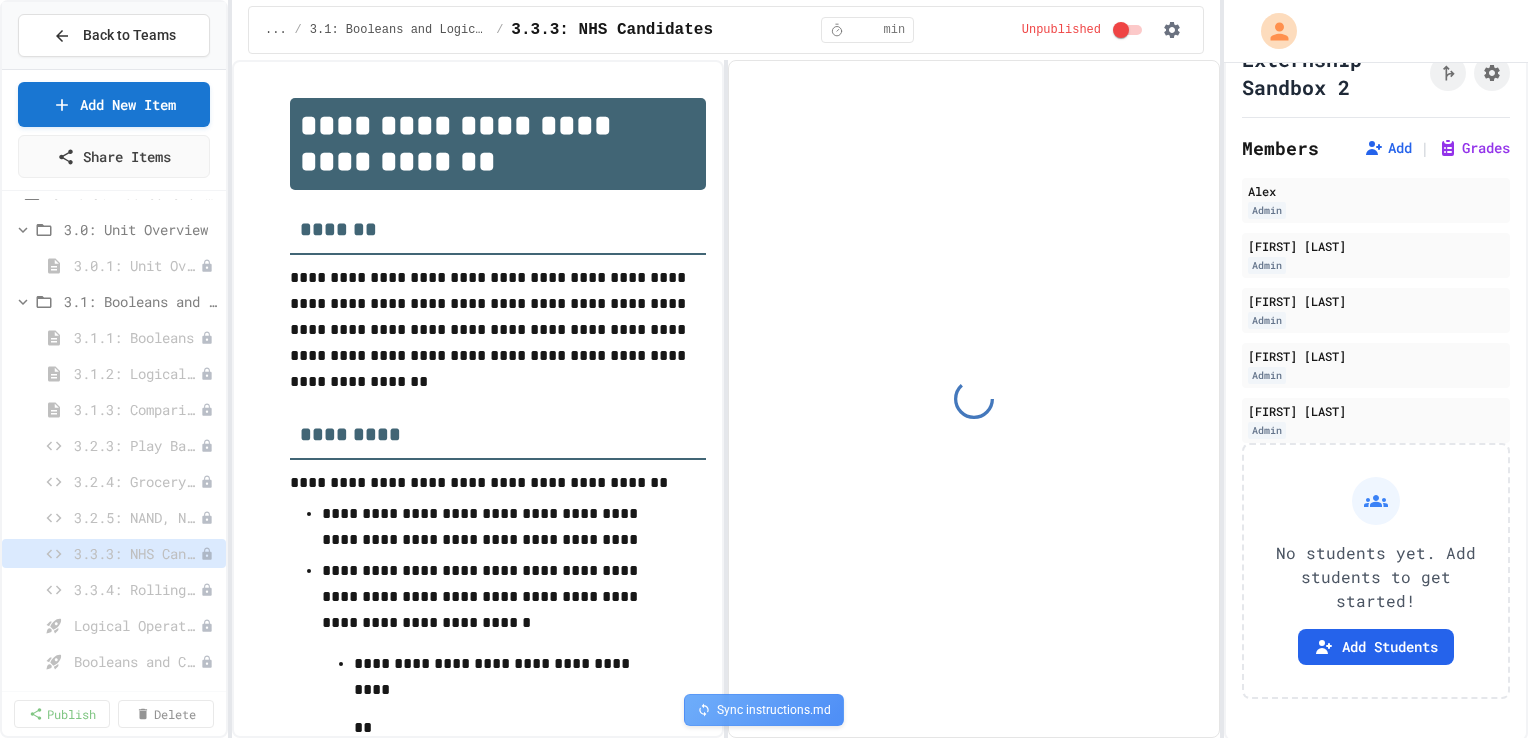click on "3.2.5: NAND, NOR, XOR" at bounding box center (137, 517) 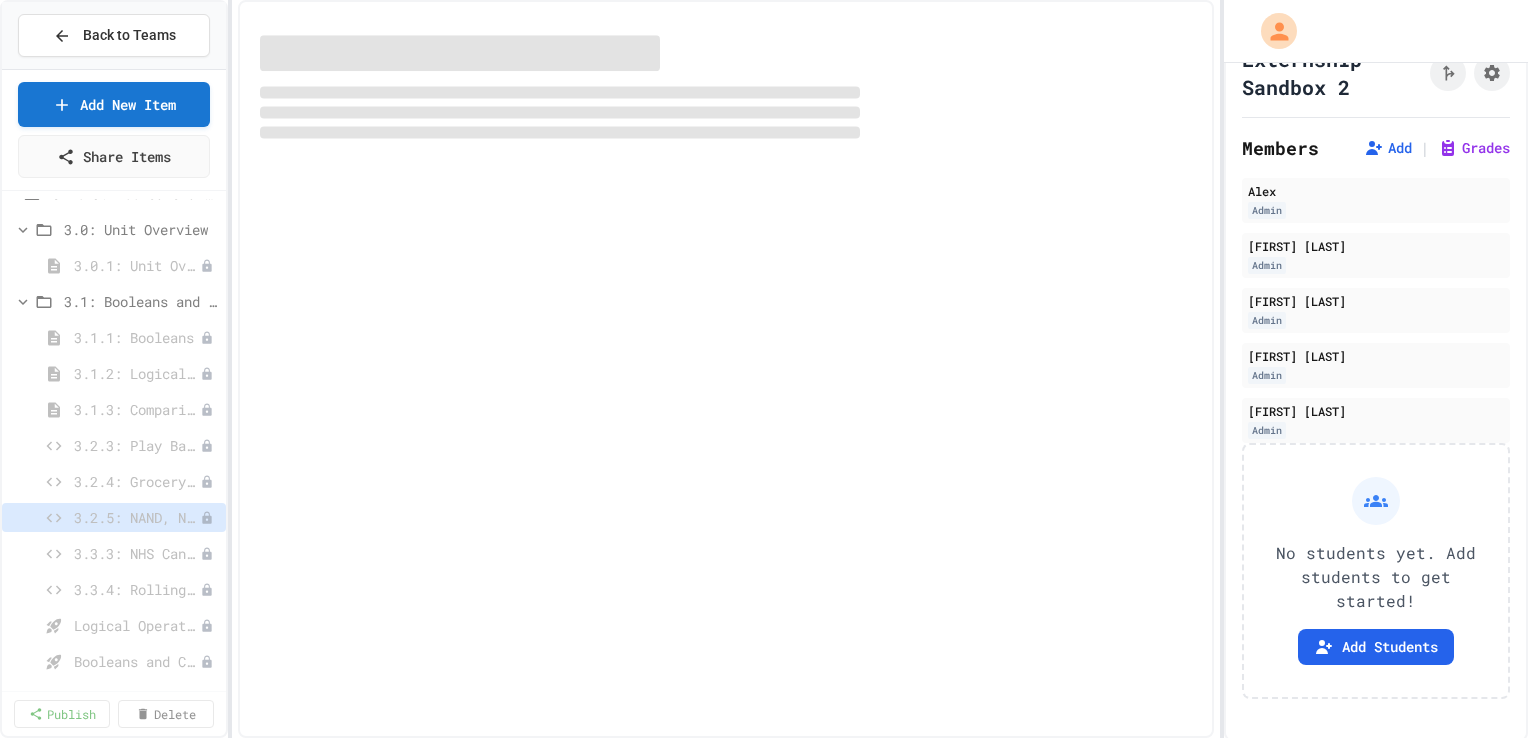 select on "*******" 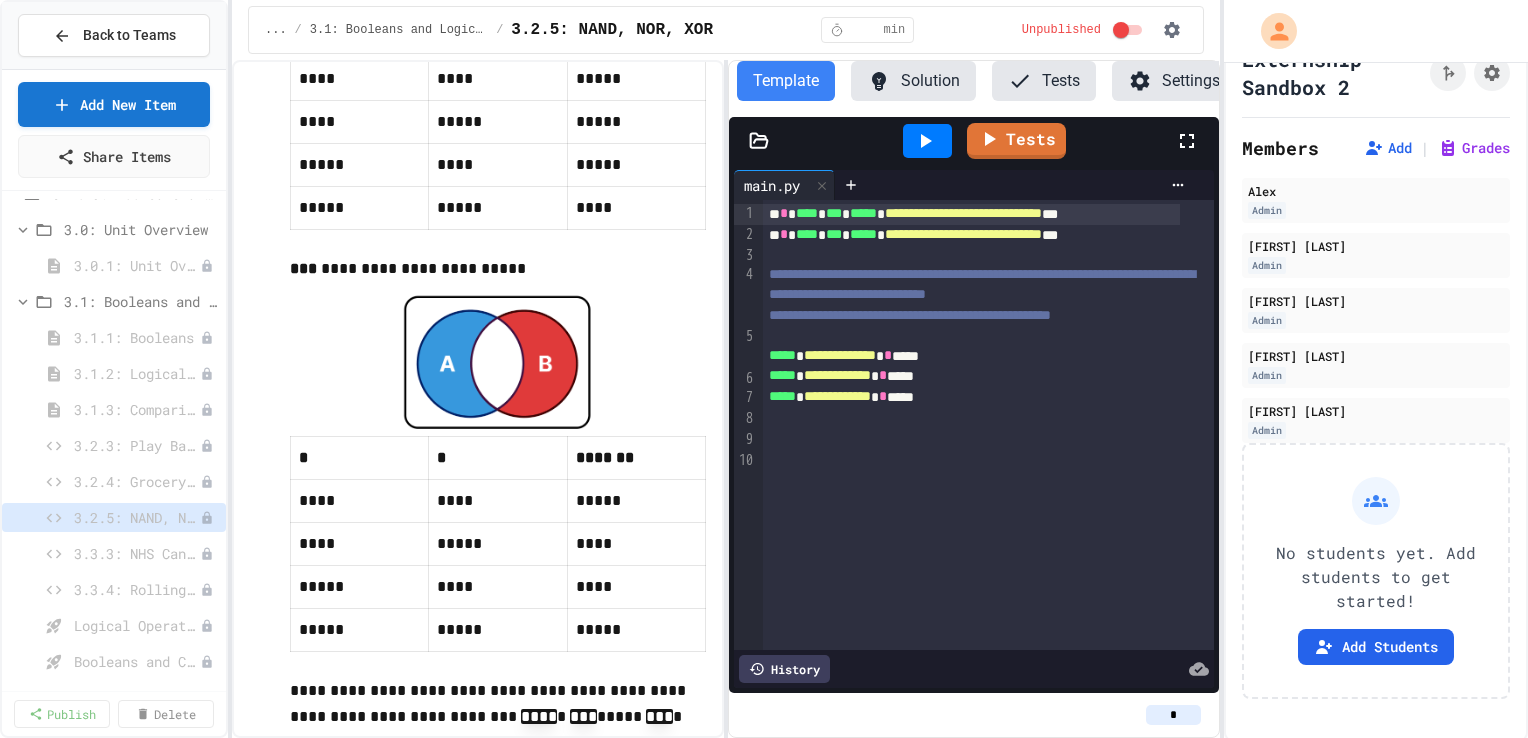 scroll, scrollTop: 996, scrollLeft: 0, axis: vertical 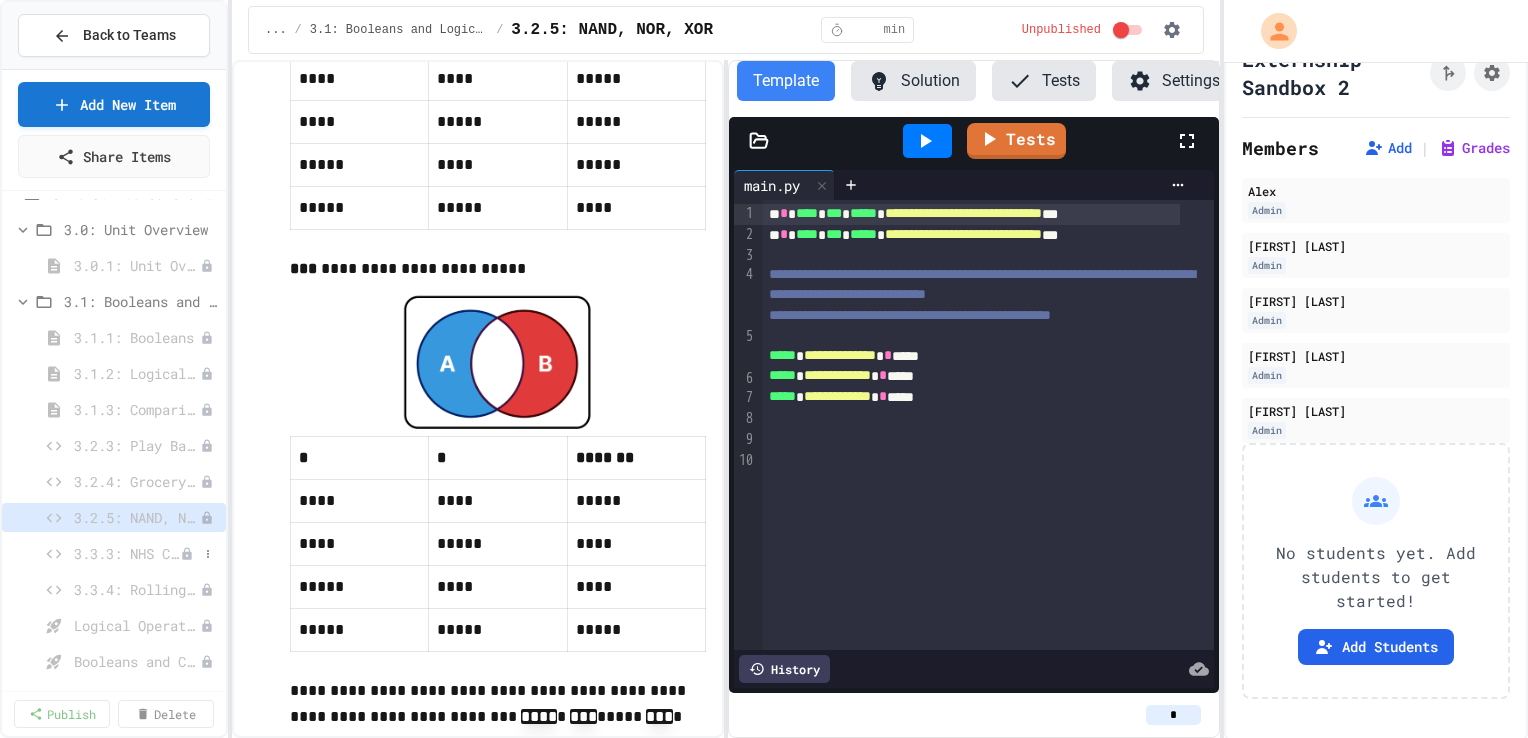 click on "3.3.3: NHS Candidates" at bounding box center [127, 553] 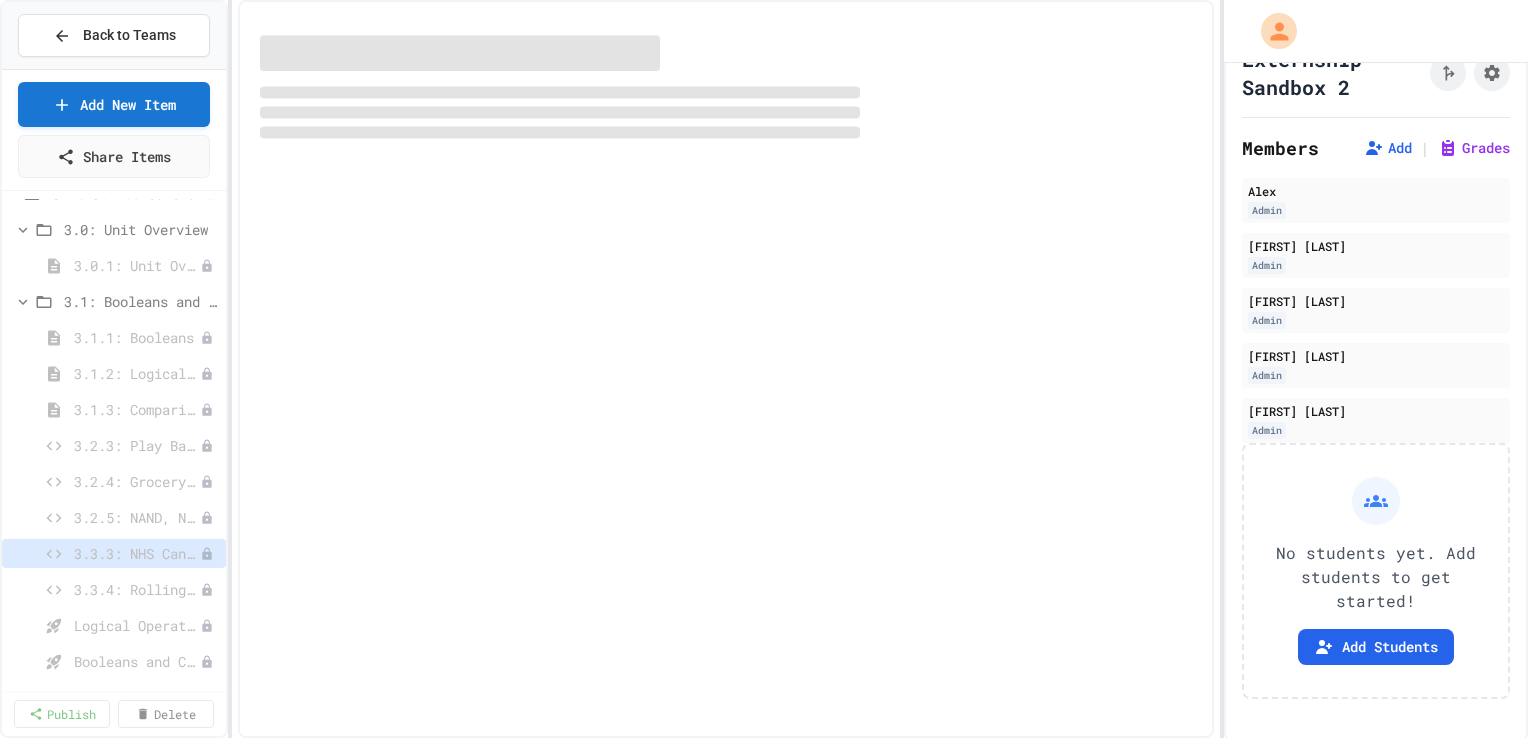 select on "***" 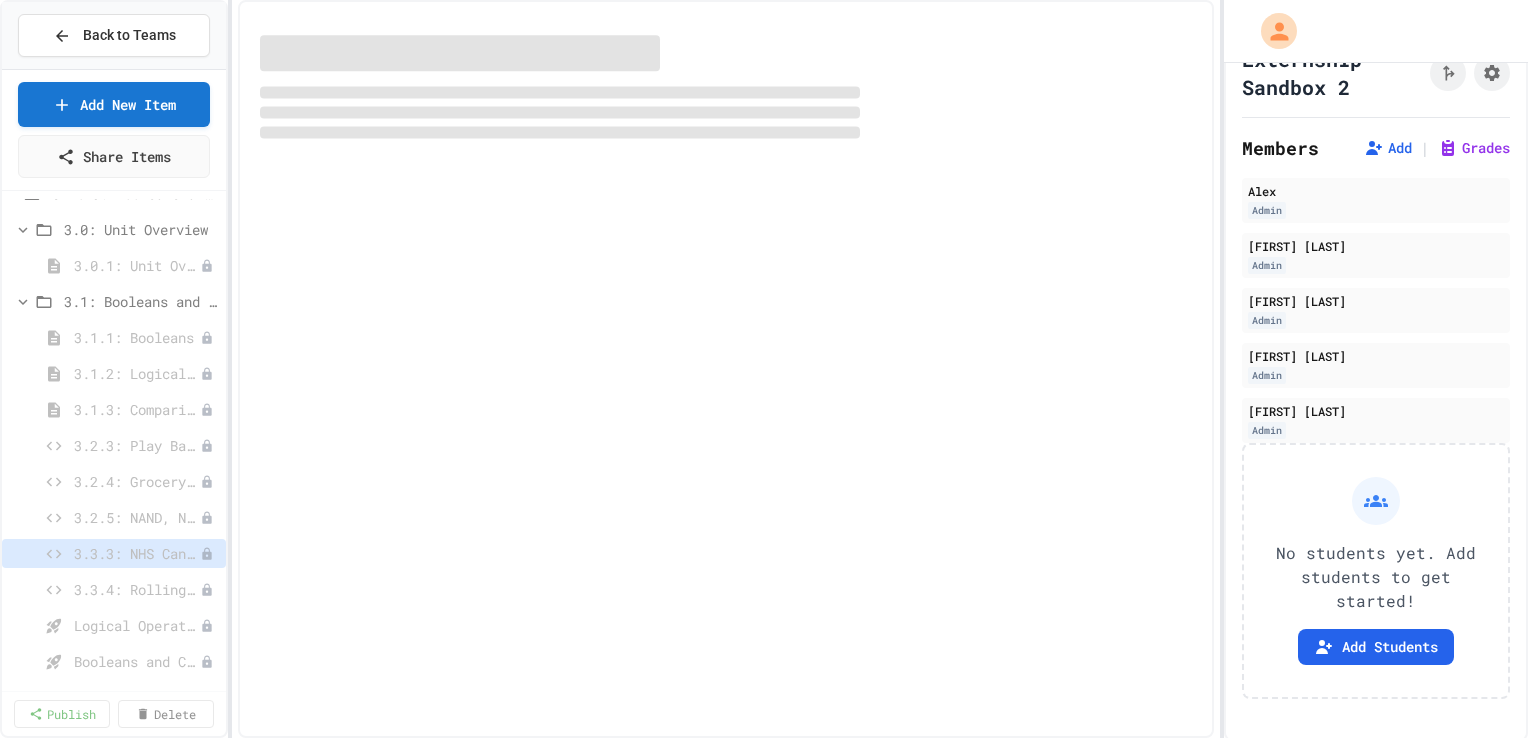 select on "*******" 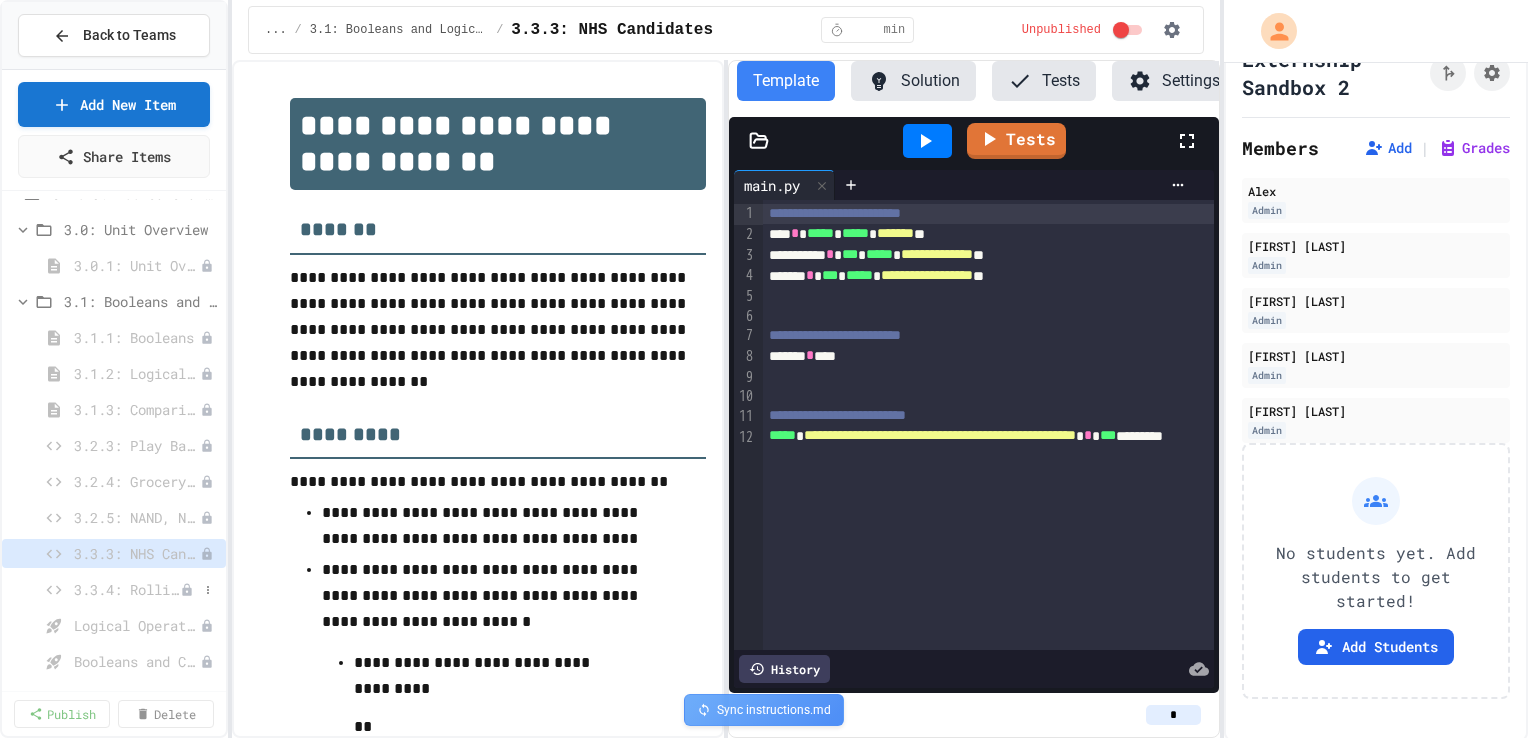 click on "3.3.4: Rolling Evens" at bounding box center [127, 589] 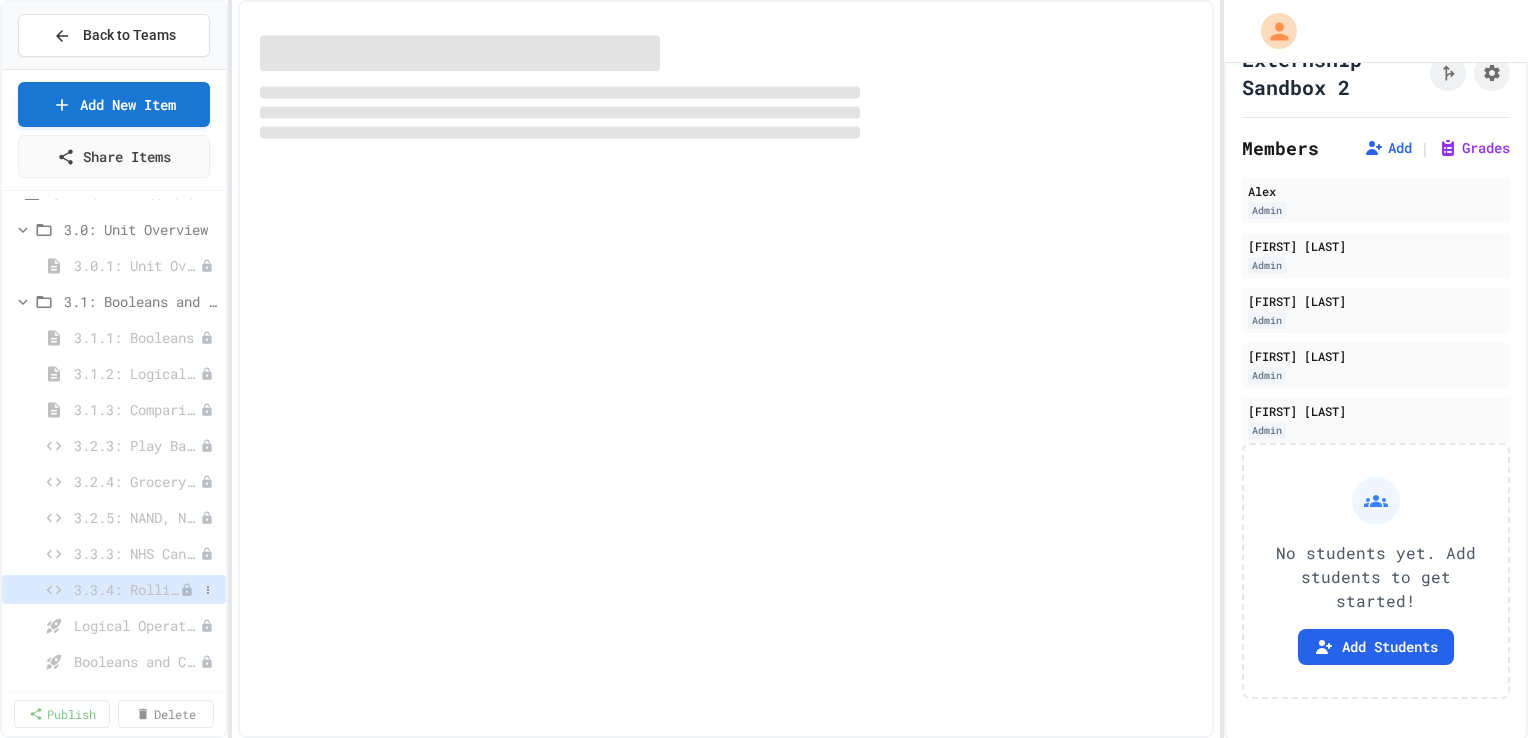 select on "*******" 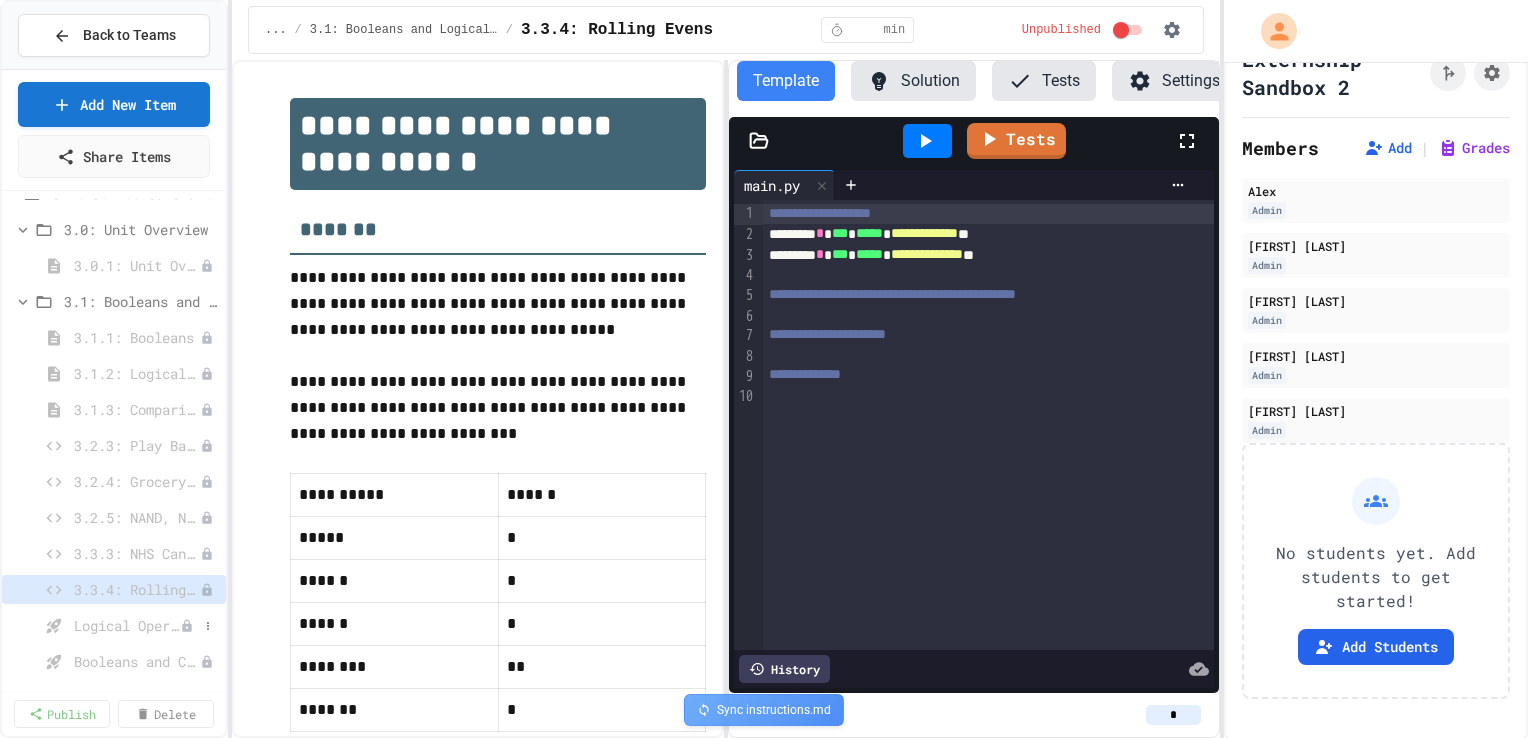 click on "Logical Operators - Quiz" at bounding box center (127, 625) 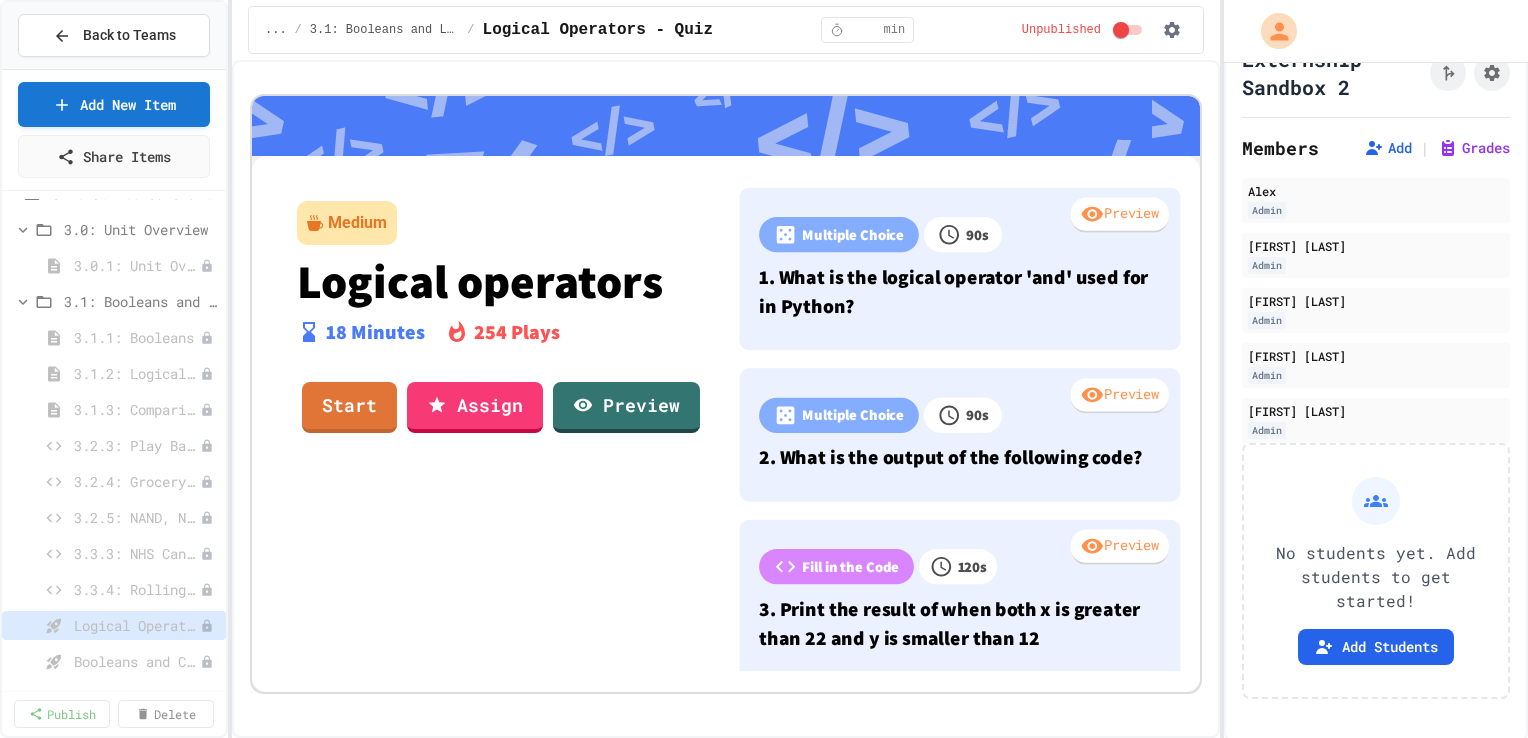 scroll, scrollTop: 8, scrollLeft: 0, axis: vertical 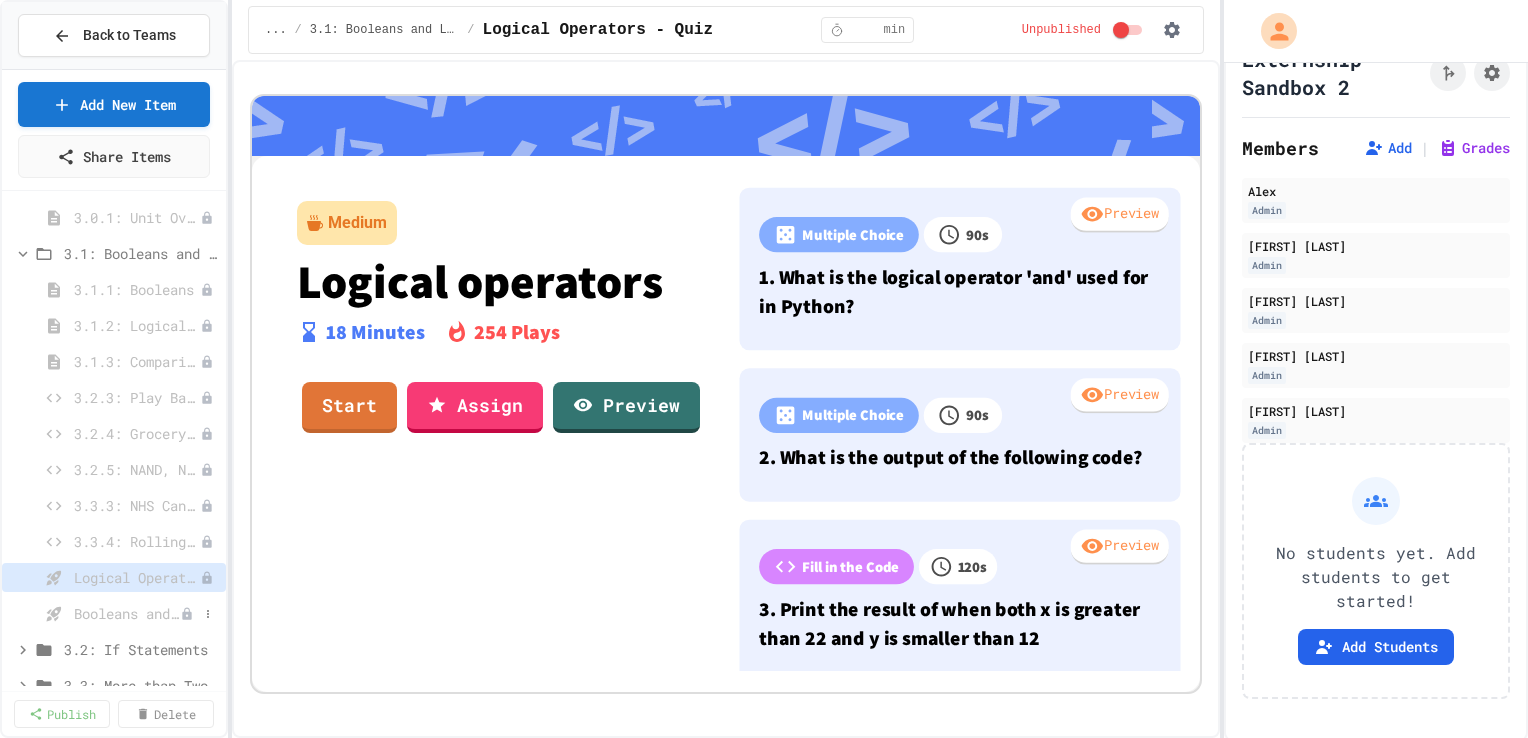 click on "Booleans and Comparison operators - Quiz" at bounding box center (127, 613) 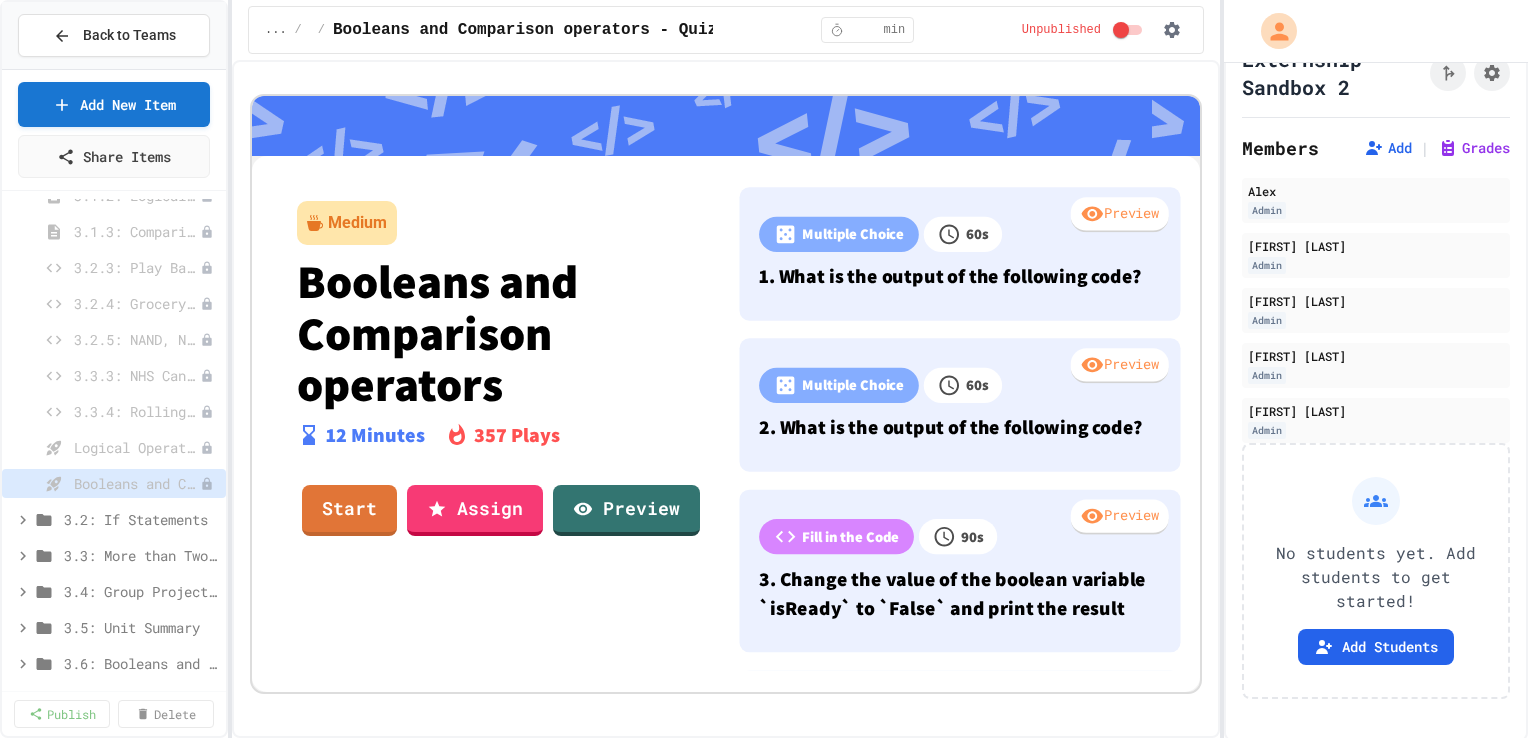 scroll, scrollTop: 1684, scrollLeft: 0, axis: vertical 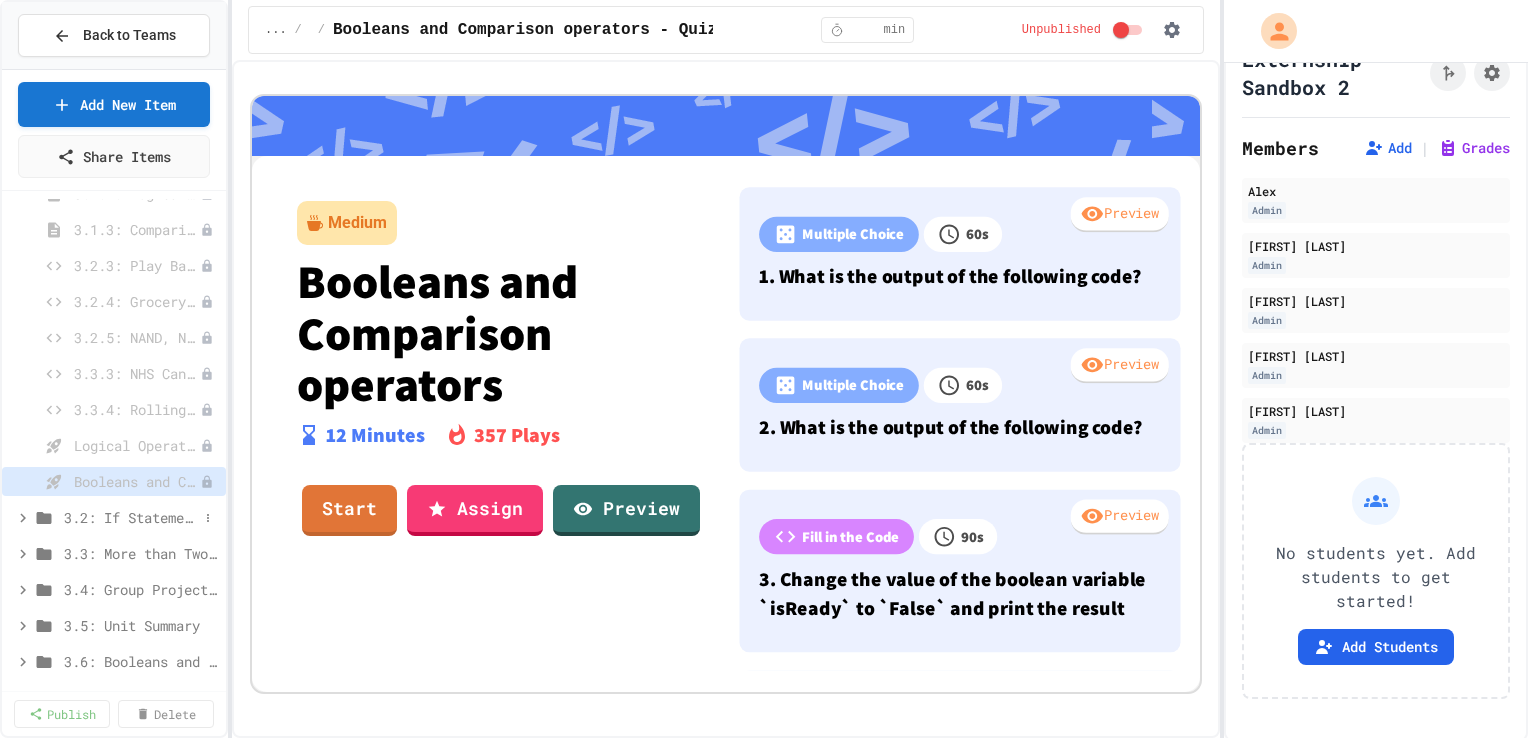 click on "3.2: If Statements" at bounding box center [131, 517] 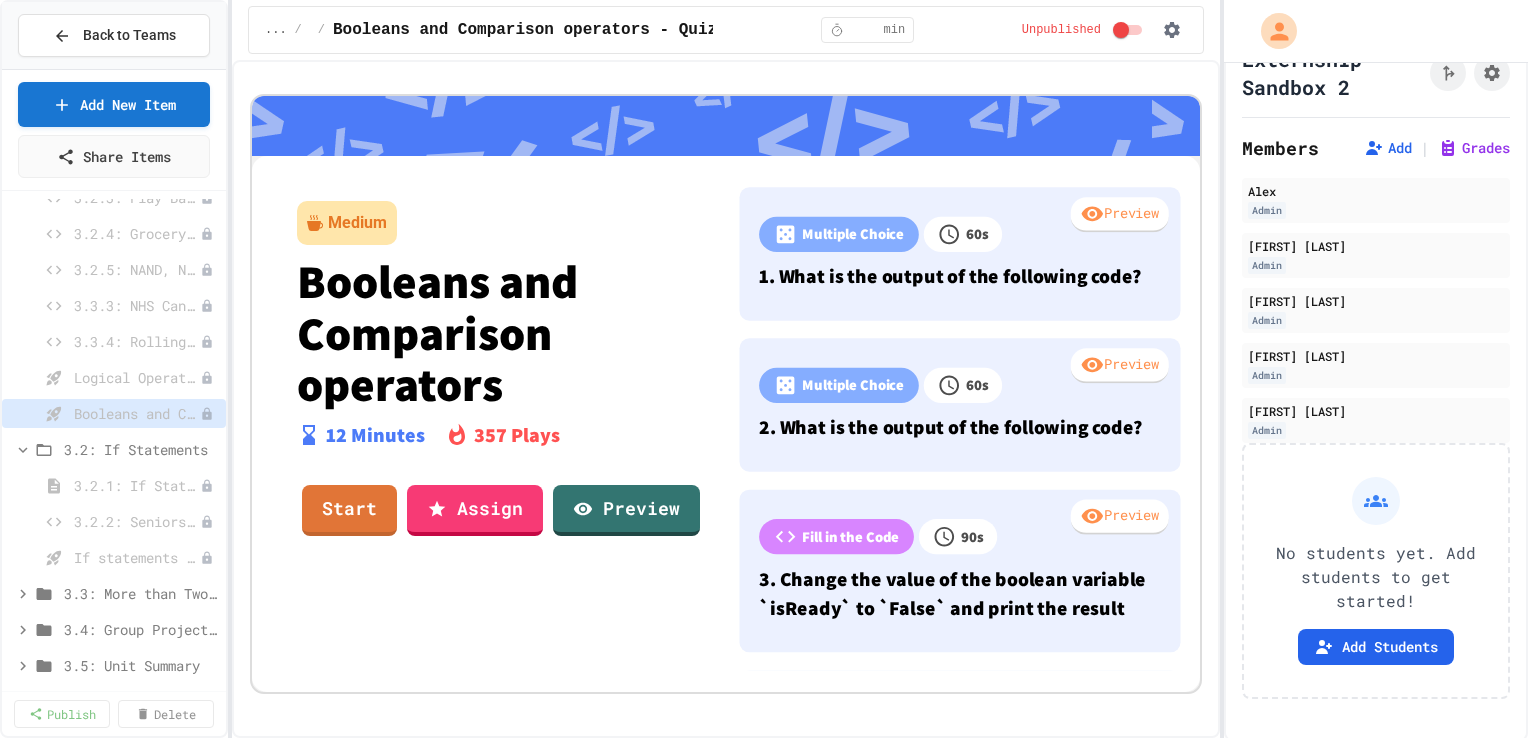 scroll, scrollTop: 1755, scrollLeft: 0, axis: vertical 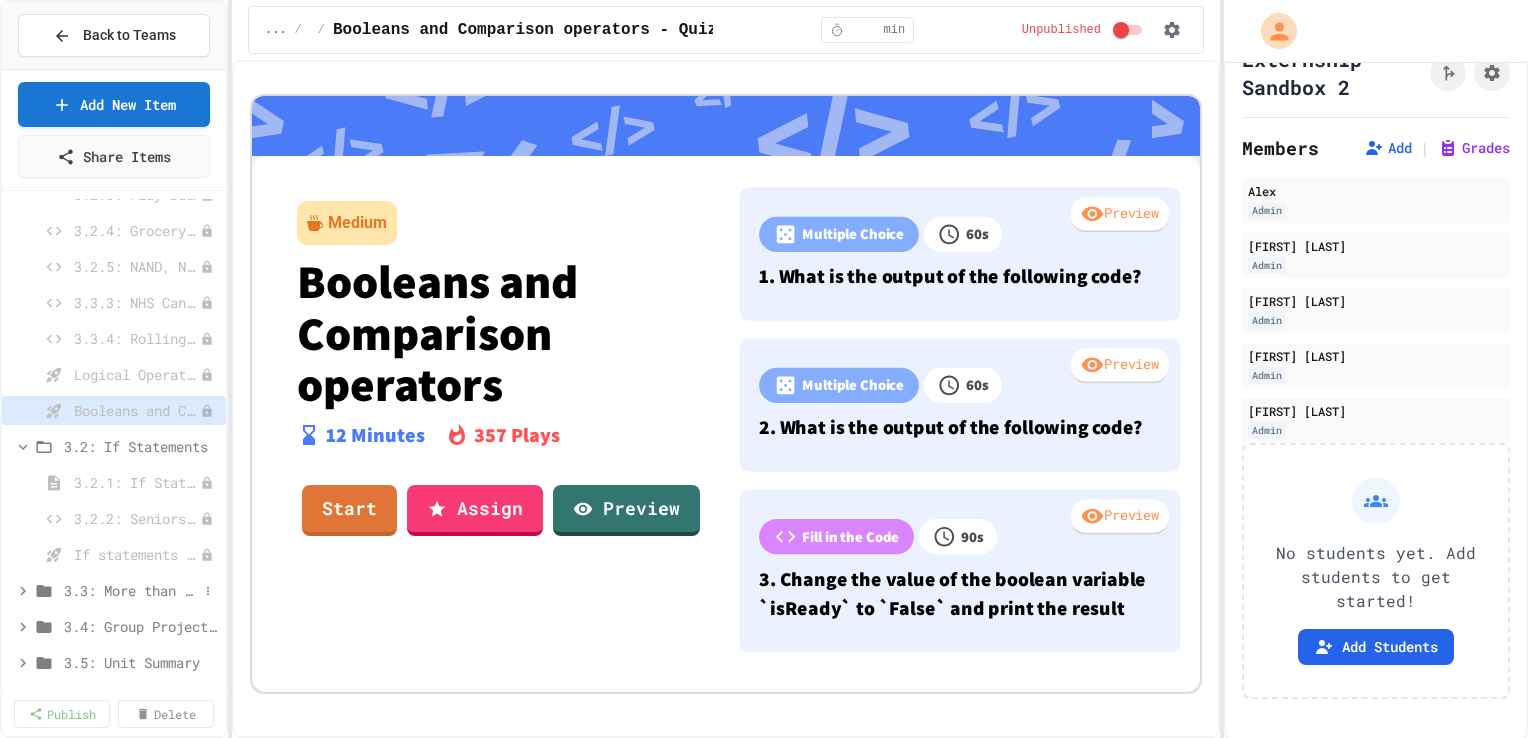 click on "3.3: More than Two Choices" at bounding box center [131, 590] 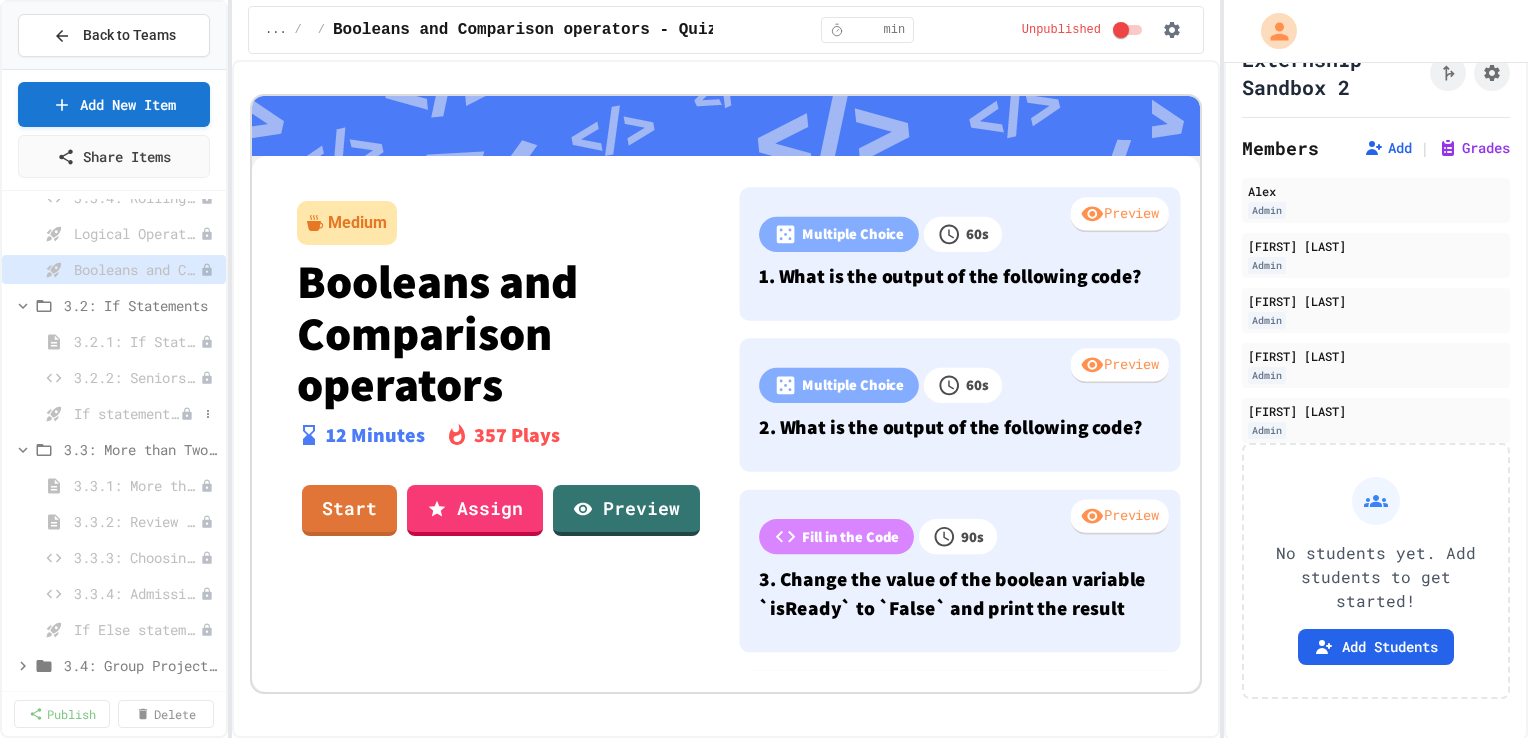 scroll, scrollTop: 1900, scrollLeft: 0, axis: vertical 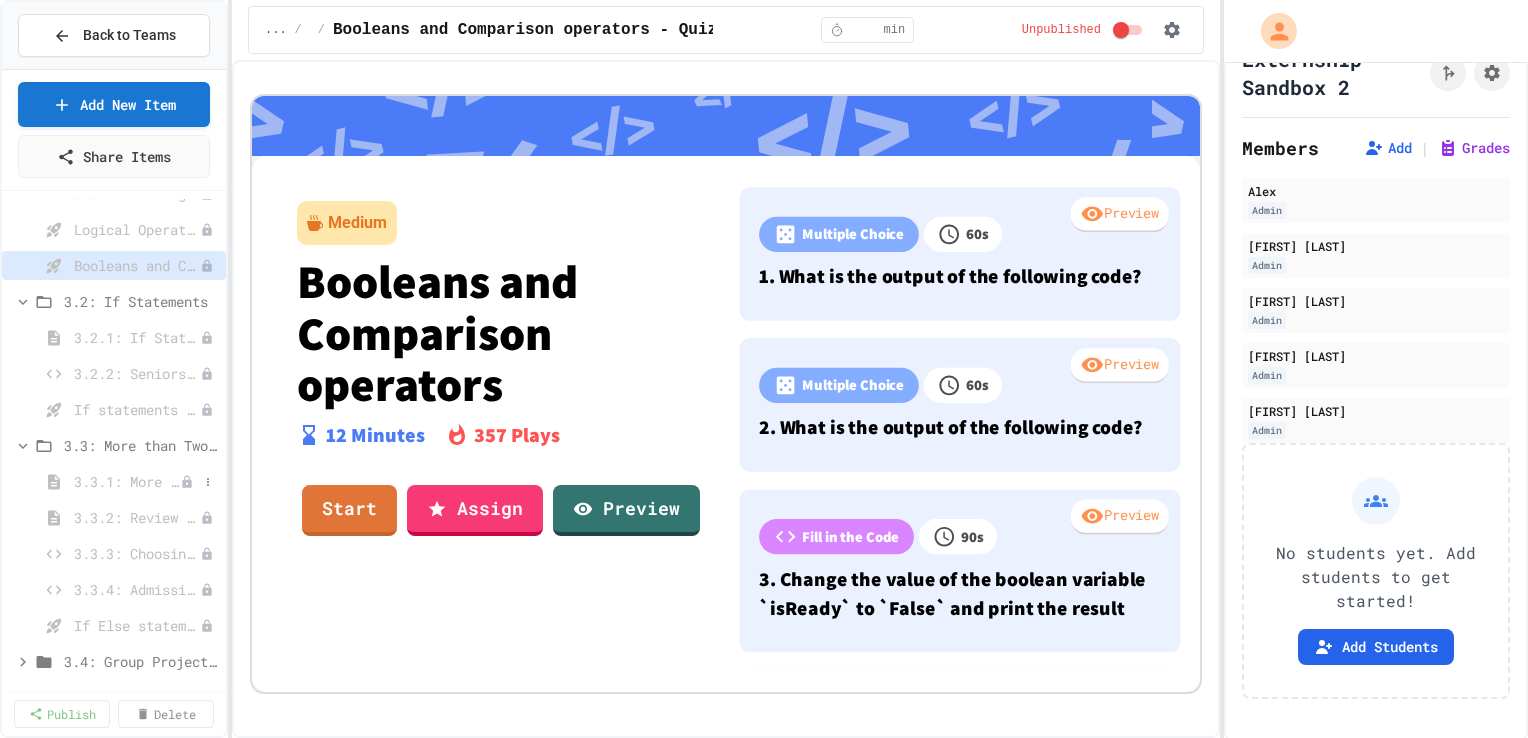 click on "3.3.1: More than Two Choices" at bounding box center (127, 481) 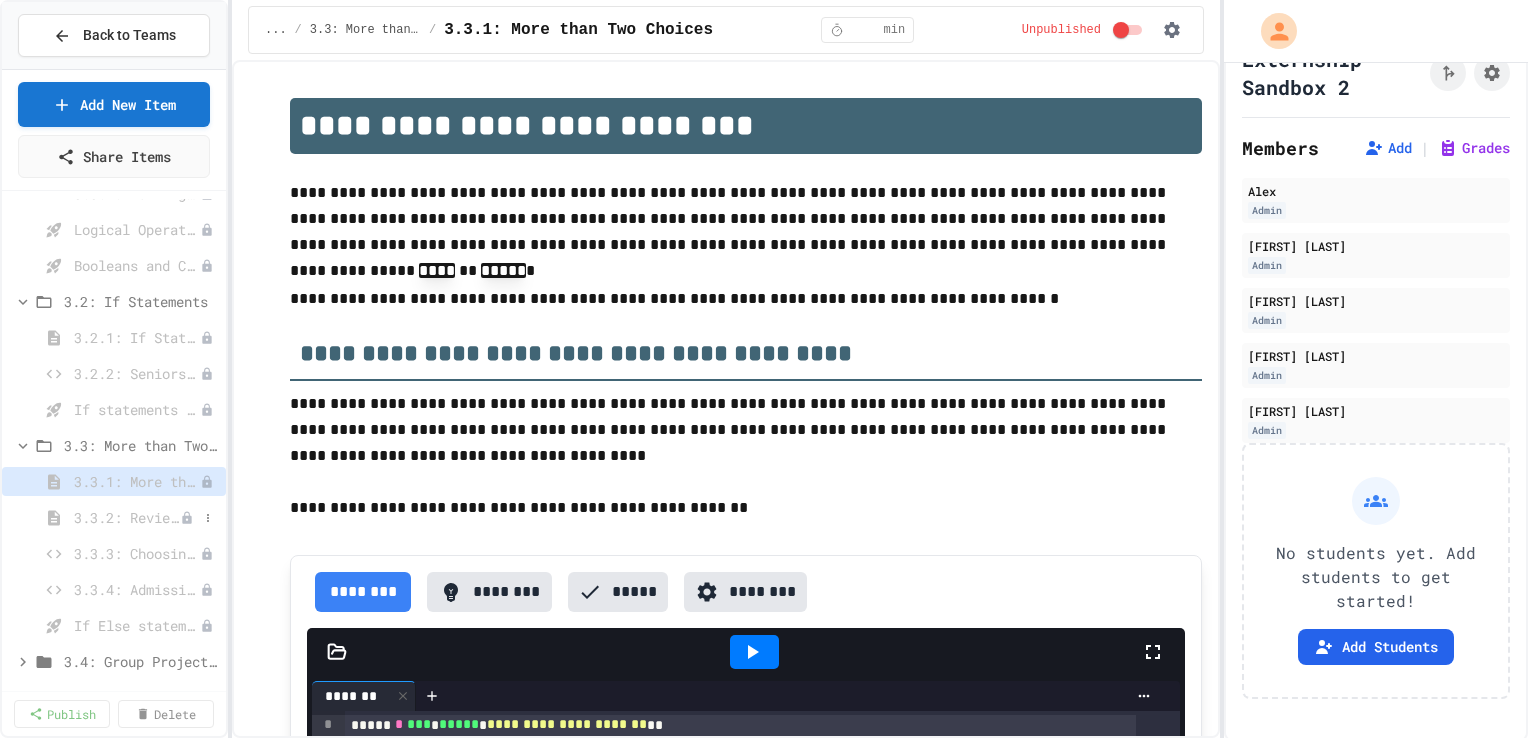 click on "3.3.2: Review - More than Two Choices" at bounding box center [127, 517] 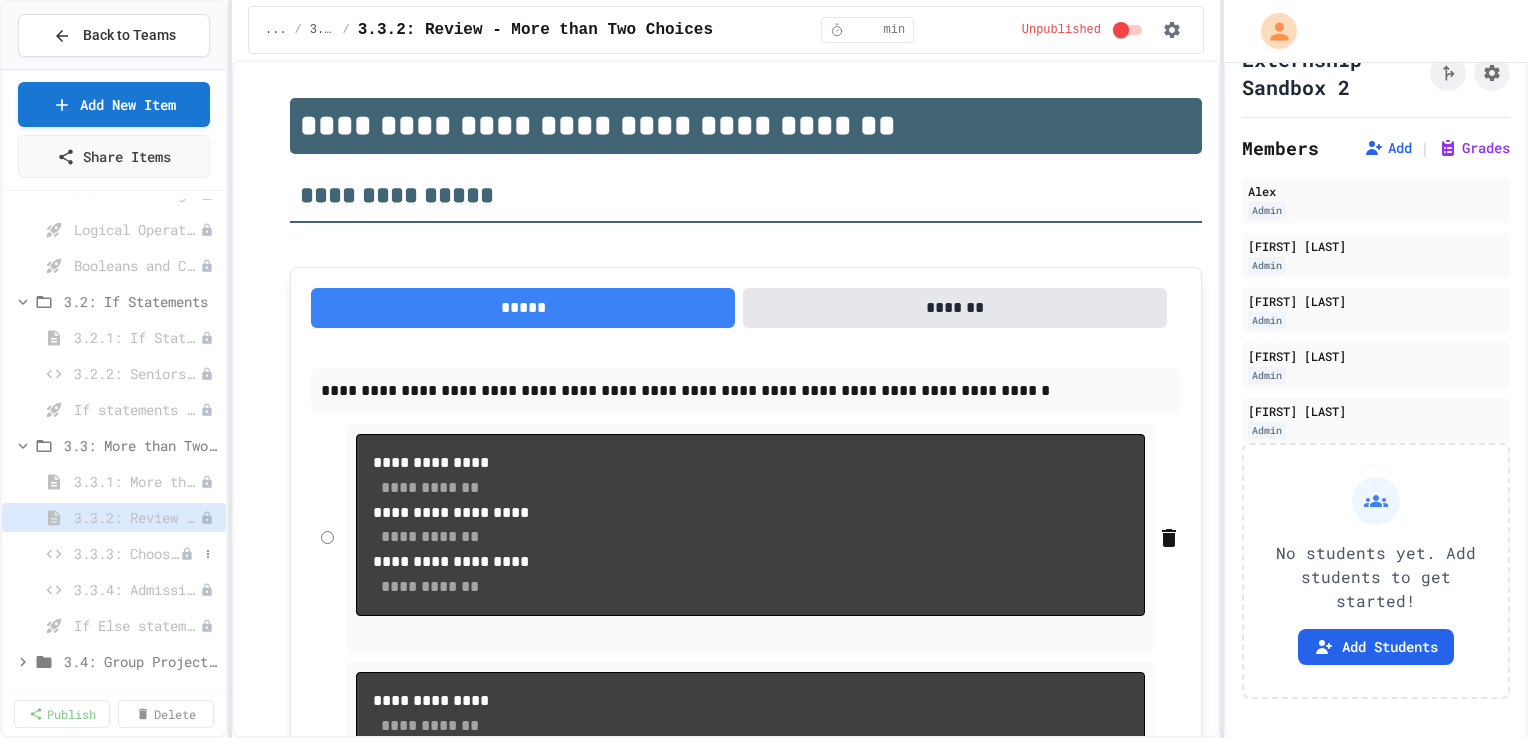 click on "3.3.3: Choosing Lunch" at bounding box center (127, 553) 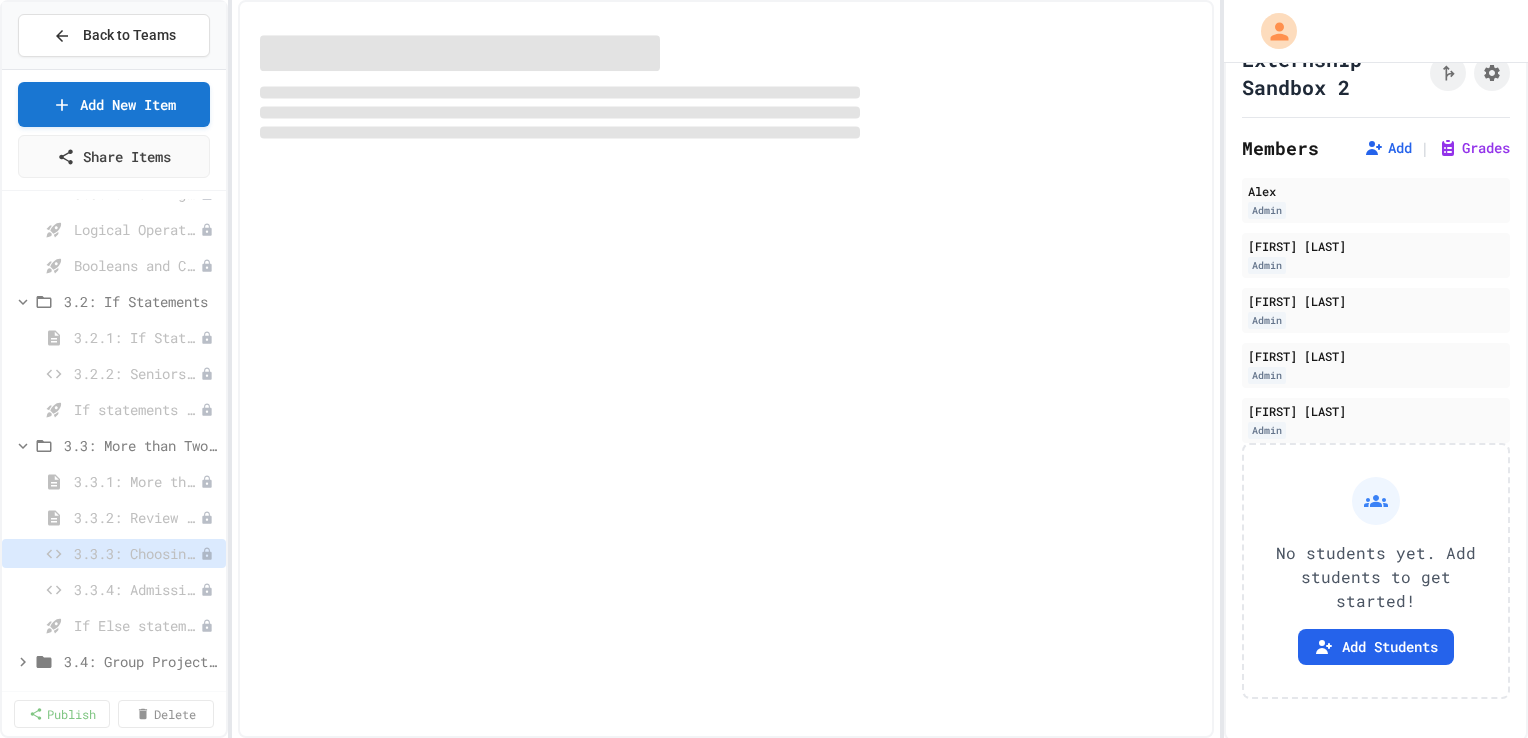 select on "*******" 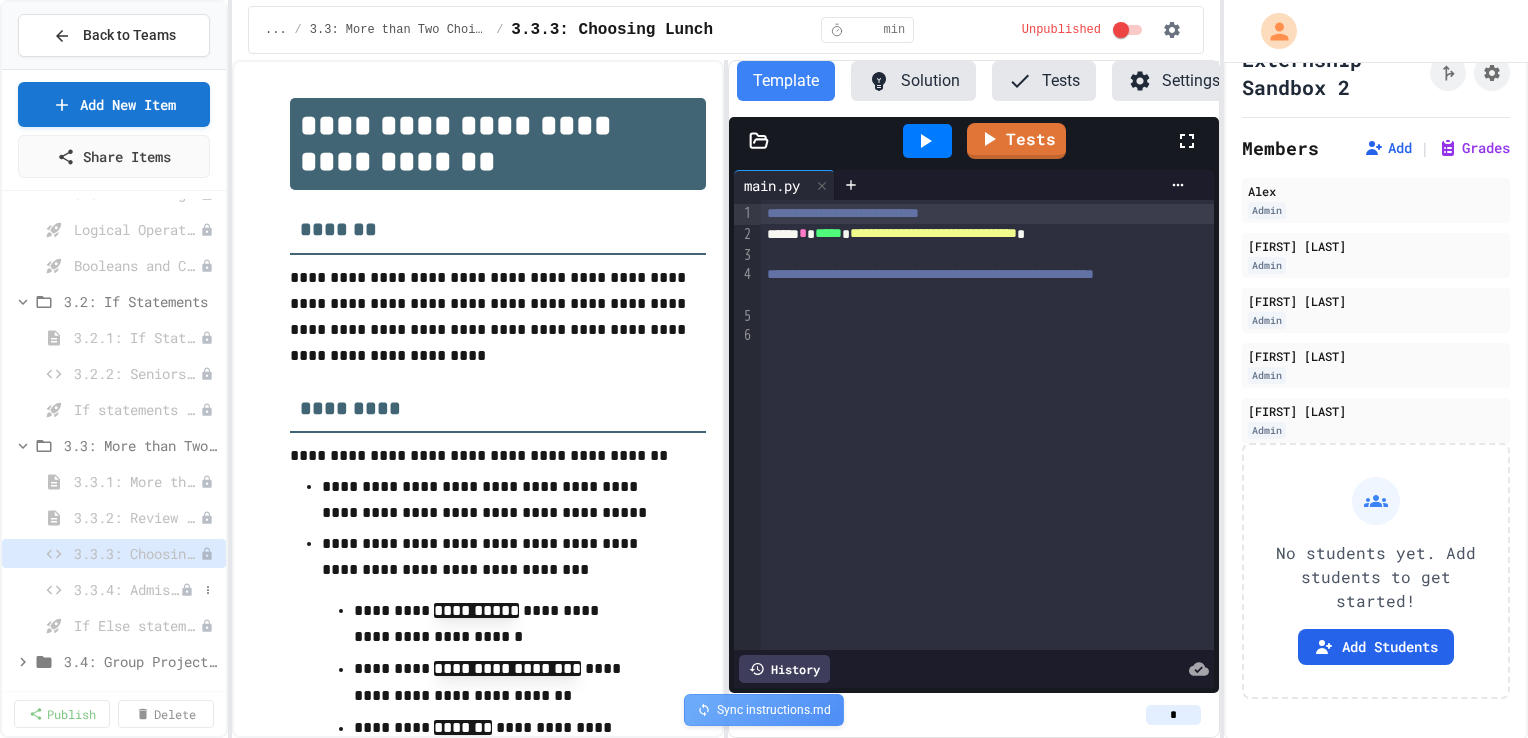 click on "3.3.4: Admission Fee" at bounding box center (127, 589) 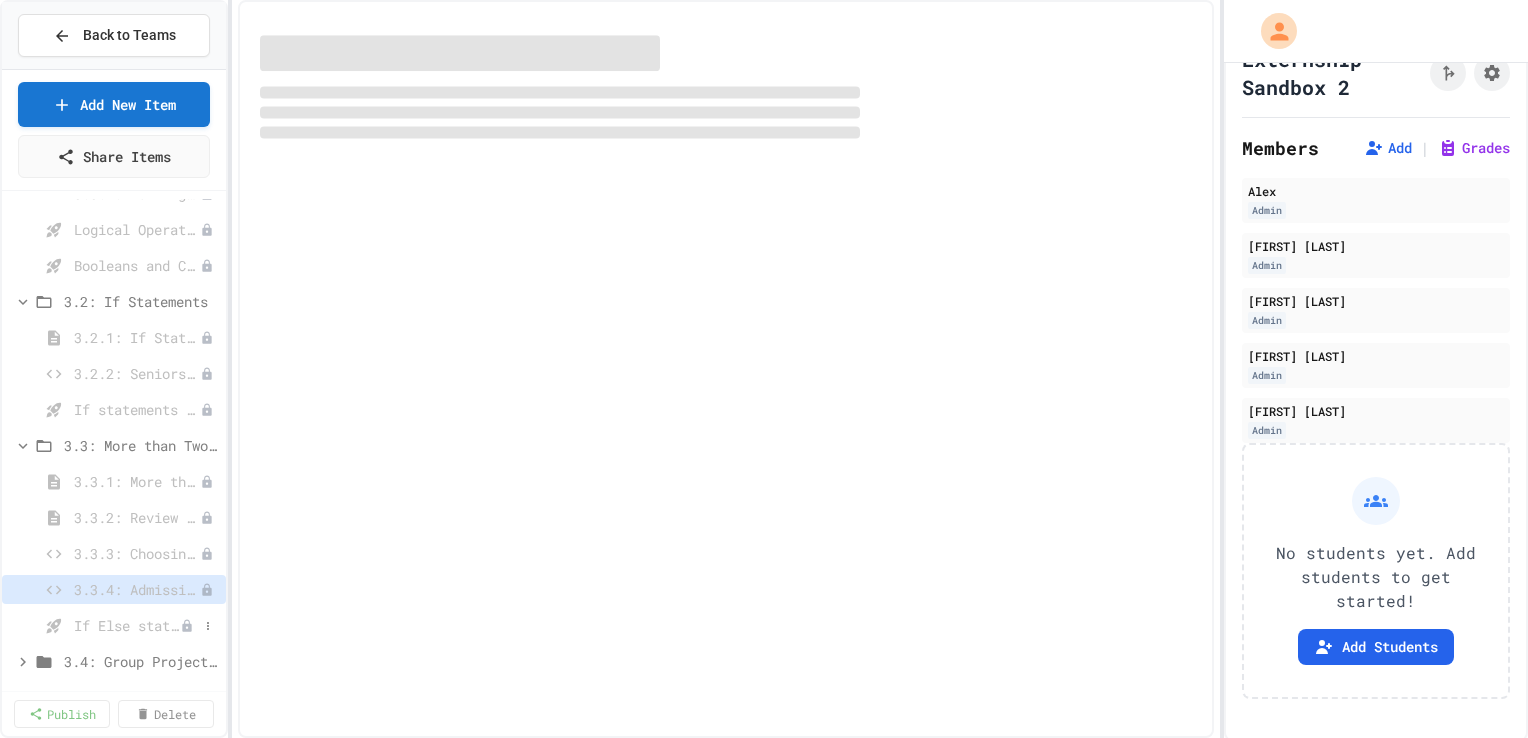 select on "*******" 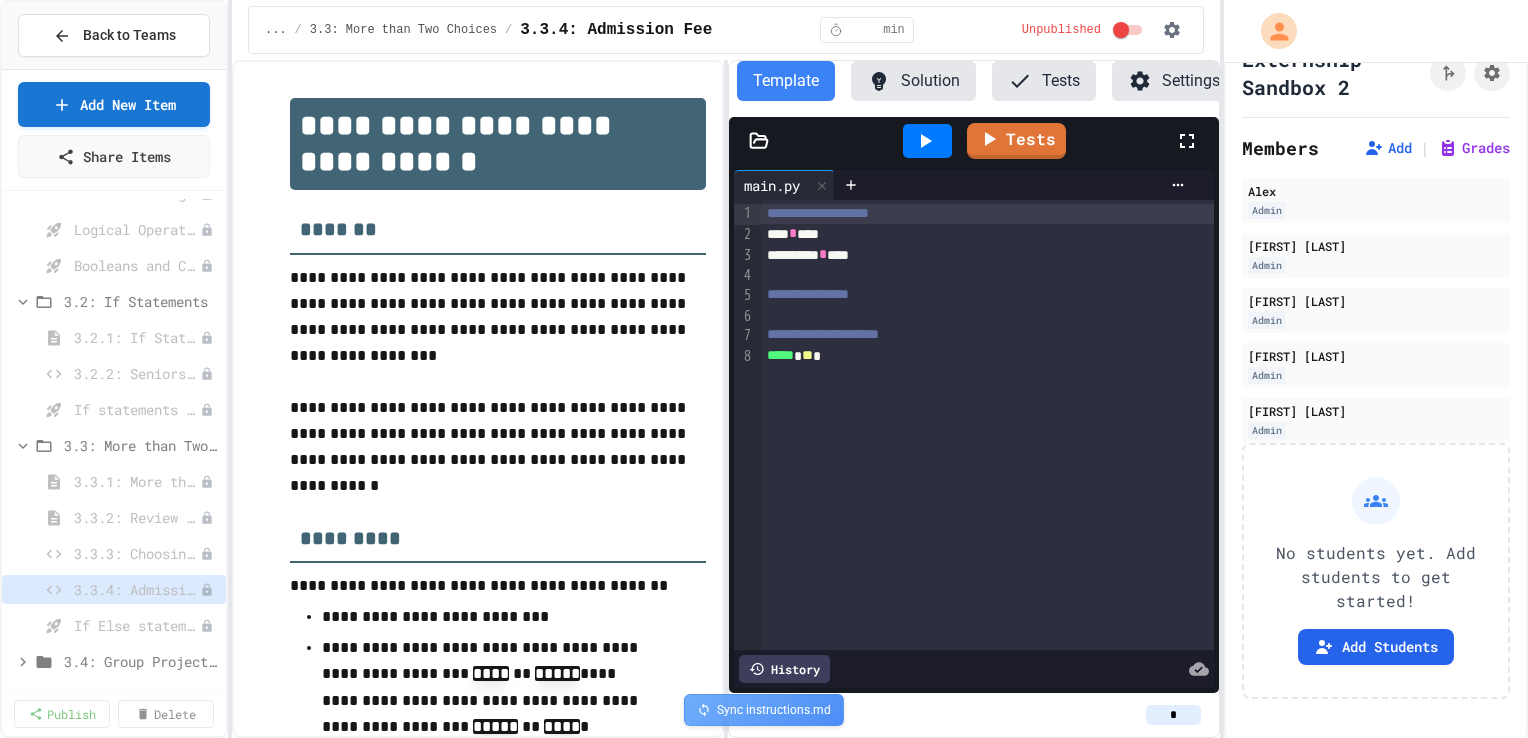 click on "If Else statements" at bounding box center [137, 625] 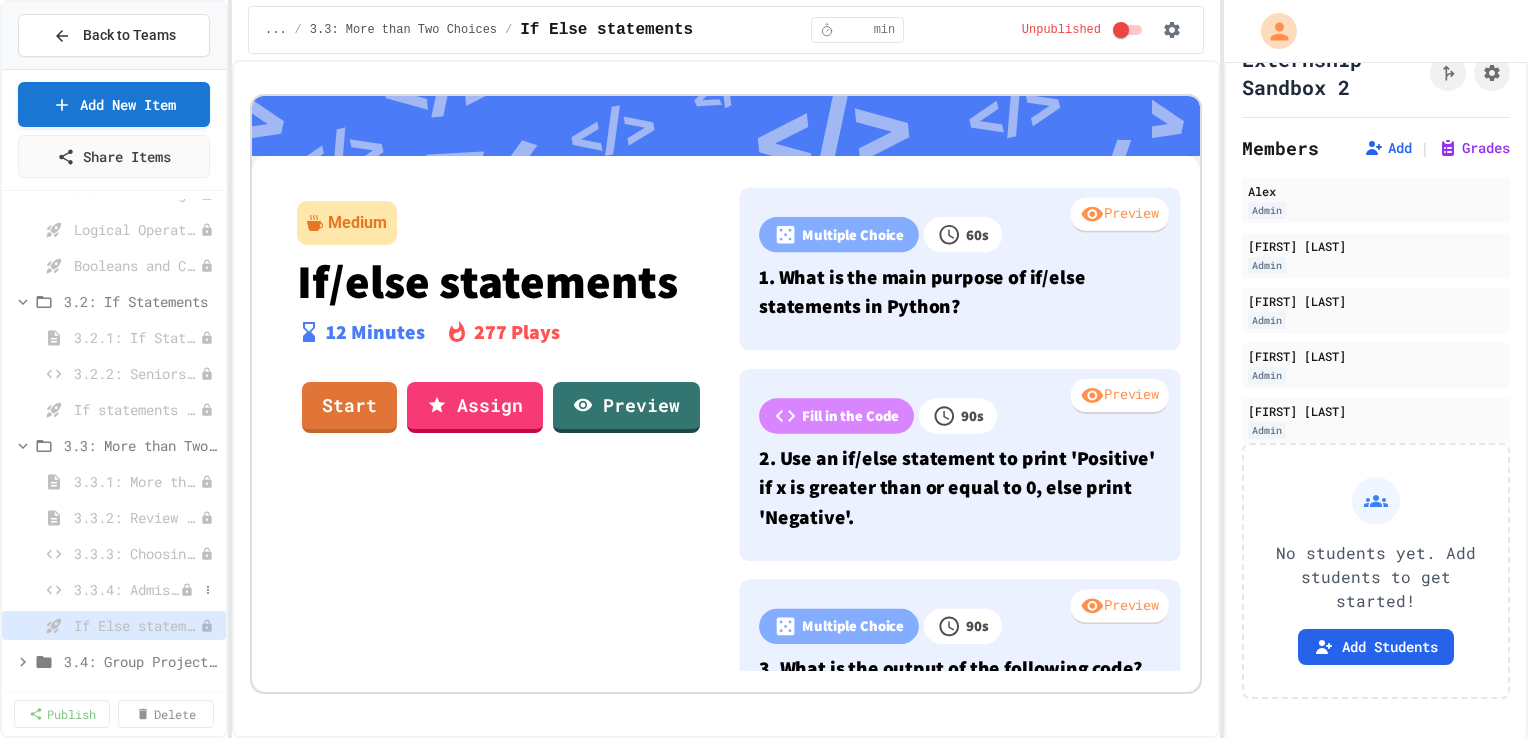 click on "3.3.4: Admission Fee" at bounding box center (127, 589) 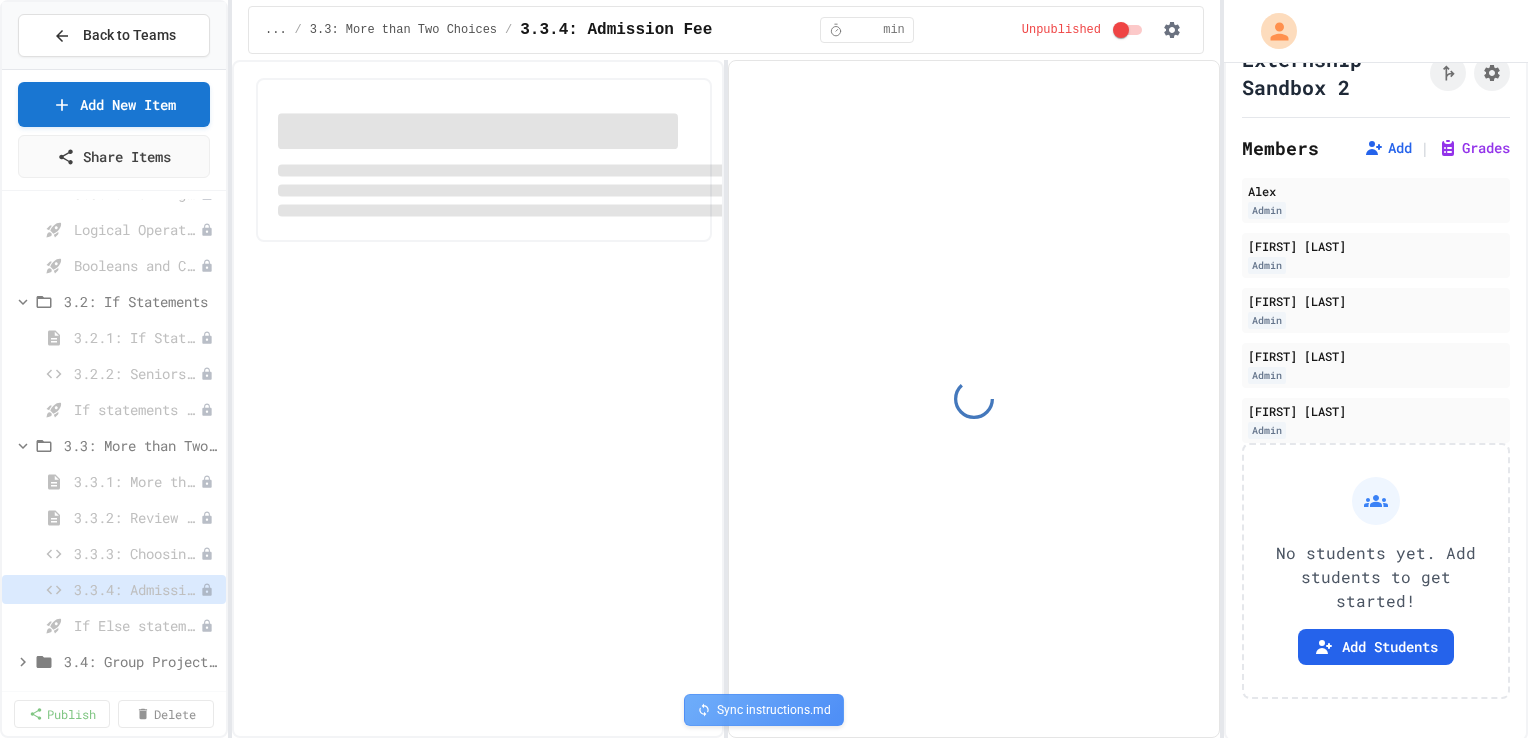 select on "*******" 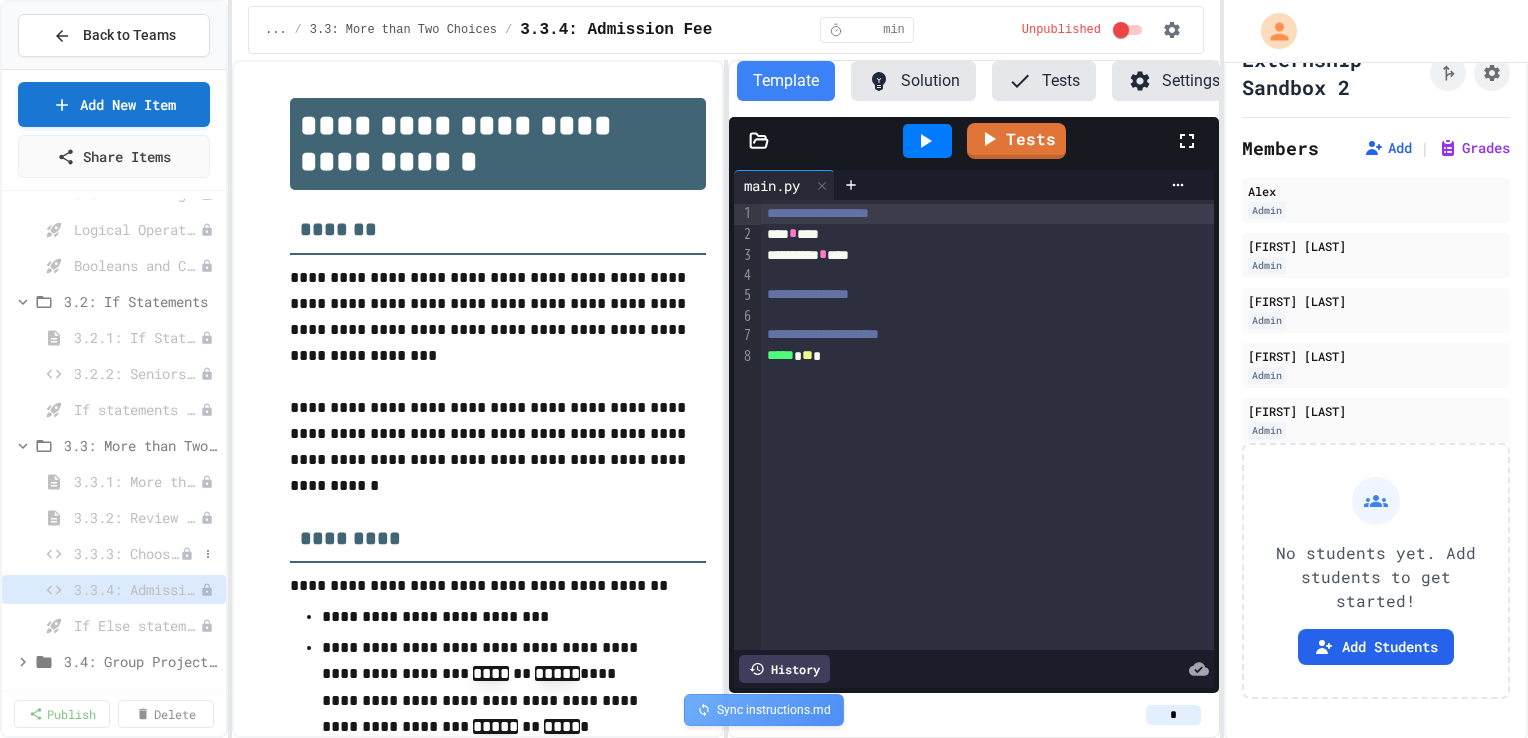 click on "3.3.3: Choosing Lunch" at bounding box center [127, 553] 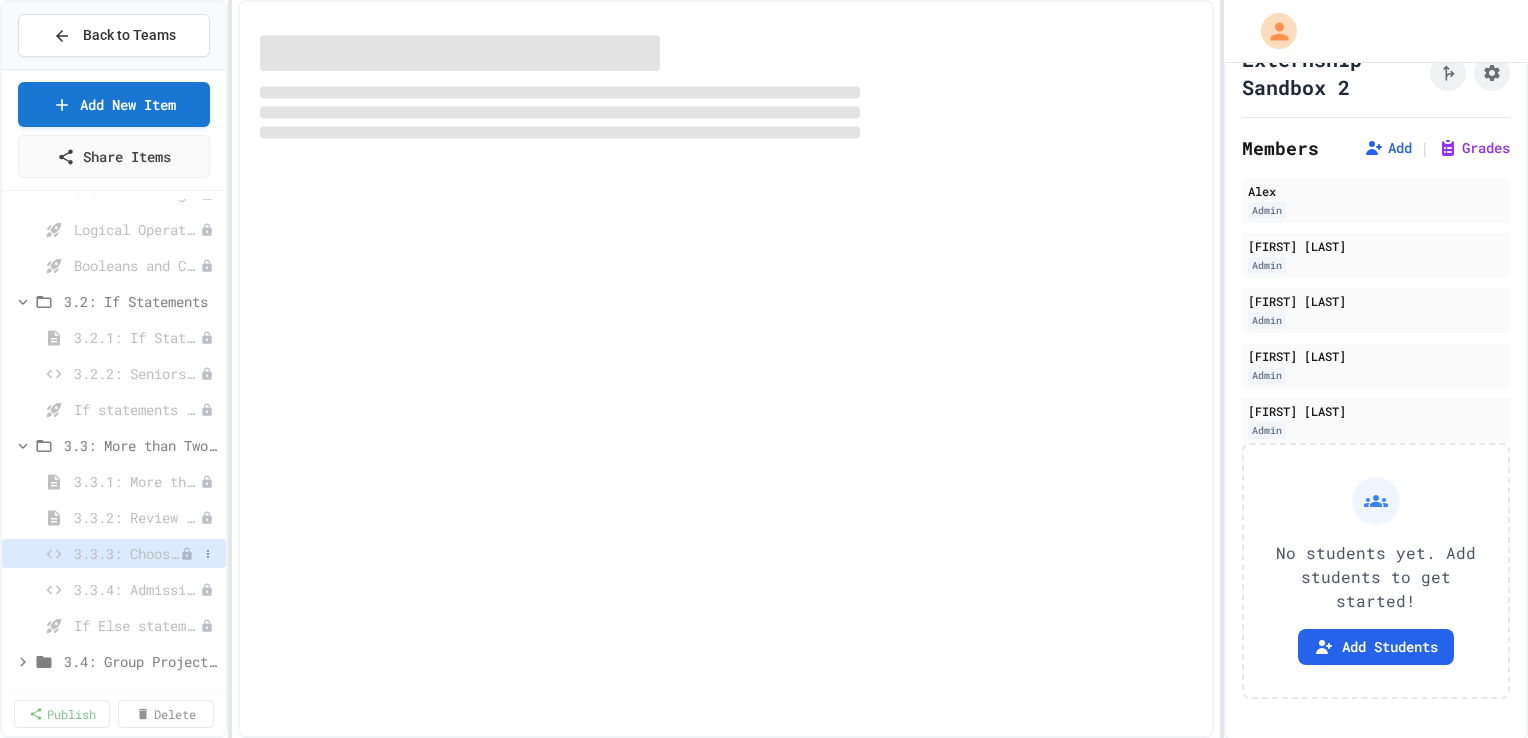 select on "*******" 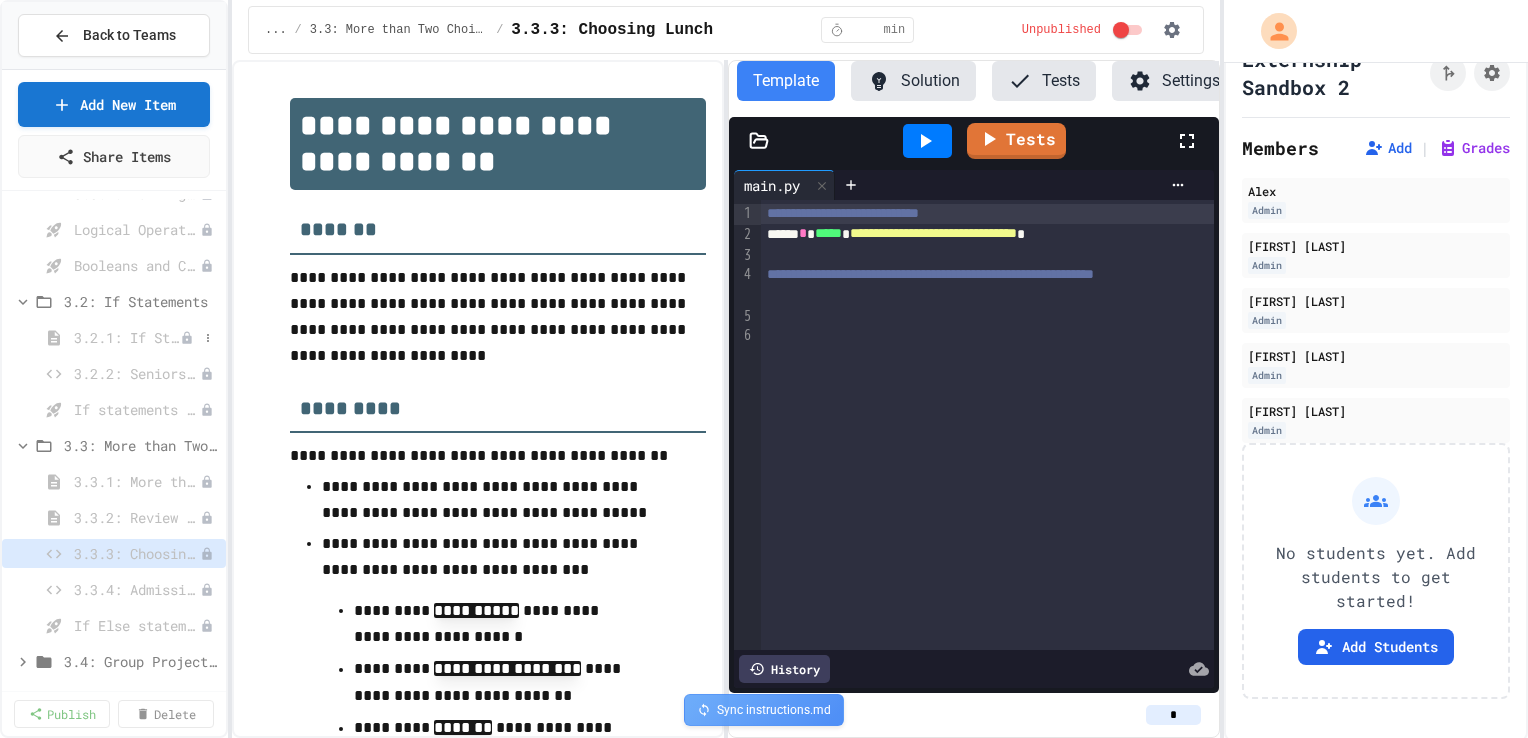 click on "3.2.1: If Statements" at bounding box center (114, 337) 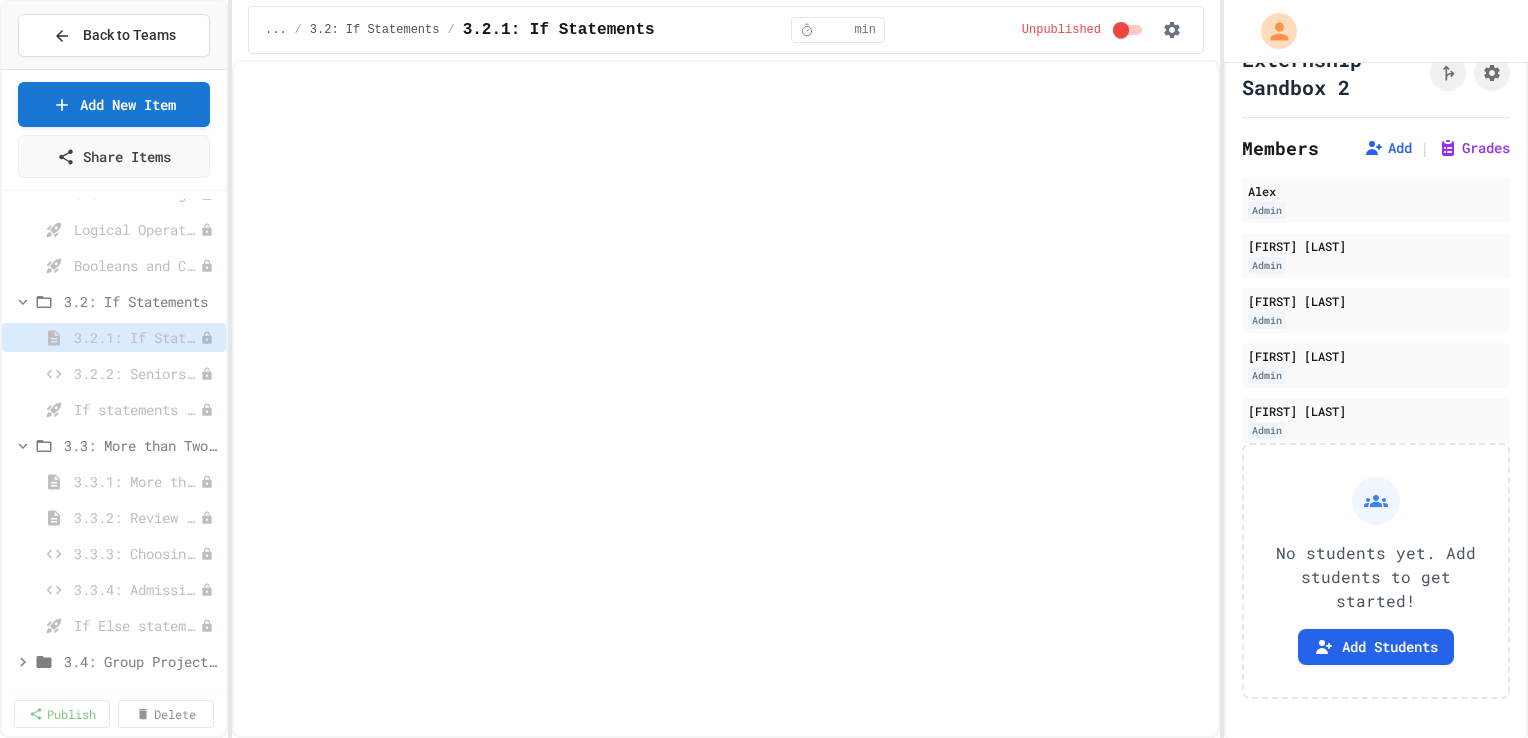 select on "***" 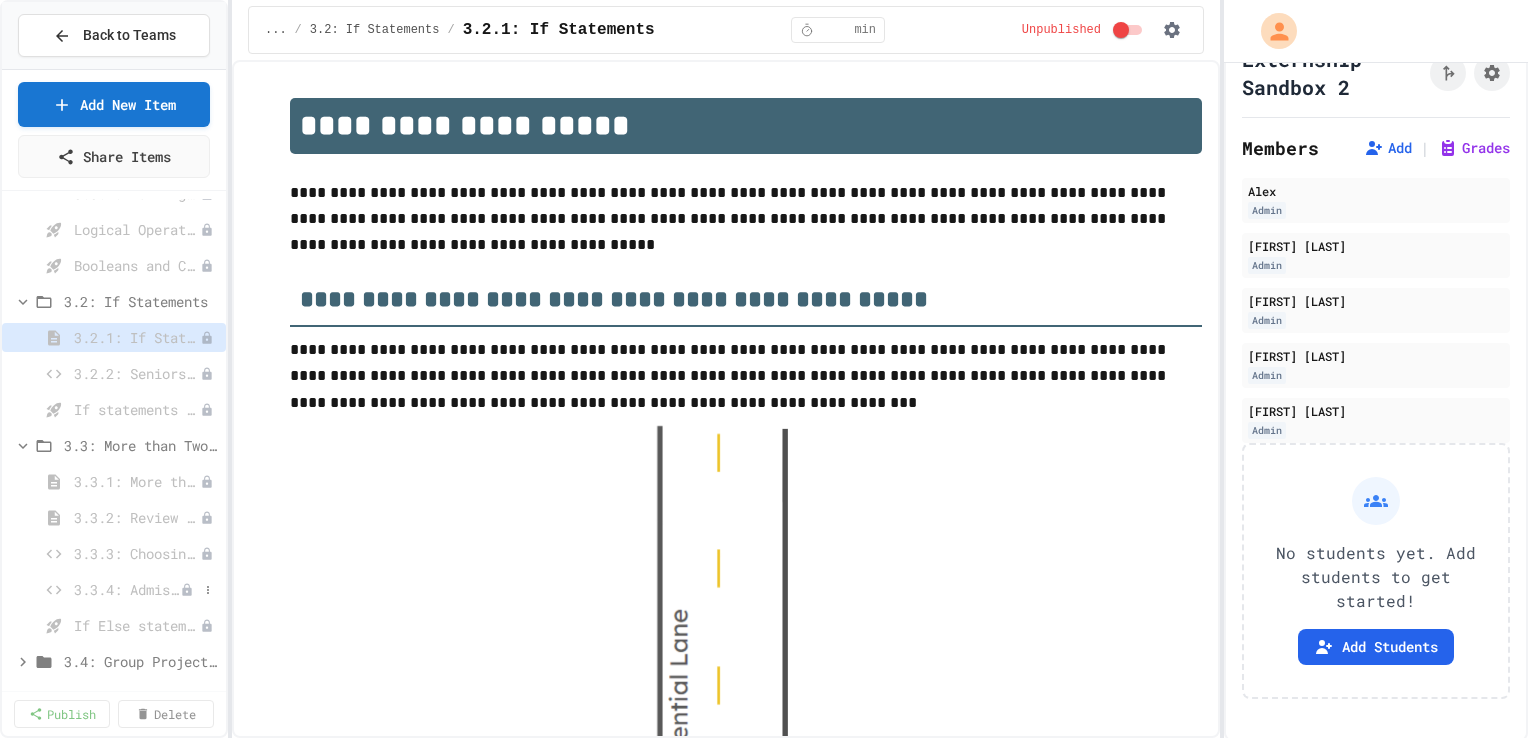 click on "3.3.4: Admission Fee" at bounding box center [127, 589] 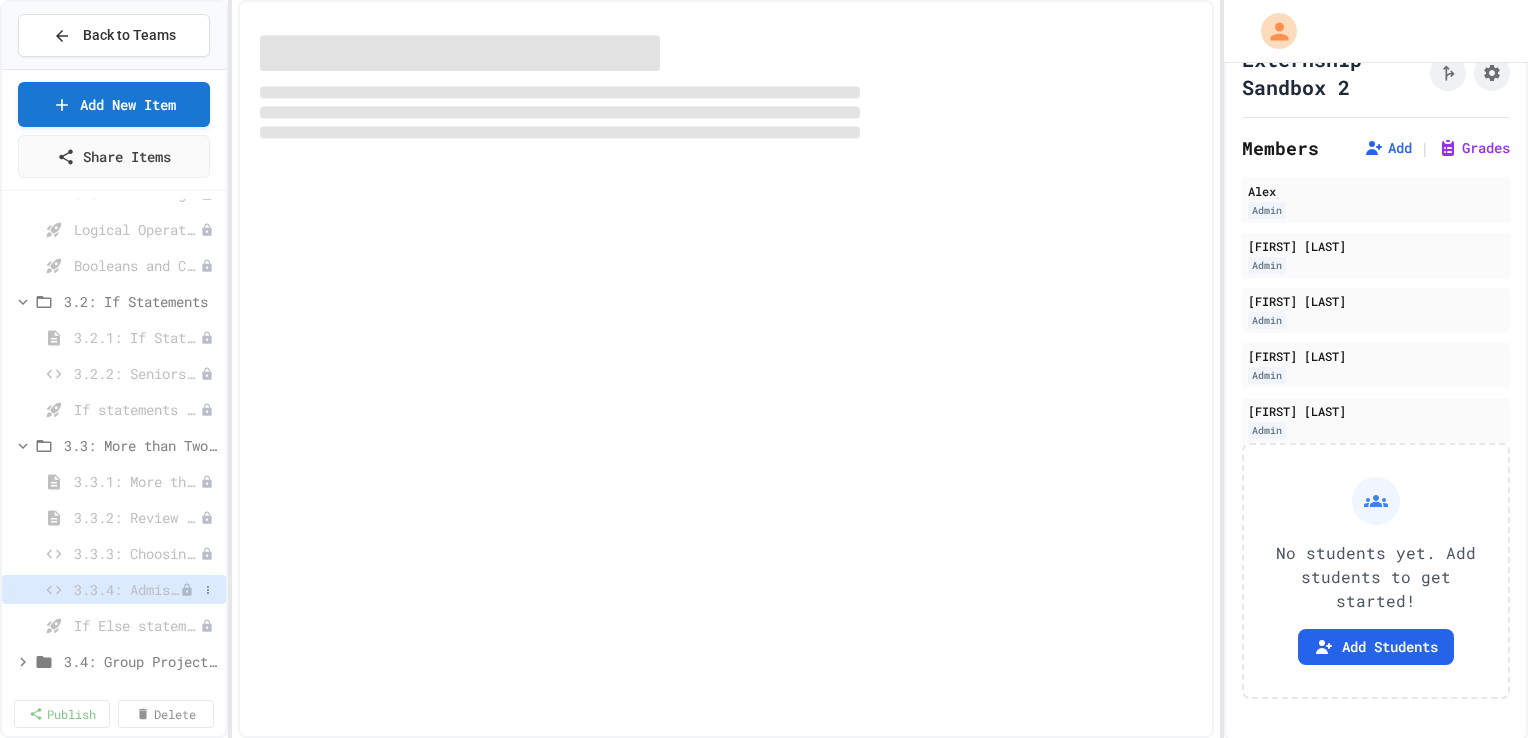 select on "*******" 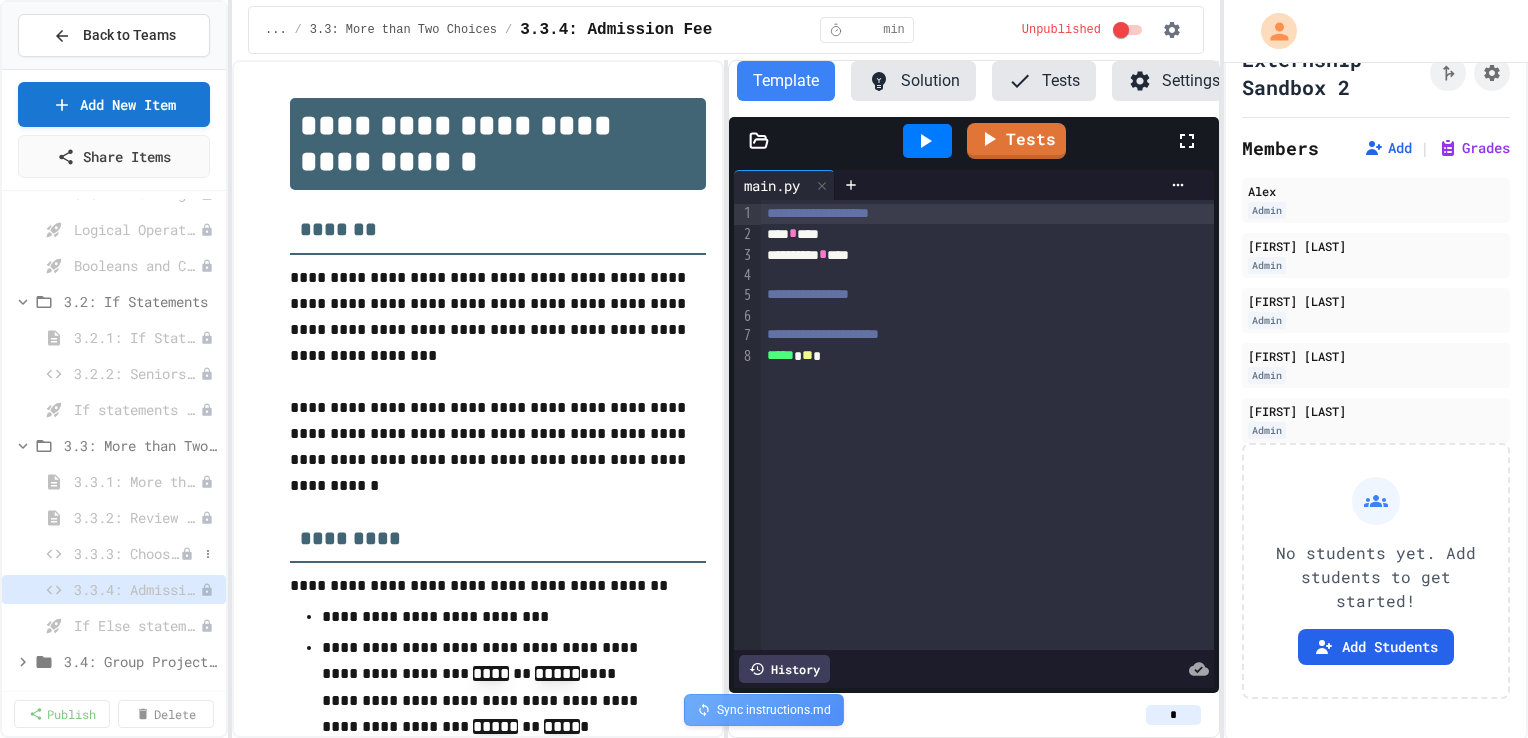 click on "3.3.3: Choosing Lunch" at bounding box center (127, 553) 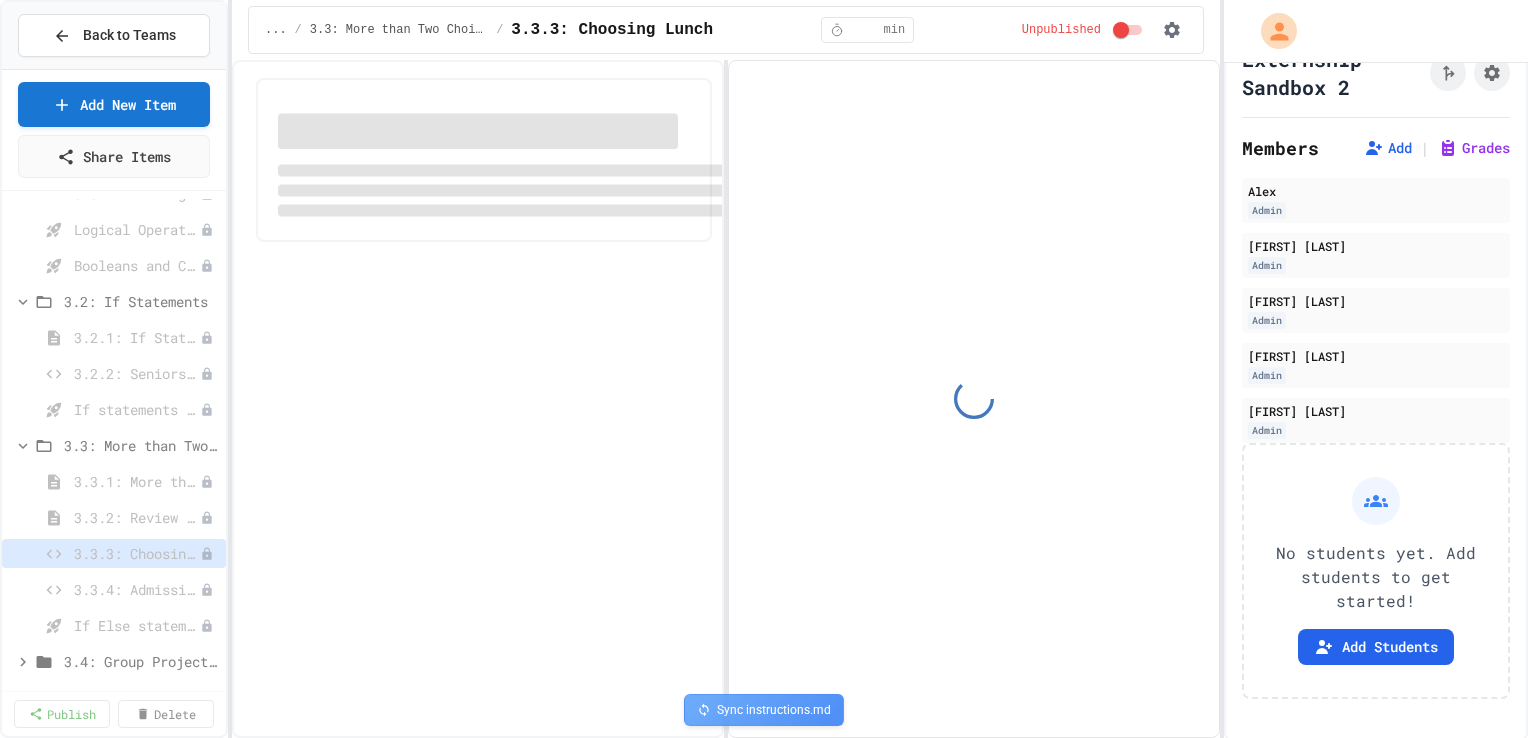 select on "*******" 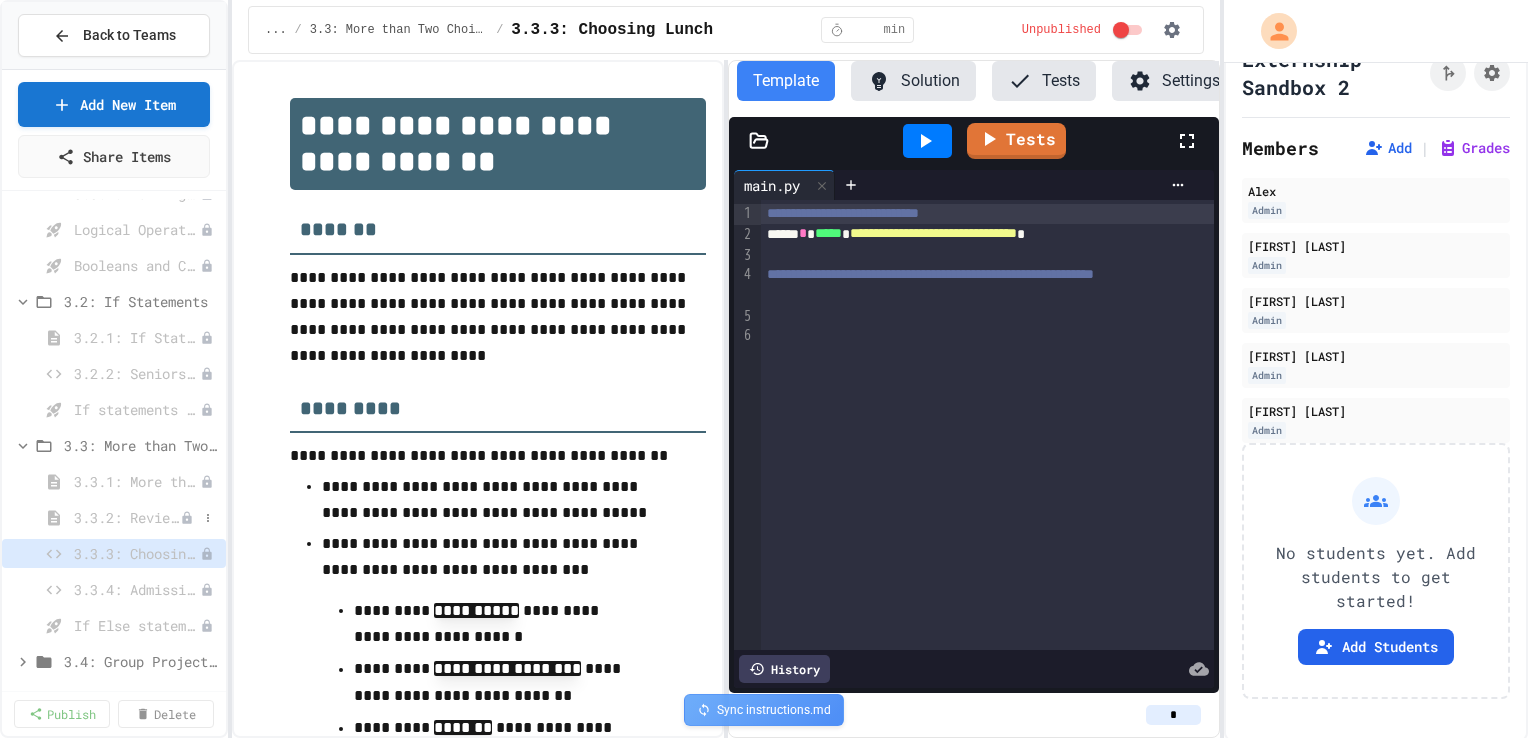 click on "3.3.2: Review - More than Two Choices" at bounding box center (127, 517) 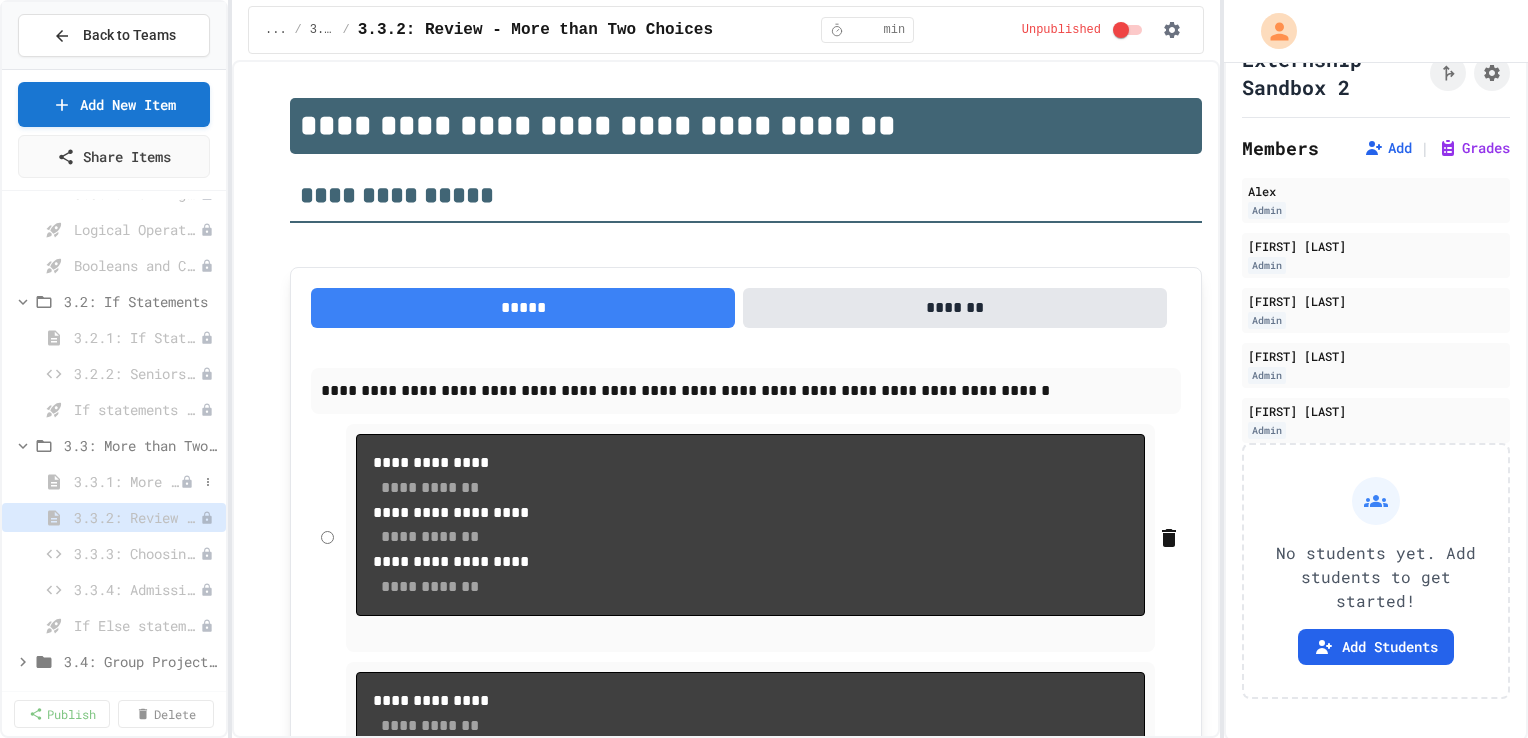 click on "3.3.1: More than Two Choices" at bounding box center [127, 481] 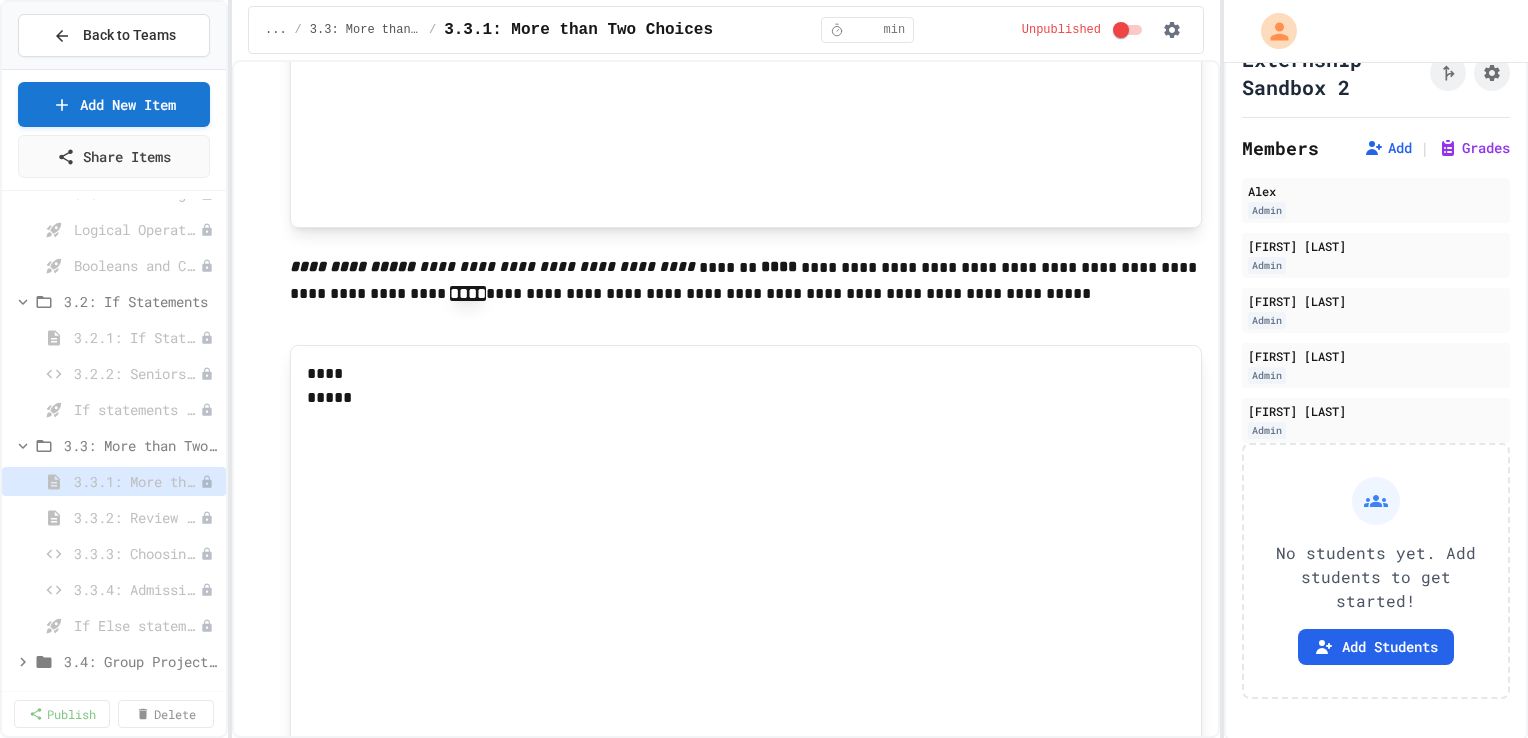 scroll, scrollTop: 6480, scrollLeft: 0, axis: vertical 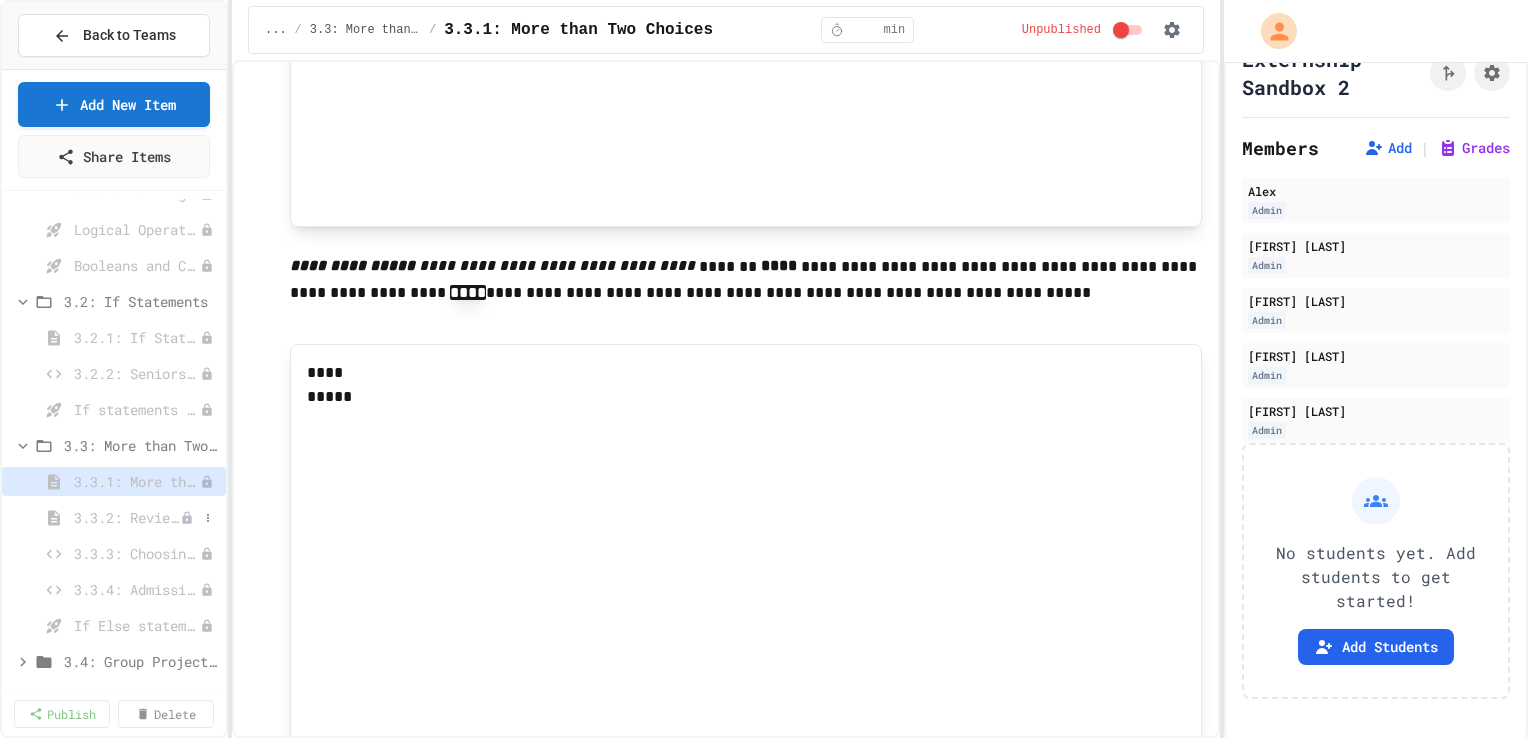click on "3.3.2: Review - More than Two Choices" at bounding box center [127, 517] 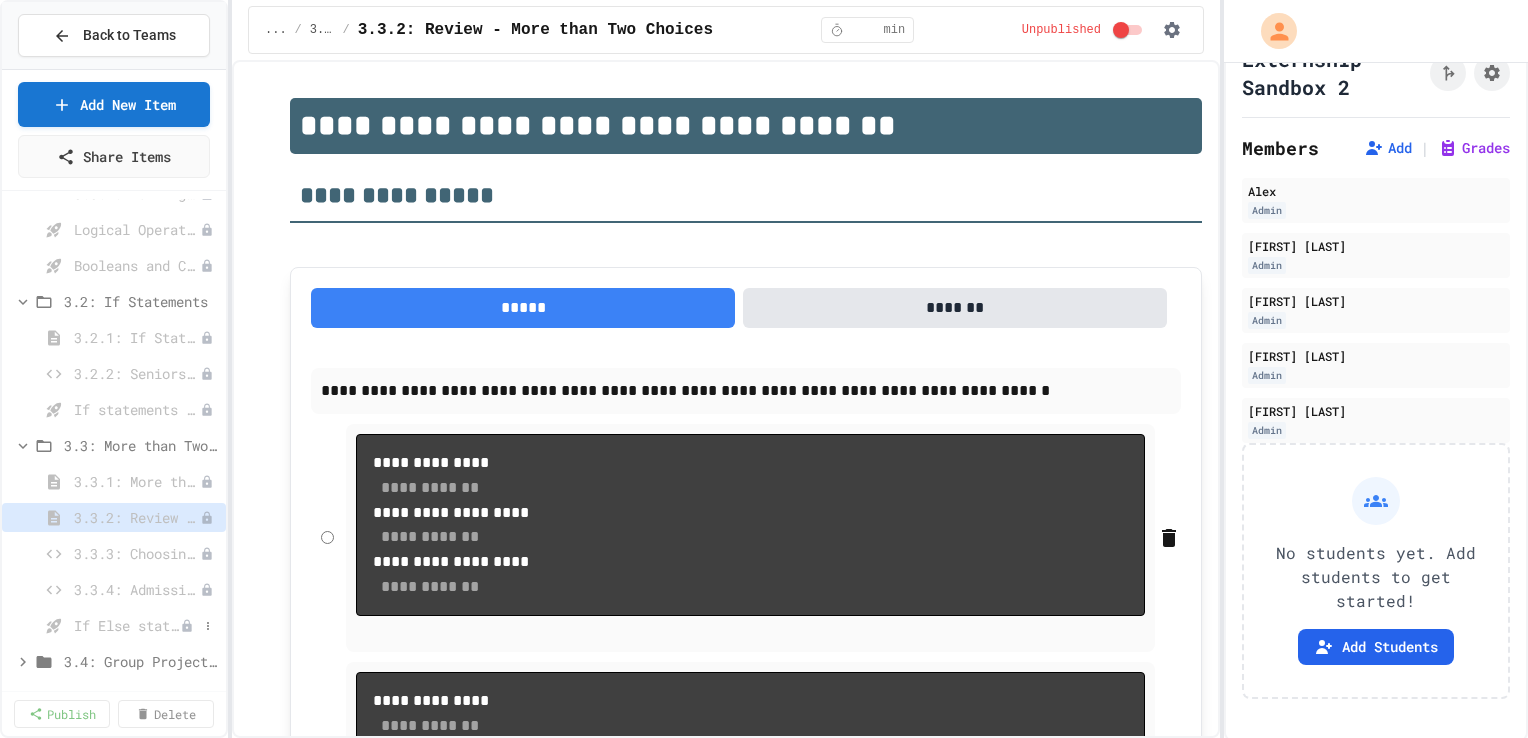 click on "If Else statements" at bounding box center (127, 625) 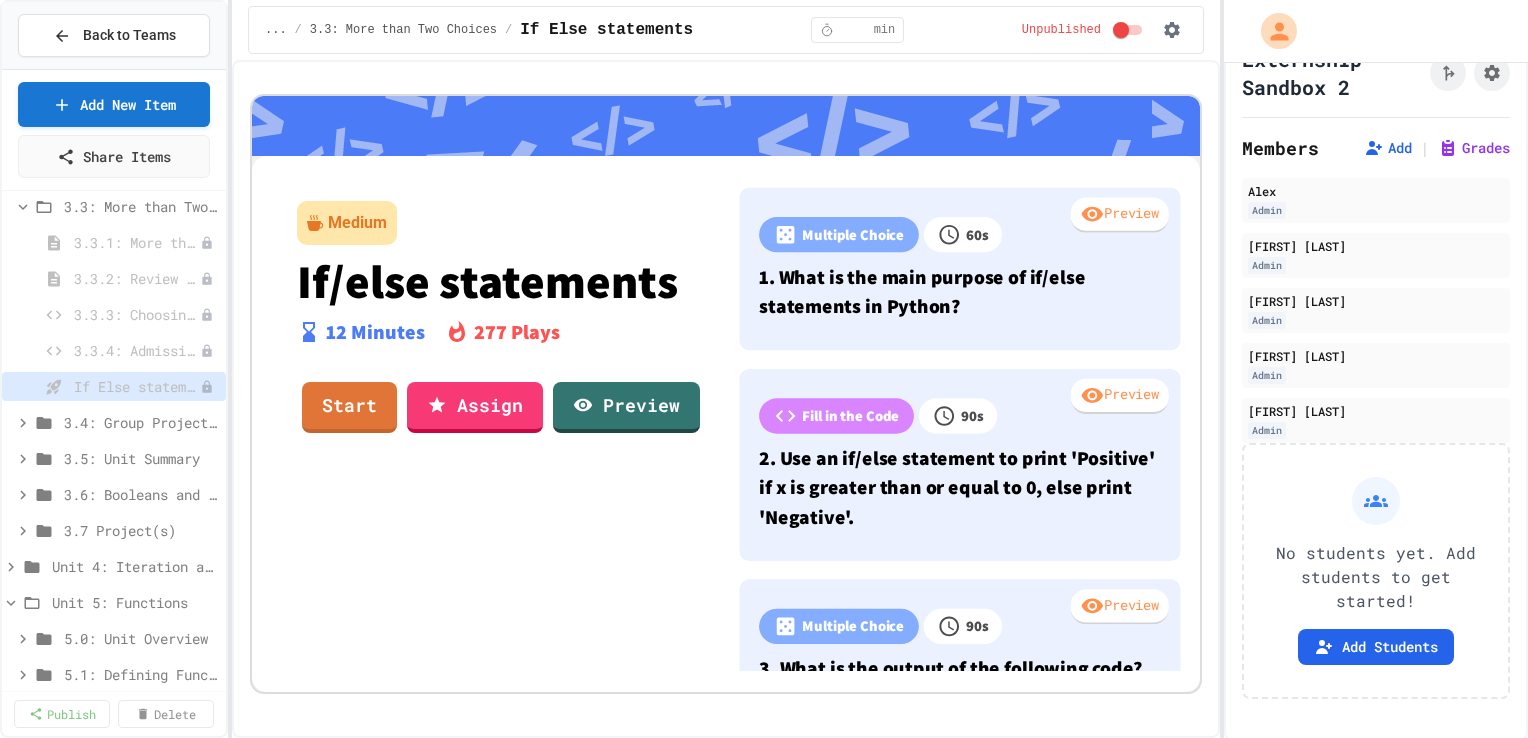 scroll, scrollTop: 2140, scrollLeft: 0, axis: vertical 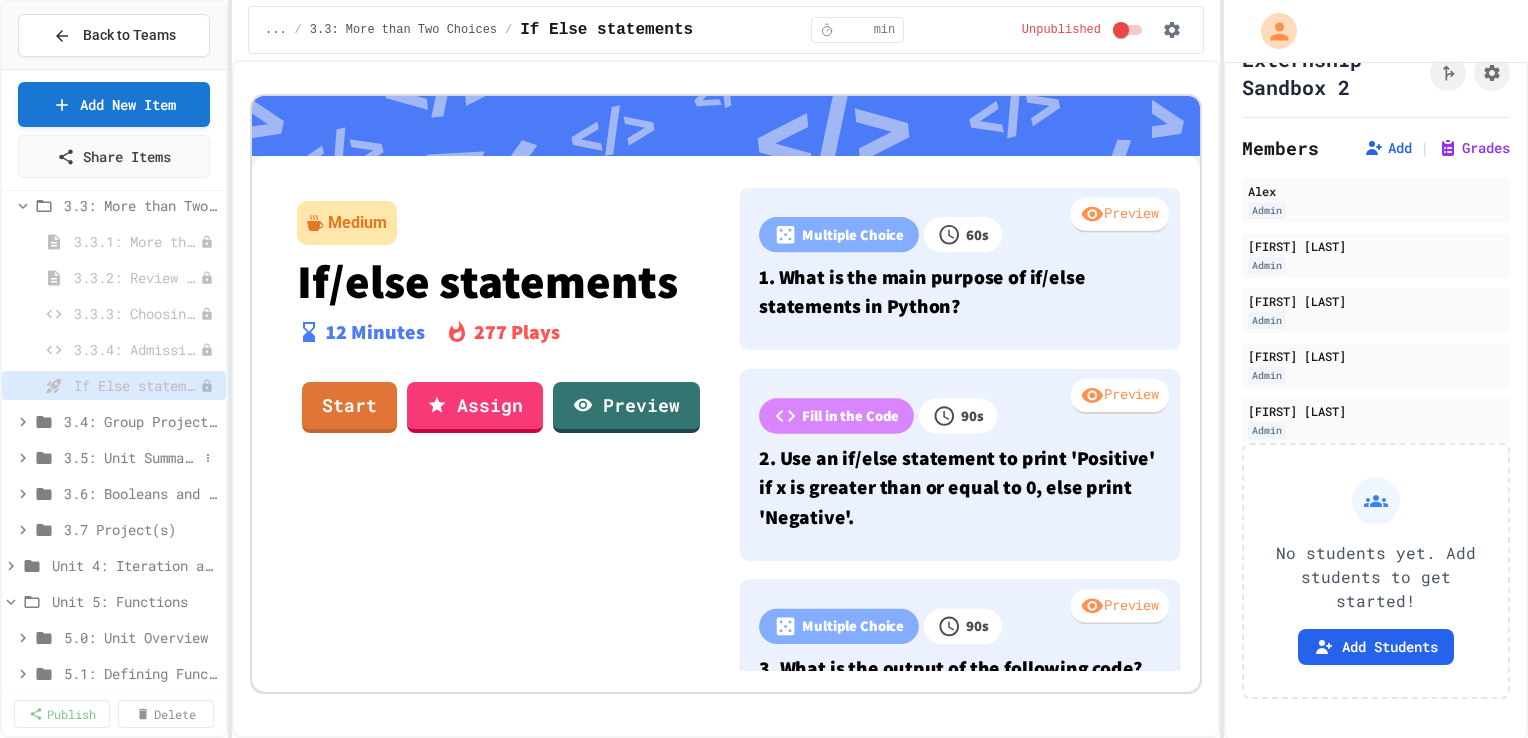 click on "3.5: Unit Summary" at bounding box center (131, 457) 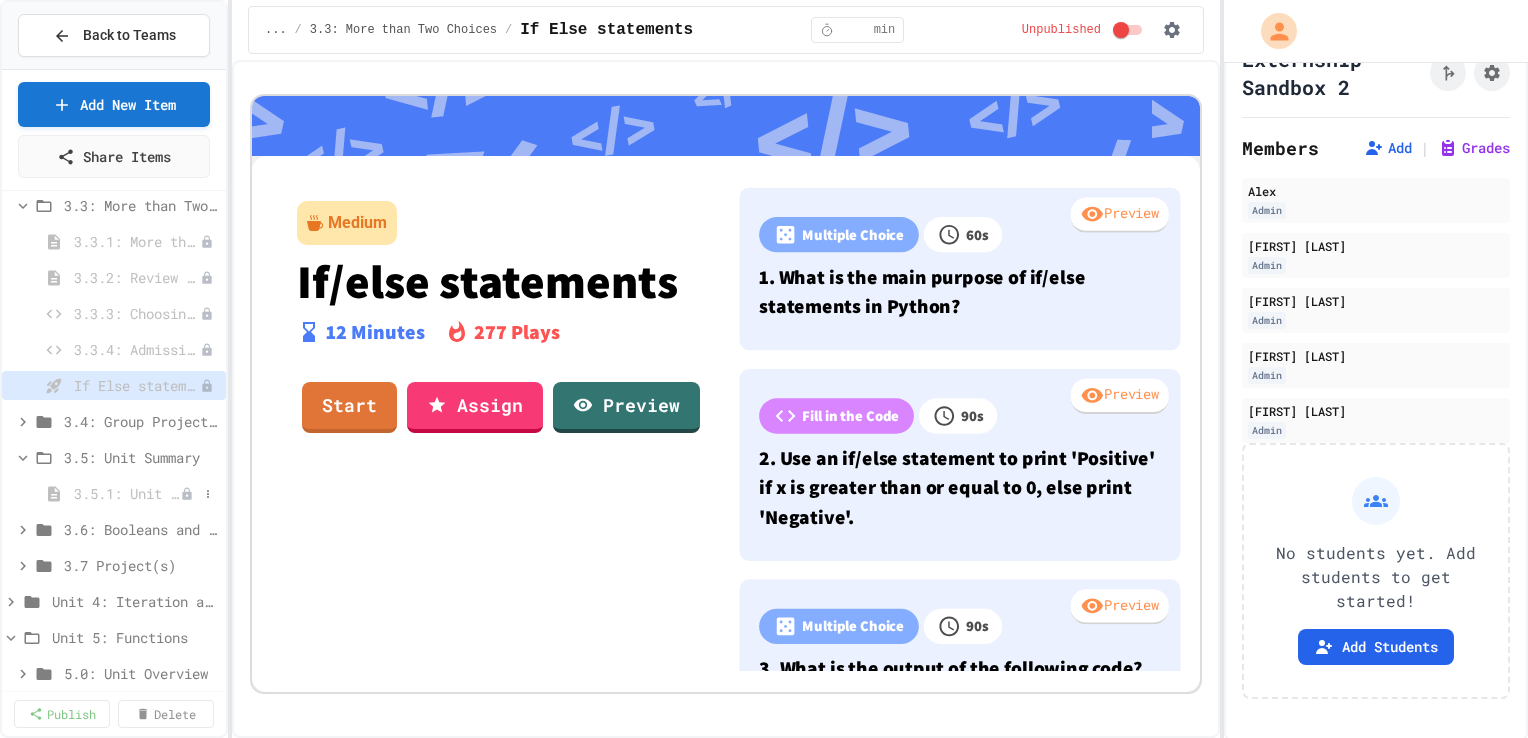 click on "3.5.1: Unit Summary" at bounding box center [127, 493] 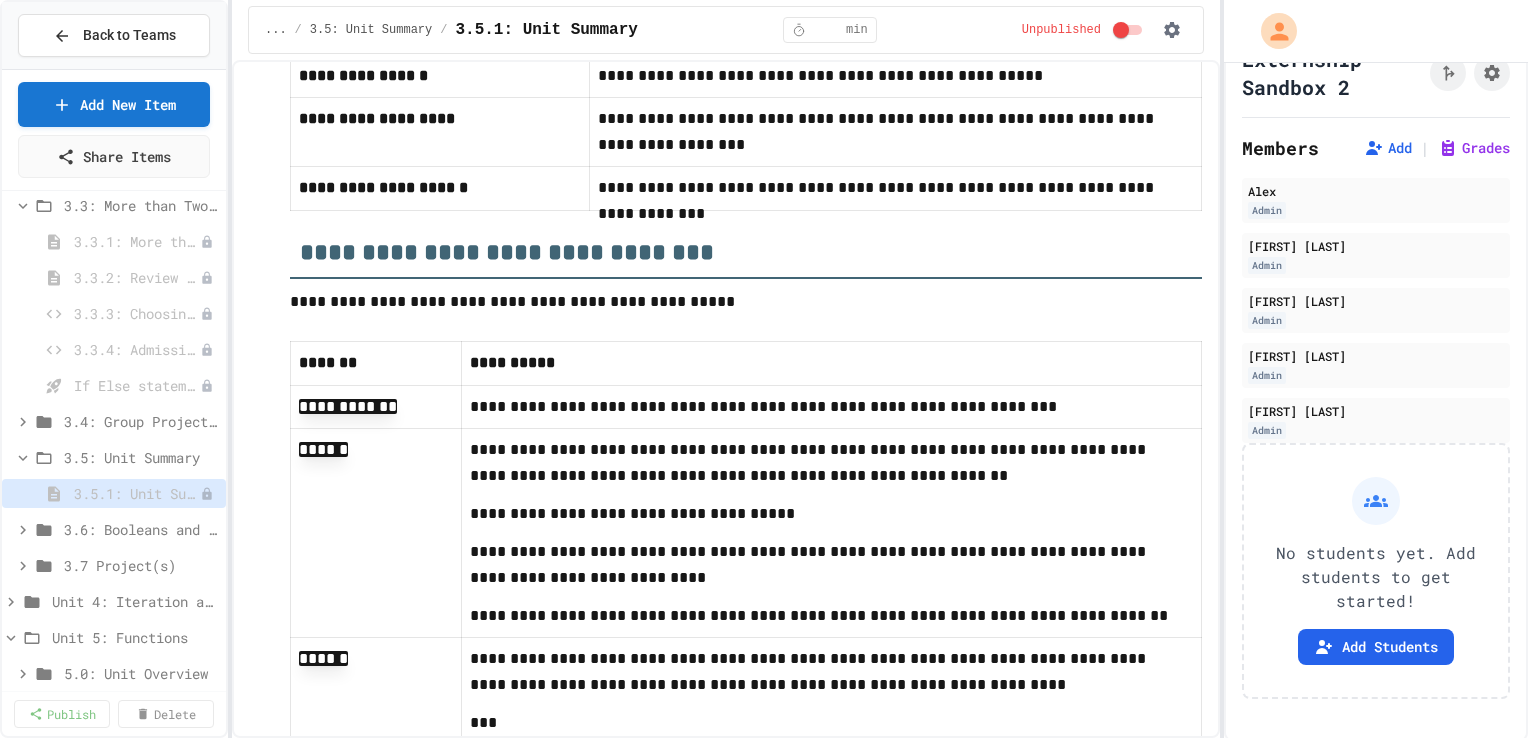 scroll, scrollTop: 1524, scrollLeft: 0, axis: vertical 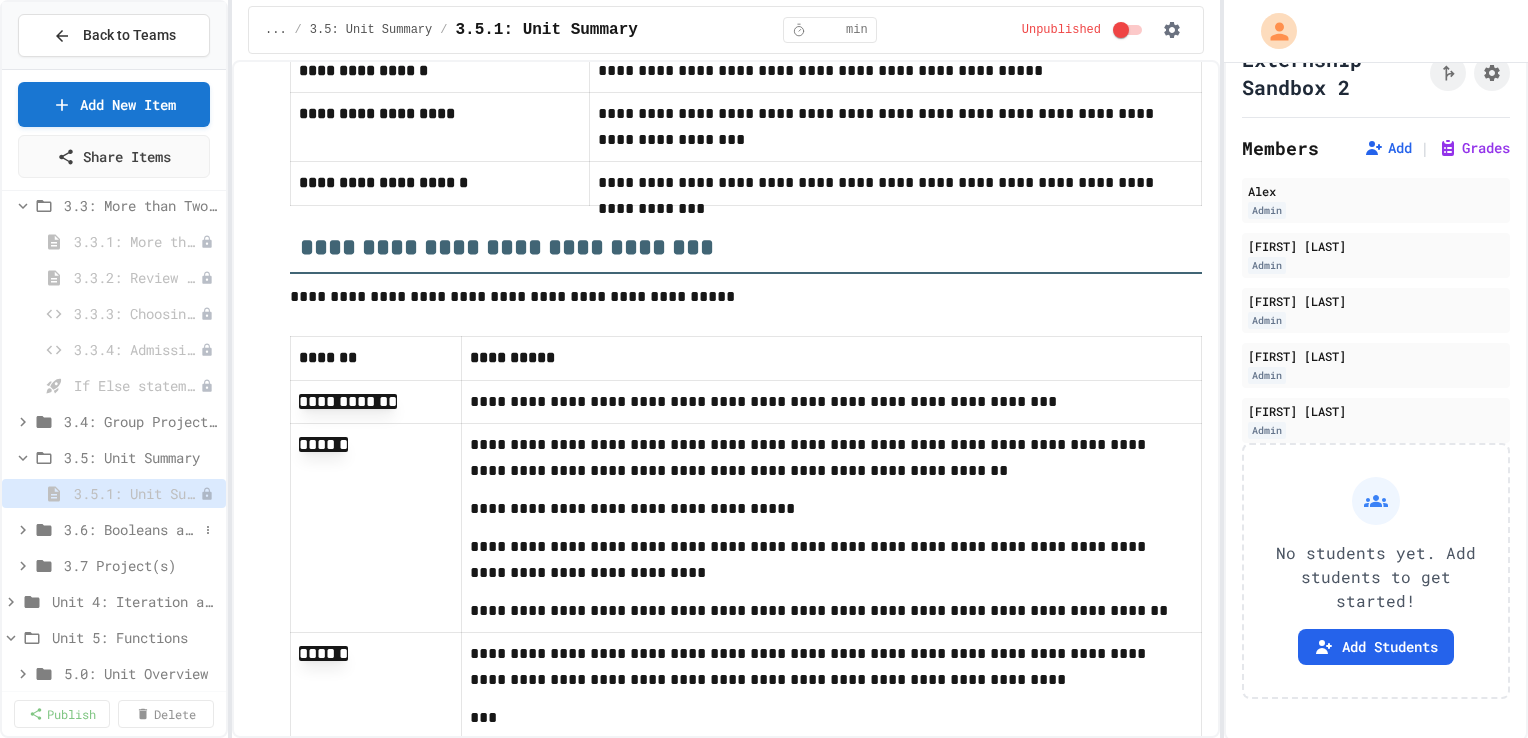 click on "3.6: Booleans and Conditionals Exam" at bounding box center [131, 529] 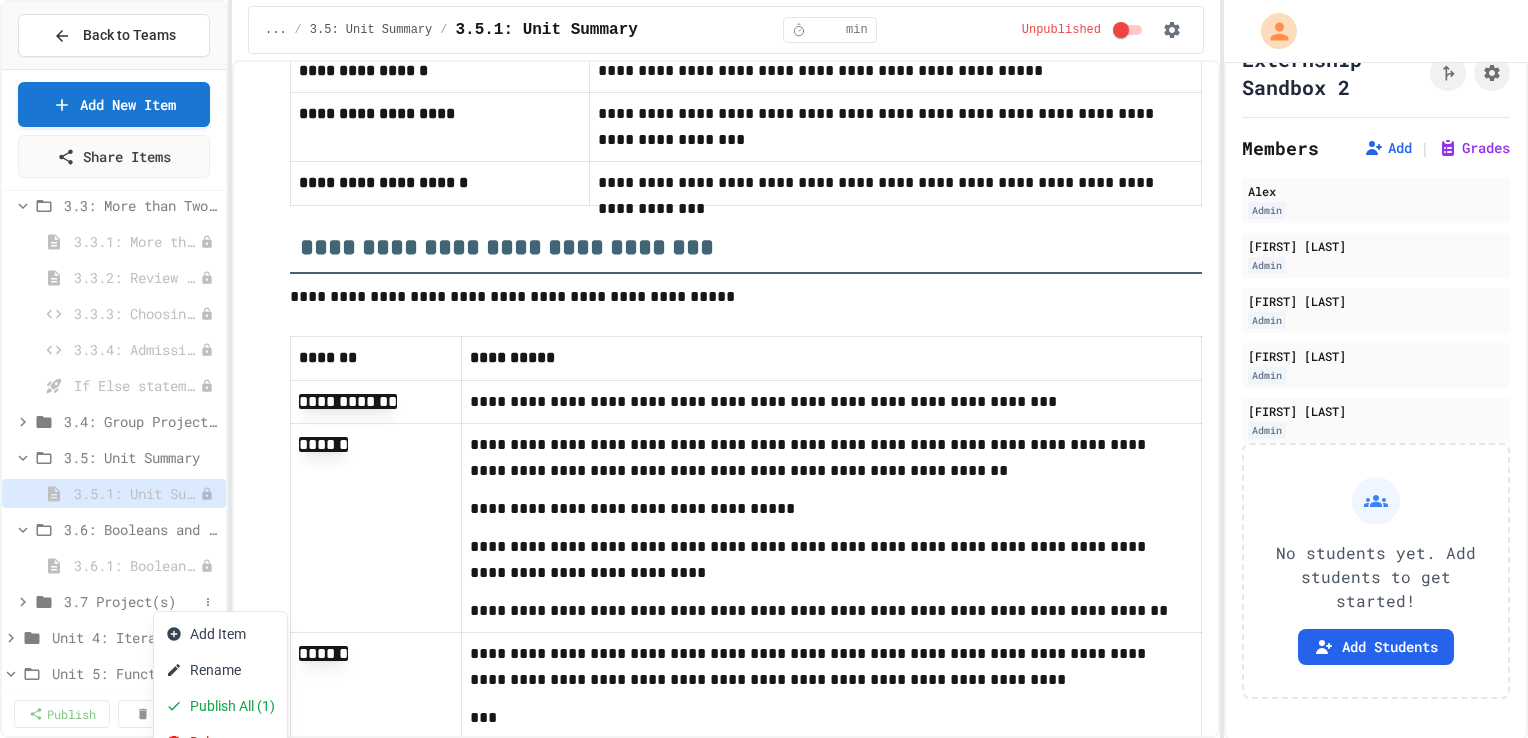 click at bounding box center (764, 369) 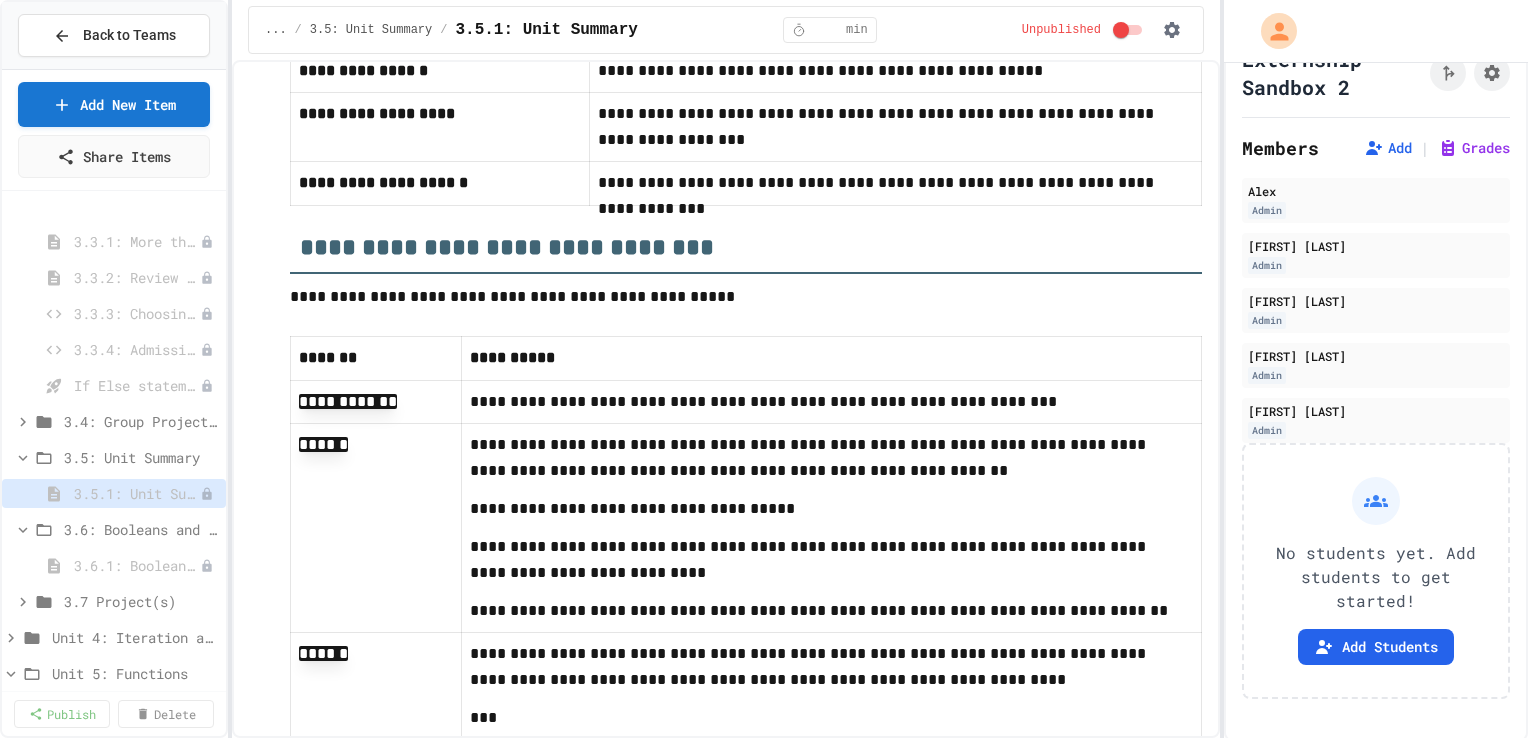 scroll, scrollTop: 2203, scrollLeft: 0, axis: vertical 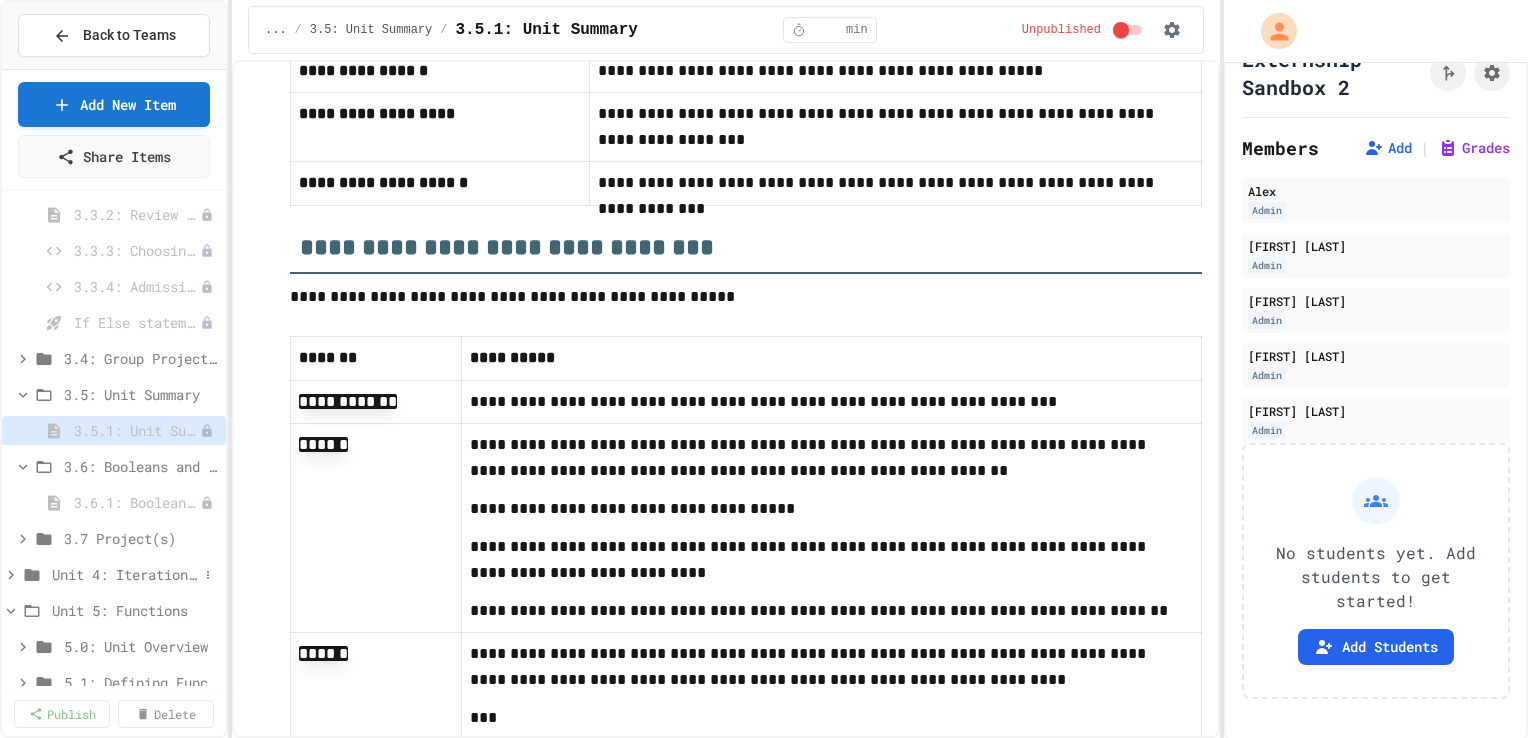 click on "Unit 4: Iteration and Random Numbers" at bounding box center [125, 574] 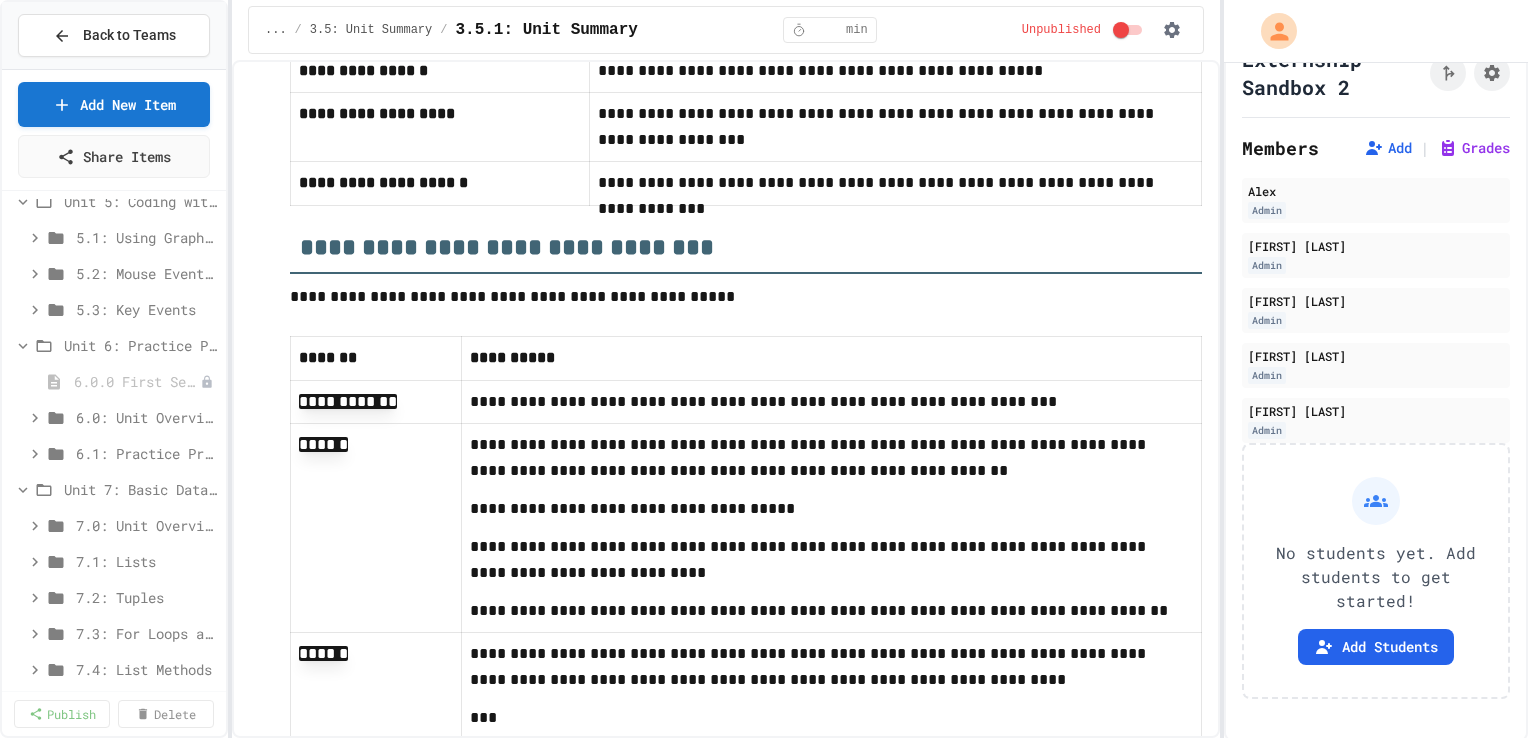 scroll, scrollTop: 4483, scrollLeft: 0, axis: vertical 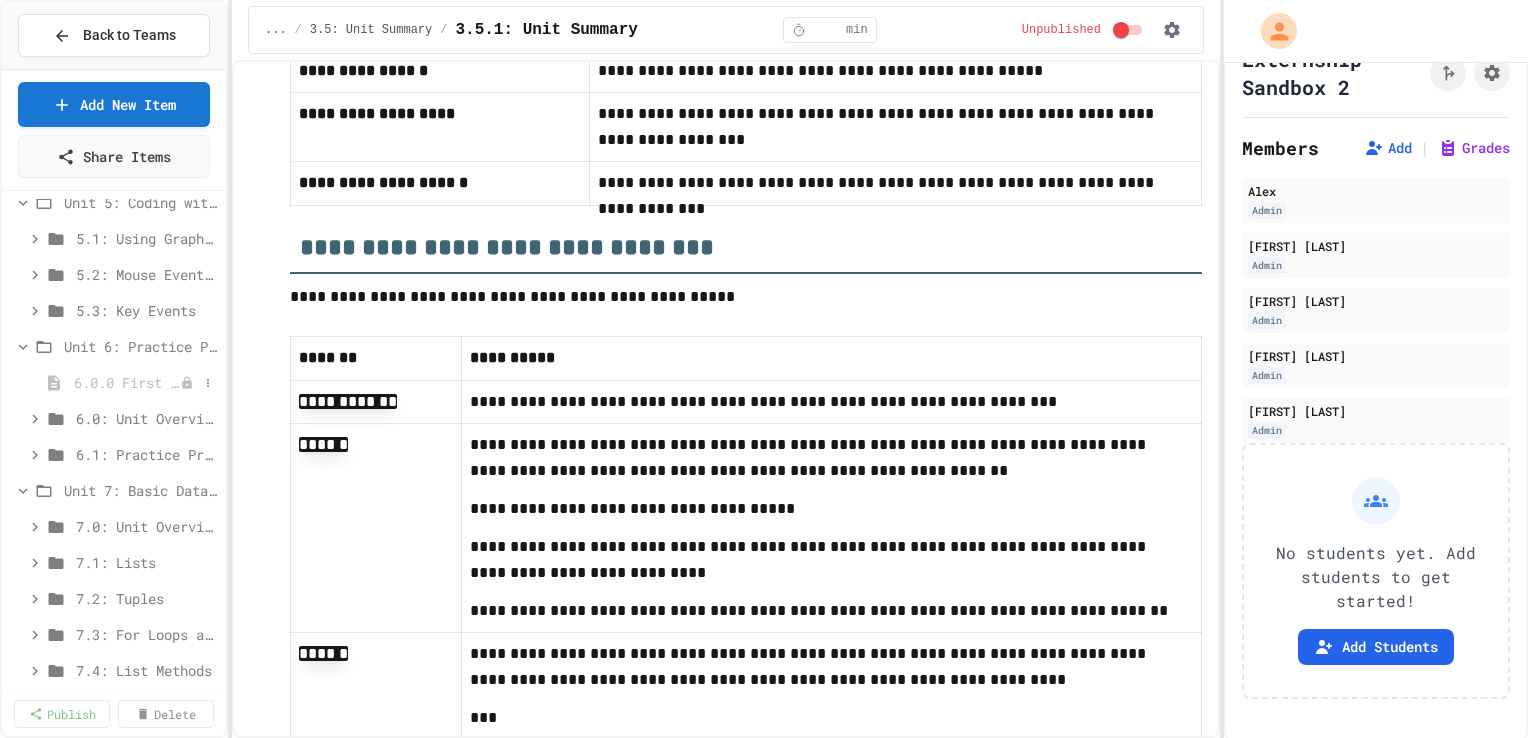 click on "6.0.0 First Semester Review" at bounding box center (127, 382) 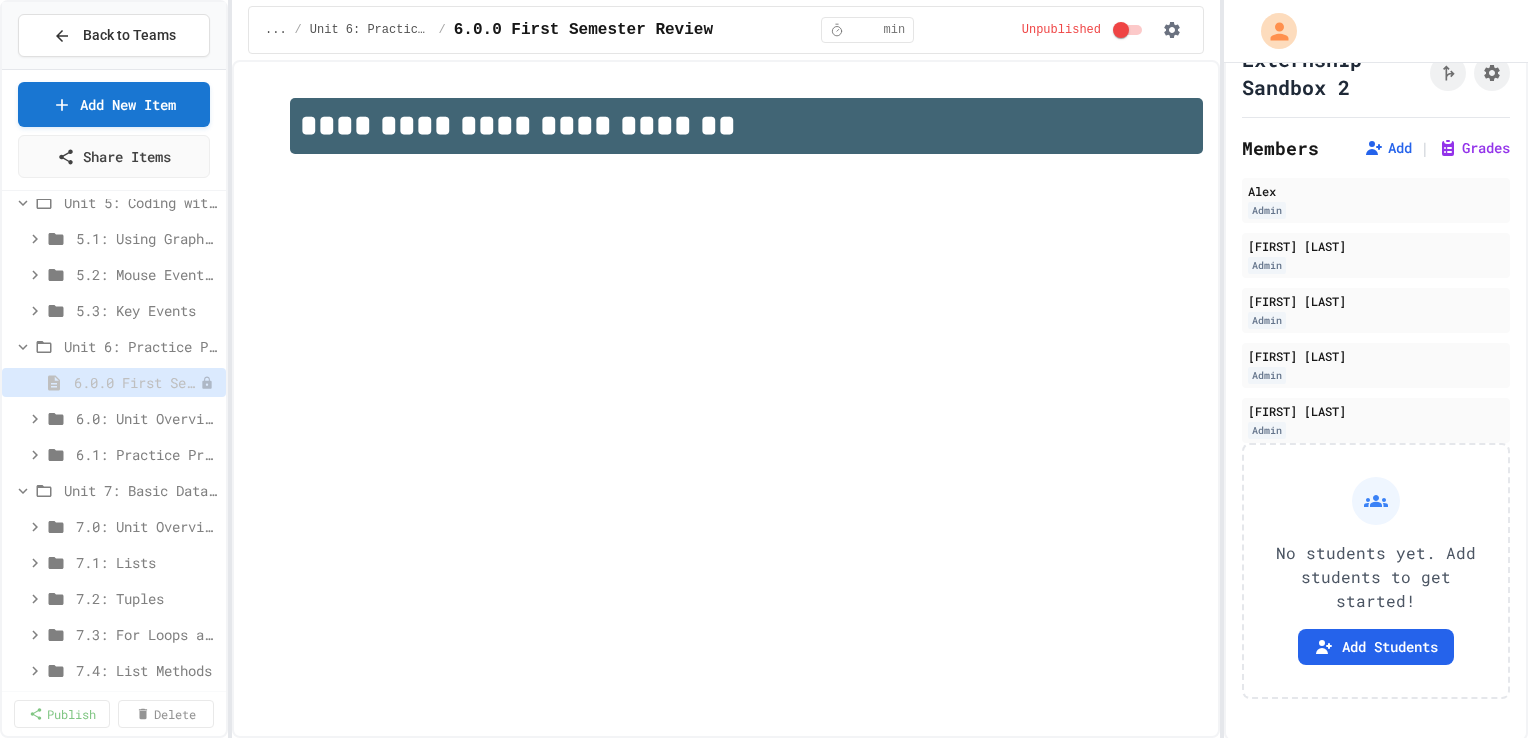 click on "**********" at bounding box center (726, 399) 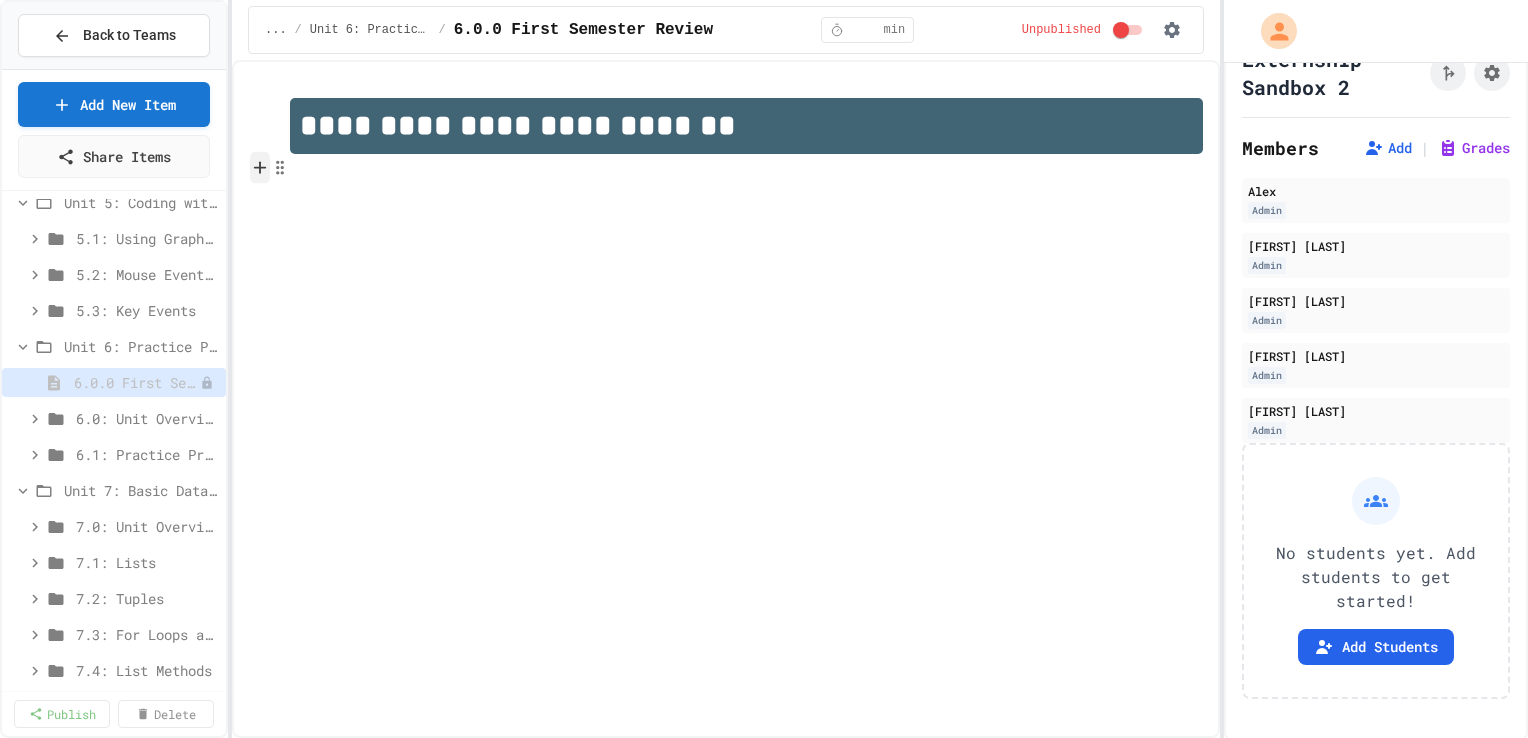 click 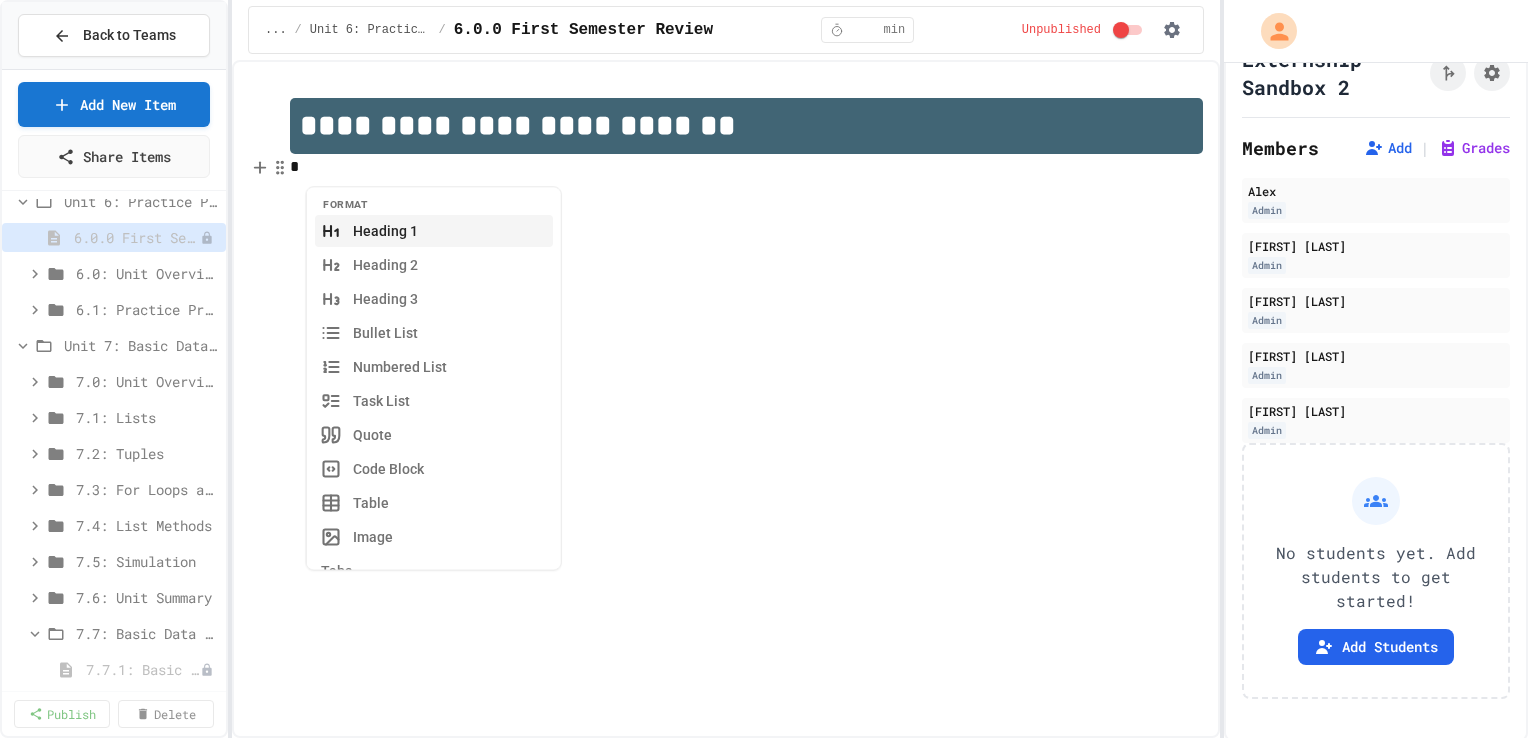 scroll, scrollTop: 4640, scrollLeft: 0, axis: vertical 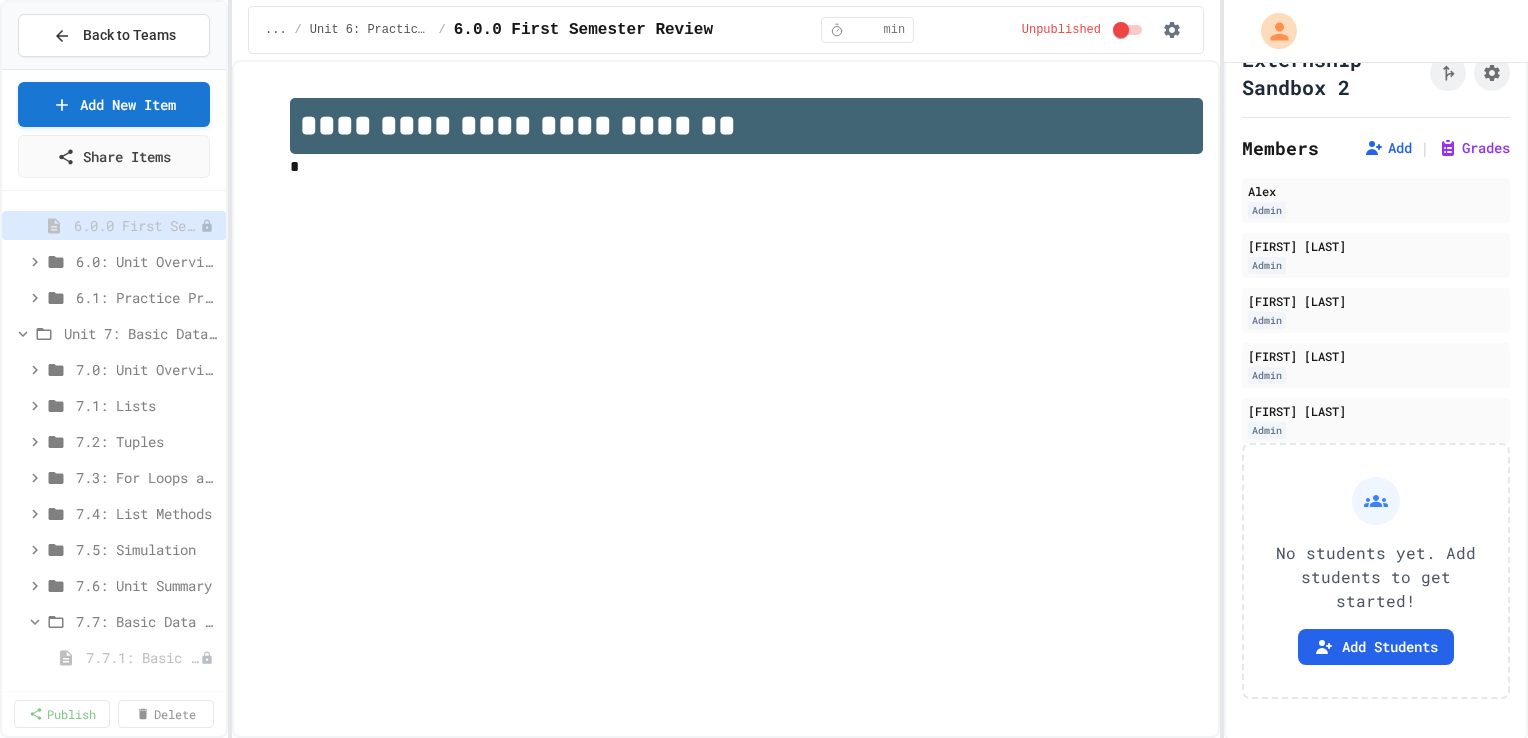 click on "**********" at bounding box center (726, 399) 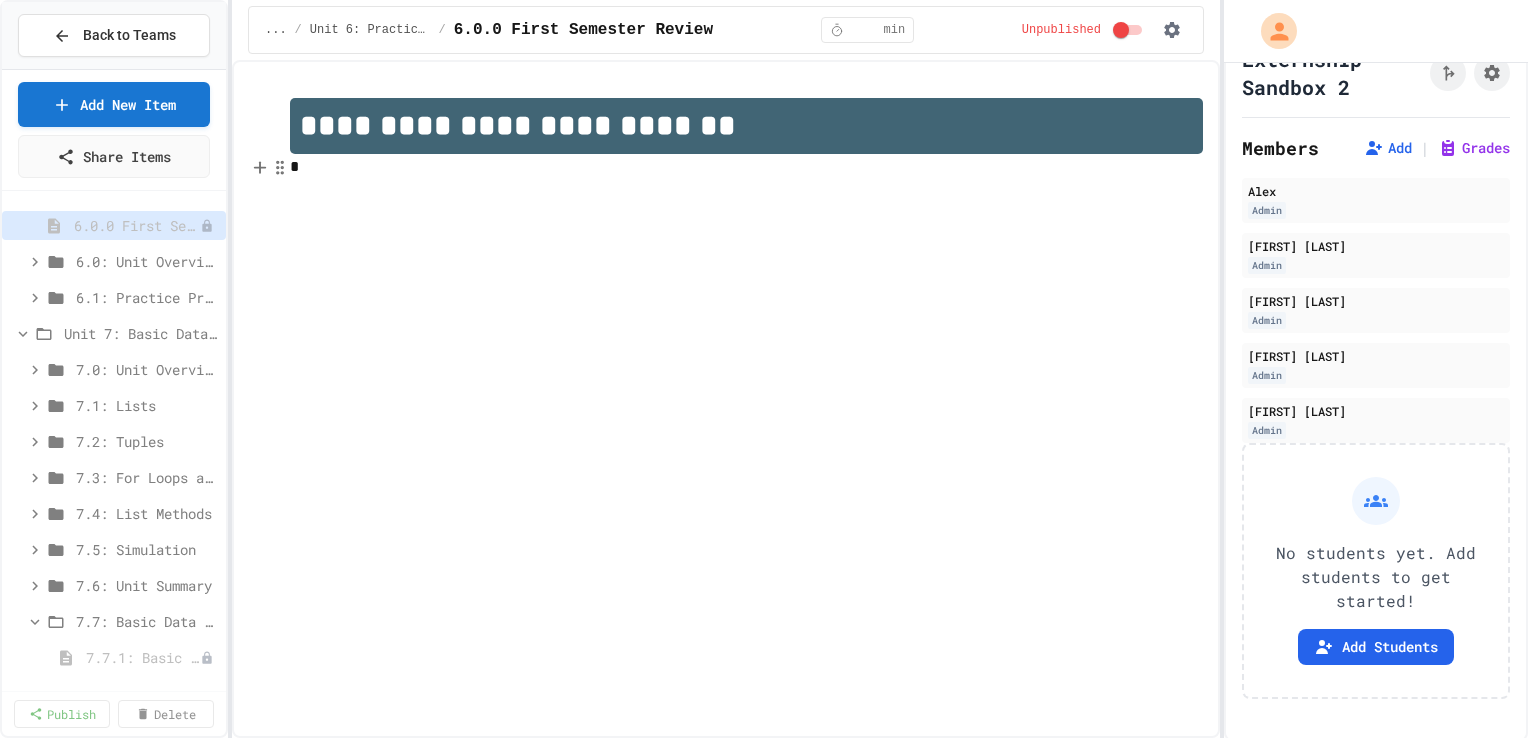 click on "**********" at bounding box center [726, 139] 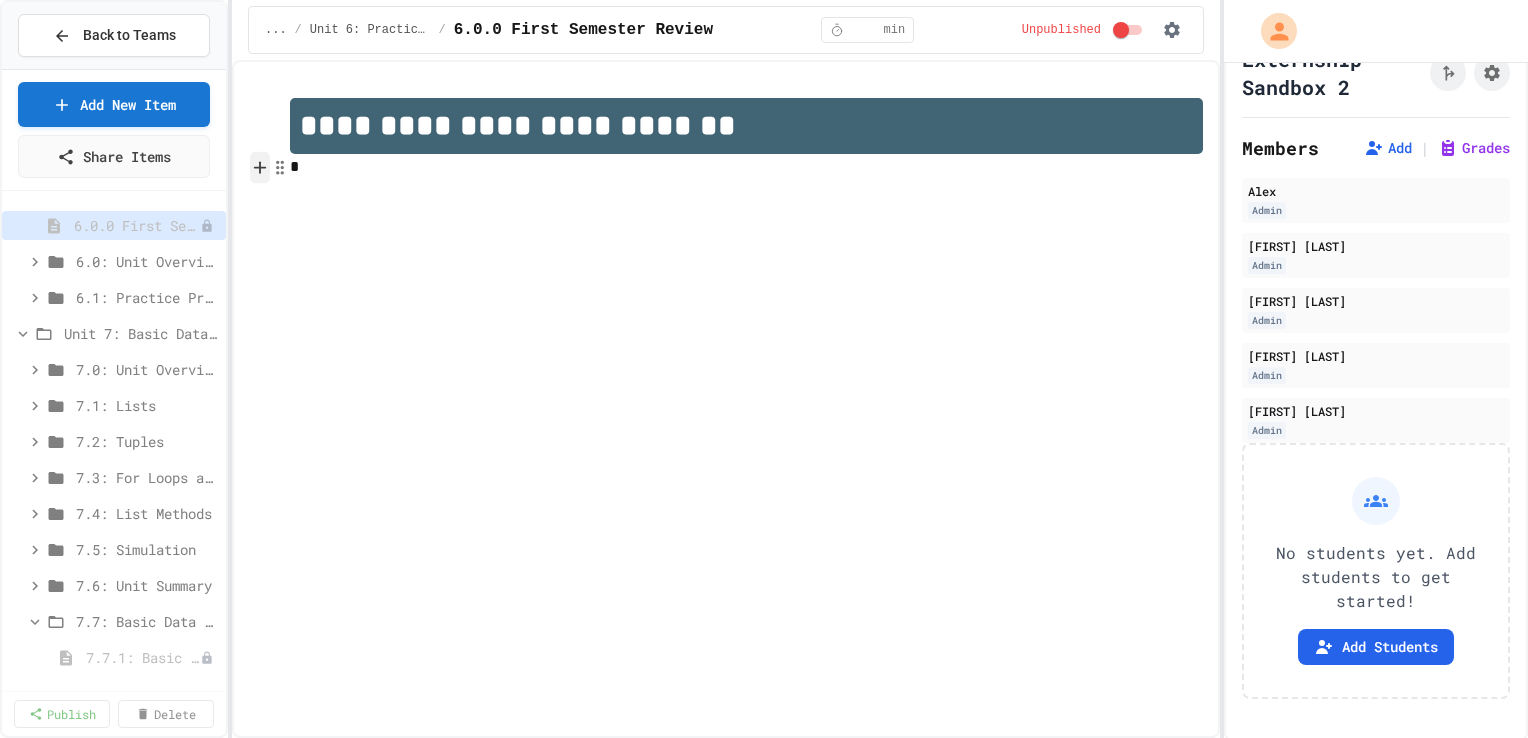 click 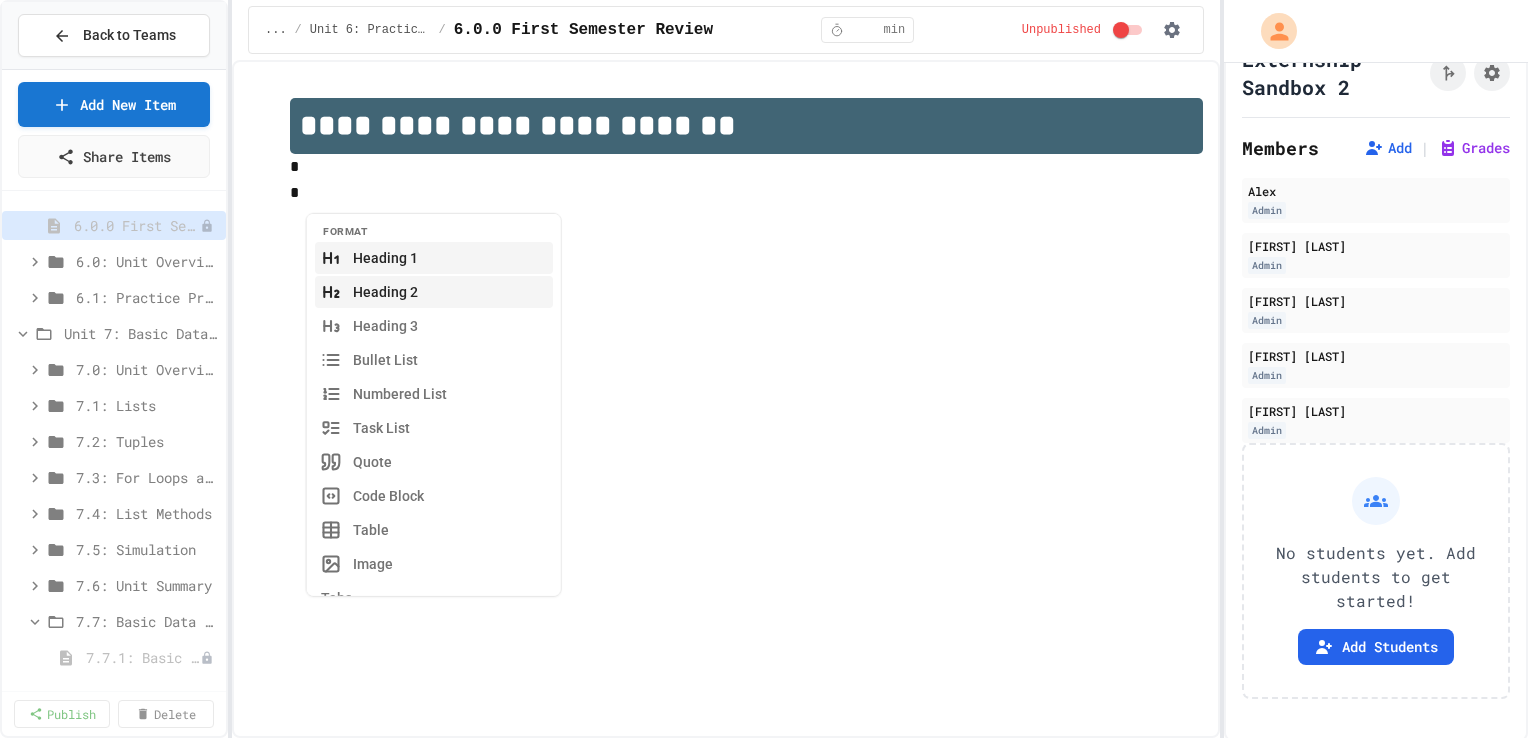 click on "Heading 2" at bounding box center [434, 291] 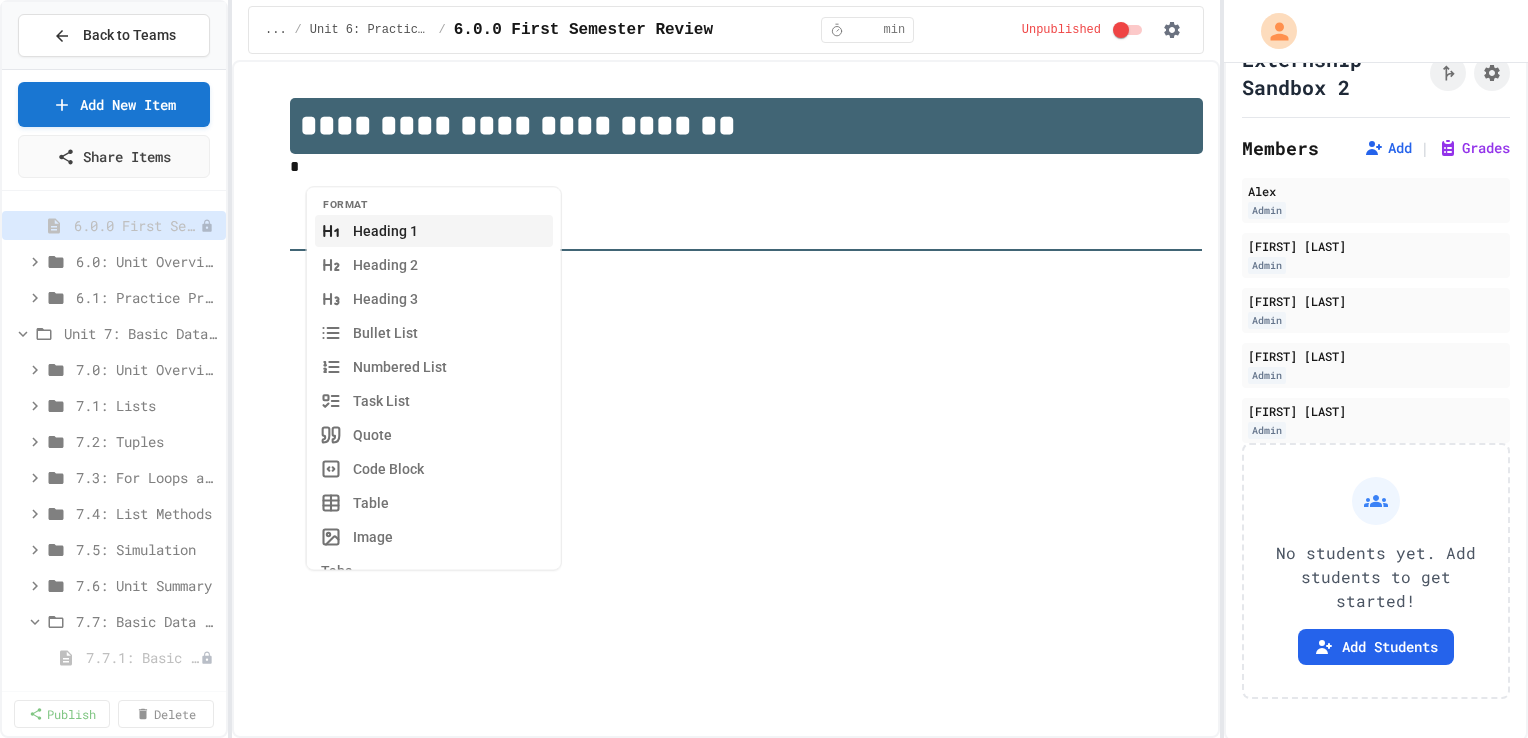 click on "*" at bounding box center (746, 168) 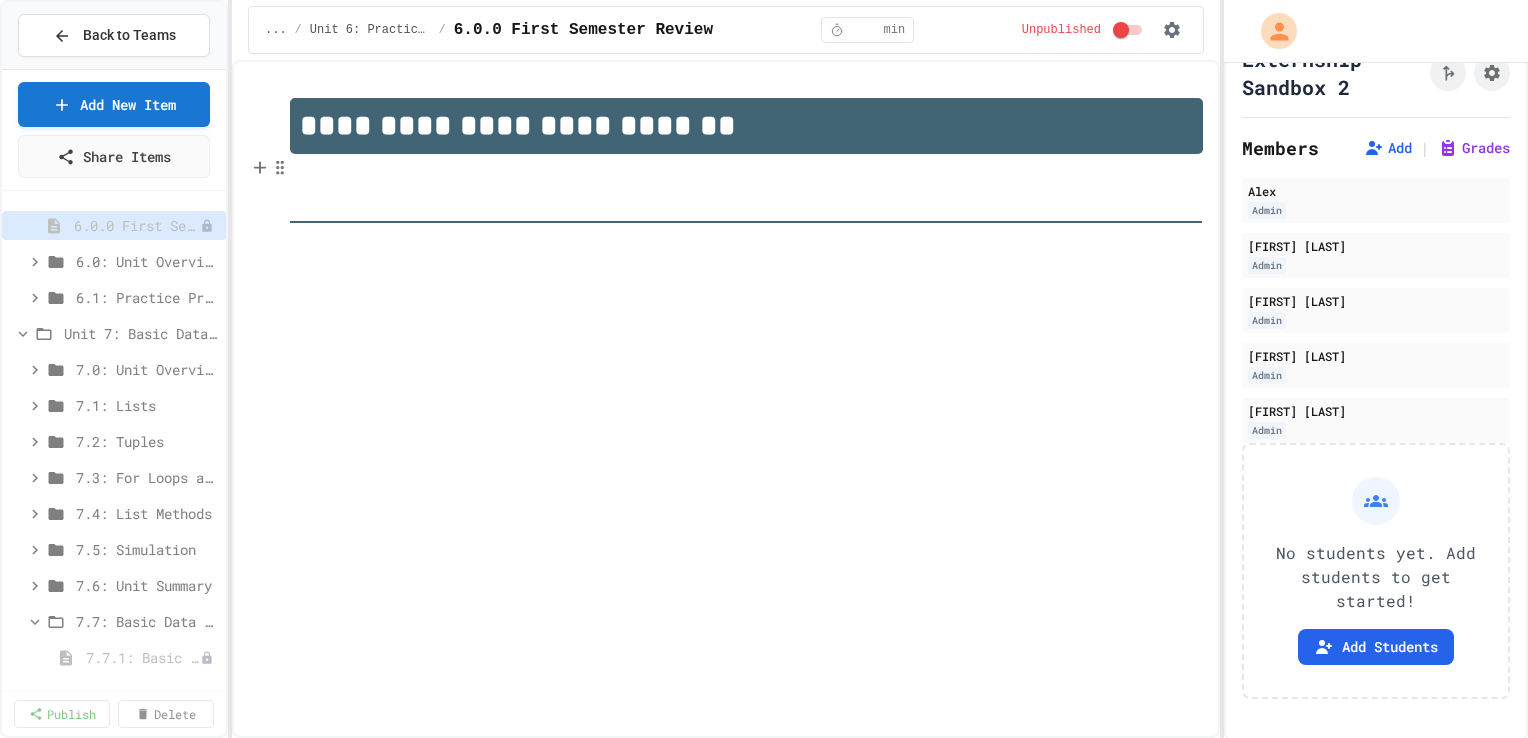 click at bounding box center (746, 188) 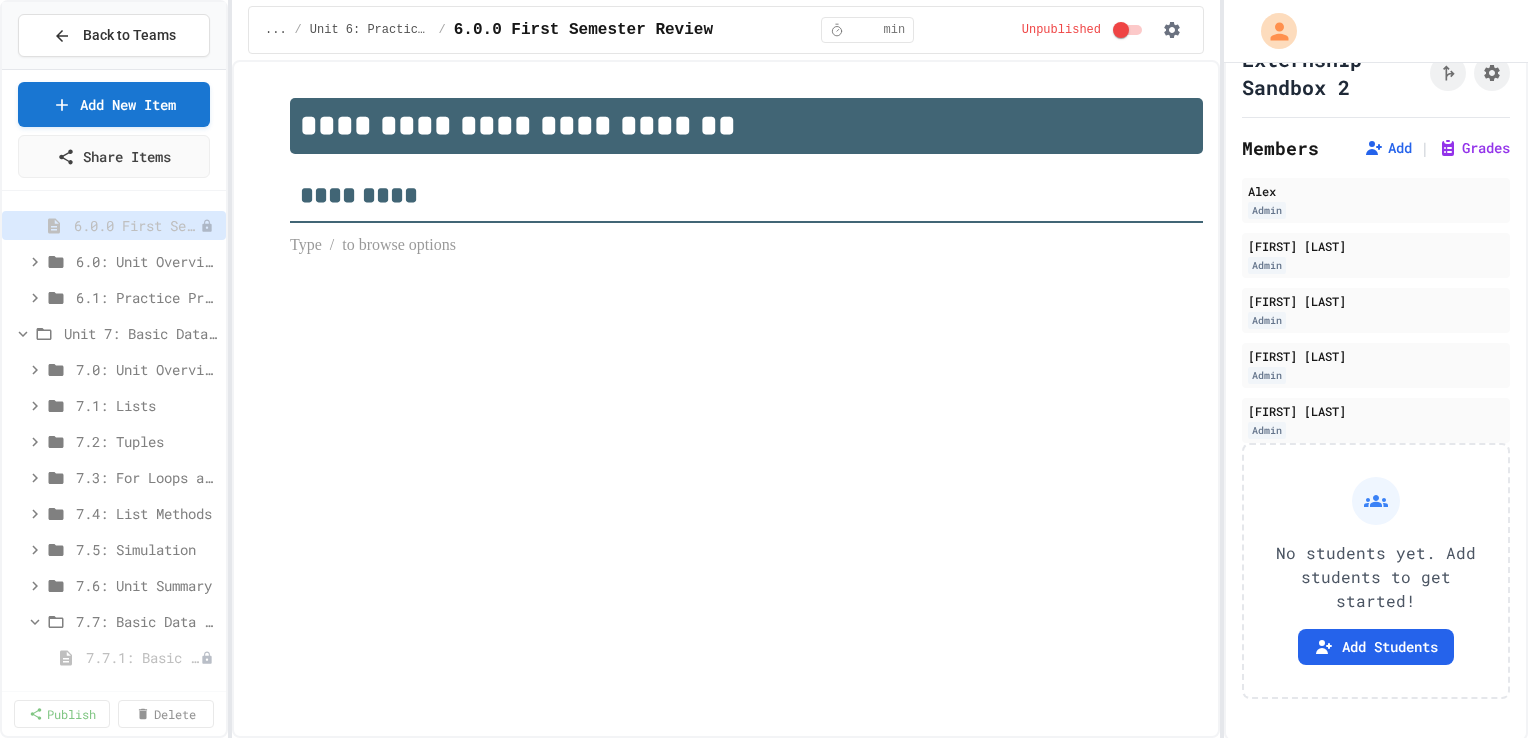 click at bounding box center (746, 246) 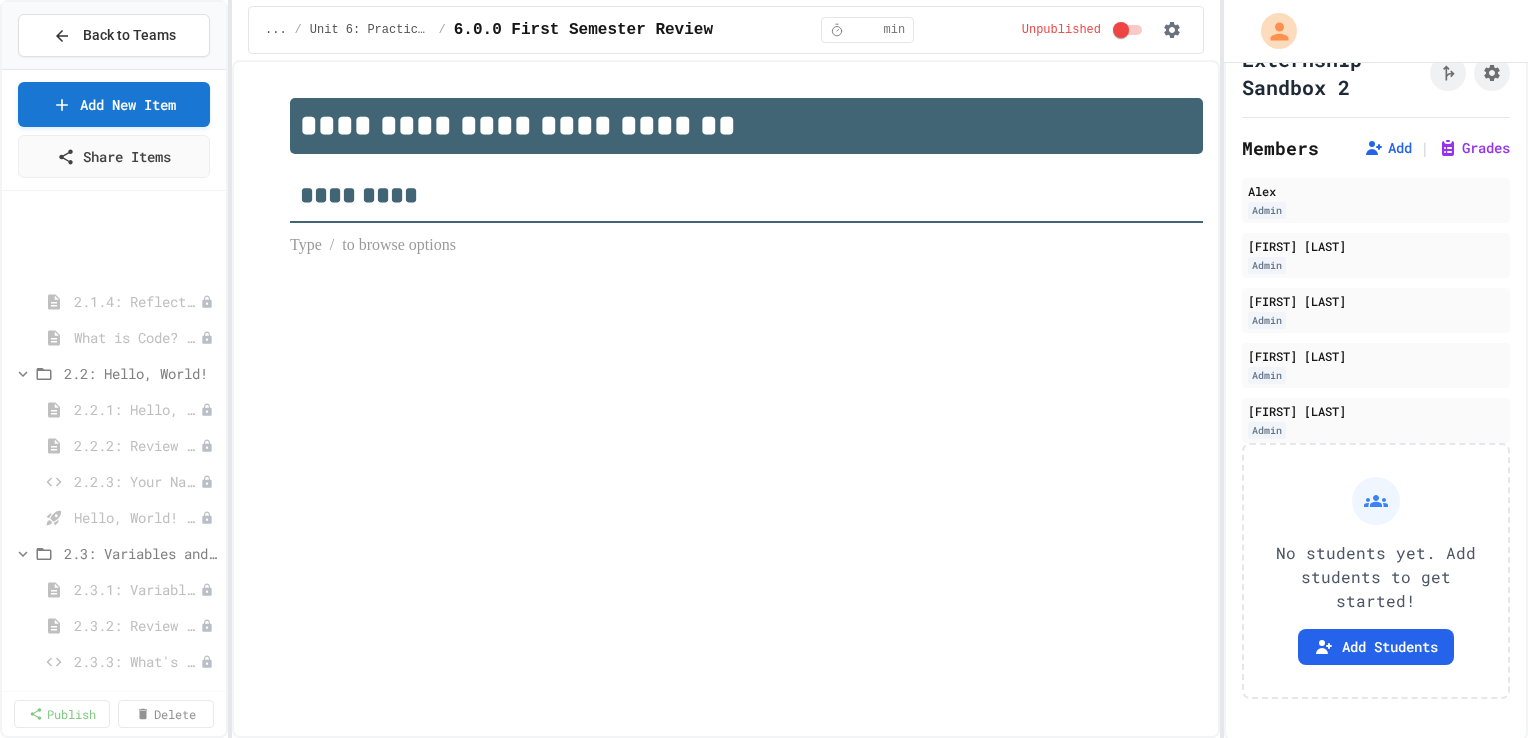 scroll, scrollTop: 0, scrollLeft: 0, axis: both 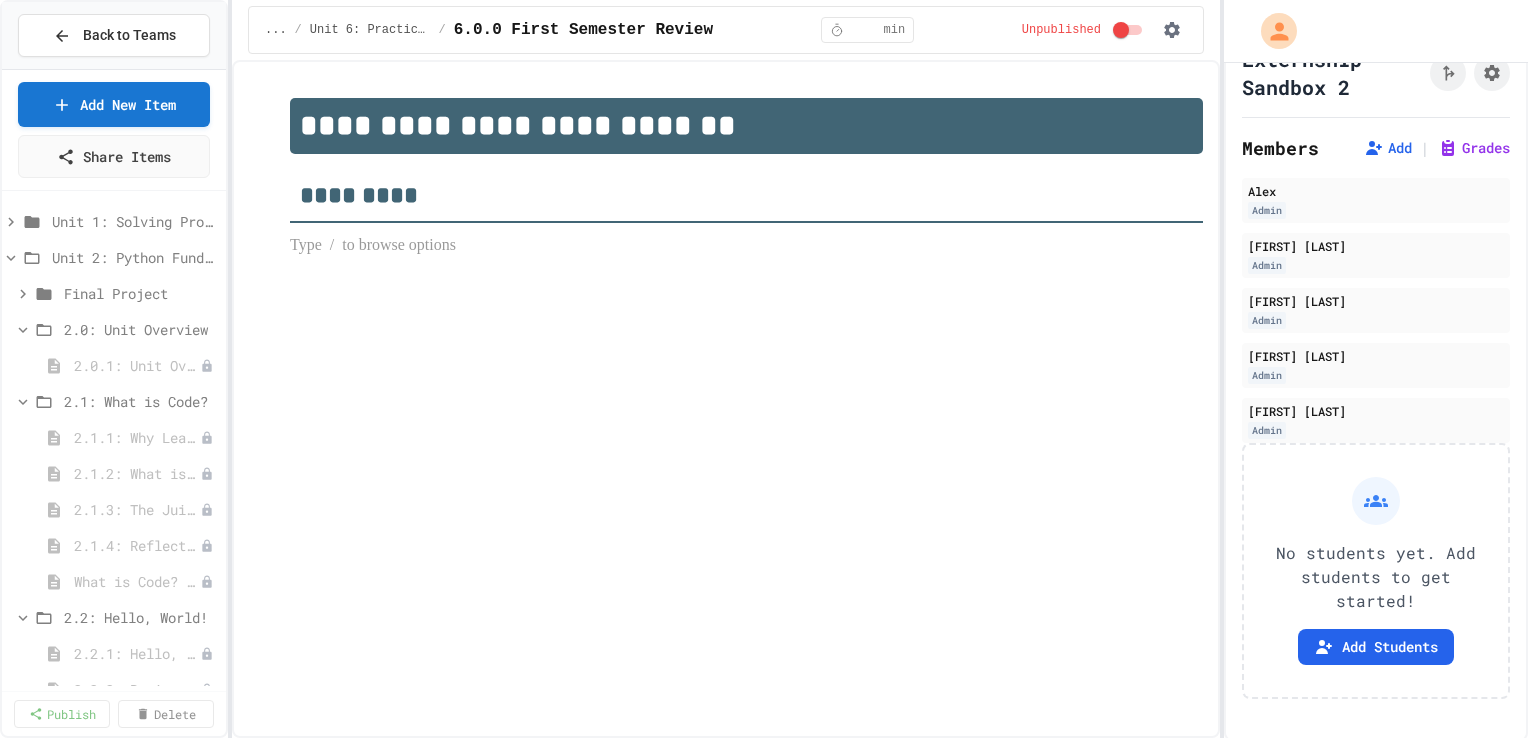 click on "**********" at bounding box center [746, 178] 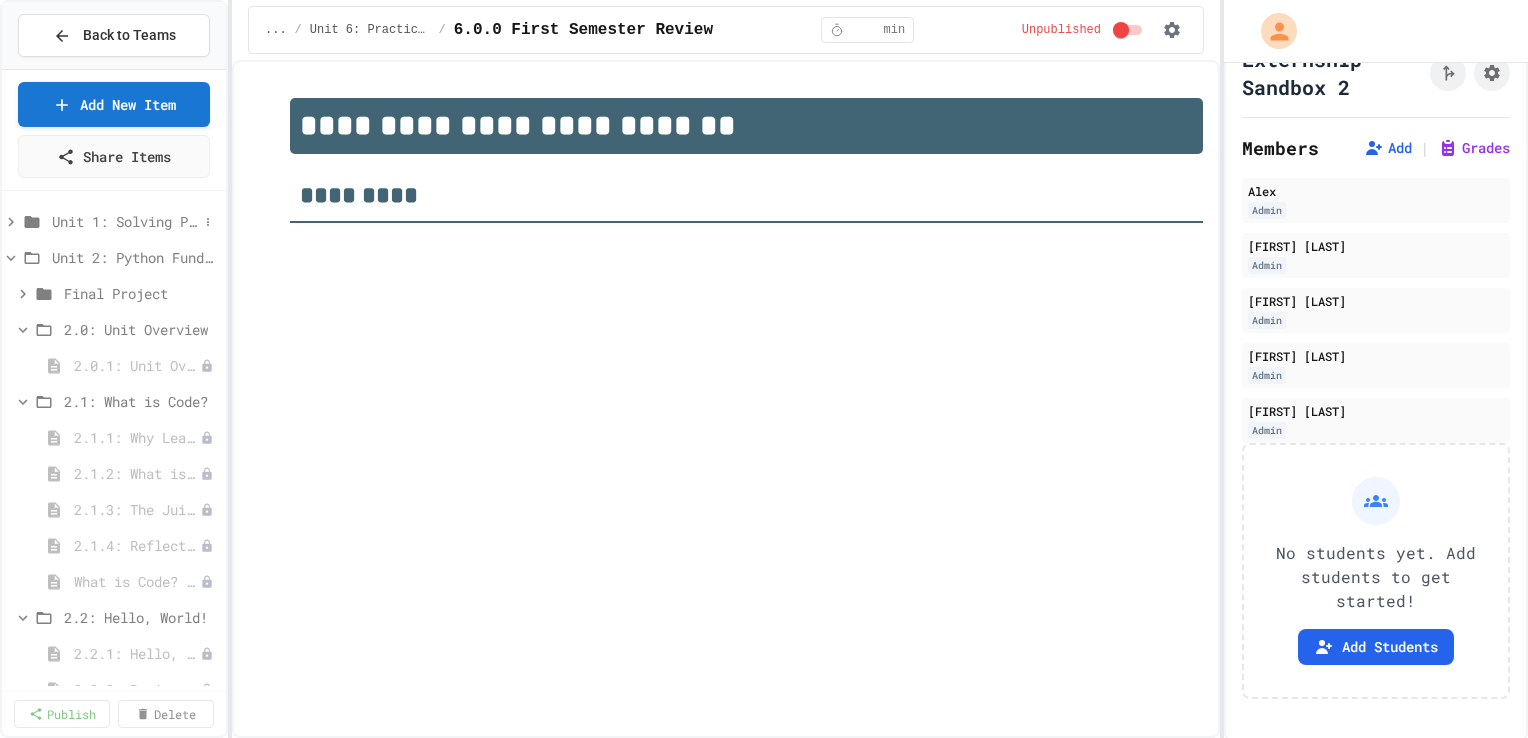 click on "Unit 1: Solving Problems in Computer Science" at bounding box center (125, 221) 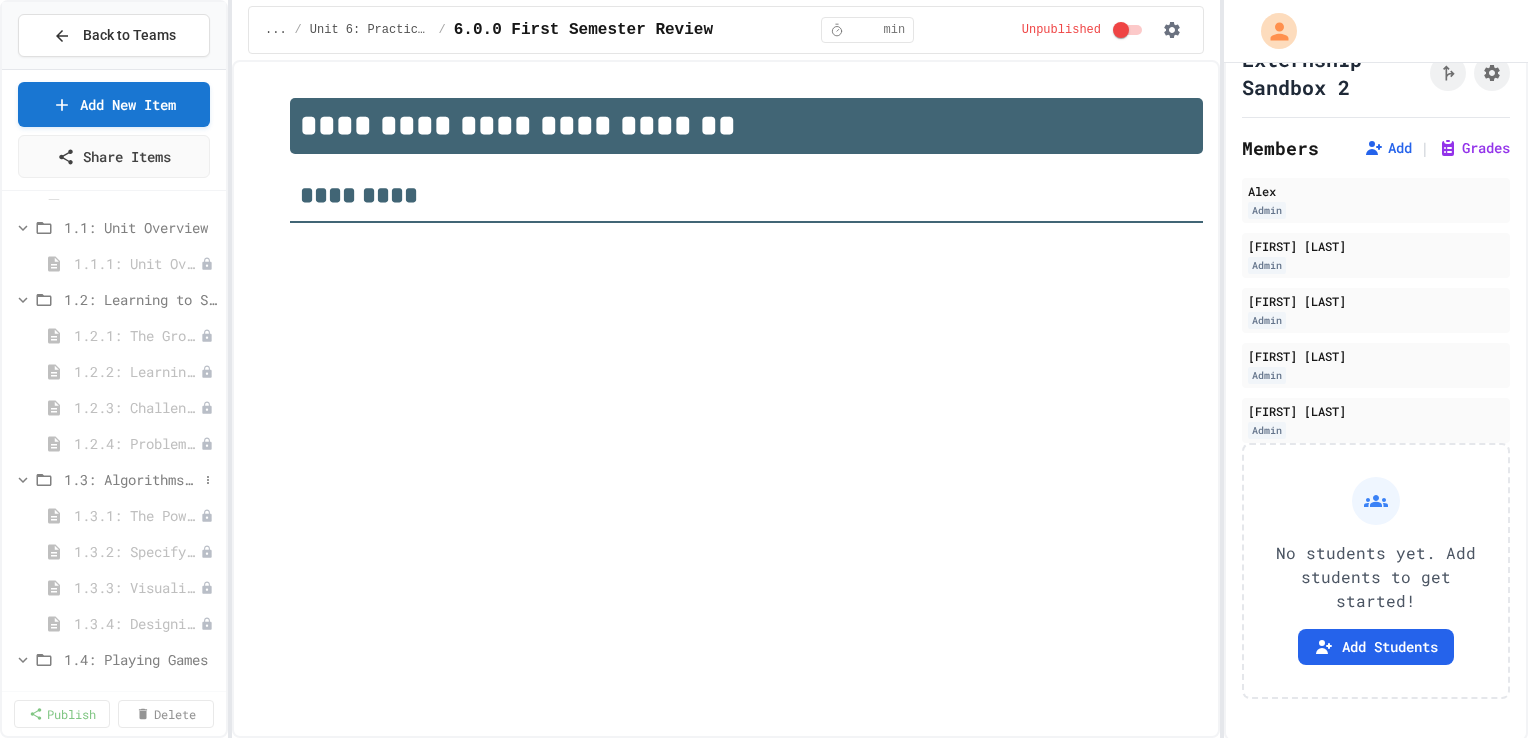 scroll, scrollTop: 104, scrollLeft: 0, axis: vertical 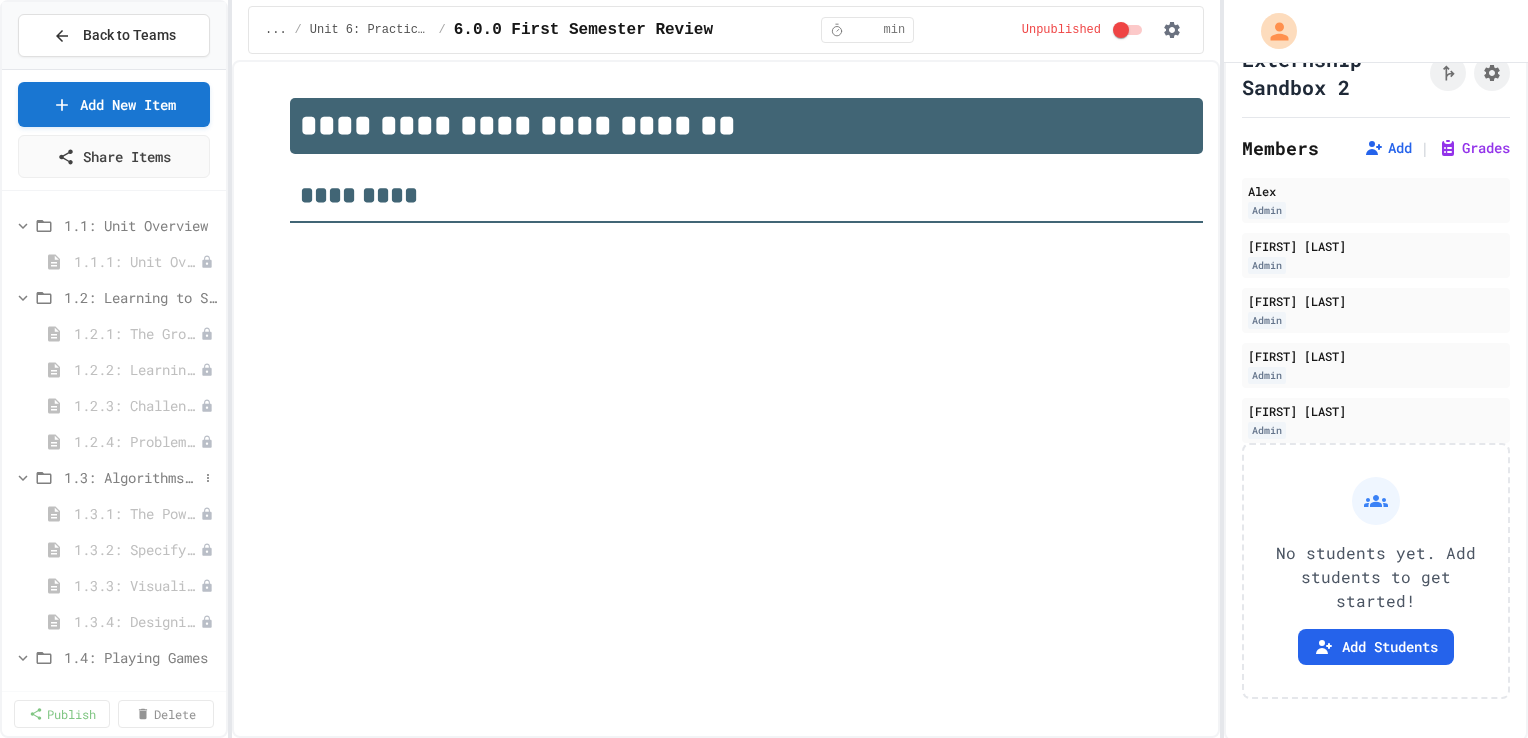 click on "1.3.3: Visualizing Logic with Flowcharts" at bounding box center [137, 585] 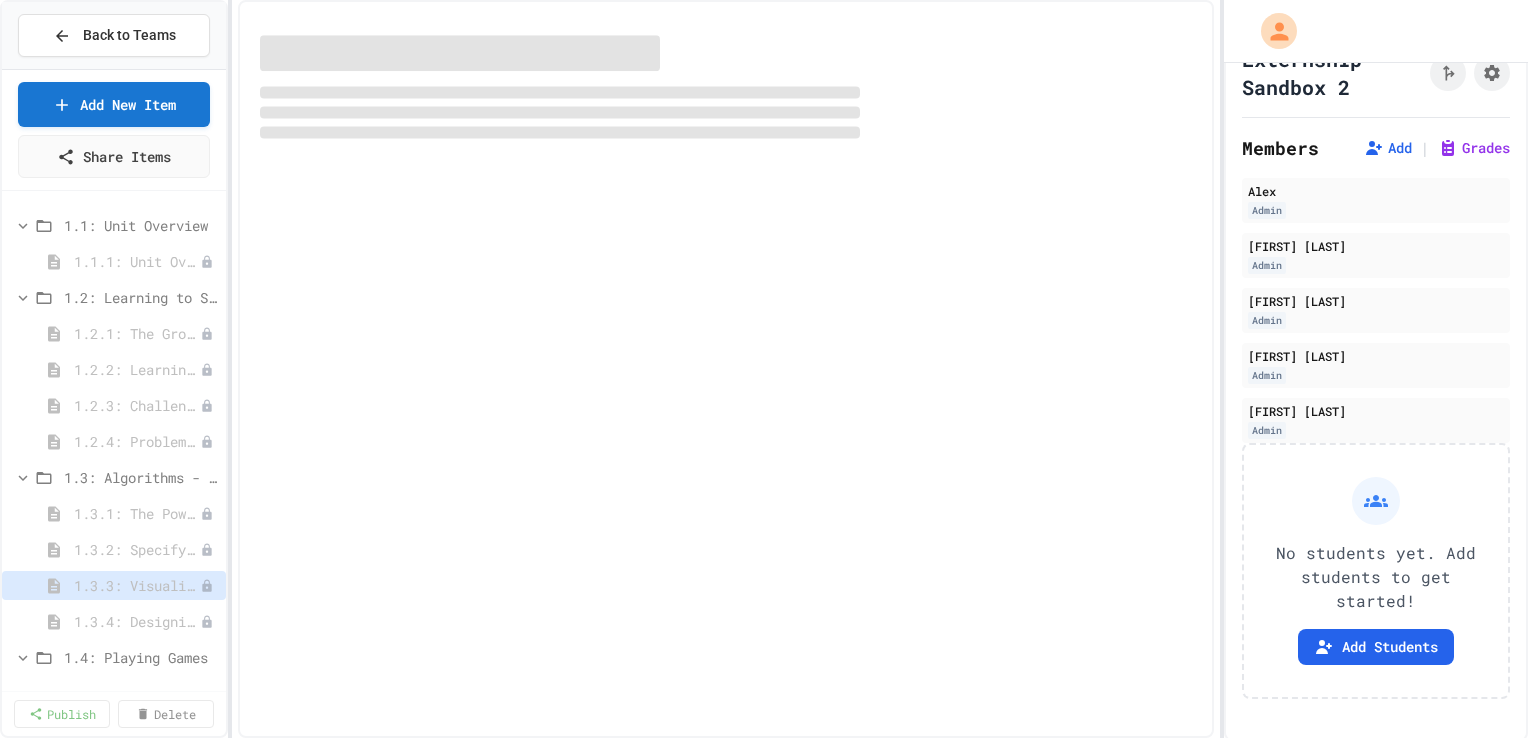 select on "***" 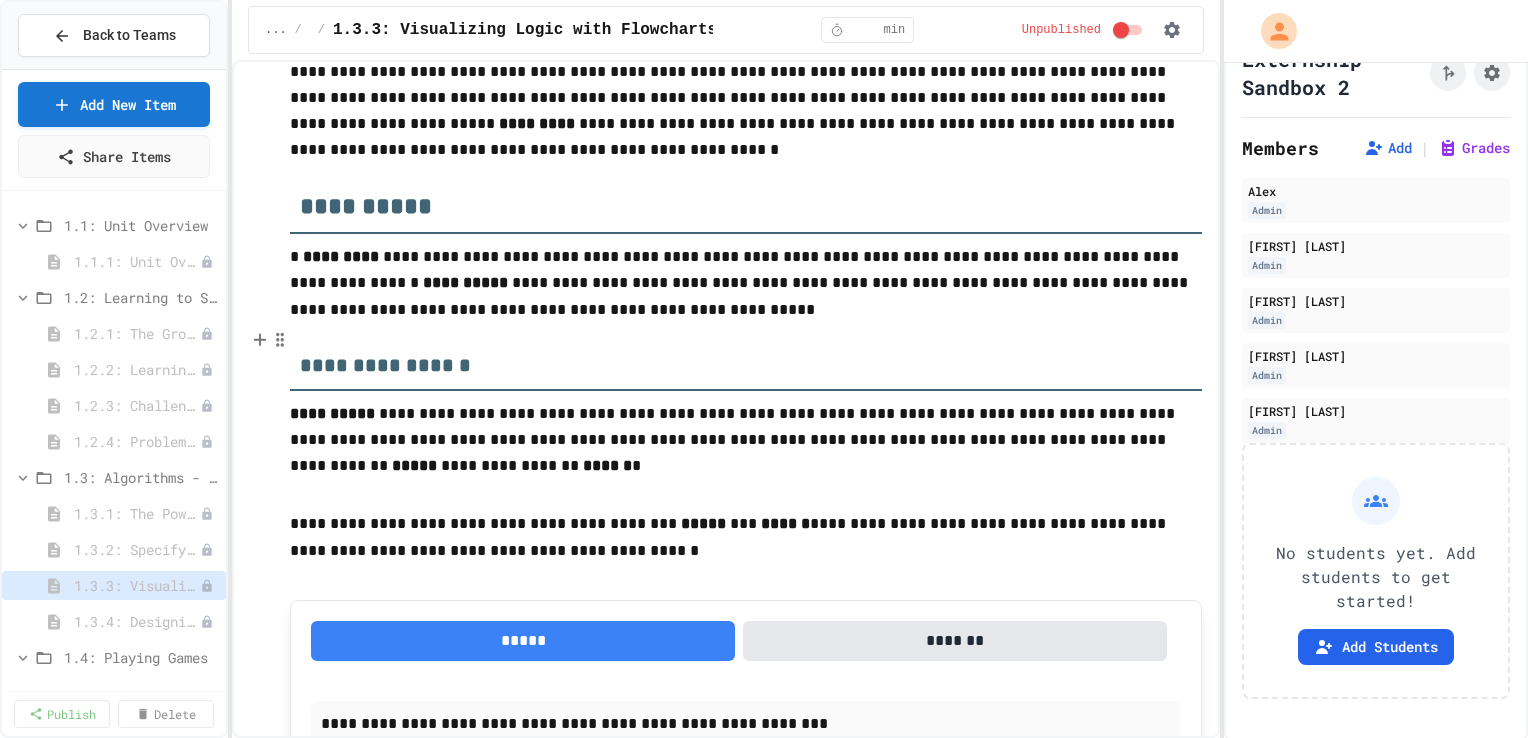 scroll, scrollTop: 144, scrollLeft: 0, axis: vertical 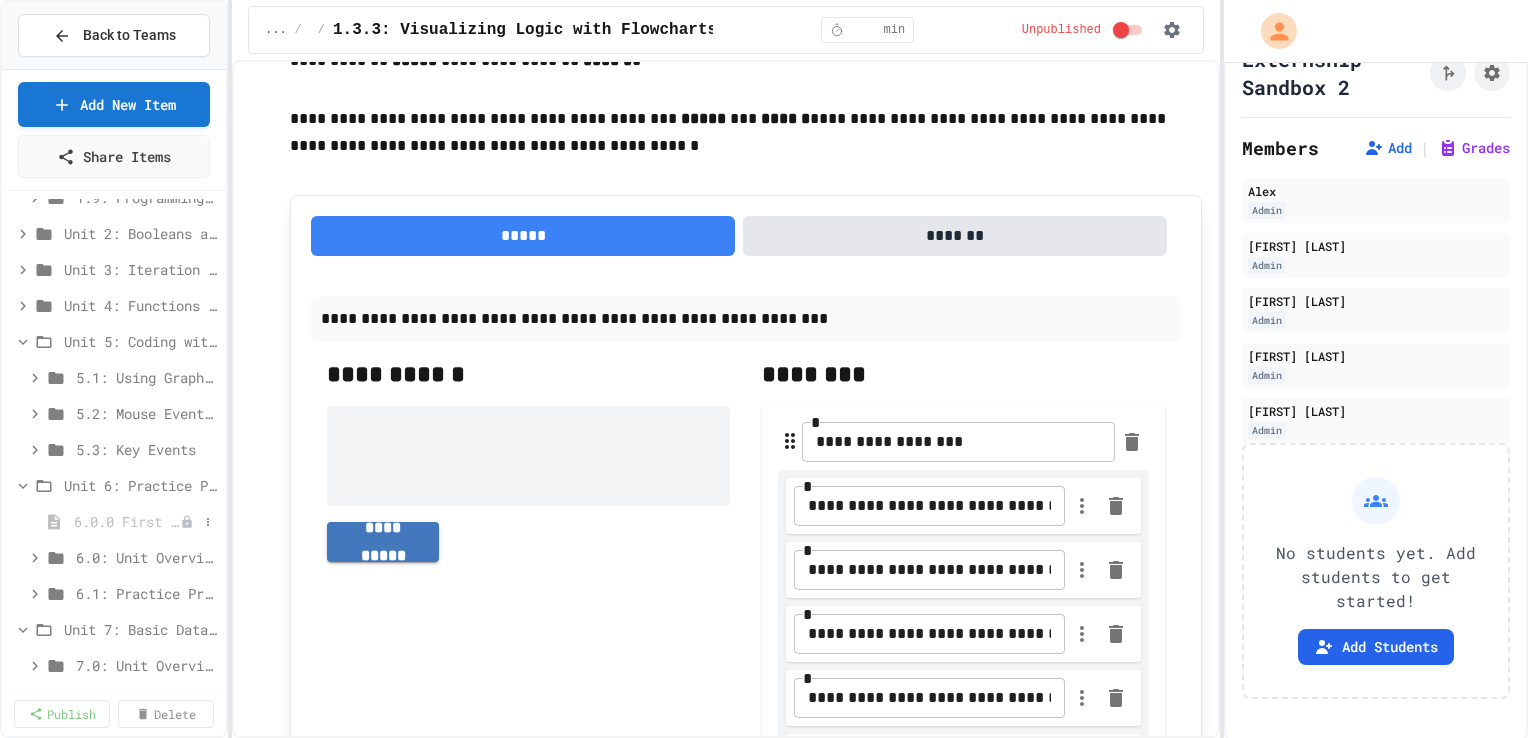 click on "6.0.0 First Semester Review" at bounding box center (127, 521) 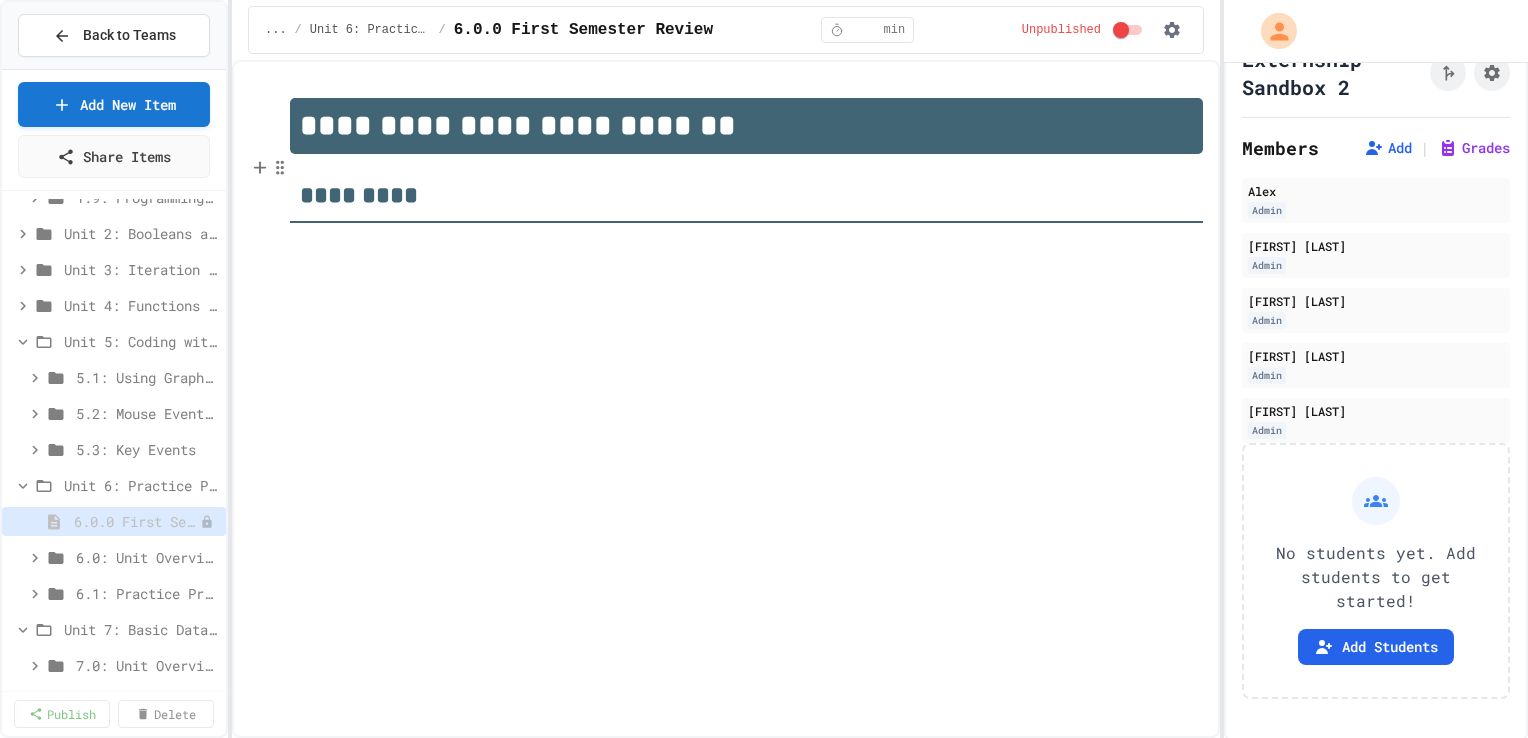 click on "*********" at bounding box center [746, 188] 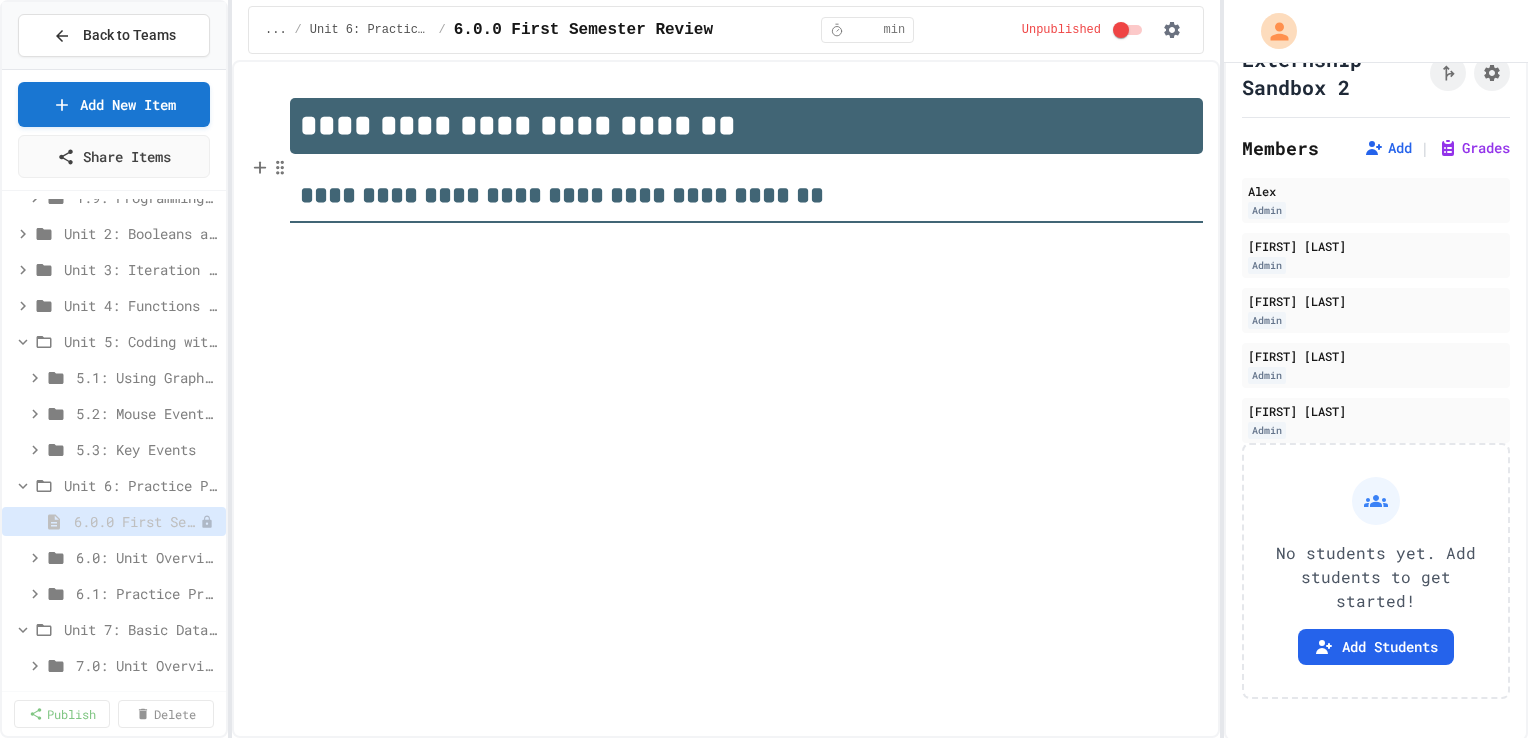 click on "**********" at bounding box center (726, 178) 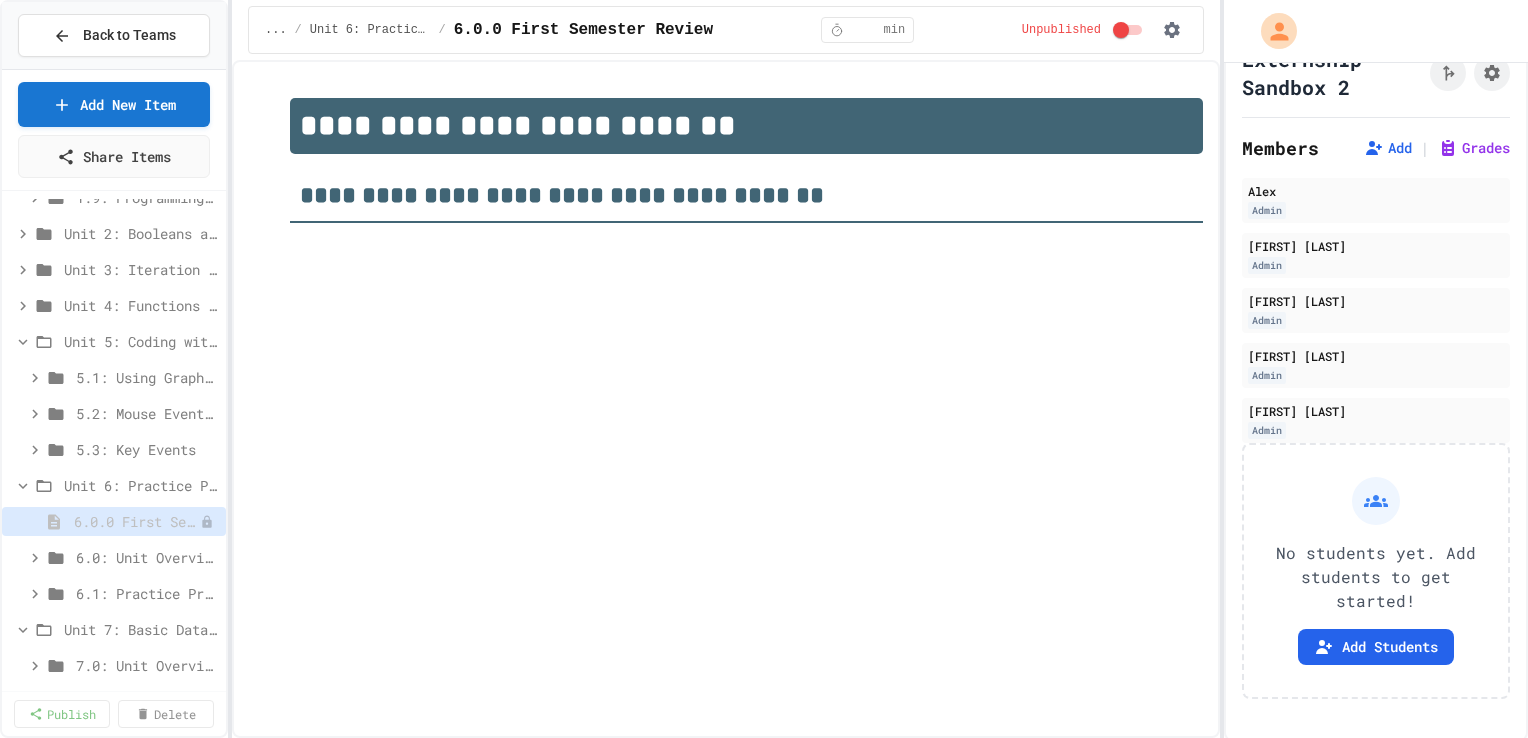 click on "**********" at bounding box center [726, 178] 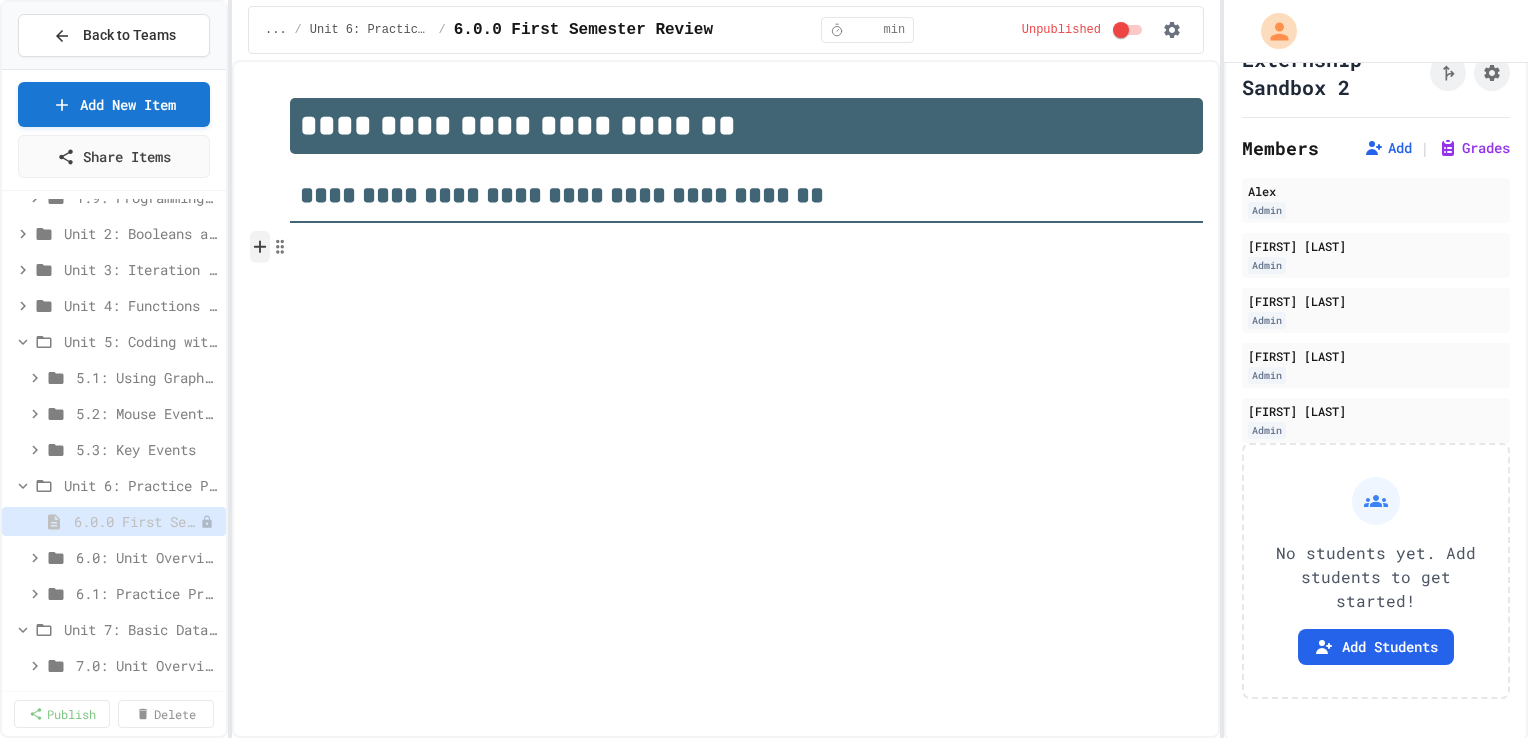 click 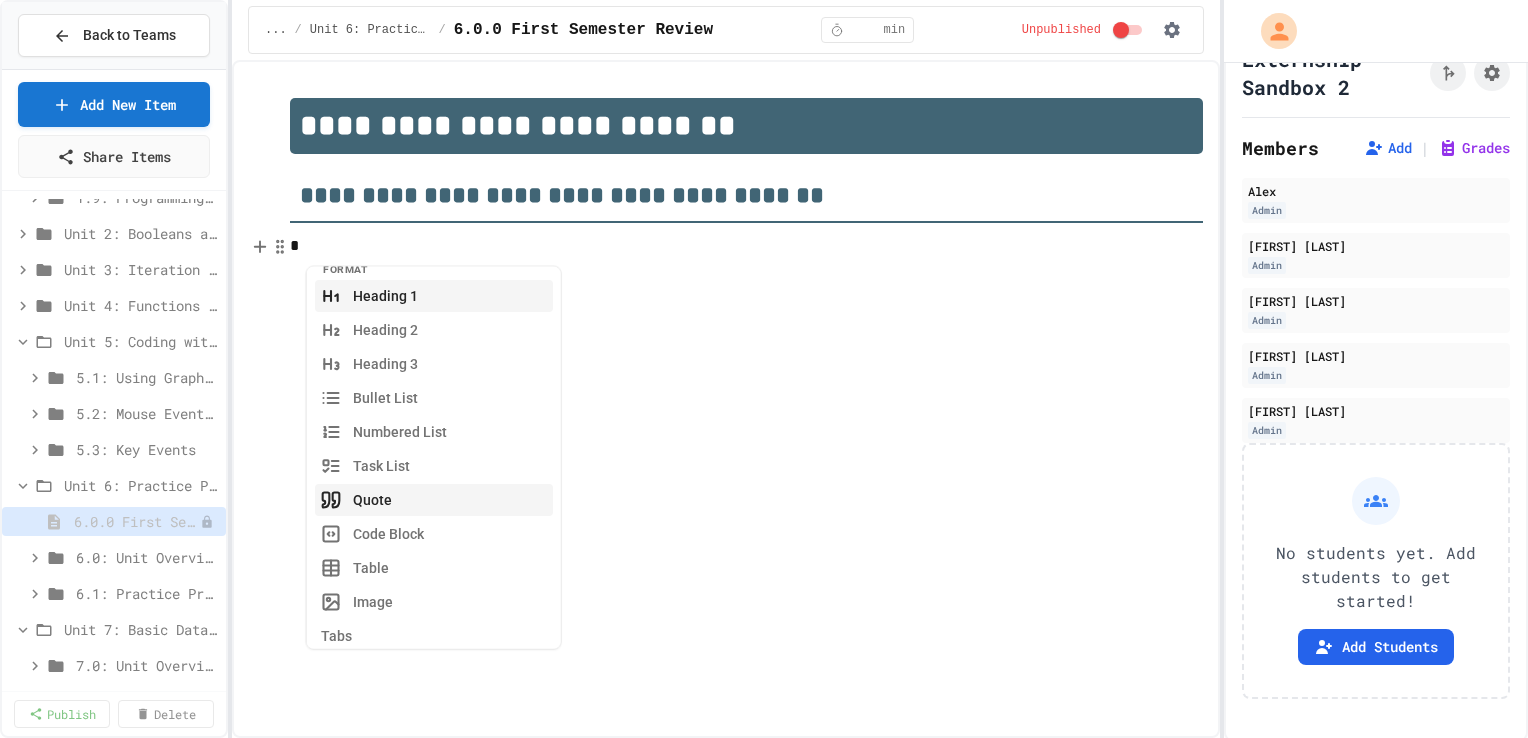 scroll, scrollTop: 0, scrollLeft: 0, axis: both 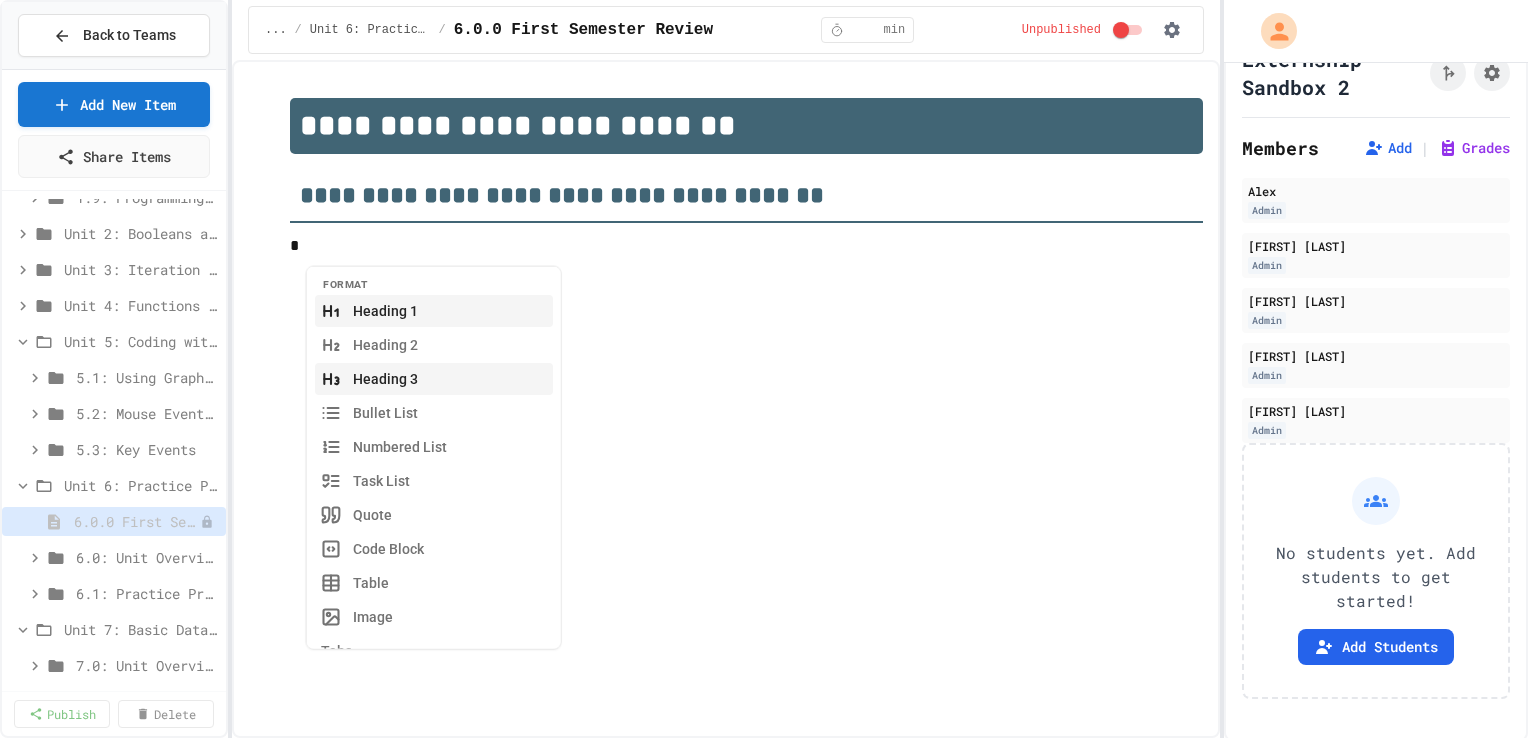 click on "Heading 3" at bounding box center [434, 378] 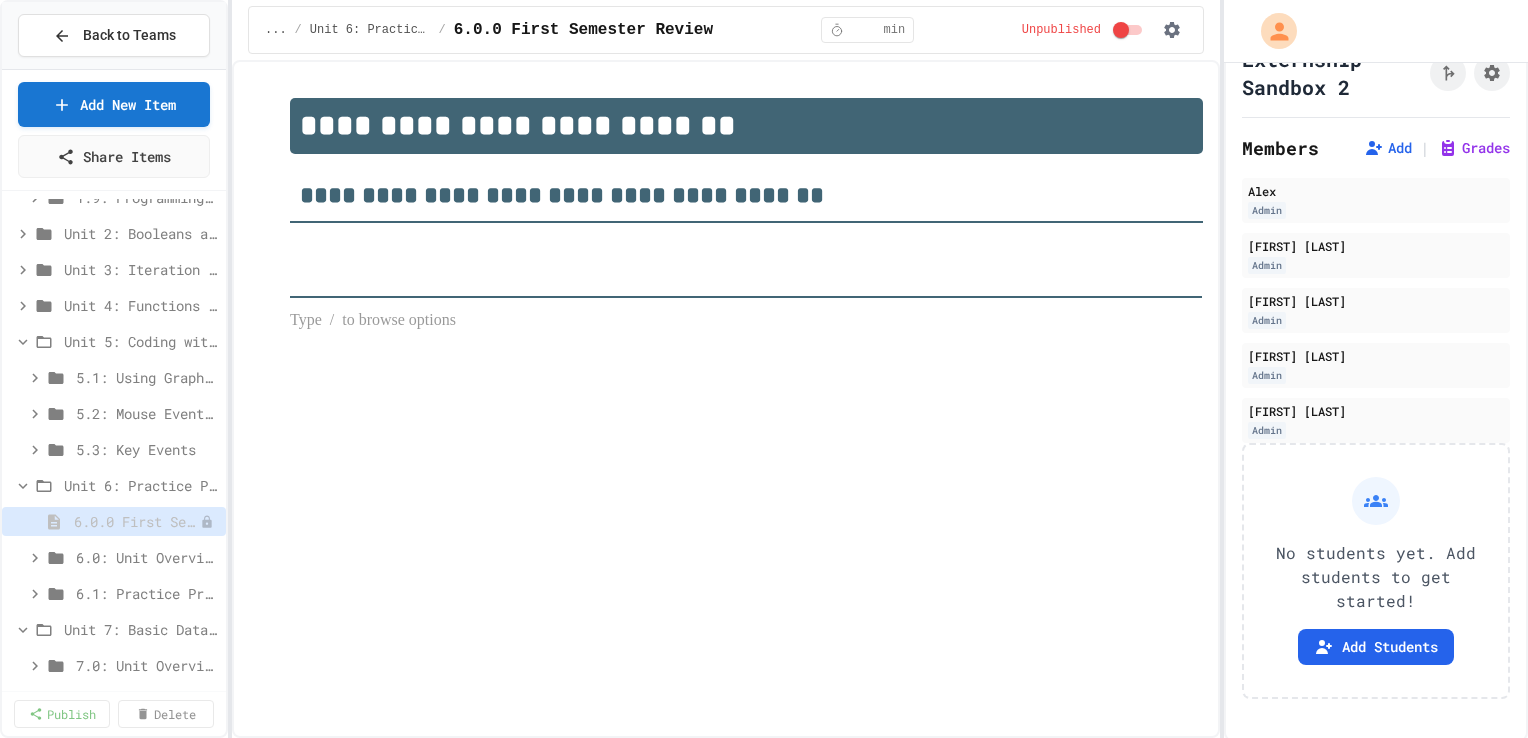 click at bounding box center (746, 321) 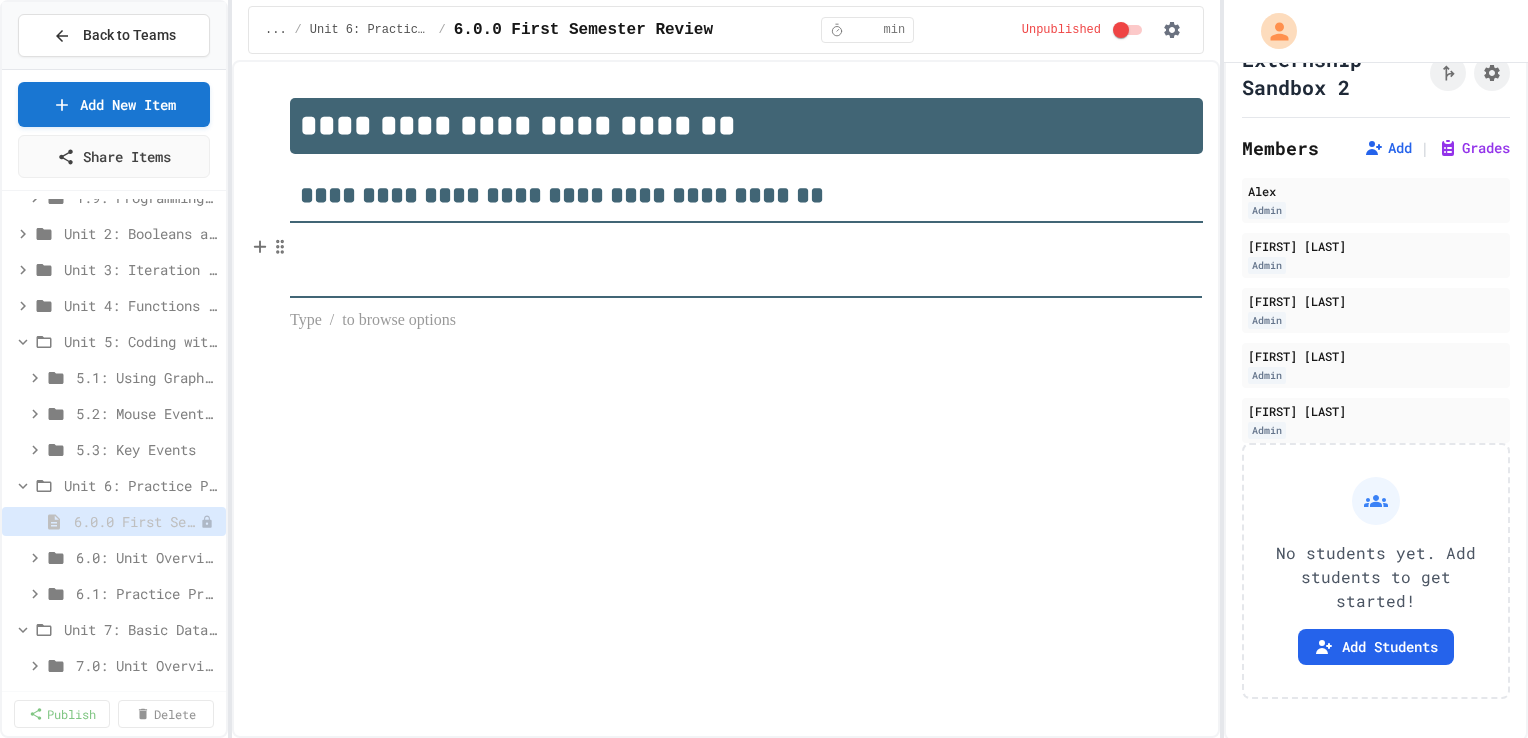 click at bounding box center (746, 265) 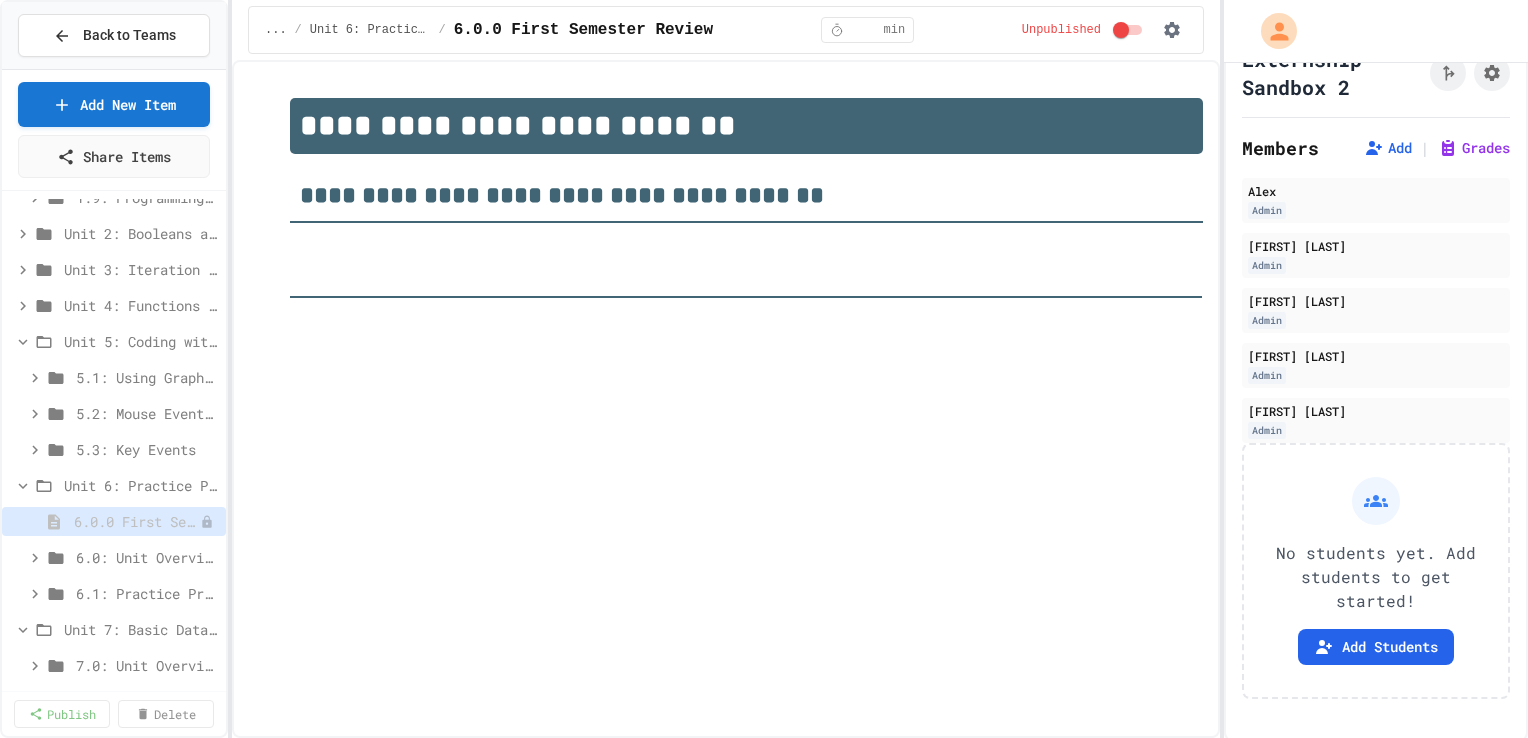 click on "**********" at bounding box center (726, 216) 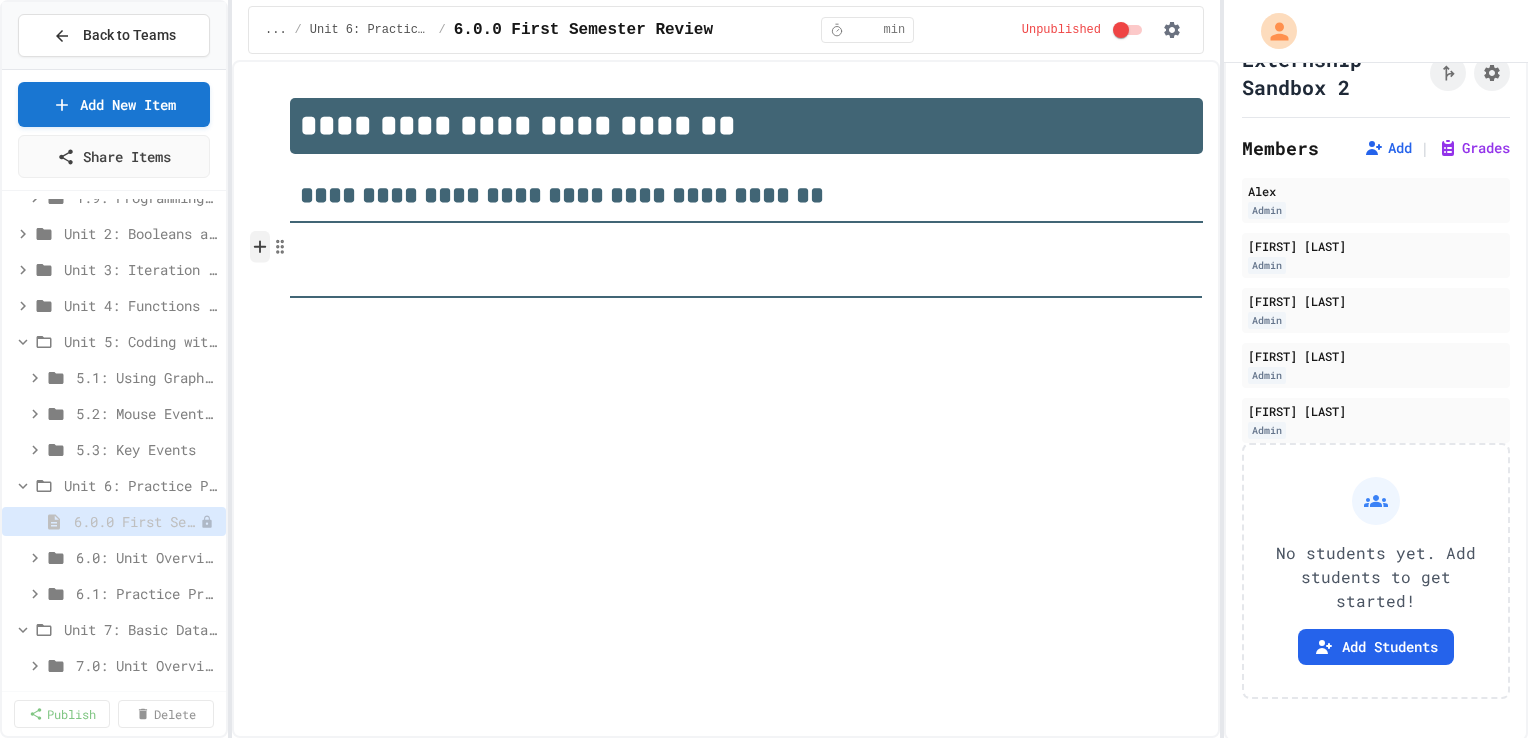 click 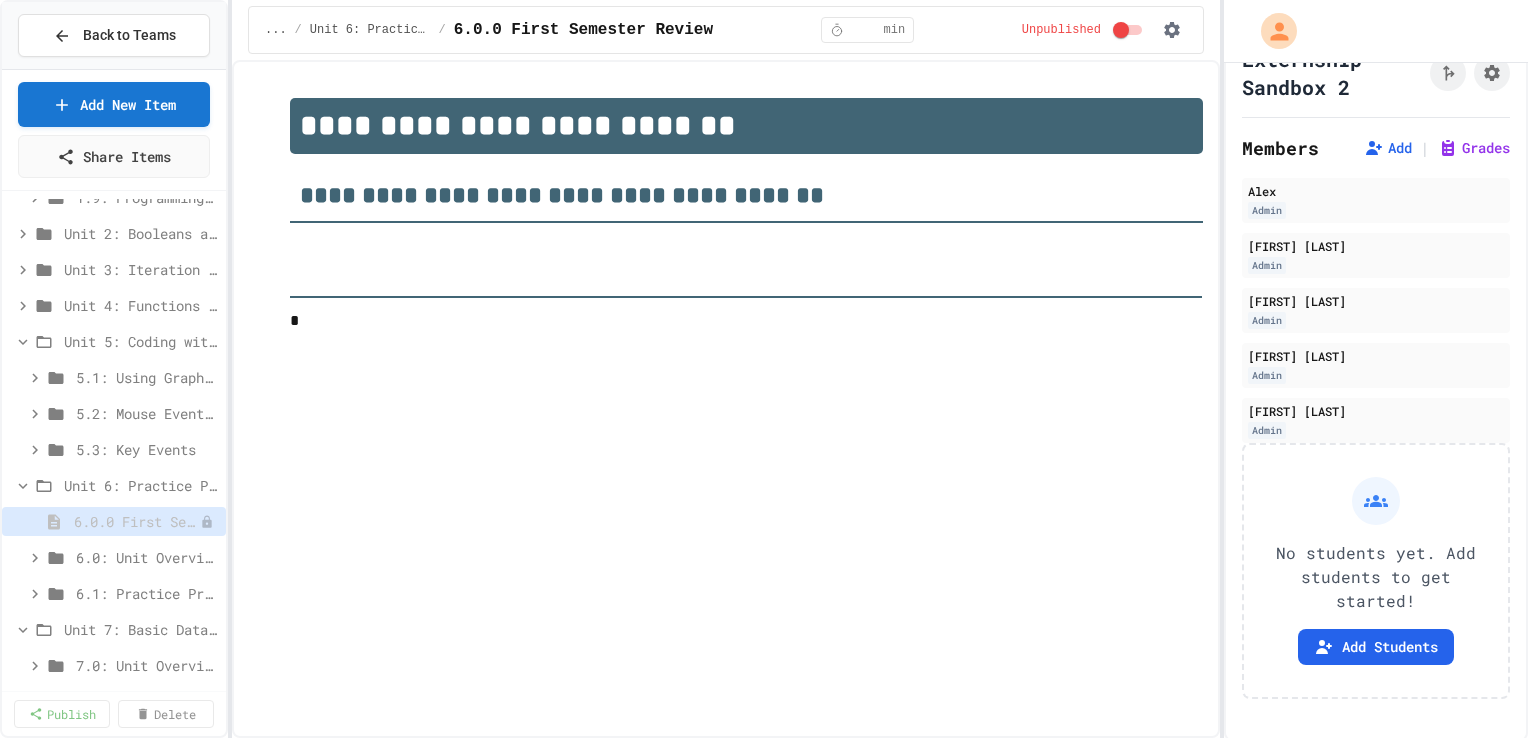 click at bounding box center [746, 265] 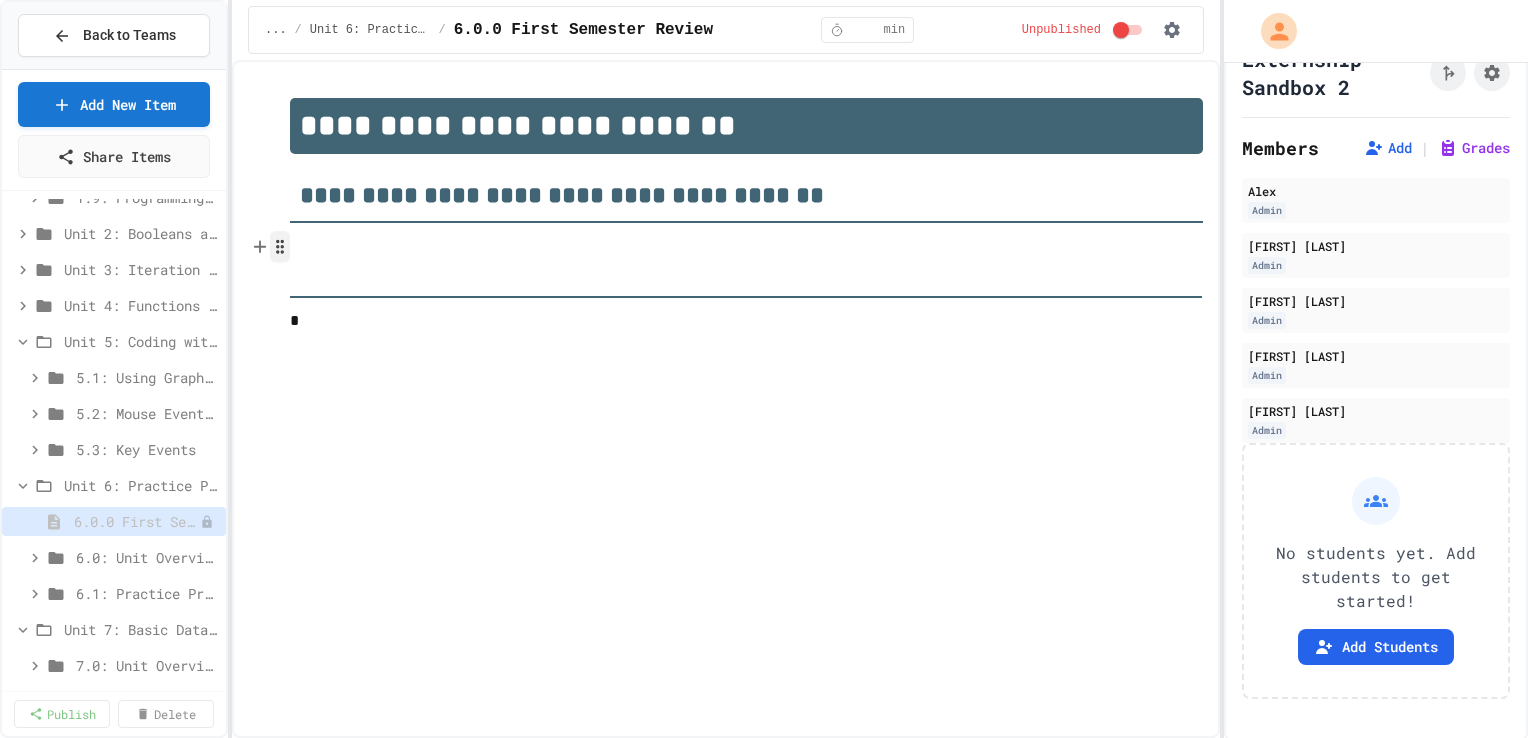 click 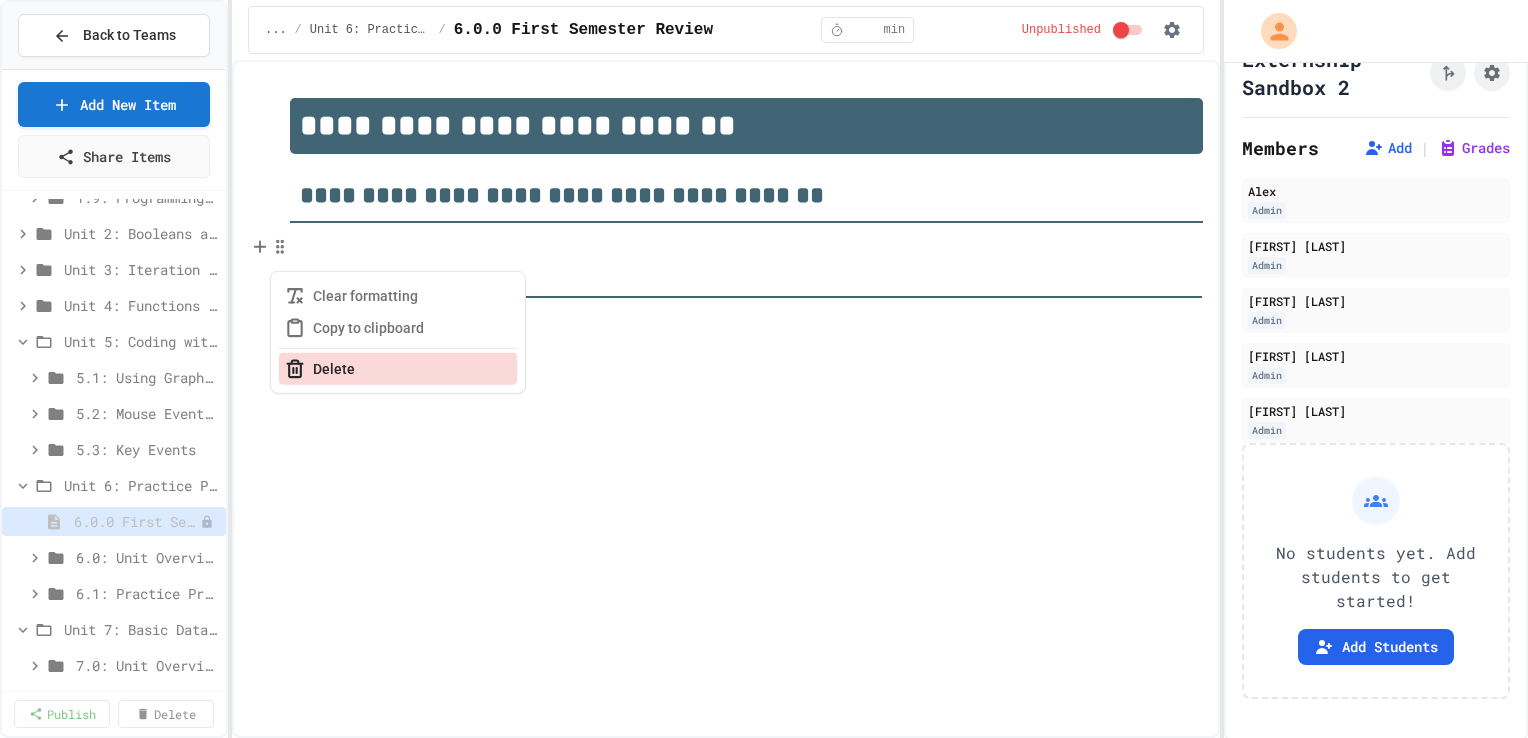 click on "Delete" at bounding box center [398, 369] 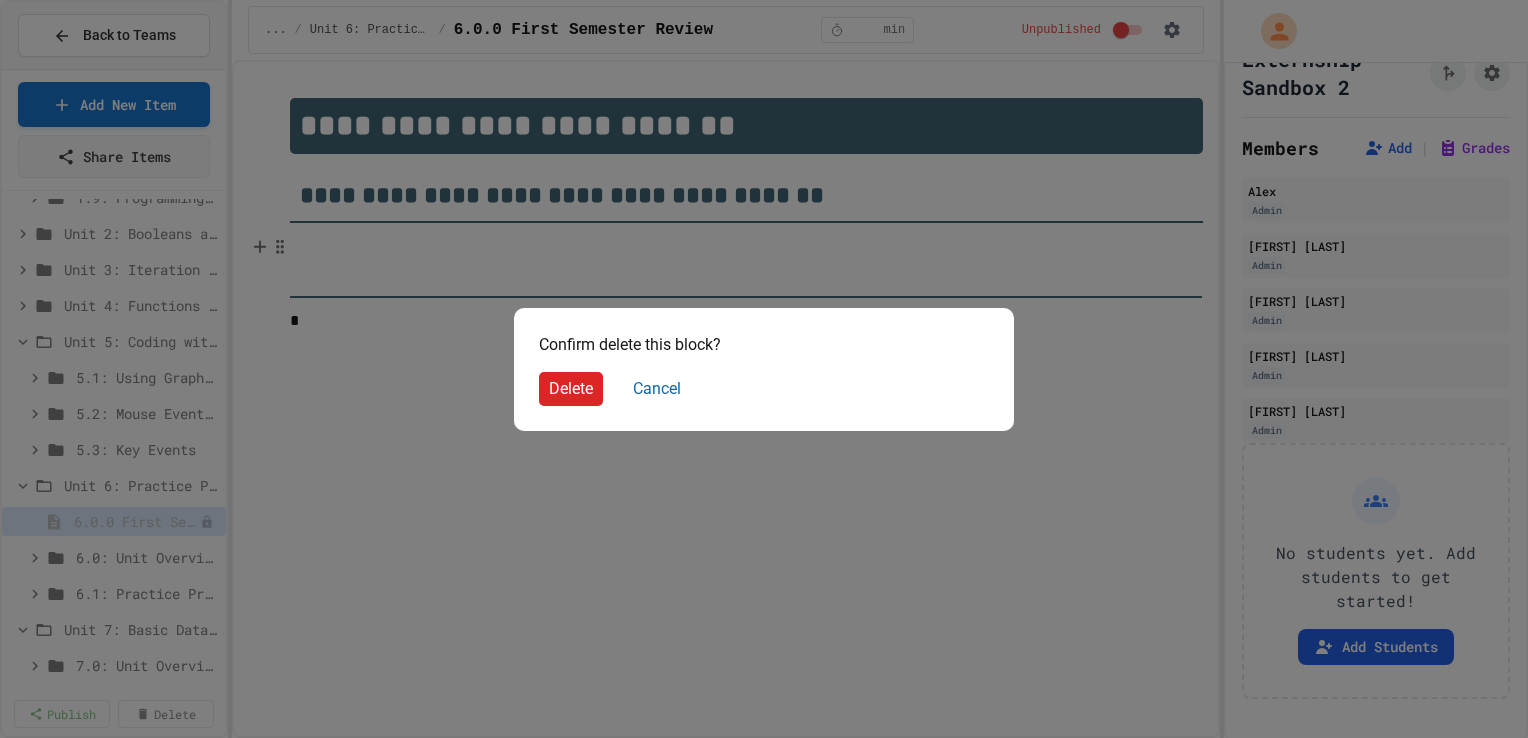 click on "Delete" at bounding box center [571, 389] 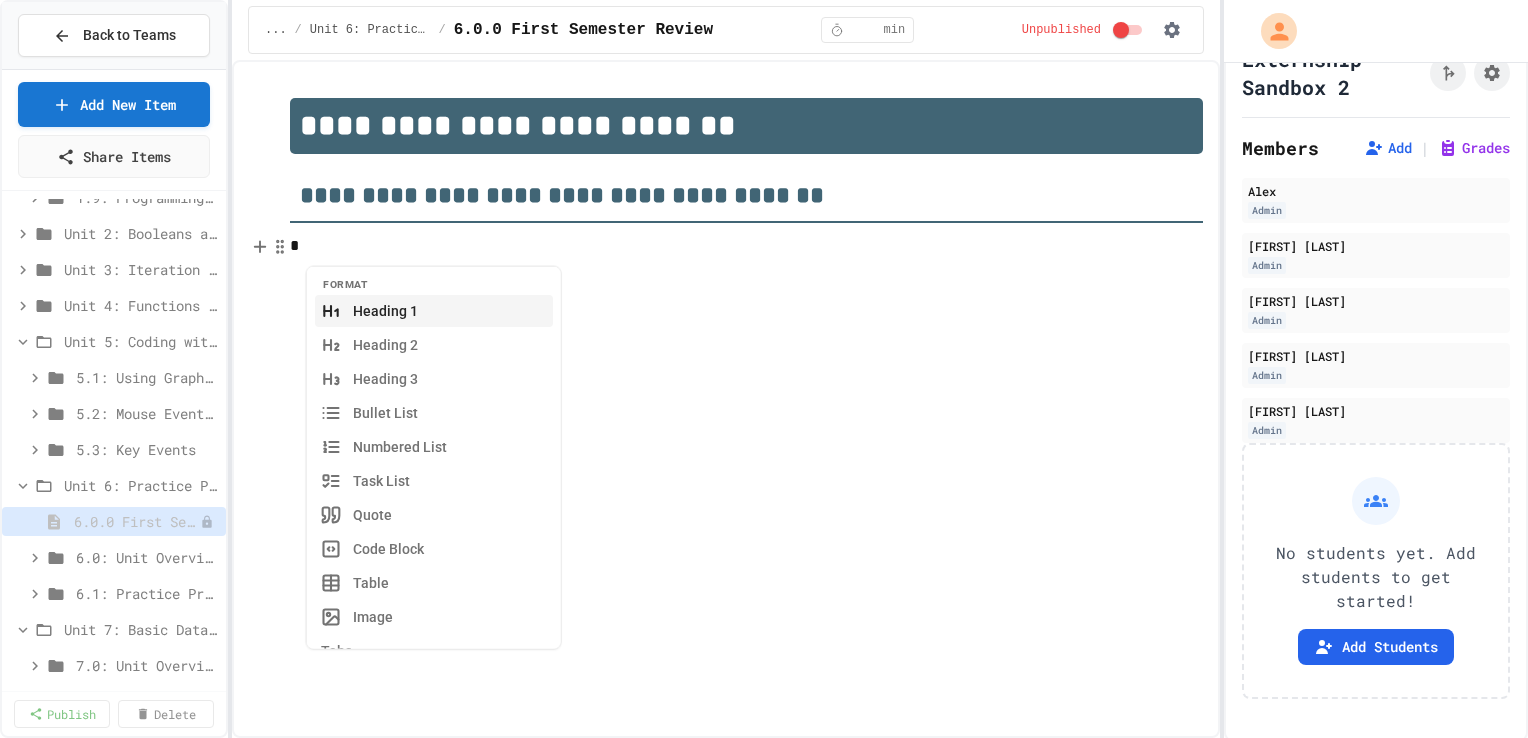 click on "*" at bounding box center [746, 247] 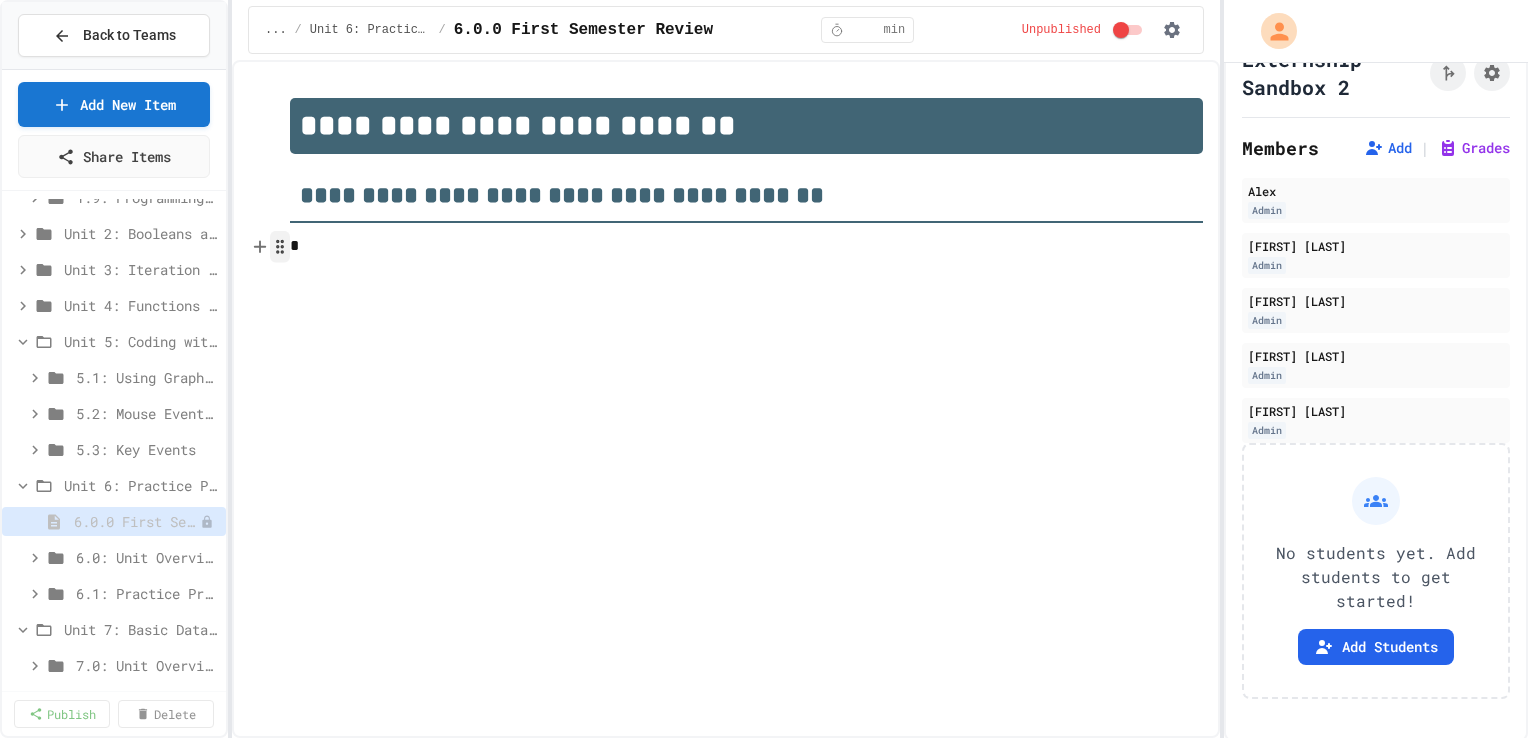 click 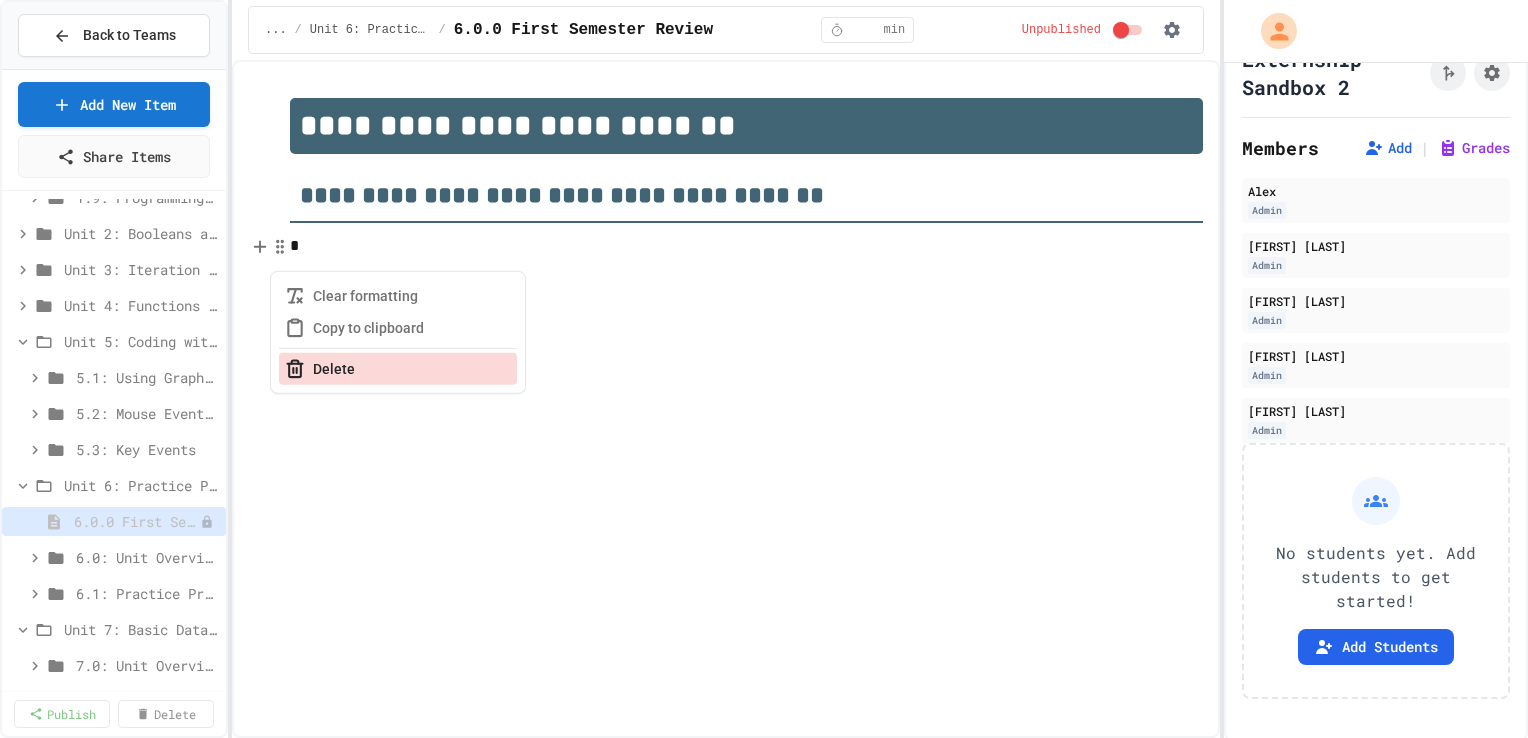 click on "Delete" at bounding box center (398, 369) 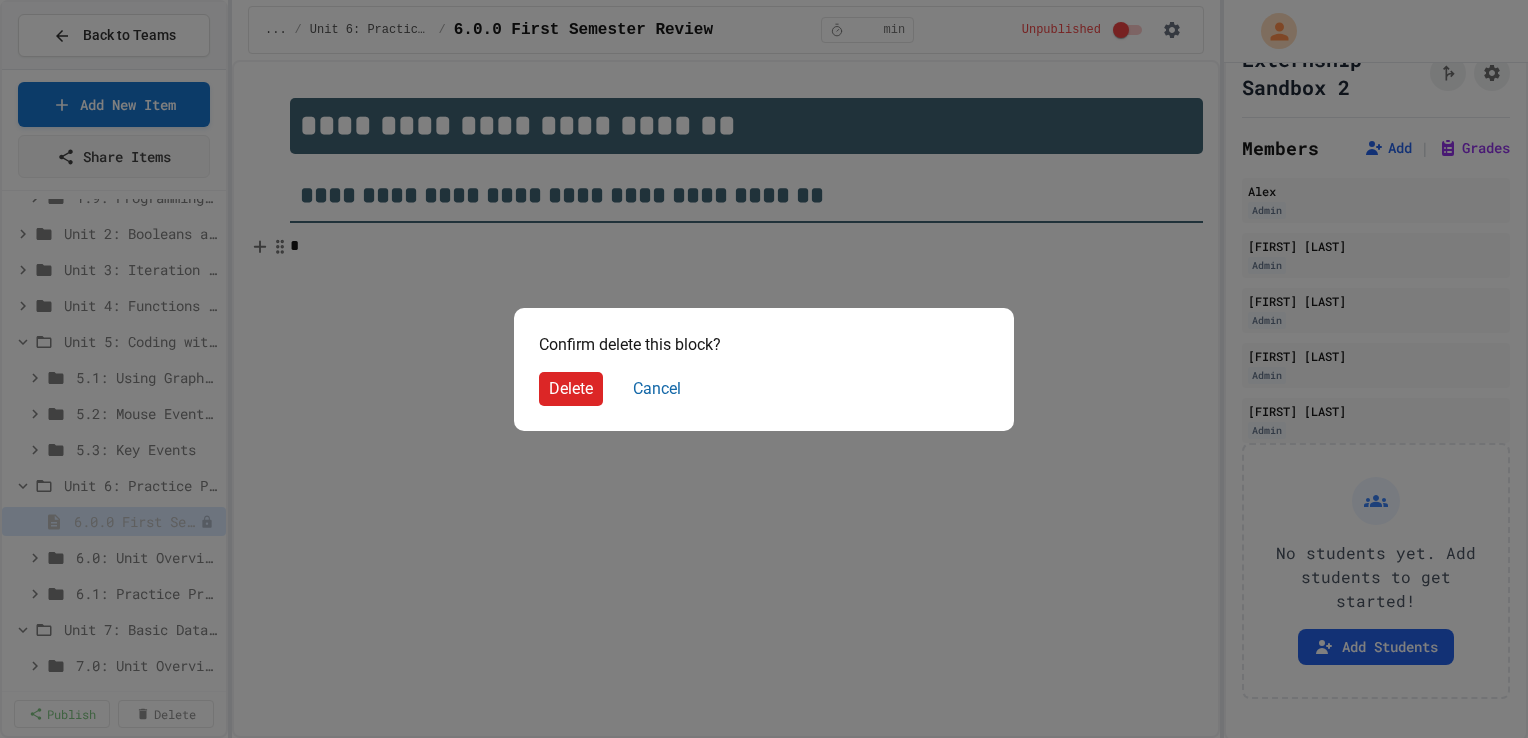click on "Delete" at bounding box center [571, 389] 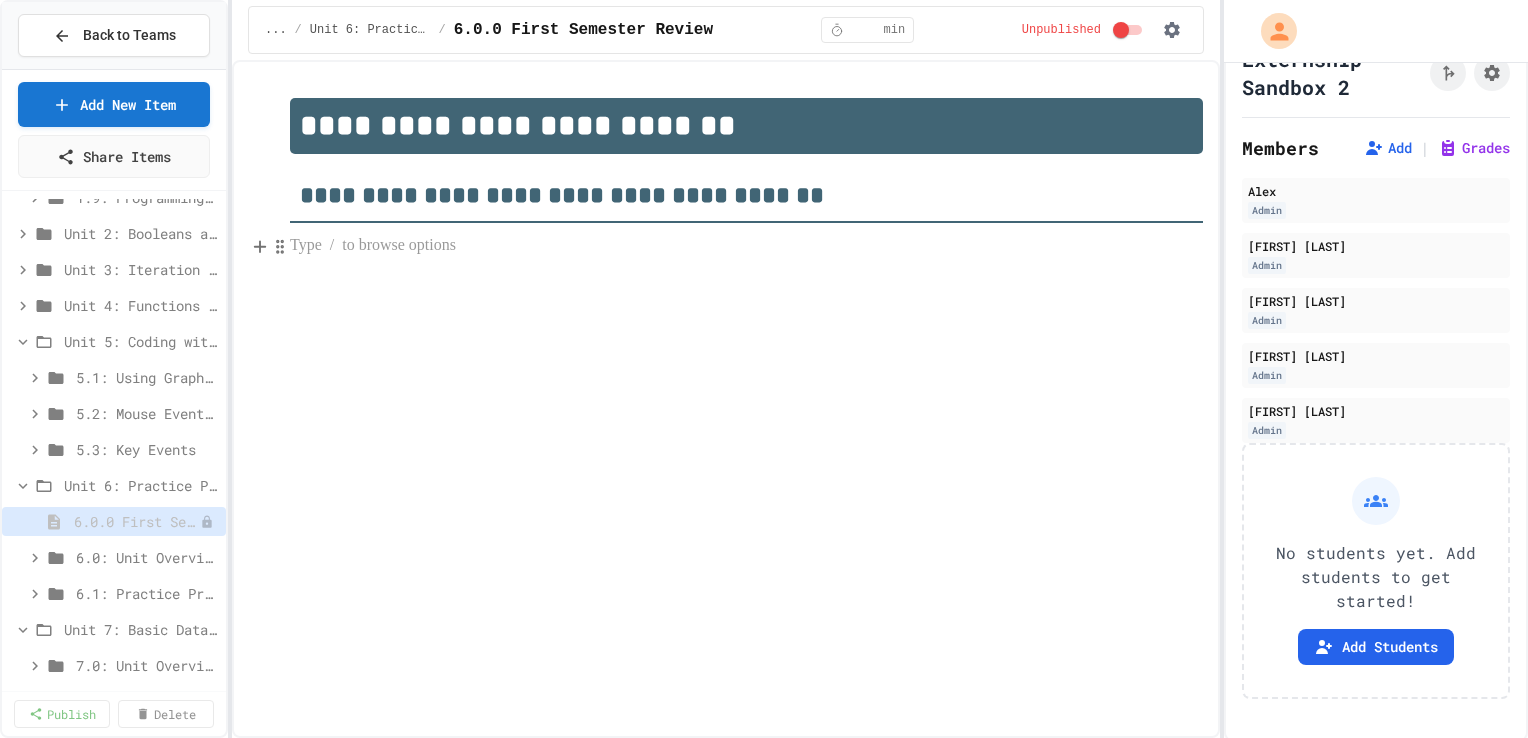 click at bounding box center (746, 246) 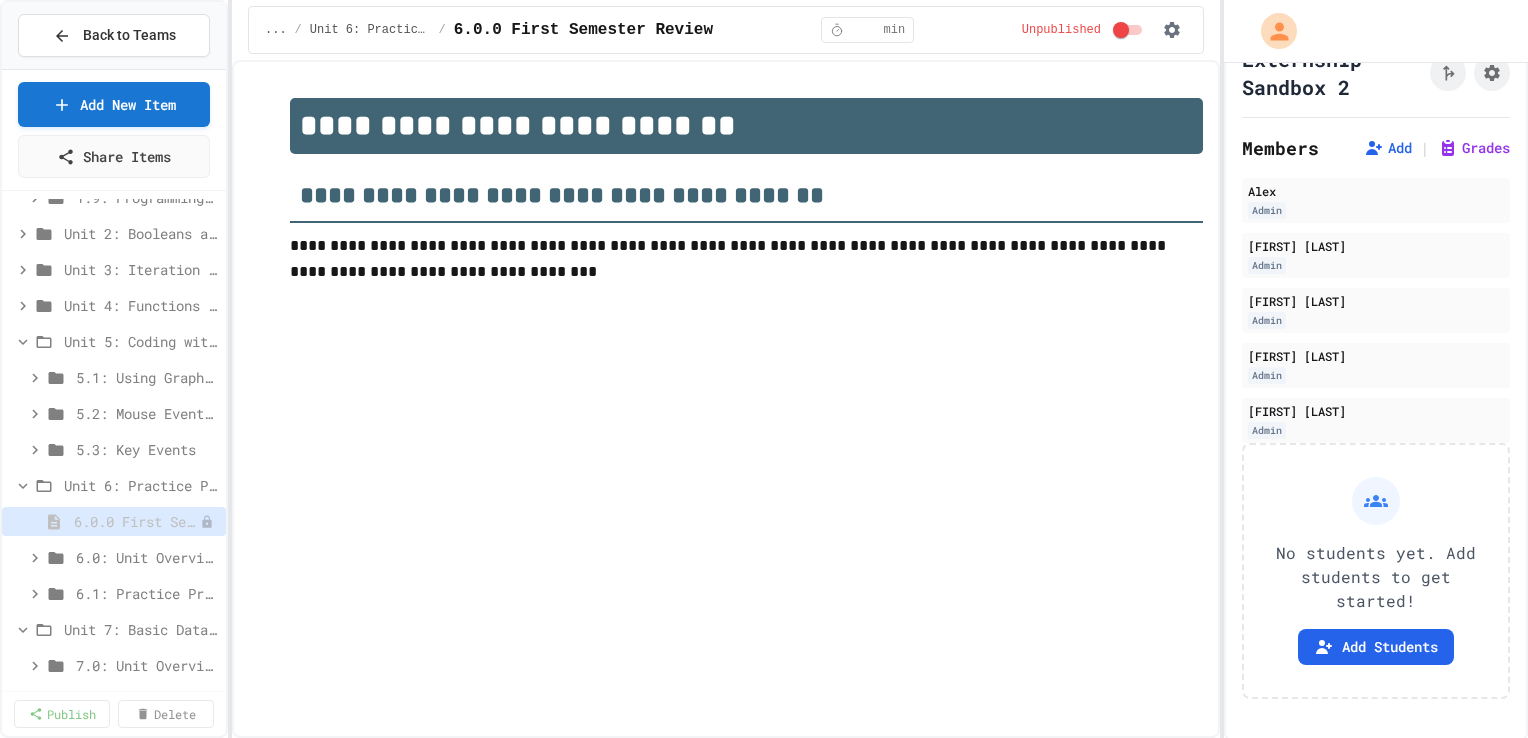 click on "**********" at bounding box center [726, 191] 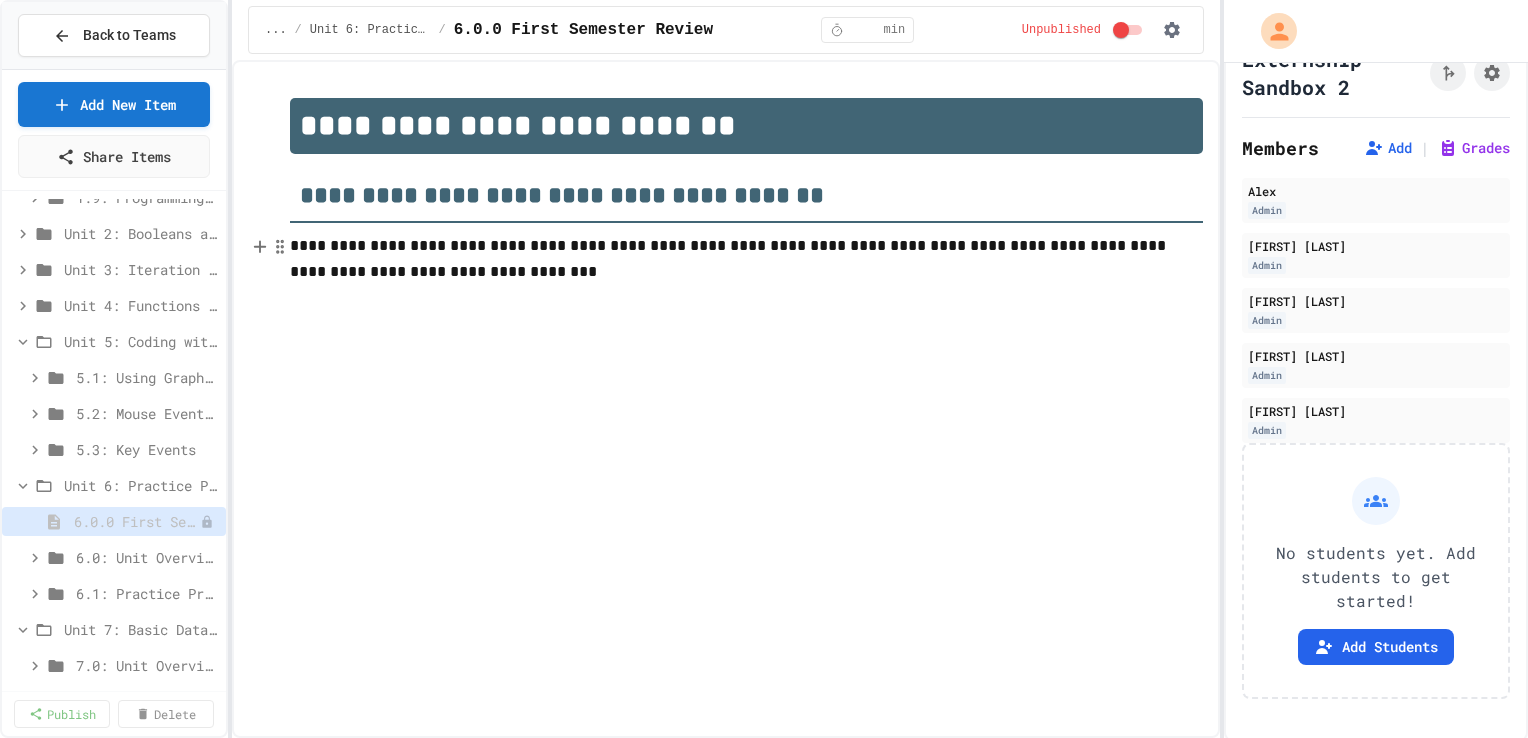 click on "**********" at bounding box center (746, 259) 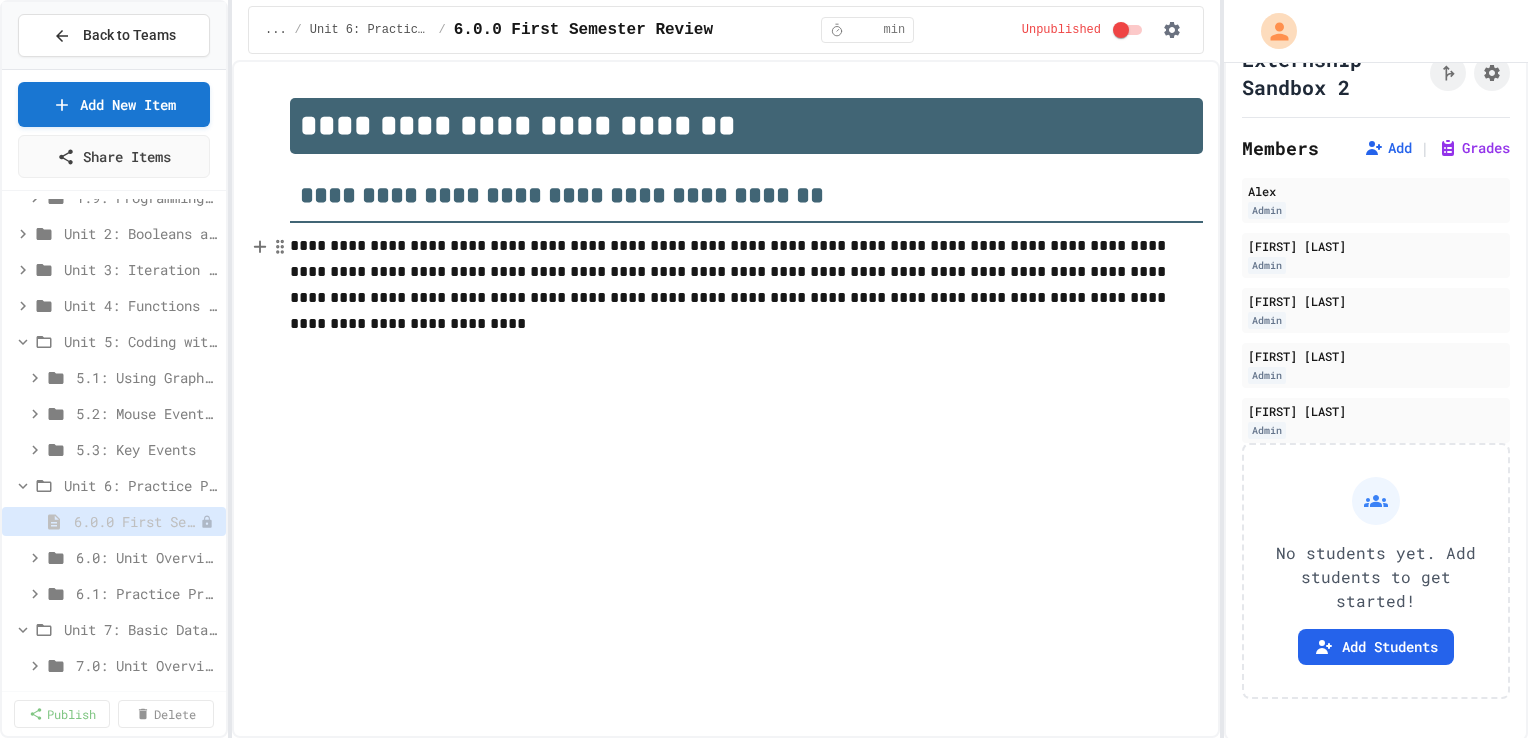 click on "**********" at bounding box center [746, 272] 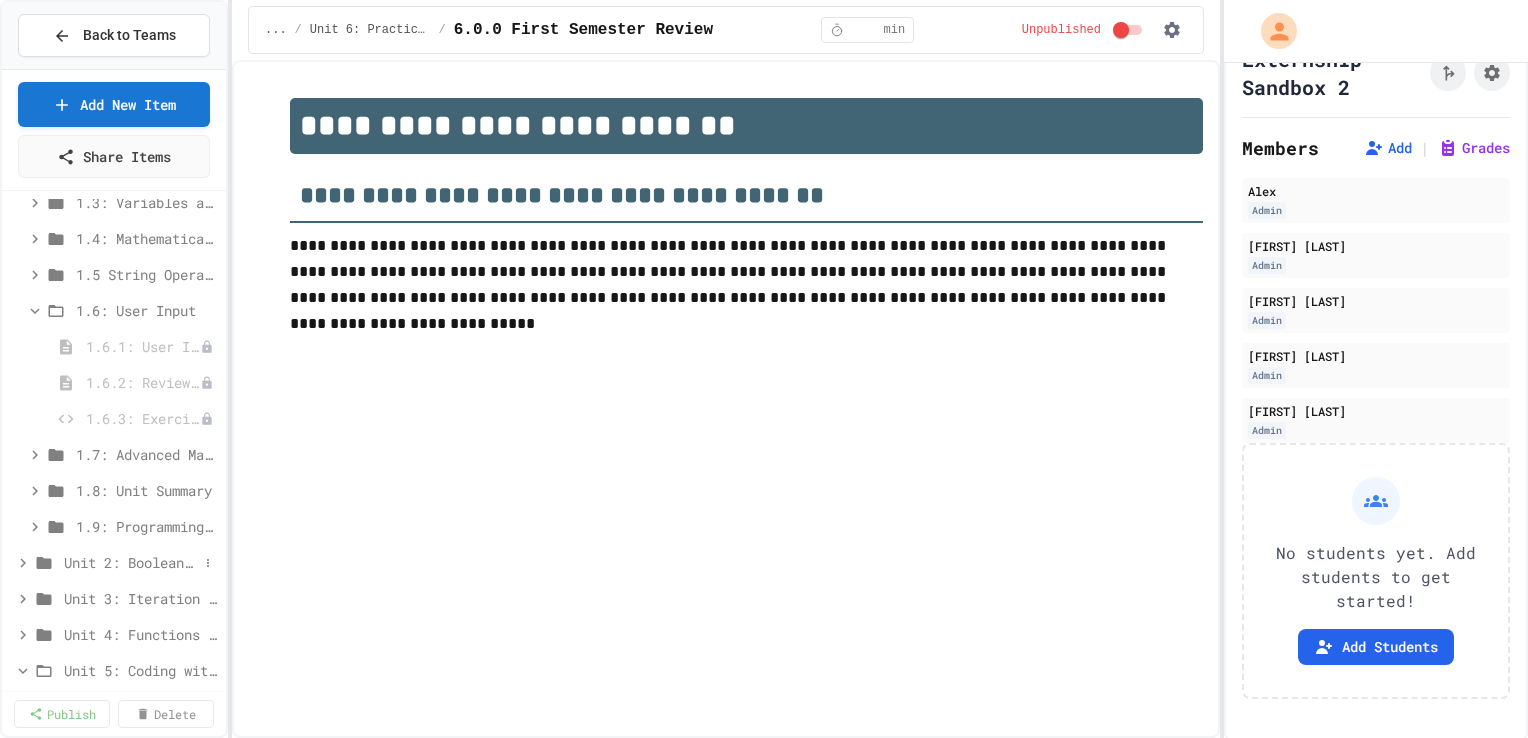 scroll, scrollTop: 4697, scrollLeft: 0, axis: vertical 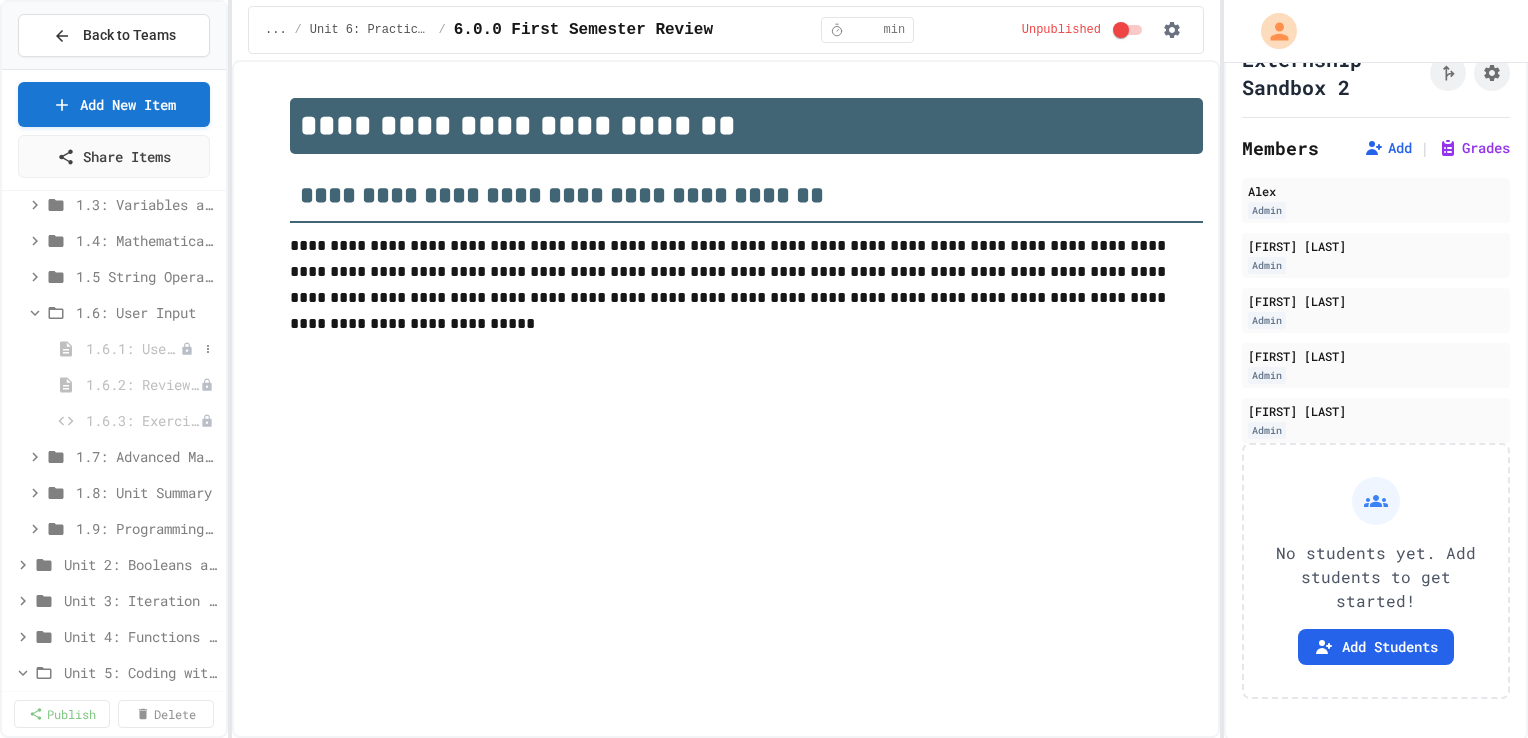 click on "1.6.1: User Input" at bounding box center (133, 348) 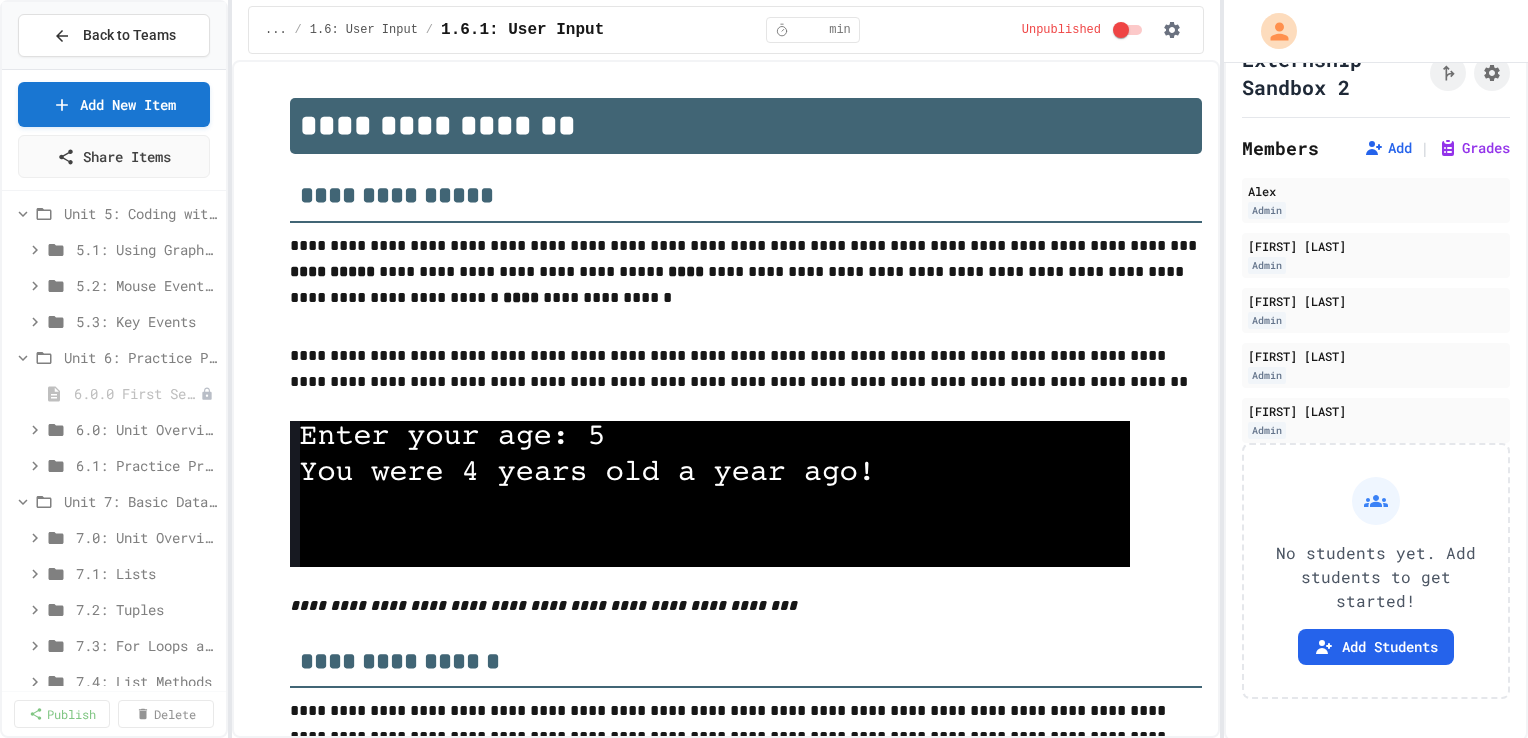 scroll, scrollTop: 5155, scrollLeft: 0, axis: vertical 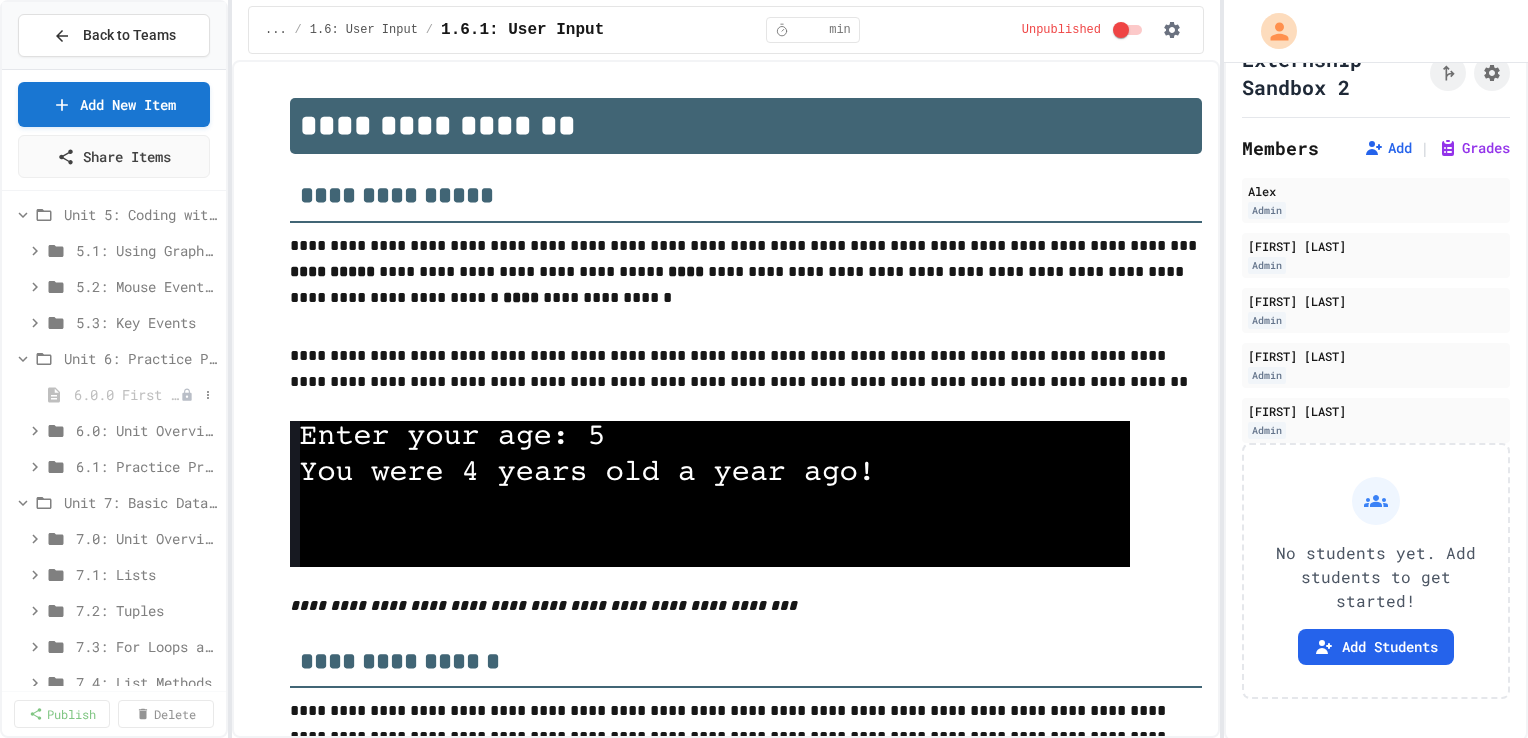 click on "6.0.0 First Semester Review" at bounding box center (127, 394) 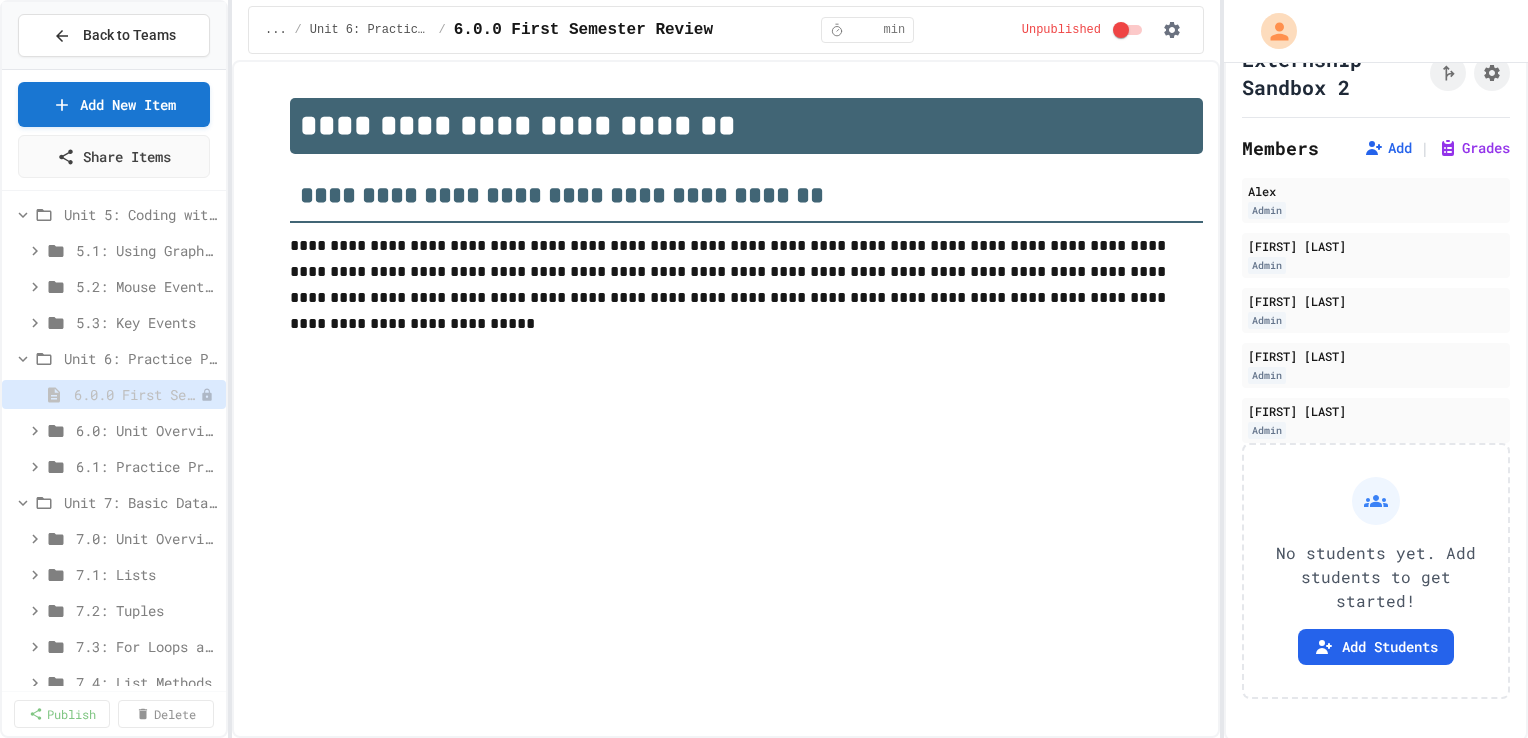 click on "**********" at bounding box center [726, 399] 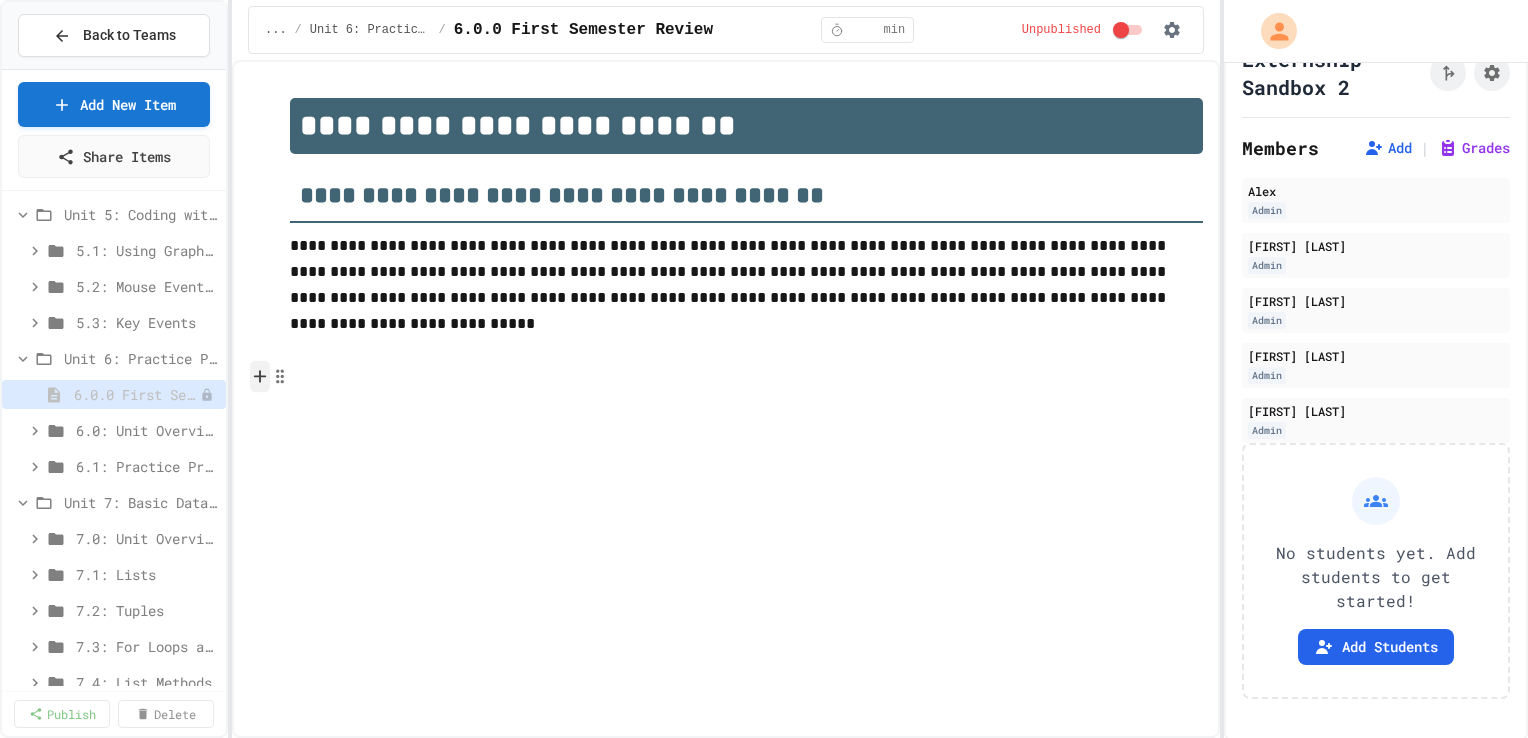 click 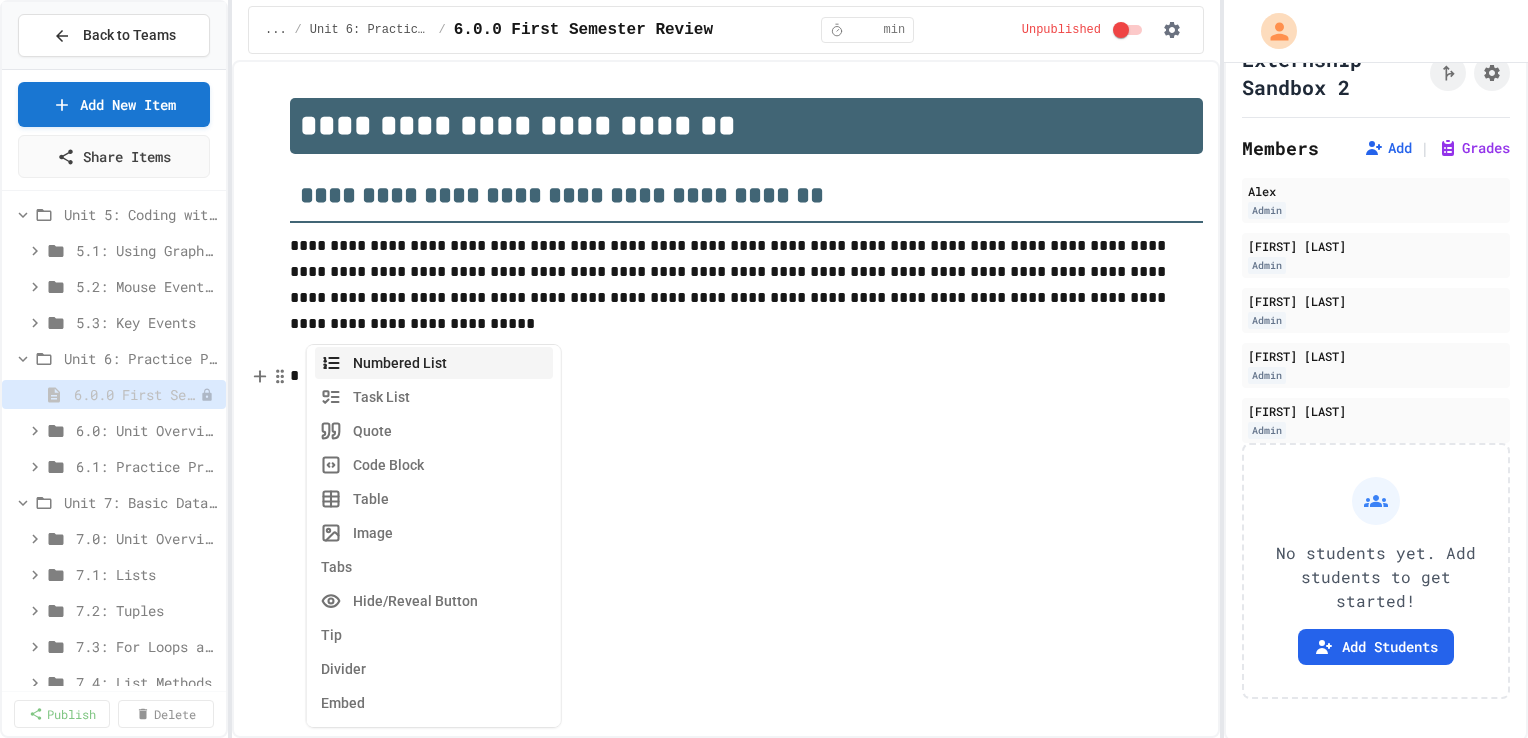 scroll, scrollTop: 183, scrollLeft: 0, axis: vertical 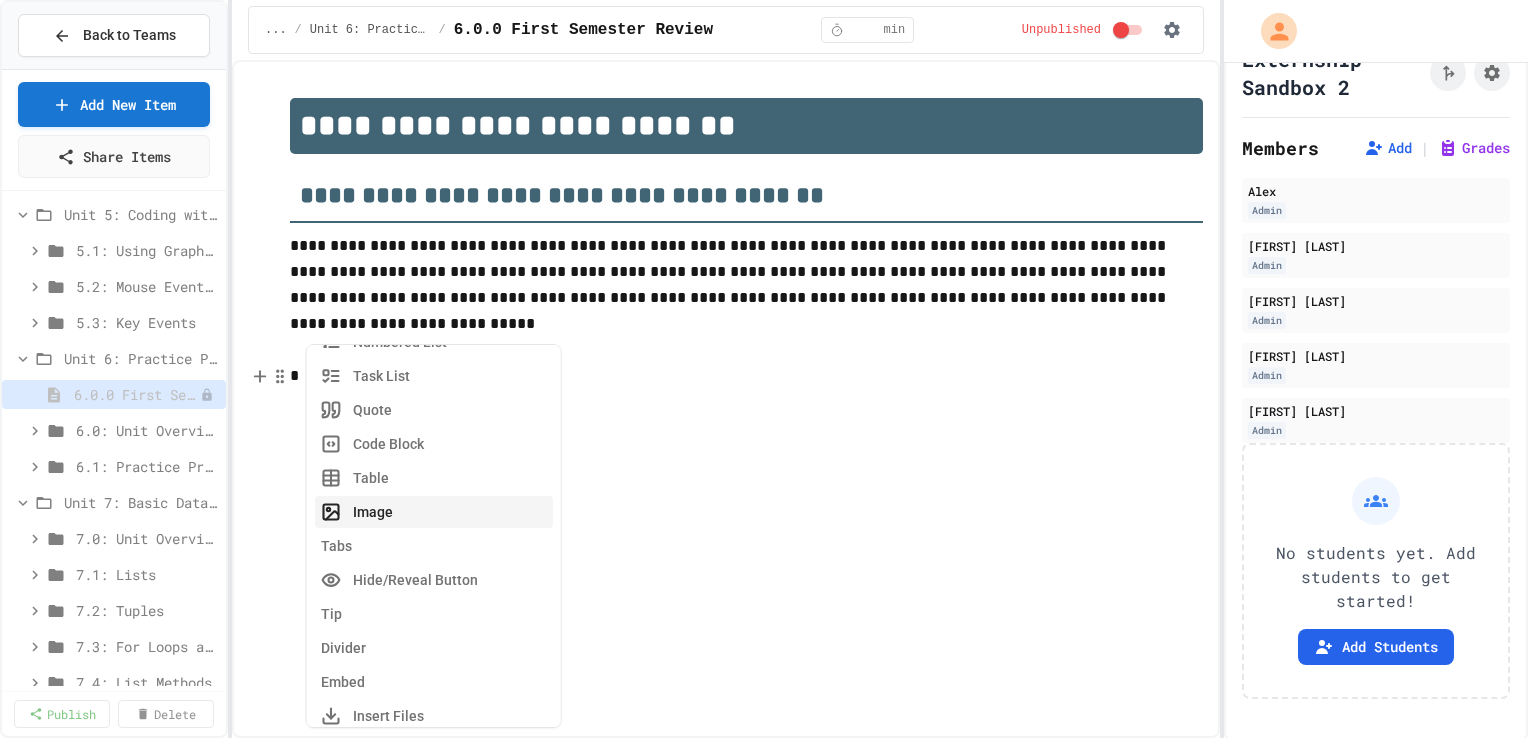 click on "Image" at bounding box center [434, 512] 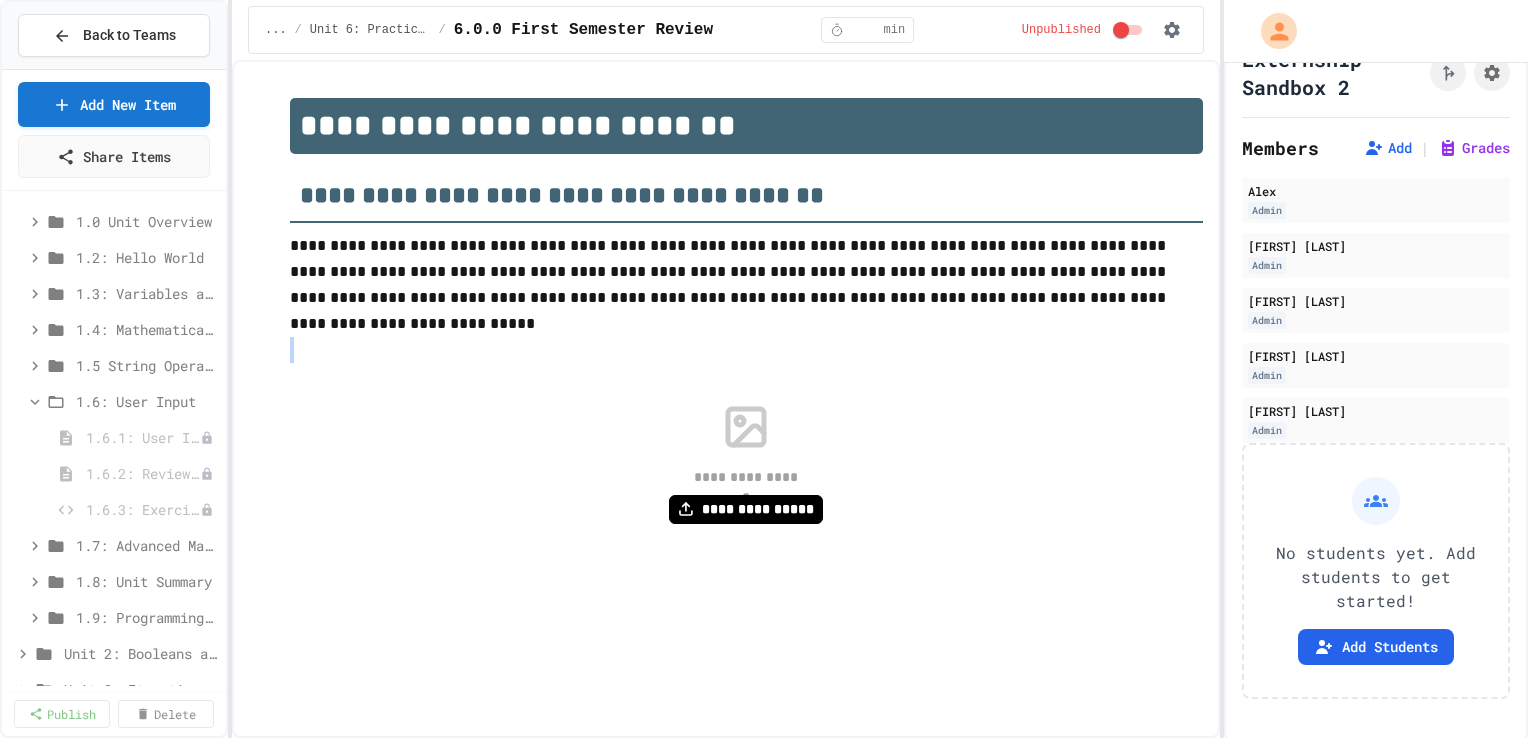 scroll, scrollTop: 4640, scrollLeft: 0, axis: vertical 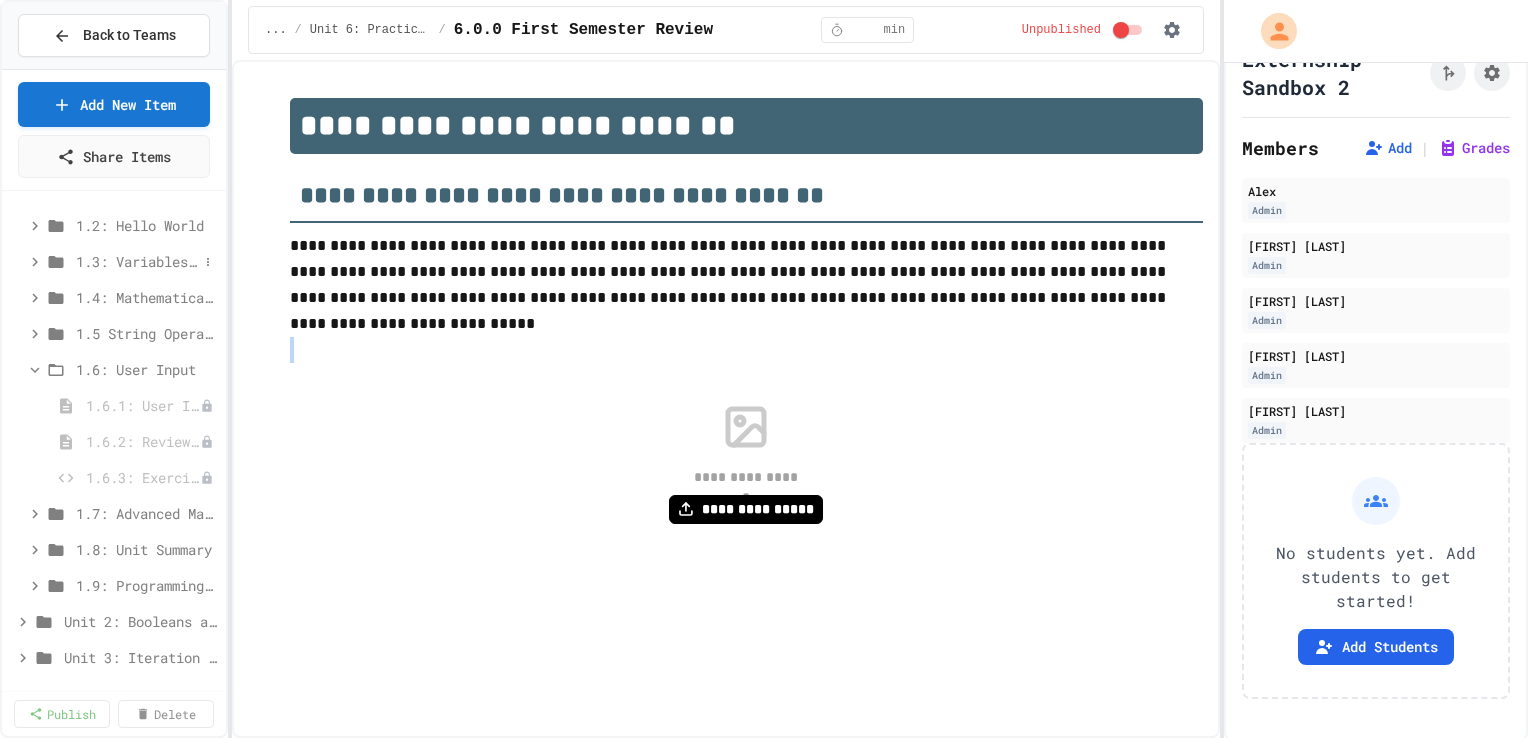 click on "1.3: Variables and Data Types" at bounding box center (137, 261) 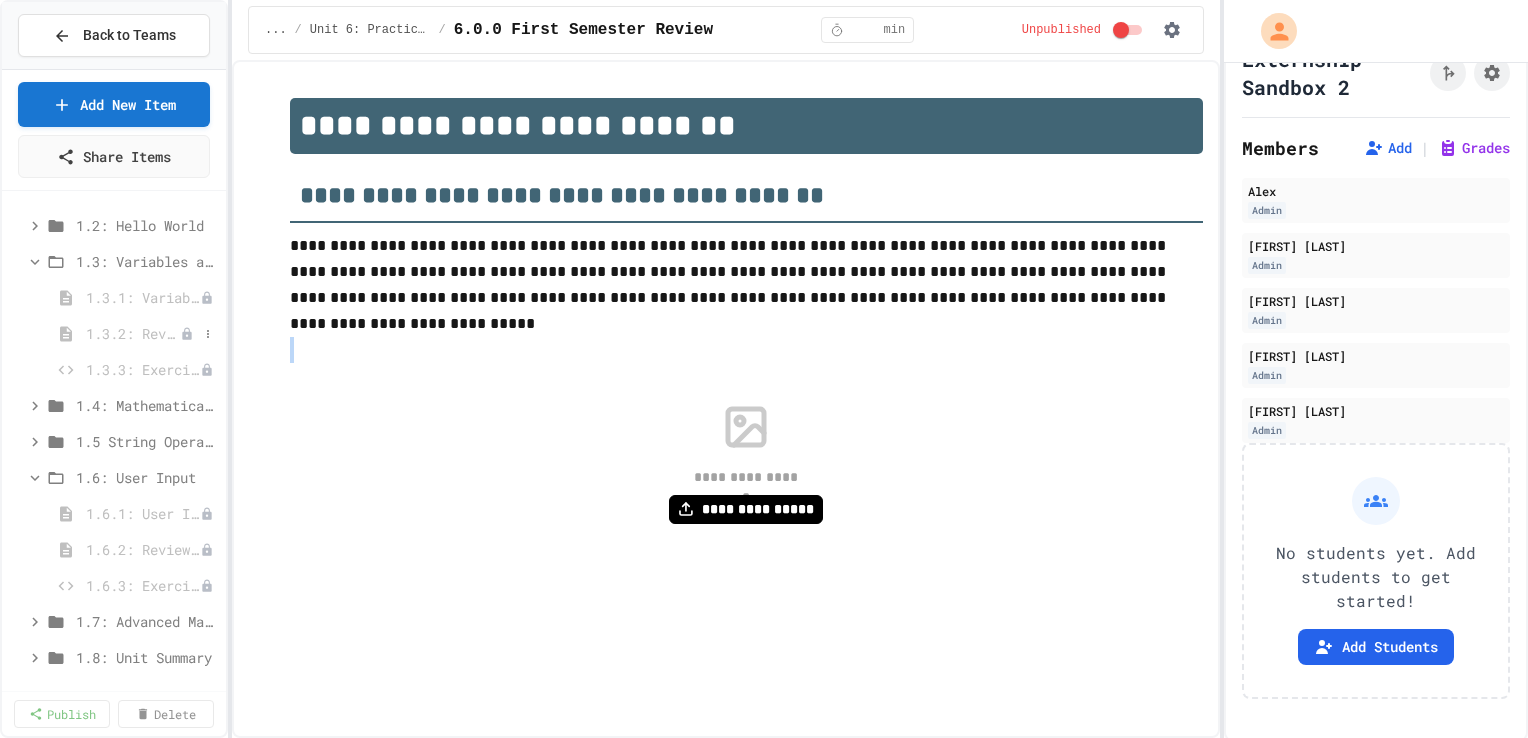 click on "1.3.2: Review of Variables" at bounding box center (133, 333) 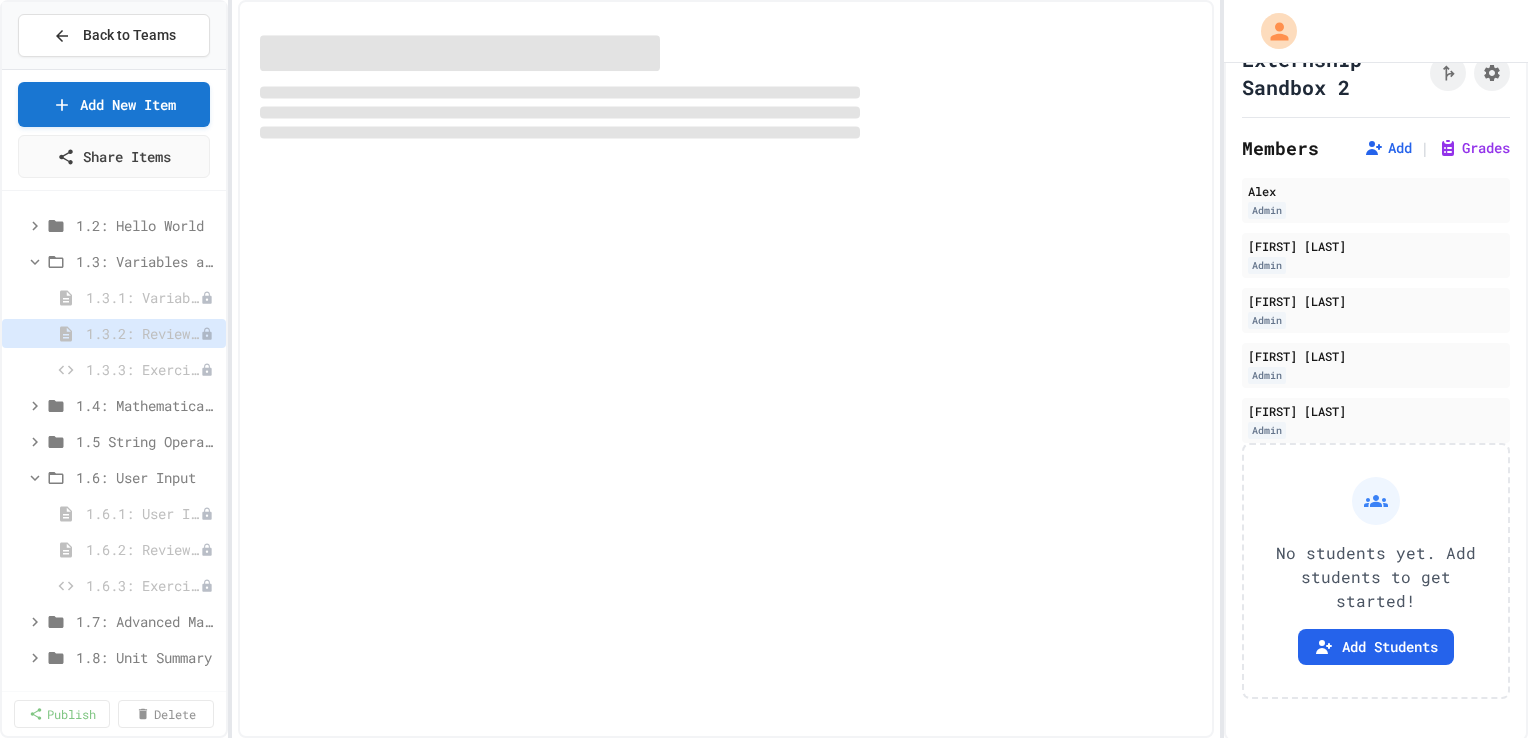 select on "***" 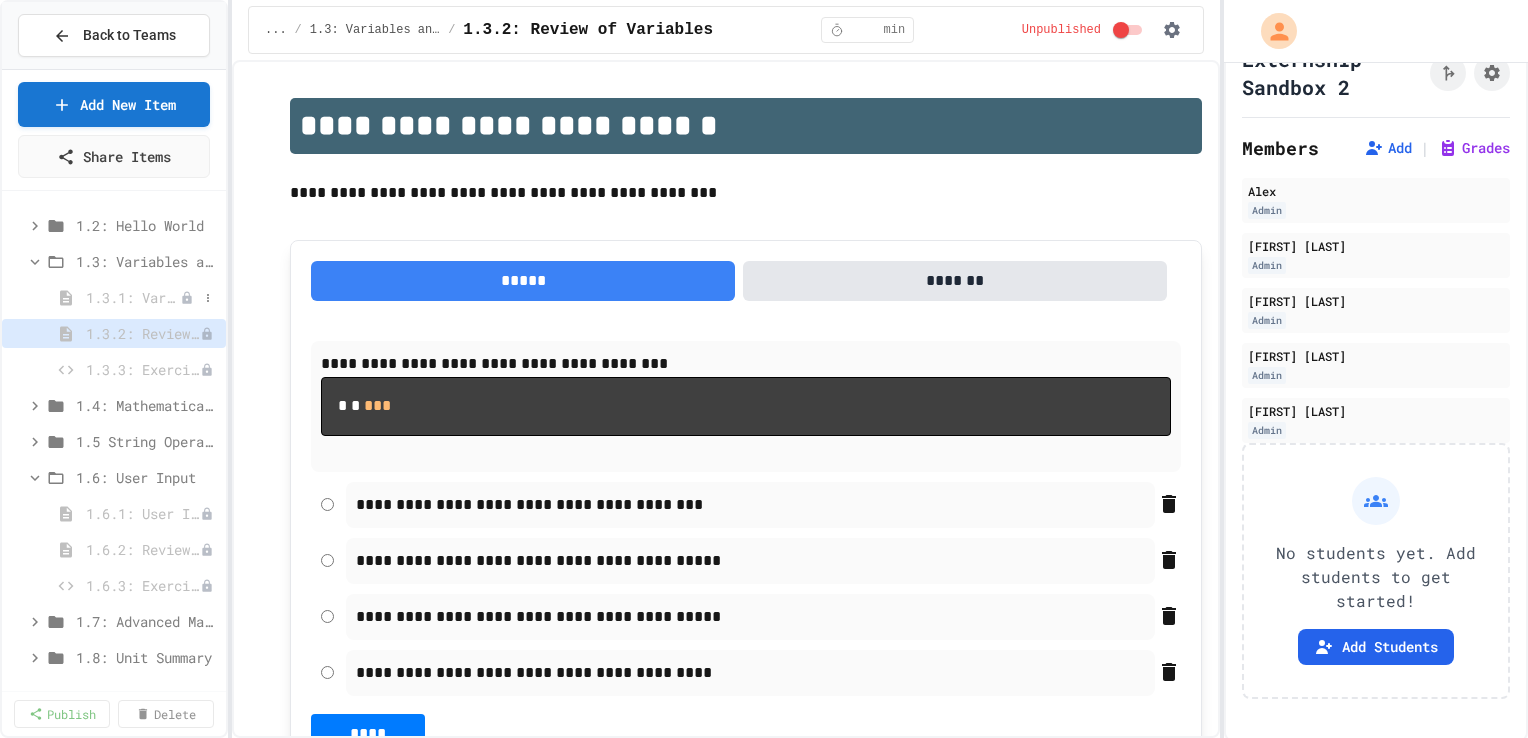 click on "1.3.1: Variables" at bounding box center (133, 297) 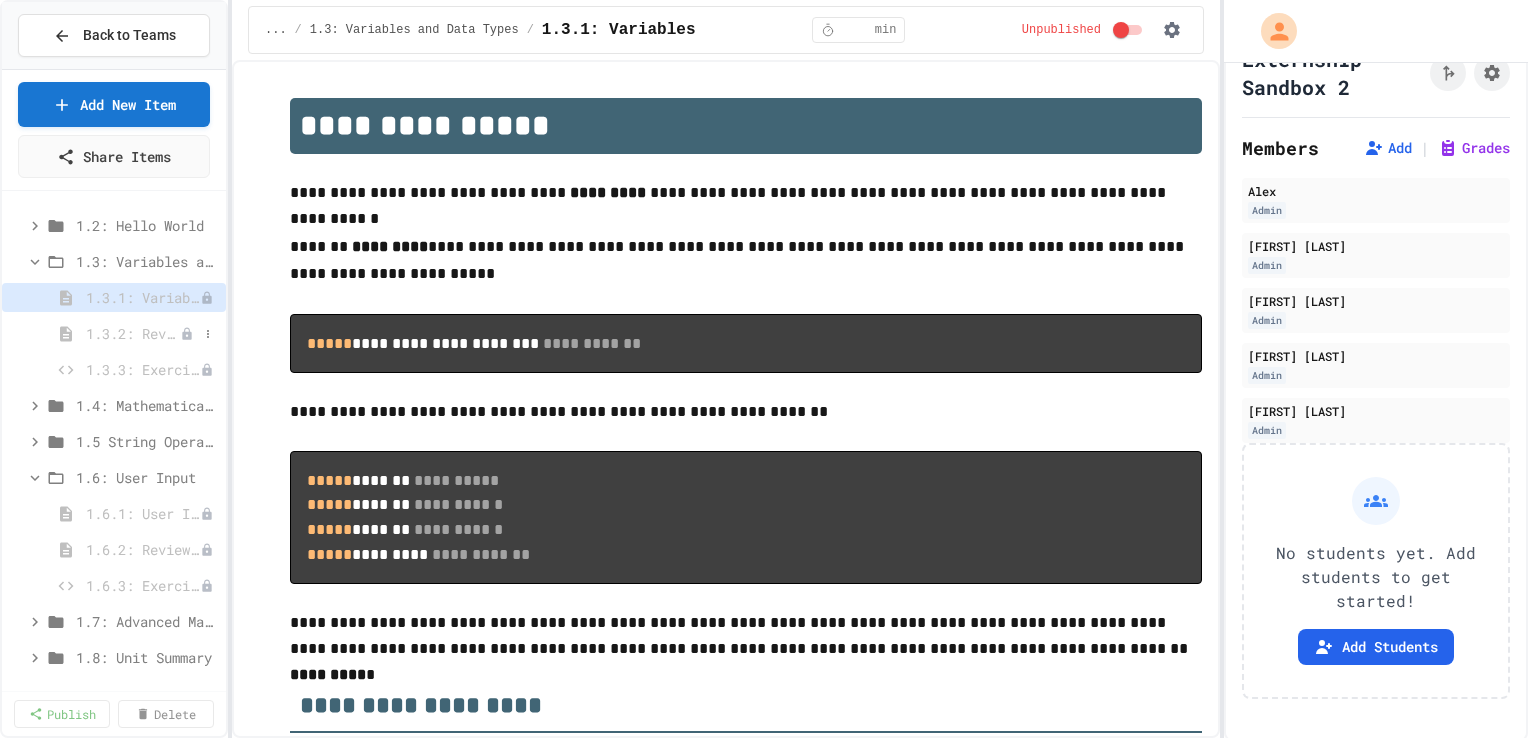 click on "1.3.2: Review of Variables" at bounding box center (133, 333) 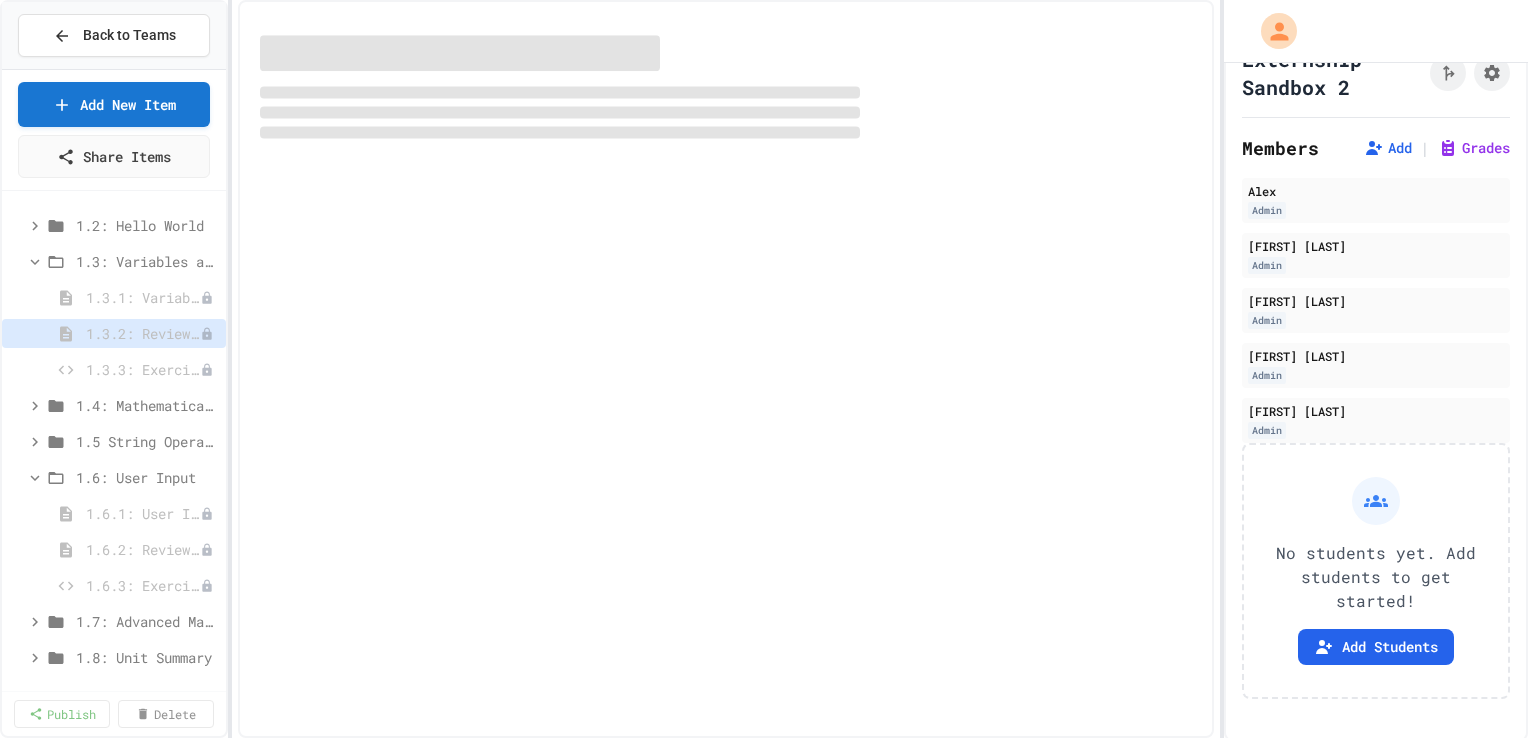 select on "***" 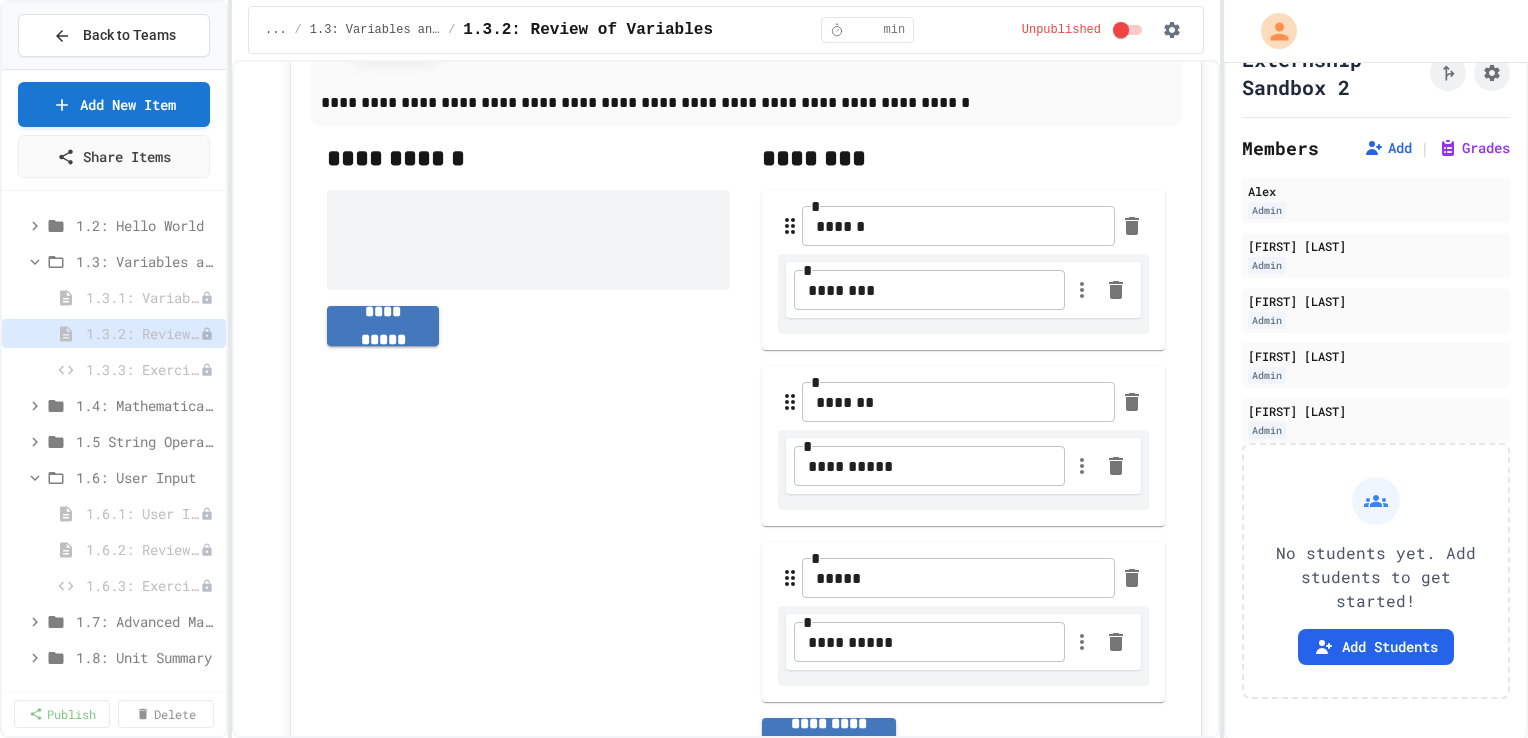 scroll, scrollTop: 5144, scrollLeft: 0, axis: vertical 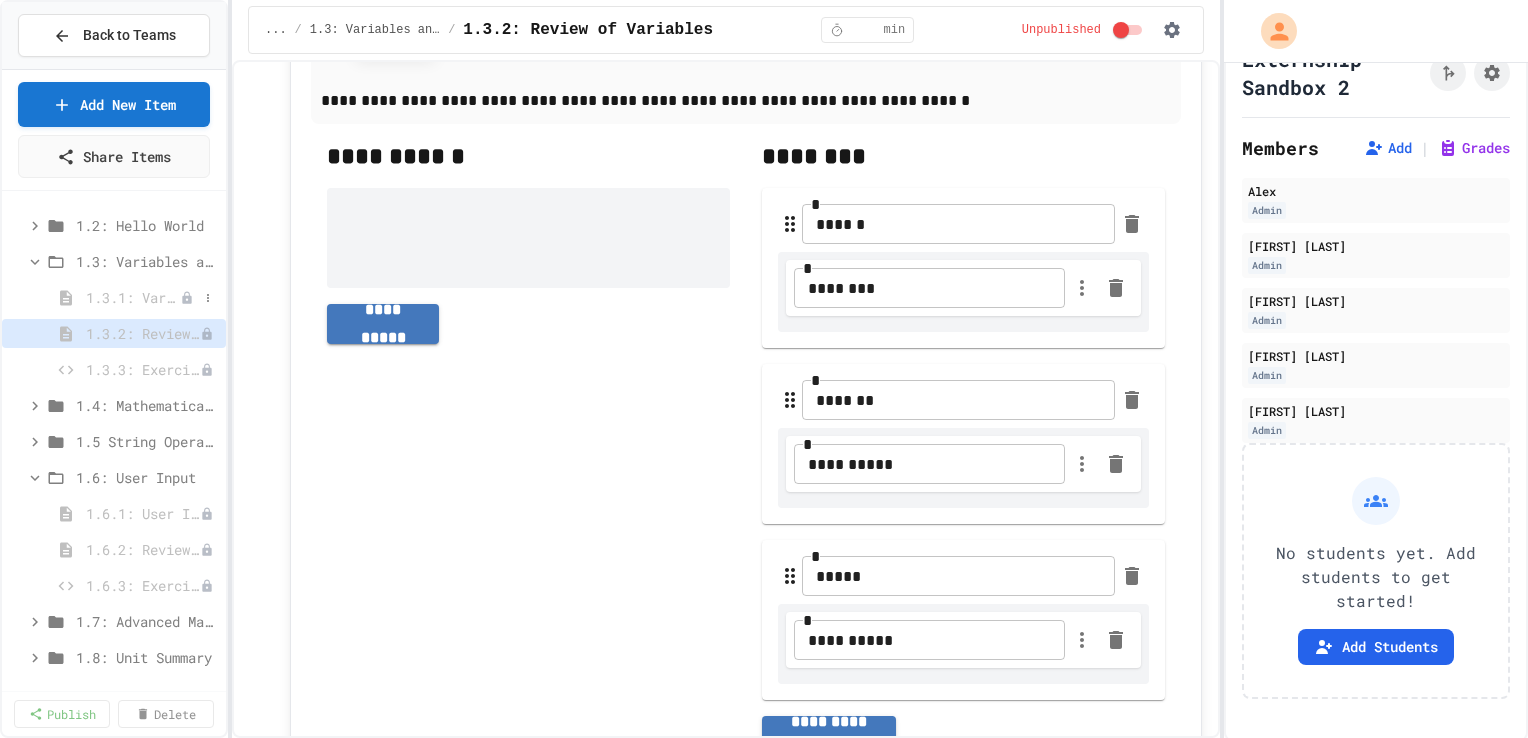 click on "1.3.1: Variables" at bounding box center (133, 297) 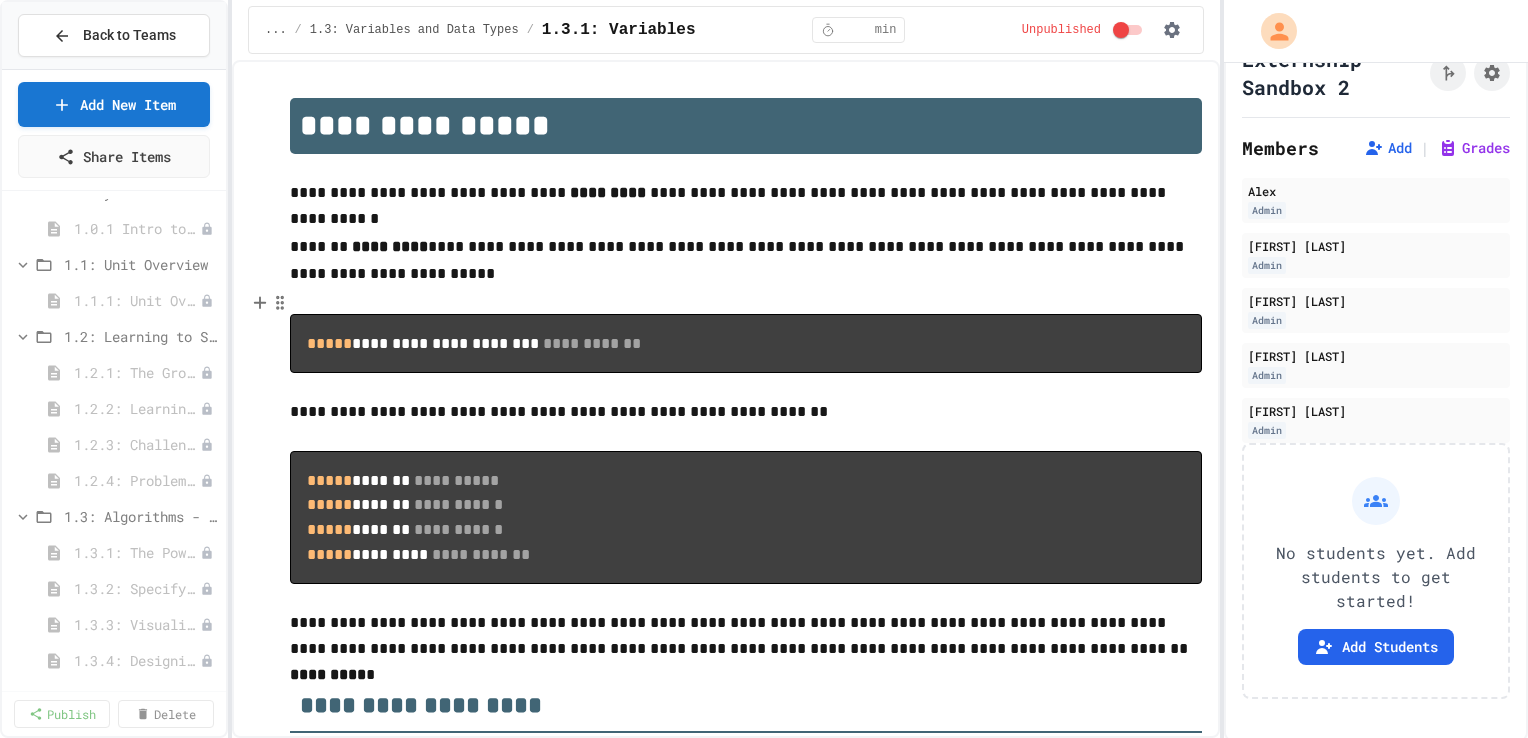 scroll, scrollTop: 0, scrollLeft: 0, axis: both 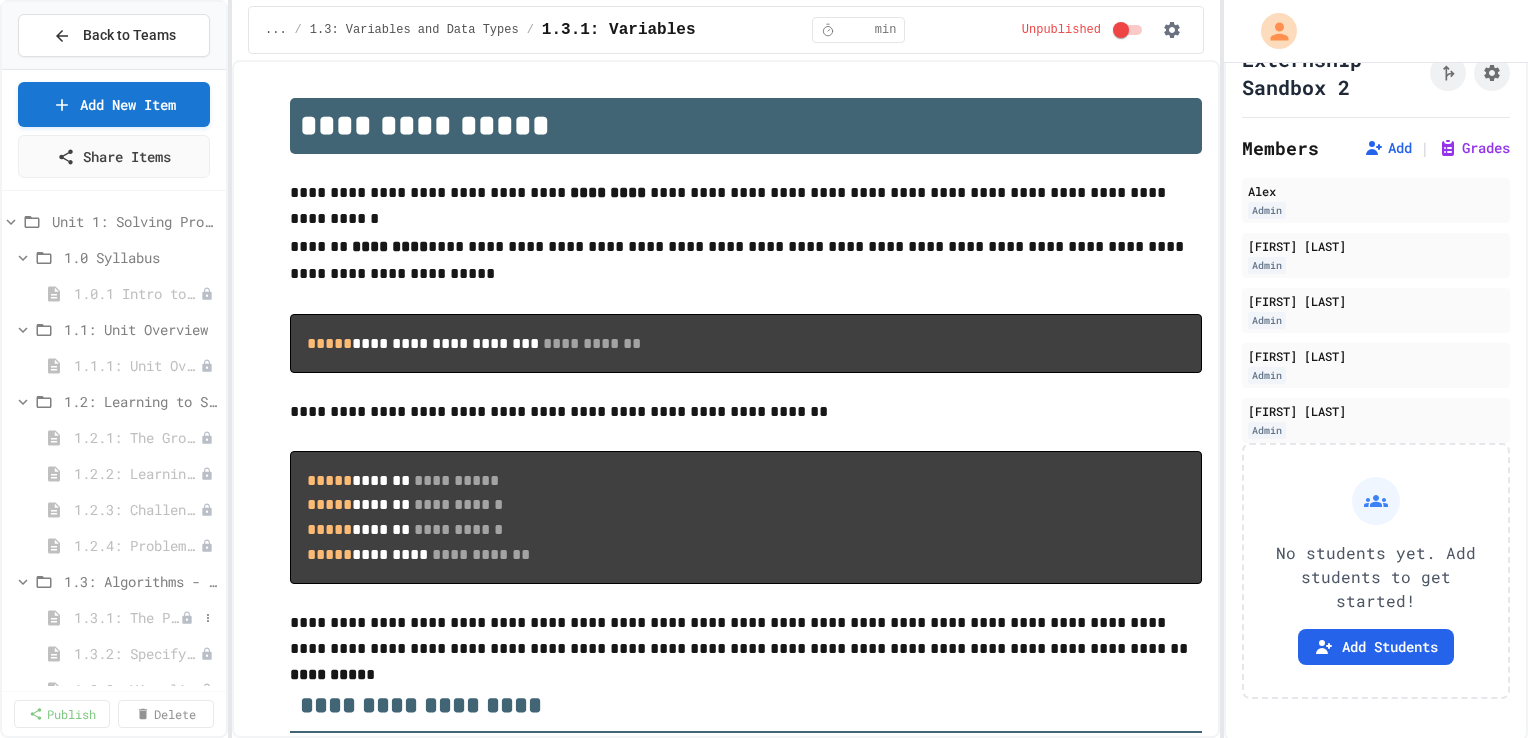 click on "1.3.1: The Power of Algorithms" at bounding box center (127, 617) 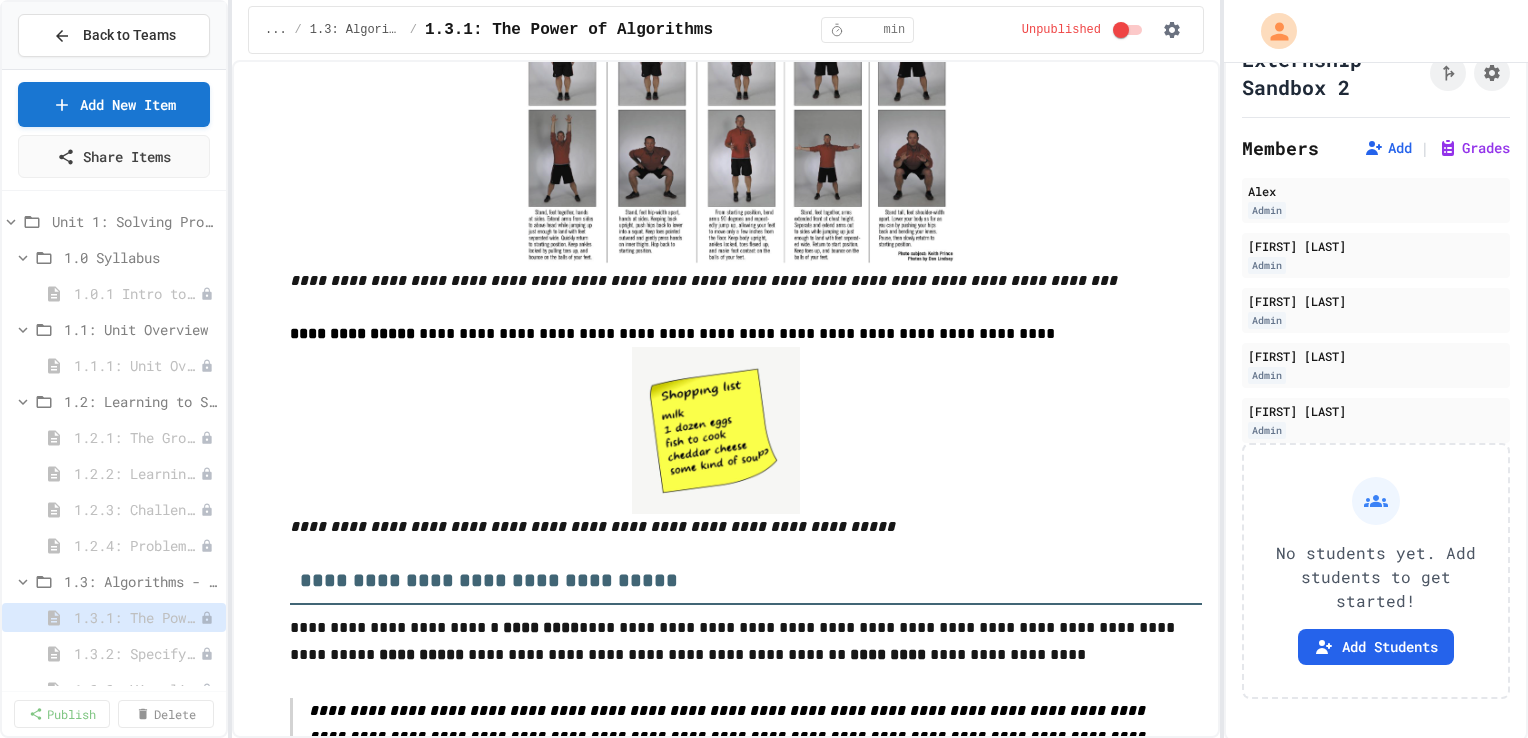 scroll, scrollTop: 800, scrollLeft: 0, axis: vertical 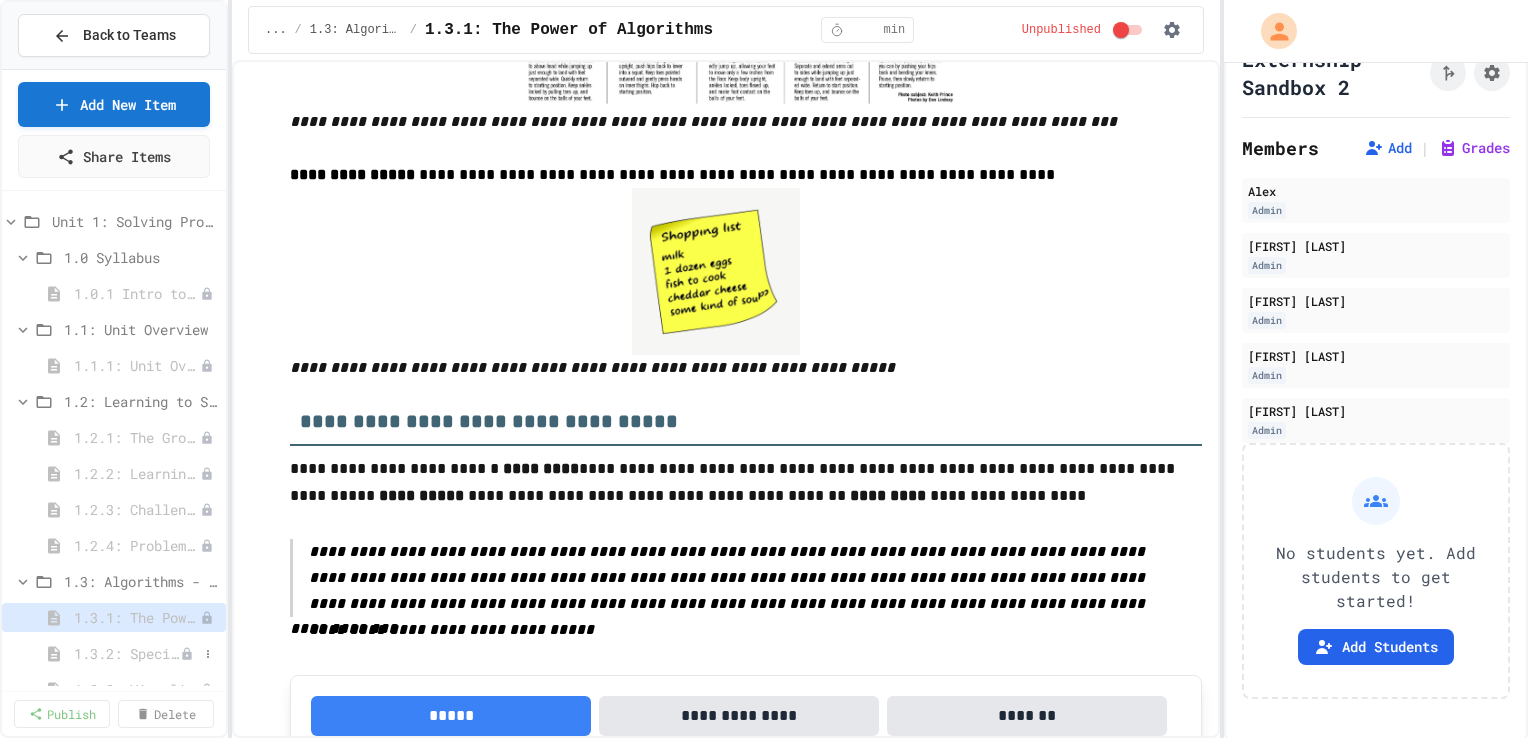 click on "1.3.2: Specifying Ideas with Pseudocode" at bounding box center (127, 653) 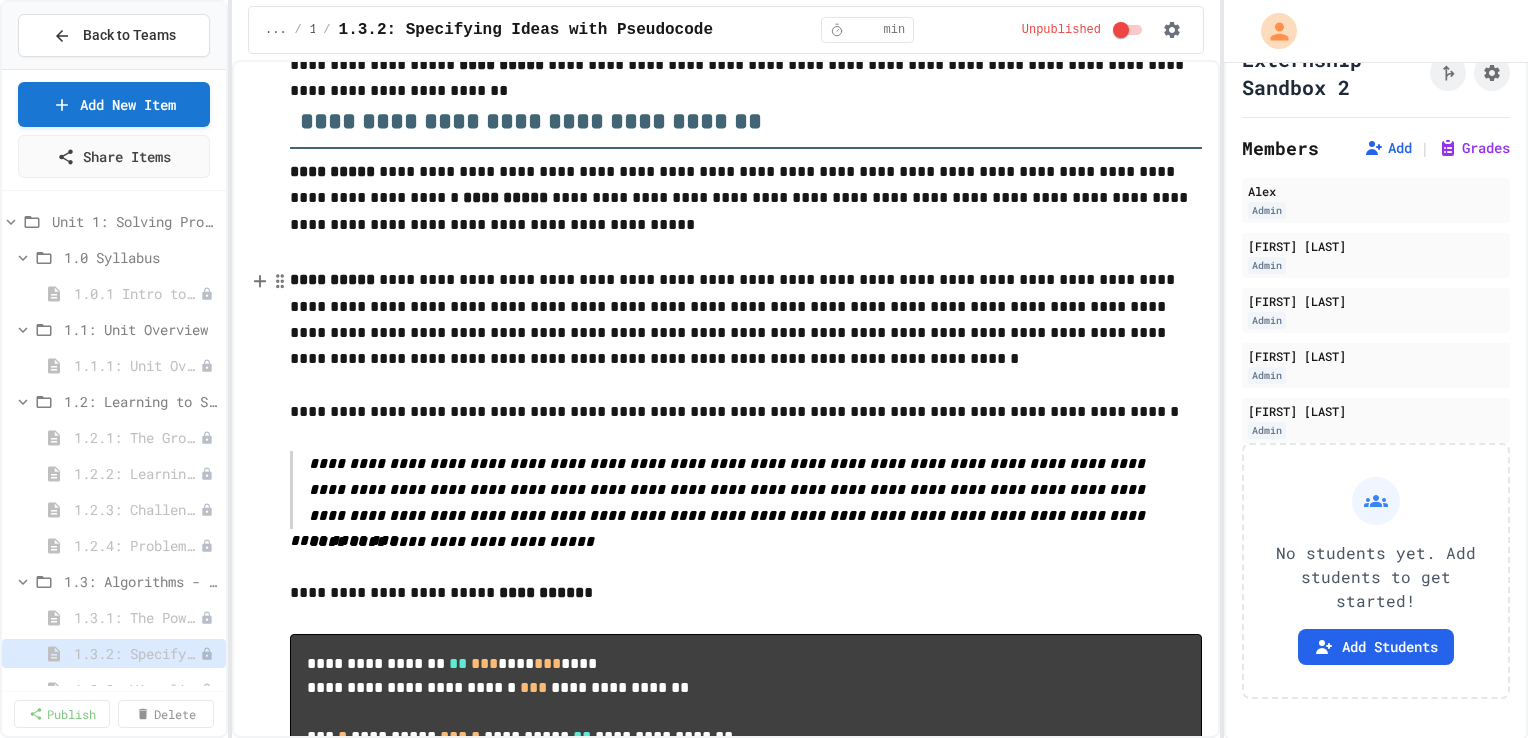 scroll, scrollTop: 239, scrollLeft: 0, axis: vertical 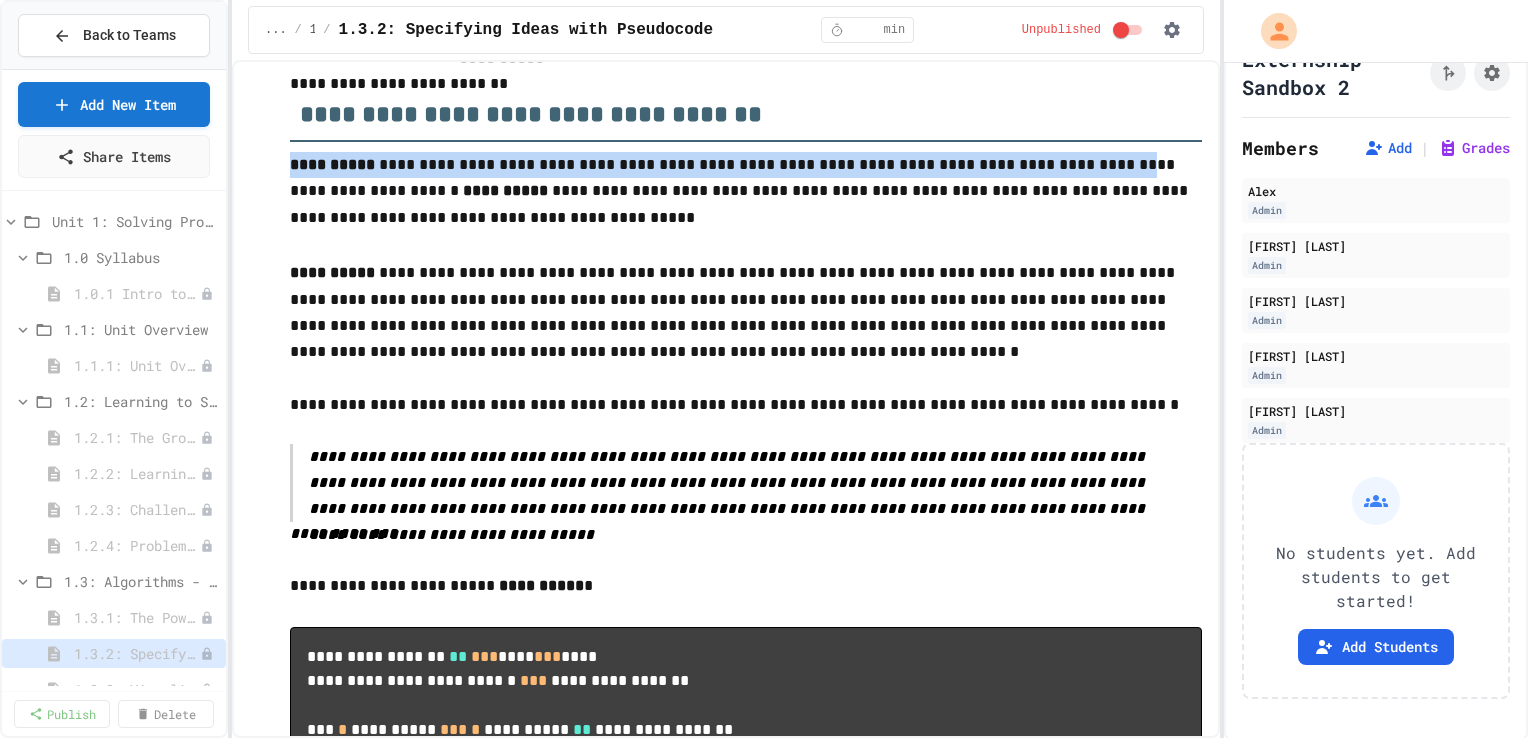 drag, startPoint x: 293, startPoint y: 170, endPoint x: 1060, endPoint y: 168, distance: 767.0026 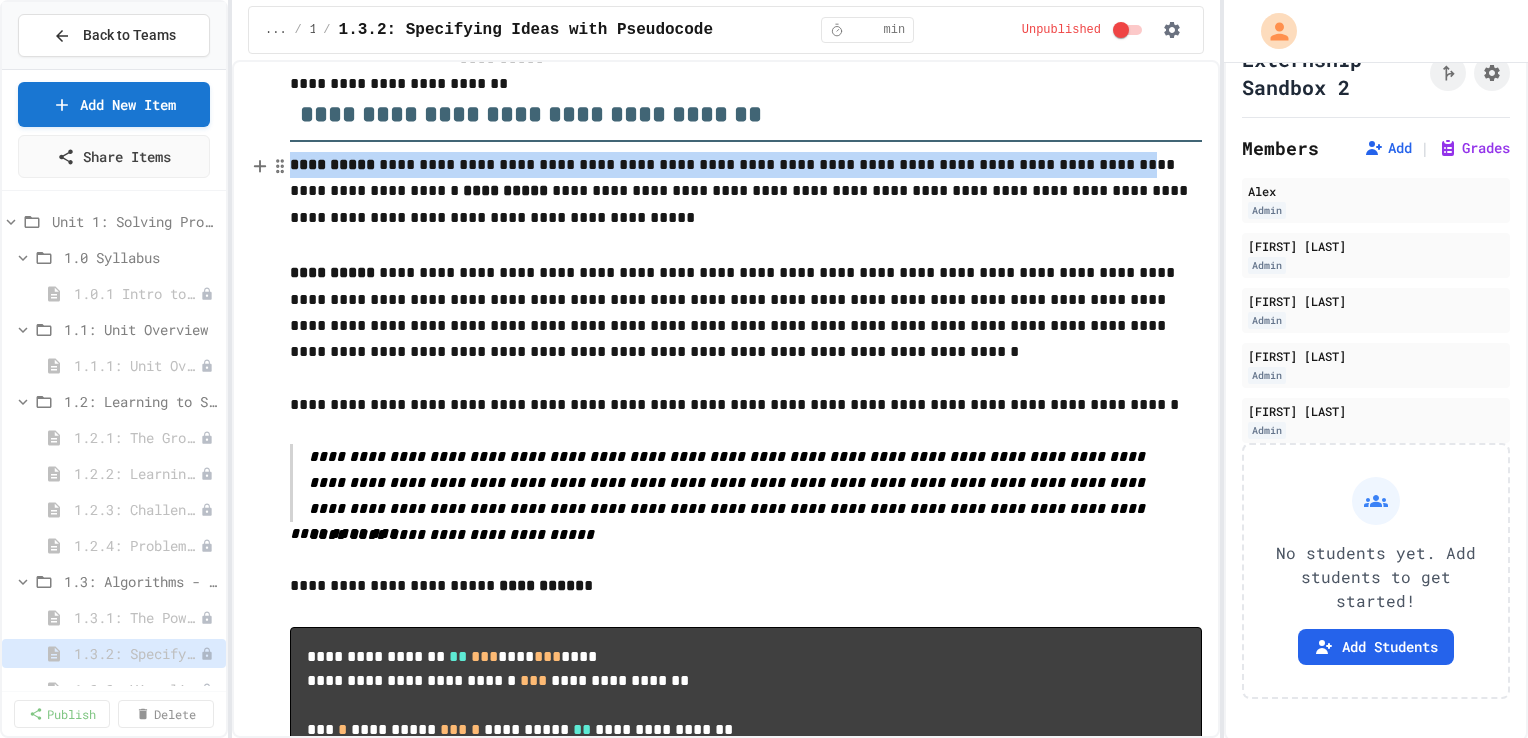 copy on "**********" 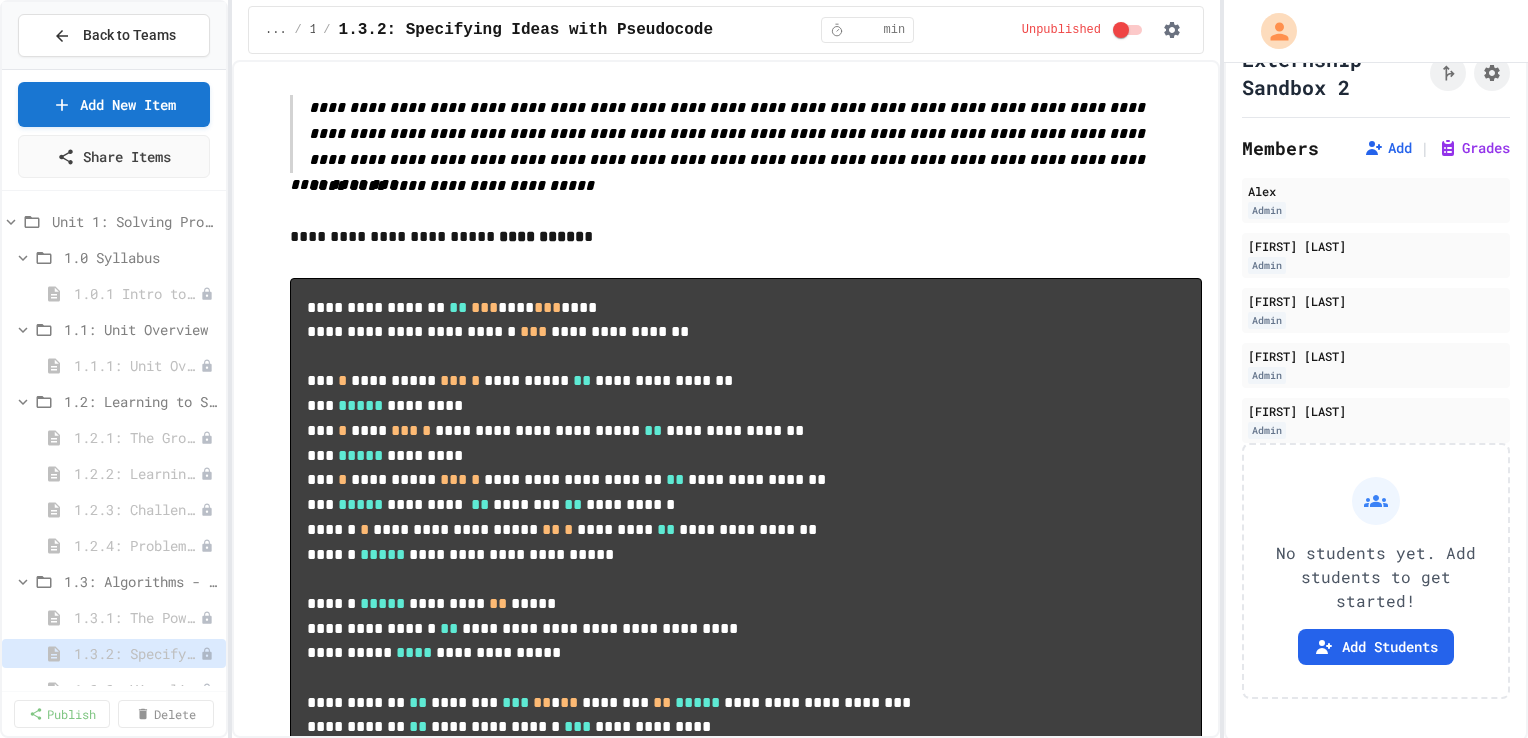 scroll, scrollTop: 640, scrollLeft: 0, axis: vertical 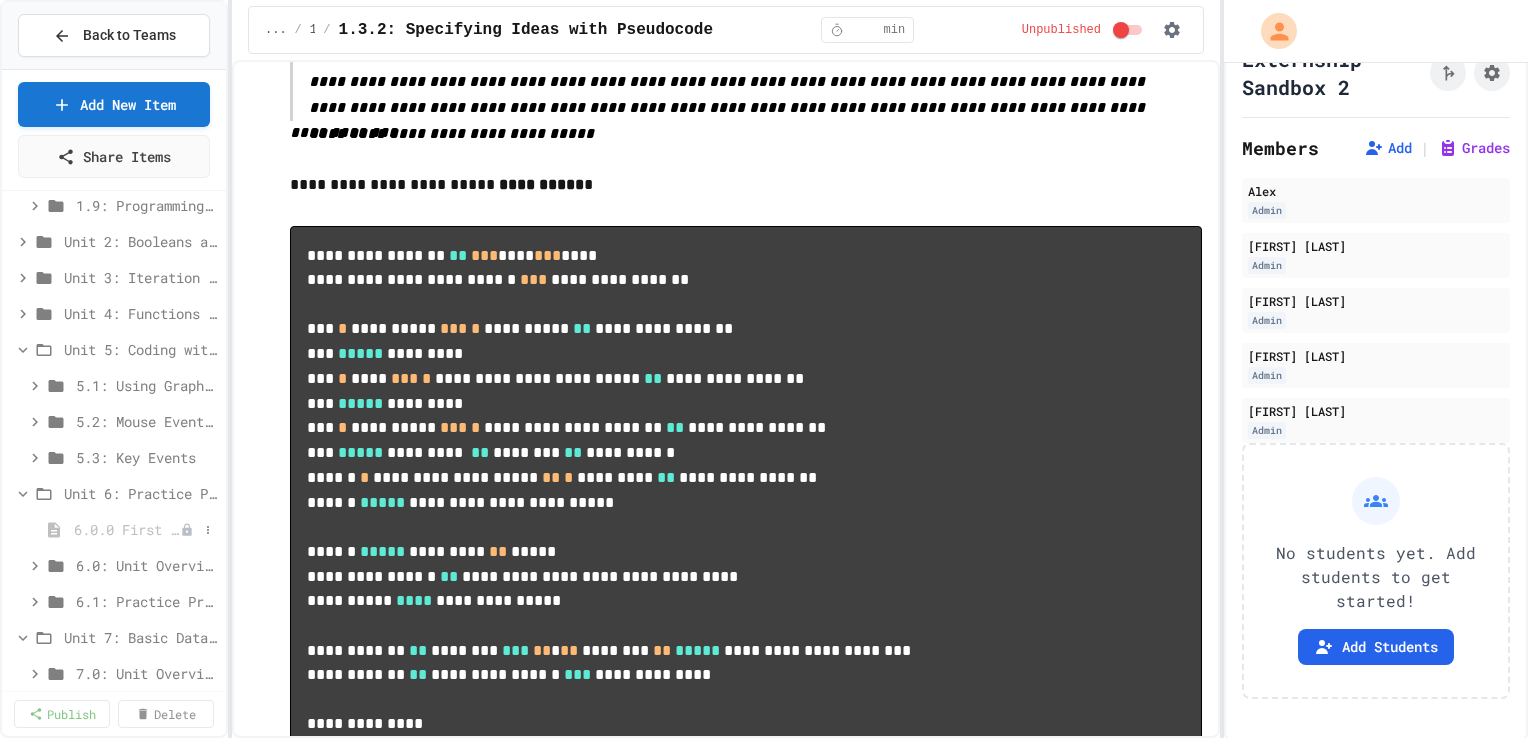 click on "6.0.0 First Semester Review" at bounding box center [127, 529] 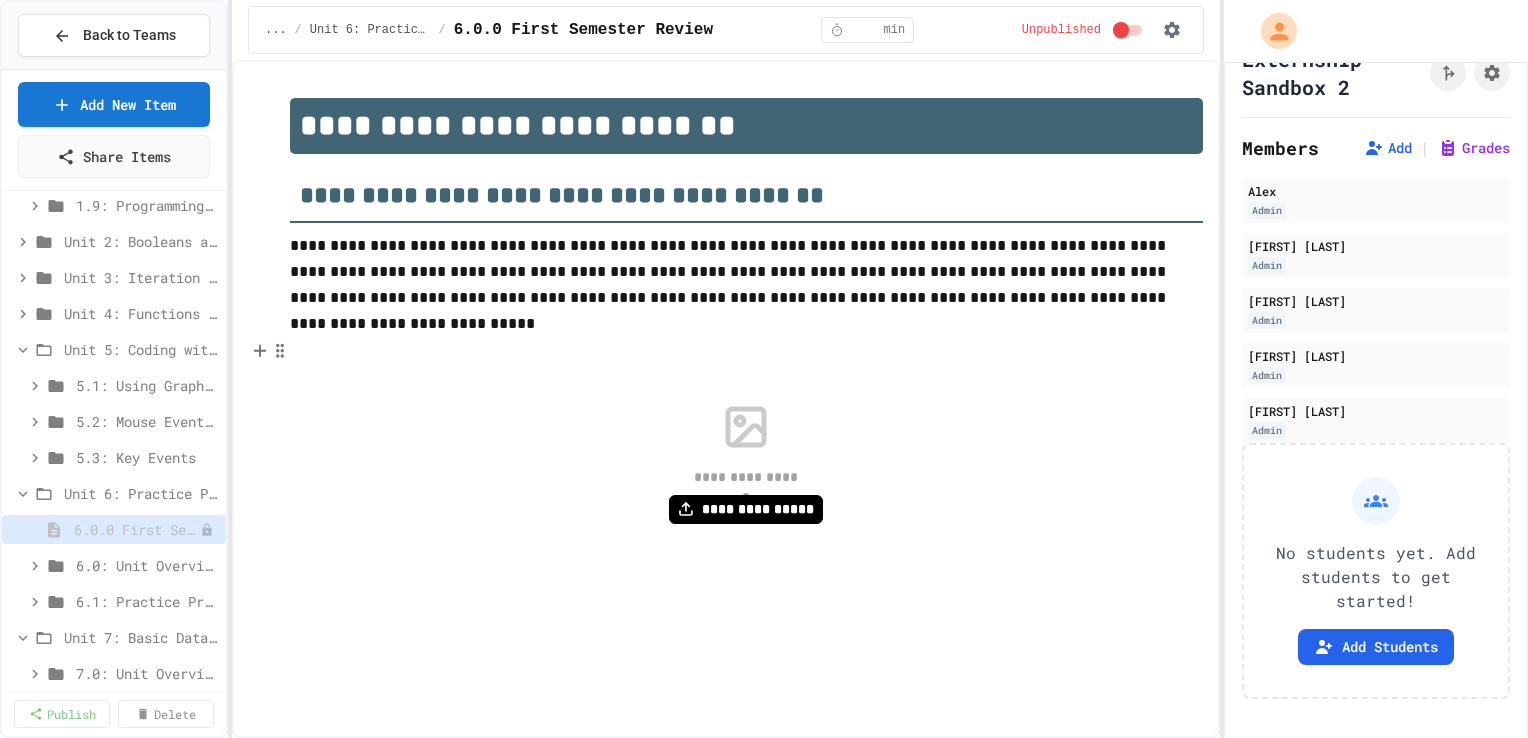 click at bounding box center (746, 350) 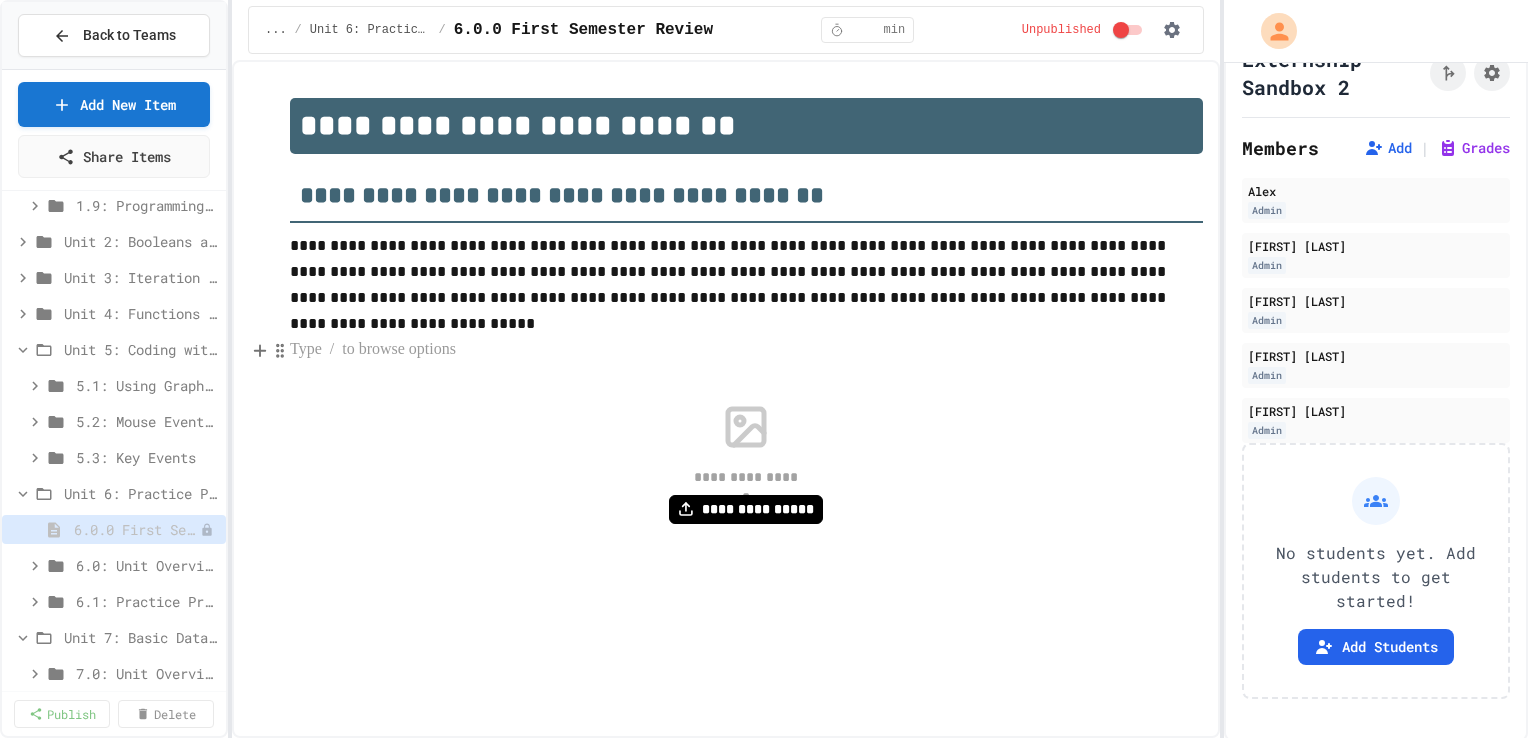 type 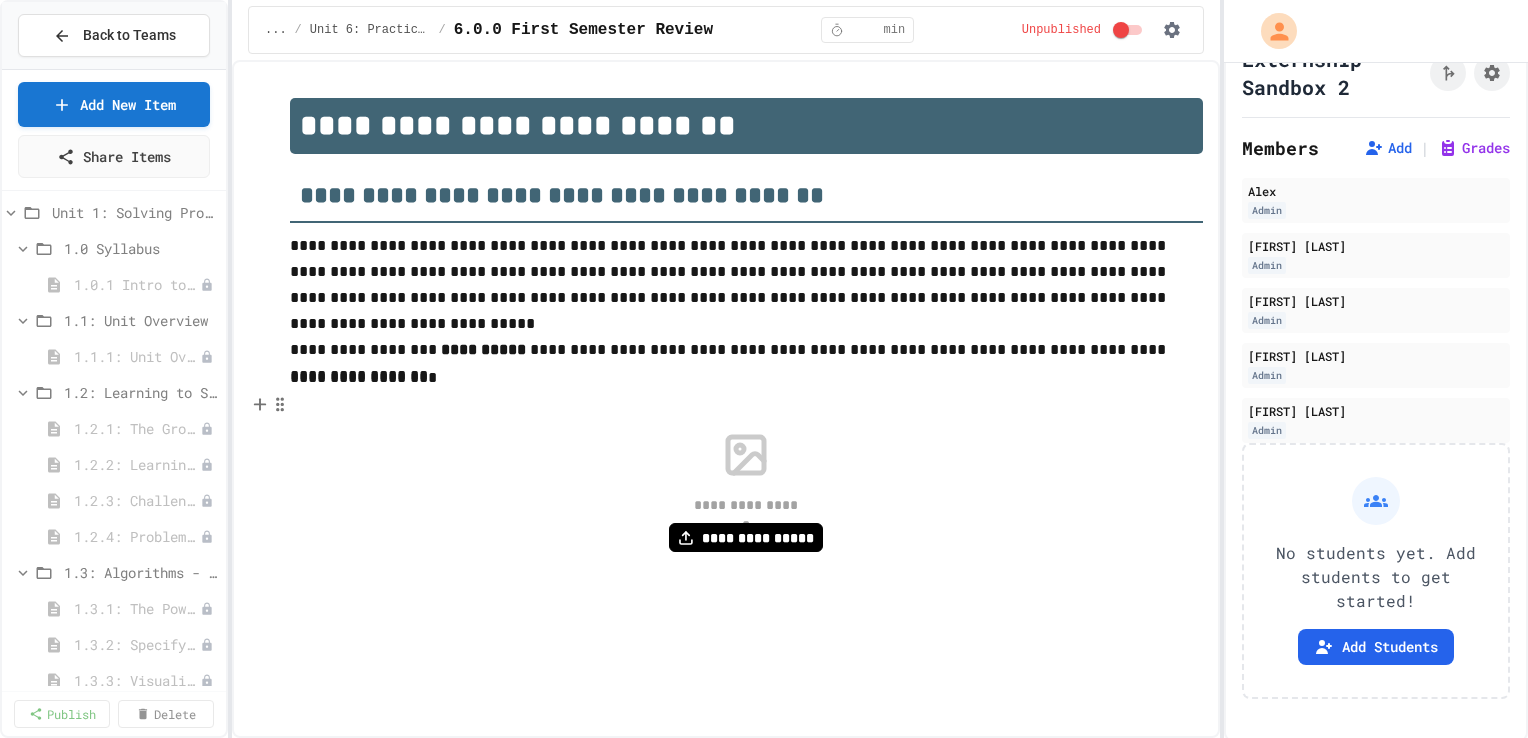 scroll, scrollTop: 0, scrollLeft: 0, axis: both 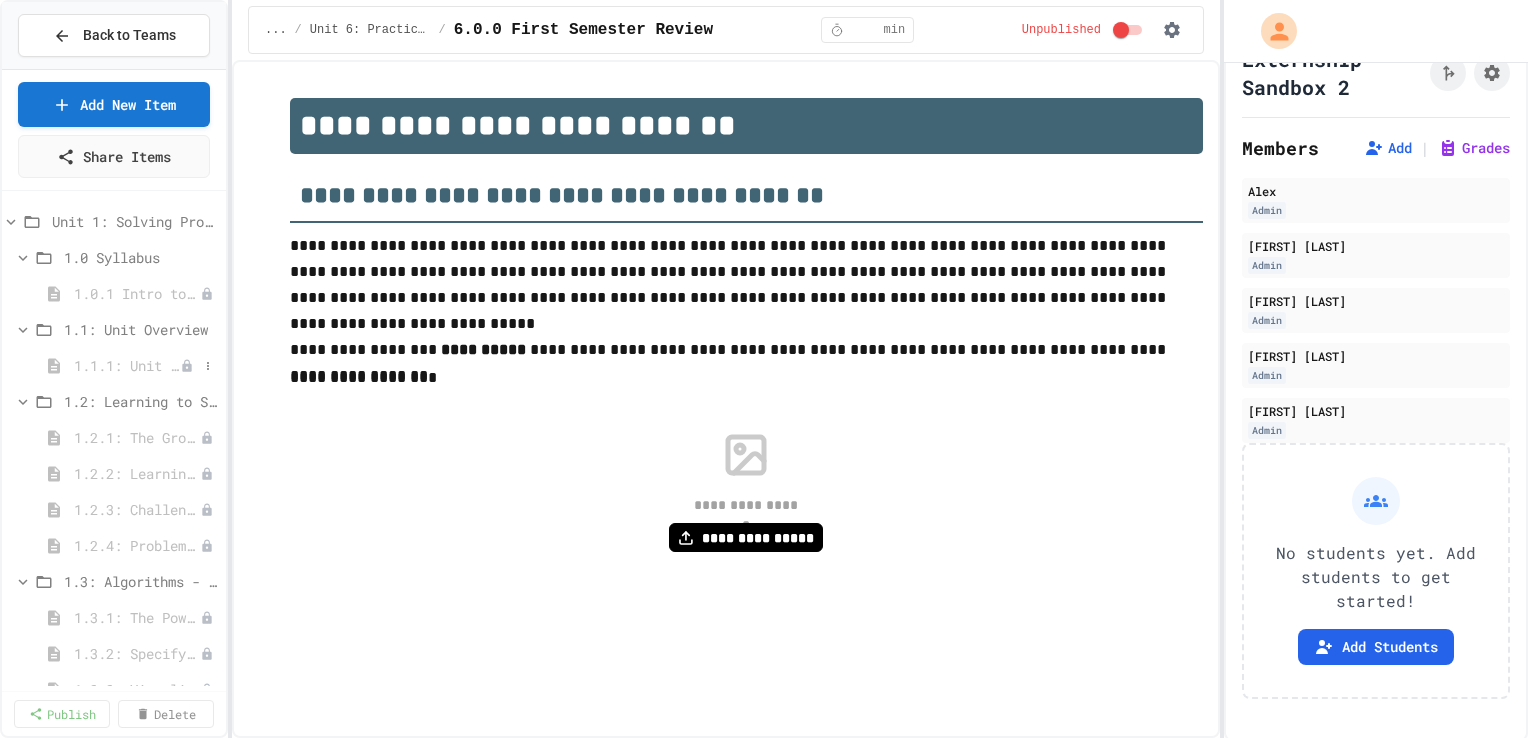 click on "1.1.1: Unit Overview" at bounding box center [127, 365] 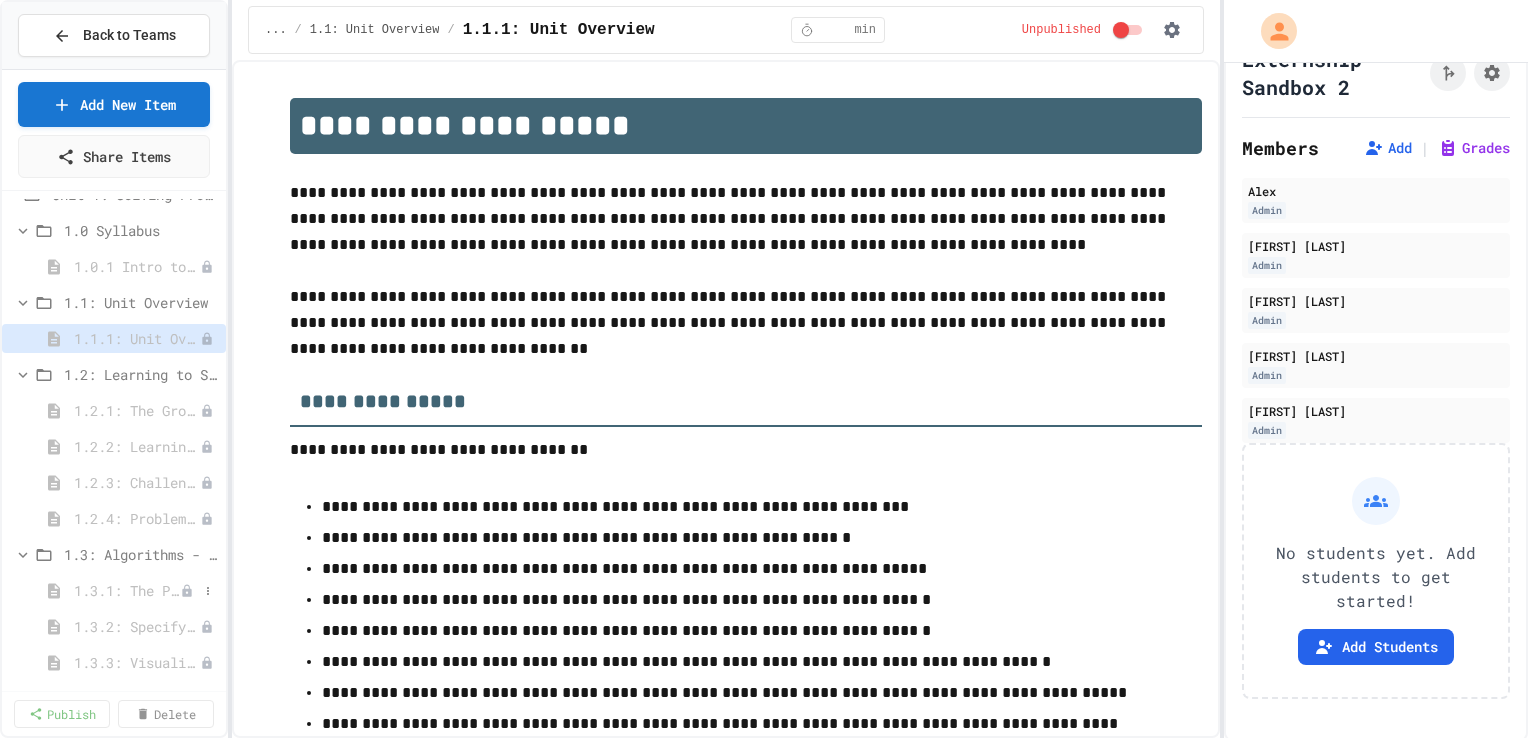 scroll, scrollTop: 31, scrollLeft: 0, axis: vertical 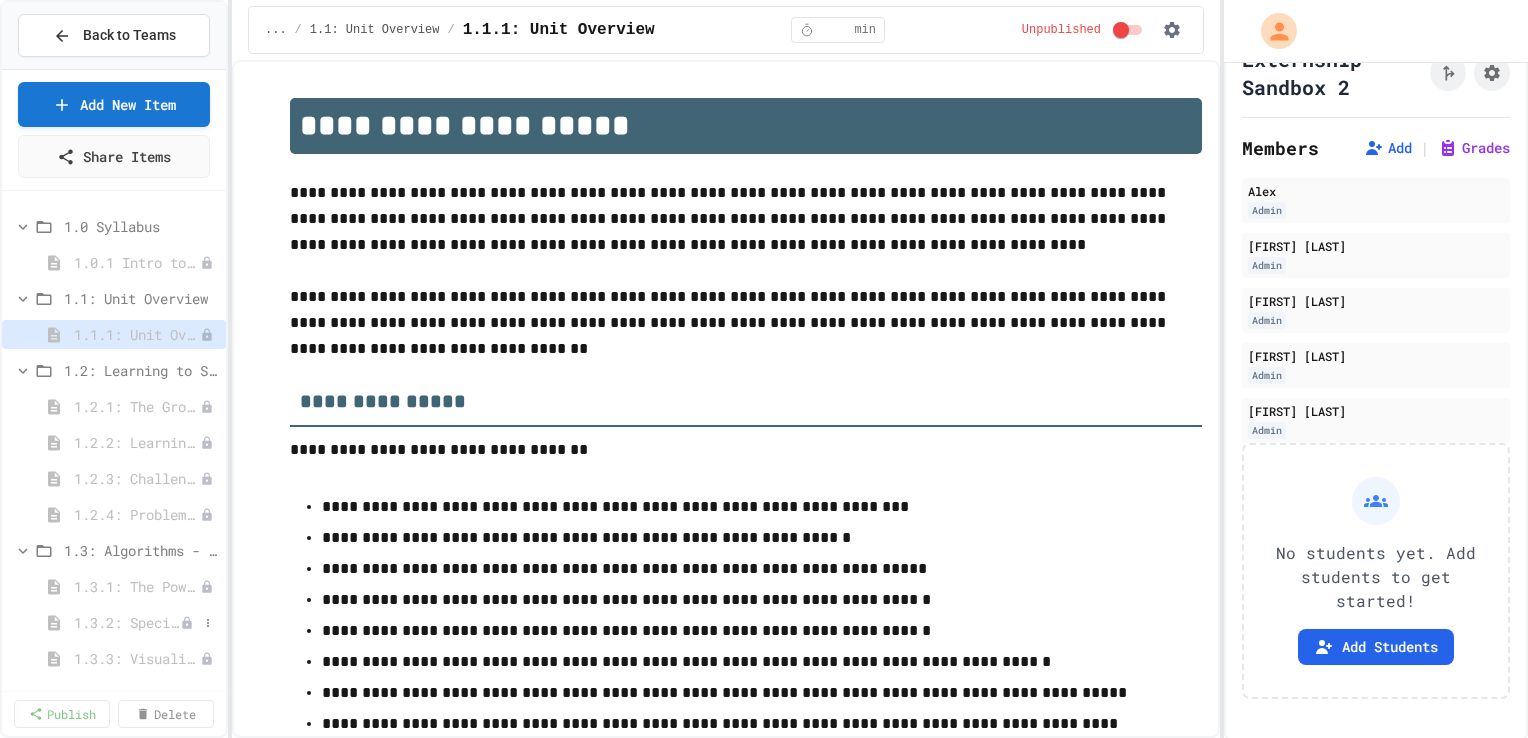 click on "1.3.2: Specifying Ideas with Pseudocode" at bounding box center [127, 622] 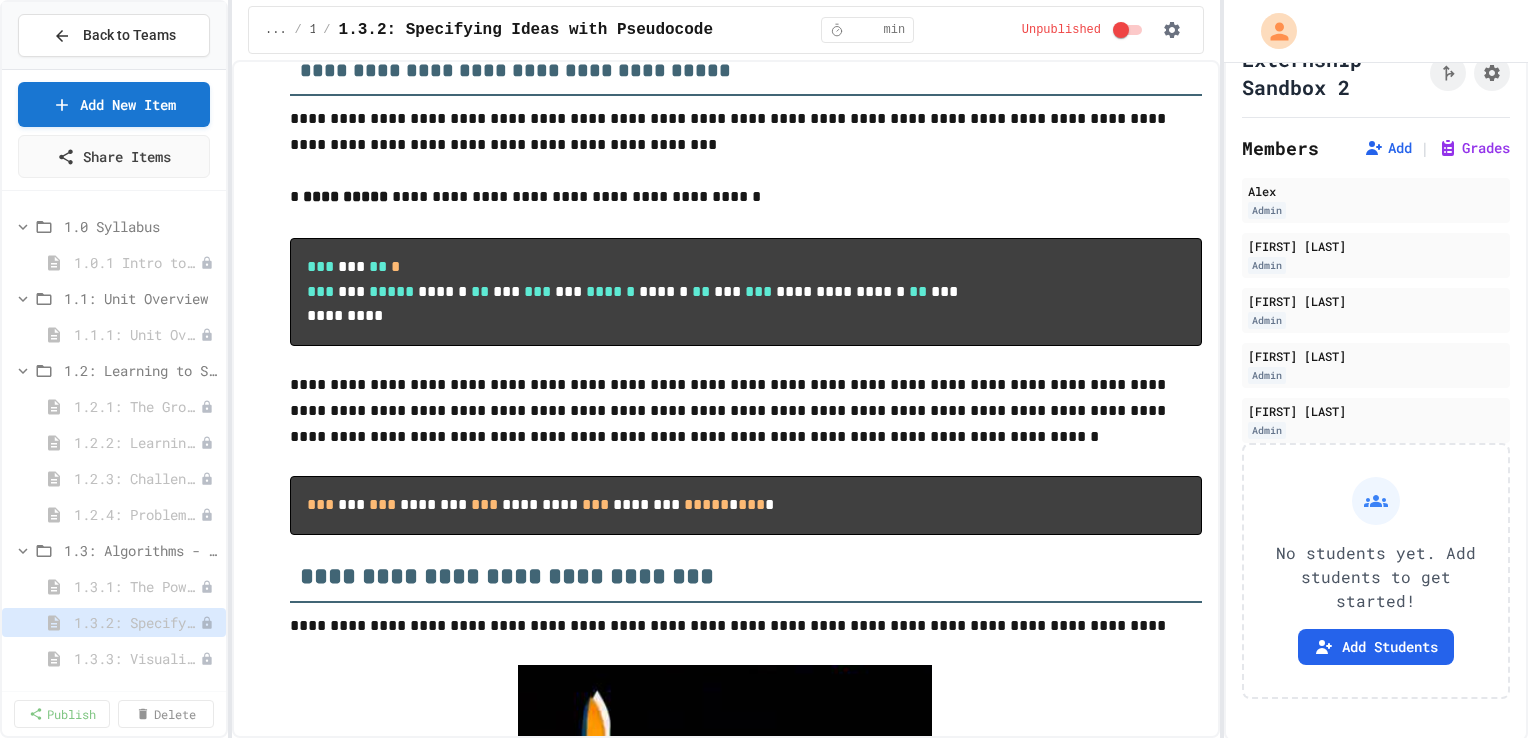 scroll, scrollTop: 1502, scrollLeft: 0, axis: vertical 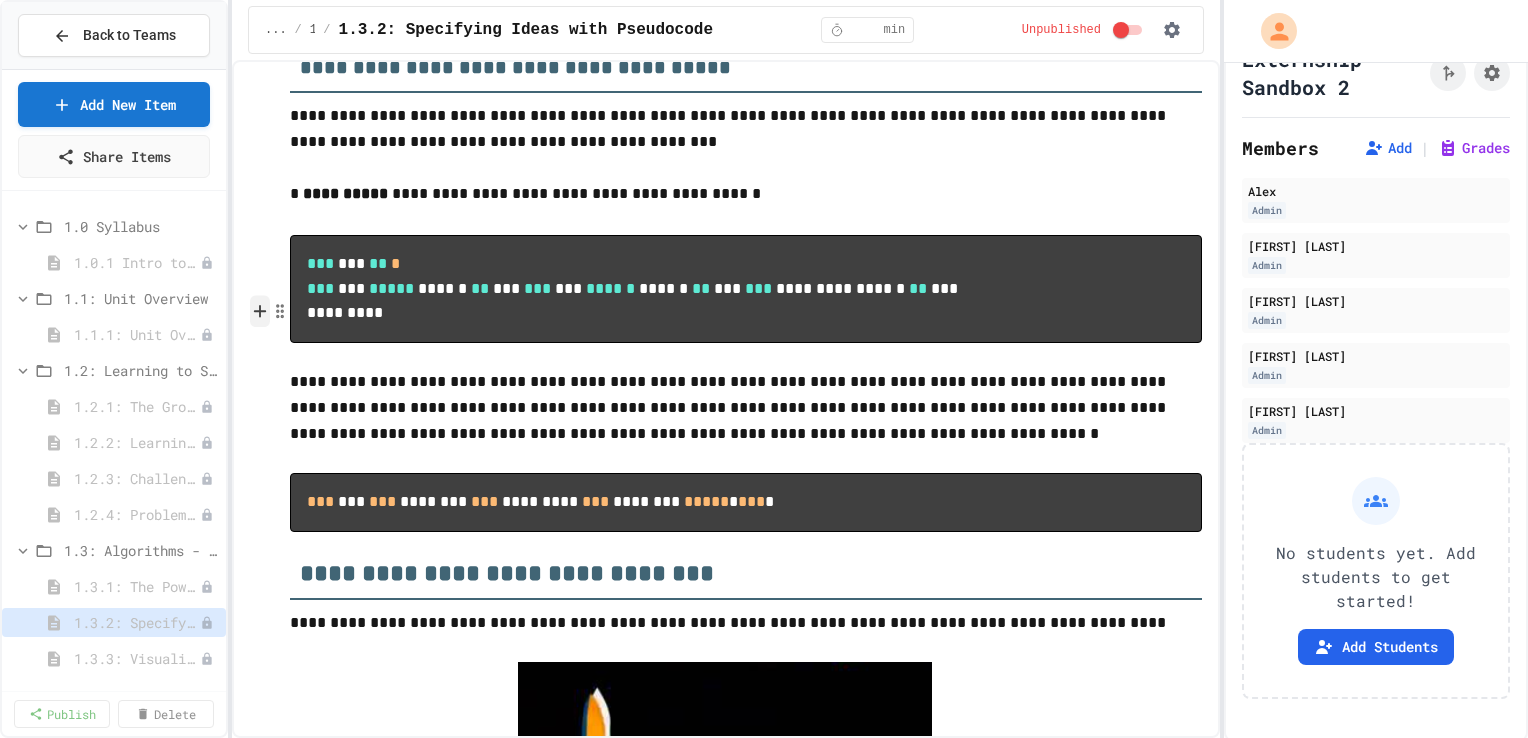 click 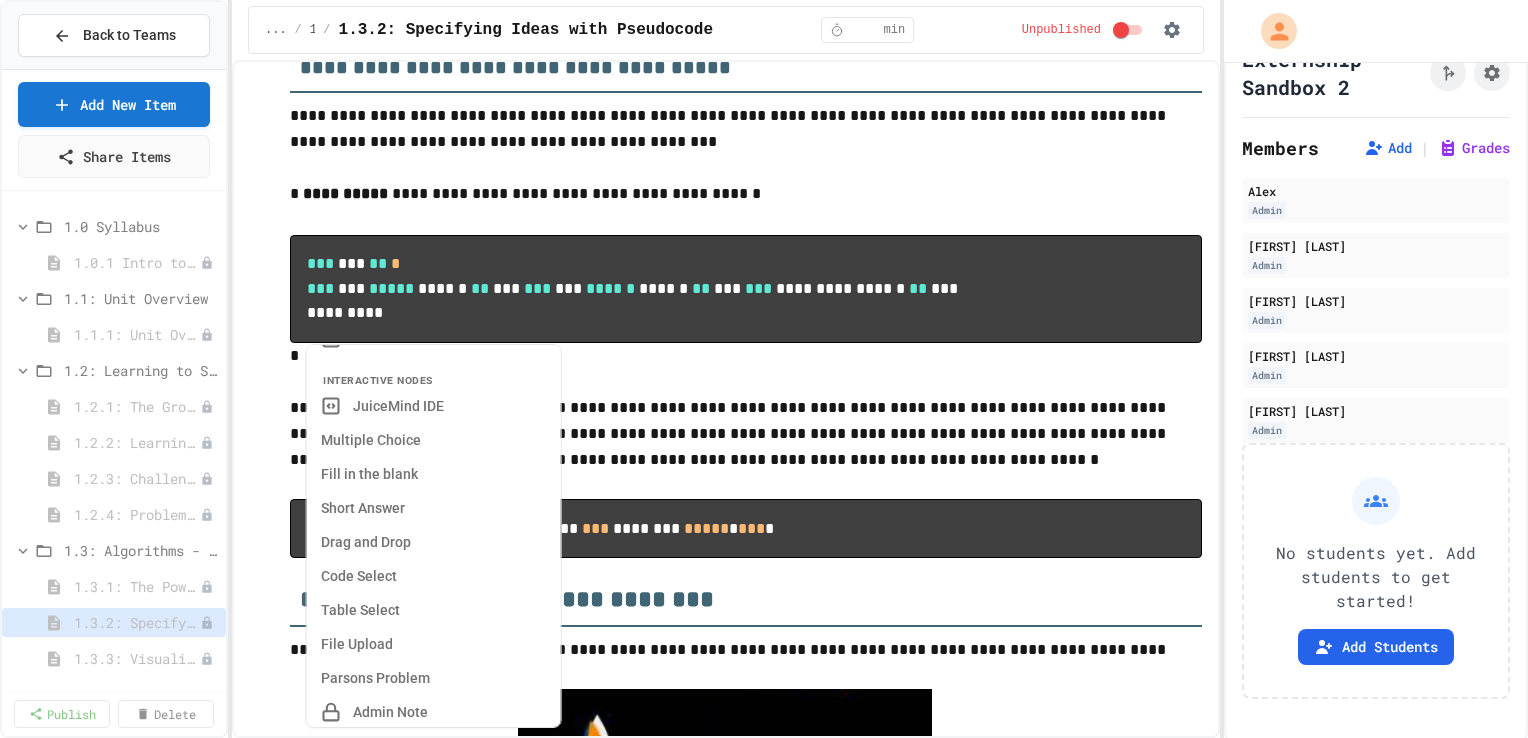 scroll, scrollTop: 568, scrollLeft: 0, axis: vertical 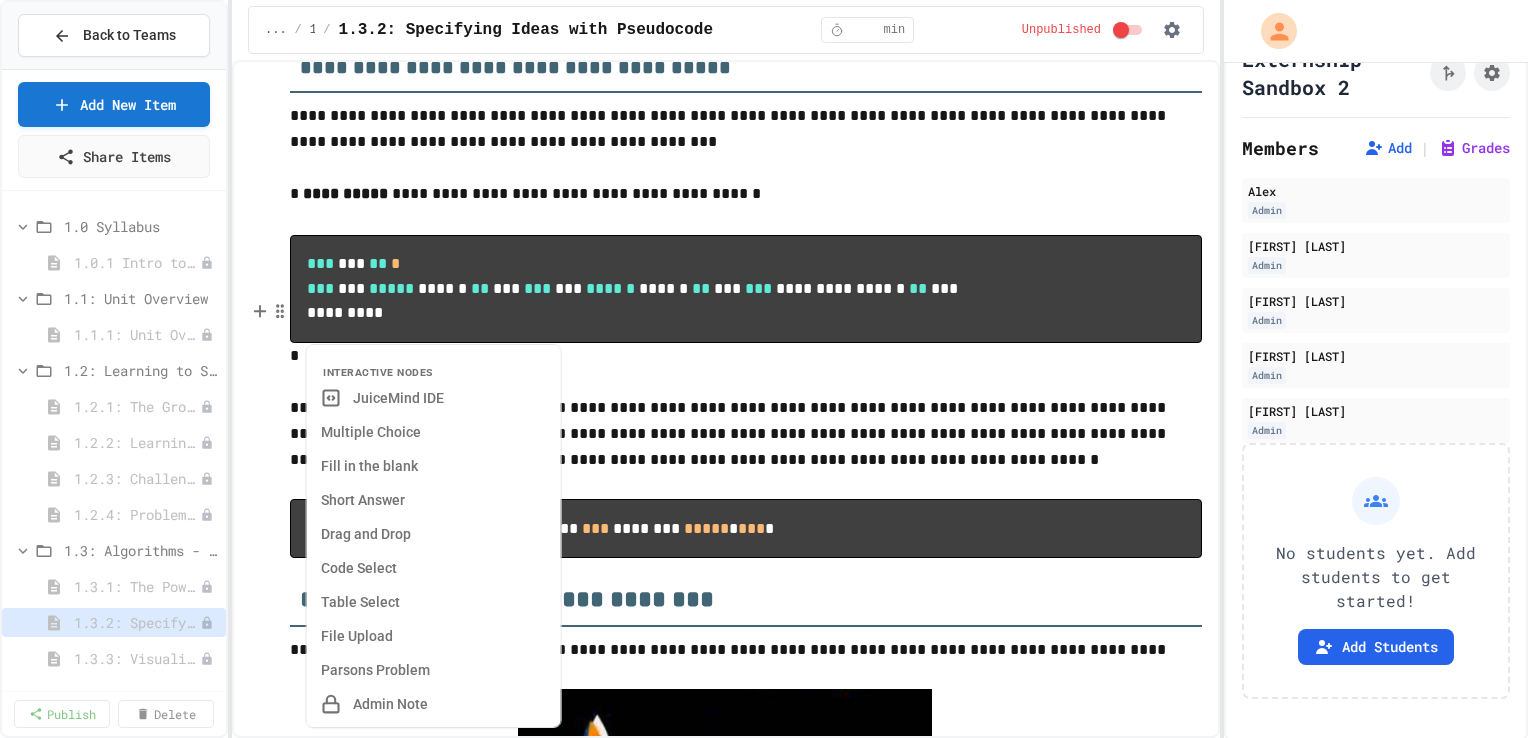 click on "**********" at bounding box center (746, 289) 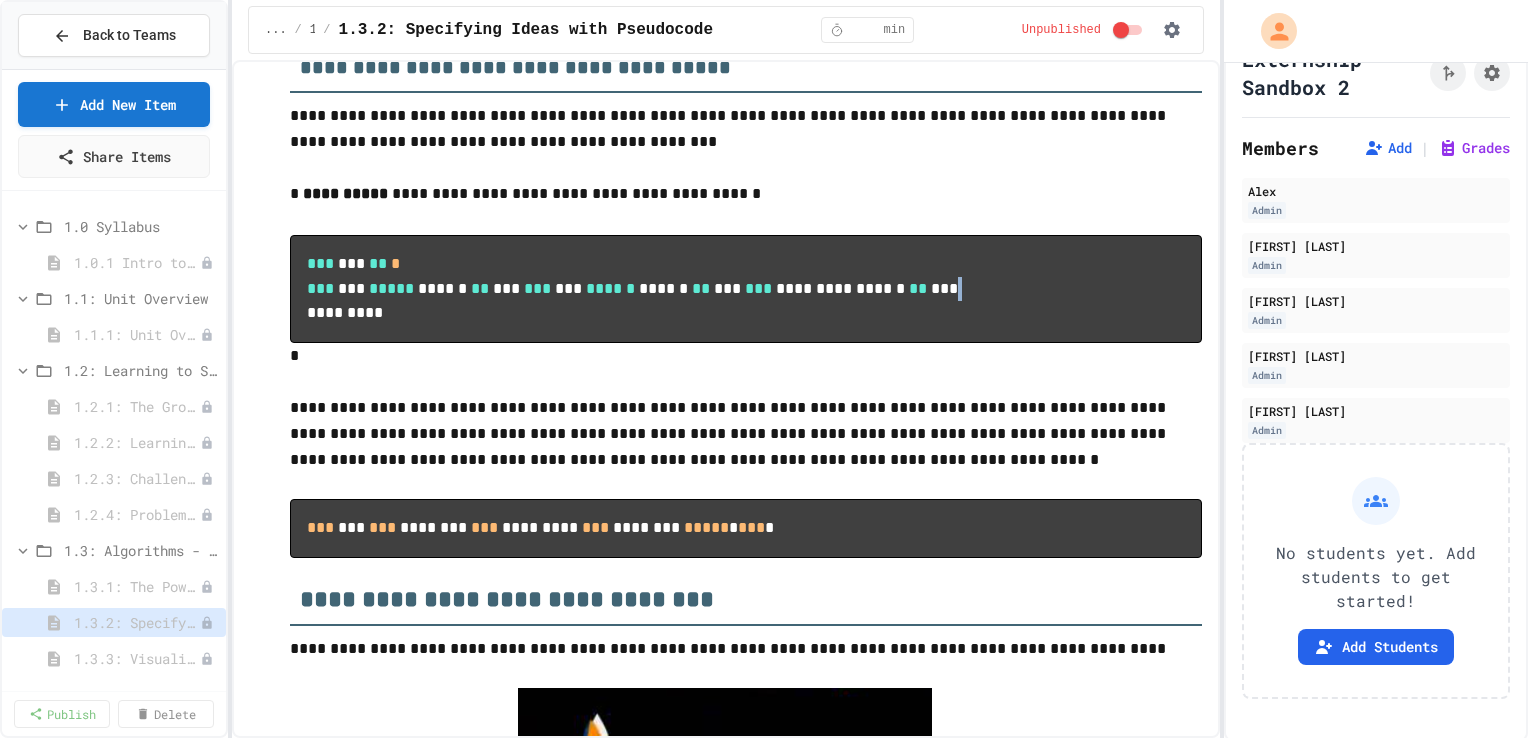 click on "**********" at bounding box center (746, 289) 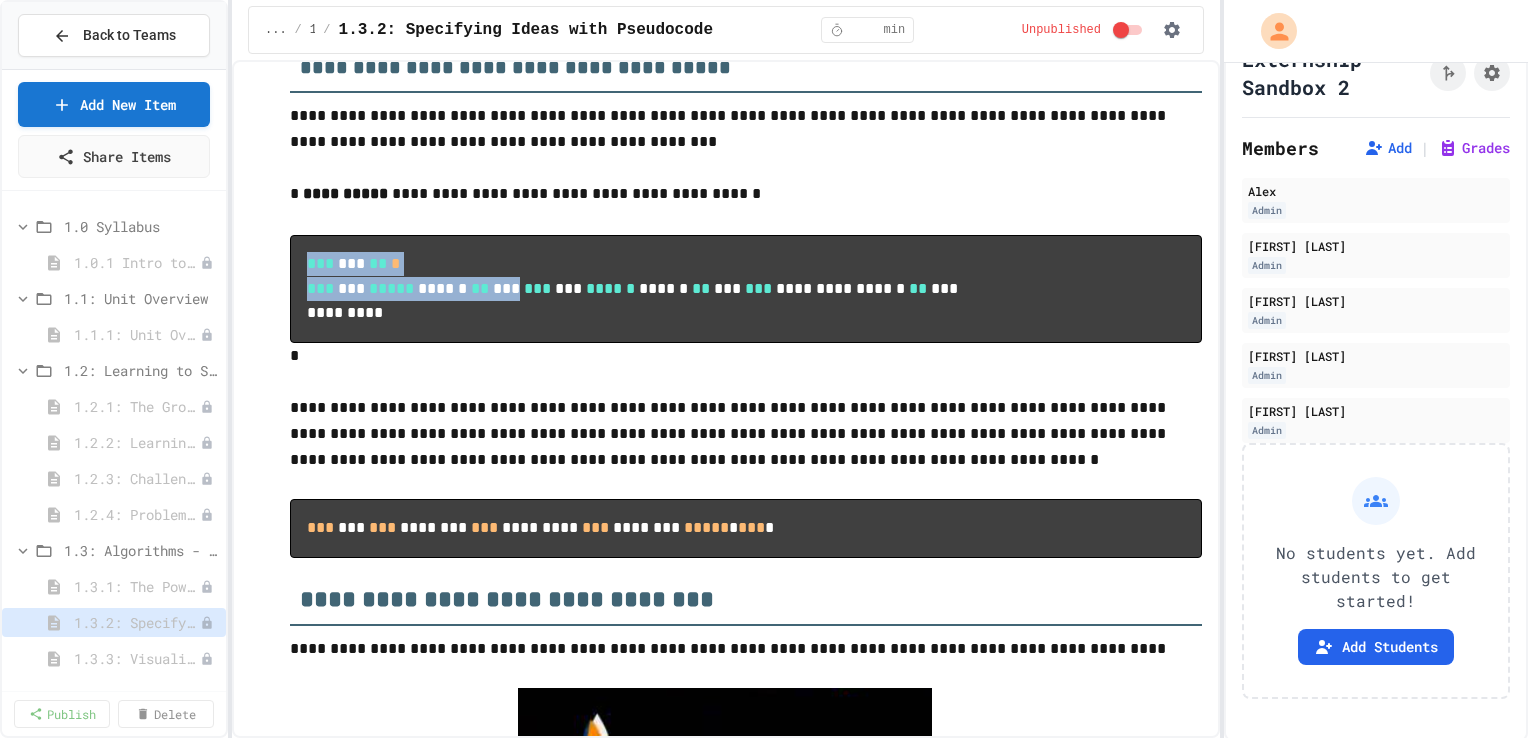 drag, startPoint x: 292, startPoint y: 302, endPoint x: 588, endPoint y: 351, distance: 300.02832 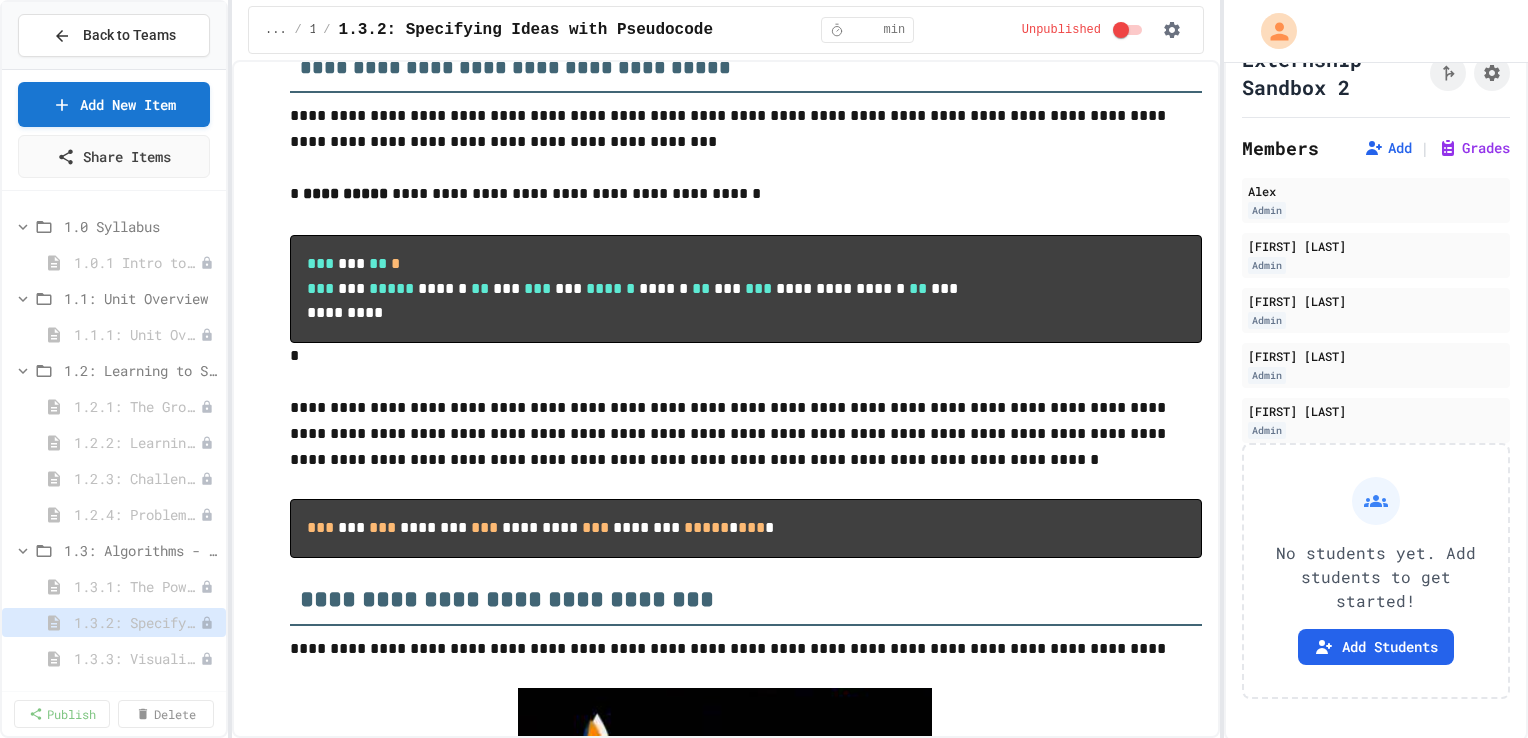 click on "**********" at bounding box center (746, 289) 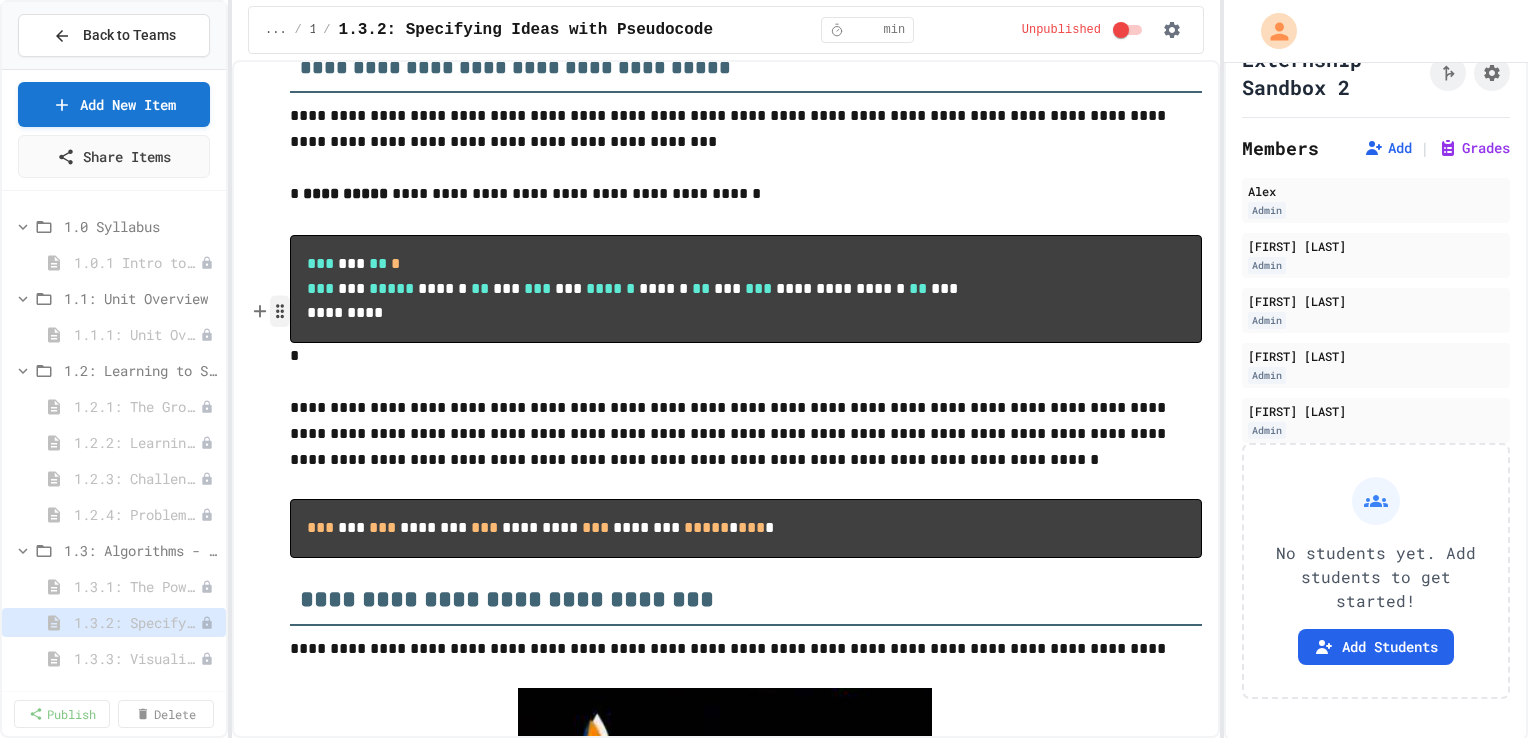 click 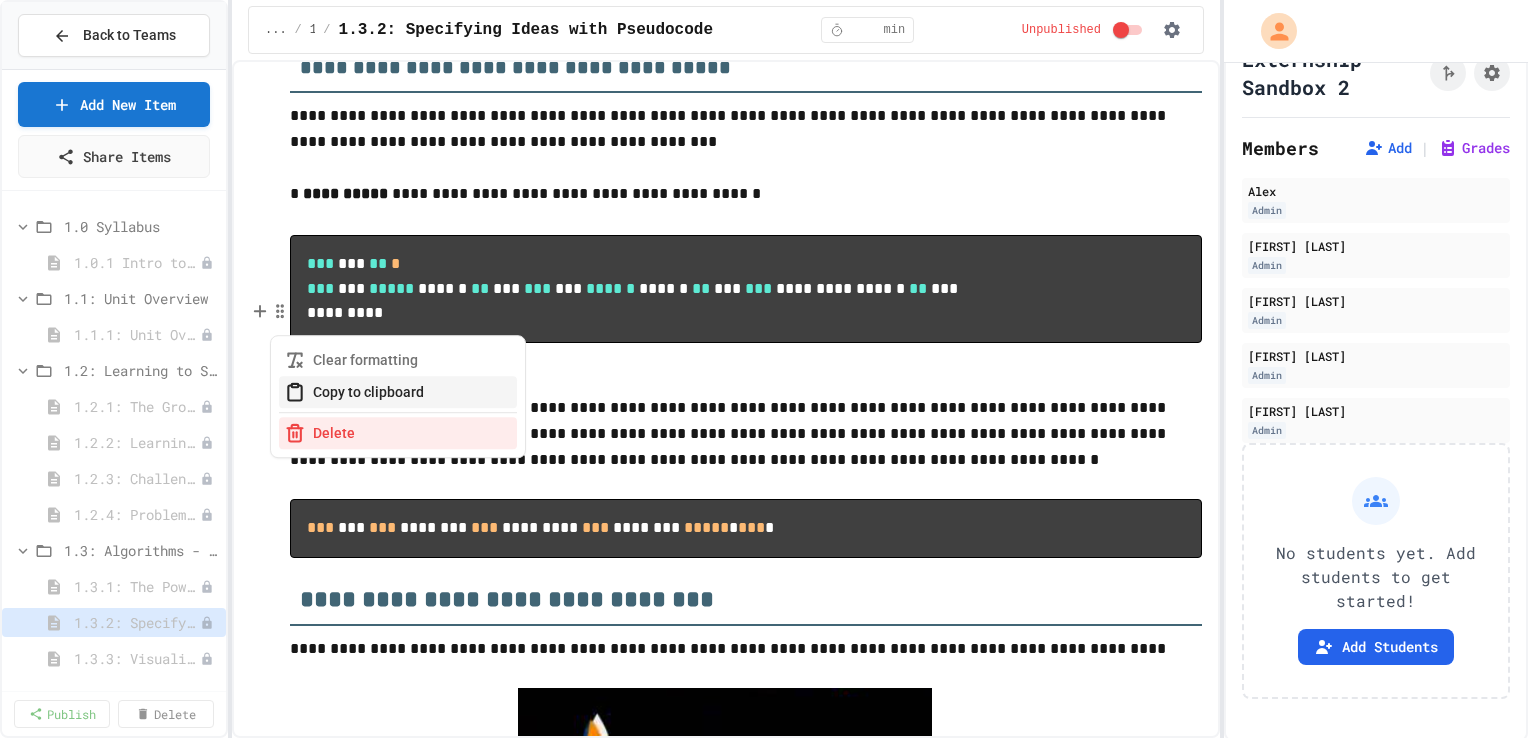 click on "Copy to clipboard" at bounding box center [398, 392] 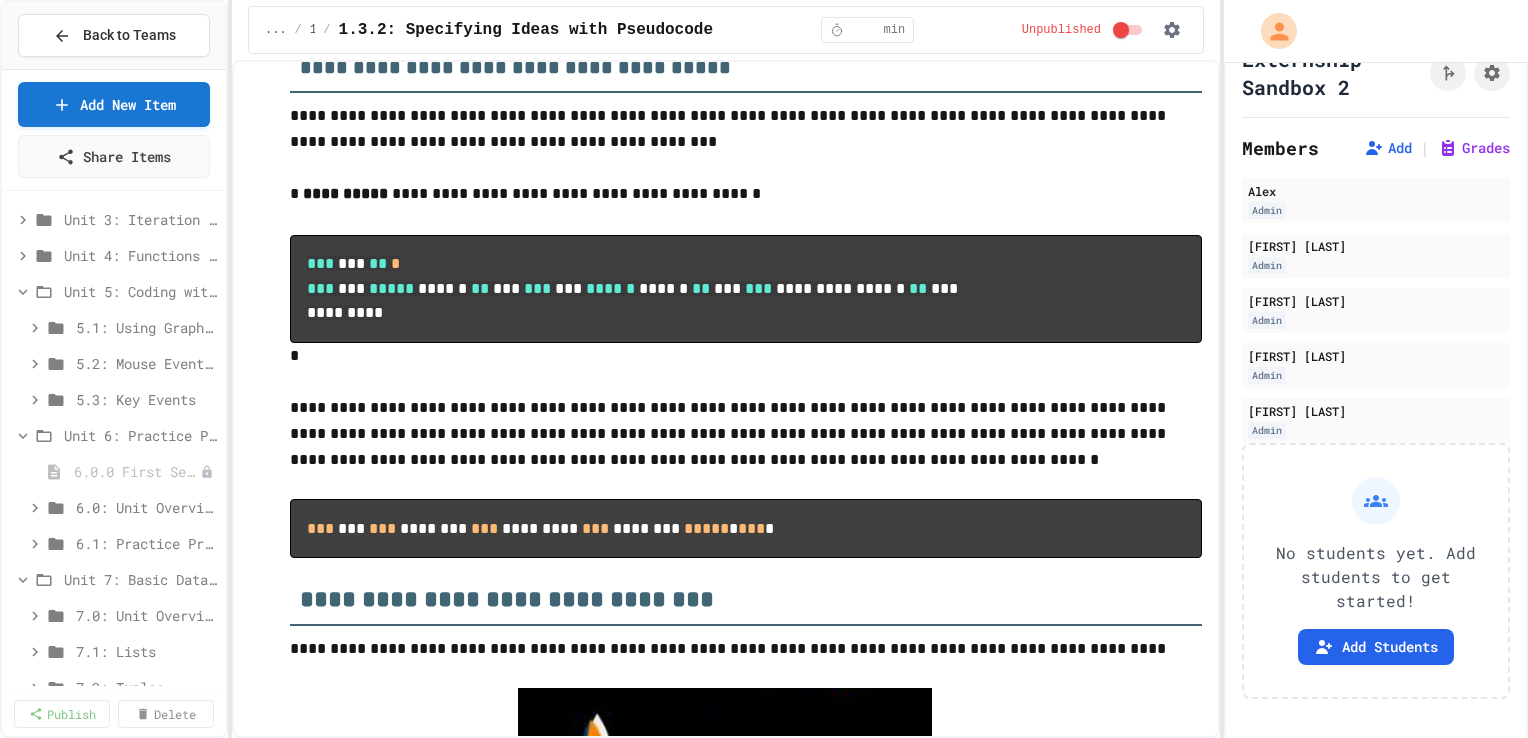 scroll, scrollTop: 5187, scrollLeft: 0, axis: vertical 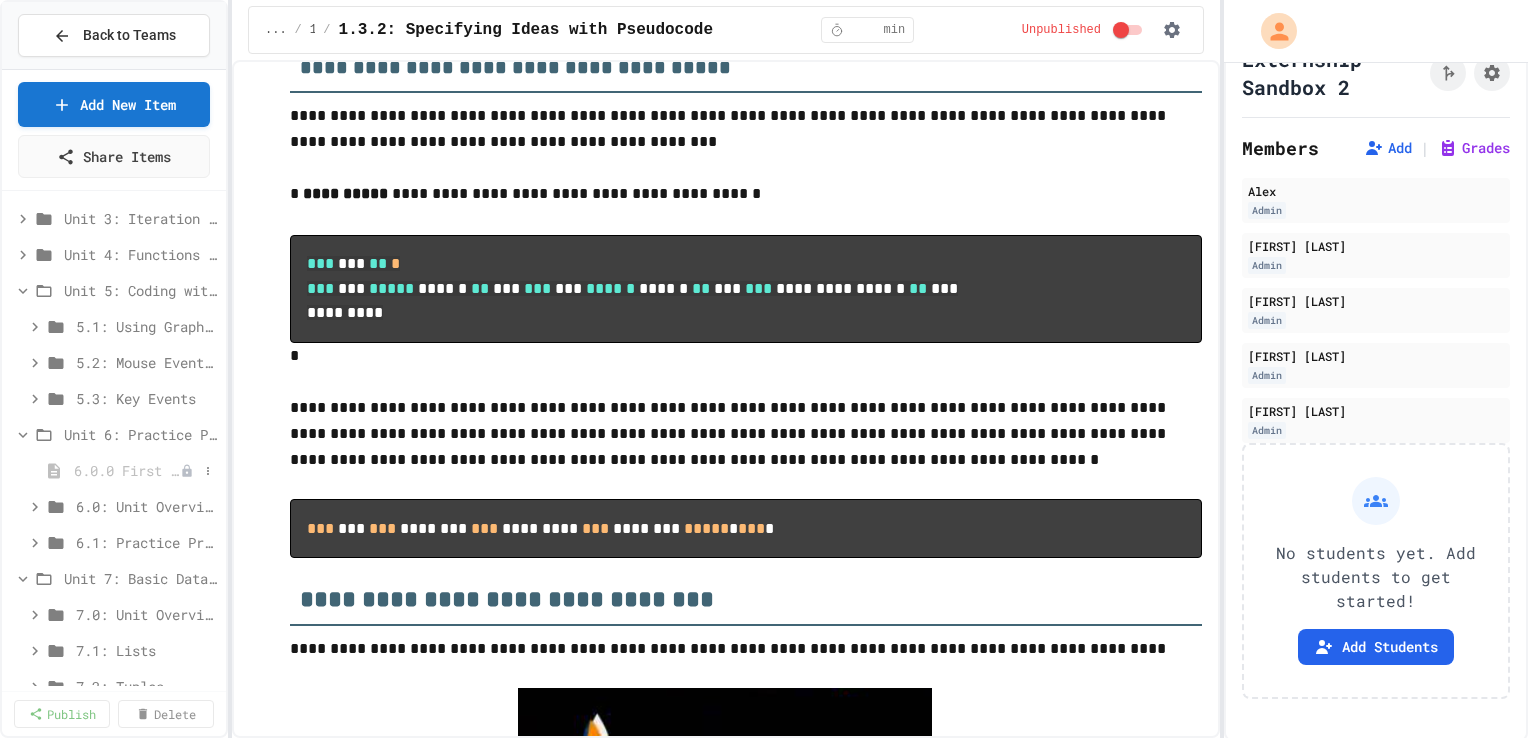 click on "6.0.0 First Semester Review" at bounding box center [127, 470] 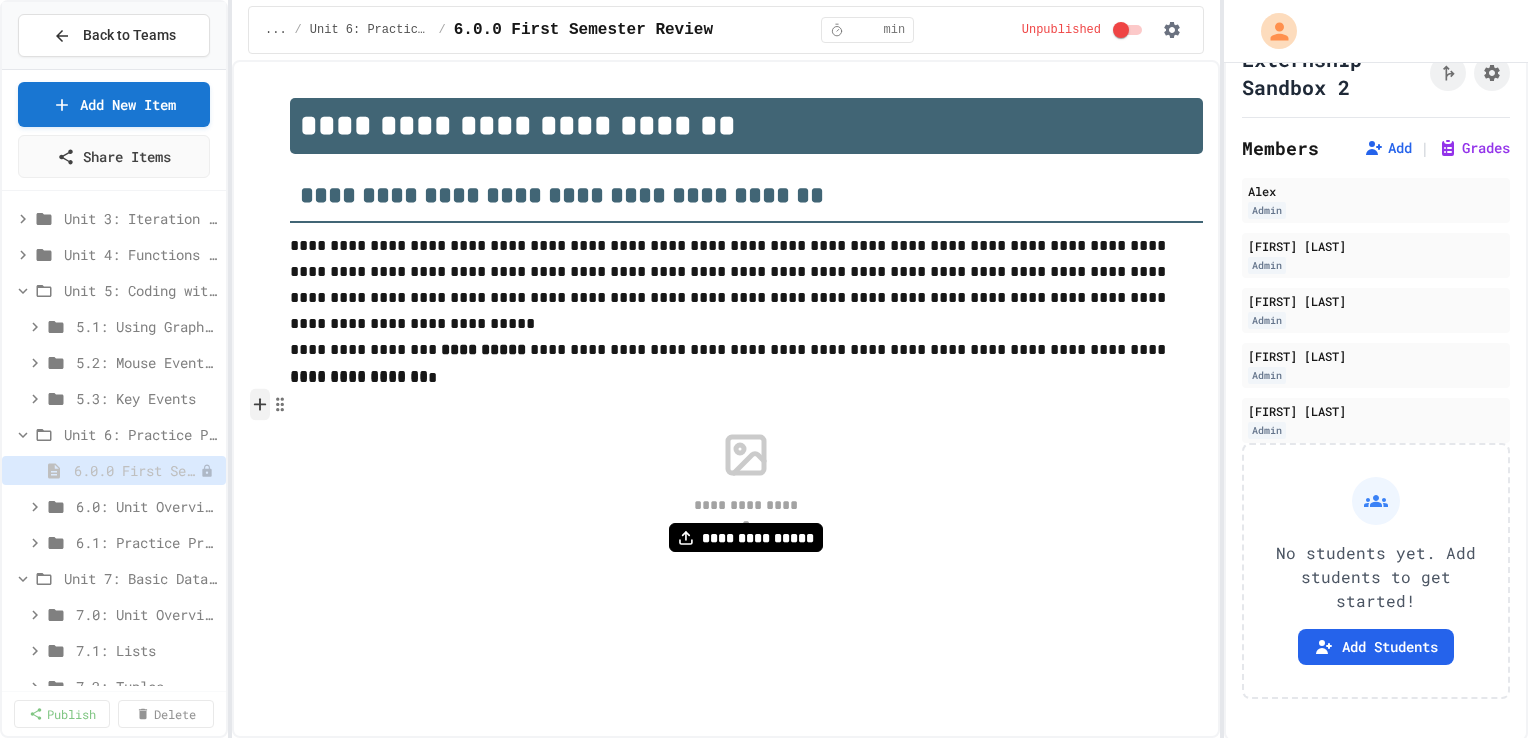 click 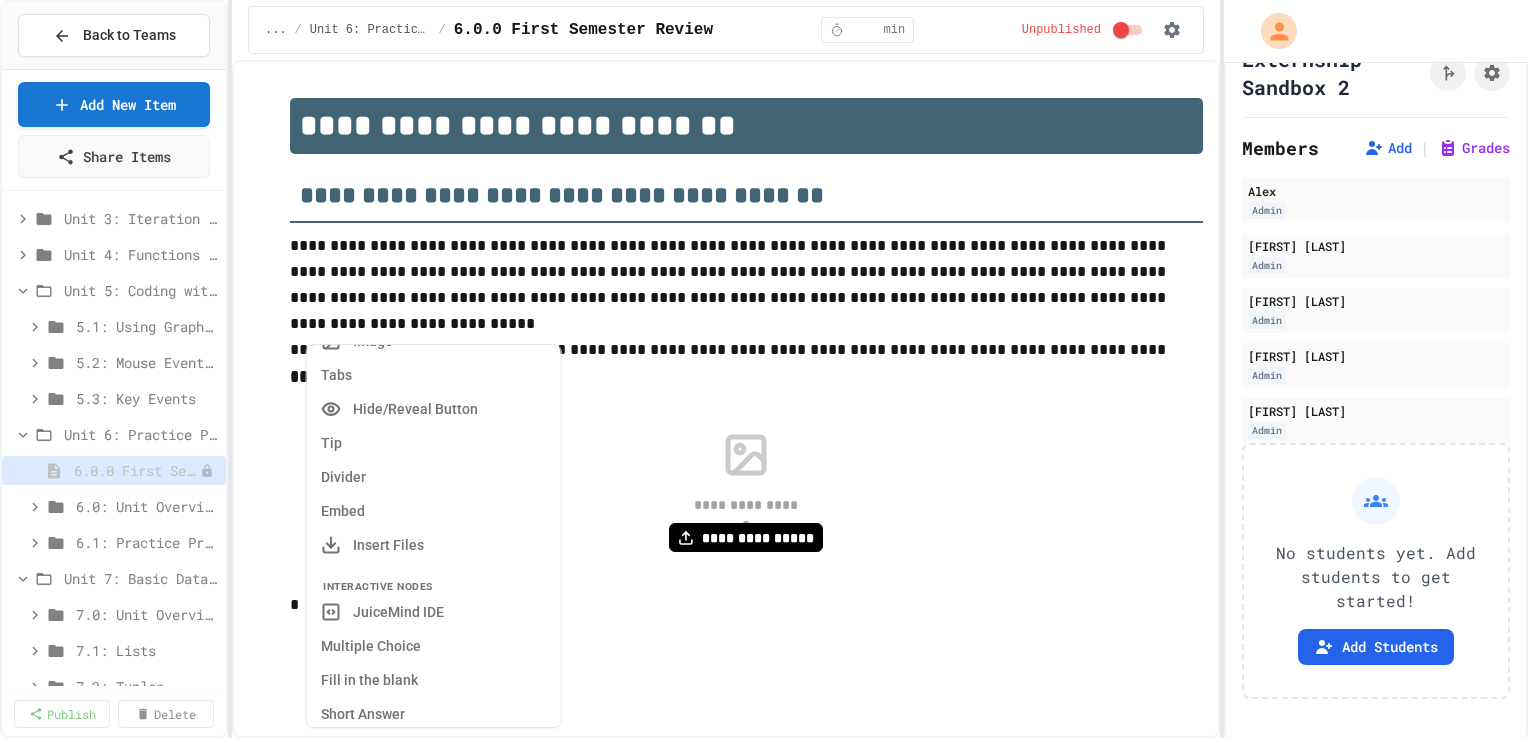 scroll, scrollTop: 360, scrollLeft: 0, axis: vertical 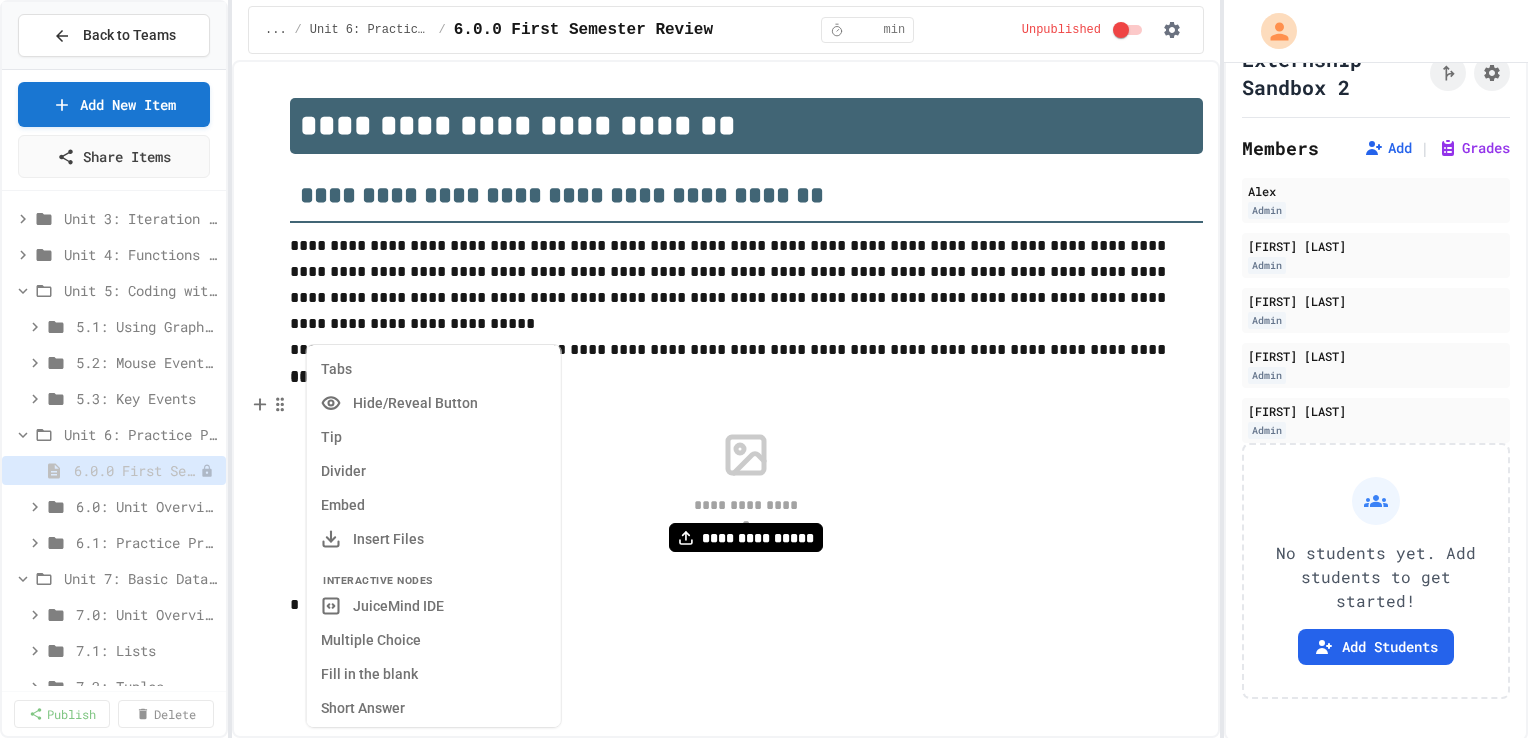 click on "**********" at bounding box center (746, 492) 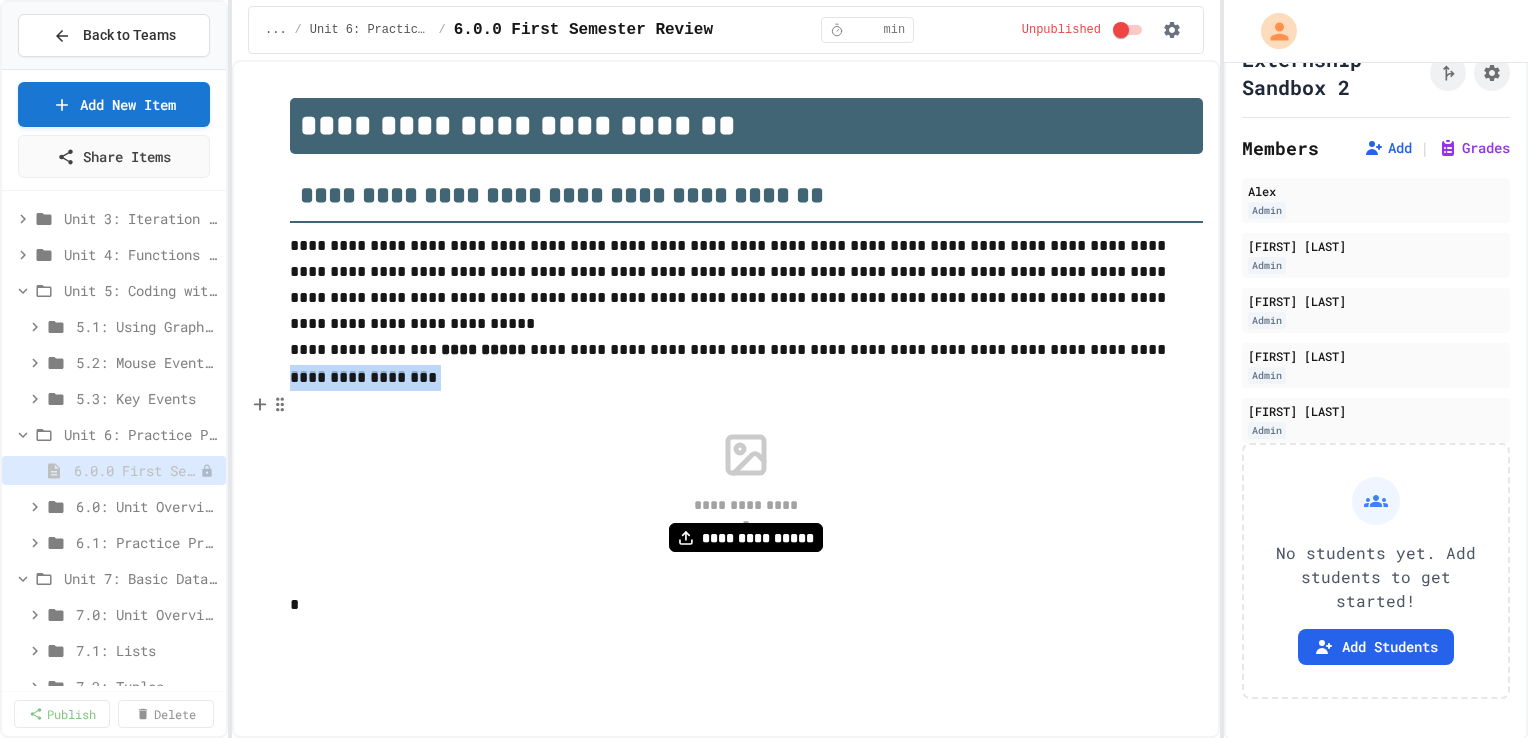 drag, startPoint x: 627, startPoint y: 443, endPoint x: 492, endPoint y: 445, distance: 135.01482 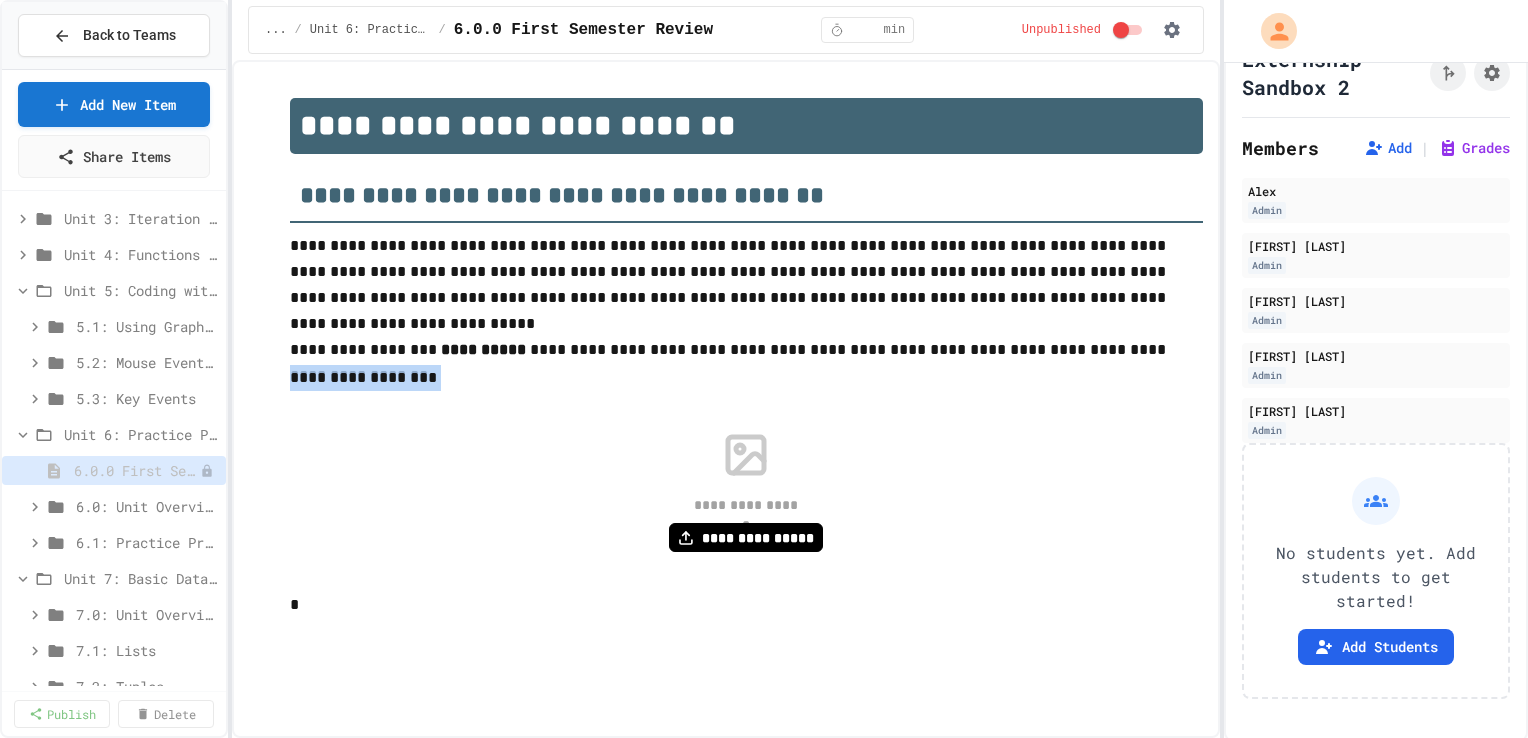 click on "**********" at bounding box center [746, 492] 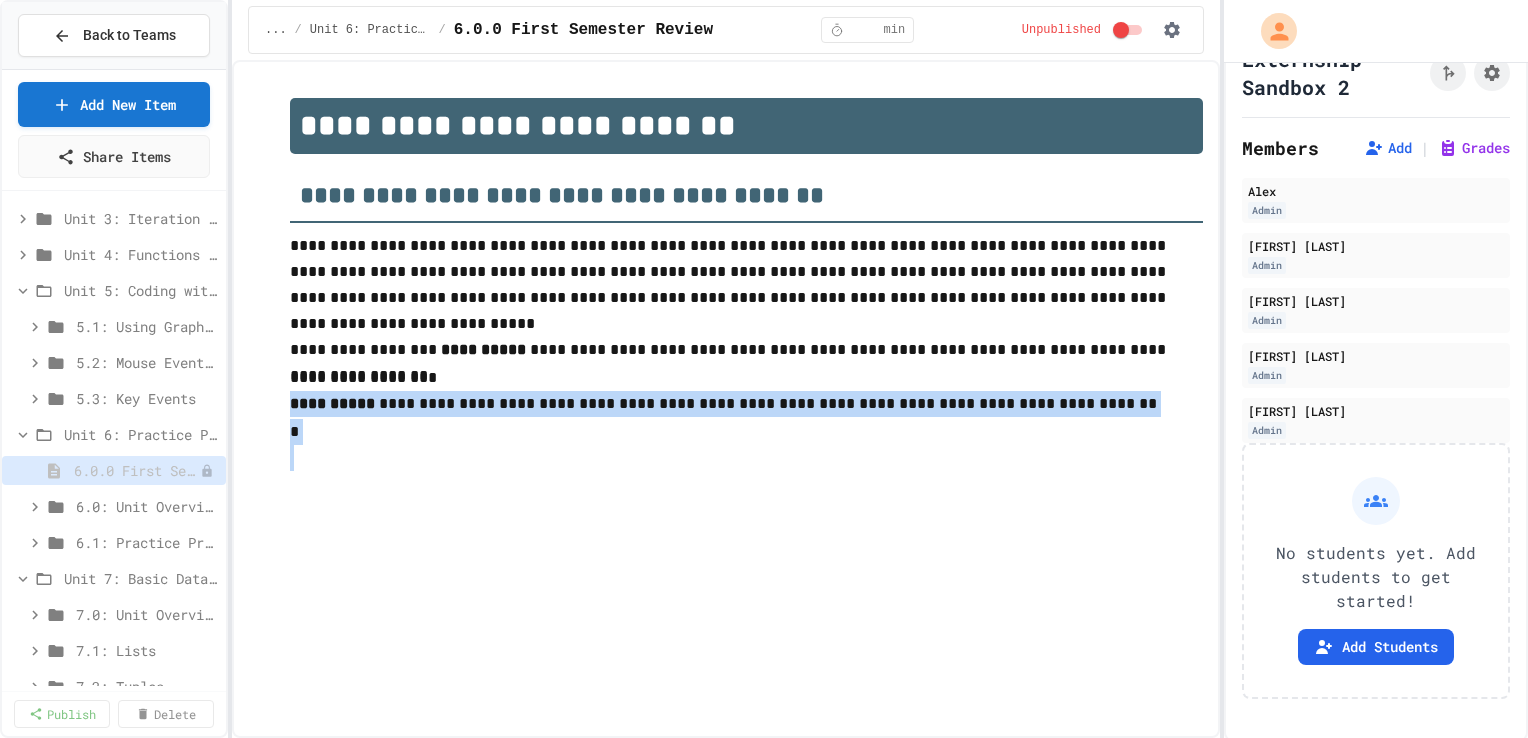 drag, startPoint x: 292, startPoint y: 406, endPoint x: 459, endPoint y: 505, distance: 194.13913 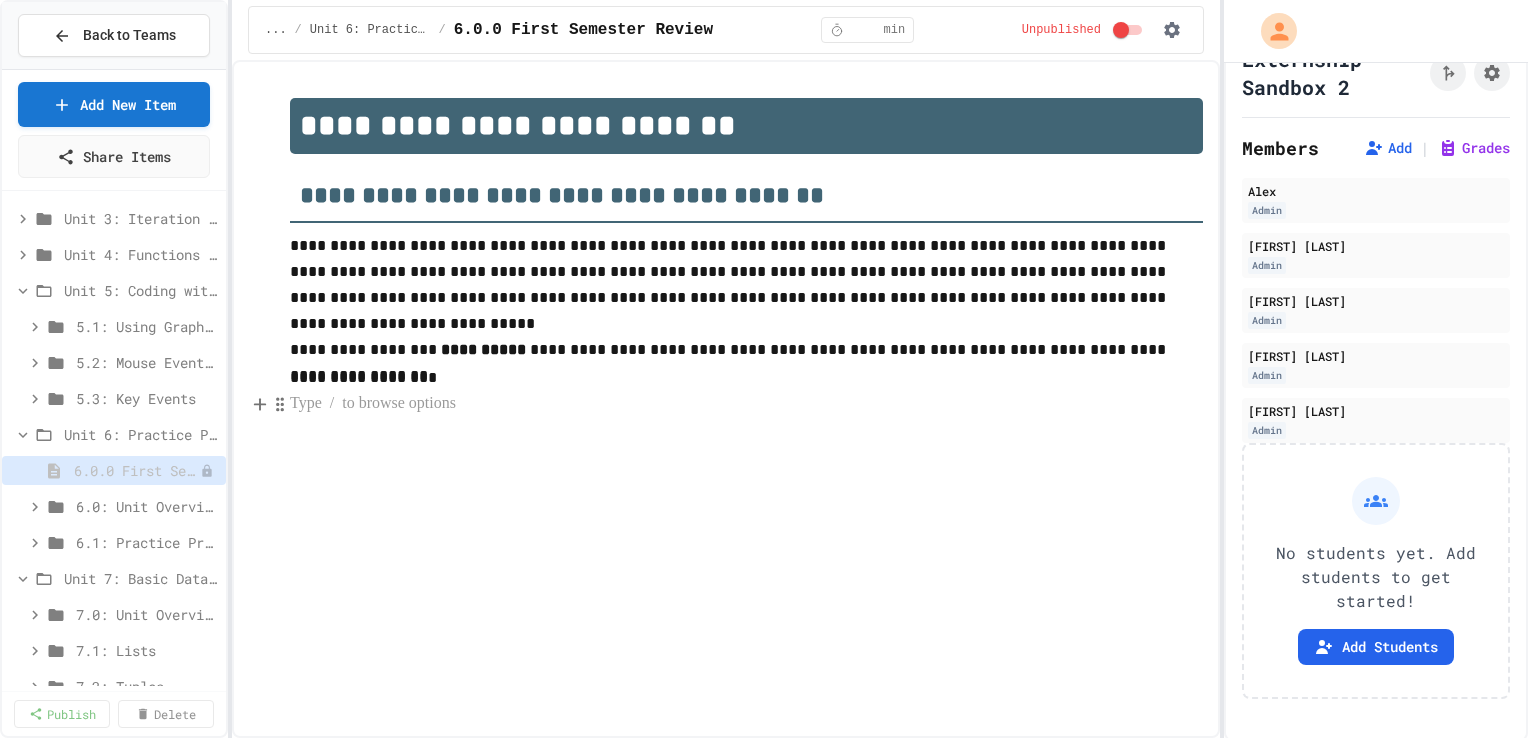 click at bounding box center (746, 404) 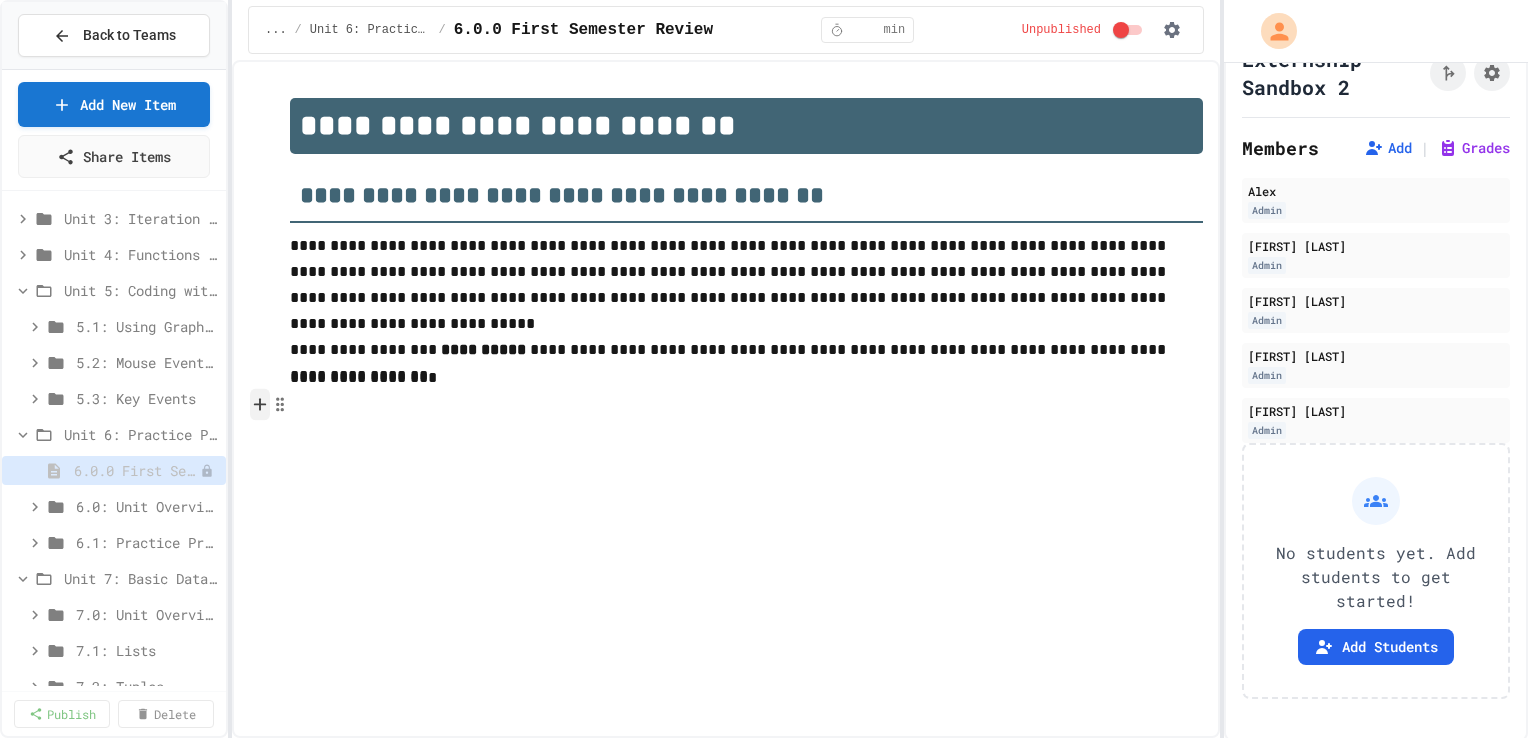 click 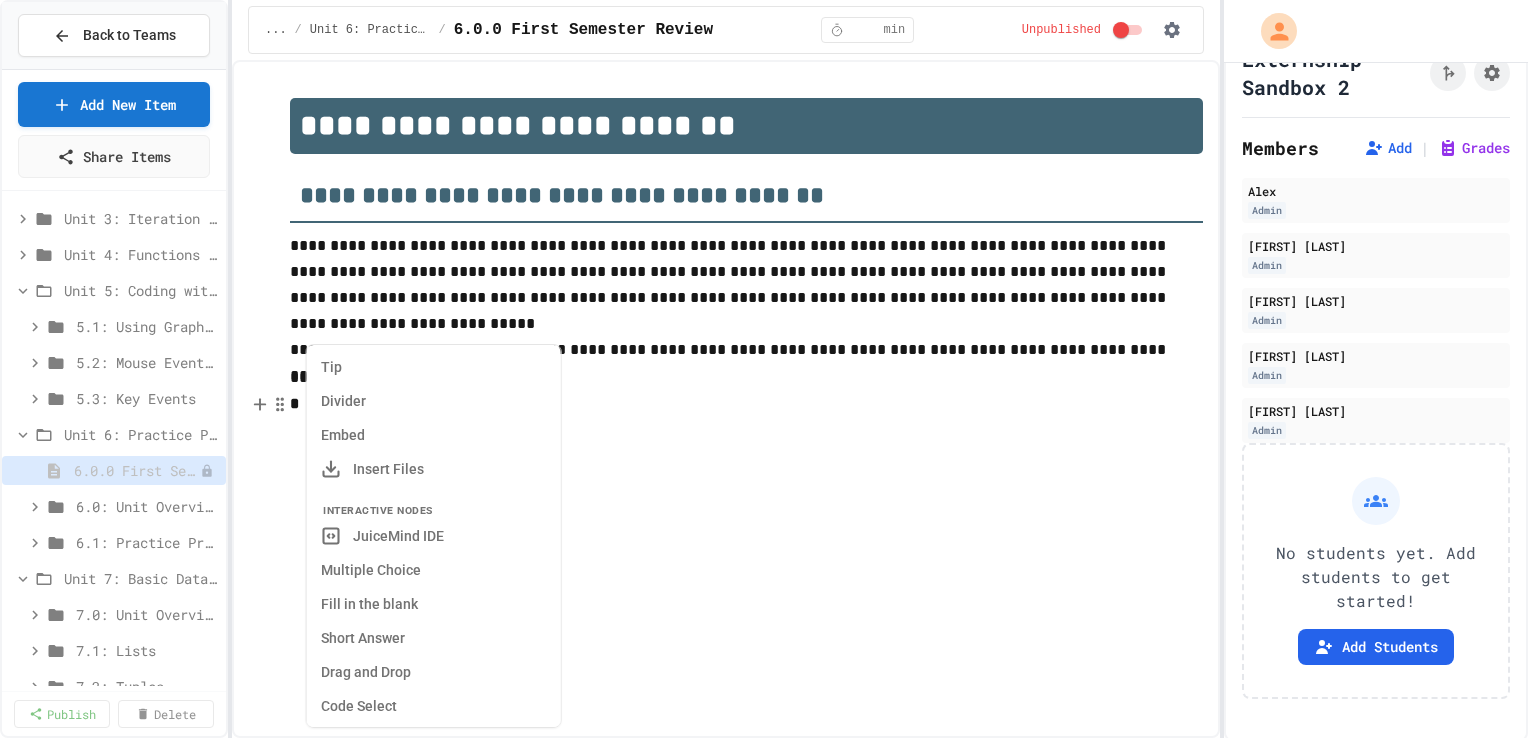 scroll, scrollTop: 428, scrollLeft: 0, axis: vertical 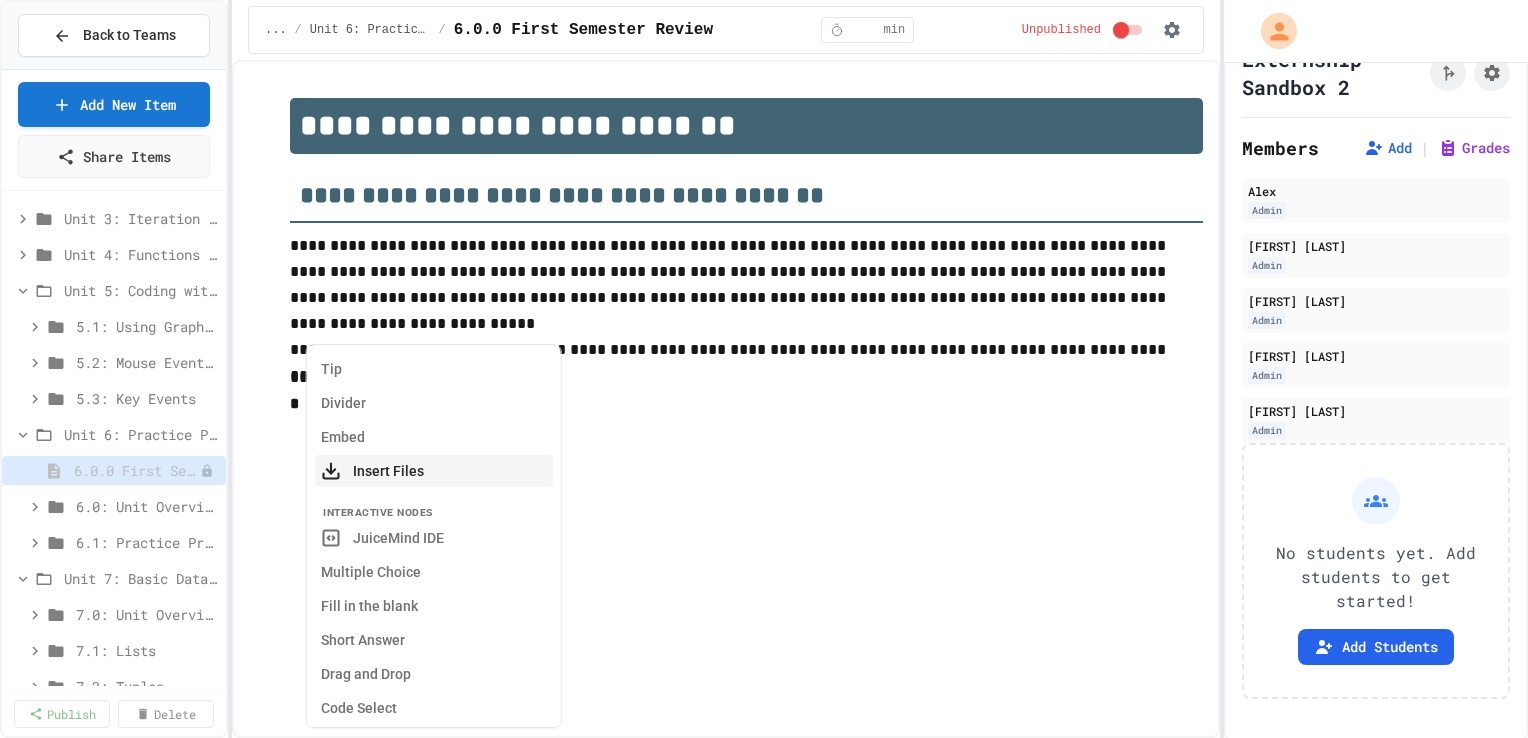 click on "Insert Files" at bounding box center [434, 471] 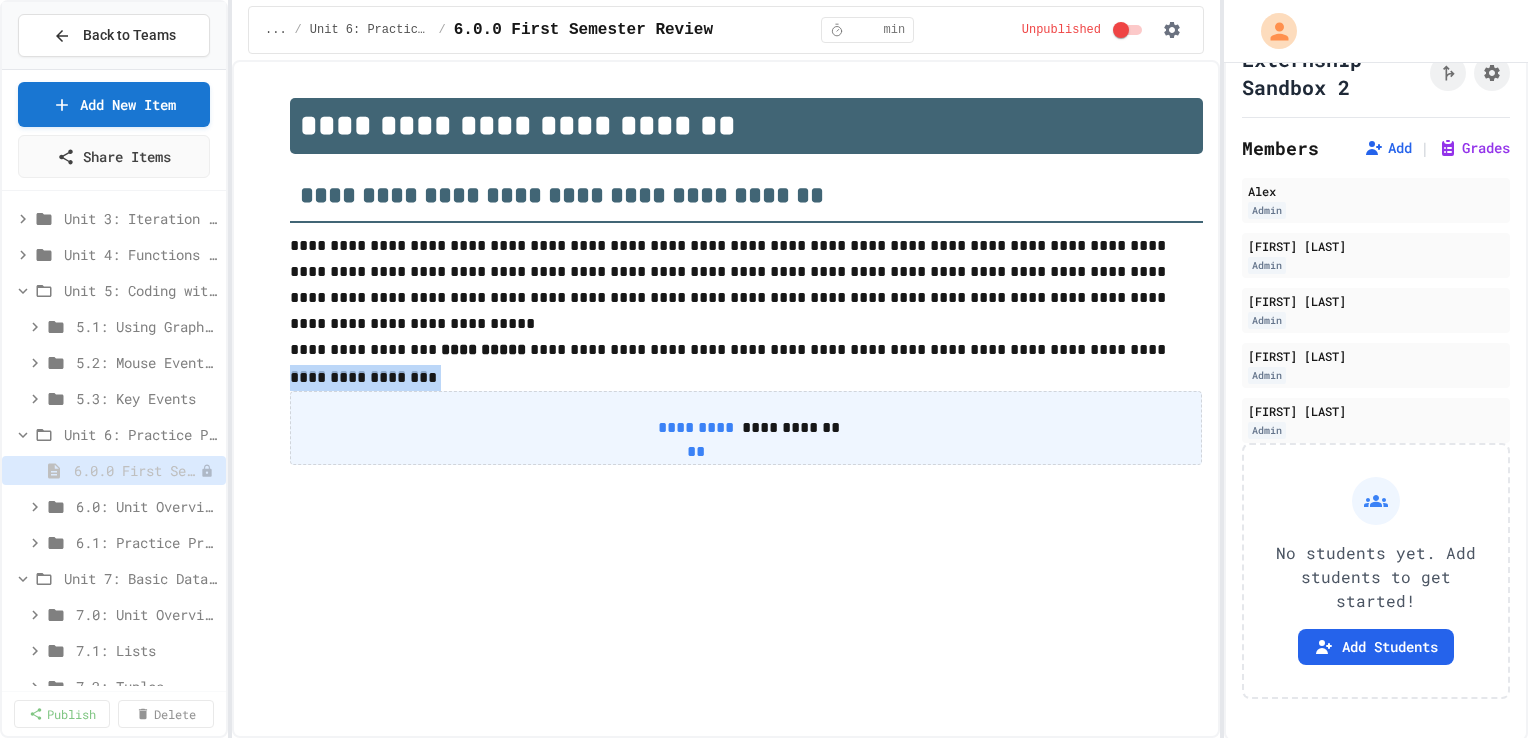 drag, startPoint x: 560, startPoint y: 439, endPoint x: 469, endPoint y: 434, distance: 91.13726 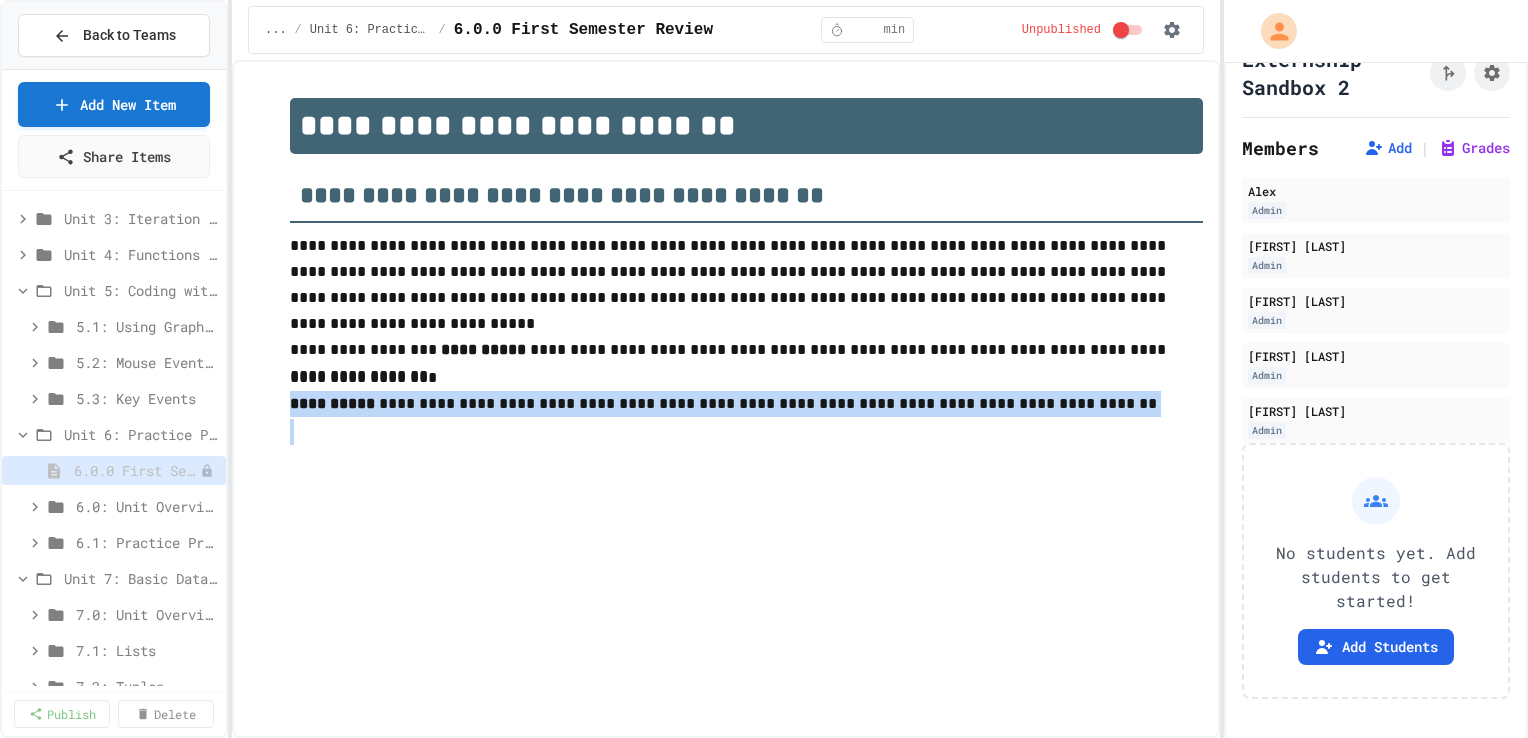 drag, startPoint x: 291, startPoint y: 407, endPoint x: 881, endPoint y: 430, distance: 590.4481 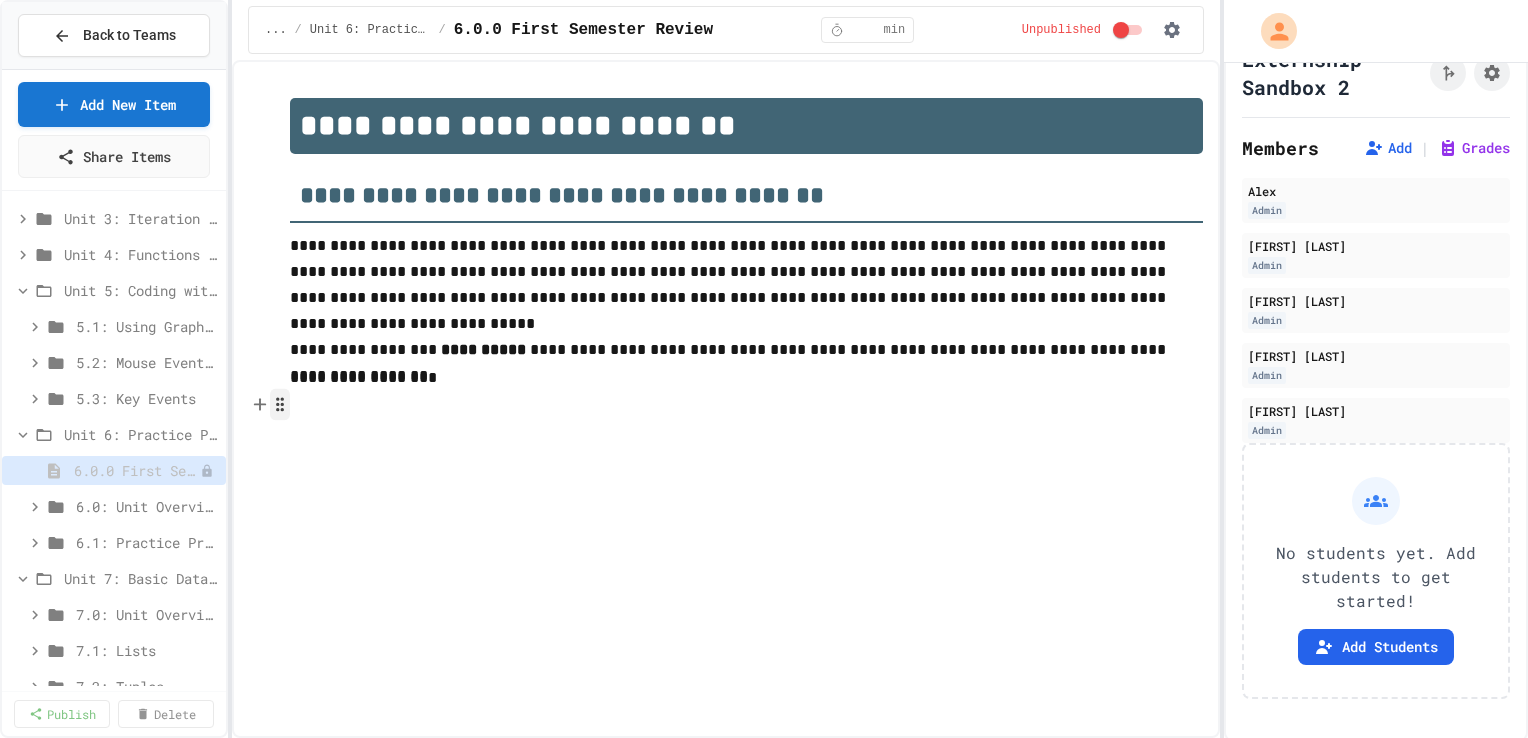 click 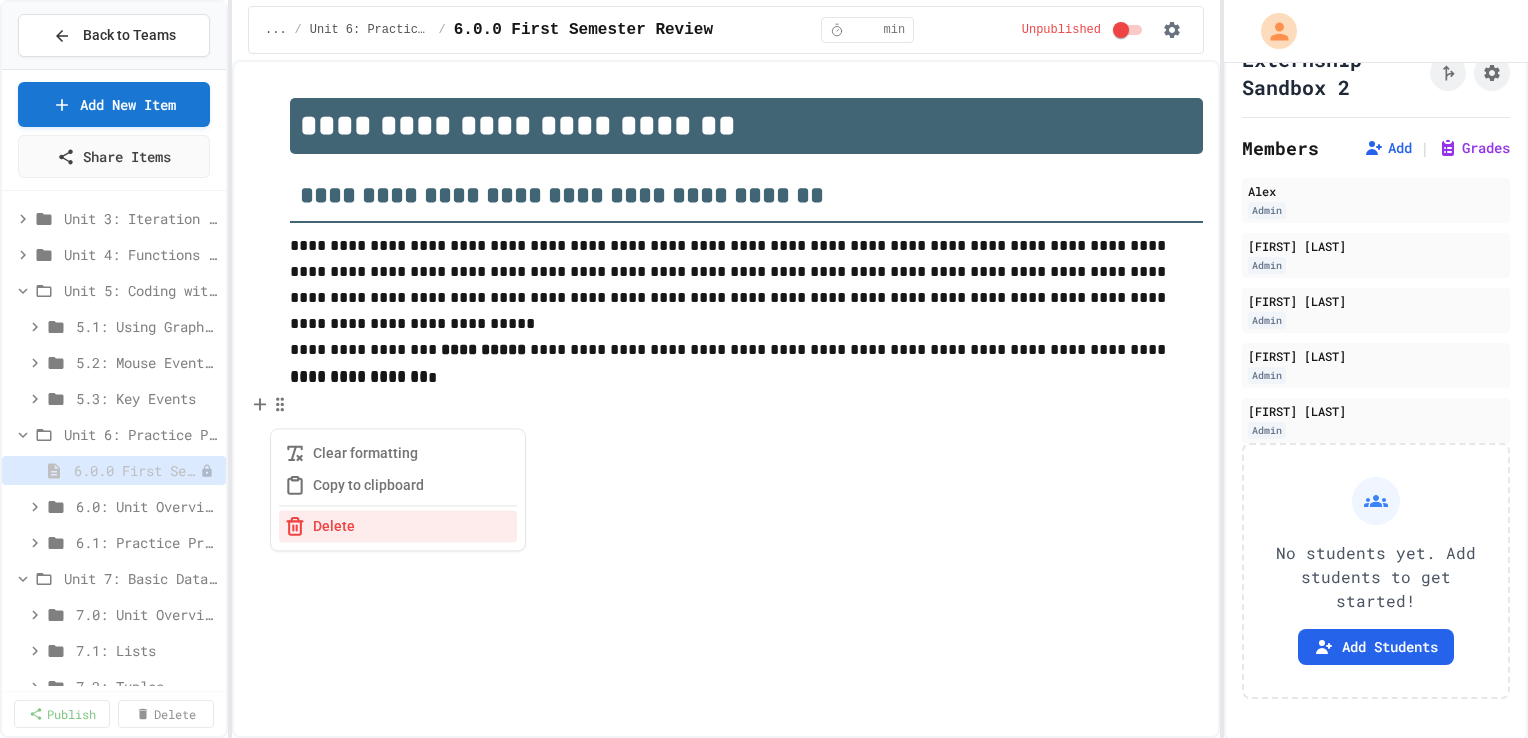 click at bounding box center [746, 404] 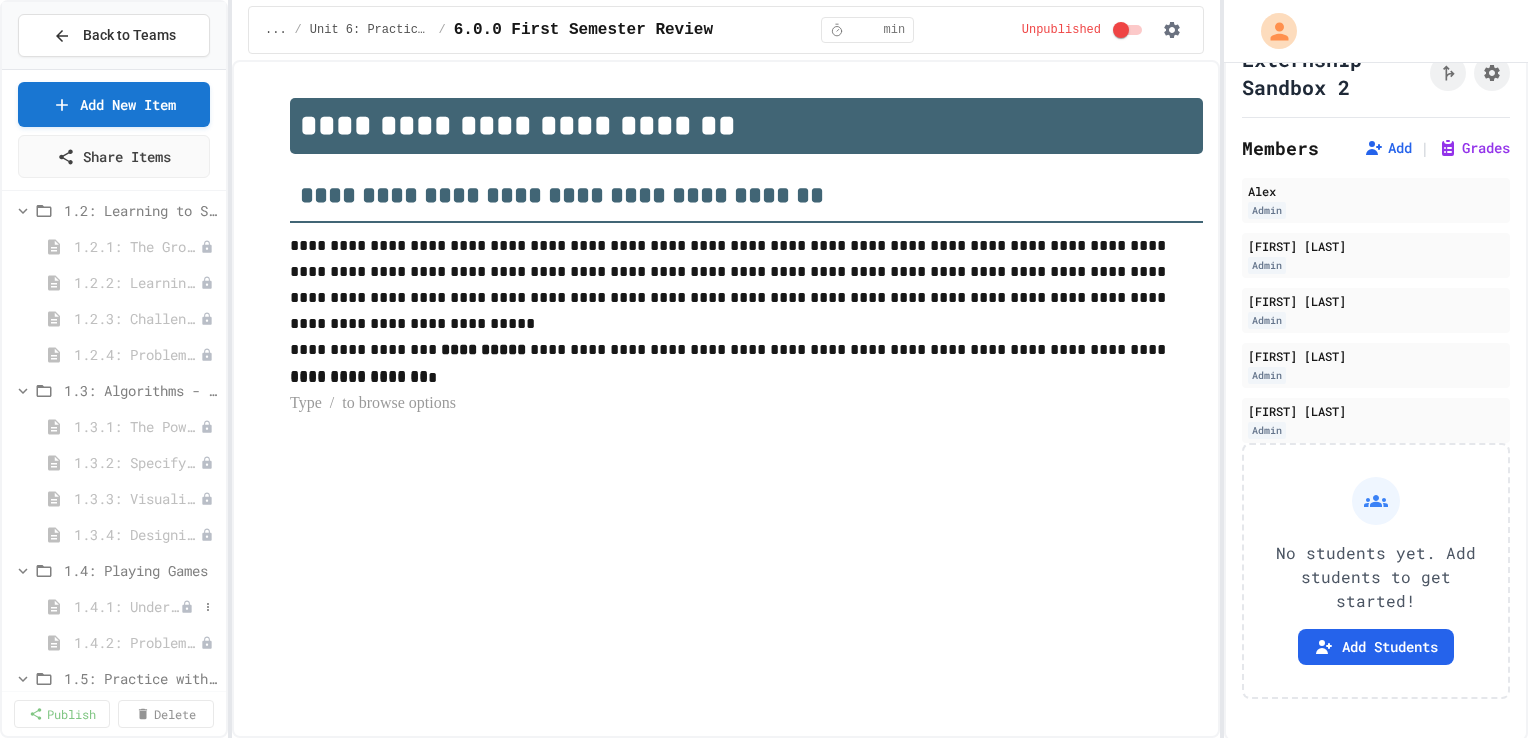 scroll, scrollTop: 187, scrollLeft: 0, axis: vertical 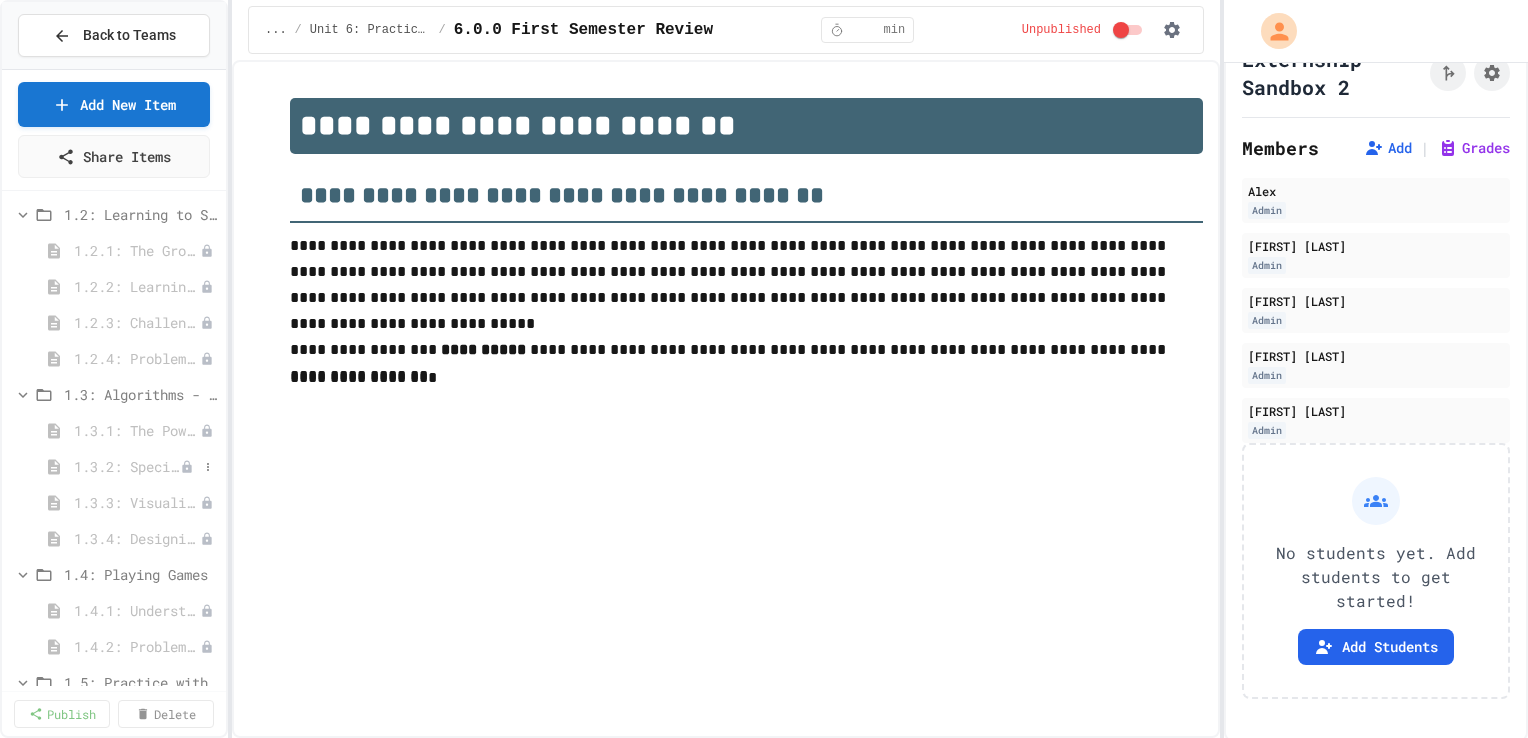 click on "1.3.2: Specifying Ideas with Pseudocode" at bounding box center [127, 466] 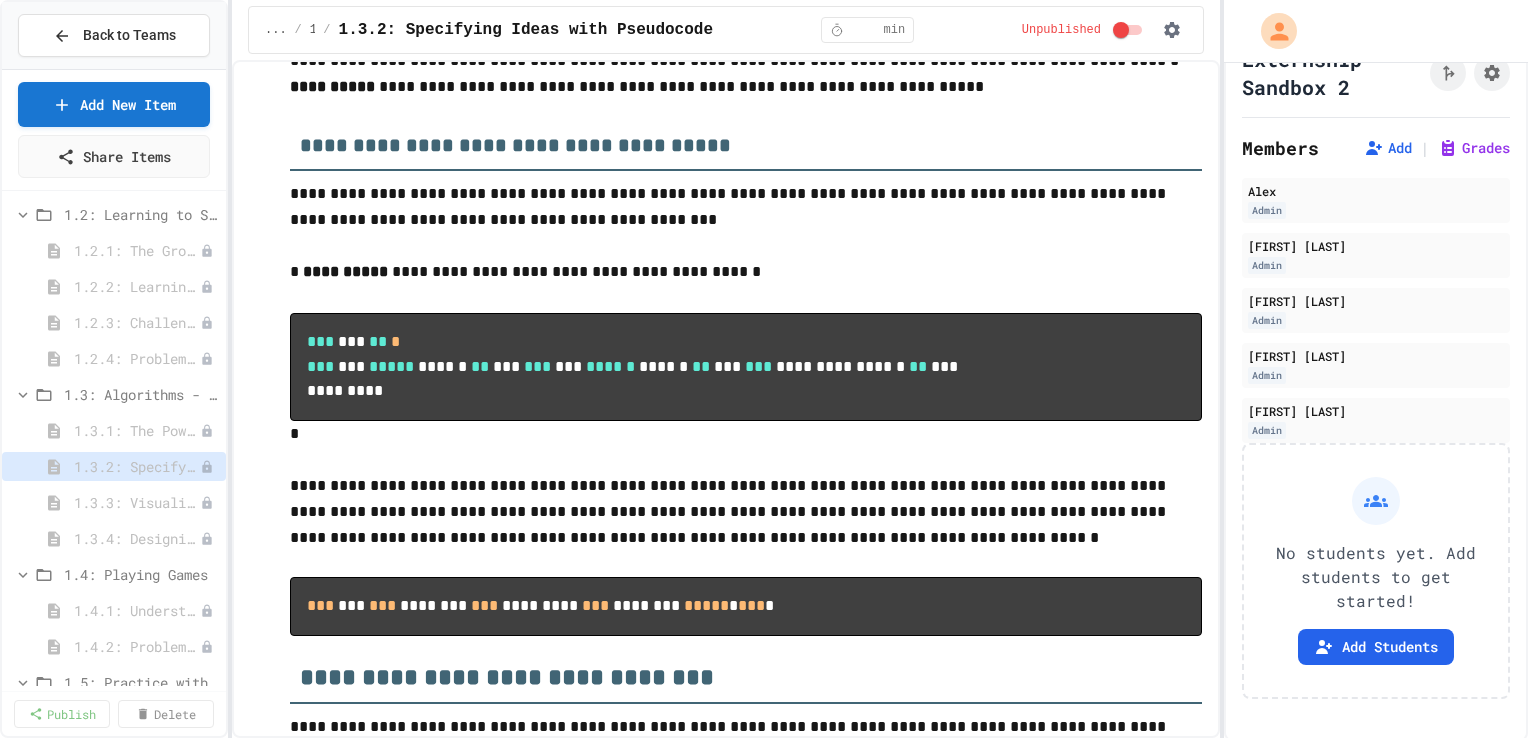 scroll, scrollTop: 1426, scrollLeft: 0, axis: vertical 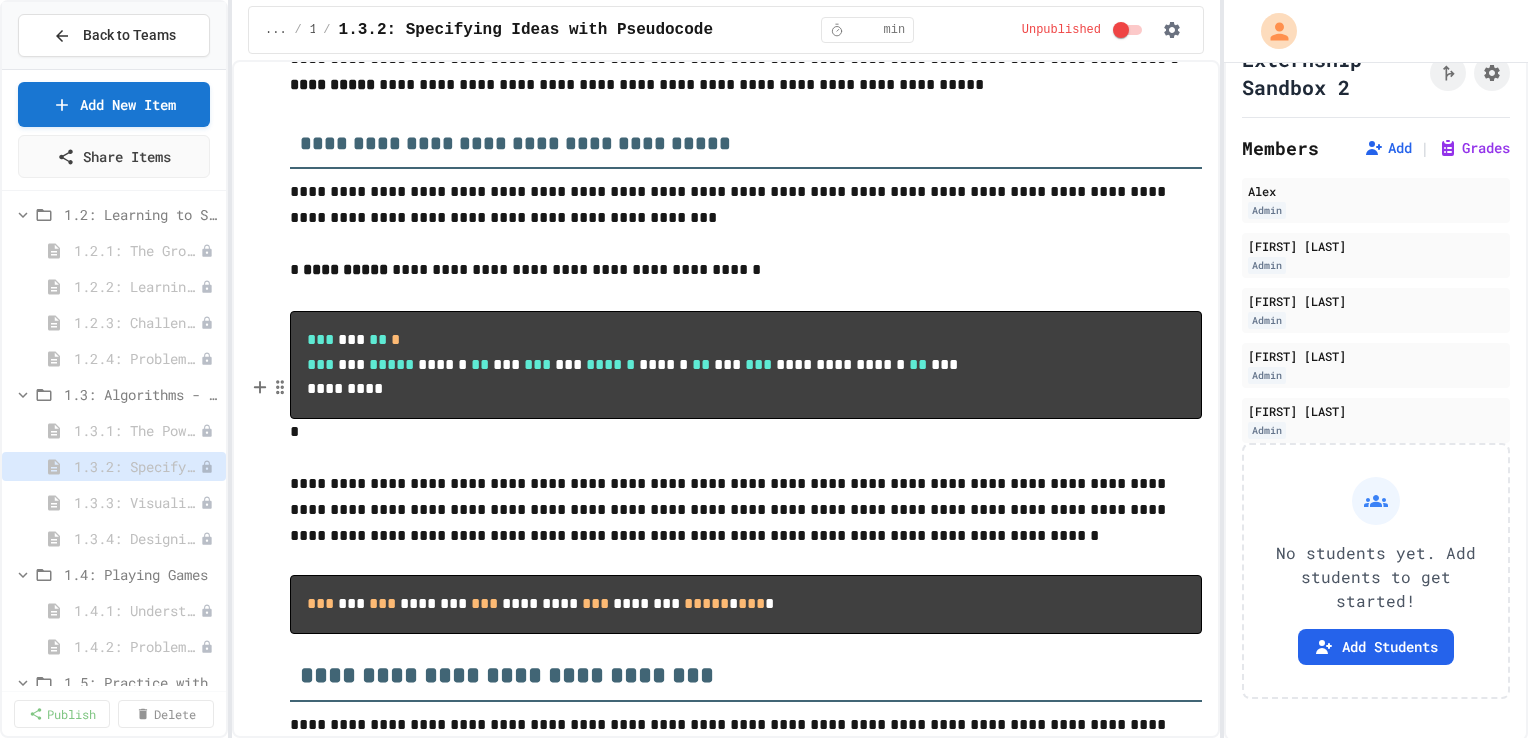 click on "**********" at bounding box center [746, 365] 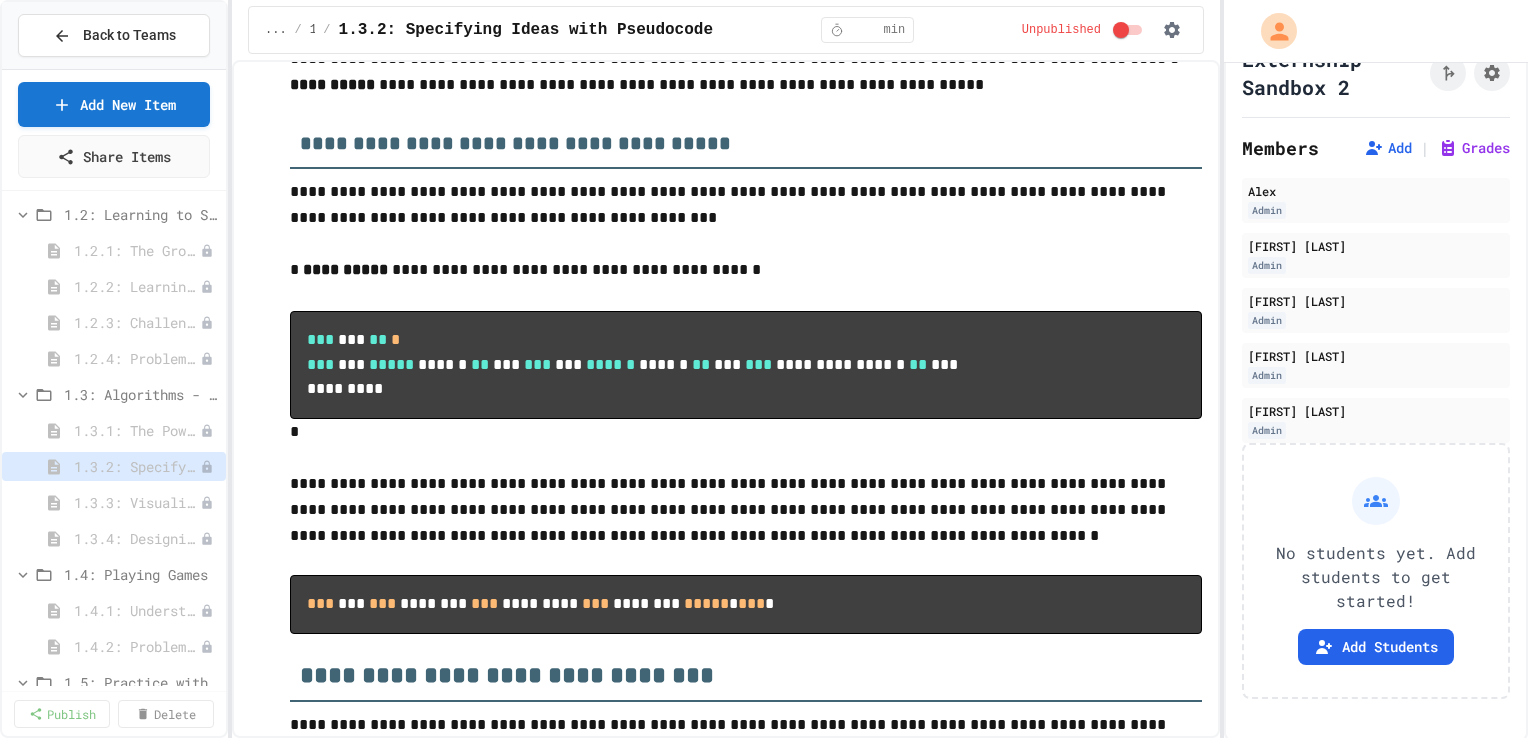 click on "**********" at bounding box center [726, 1024] 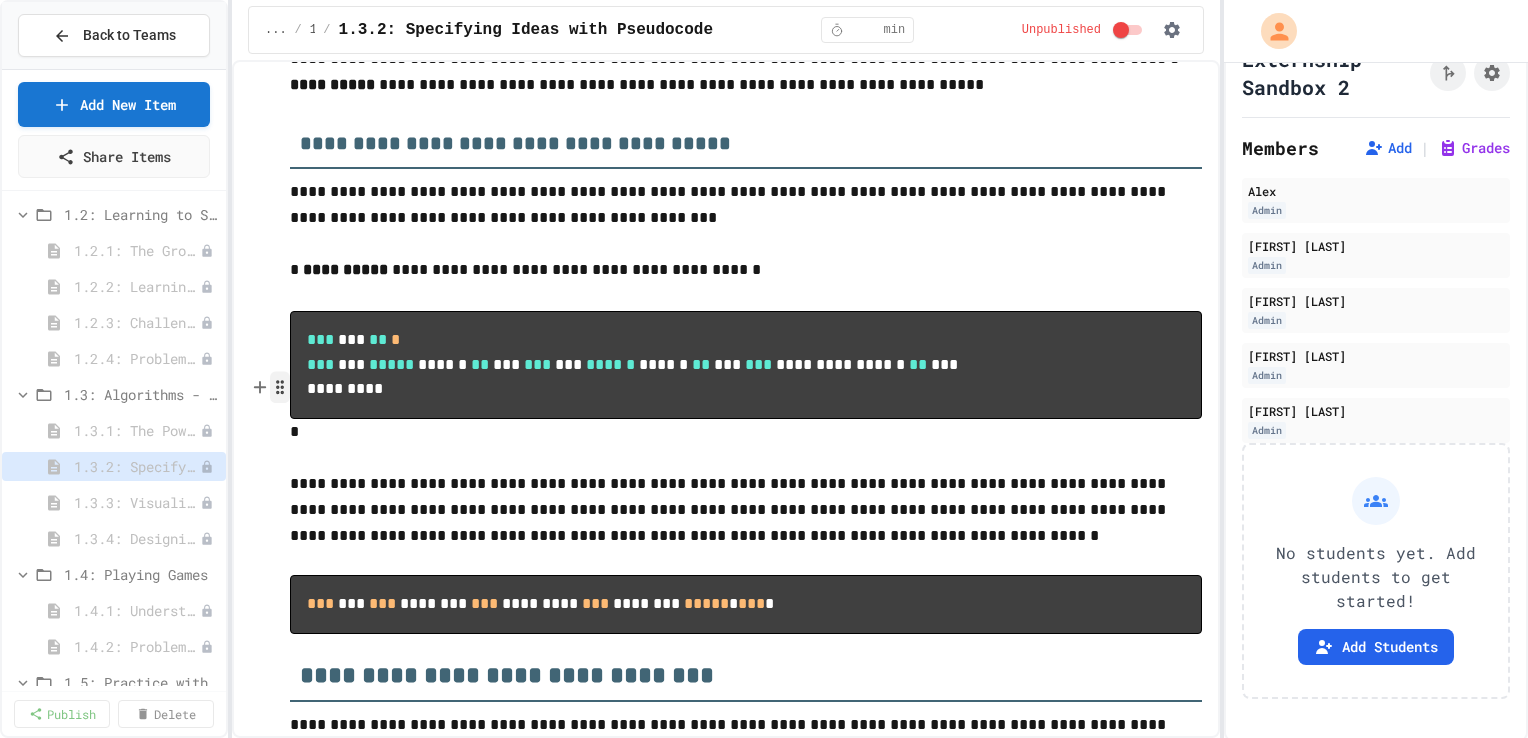 click 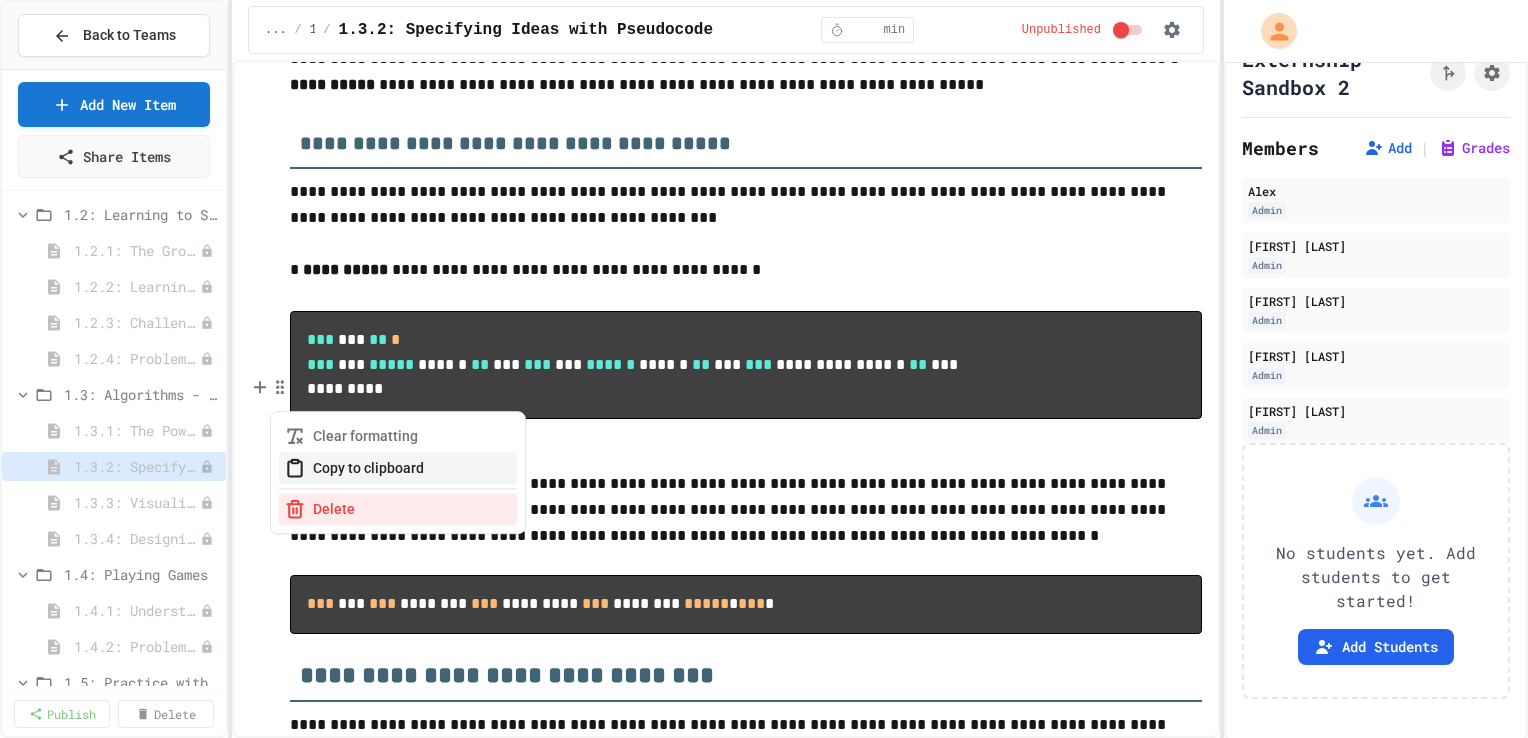 click on "Copy to clipboard" at bounding box center (398, 468) 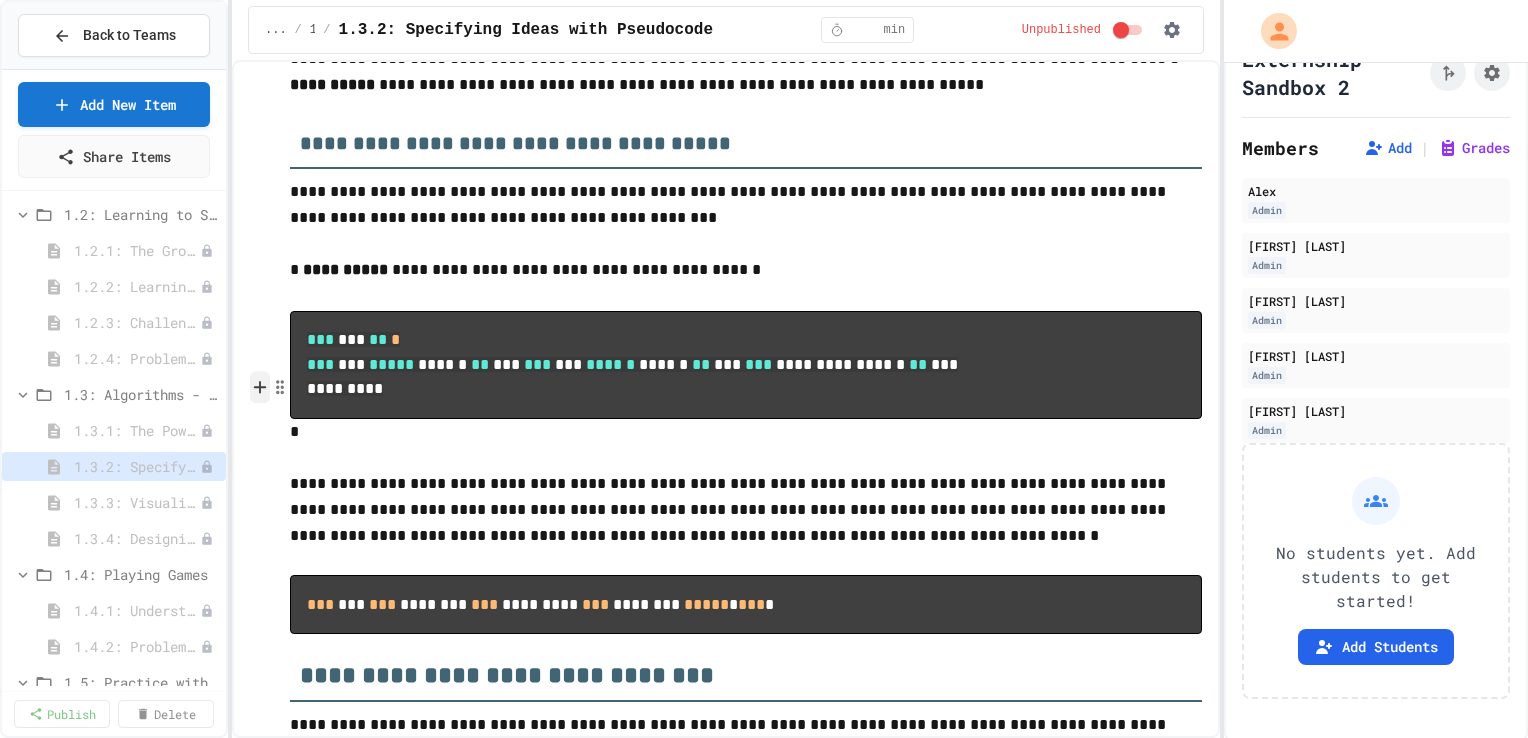 click 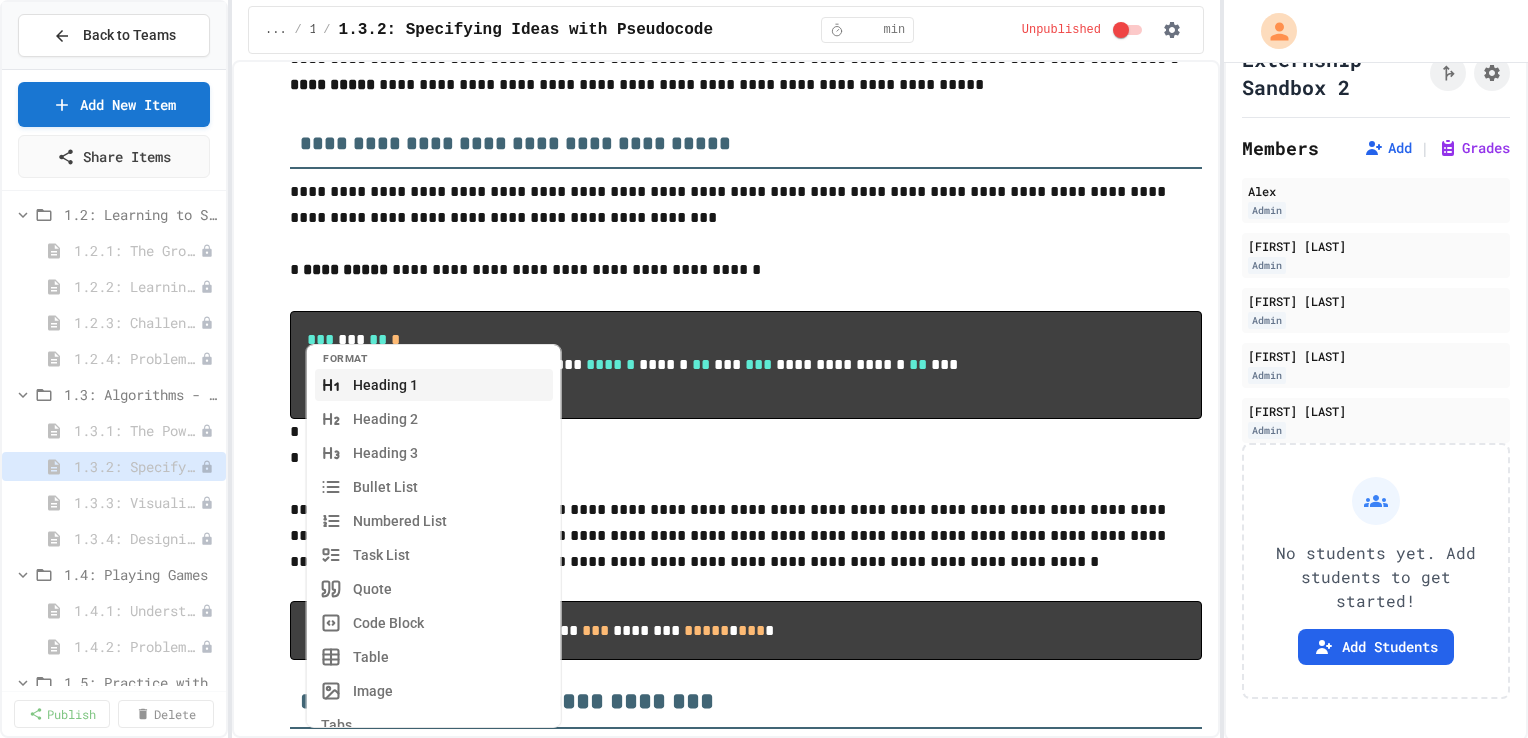 scroll, scrollTop: 0, scrollLeft: 0, axis: both 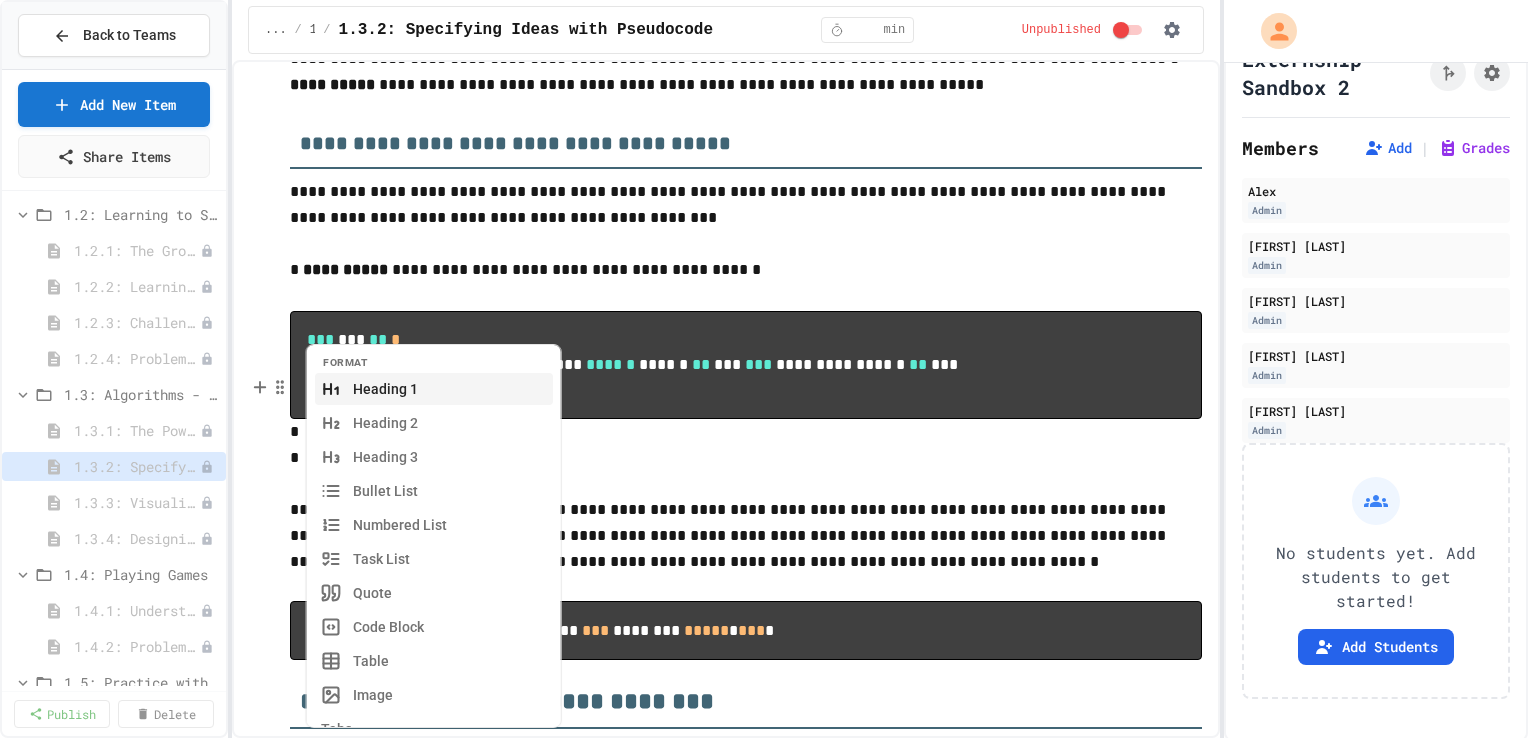 click on "**********" at bounding box center [746, 365] 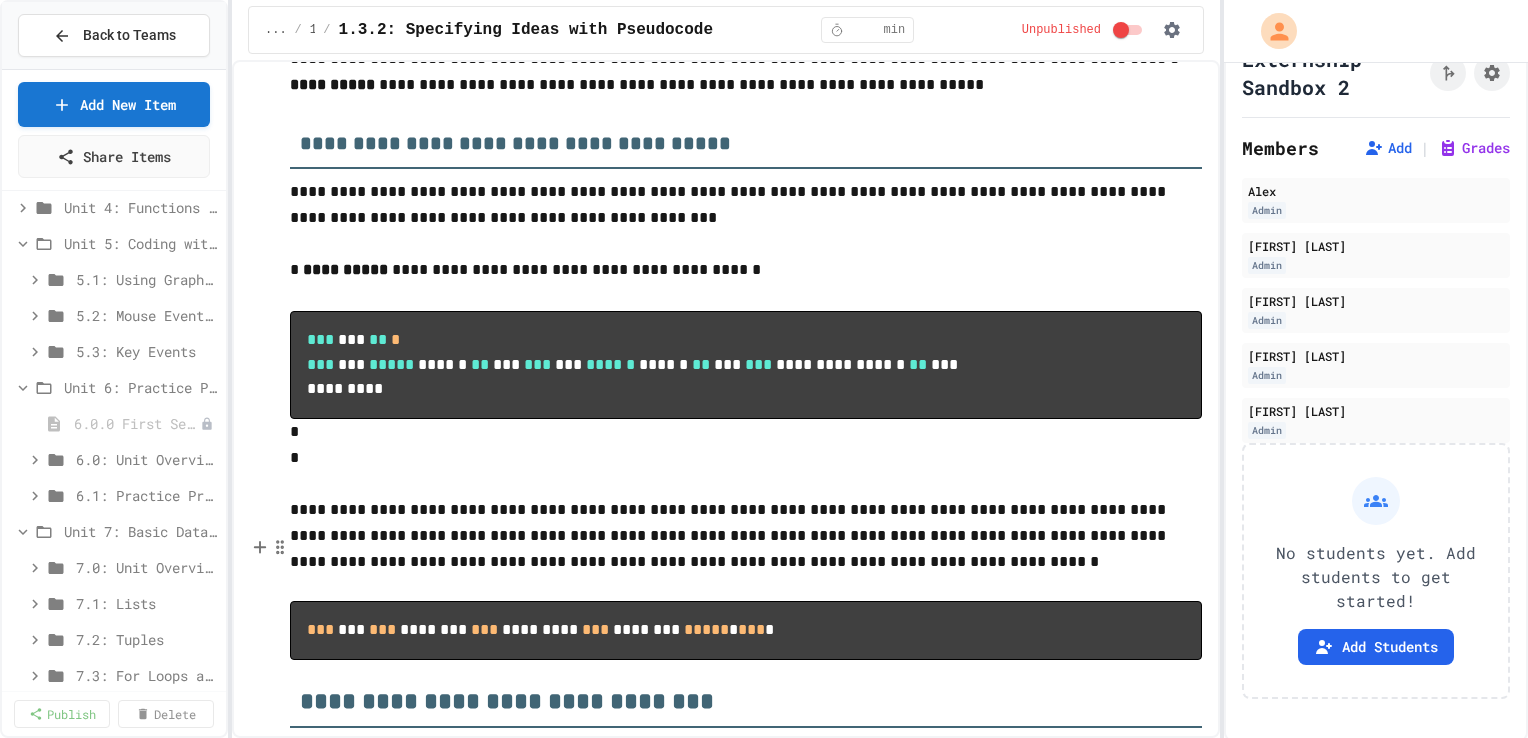 scroll, scrollTop: 5232, scrollLeft: 0, axis: vertical 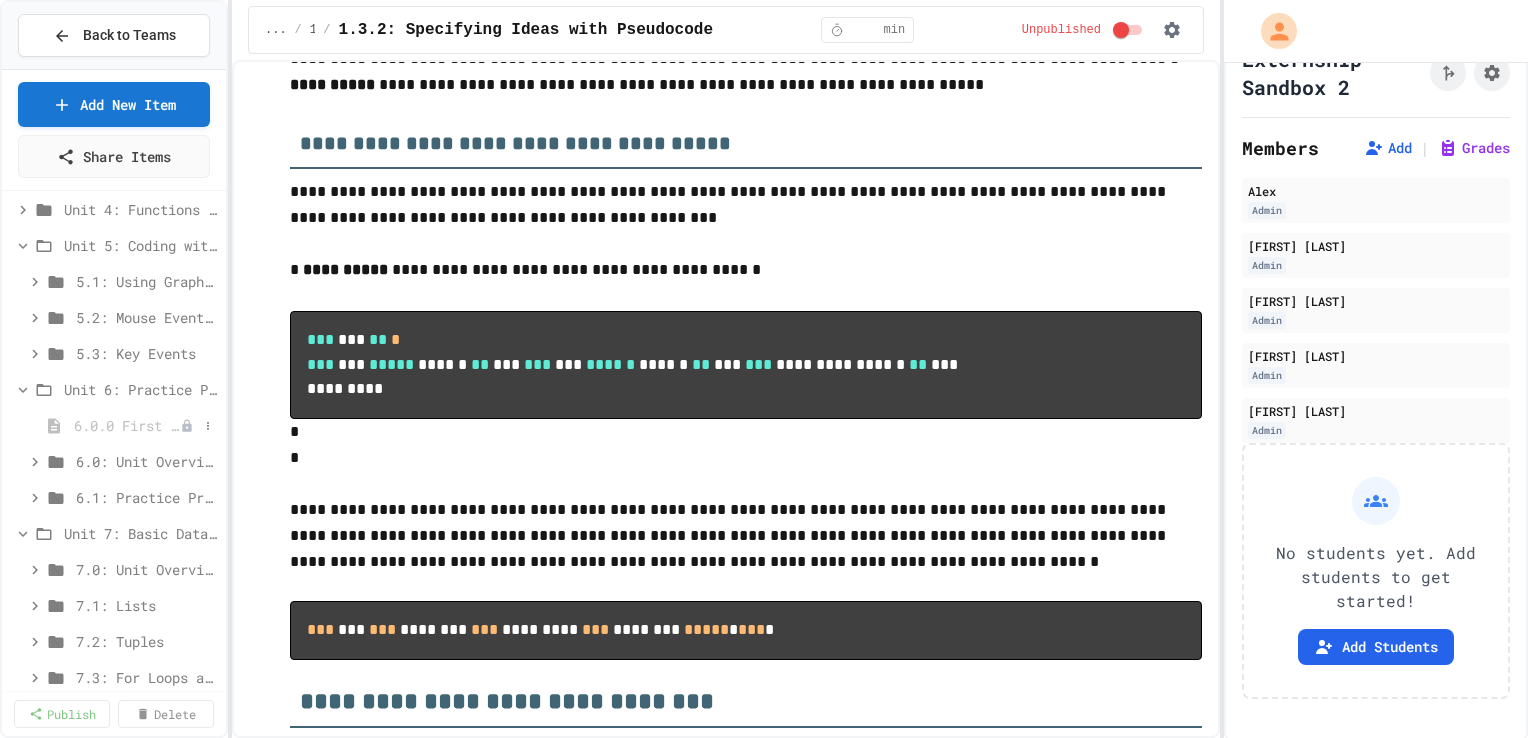 click on "6.0.0 First Semester Review" at bounding box center (127, 425) 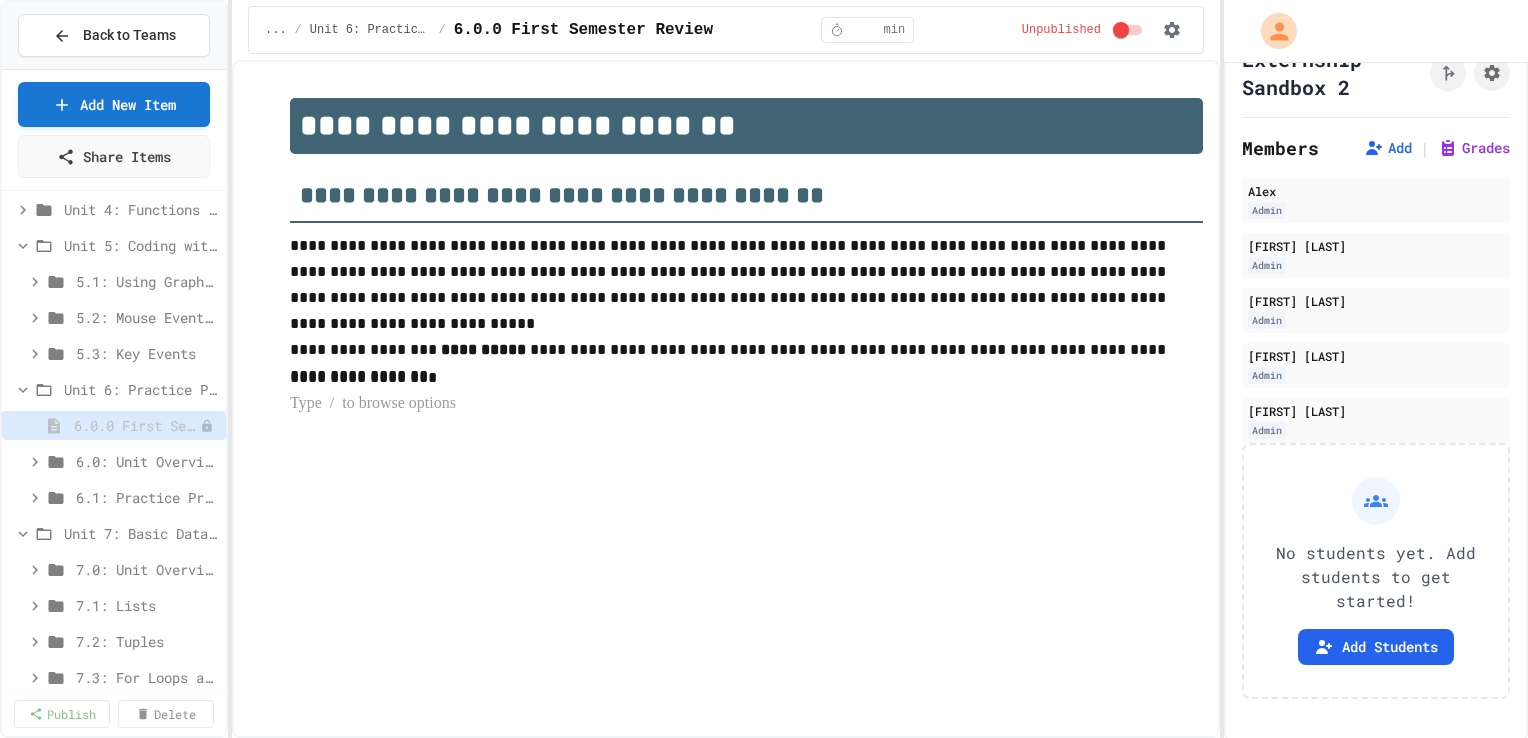 click at bounding box center [746, 404] 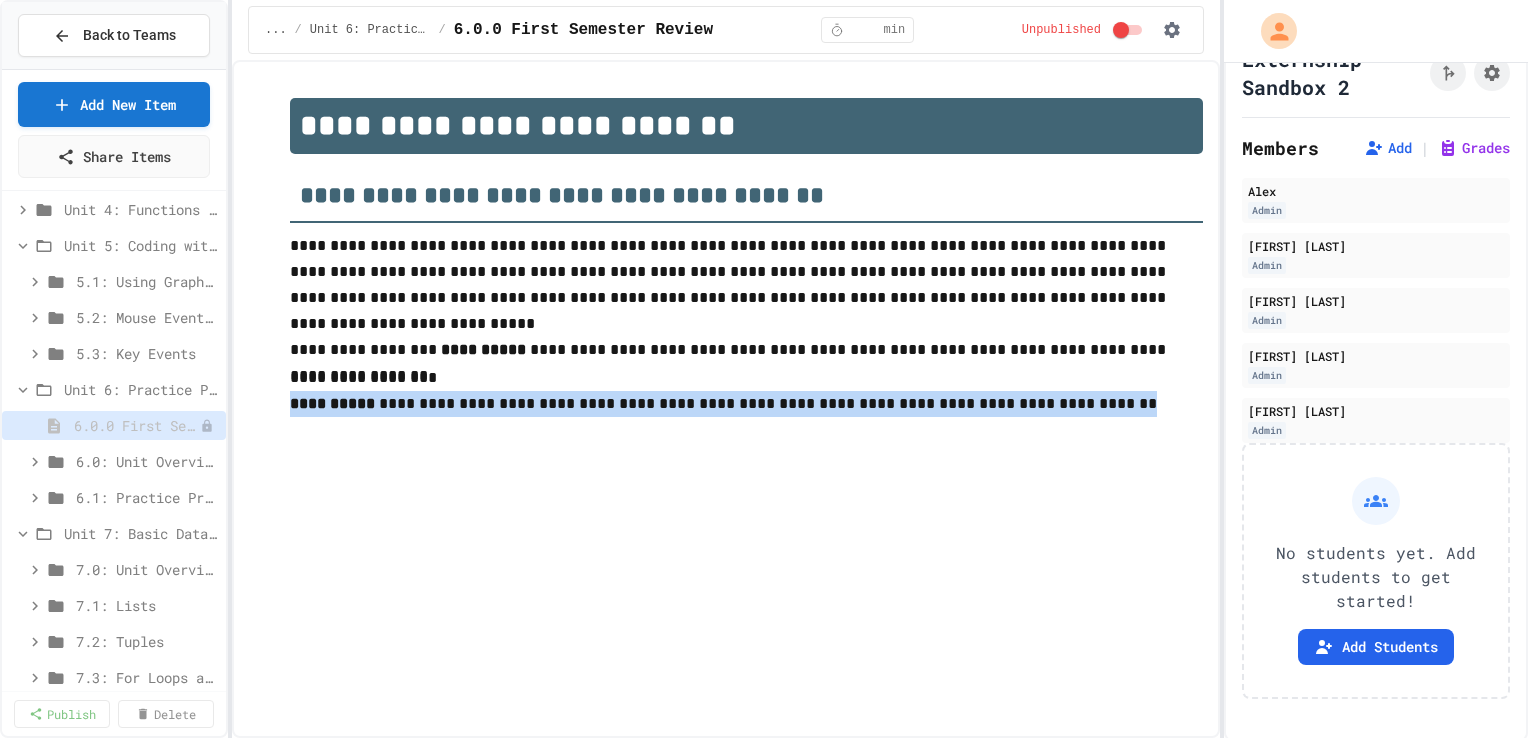 drag, startPoint x: 293, startPoint y: 415, endPoint x: 1075, endPoint y: 446, distance: 782.6142 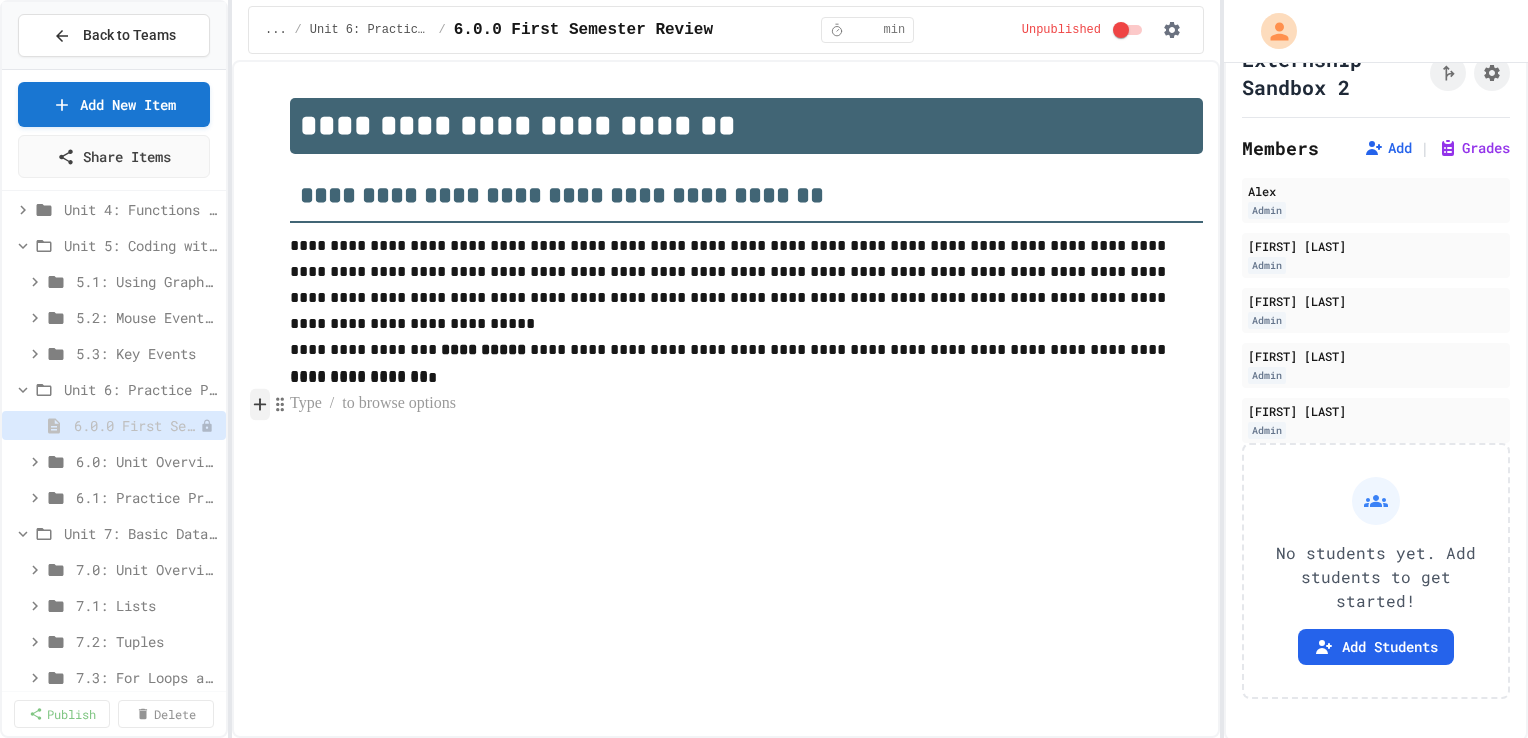 click 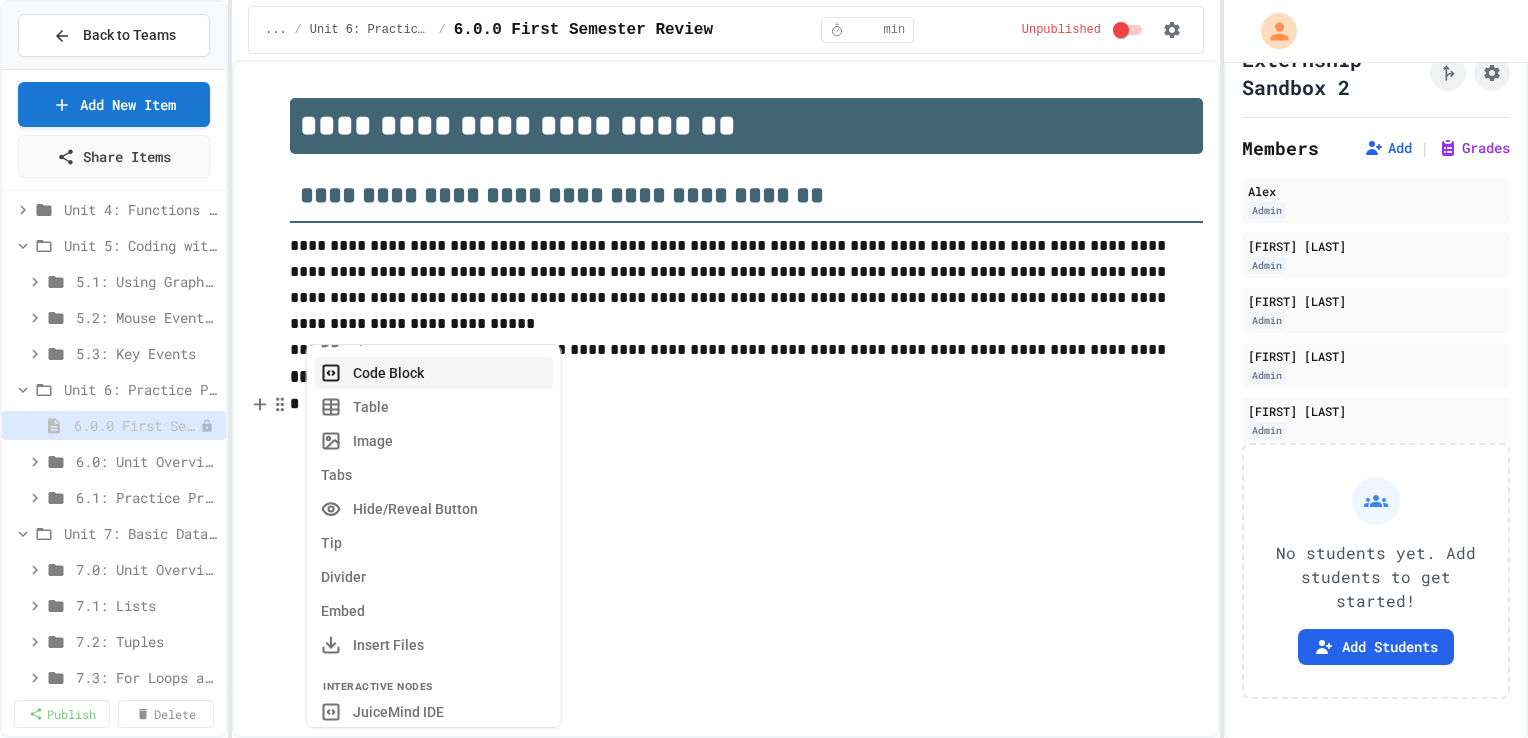 scroll, scrollTop: 255, scrollLeft: 0, axis: vertical 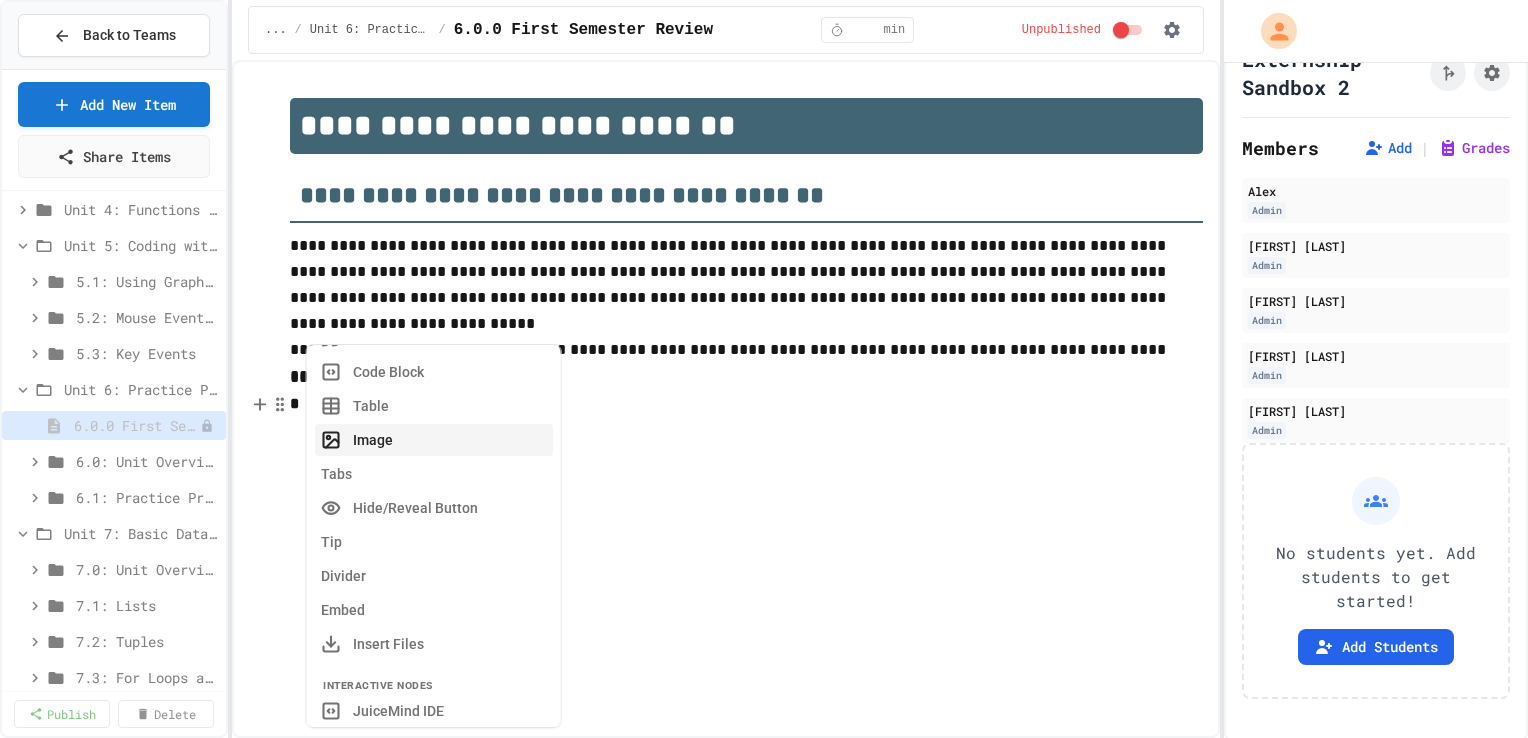 click on "Image" at bounding box center (434, 440) 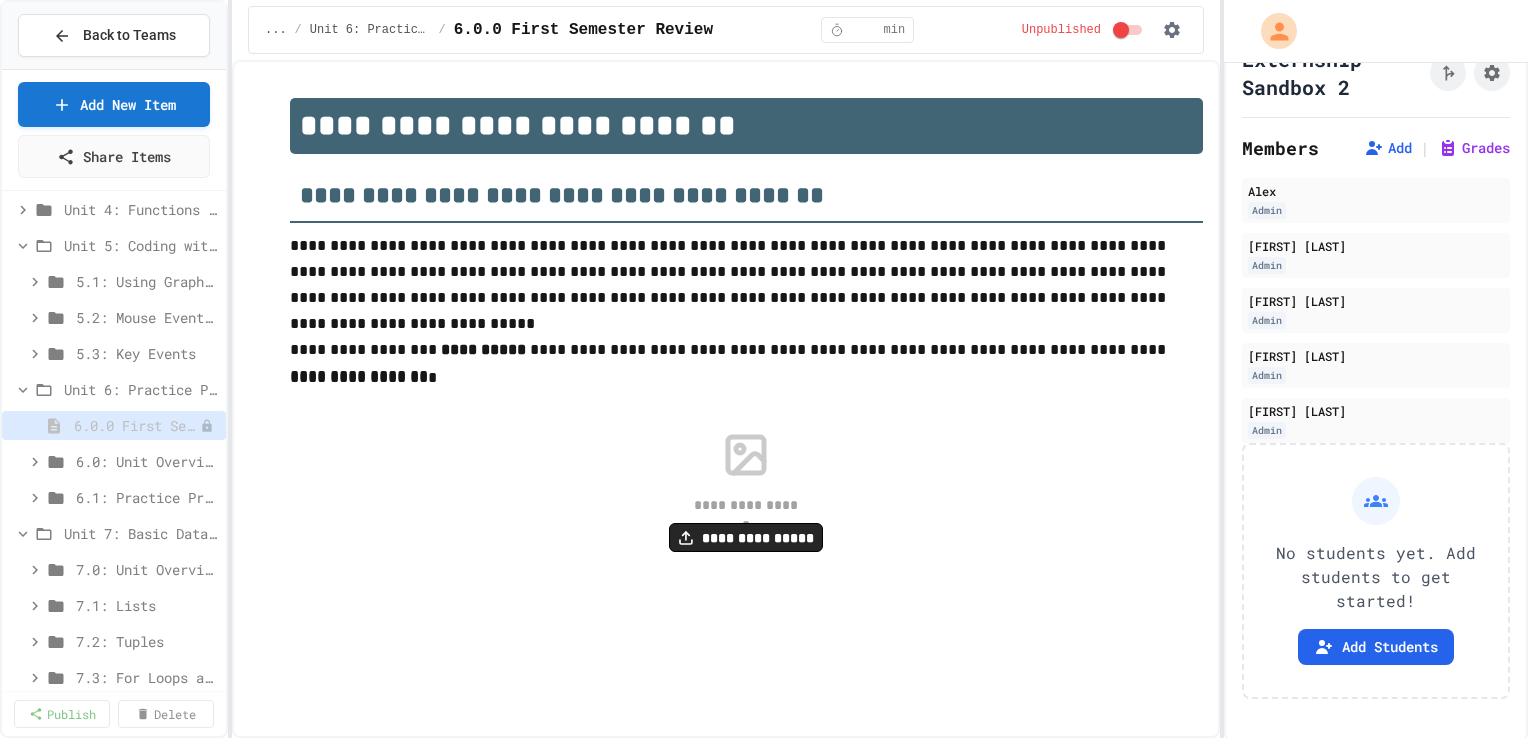 click on "**********" at bounding box center [746, 538] 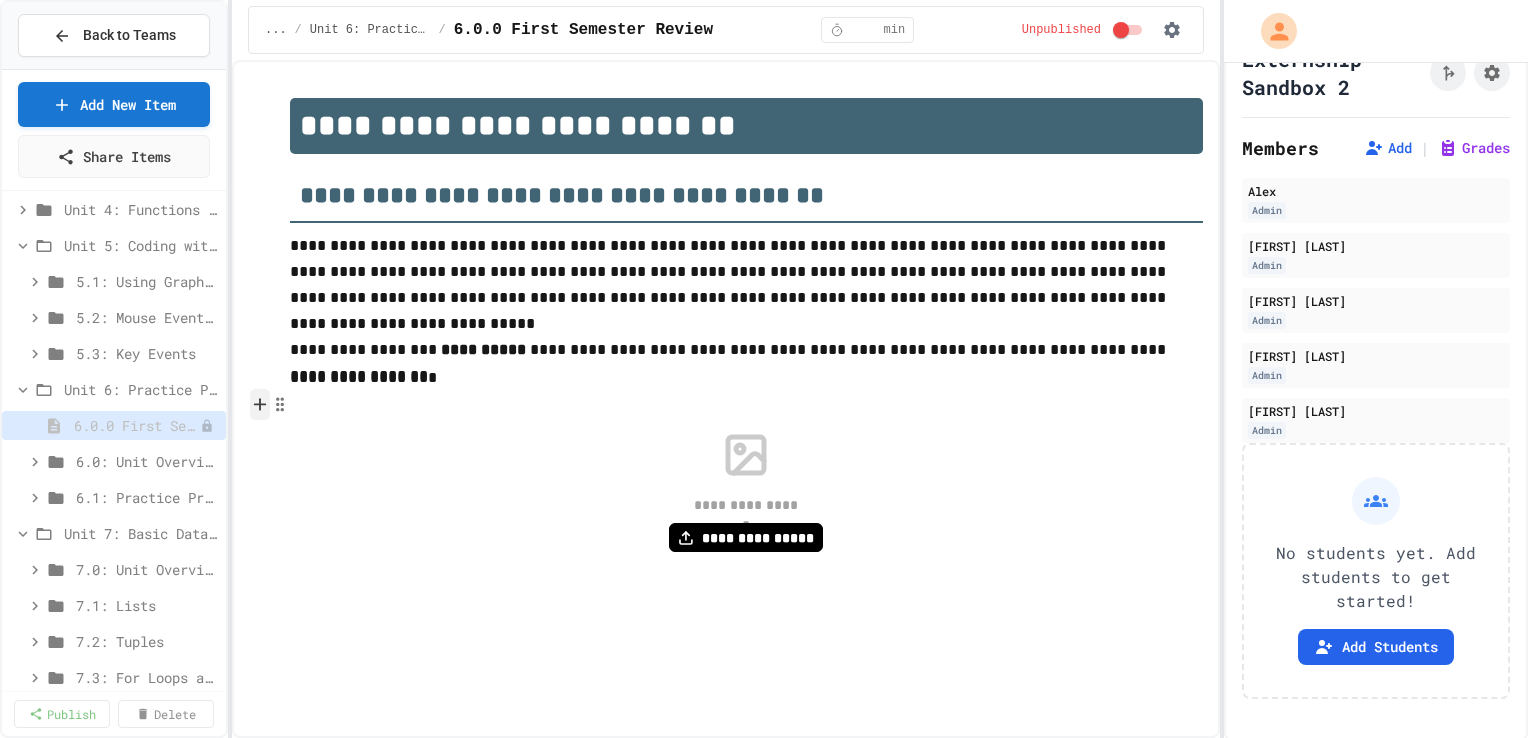 click 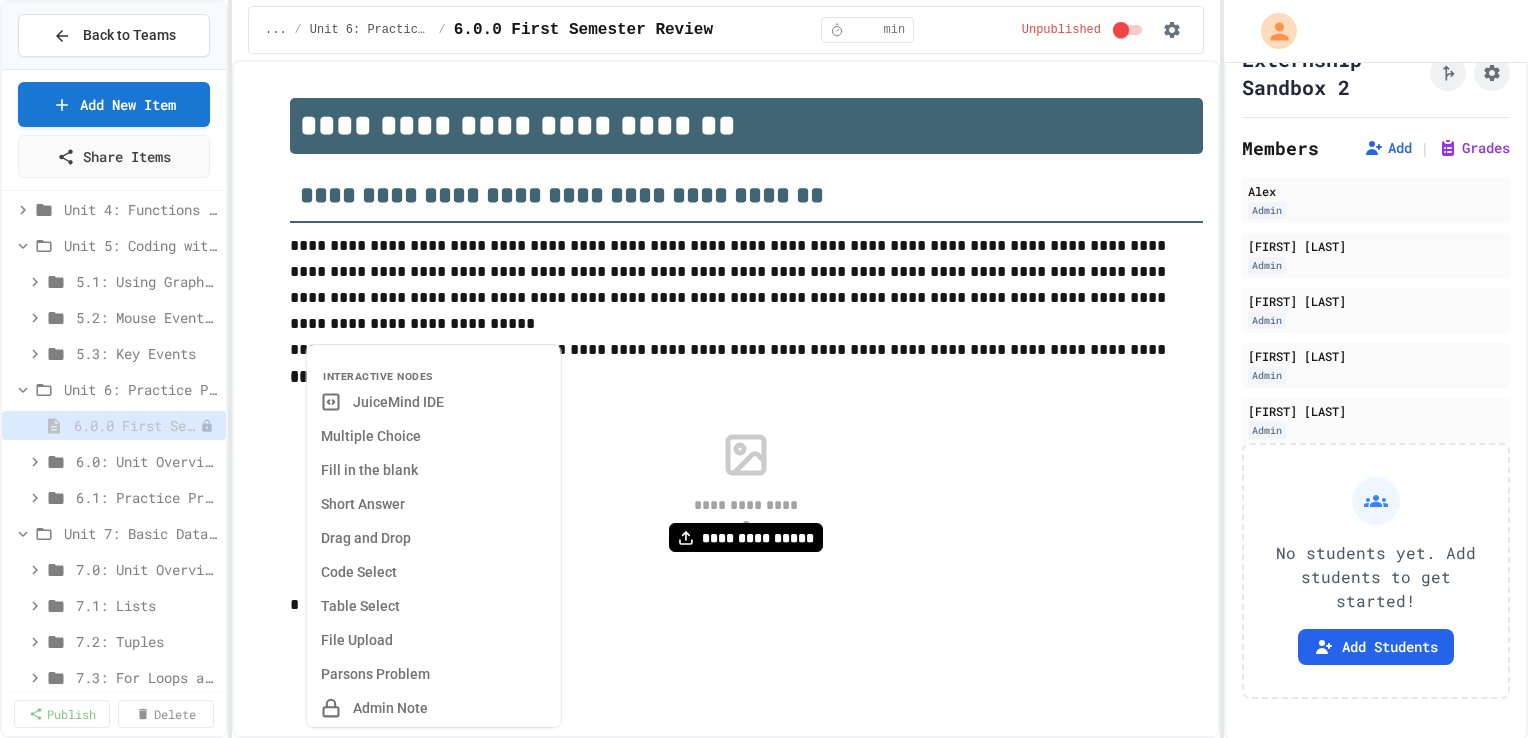 scroll, scrollTop: 568, scrollLeft: 0, axis: vertical 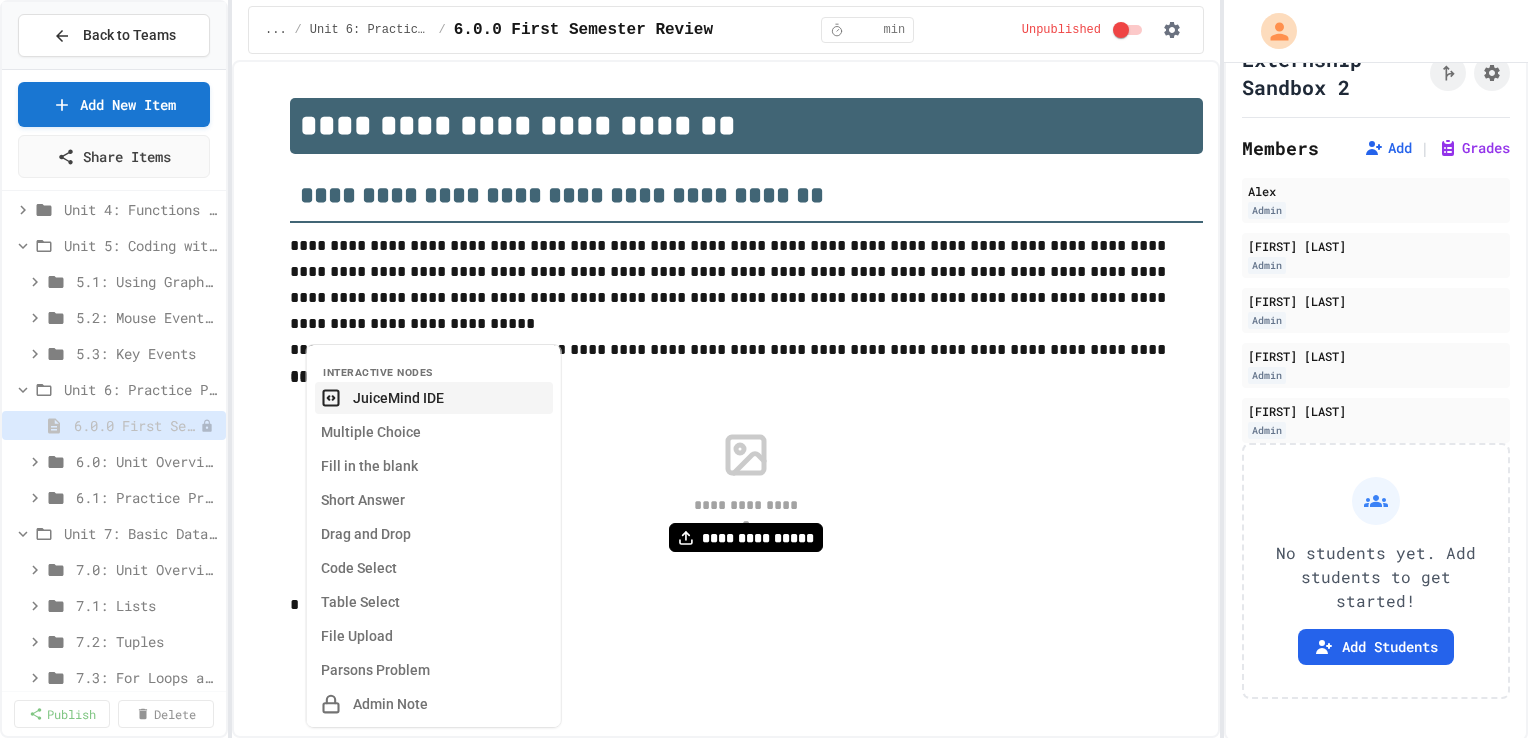 click on "JuiceMind IDE" at bounding box center (434, 398) 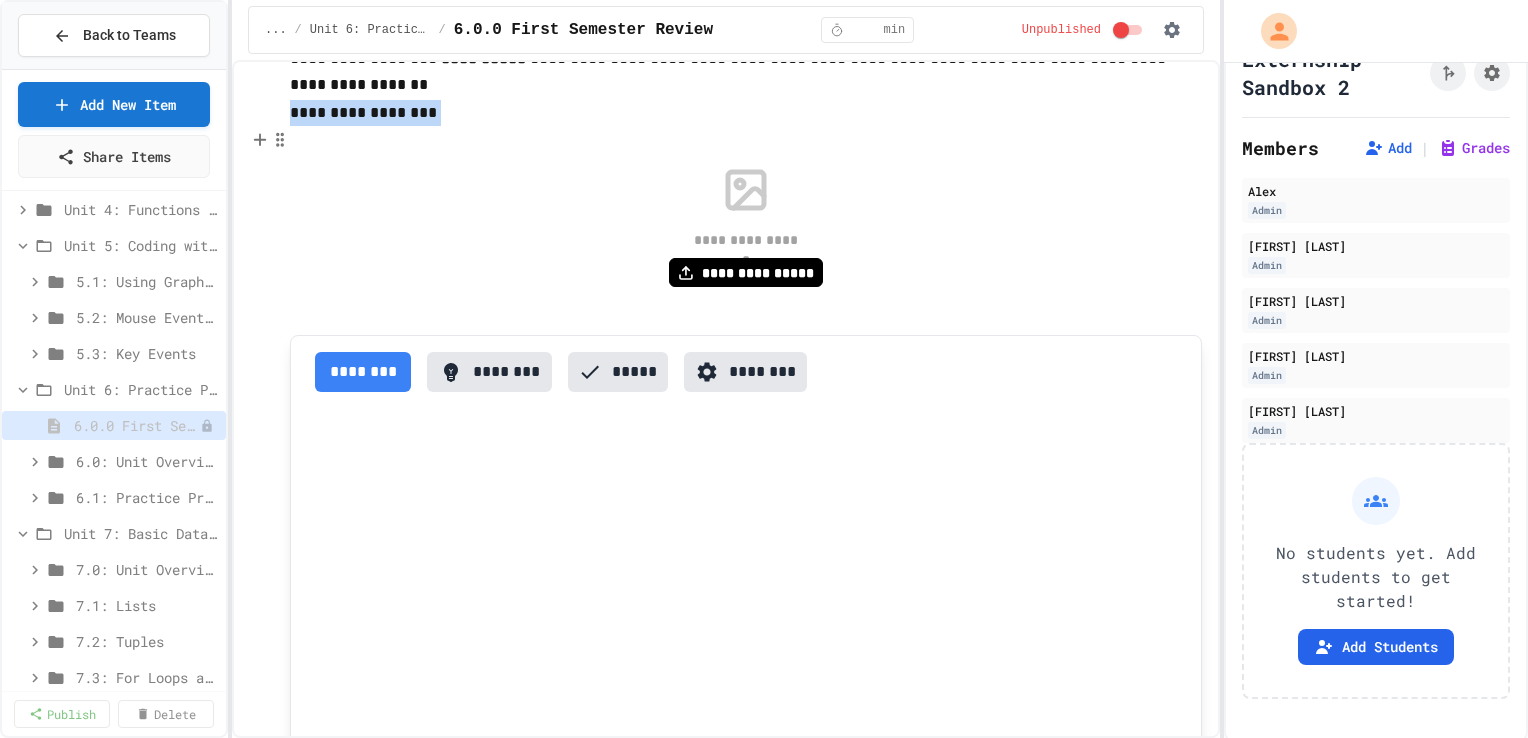 scroll, scrollTop: 292, scrollLeft: 0, axis: vertical 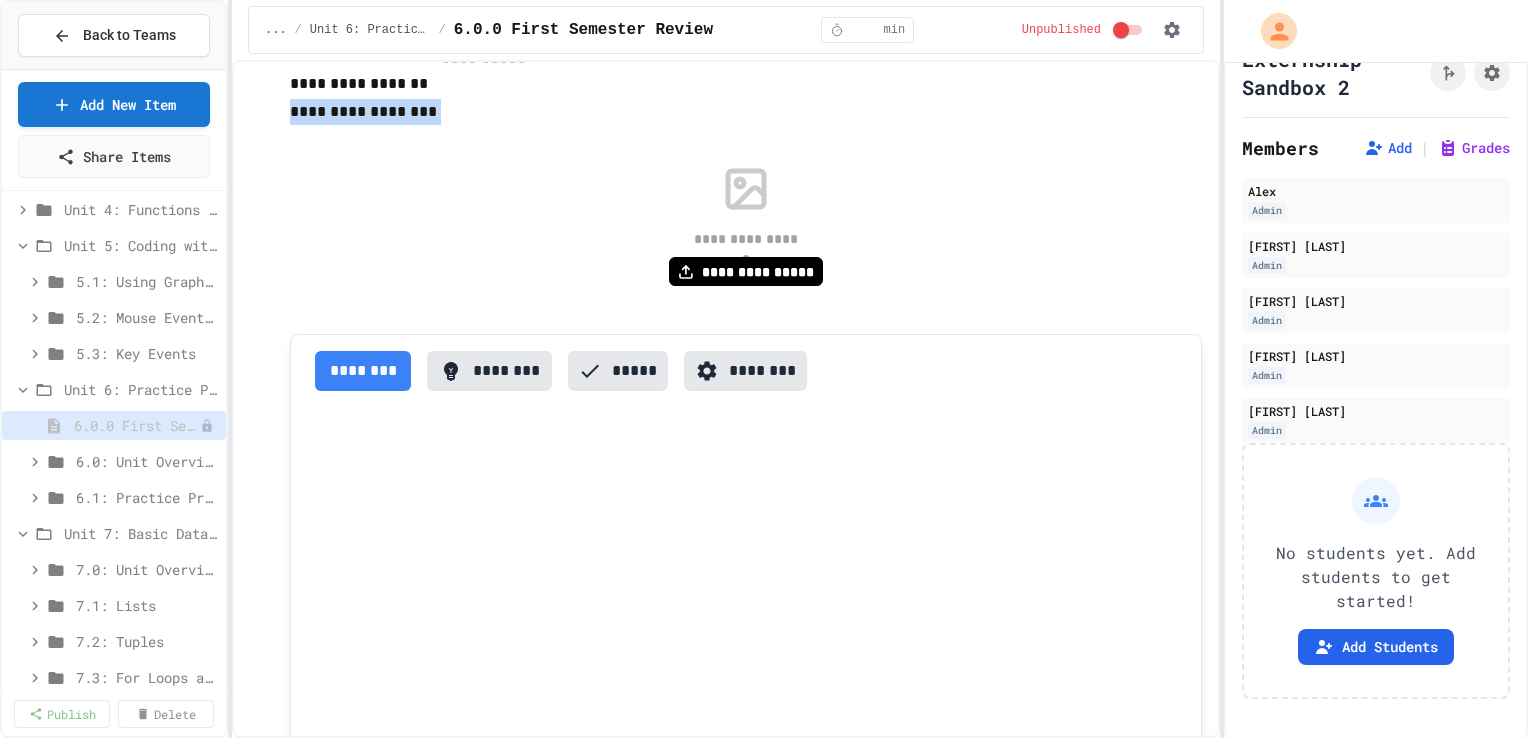 click on "********" at bounding box center [745, 371] 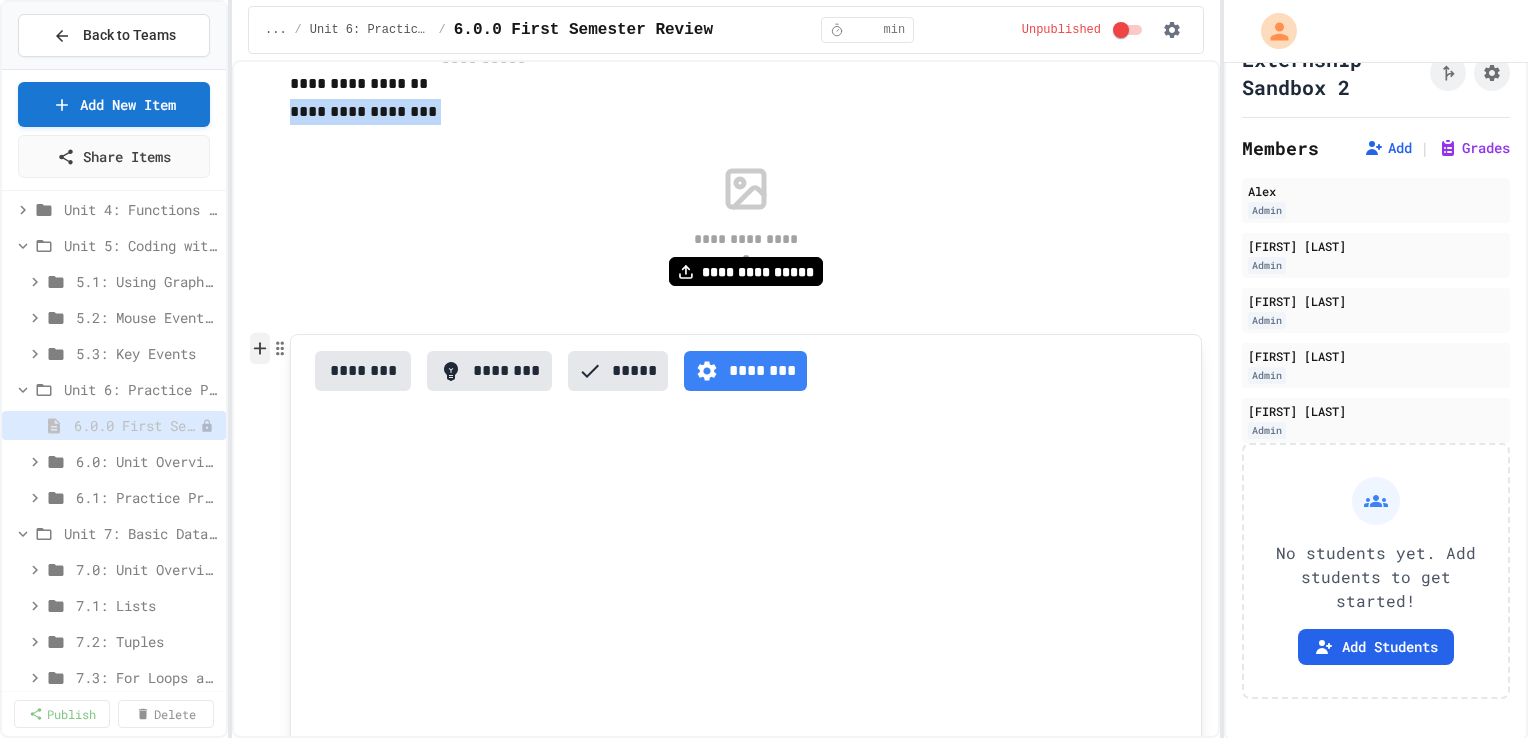 click 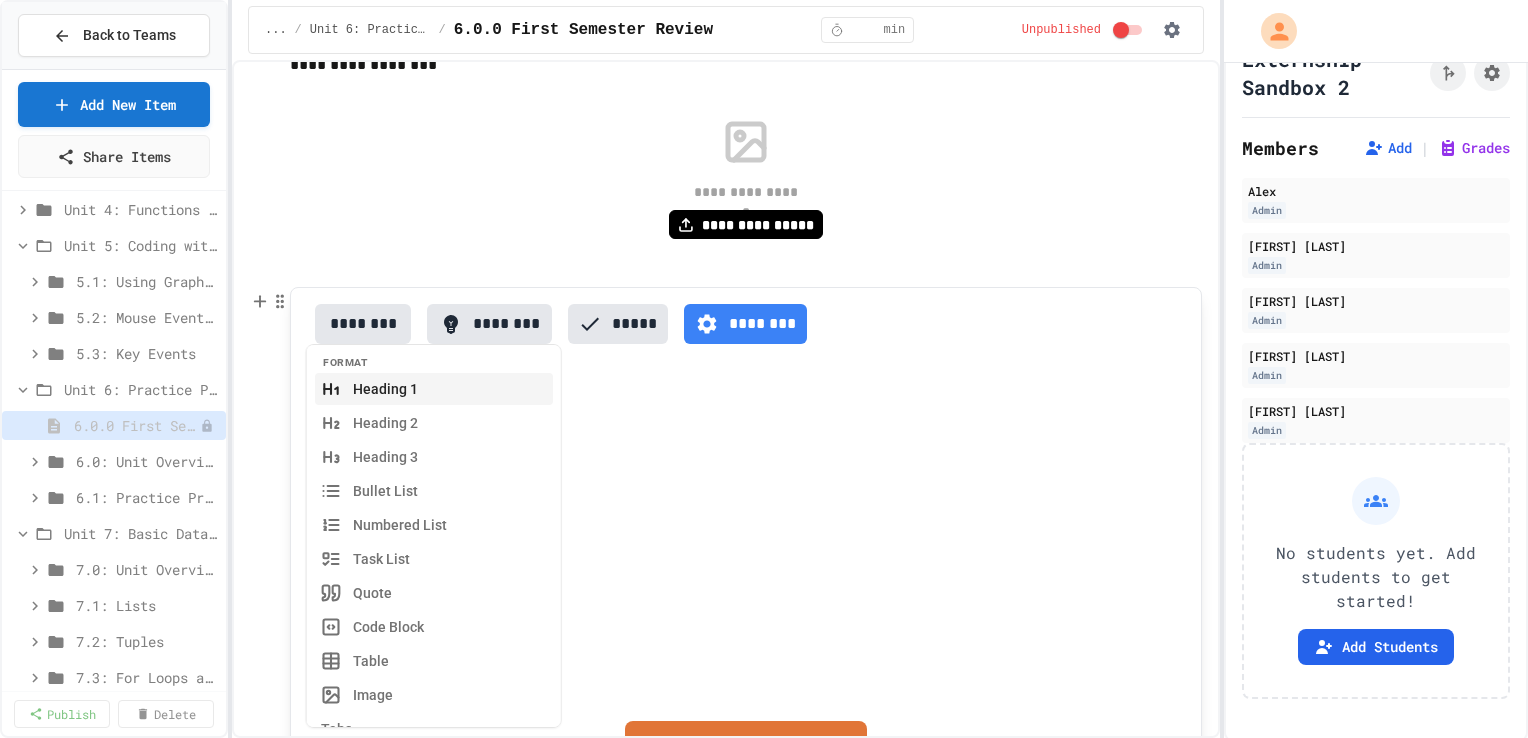 scroll, scrollTop: 336, scrollLeft: 0, axis: vertical 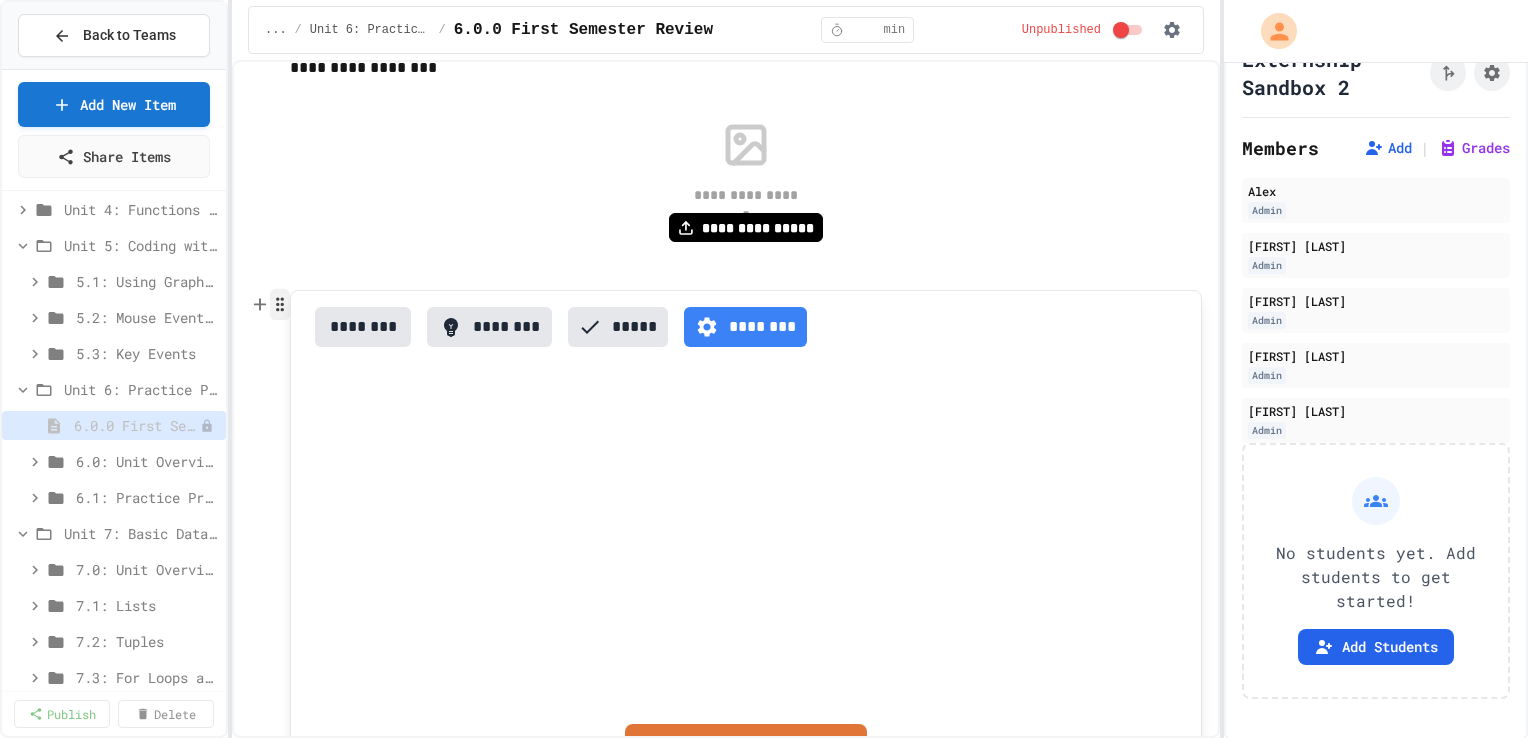 click 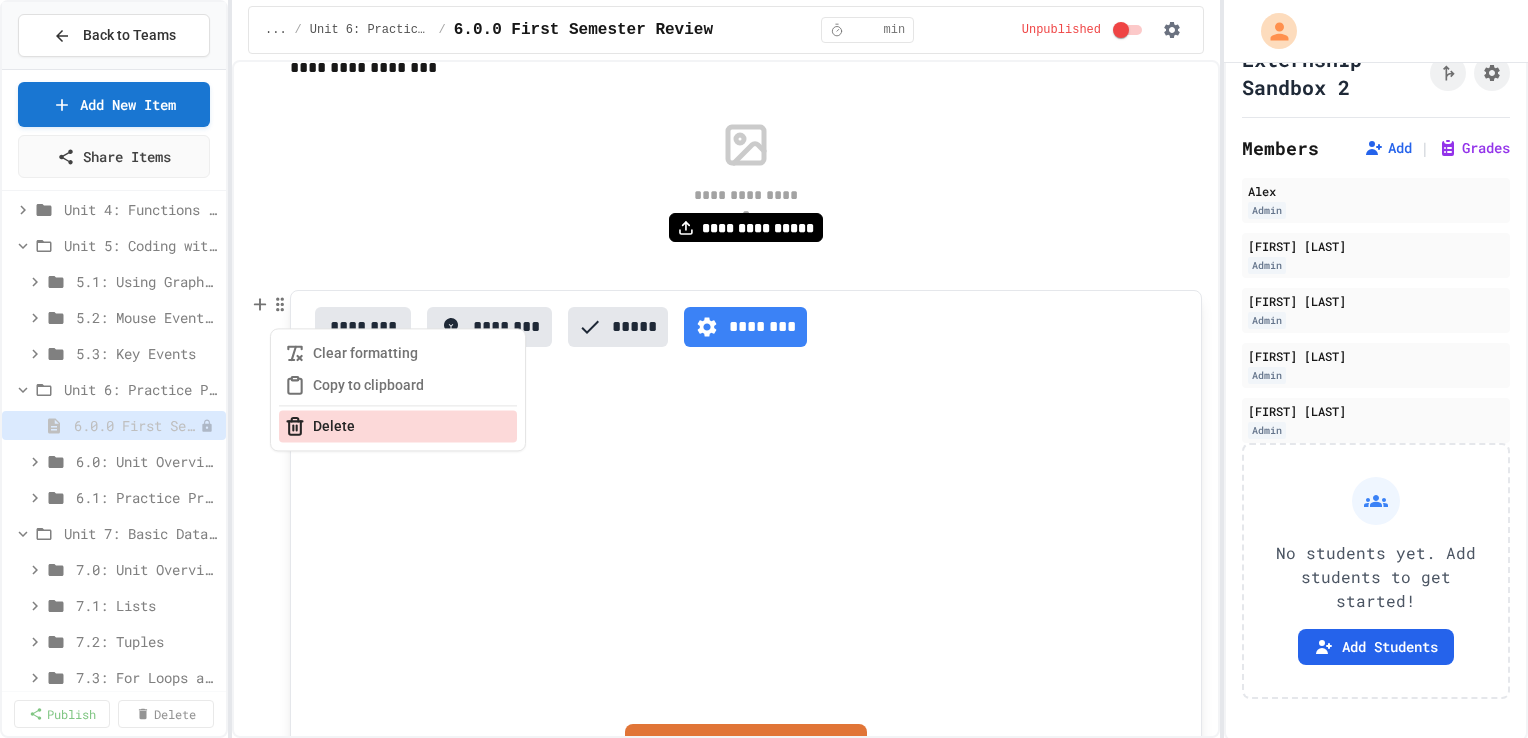 click on "Delete" at bounding box center [398, 426] 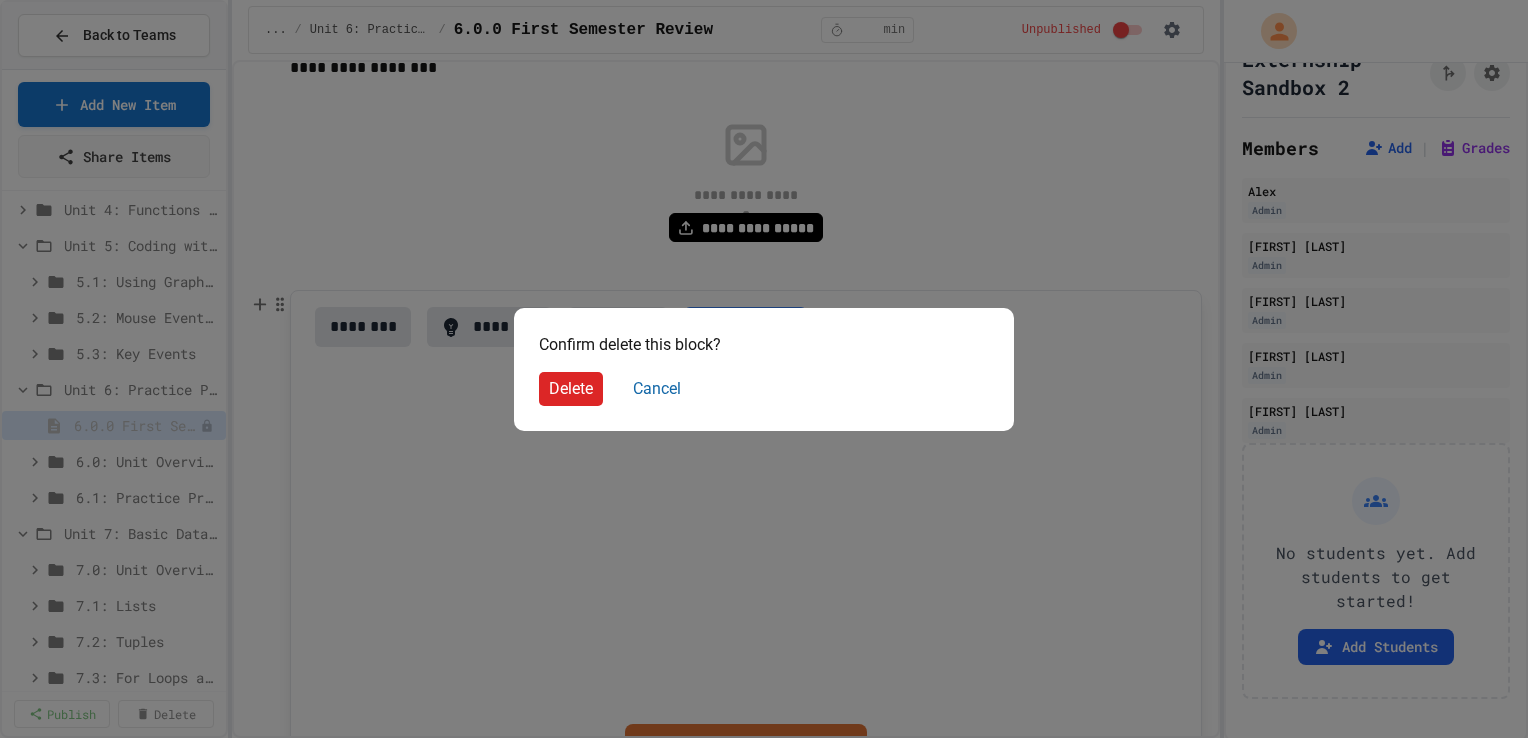 click on "Delete" at bounding box center [571, 389] 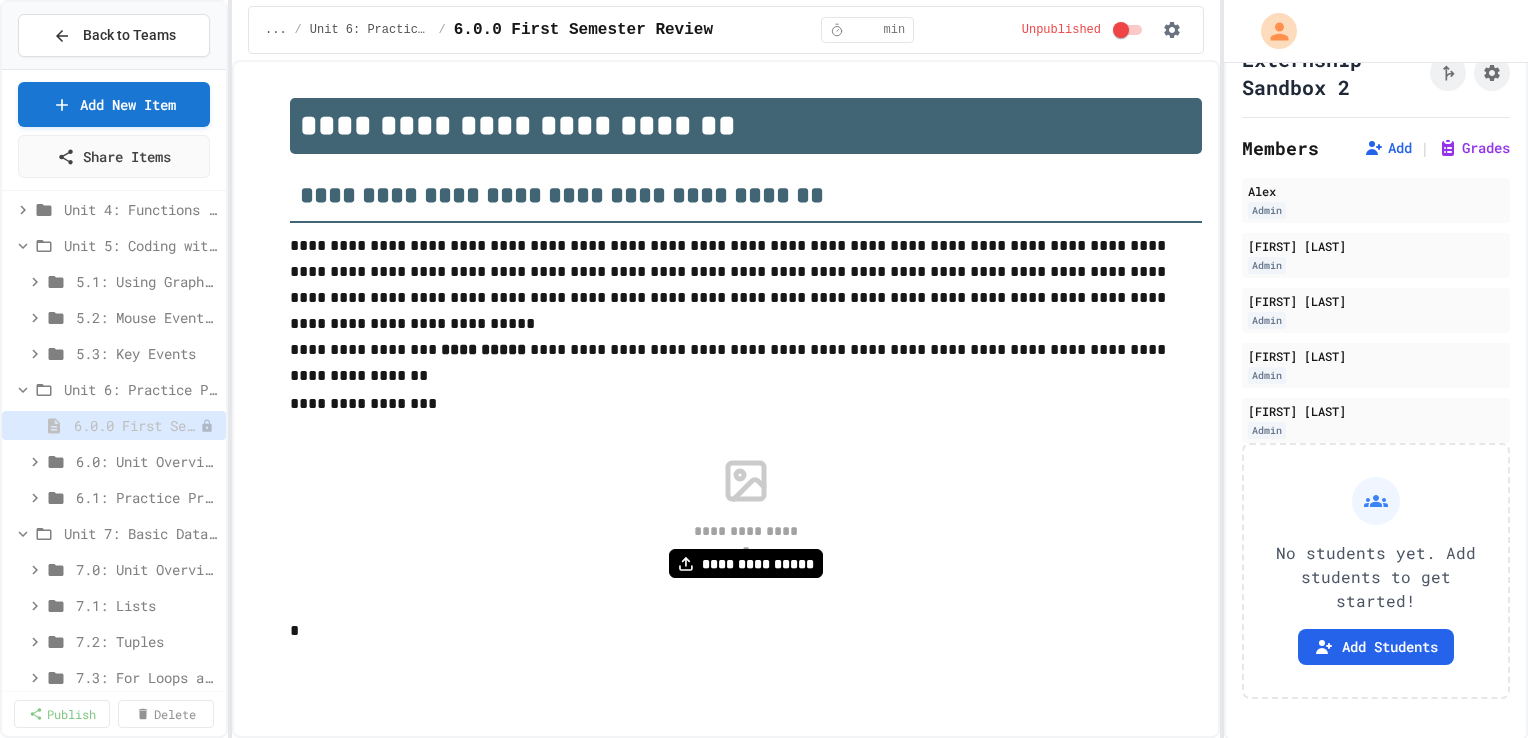 scroll, scrollTop: 0, scrollLeft: 0, axis: both 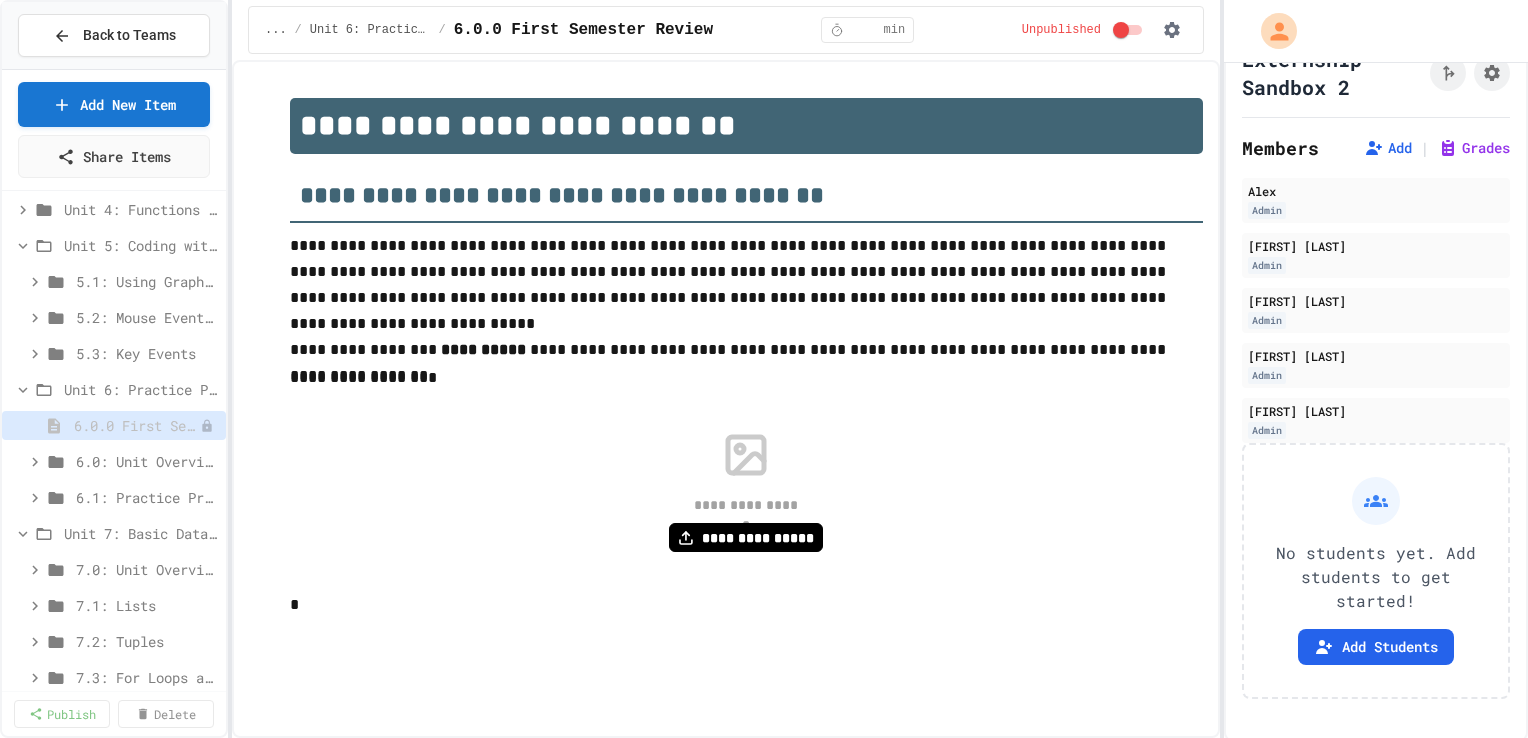 click on "**********" at bounding box center (726, 371) 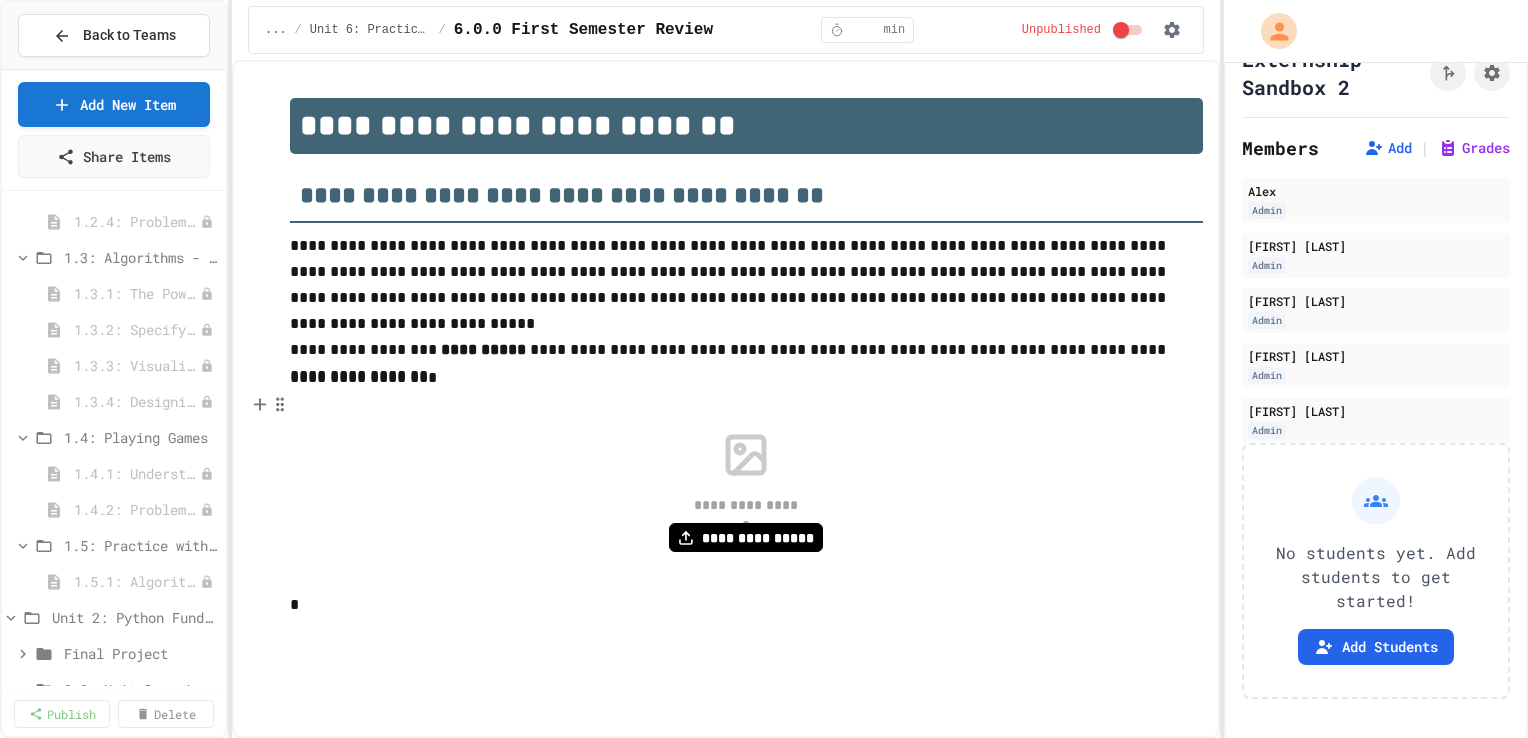 scroll, scrollTop: 322, scrollLeft: 0, axis: vertical 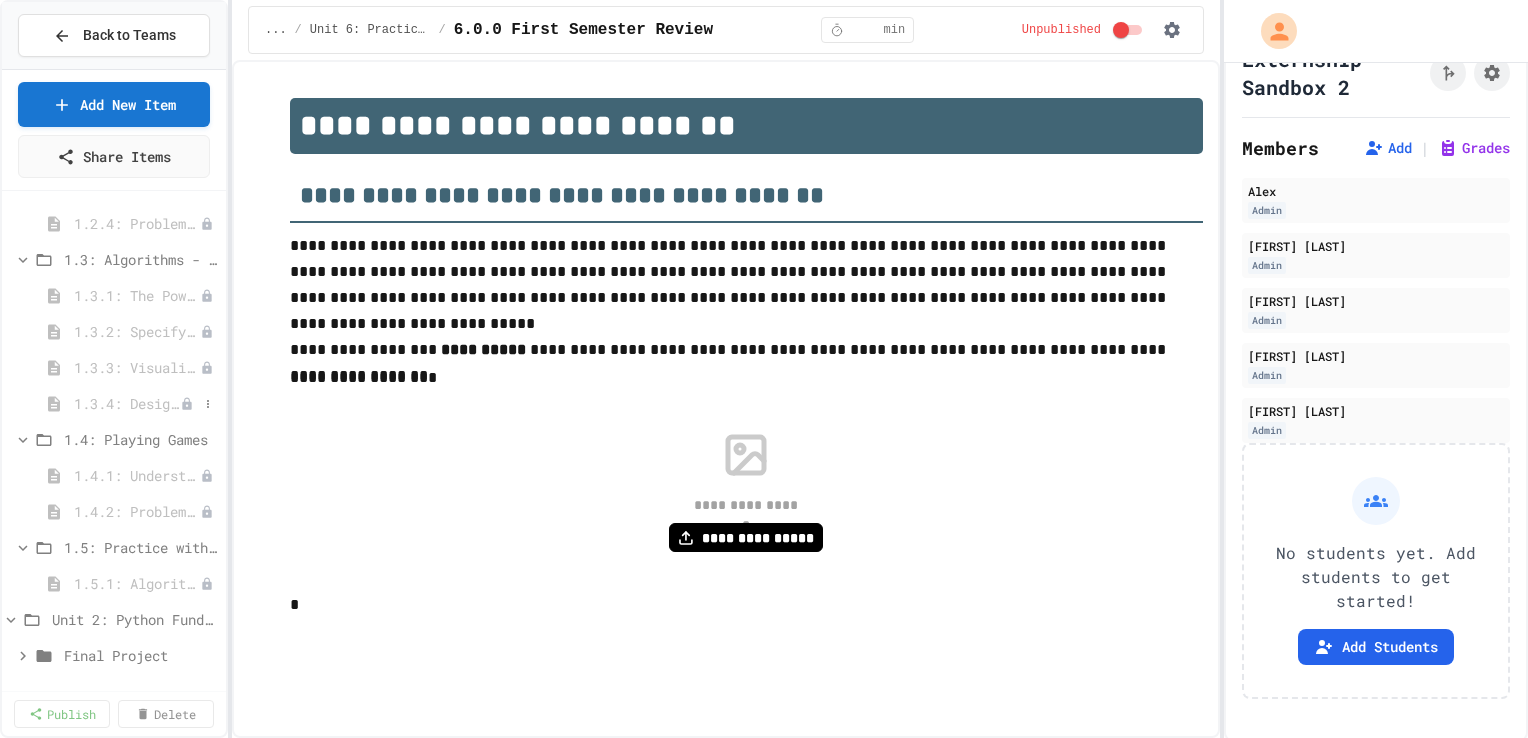 click on "1.3.4: Designing Flowcharts" at bounding box center [127, 403] 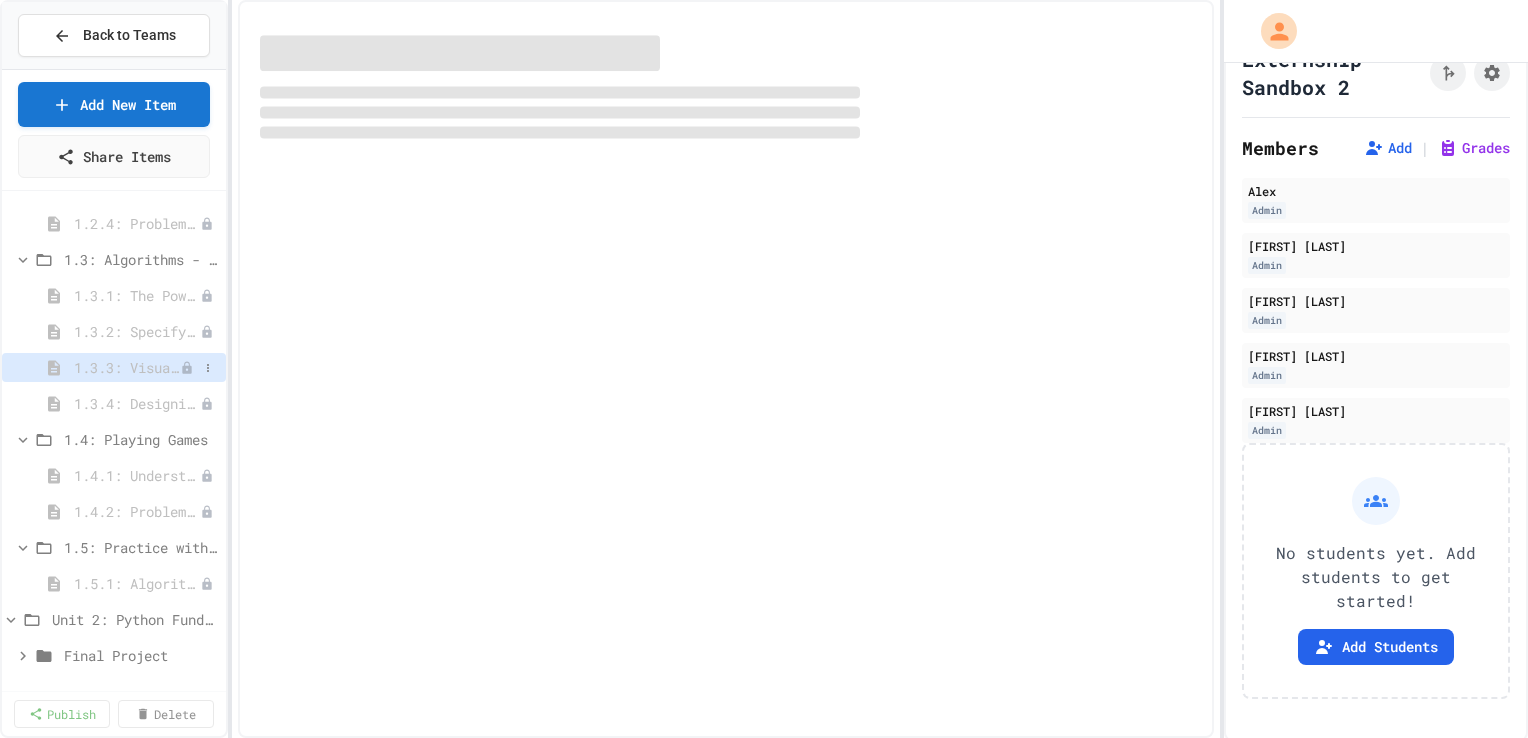select on "***" 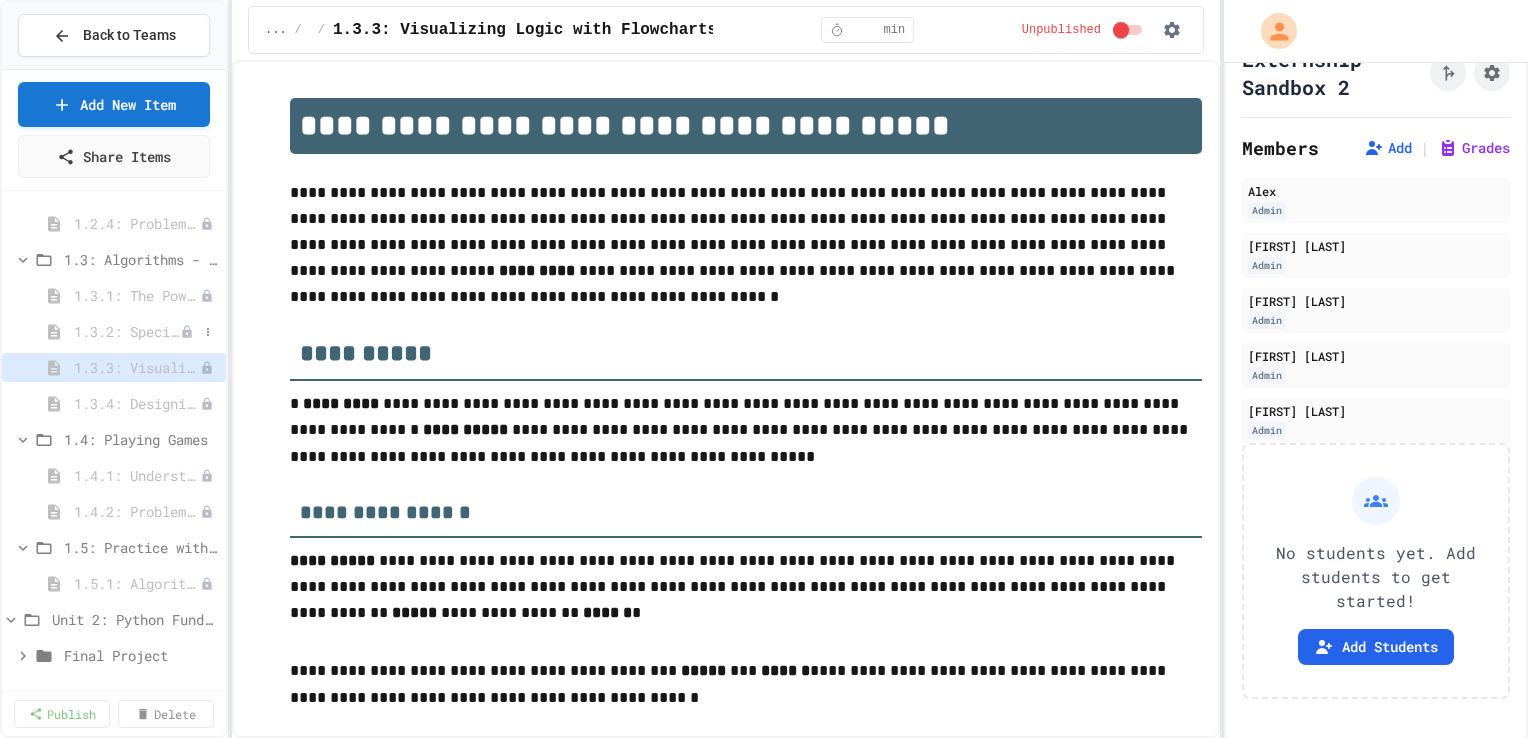click on "1.3.2: Specifying Ideas with Pseudocode" at bounding box center [127, 331] 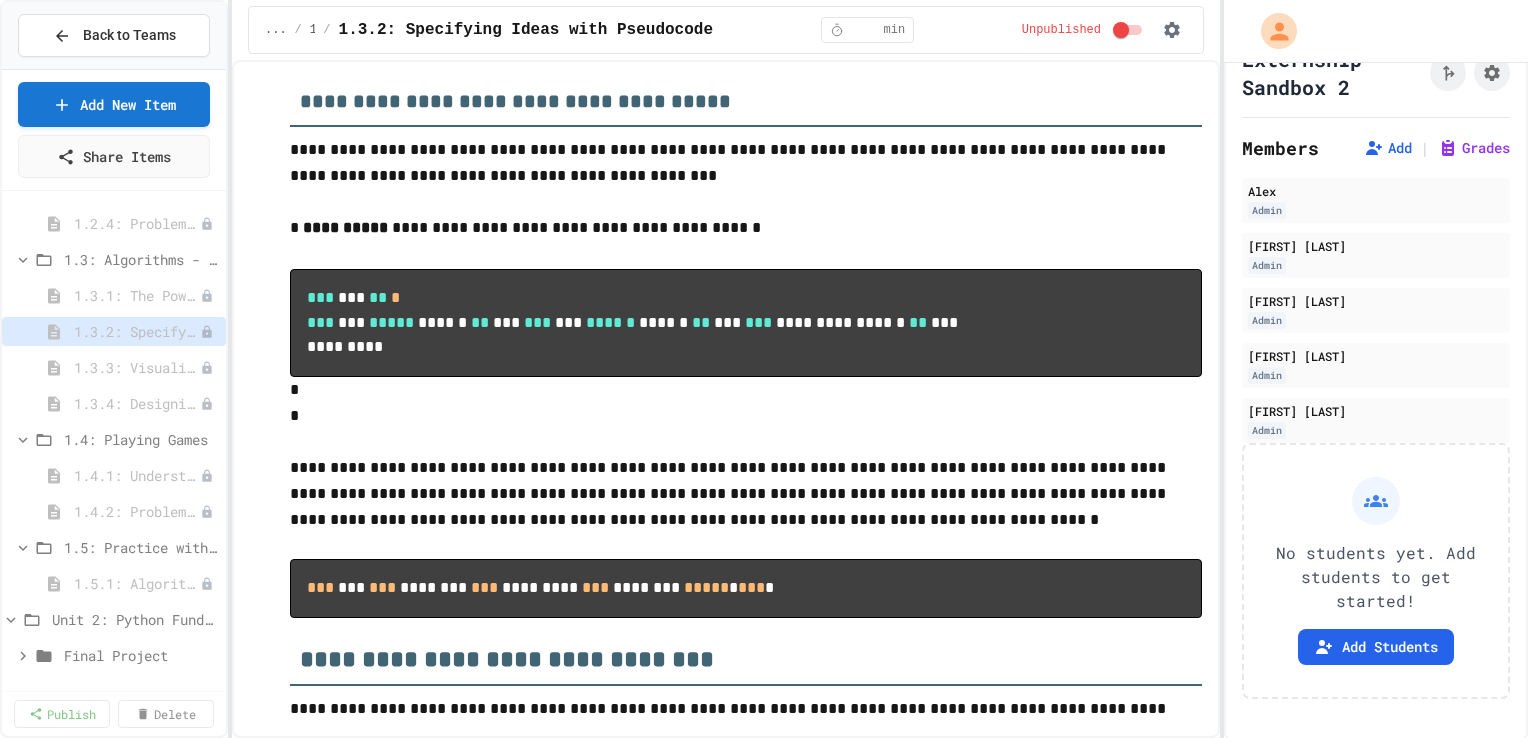 scroll, scrollTop: 1470, scrollLeft: 0, axis: vertical 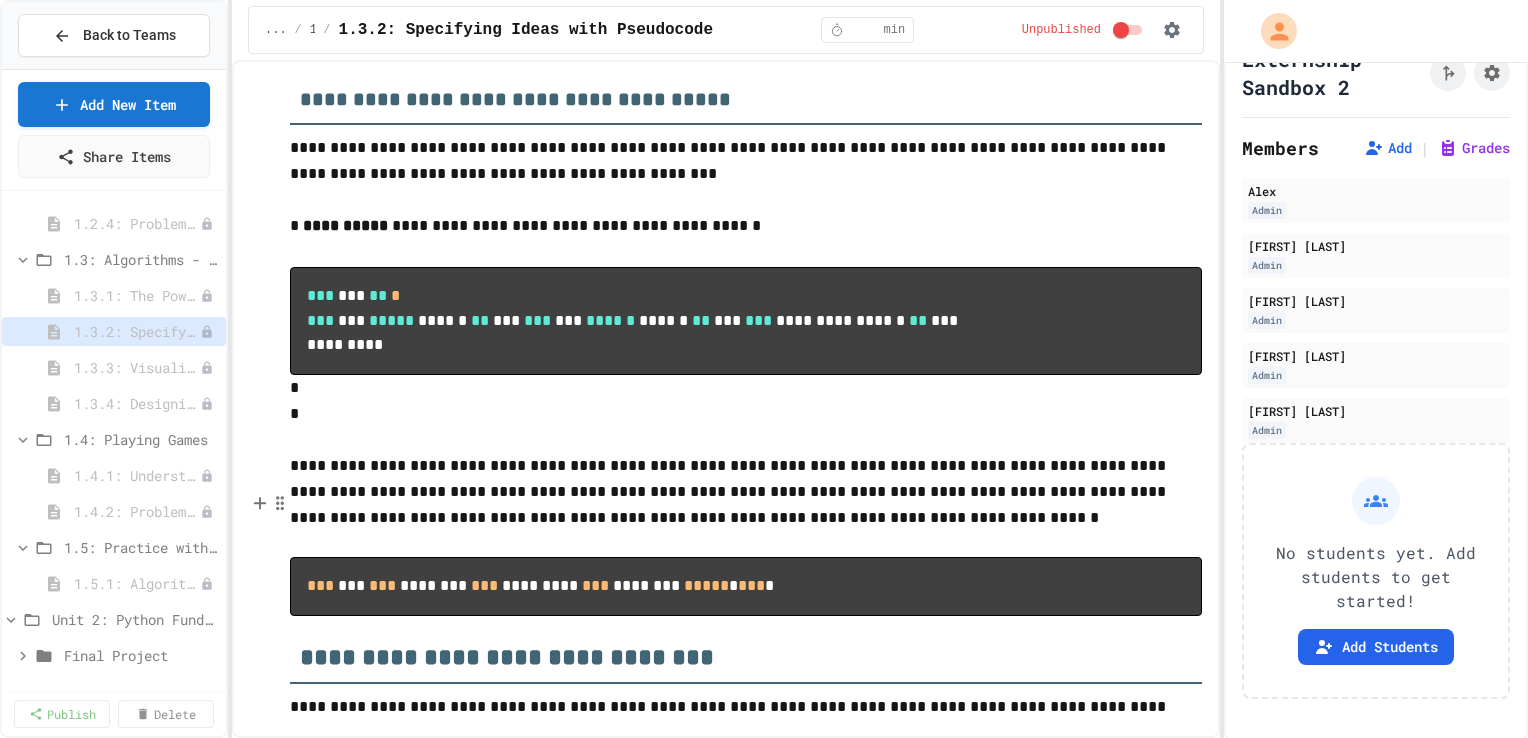click on "**********" at bounding box center (764, 369) 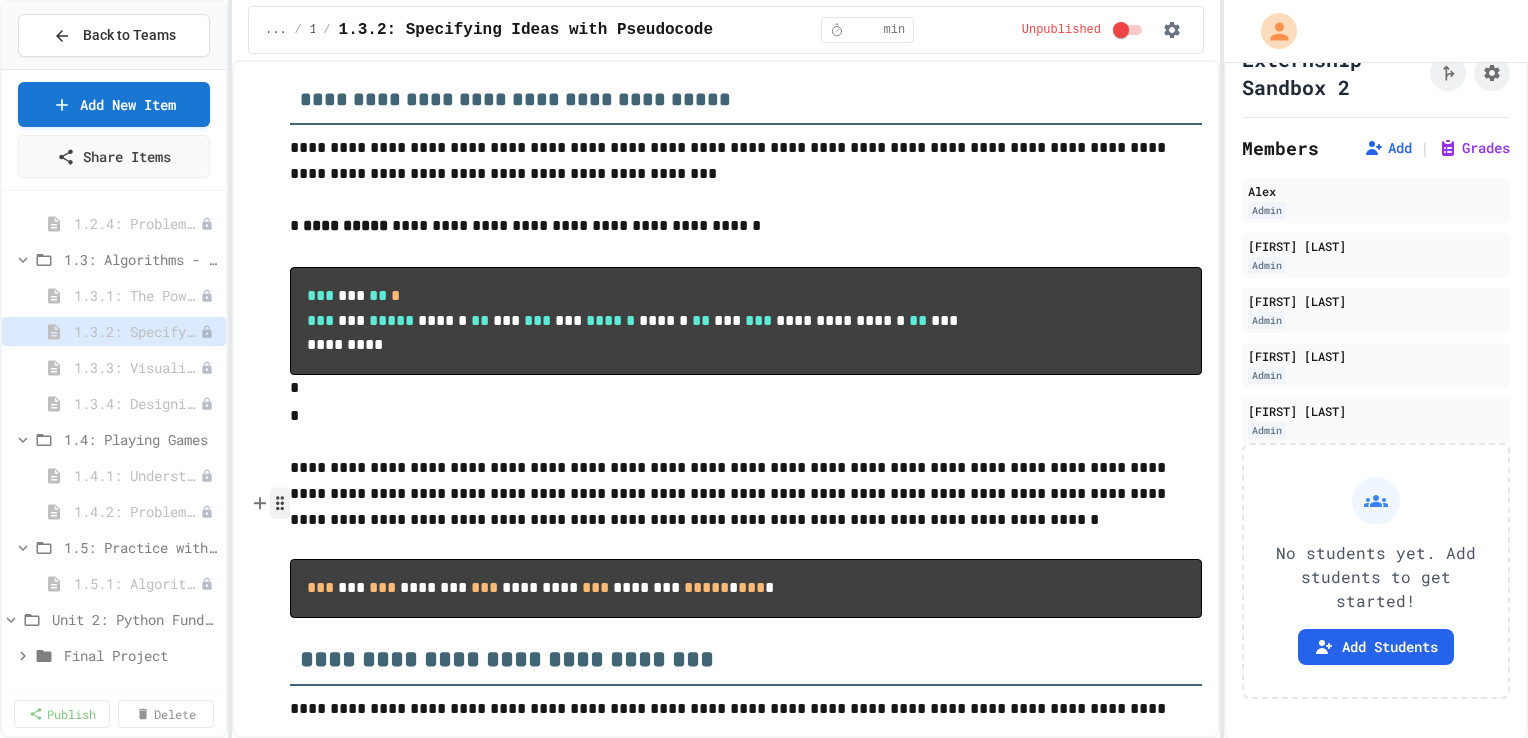 click 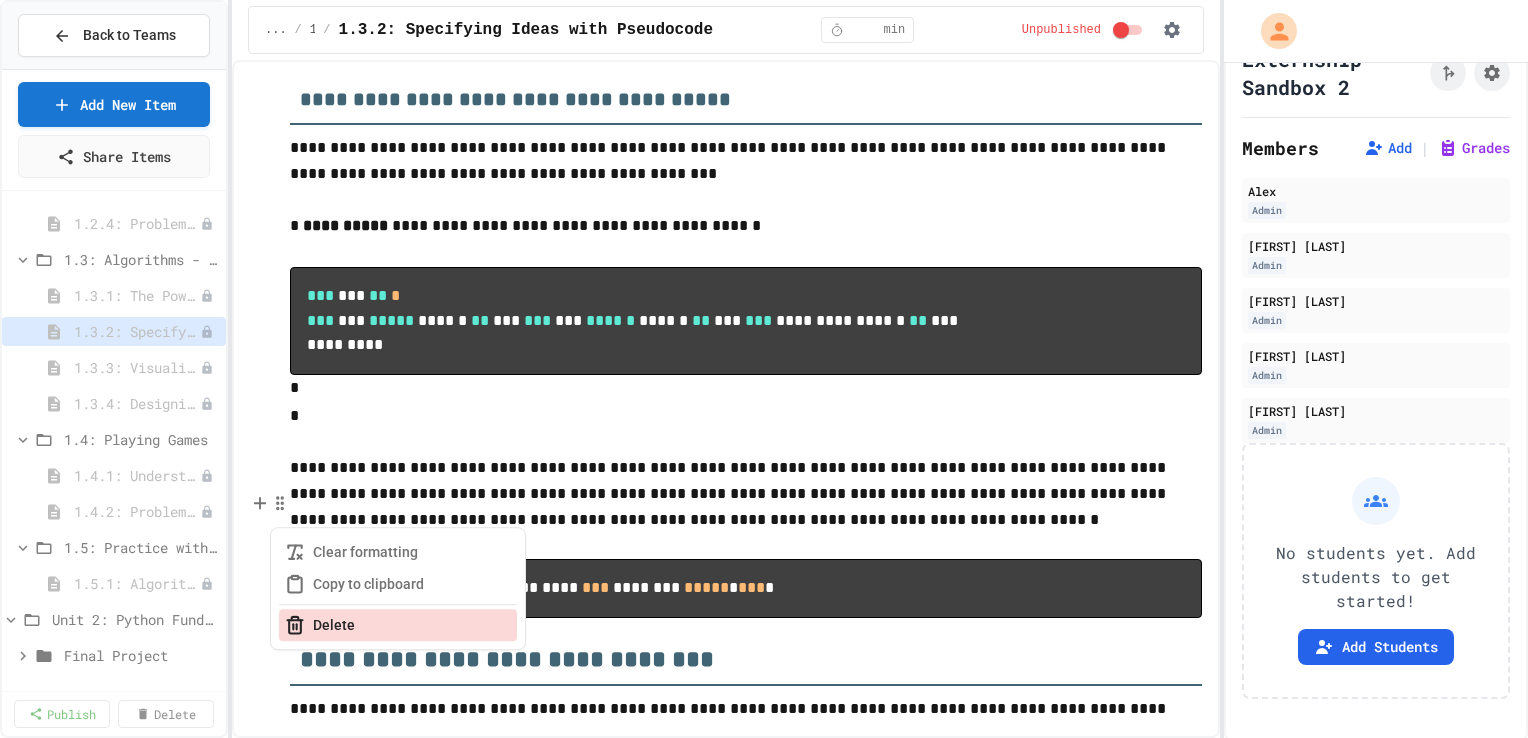 click on "Delete" at bounding box center (398, 625) 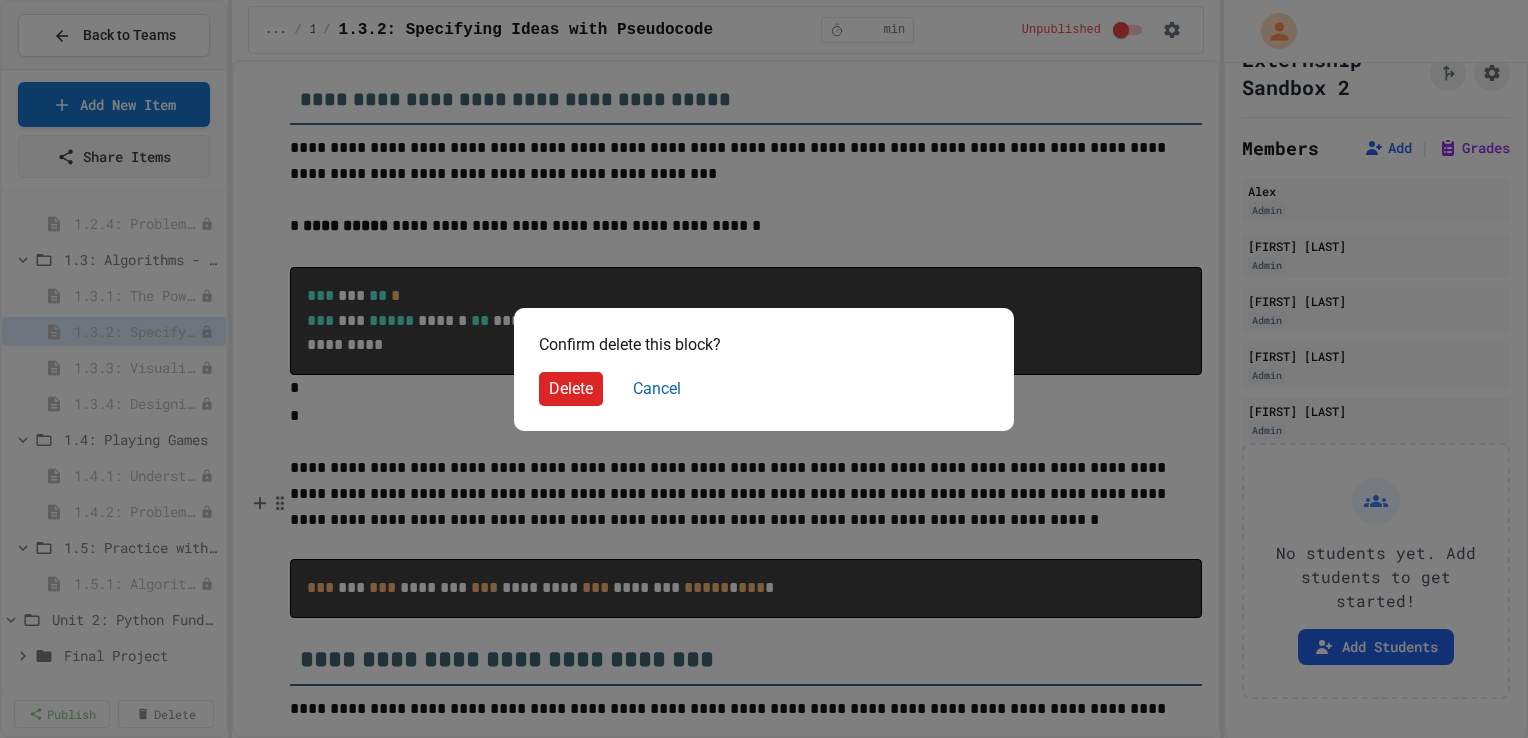 click on "Delete" at bounding box center [571, 389] 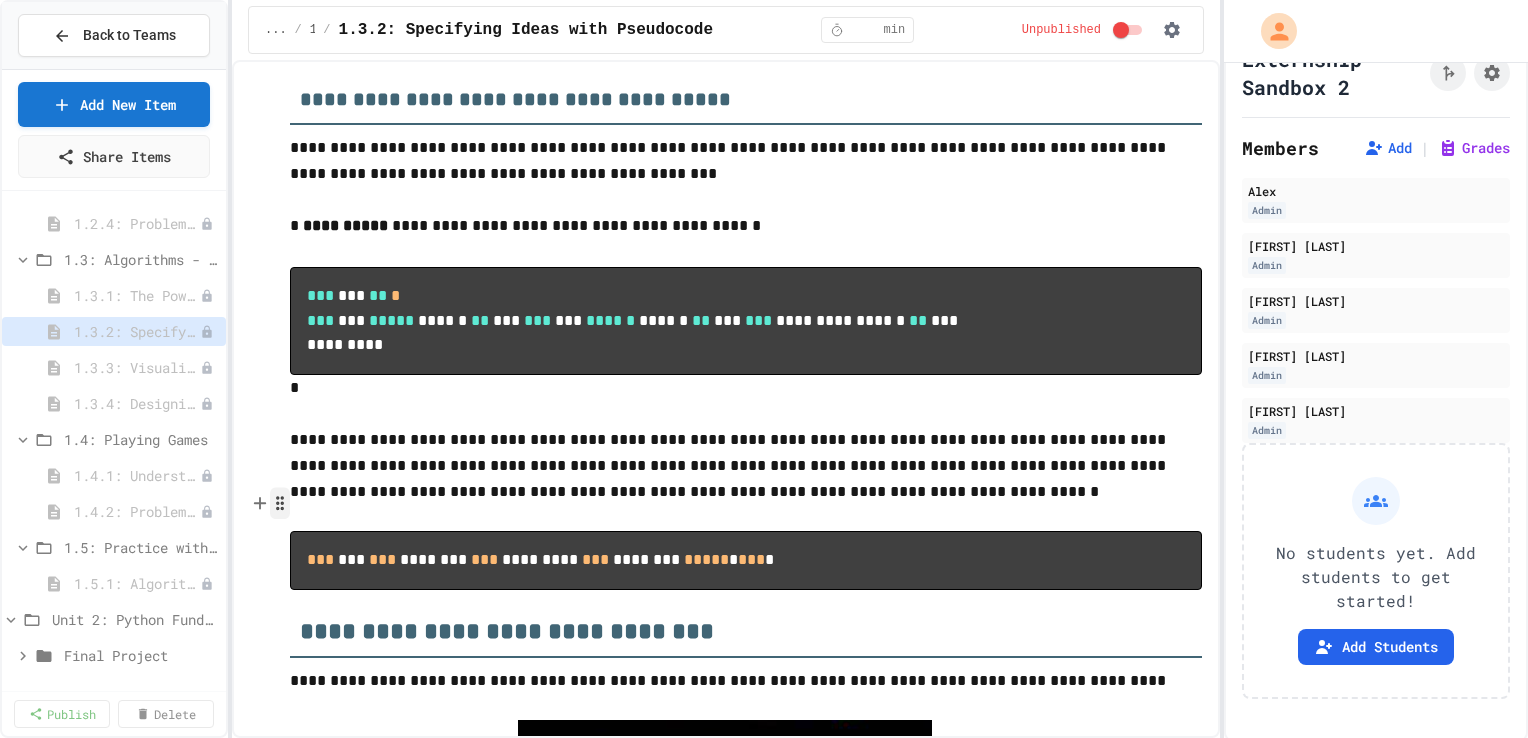 click 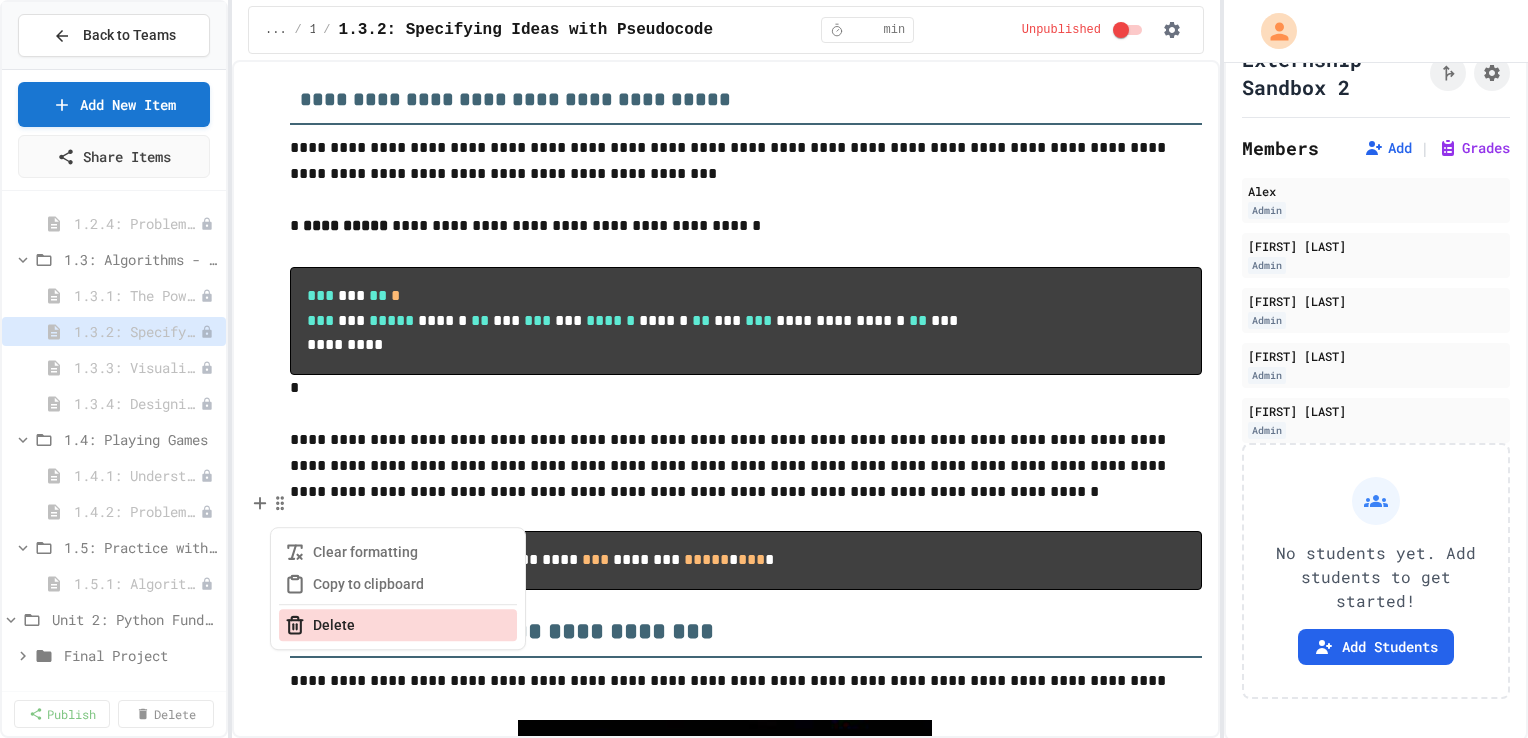 click on "Delete" at bounding box center [398, 625] 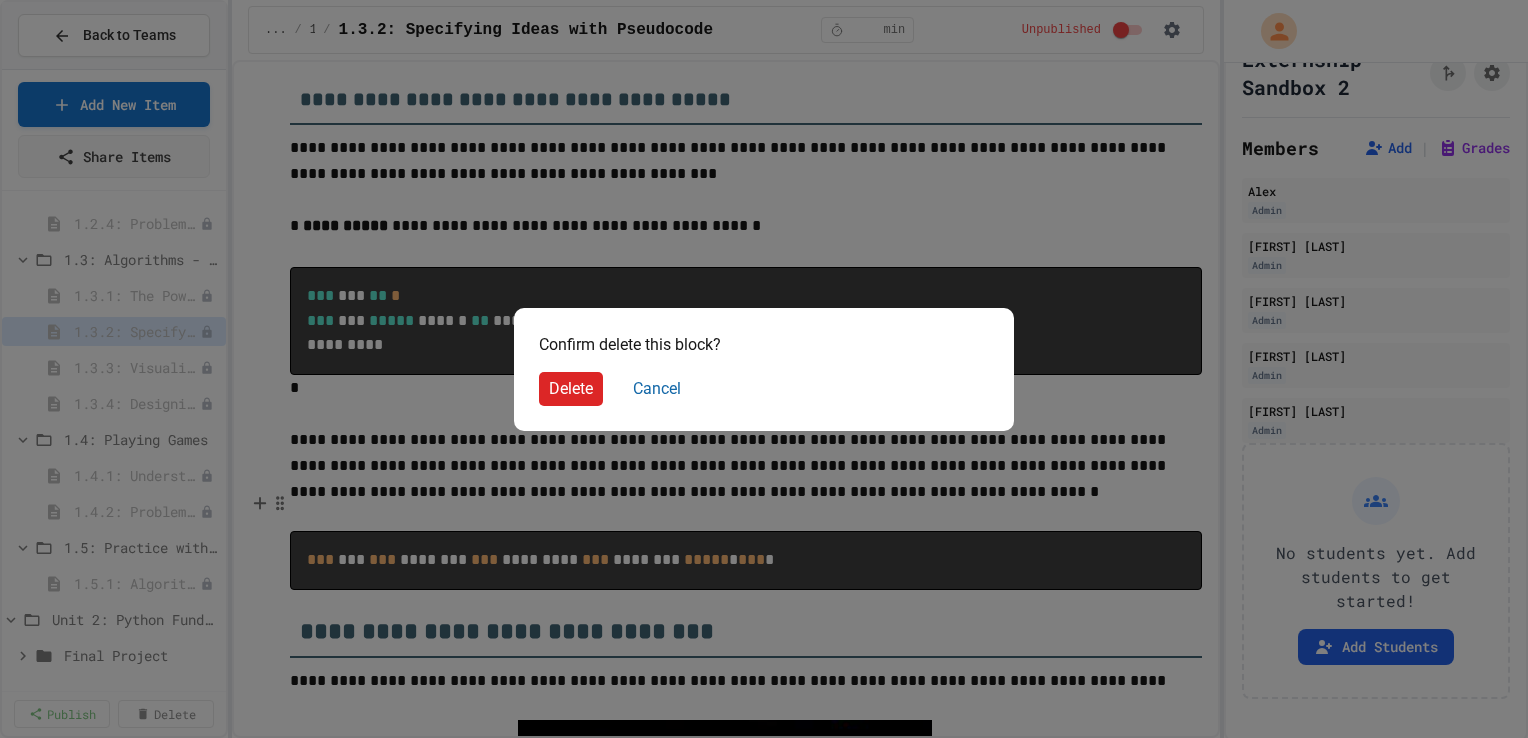 click on "Delete" at bounding box center [571, 389] 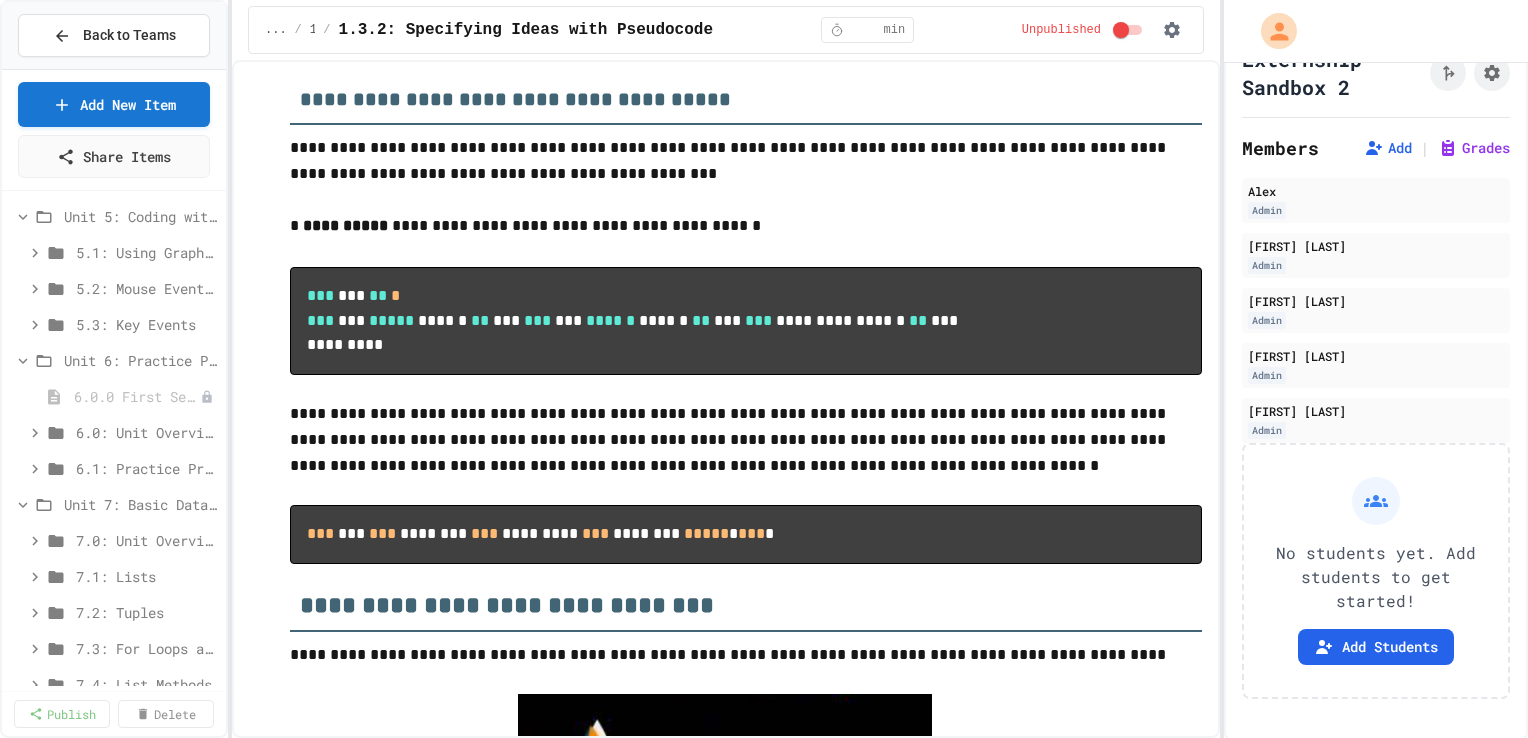 scroll, scrollTop: 5248, scrollLeft: 0, axis: vertical 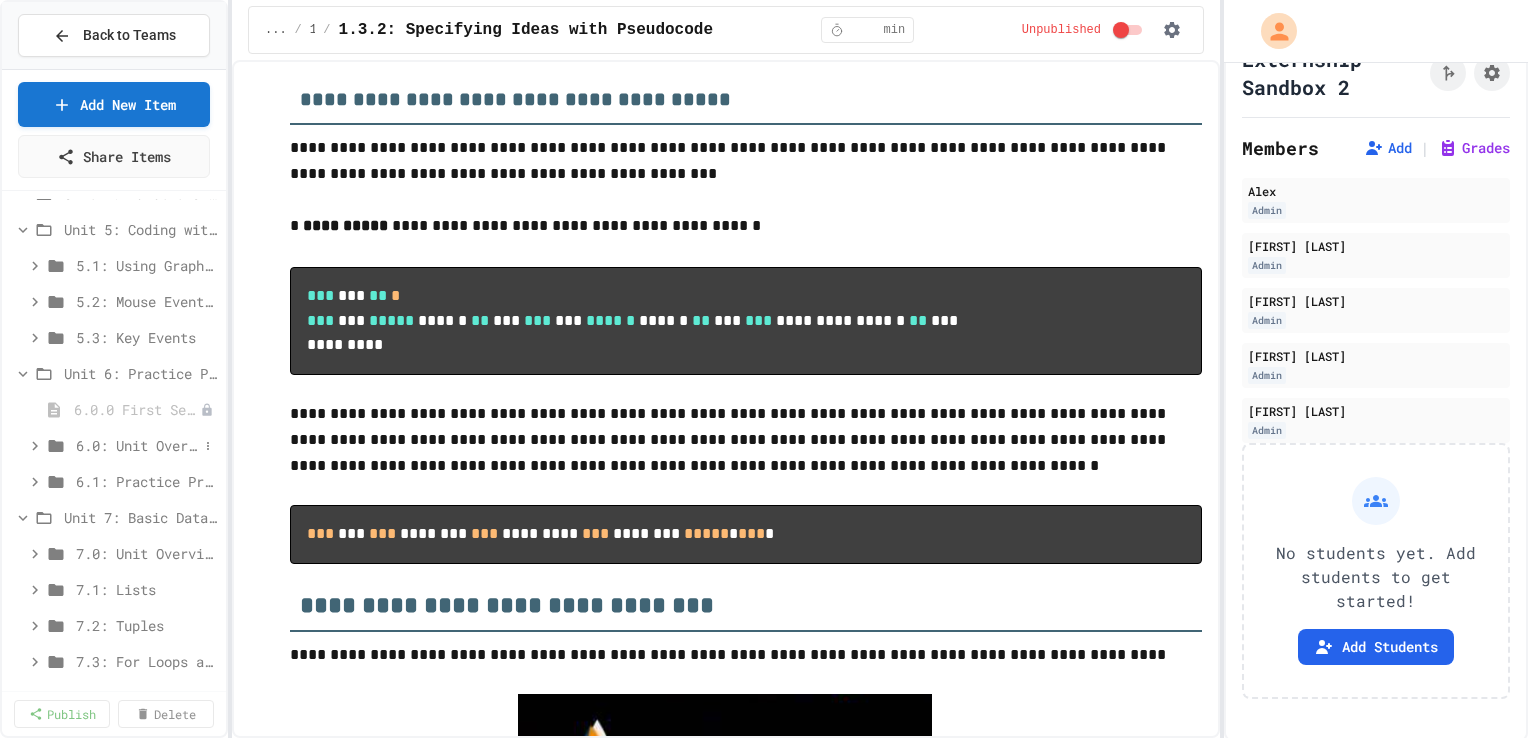 click on "6.0: Unit Overview" at bounding box center (137, 445) 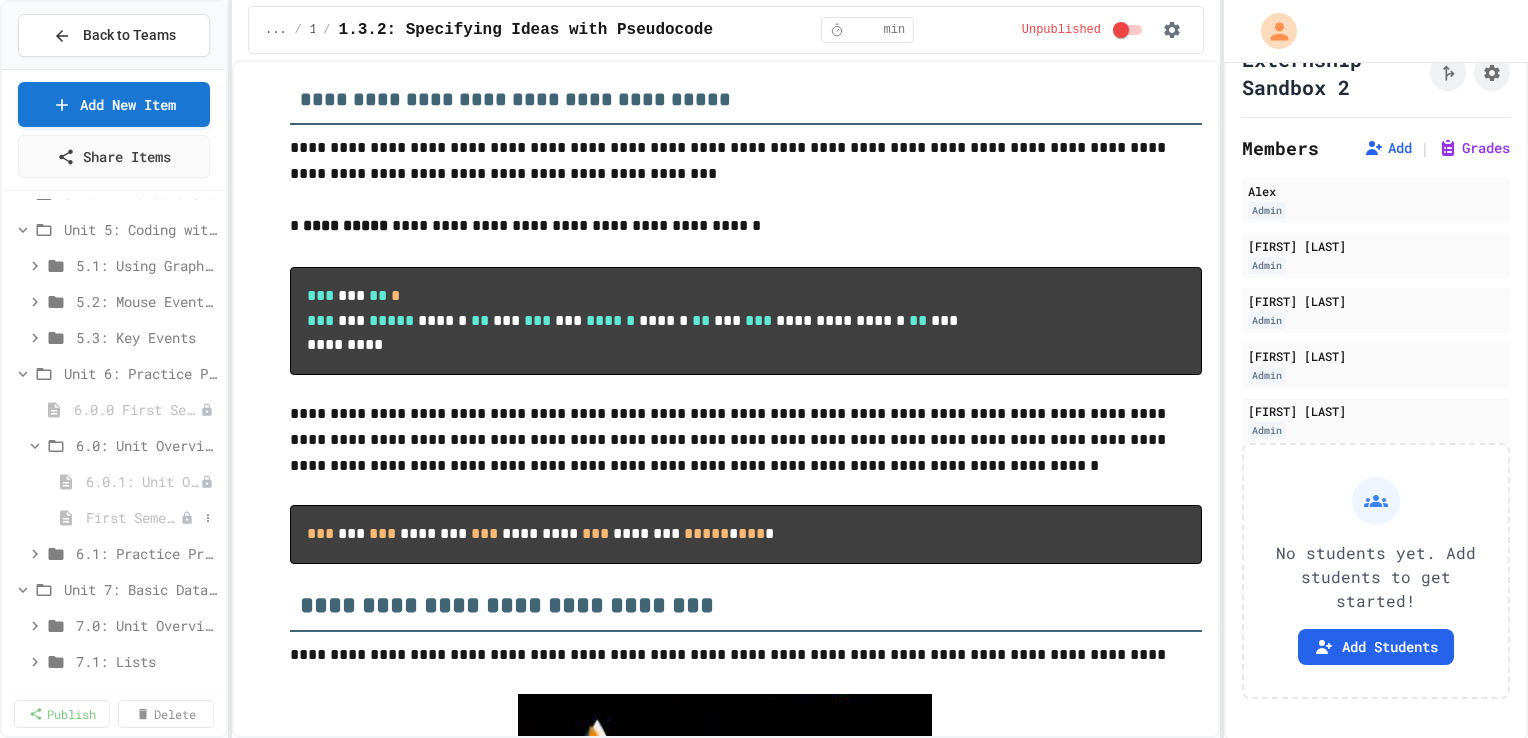 click on "First Semester REVIEW" at bounding box center [133, 517] 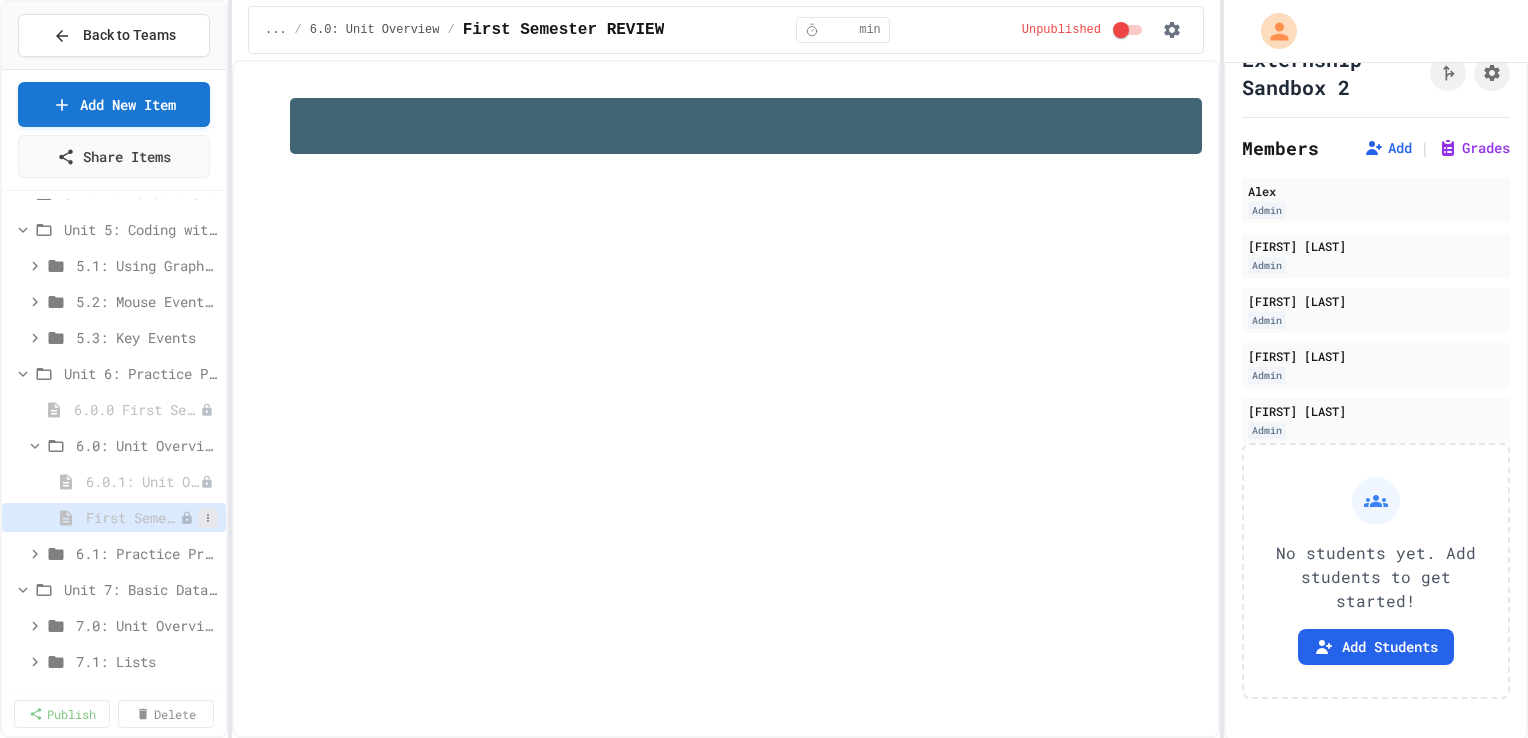 click 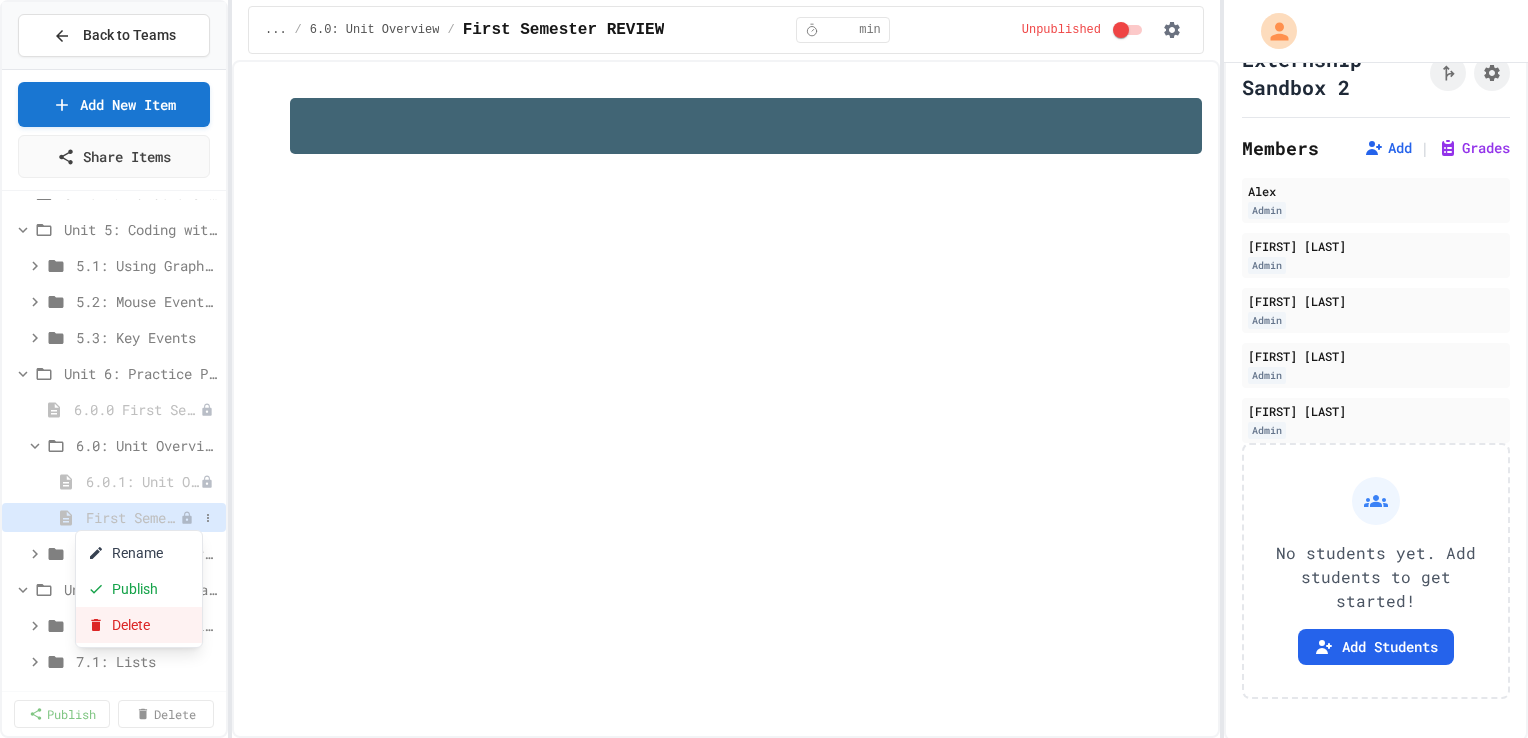 click on "Delete" at bounding box center (139, 625) 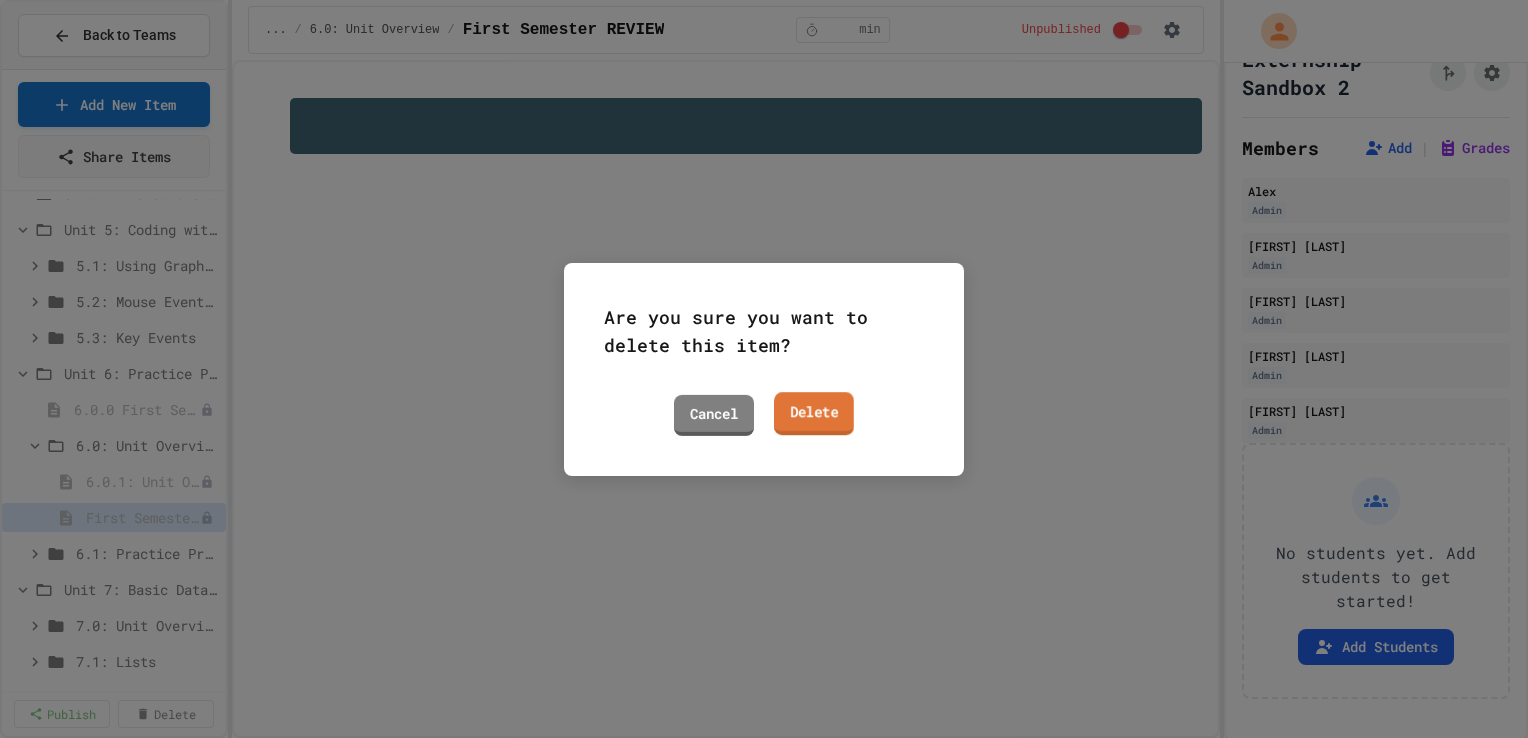 click on "Cancel Delete" at bounding box center (764, 415) 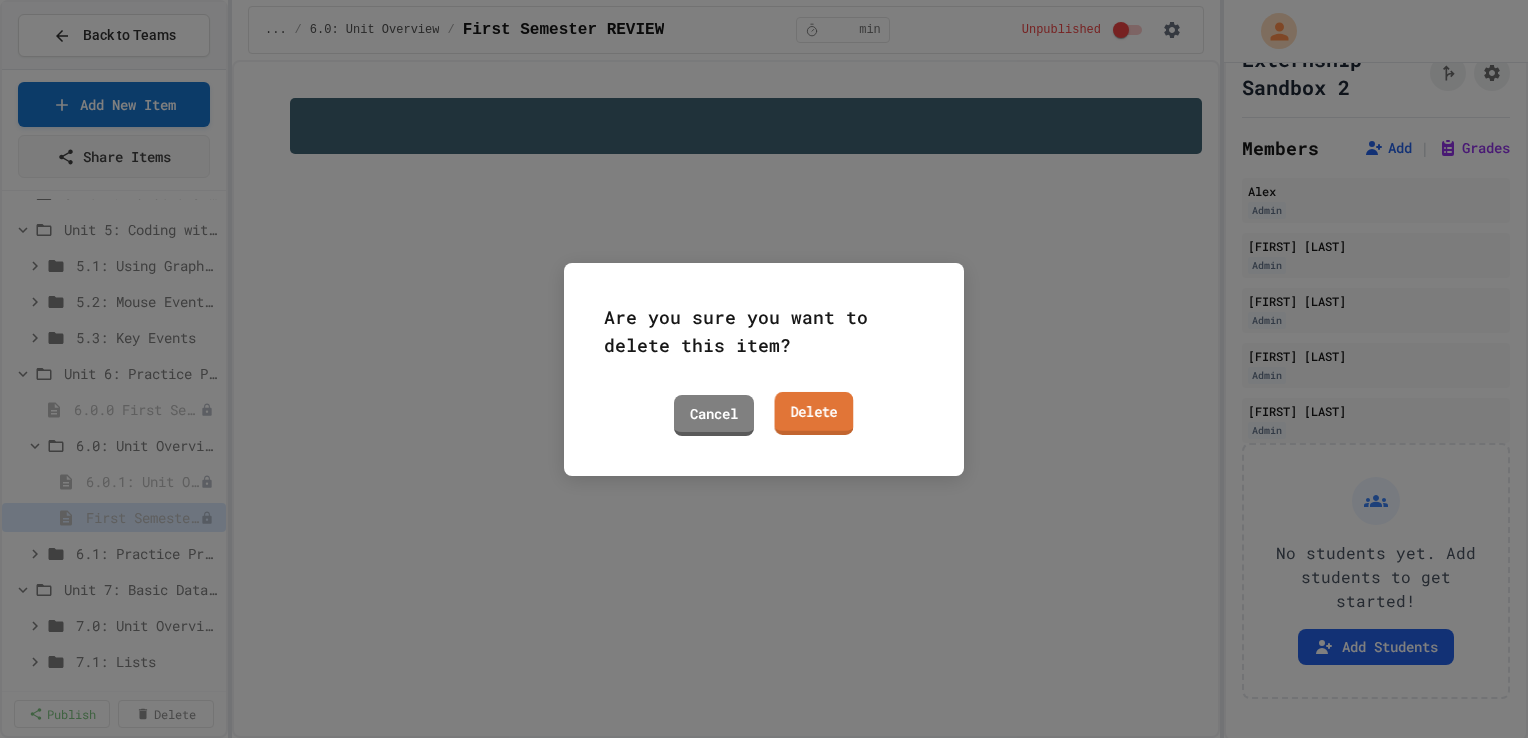 drag, startPoint x: 827, startPoint y: 420, endPoint x: 785, endPoint y: 408, distance: 43.68066 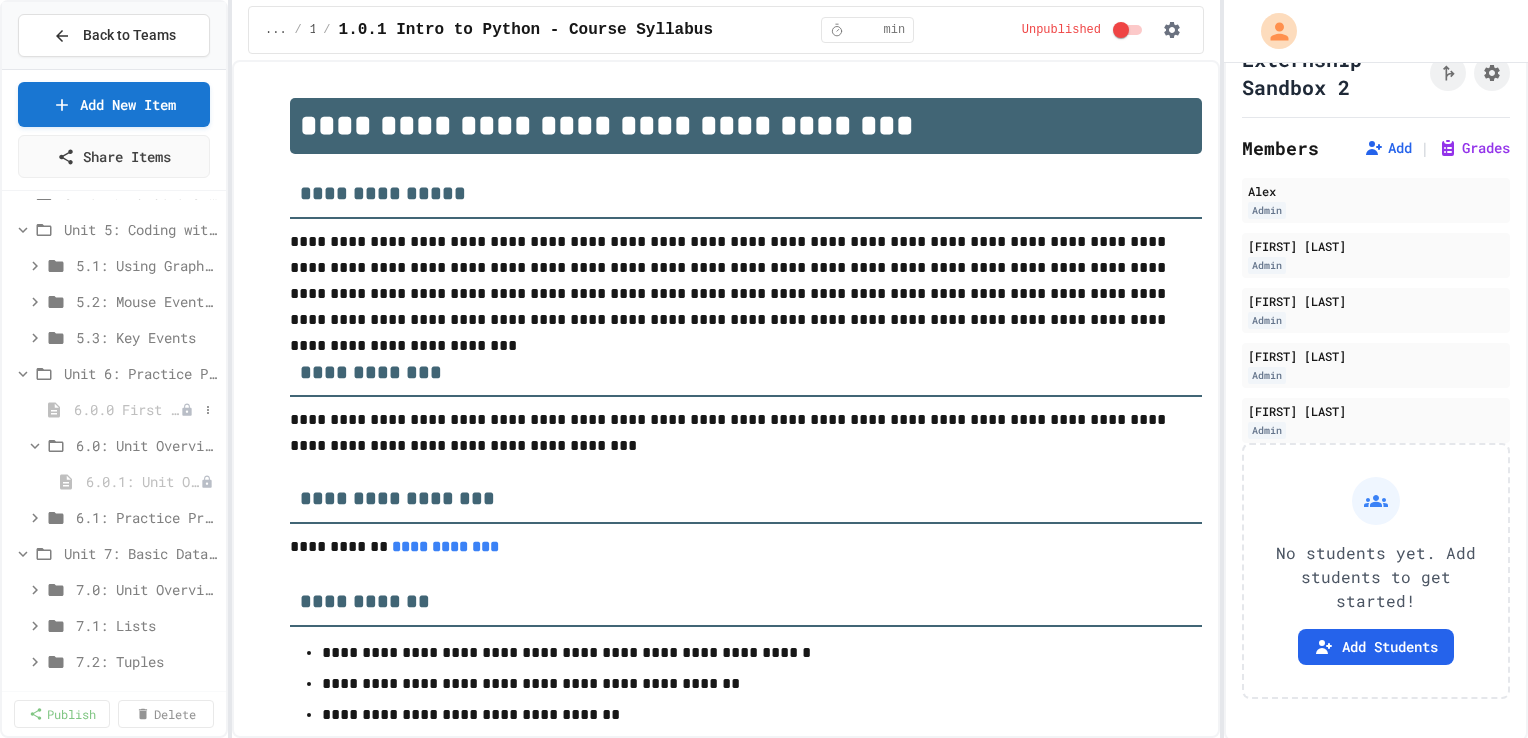 click on "6.0.0 First Semester Review" at bounding box center (127, 409) 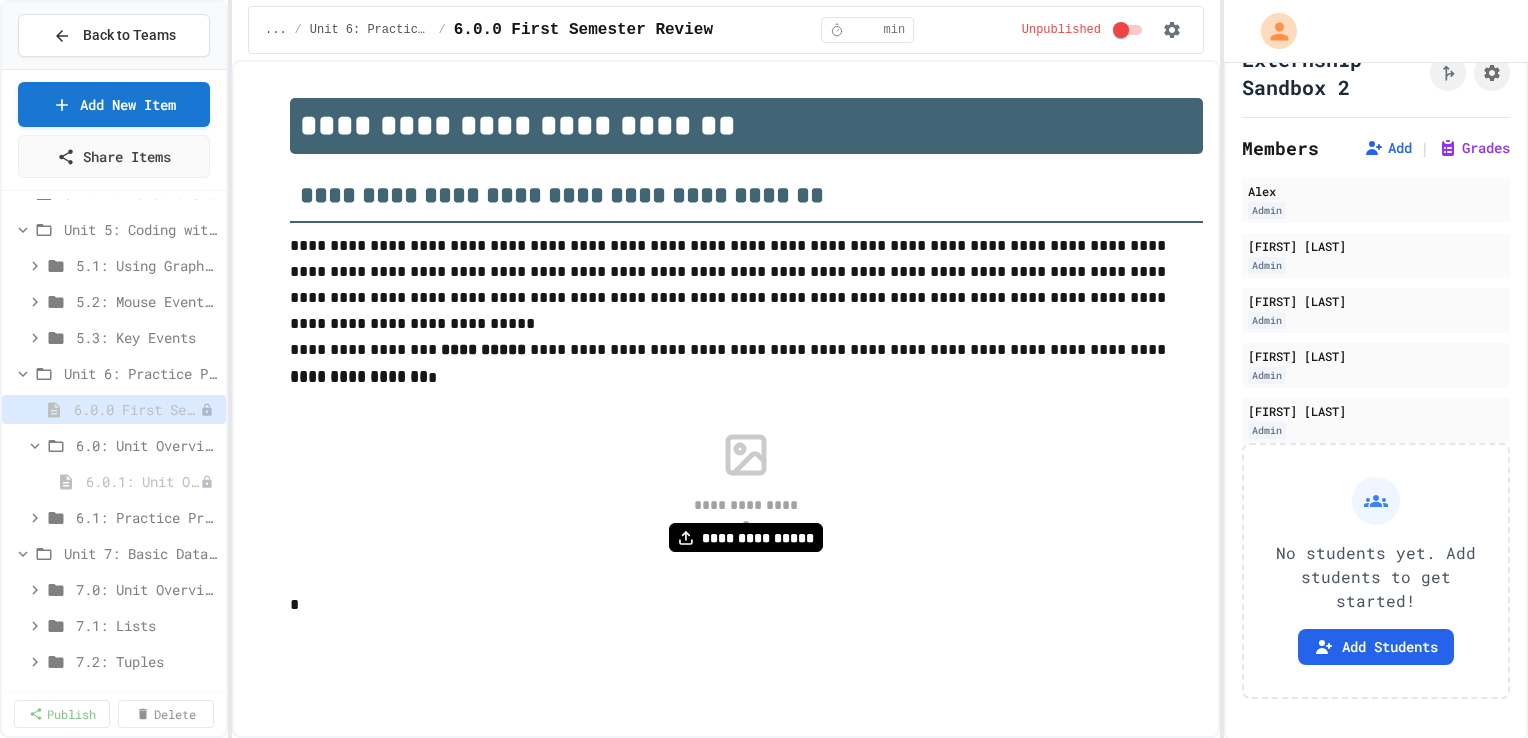 click on "**********" at bounding box center [746, 378] 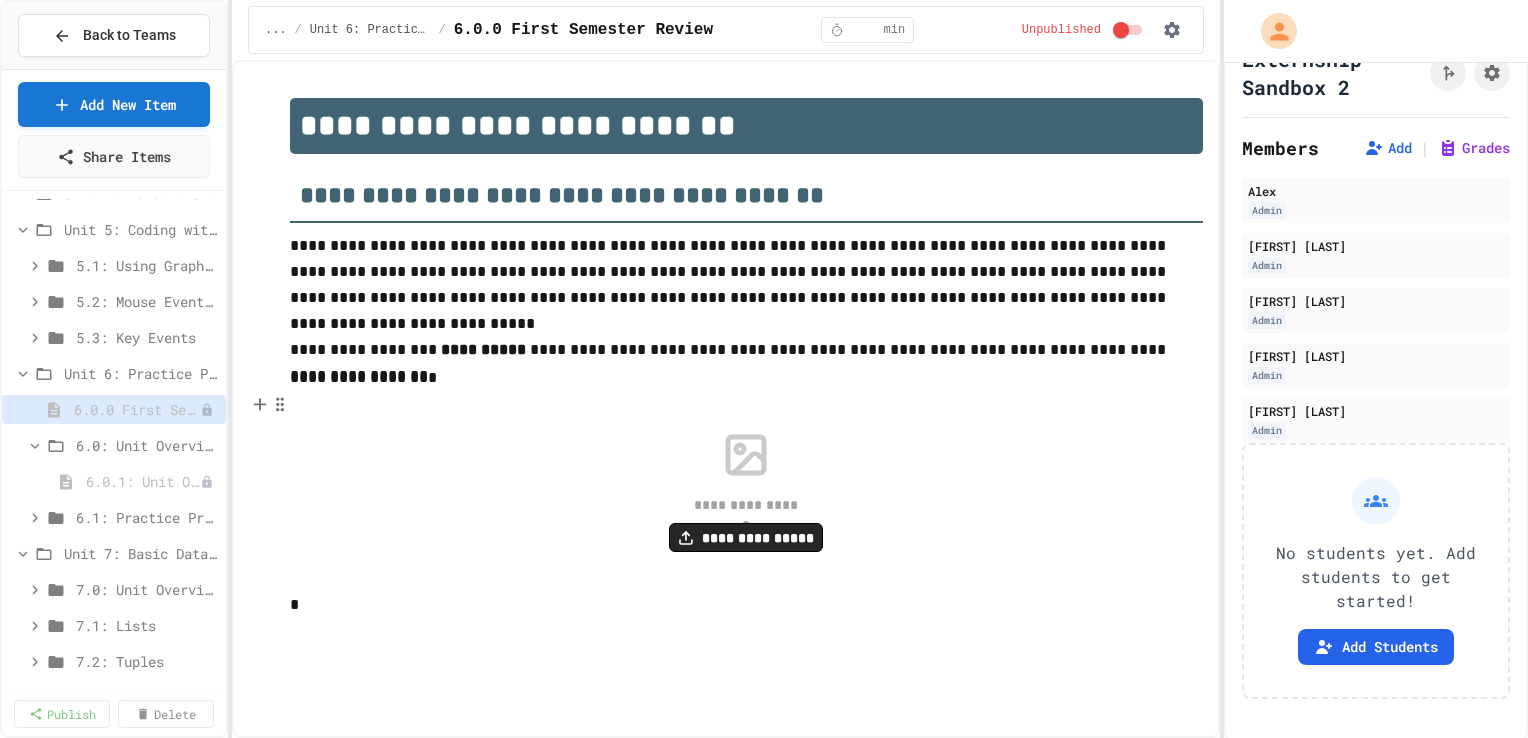 click on "**********" at bounding box center [746, 538] 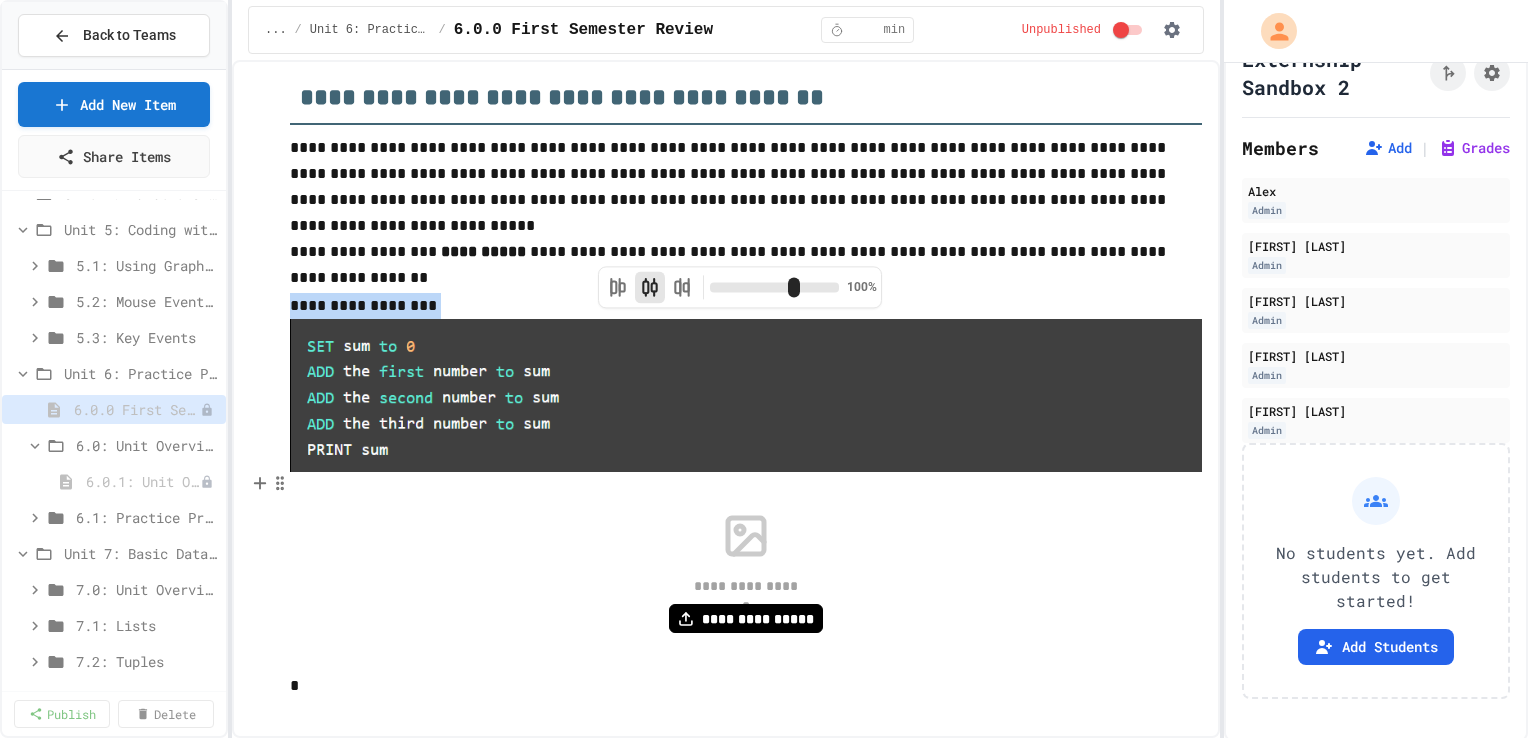 scroll, scrollTop: 119, scrollLeft: 0, axis: vertical 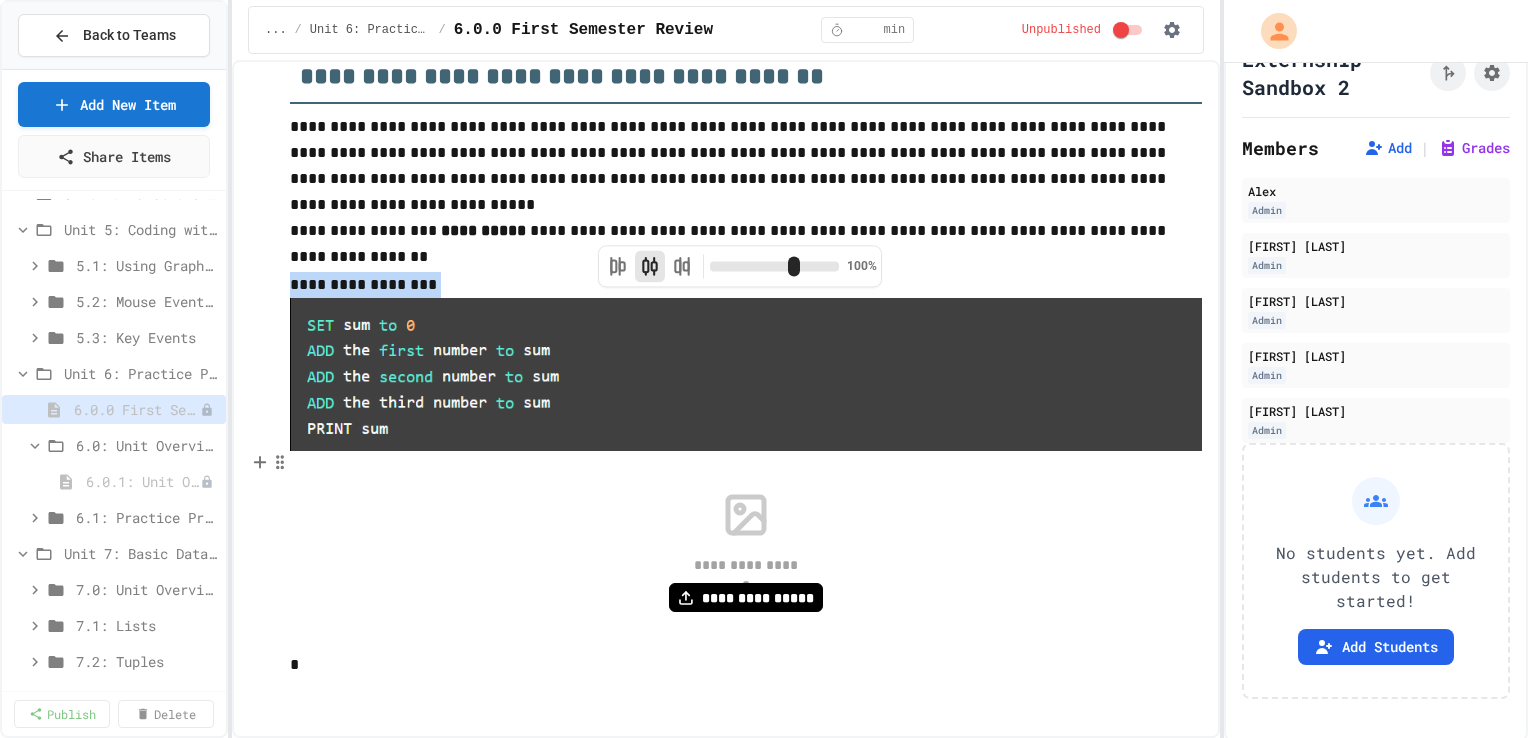 click on "**********" at bounding box center [746, 552] 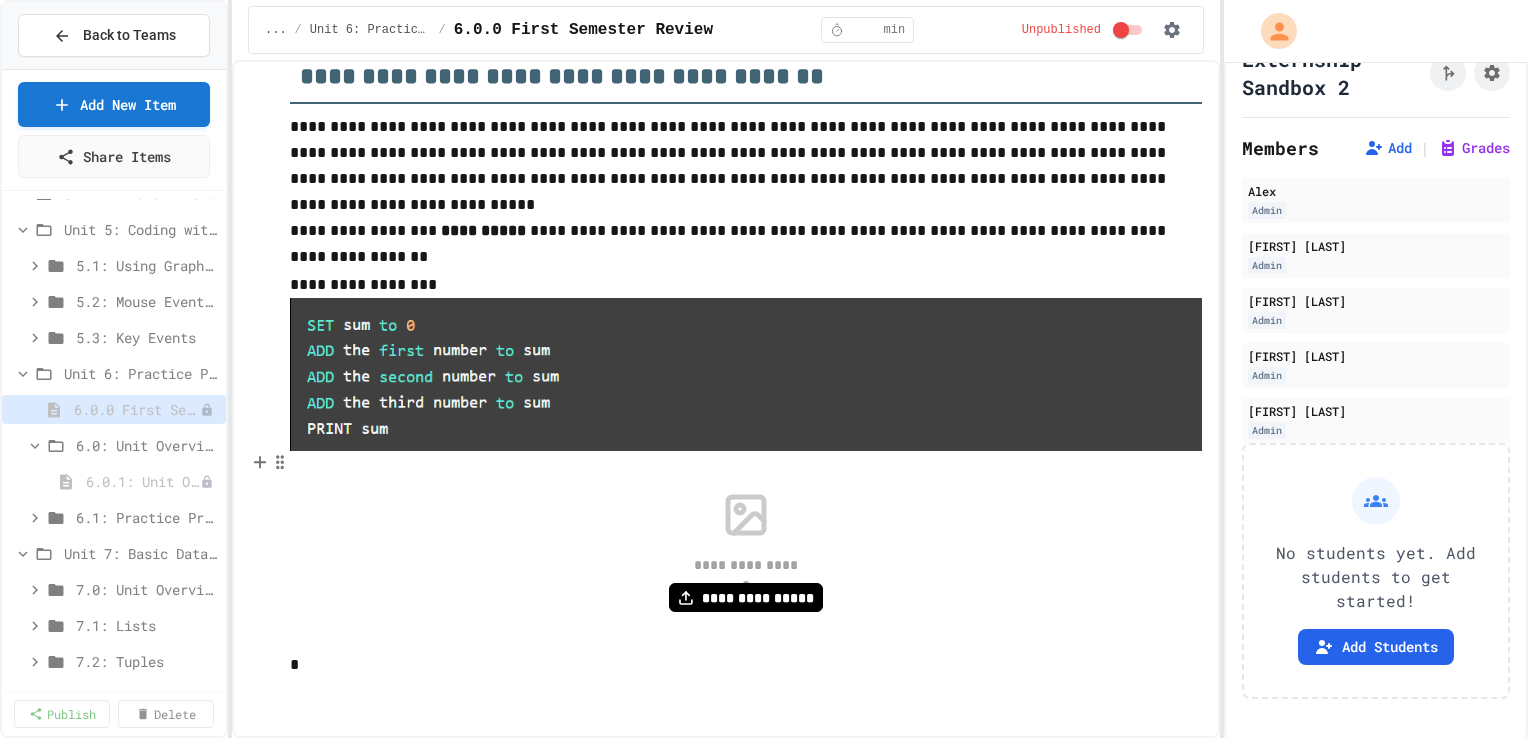 click on "**********" at bounding box center [746, 552] 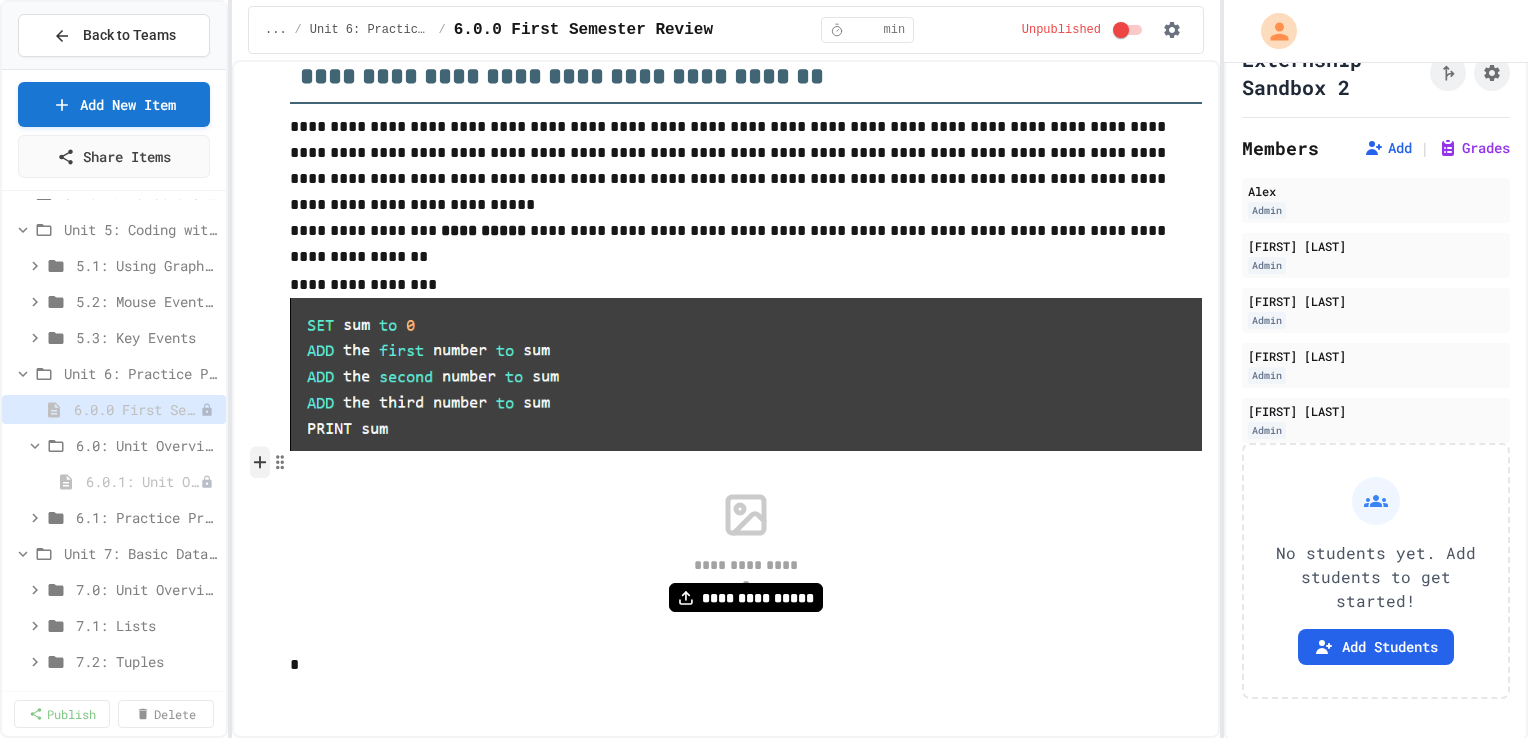 click 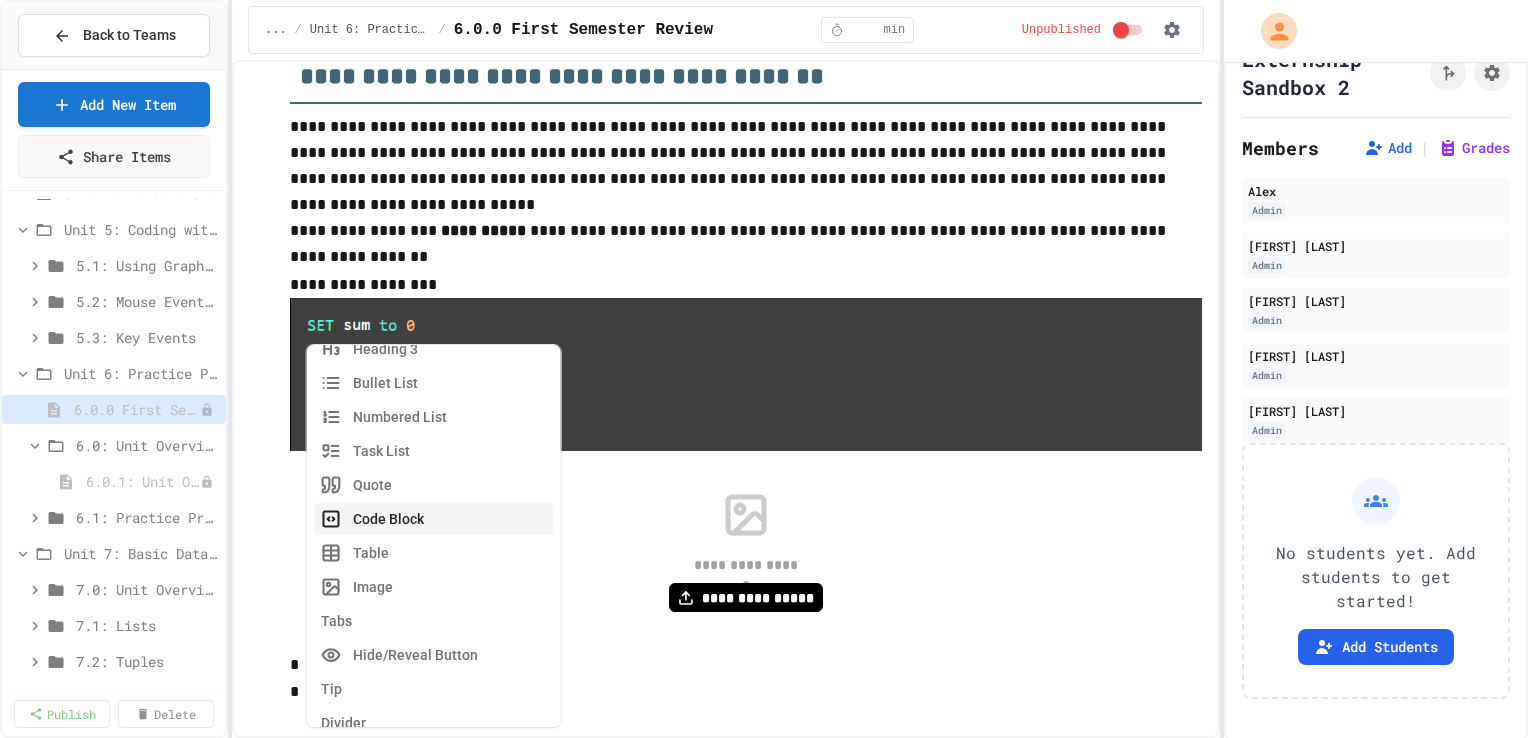 scroll, scrollTop: 112, scrollLeft: 0, axis: vertical 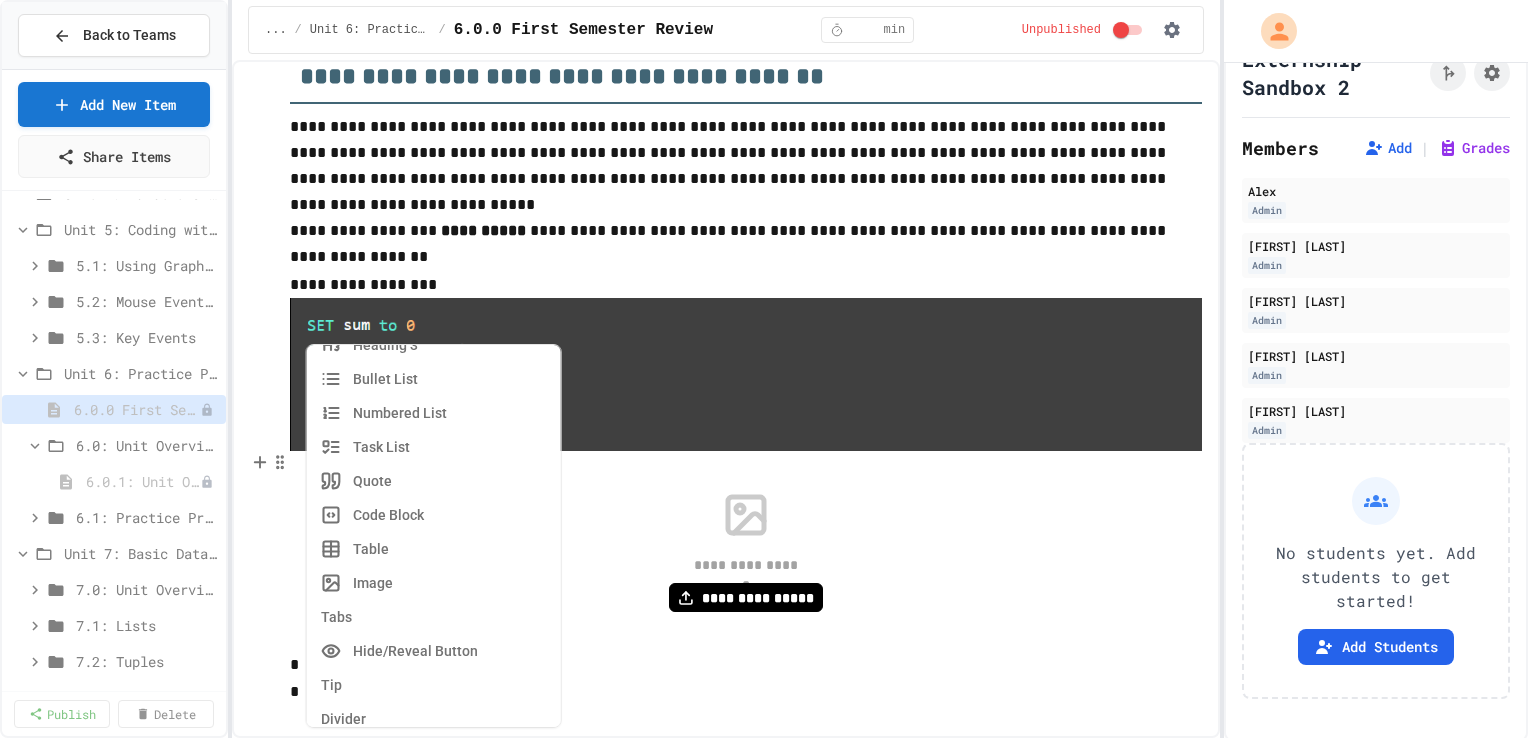 click on "**********" at bounding box center [746, 552] 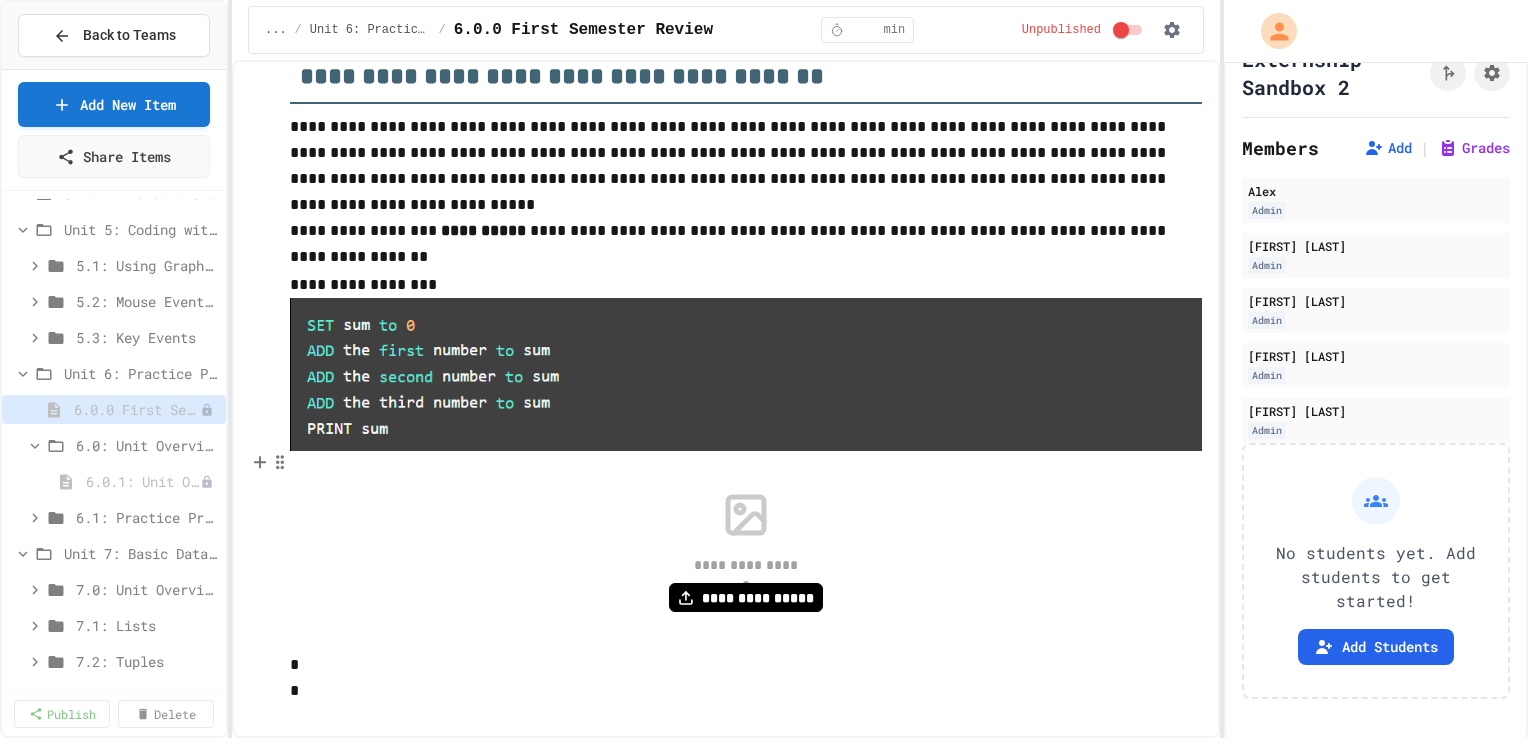 click on "**********" at bounding box center [746, 552] 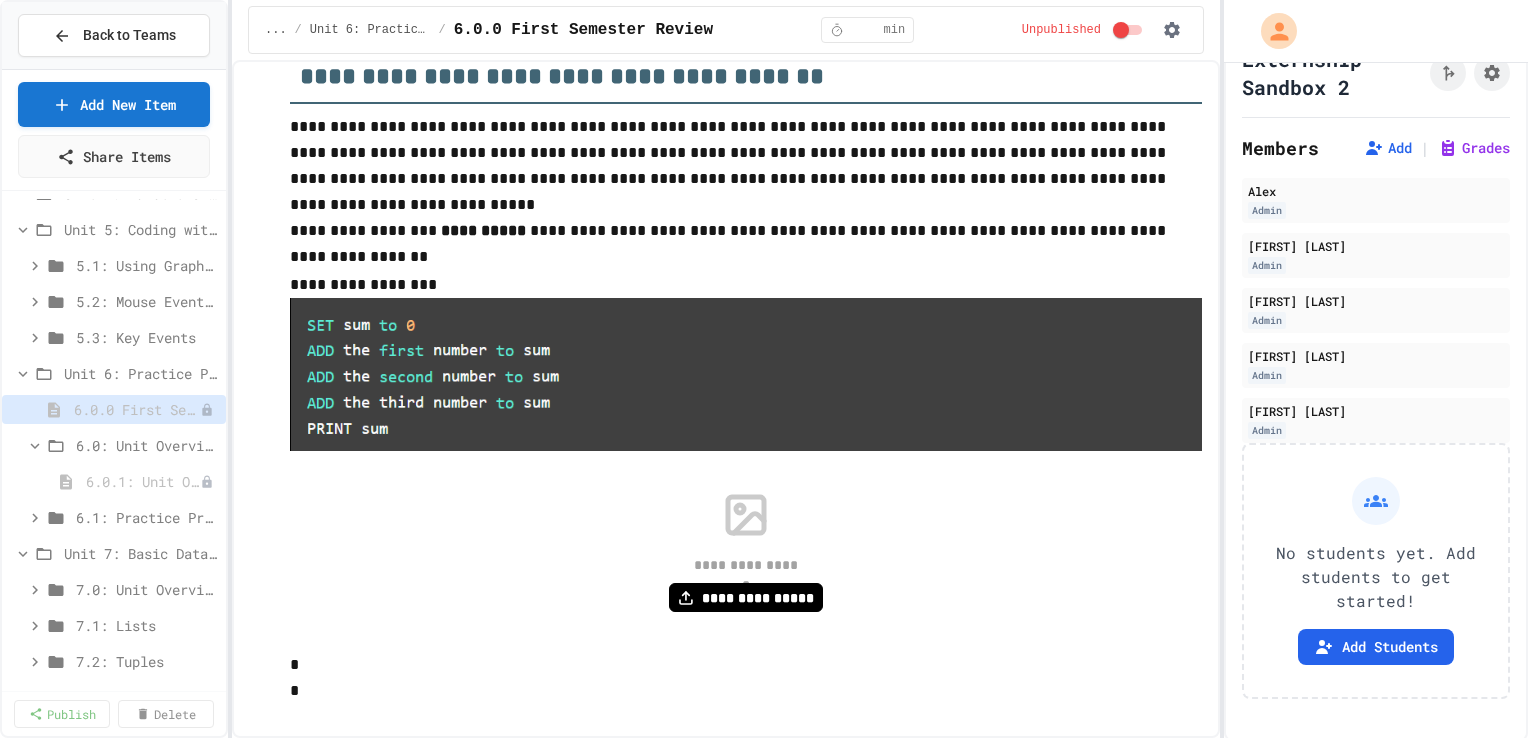 click on "**********" at bounding box center (746, 552) 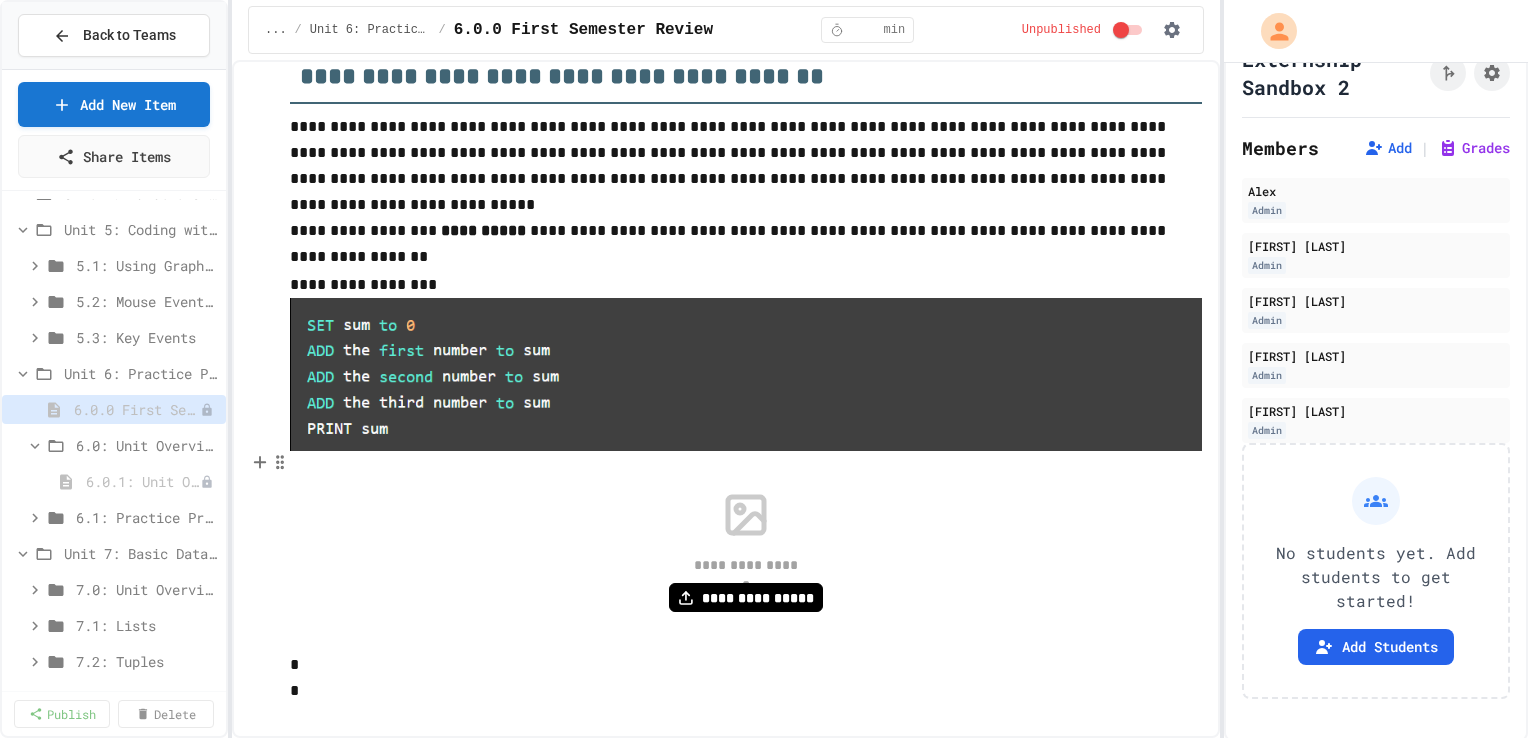 click on "**********" at bounding box center (746, 552) 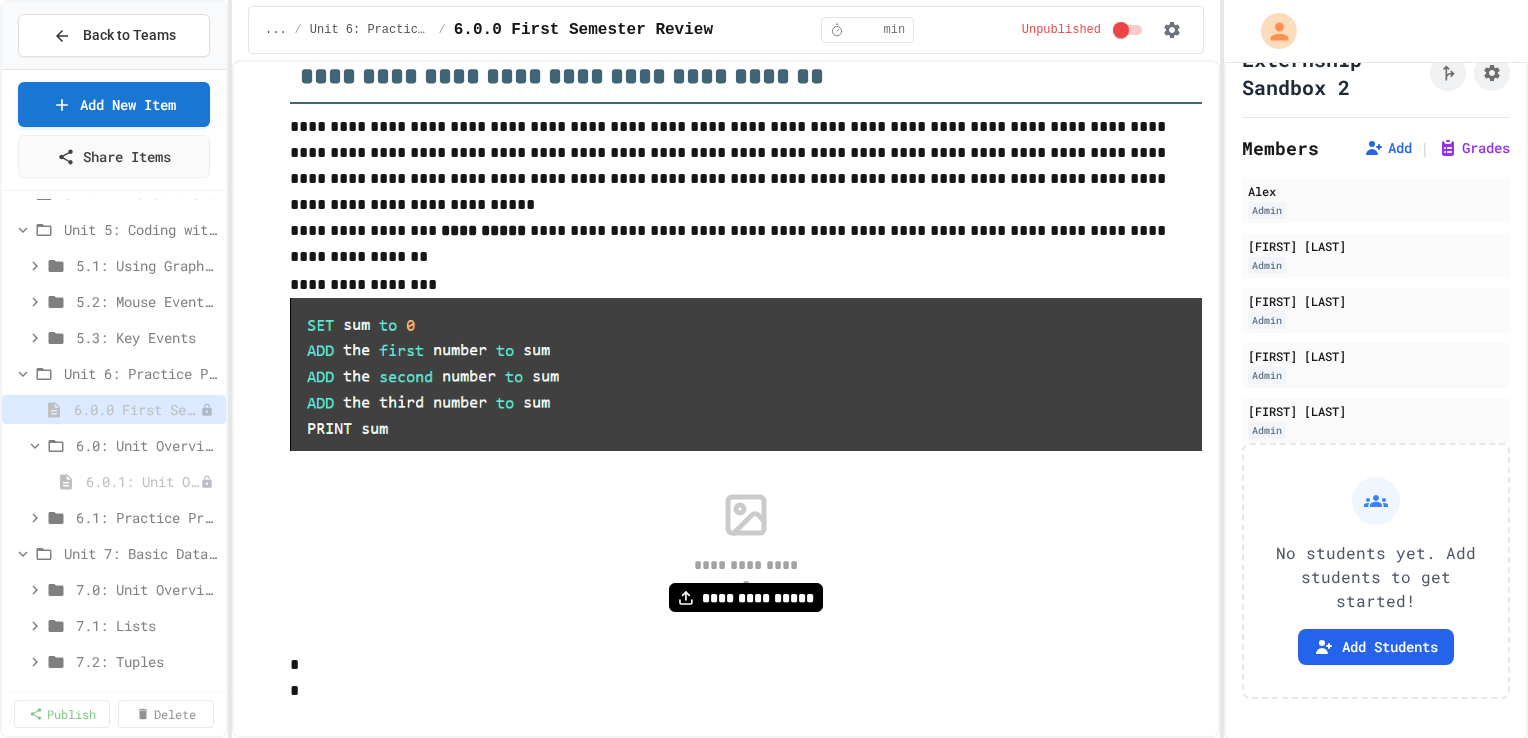click on "**********" at bounding box center [746, 552] 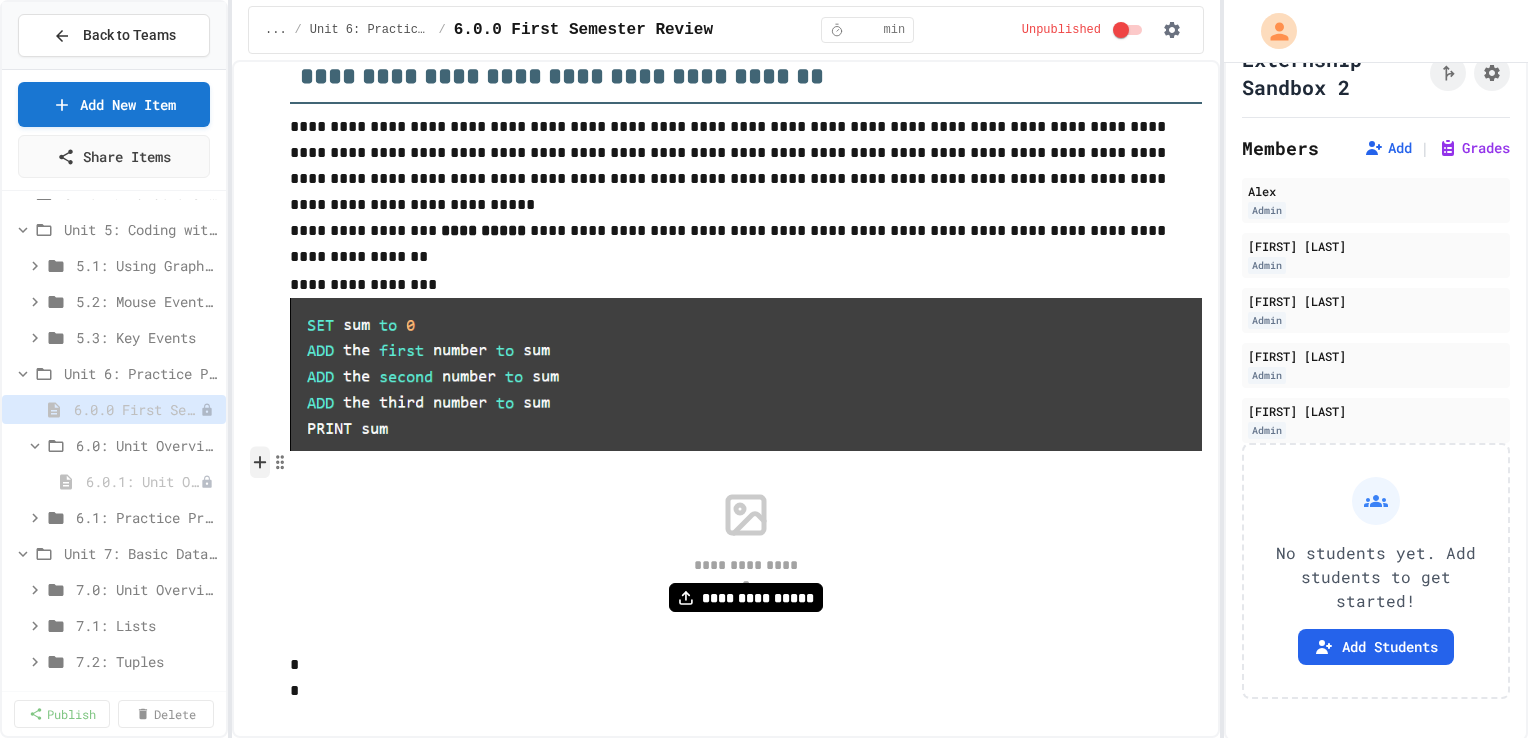 click 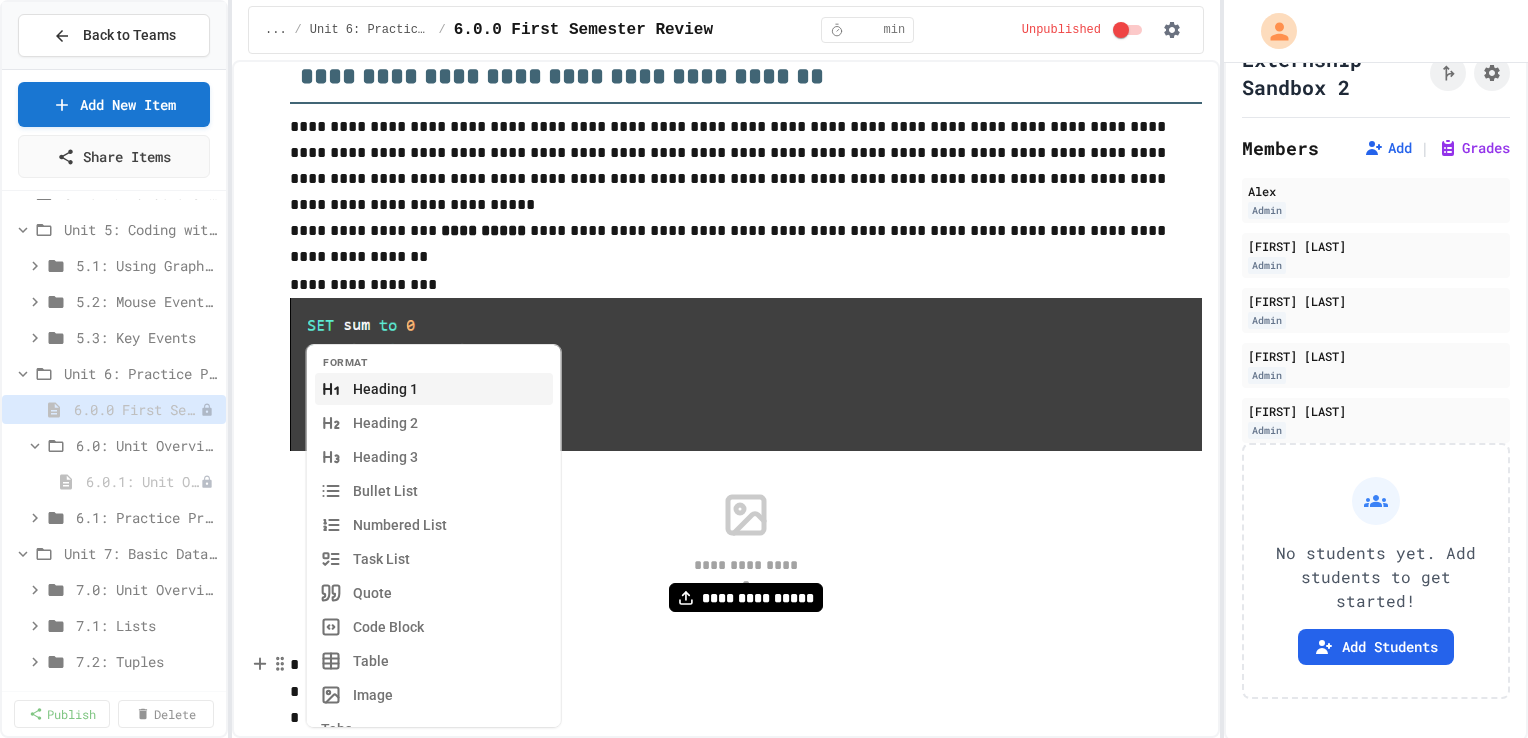 type 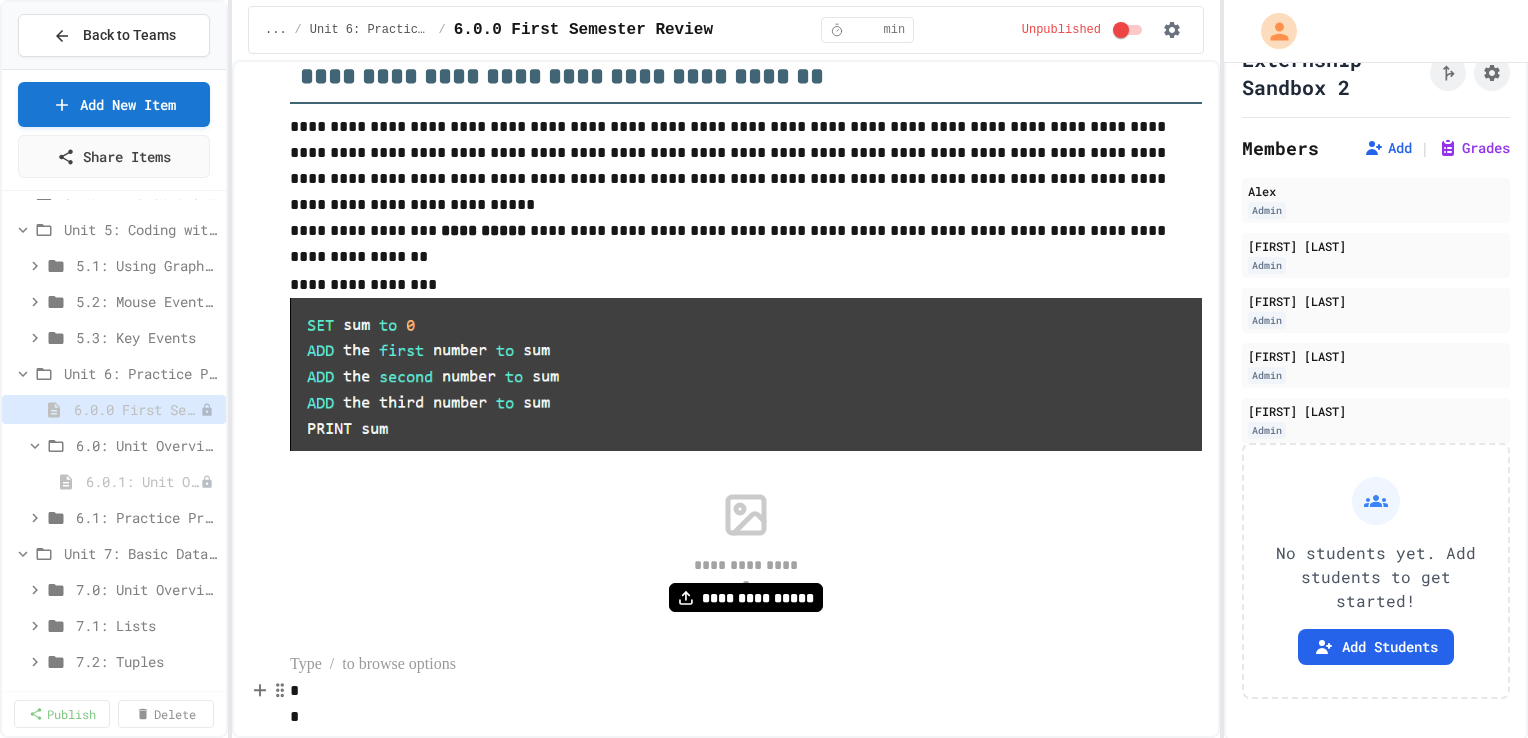 click on "*" at bounding box center [746, 691] 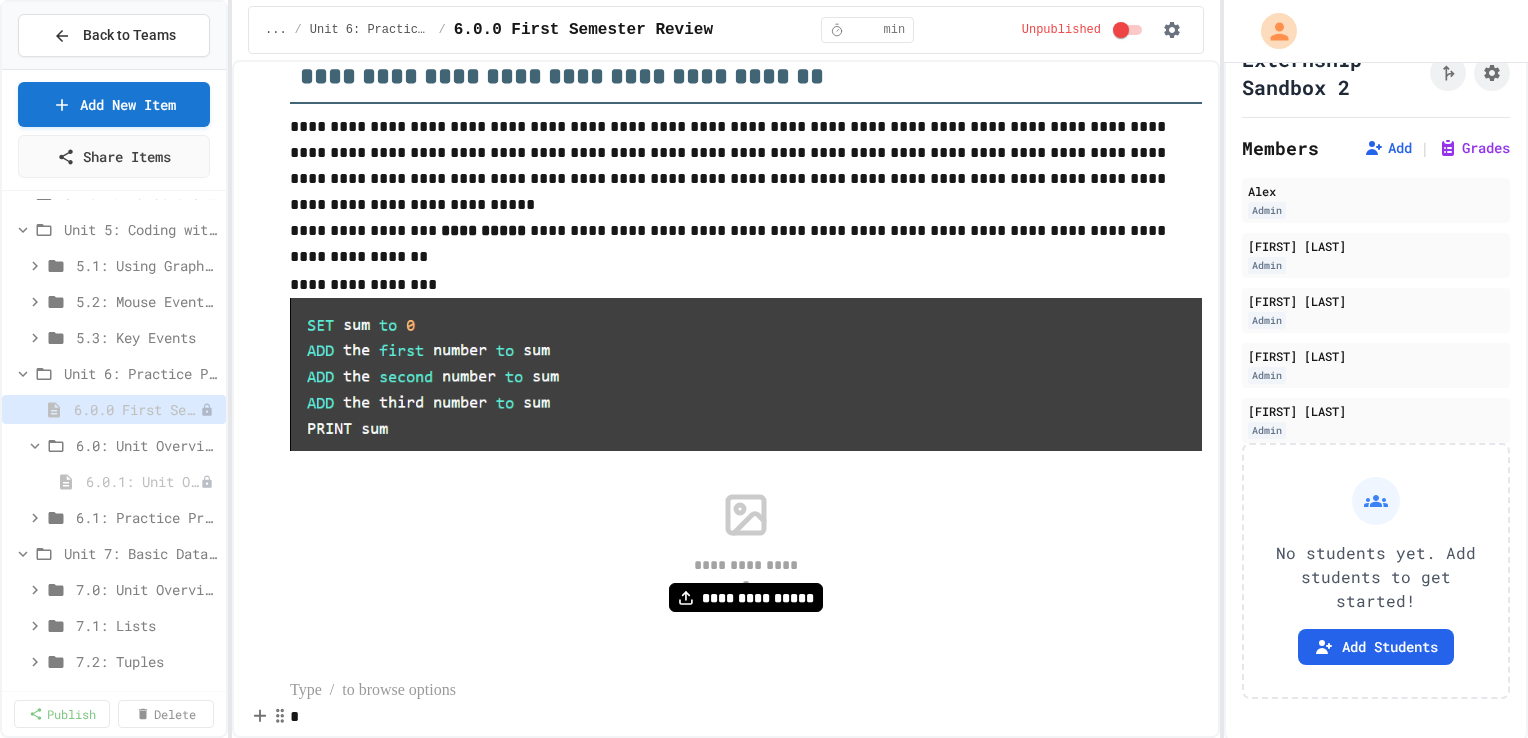 click on "**********" at bounding box center (764, 369) 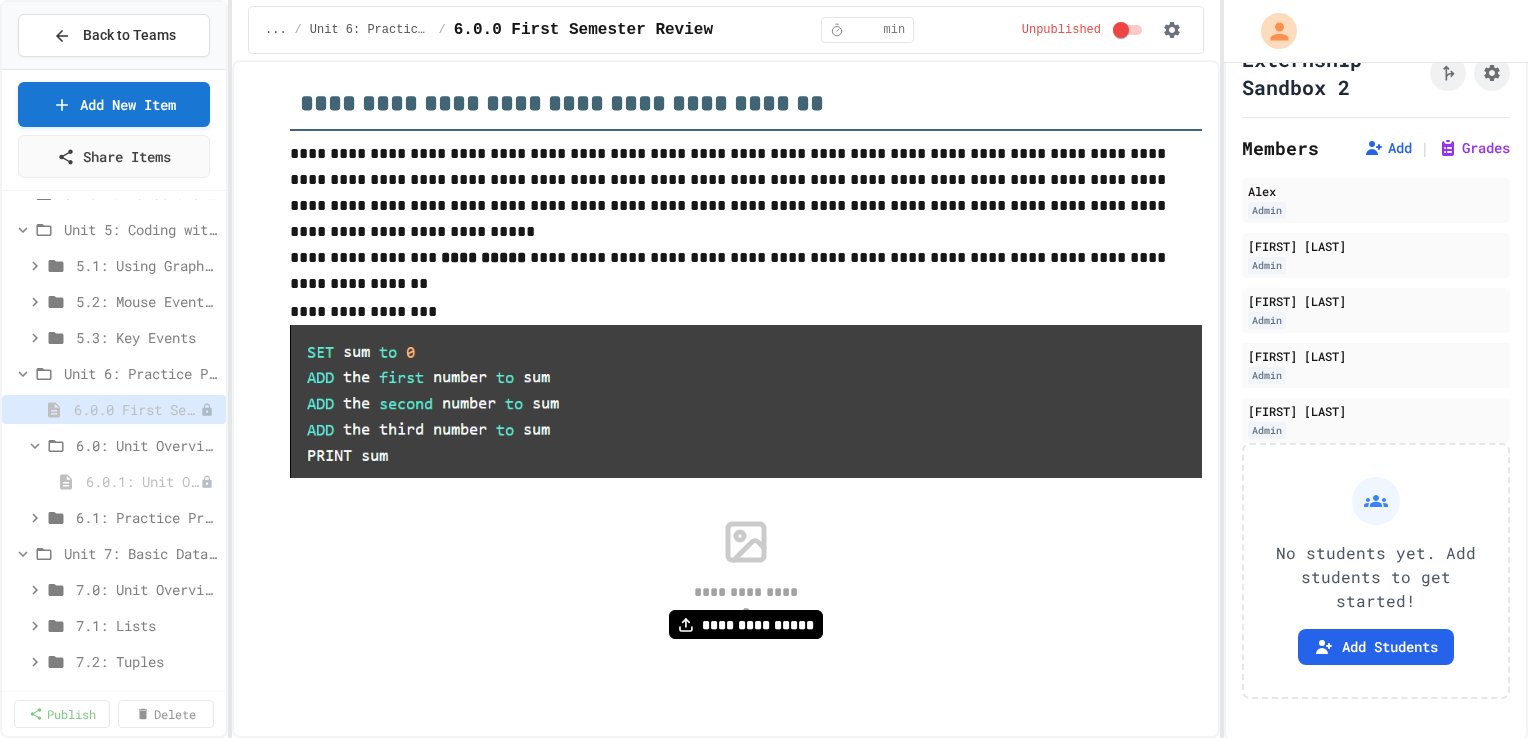 scroll, scrollTop: 0, scrollLeft: 0, axis: both 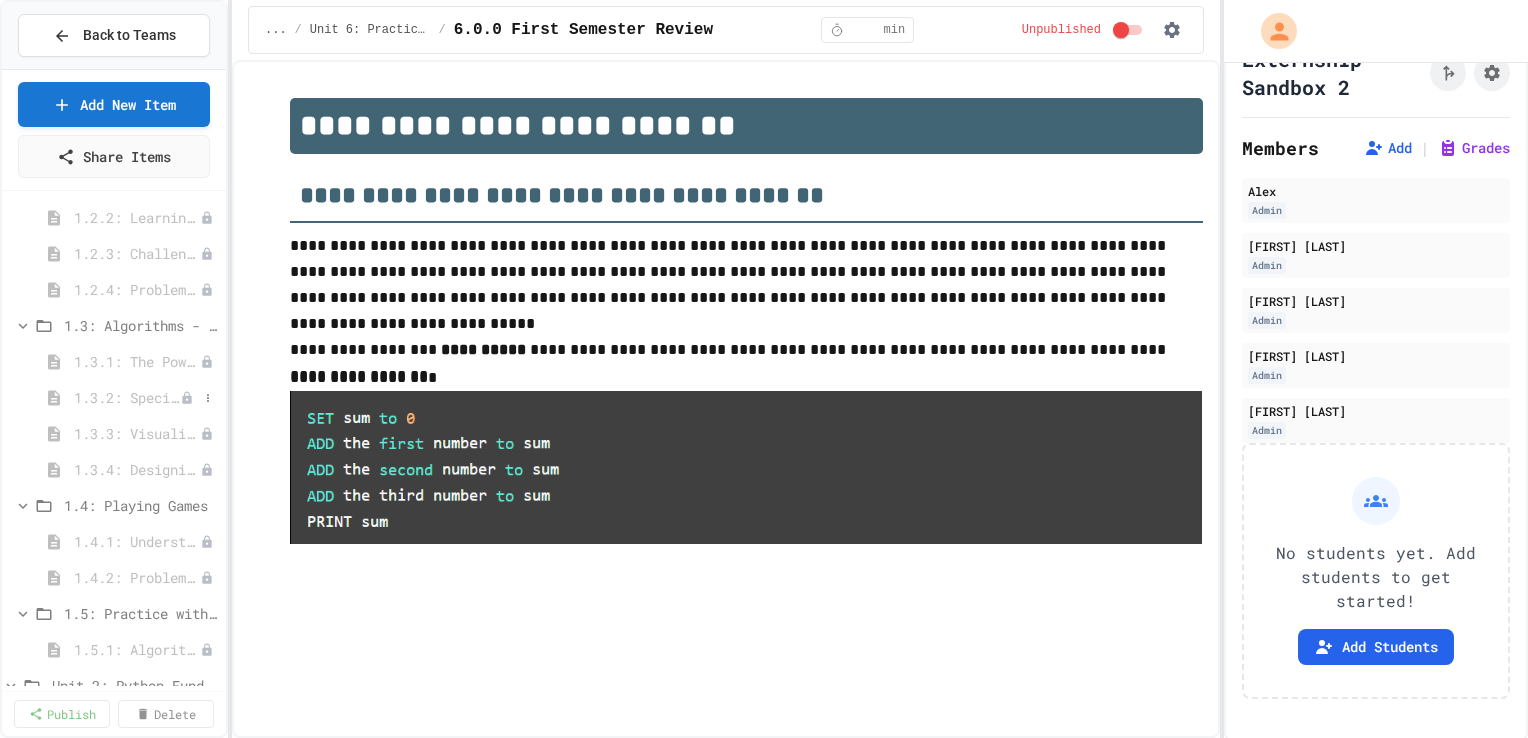 click on "1.3.2: Specifying Ideas with Pseudocode" at bounding box center (127, 397) 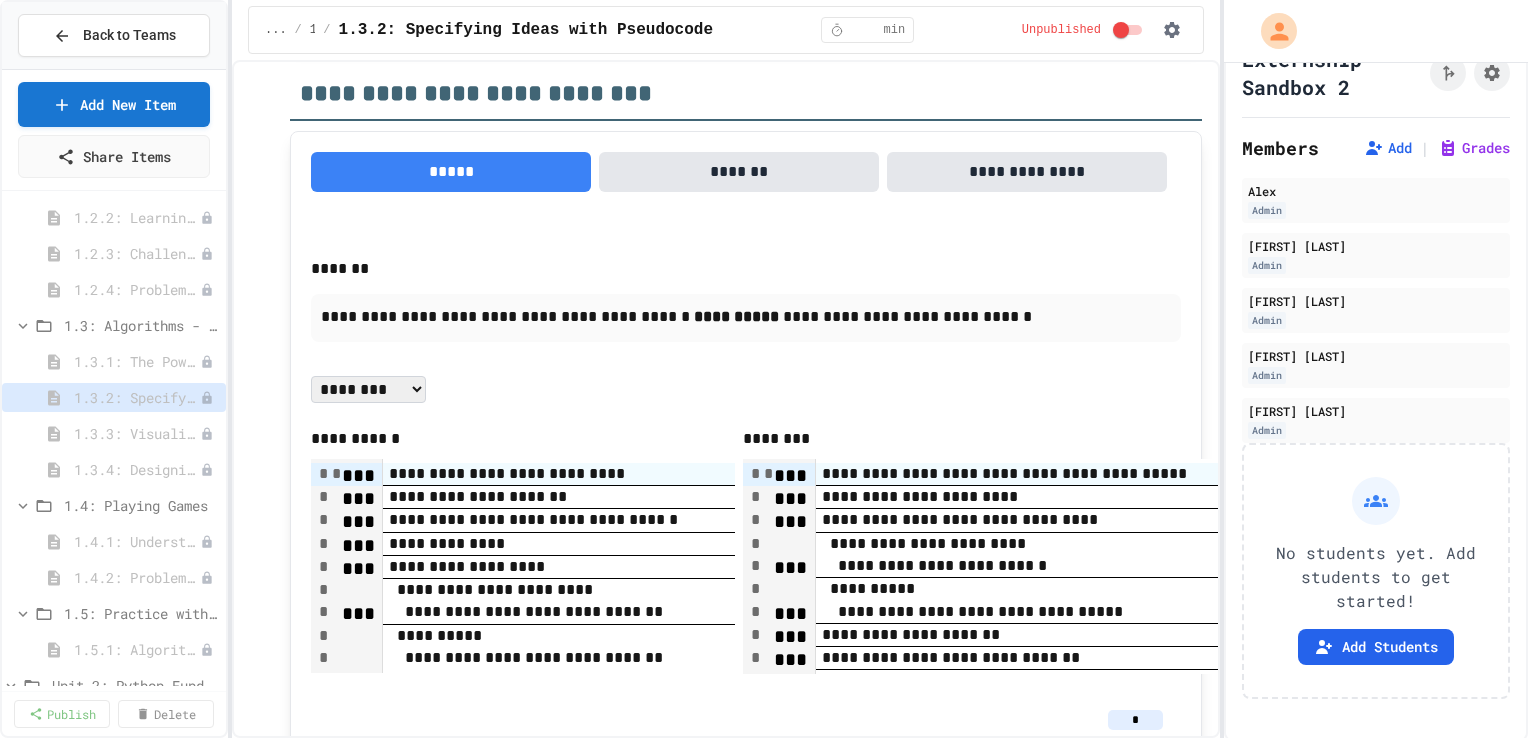 scroll, scrollTop: 3679, scrollLeft: 0, axis: vertical 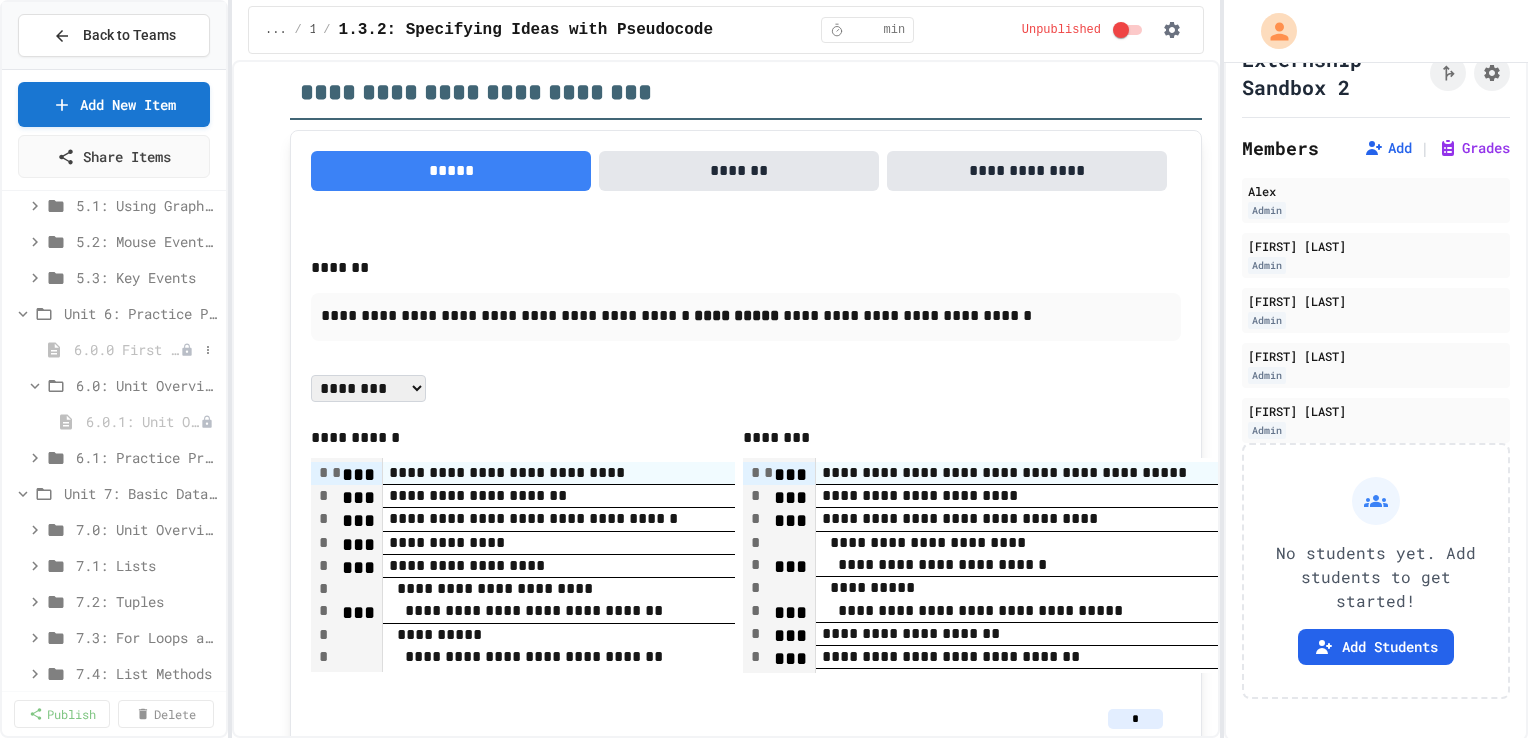 click on "6.0.0 First Semester Review" at bounding box center (127, 349) 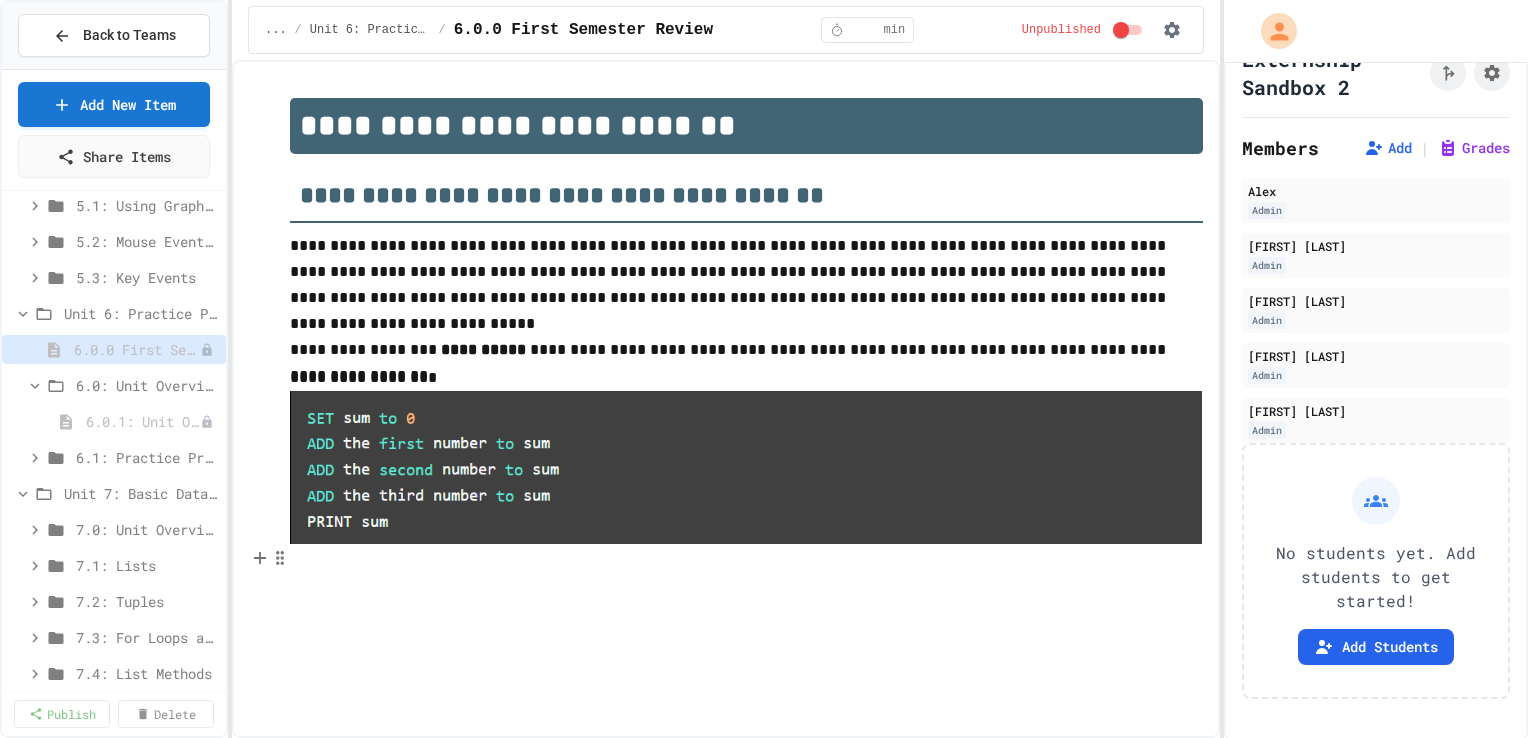click at bounding box center [746, 557] 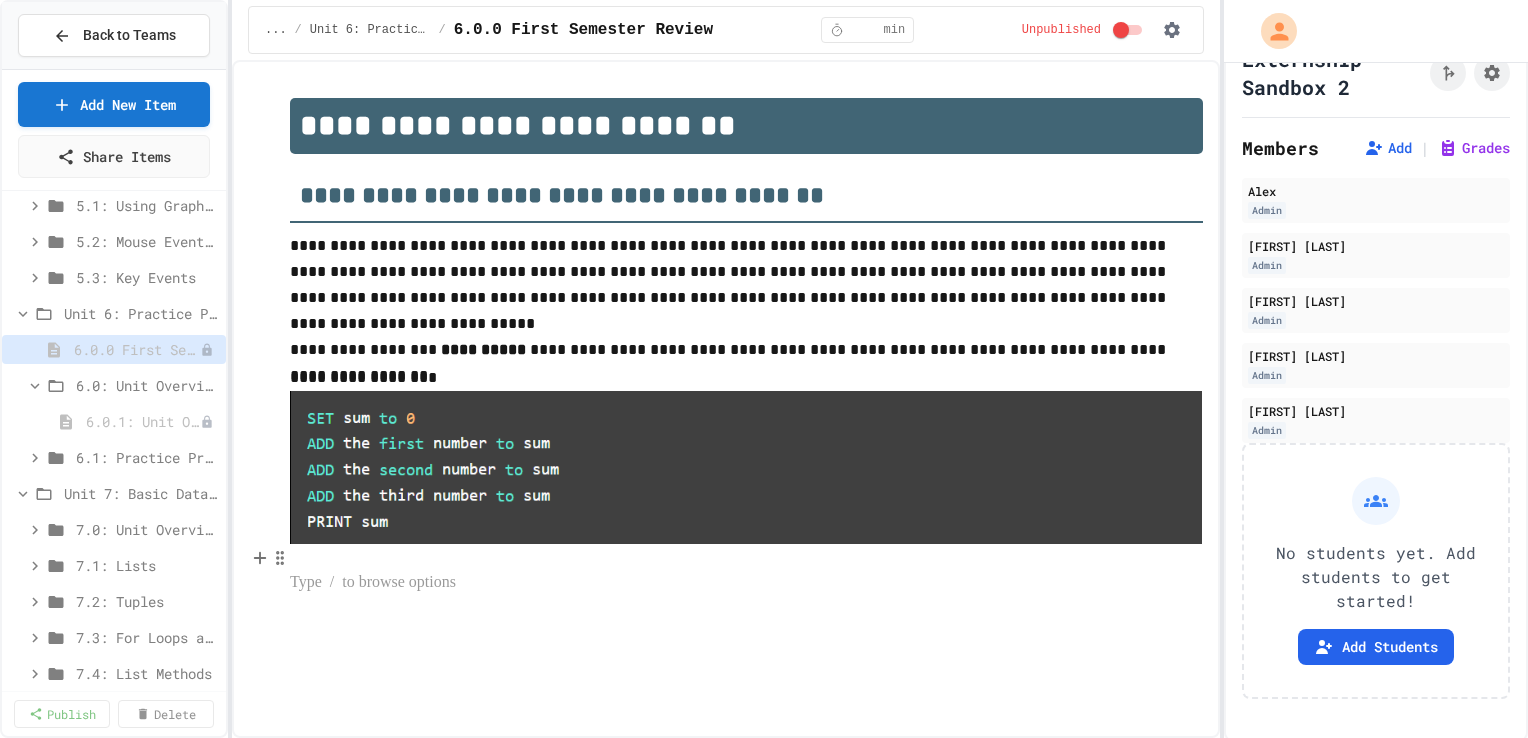 type 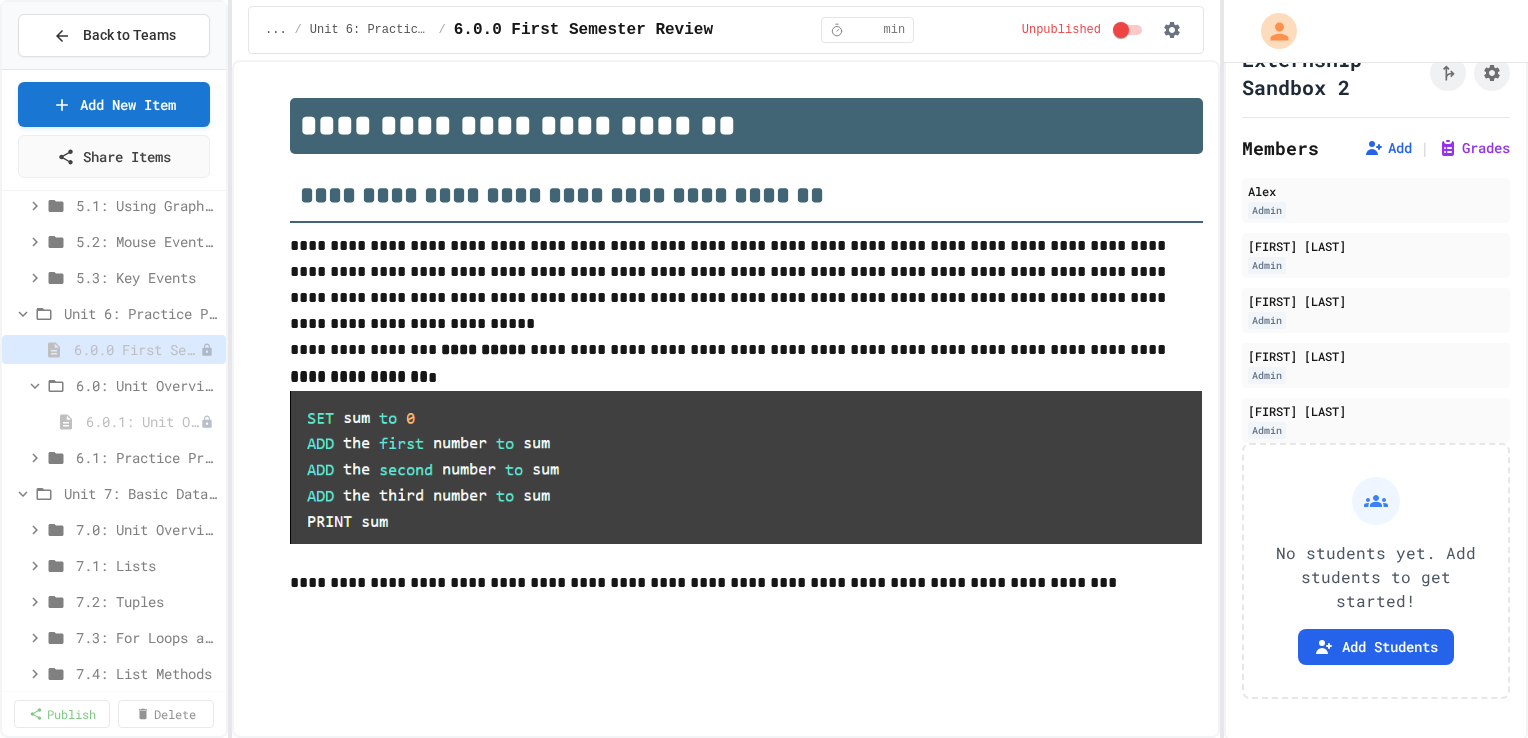click on "**********" at bounding box center (746, 583) 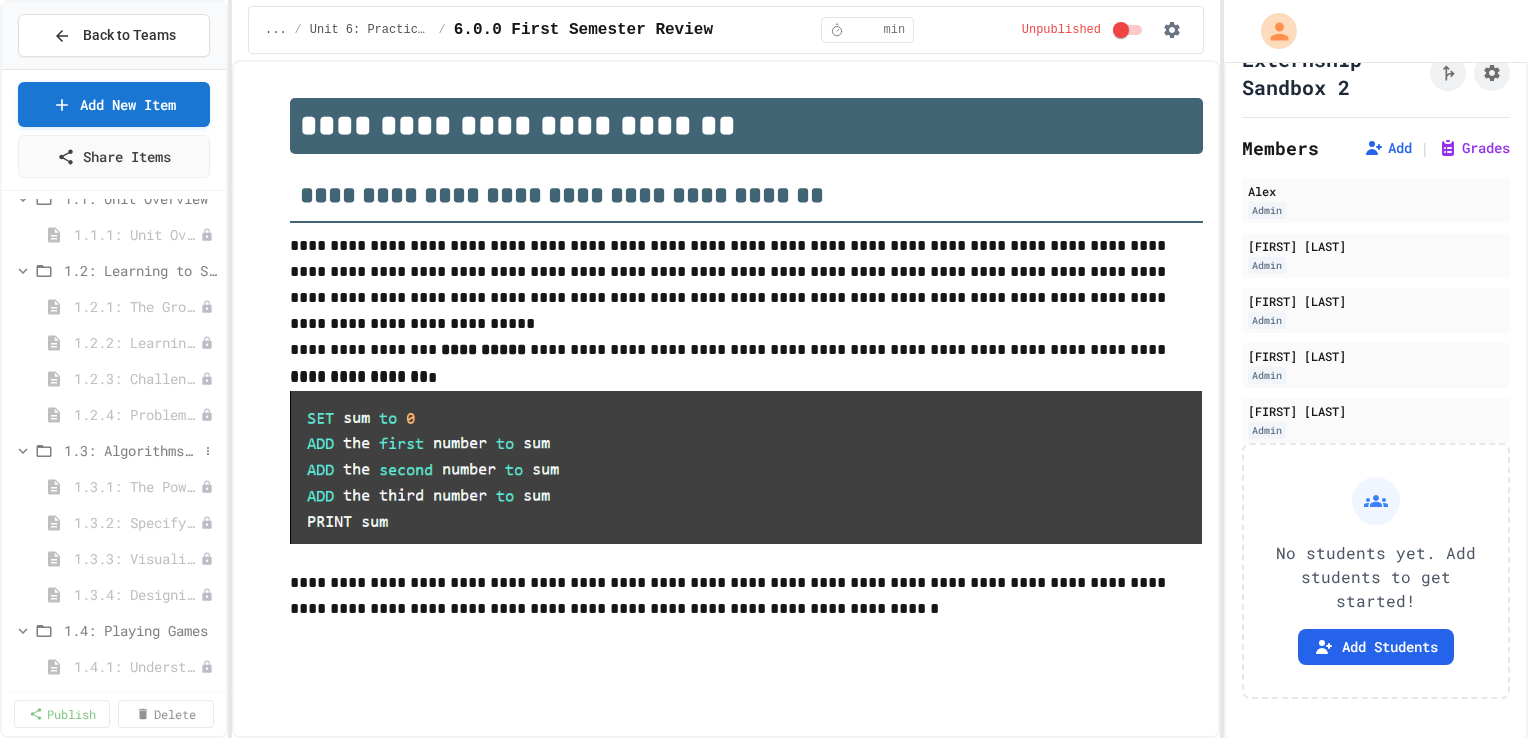 scroll, scrollTop: 132, scrollLeft: 0, axis: vertical 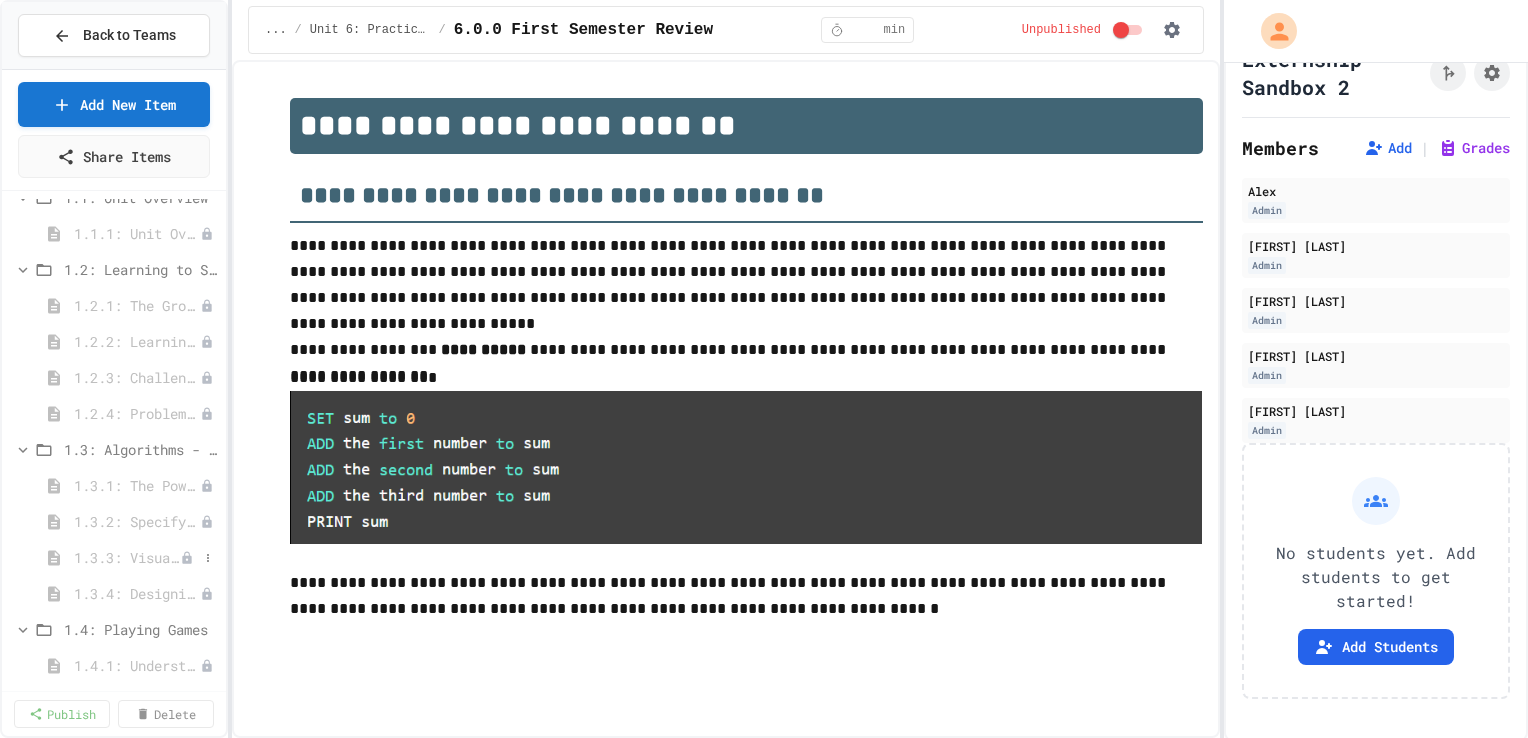 click on "1.3.3: Visualizing Logic with Flowcharts" at bounding box center [127, 557] 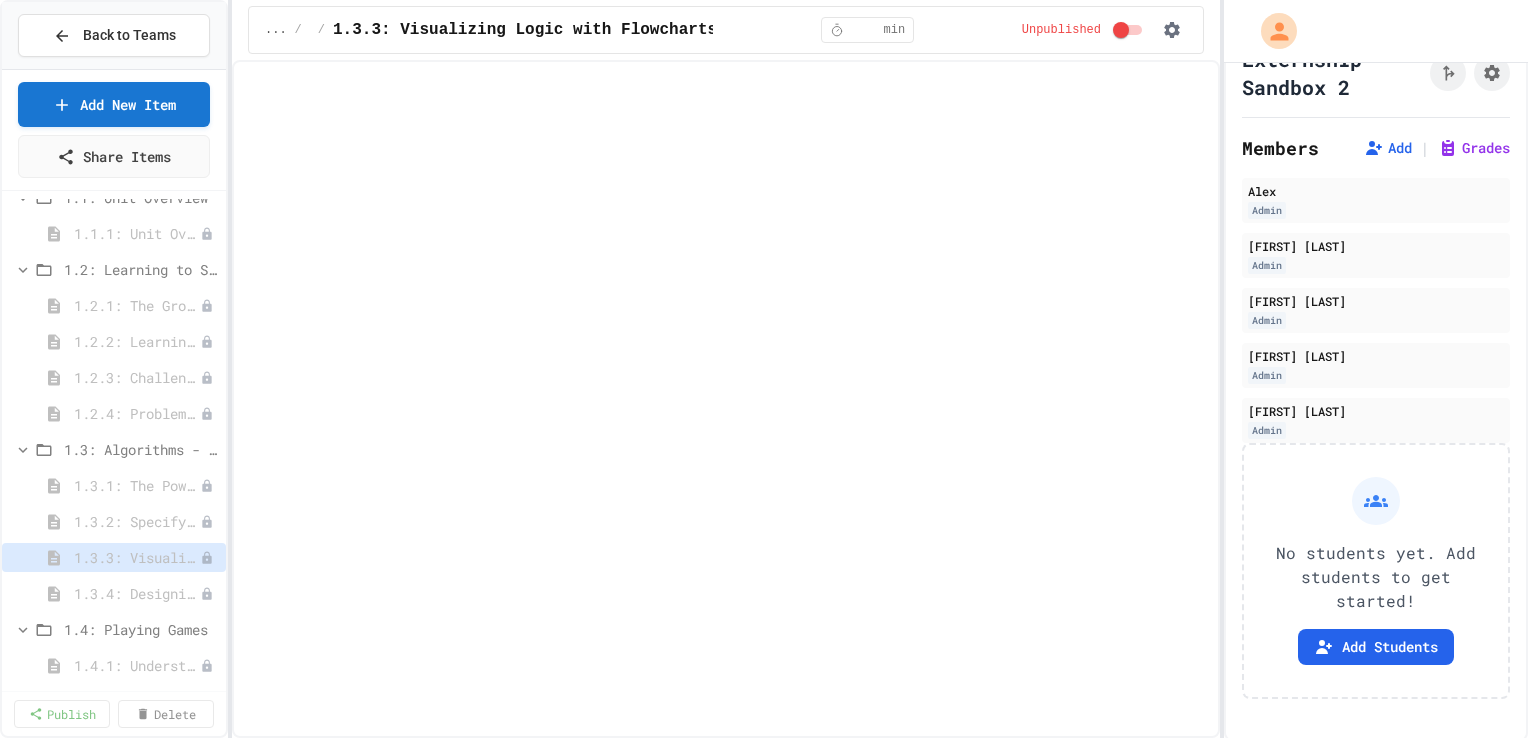 select on "***" 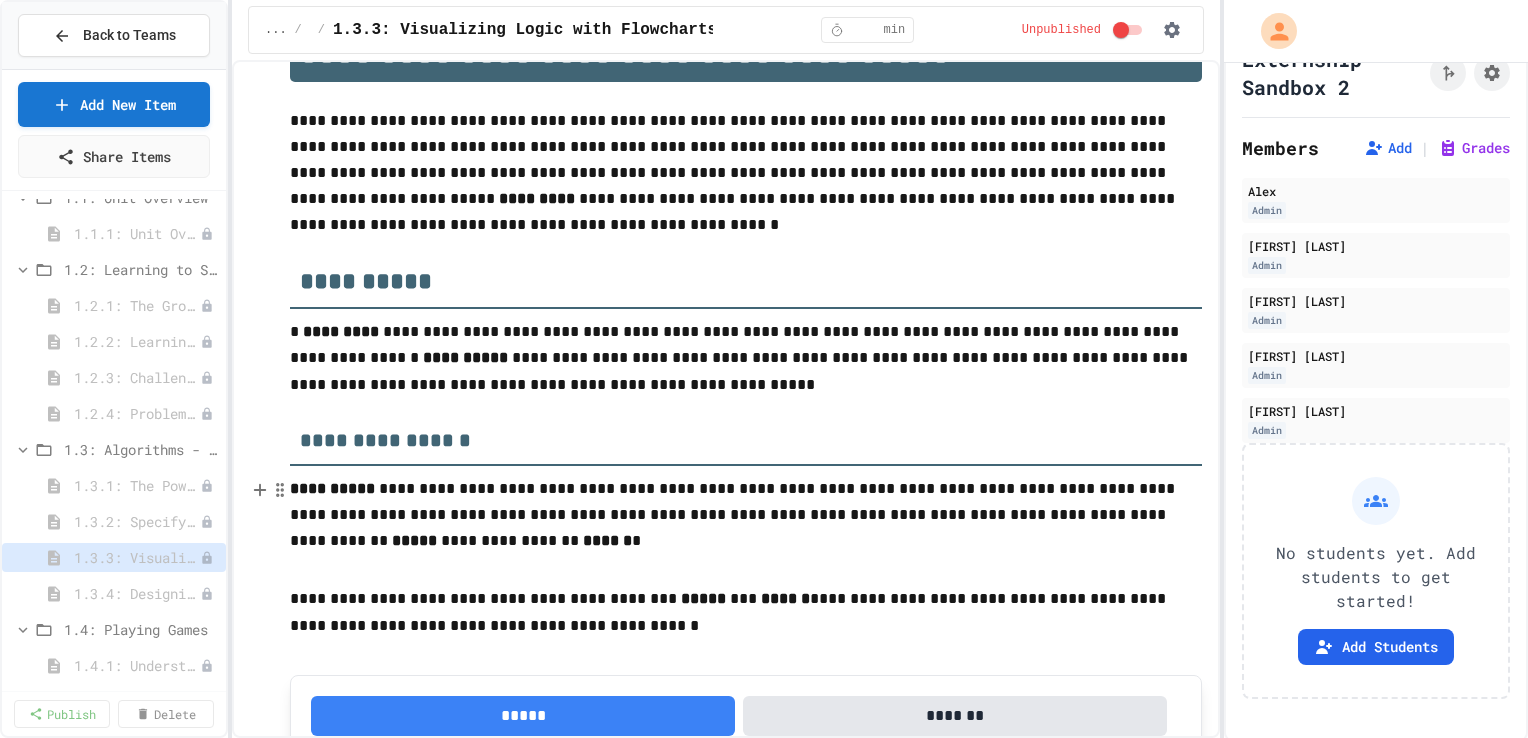 scroll, scrollTop: 0, scrollLeft: 0, axis: both 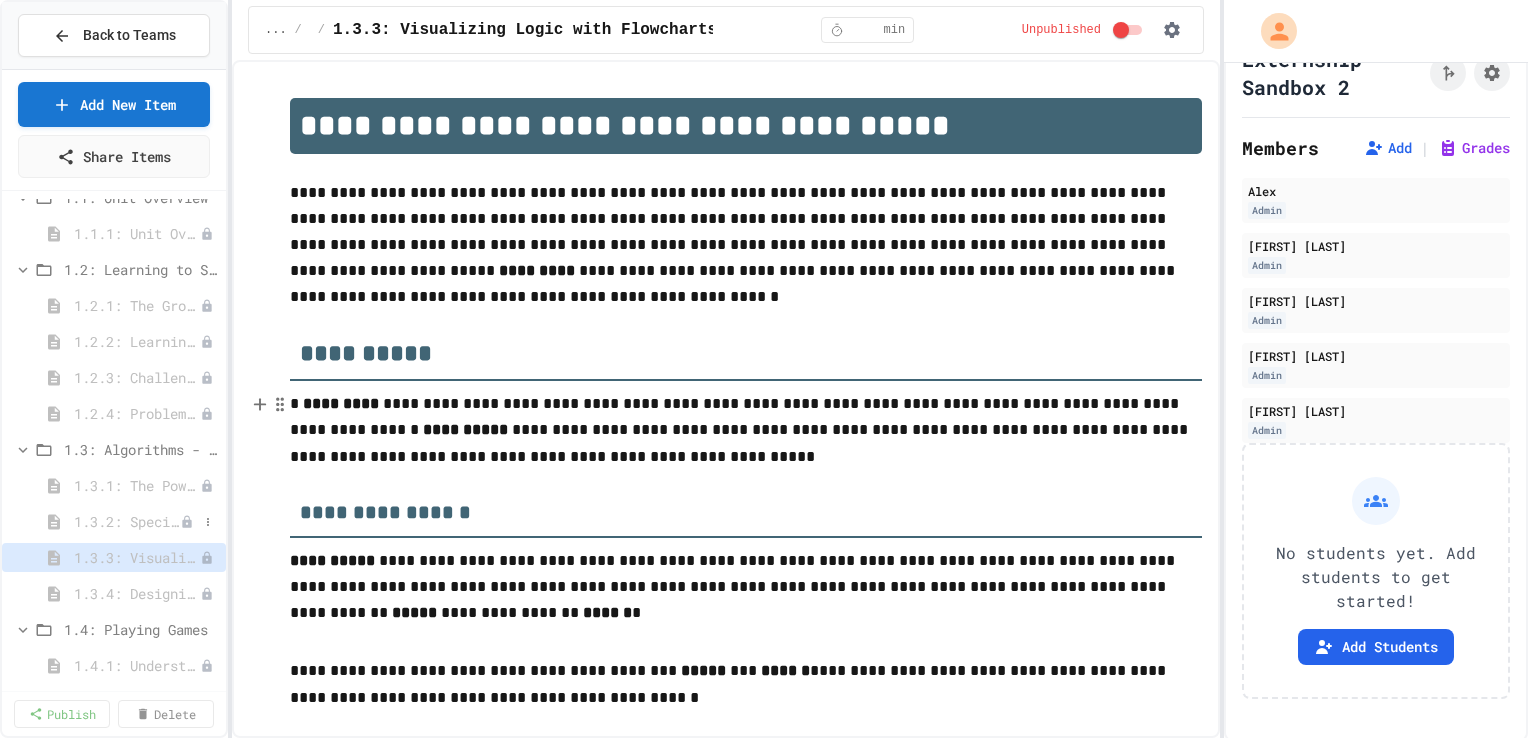 click on "1.3.2: Specifying Ideas with Pseudocode" at bounding box center (127, 521) 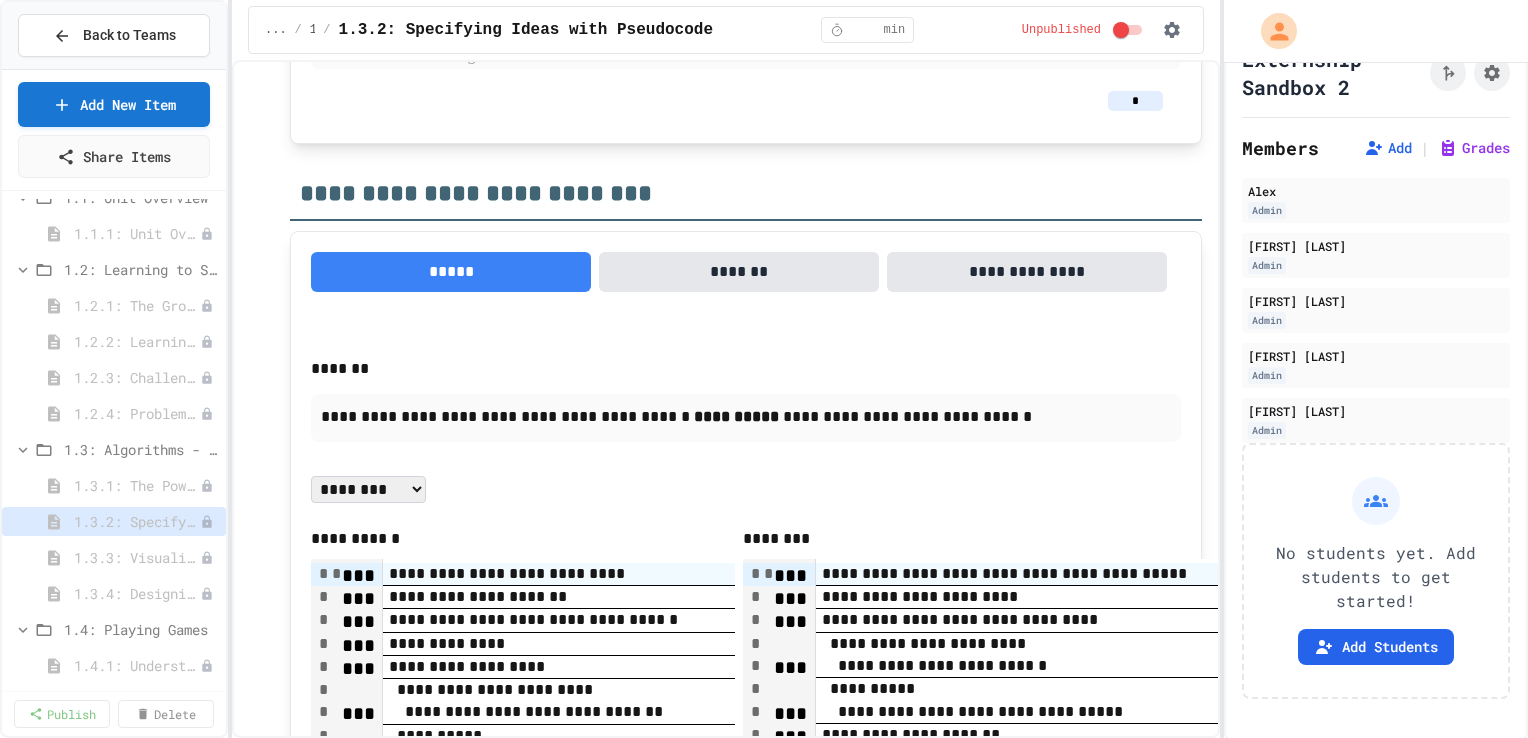 scroll, scrollTop: 3574, scrollLeft: 0, axis: vertical 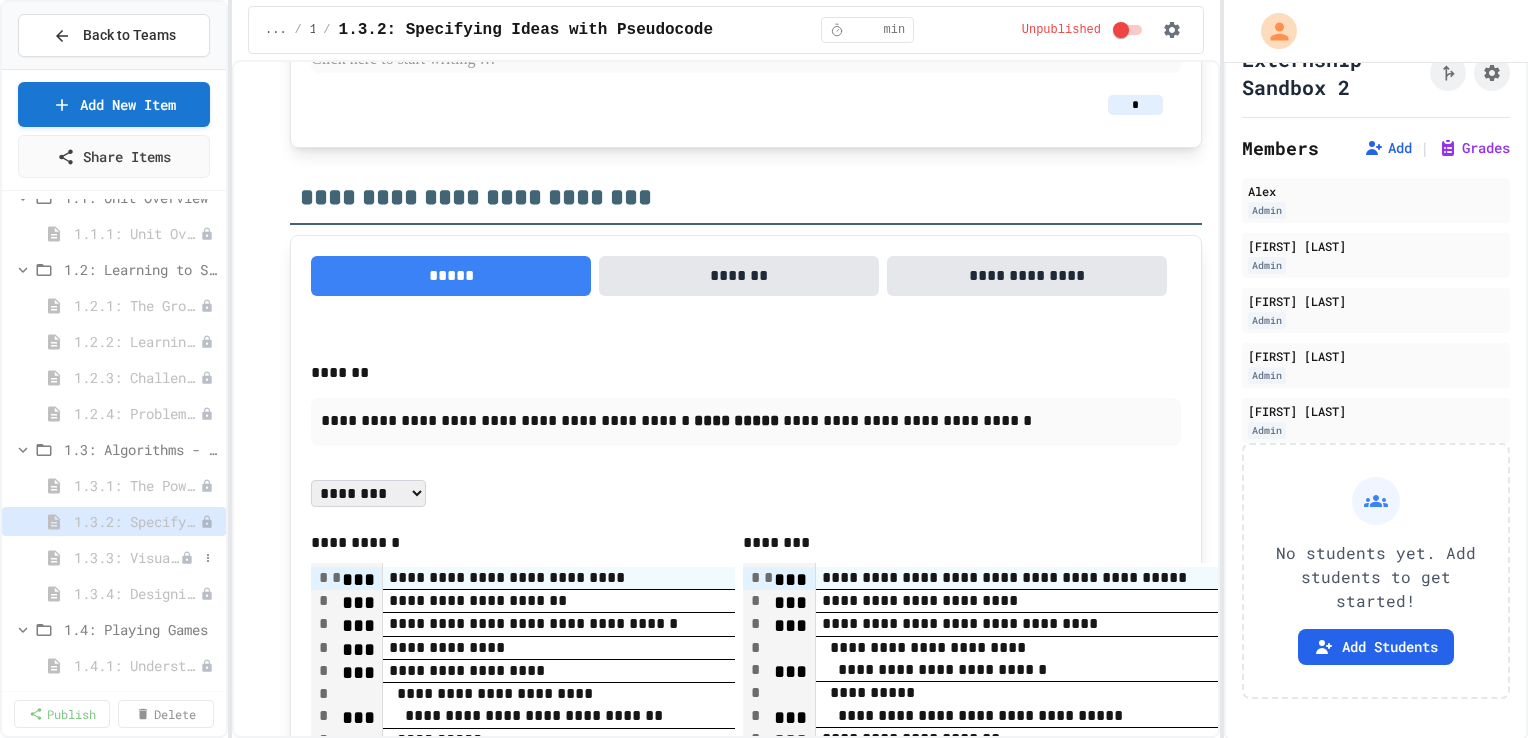 click on "1.3.3: Visualizing Logic with Flowcharts" at bounding box center (127, 557) 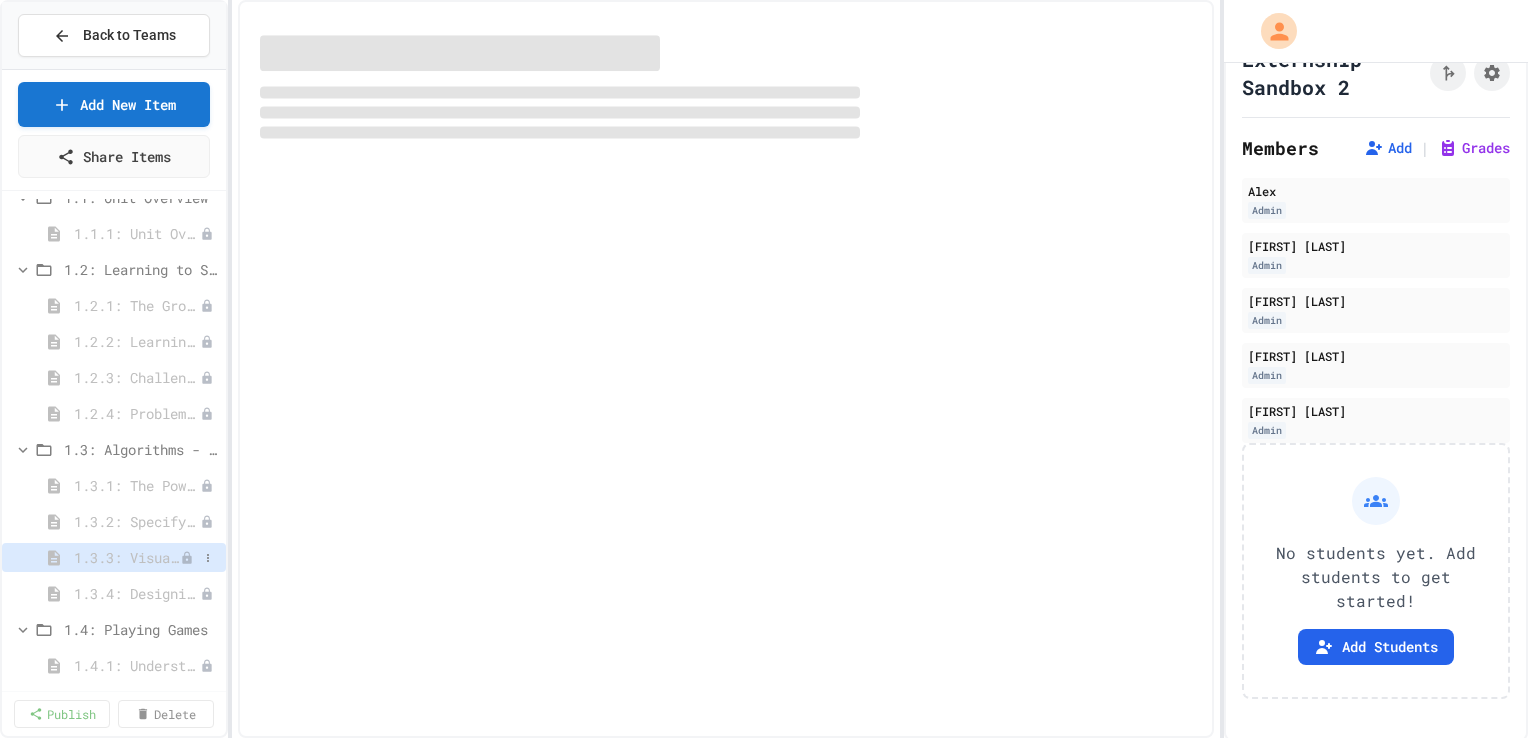 select on "***" 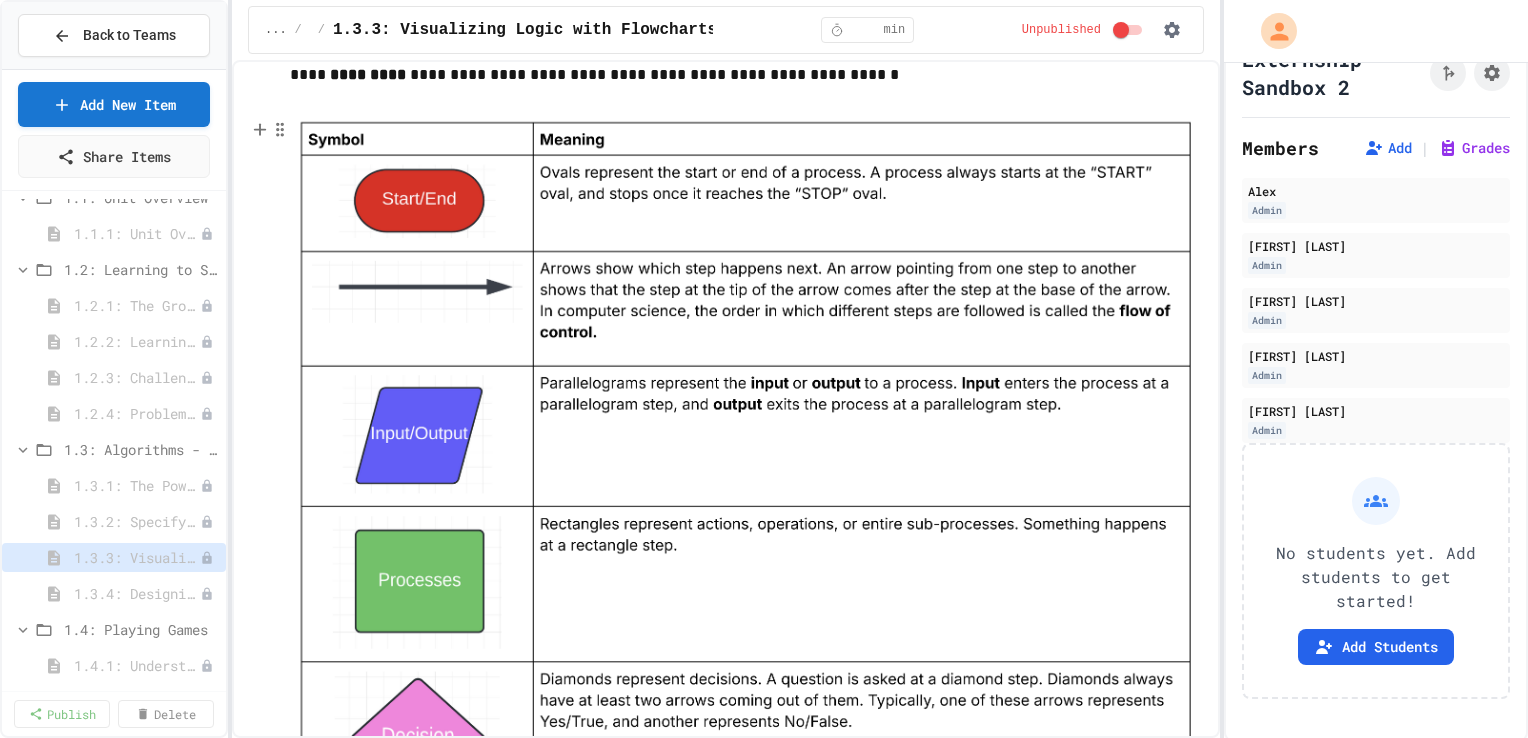 scroll, scrollTop: 2104, scrollLeft: 0, axis: vertical 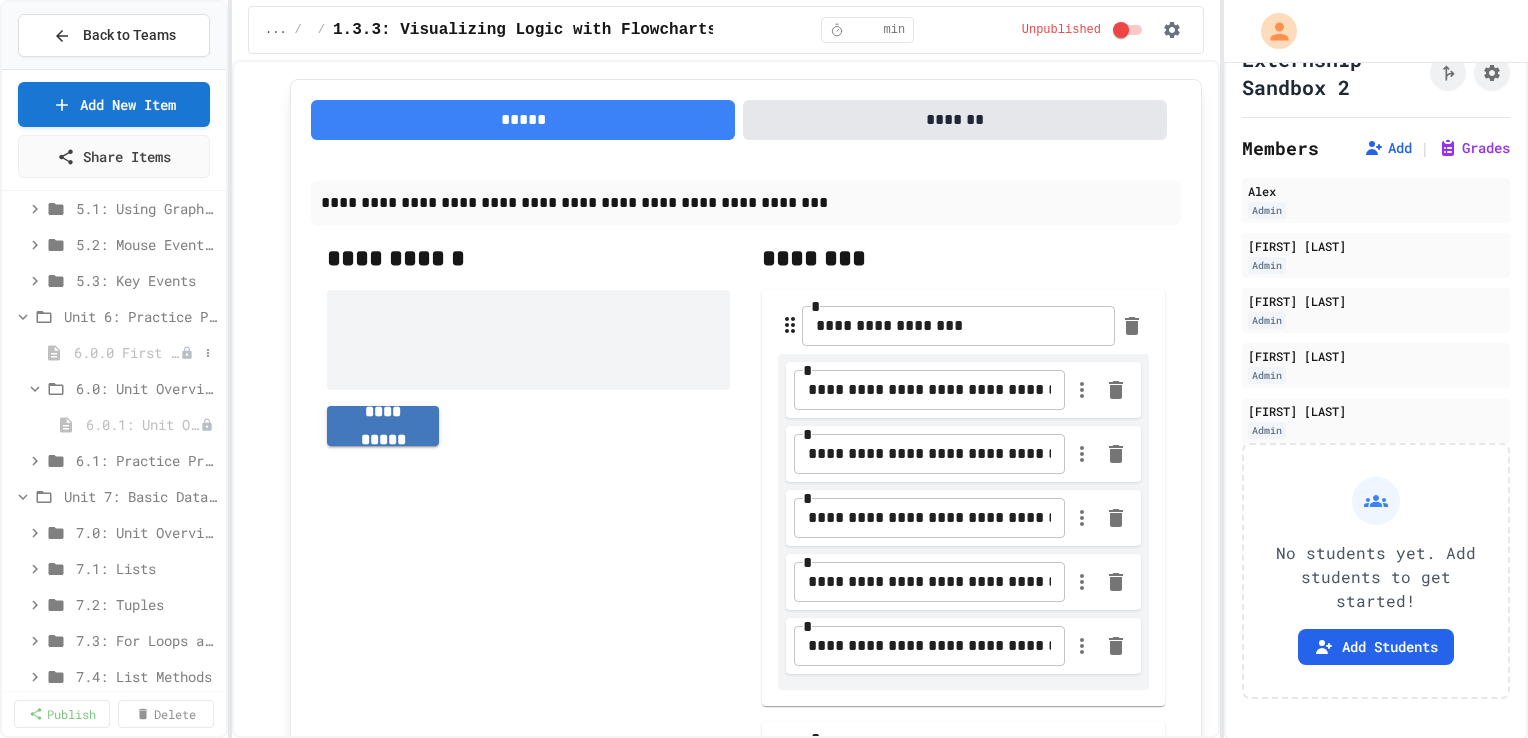 click on "6.0.0 First Semester Review" at bounding box center [127, 352] 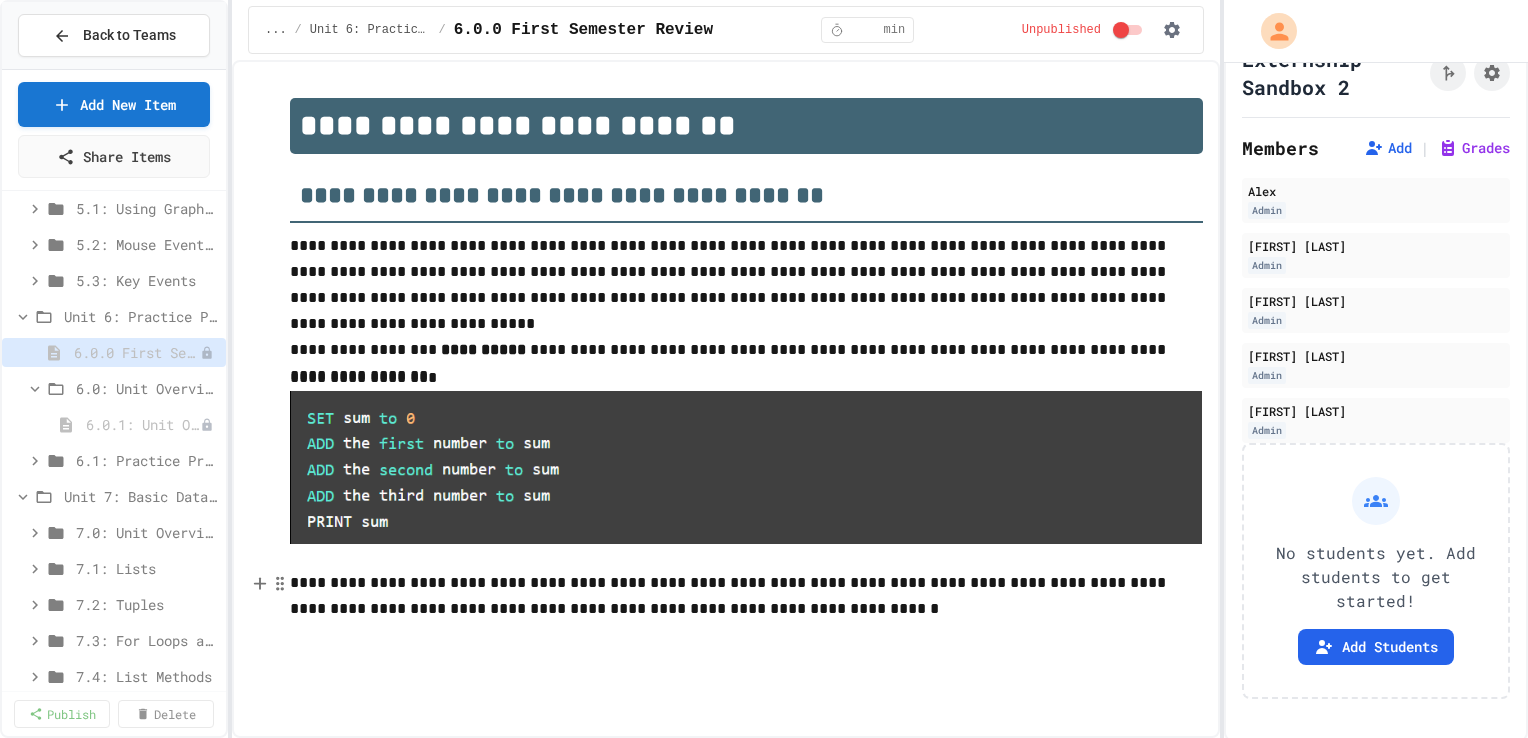 click on "**********" at bounding box center (746, 596) 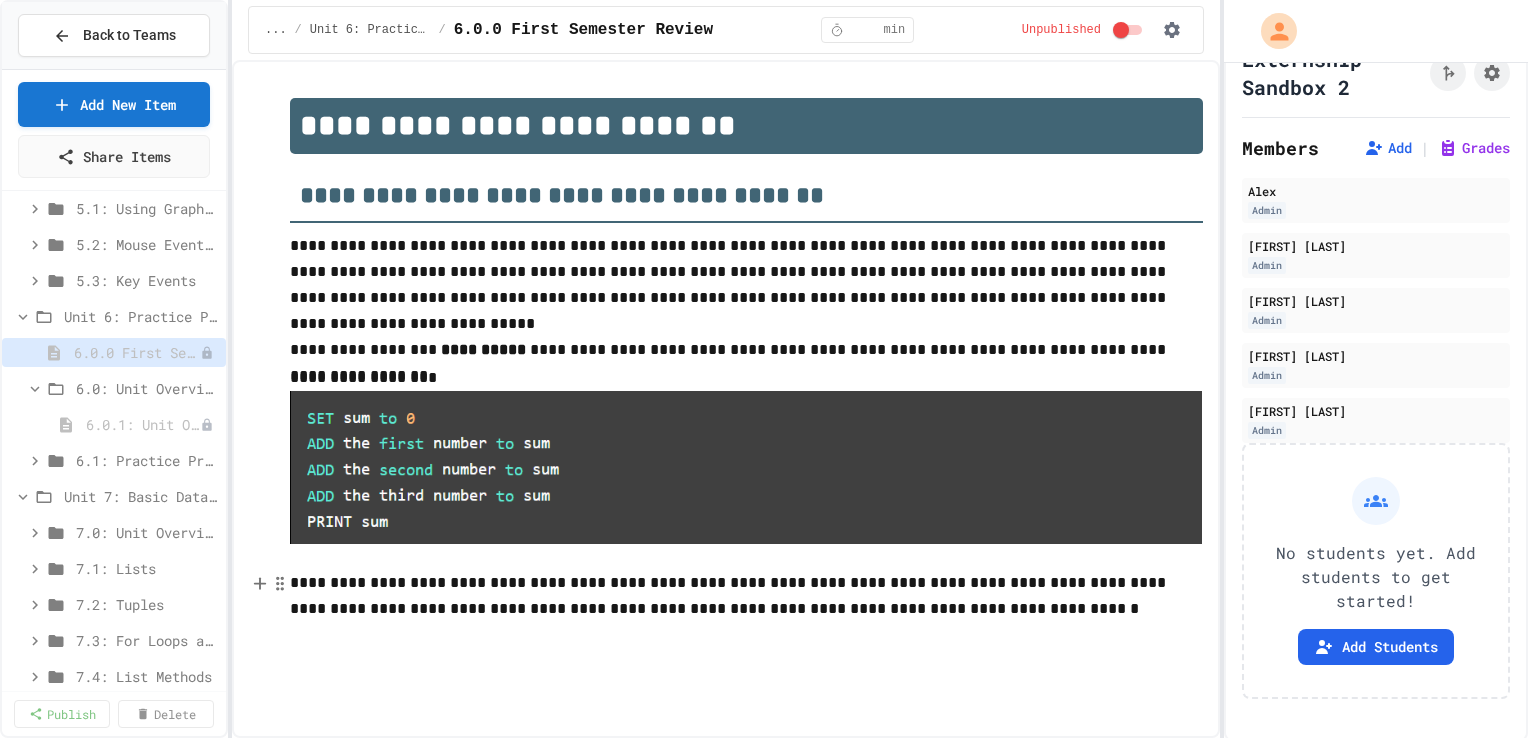 click on "**********" at bounding box center (746, 596) 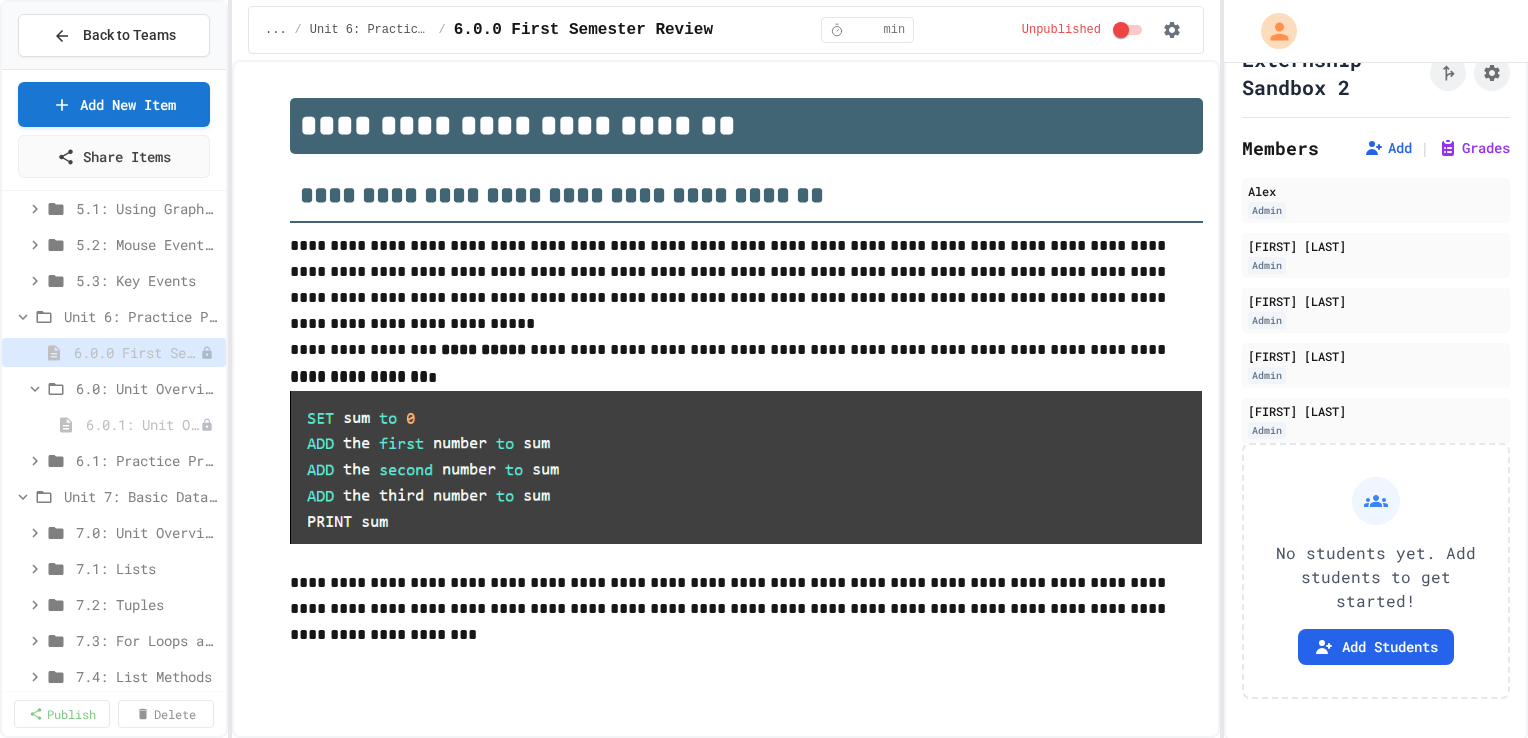 click on "**********" at bounding box center [746, 596] 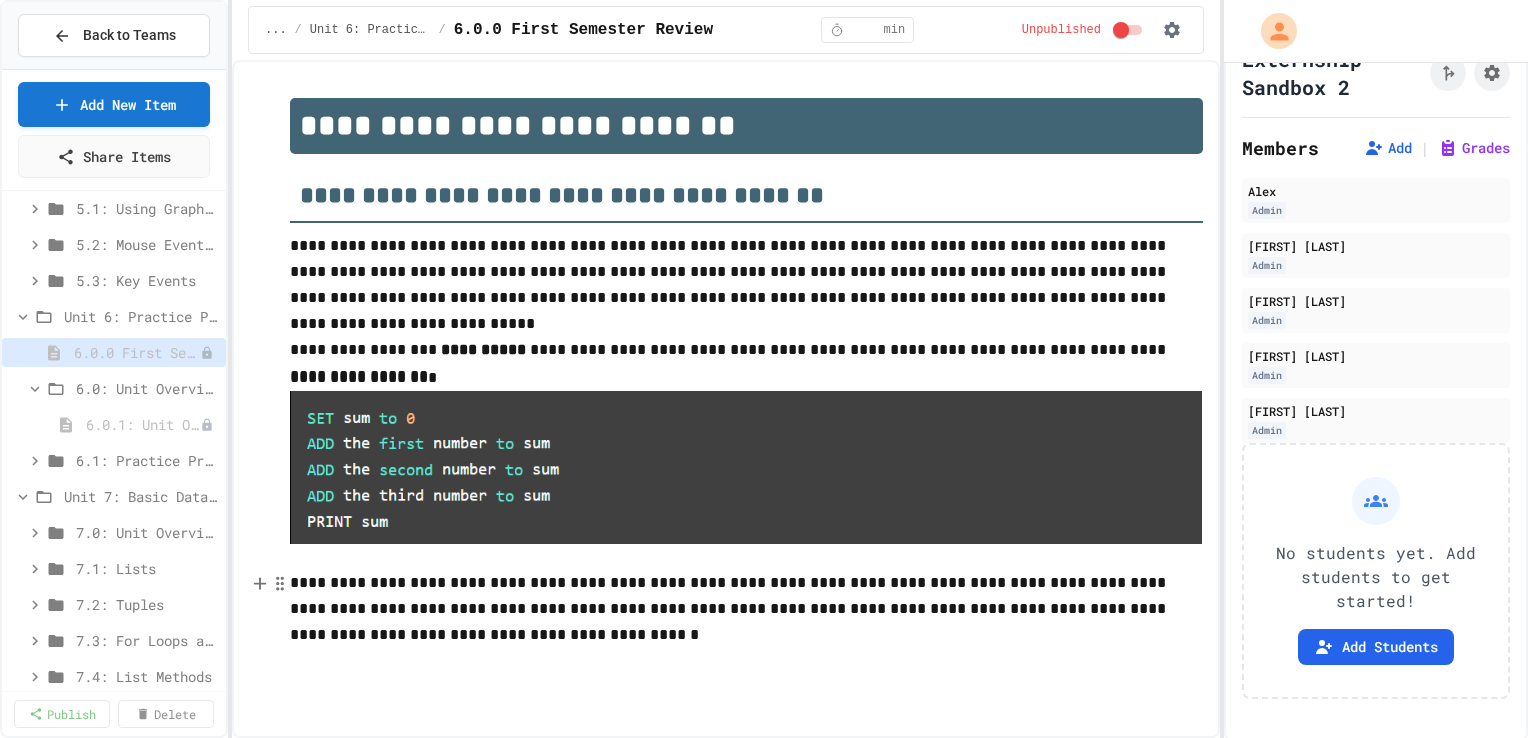 click on "**********" at bounding box center [746, 609] 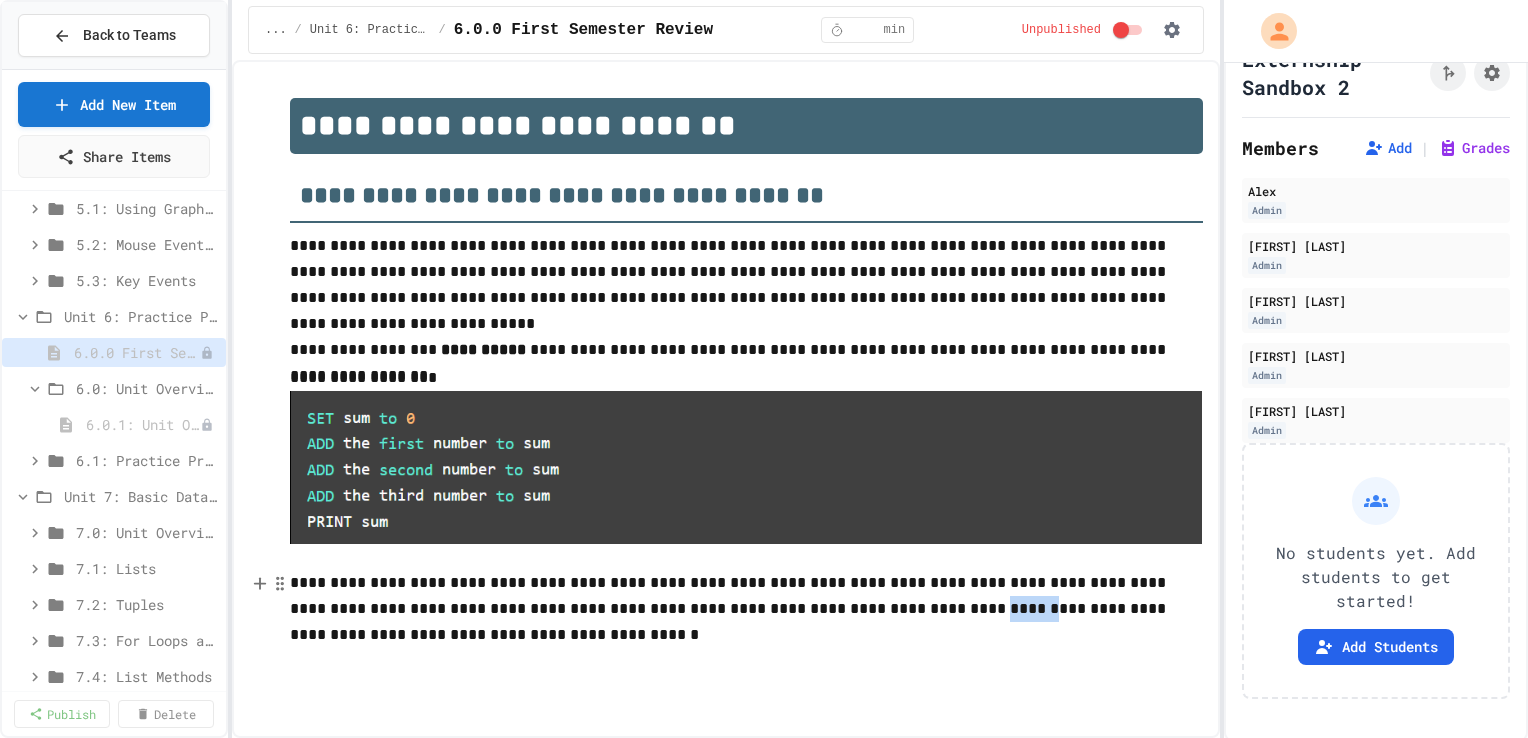 click on "**********" at bounding box center (746, 609) 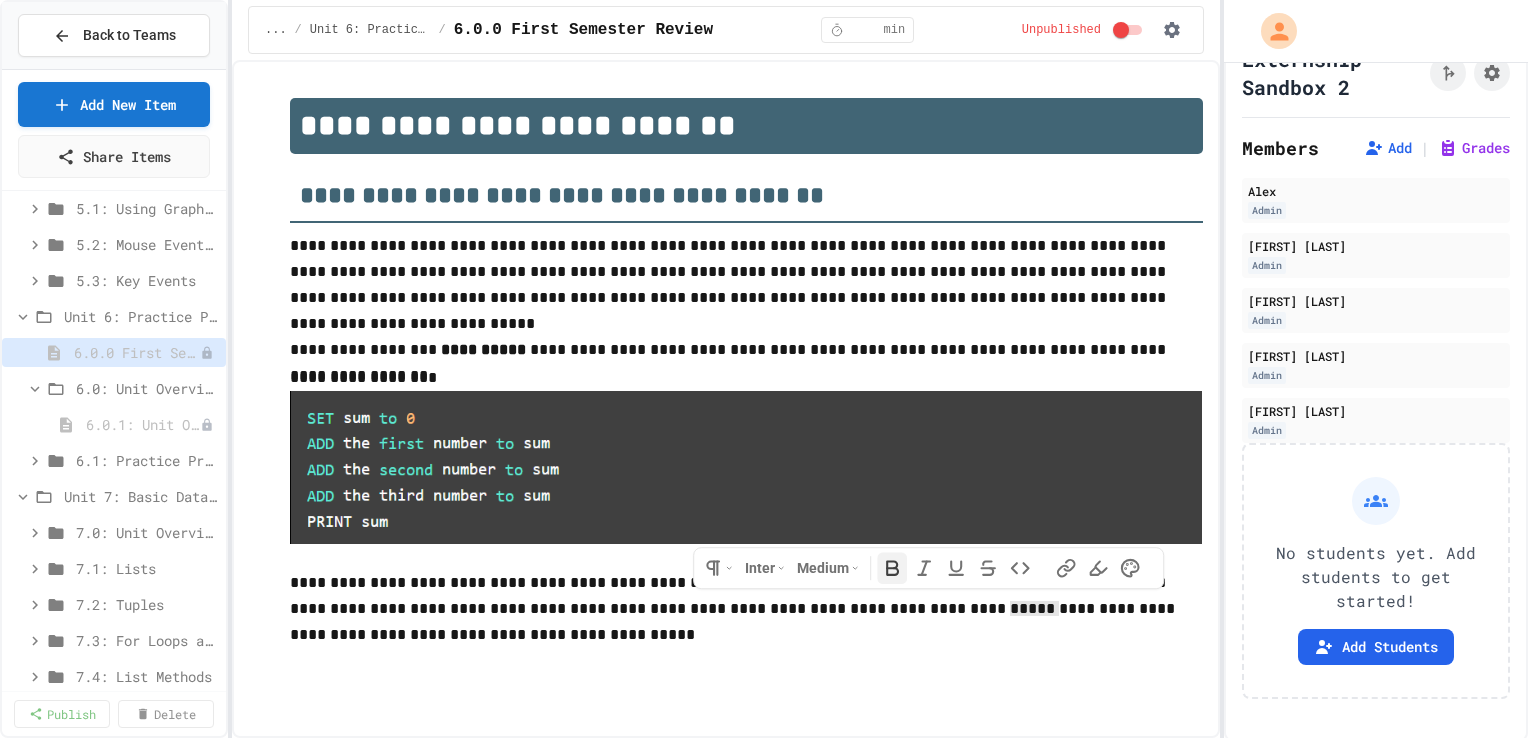 click 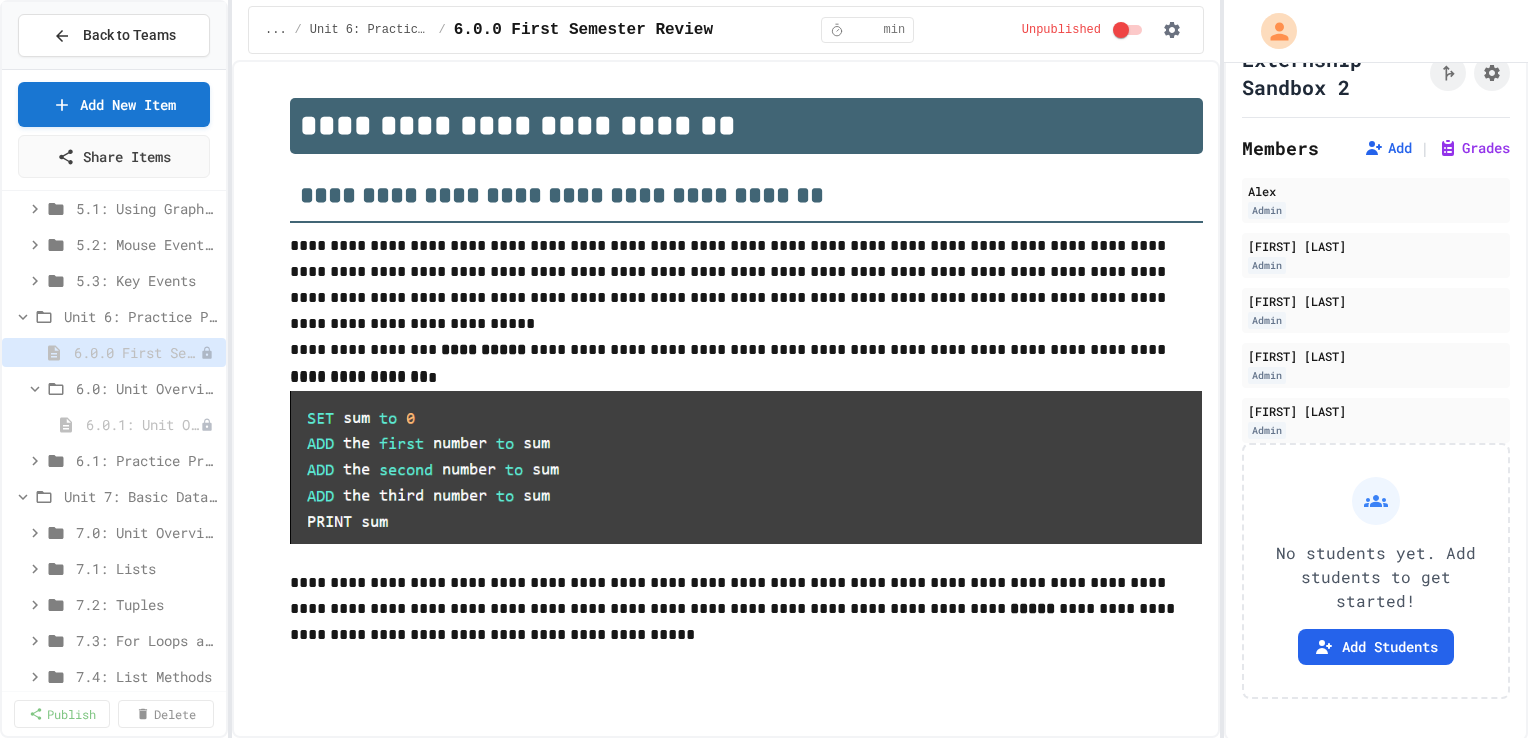 click on "**********" at bounding box center (746, 610) 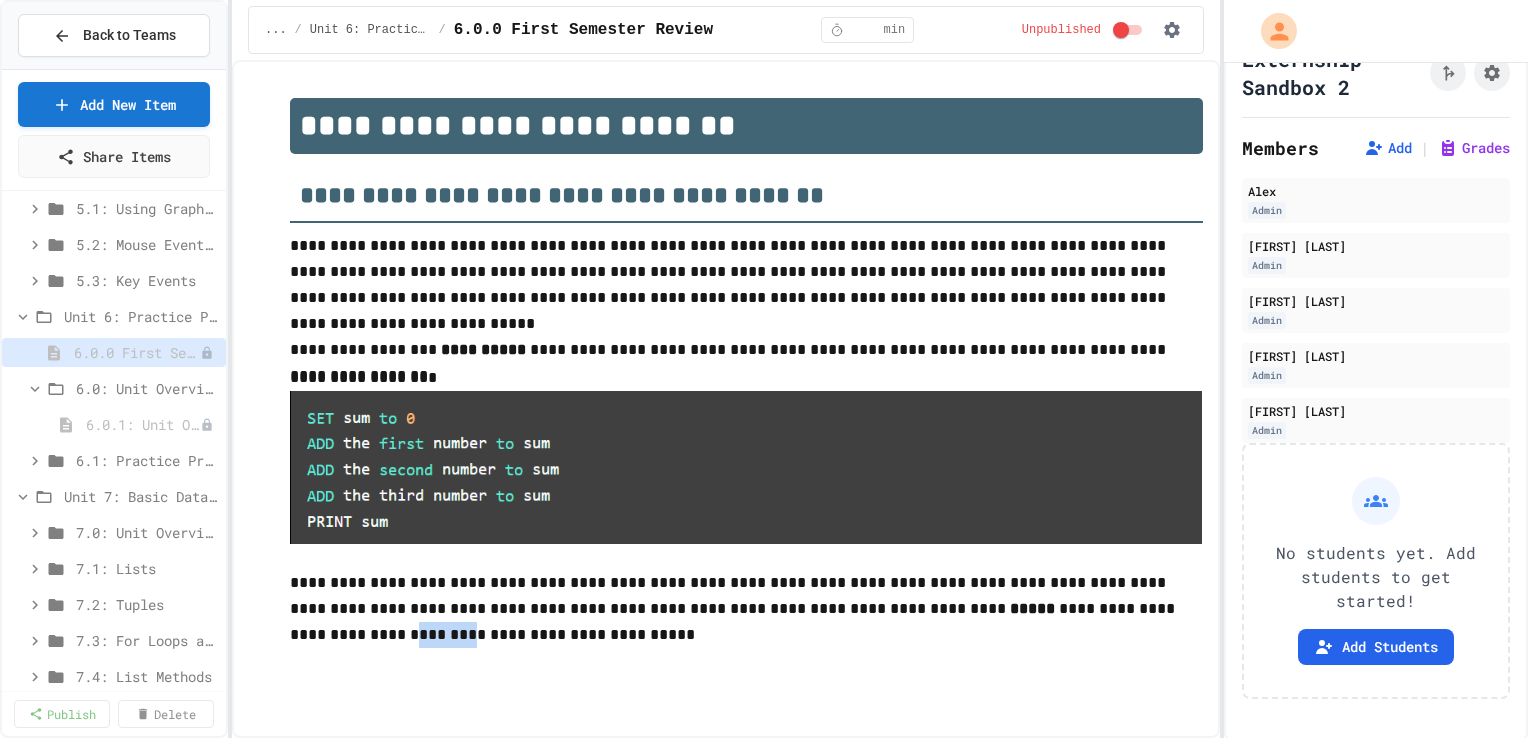 click on "**********" at bounding box center [746, 610] 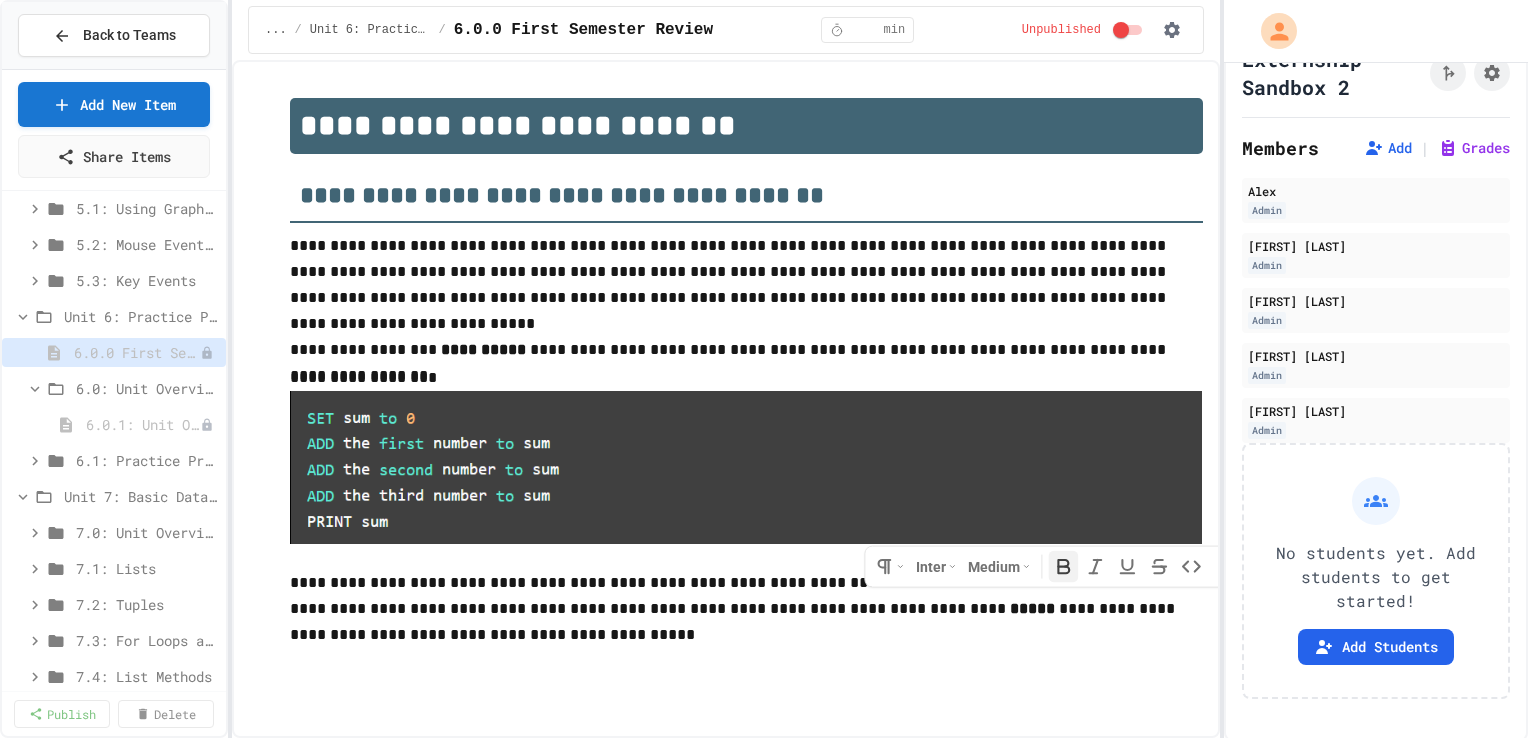 click 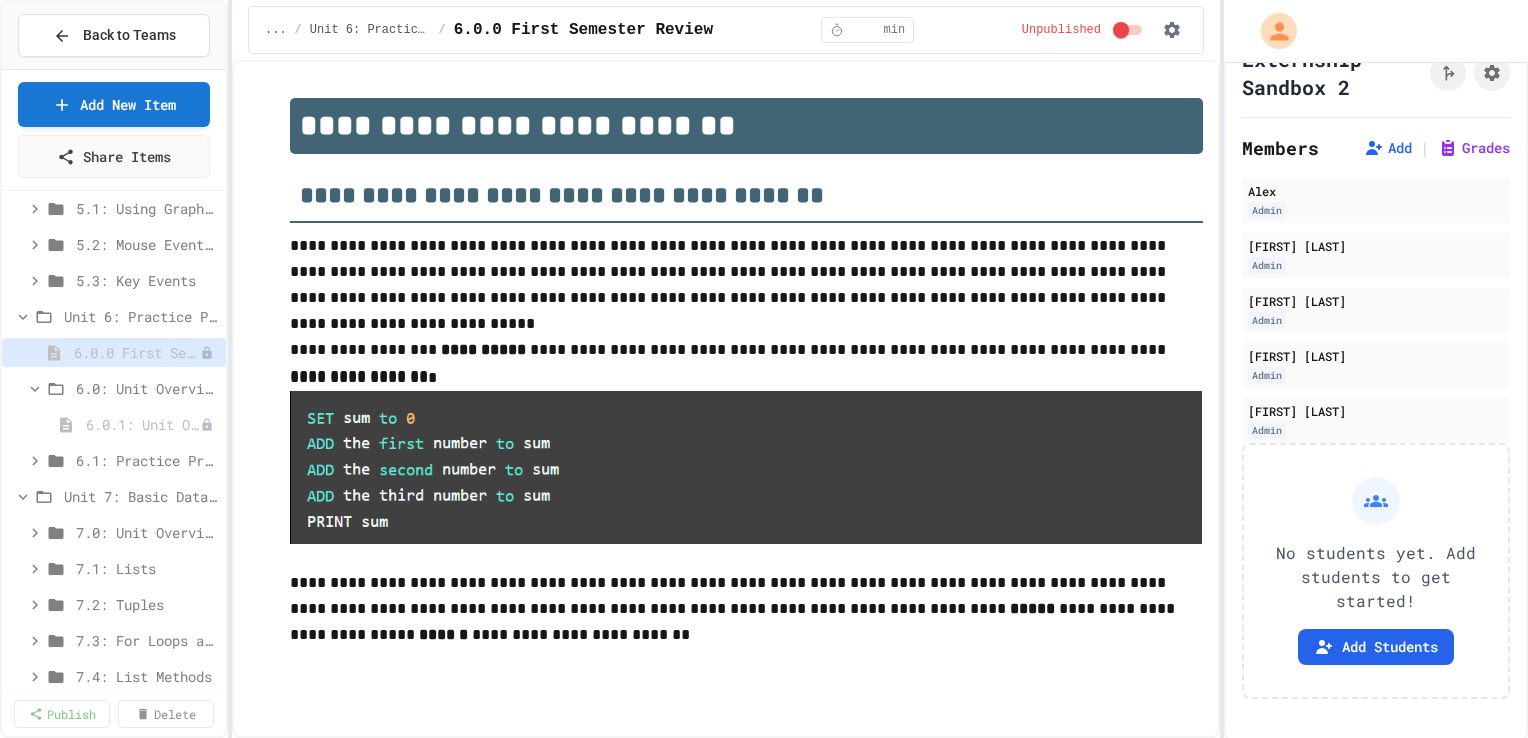 click on "**********" at bounding box center [746, 610] 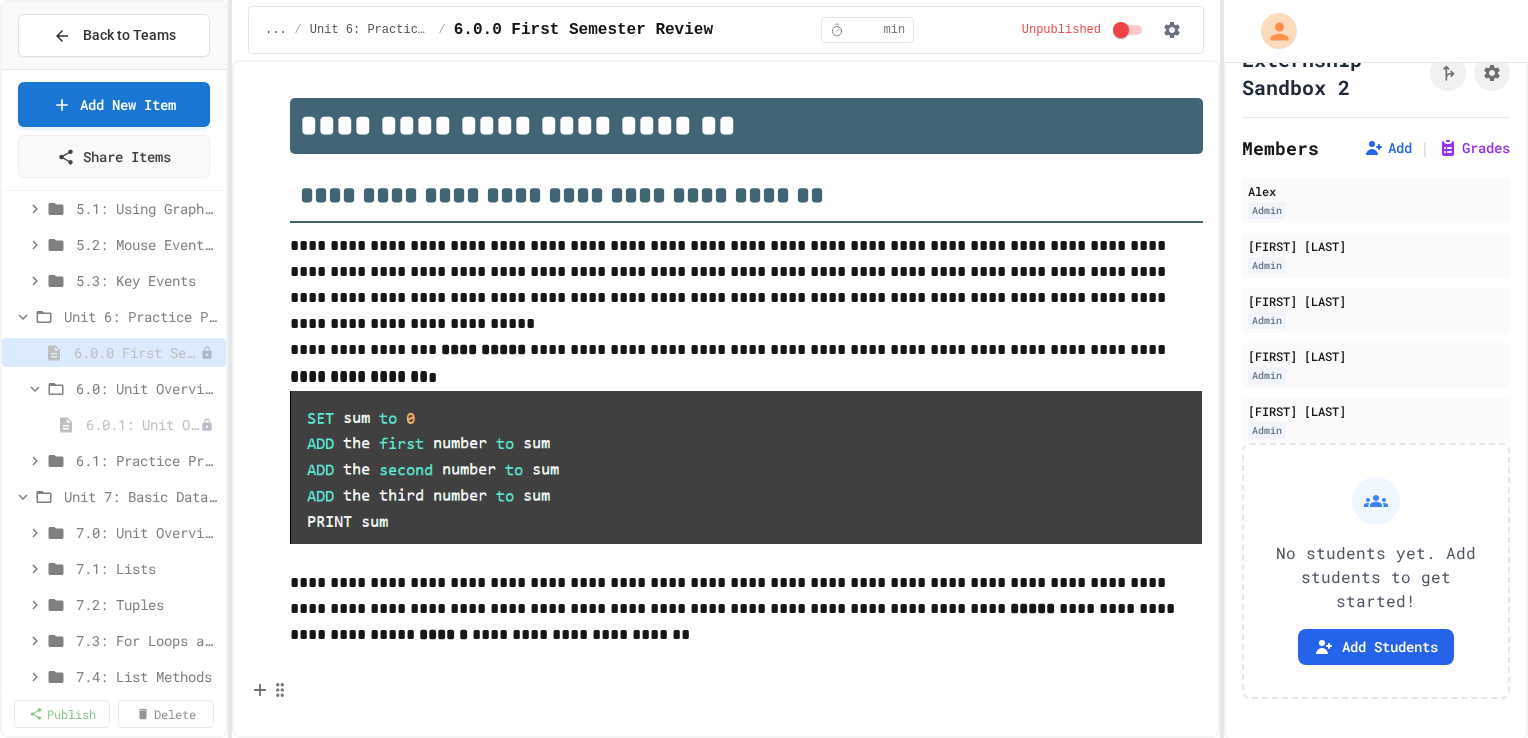 click at bounding box center (746, 689) 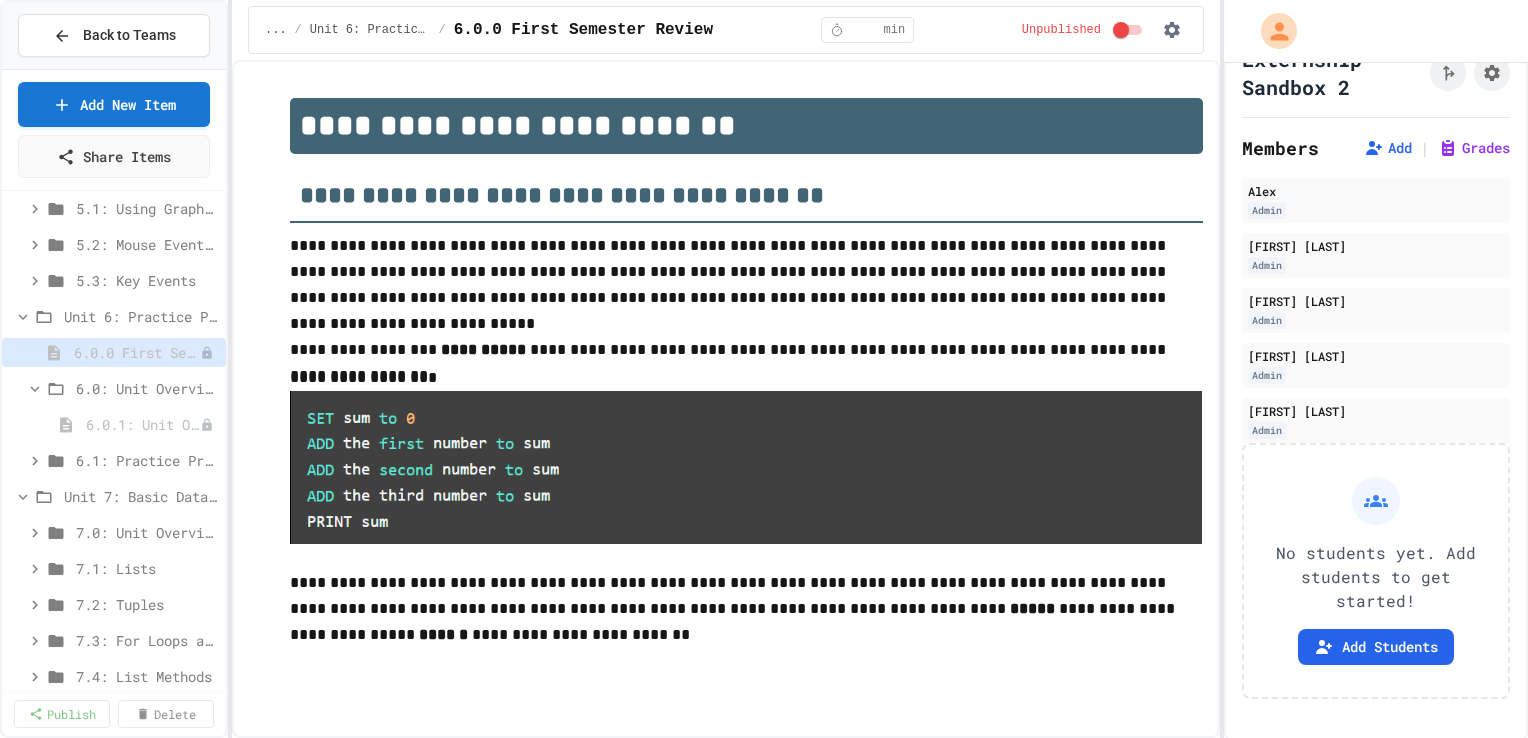 click on "**********" at bounding box center [746, 272] 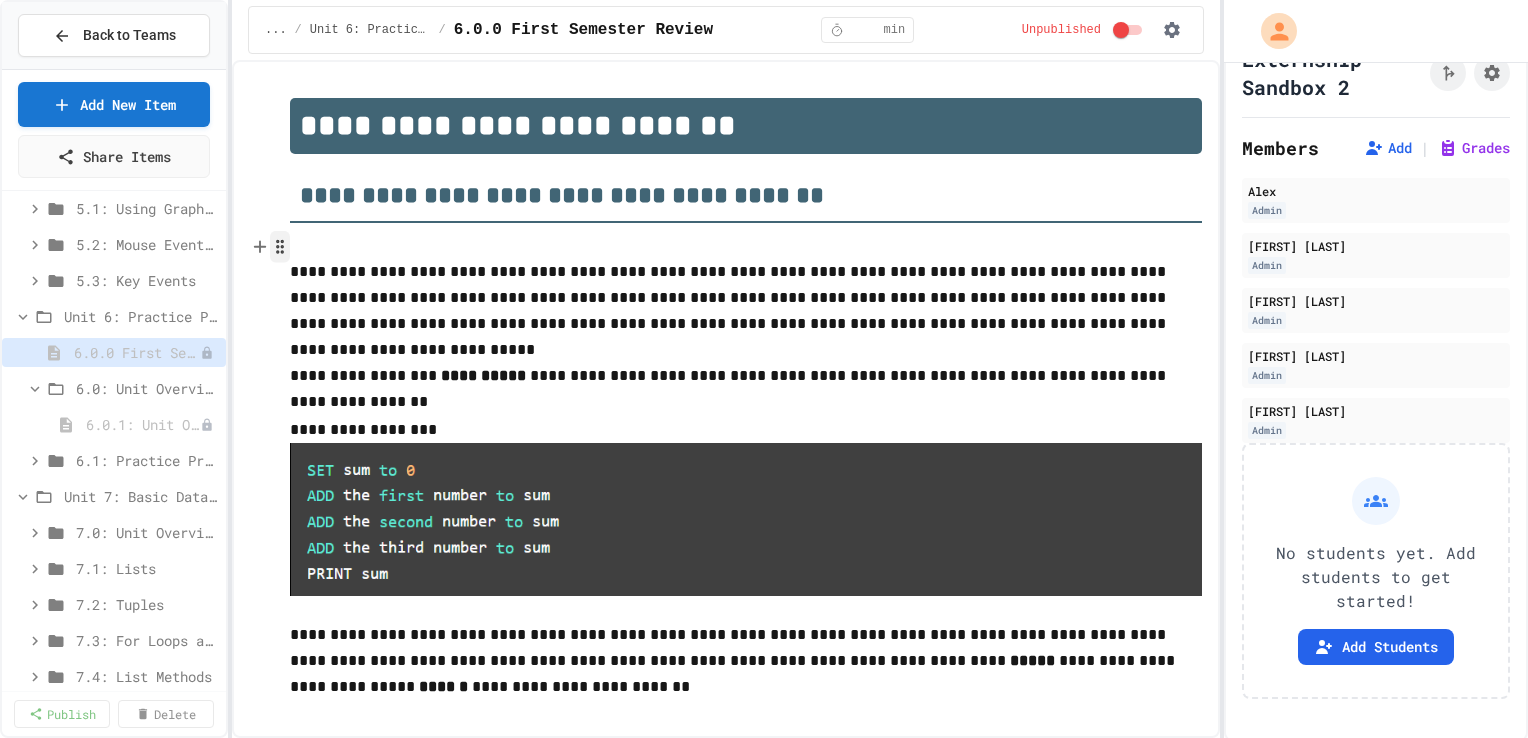 click 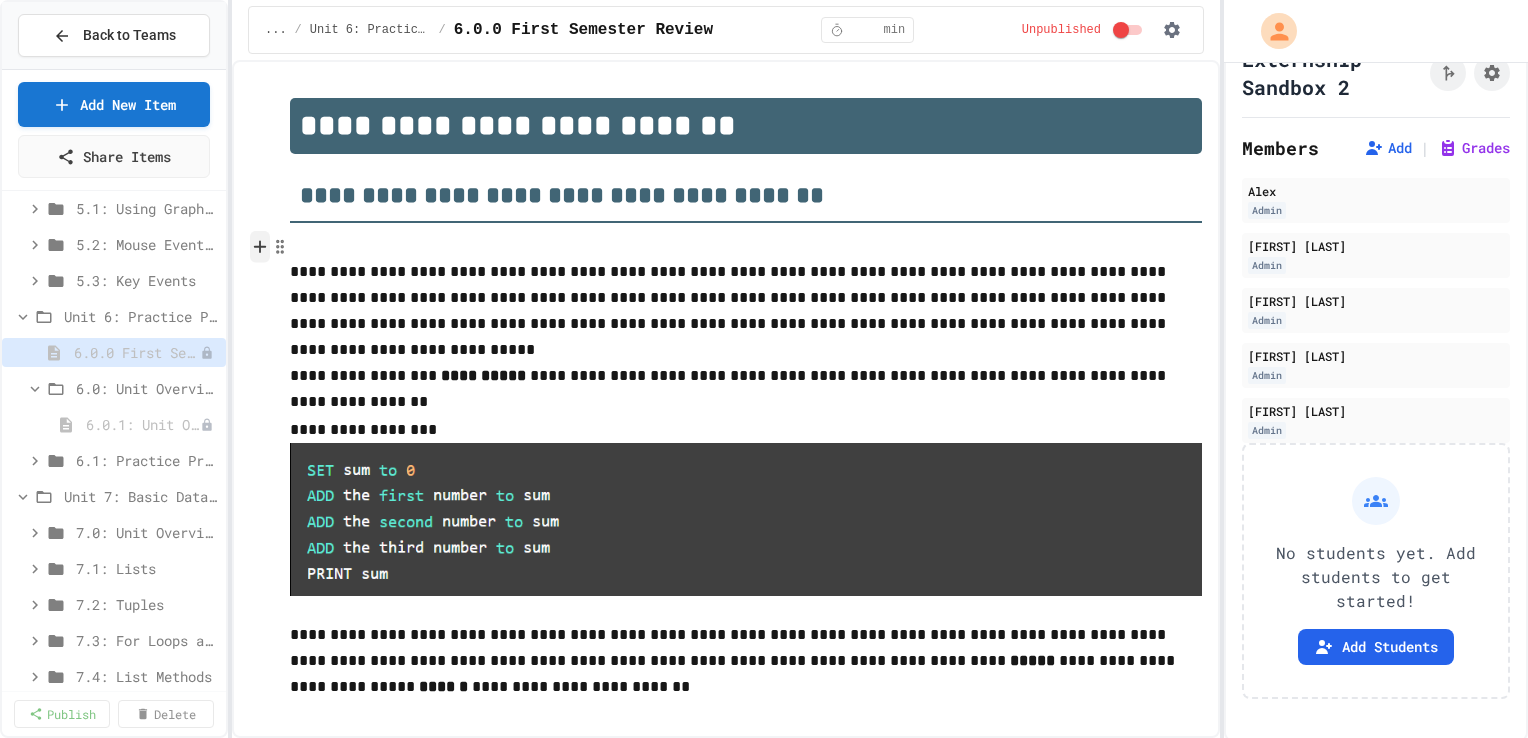 click 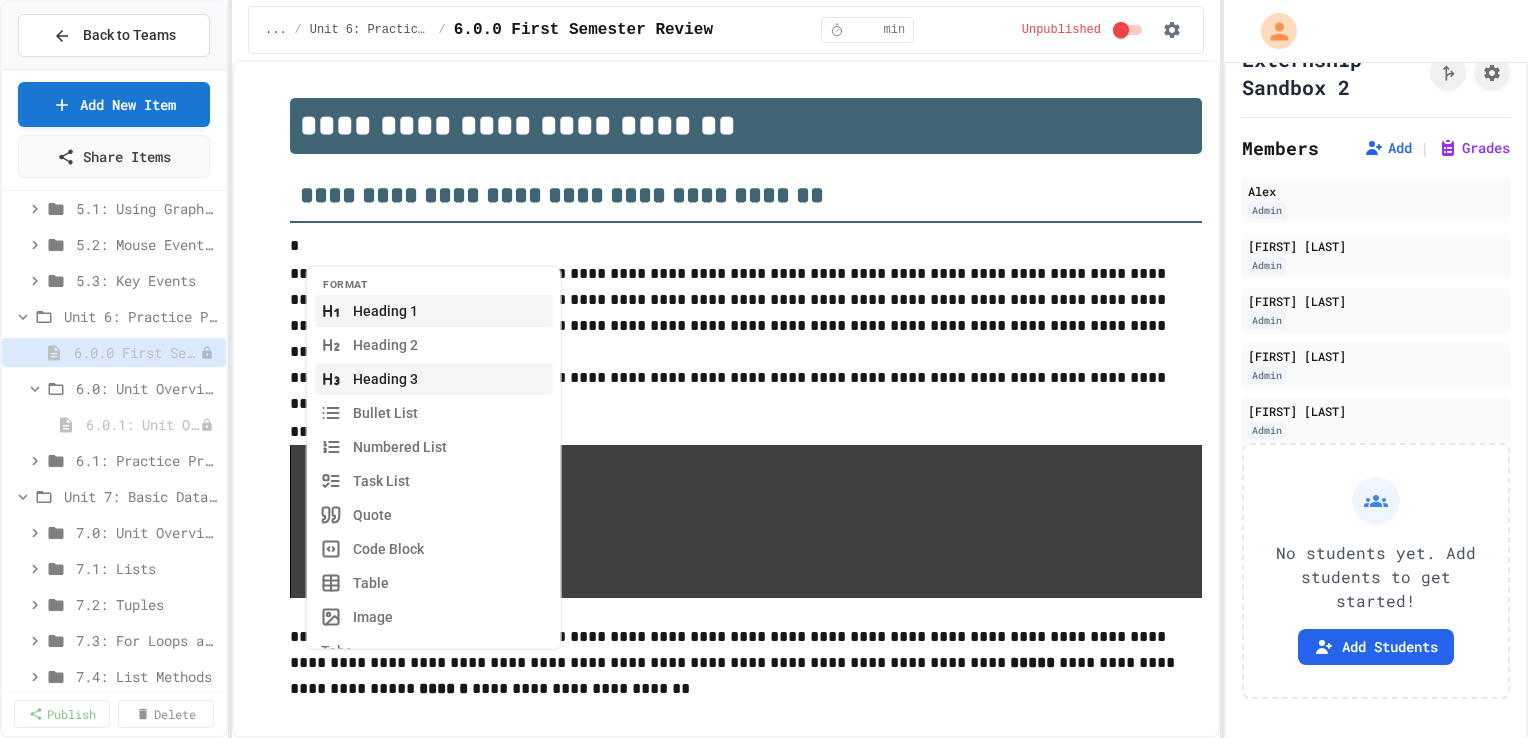click on "Heading 3" at bounding box center [434, 378] 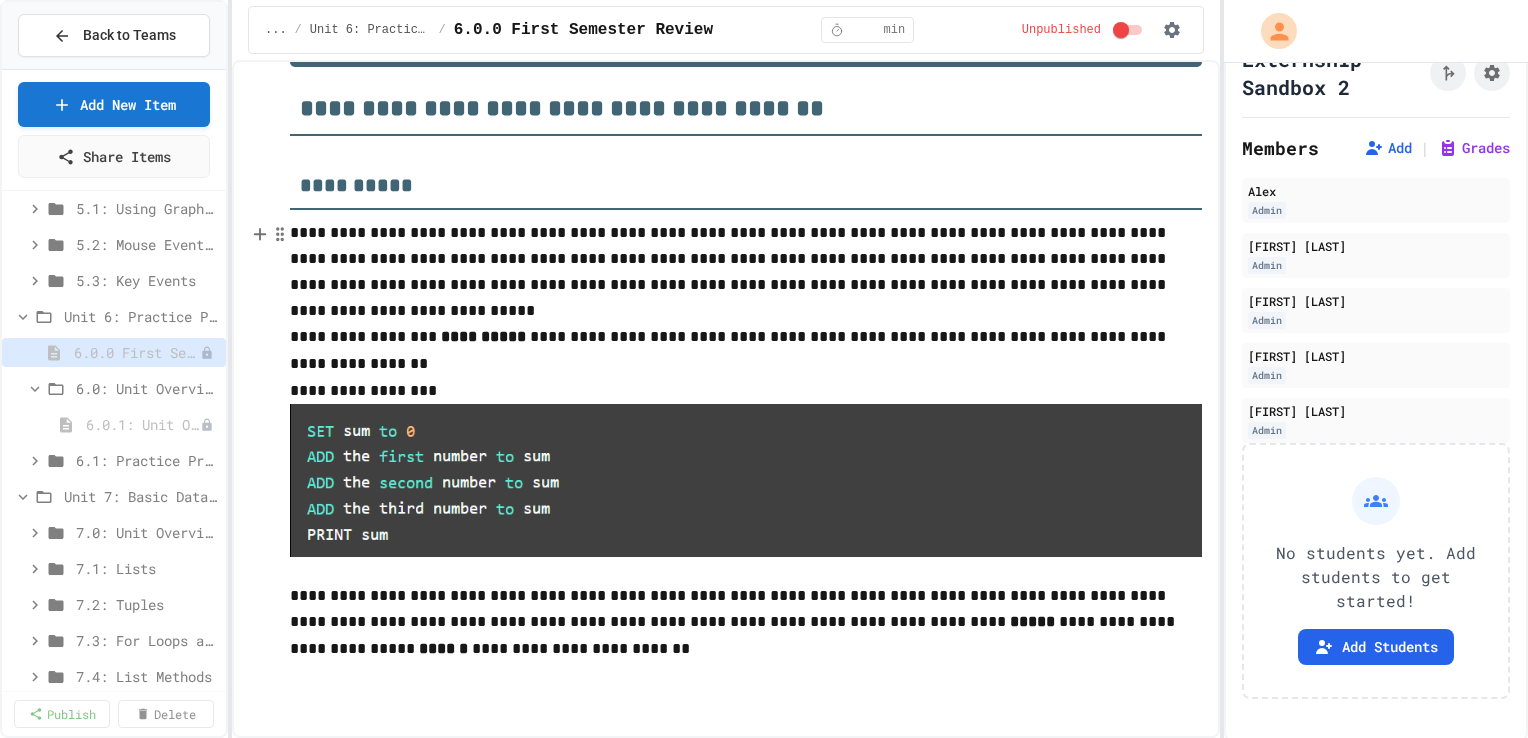 scroll, scrollTop: 88, scrollLeft: 0, axis: vertical 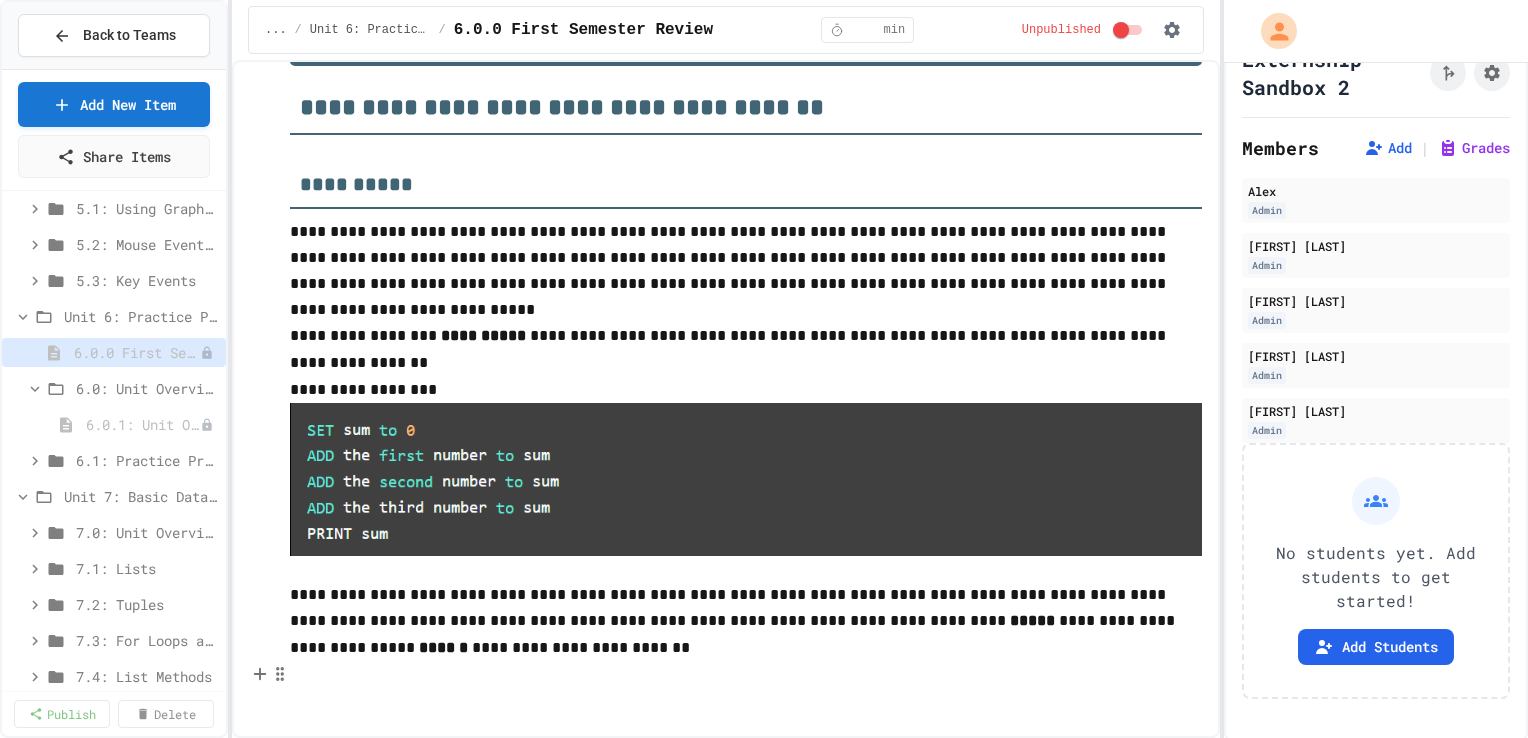 click at bounding box center (746, 676) 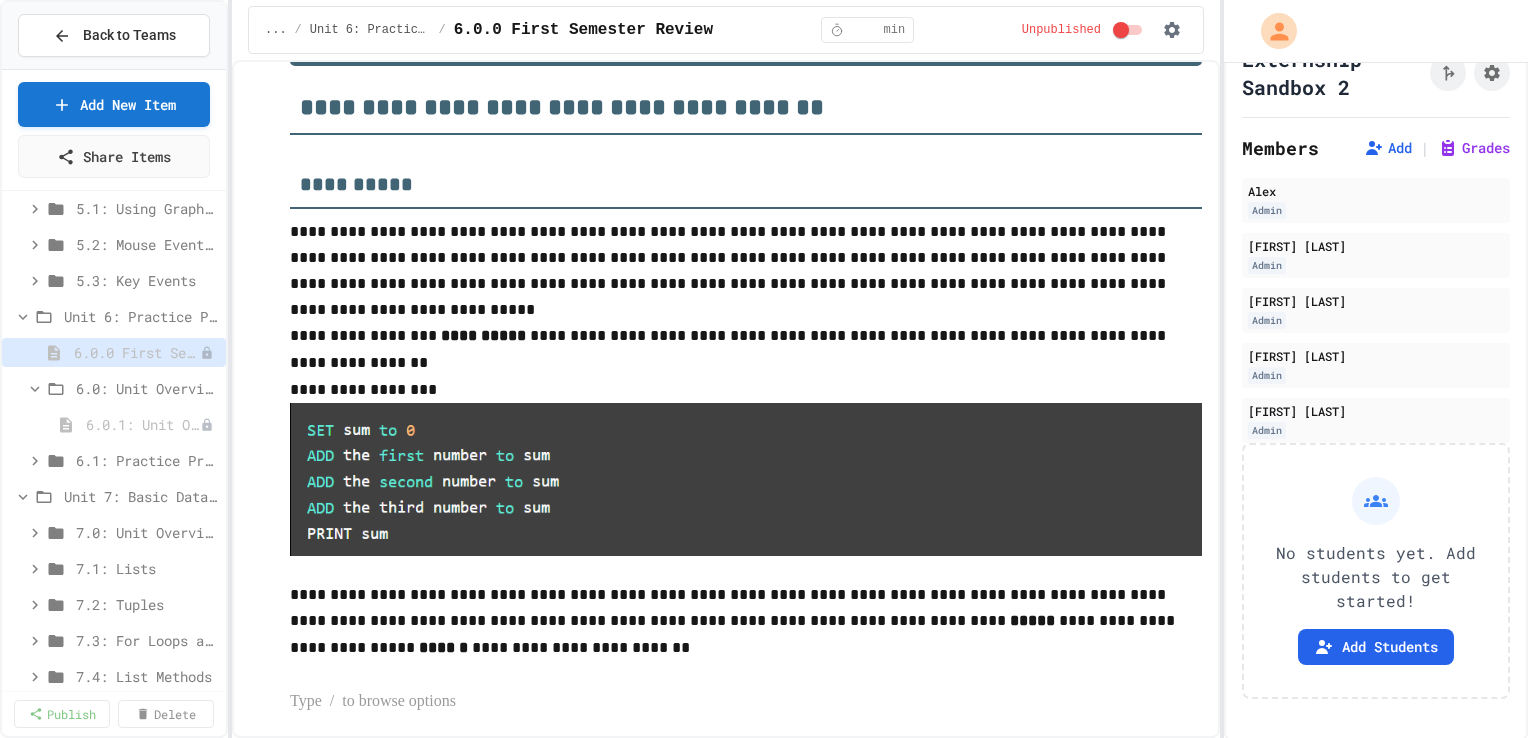 click on "**********" at bounding box center (726, 375) 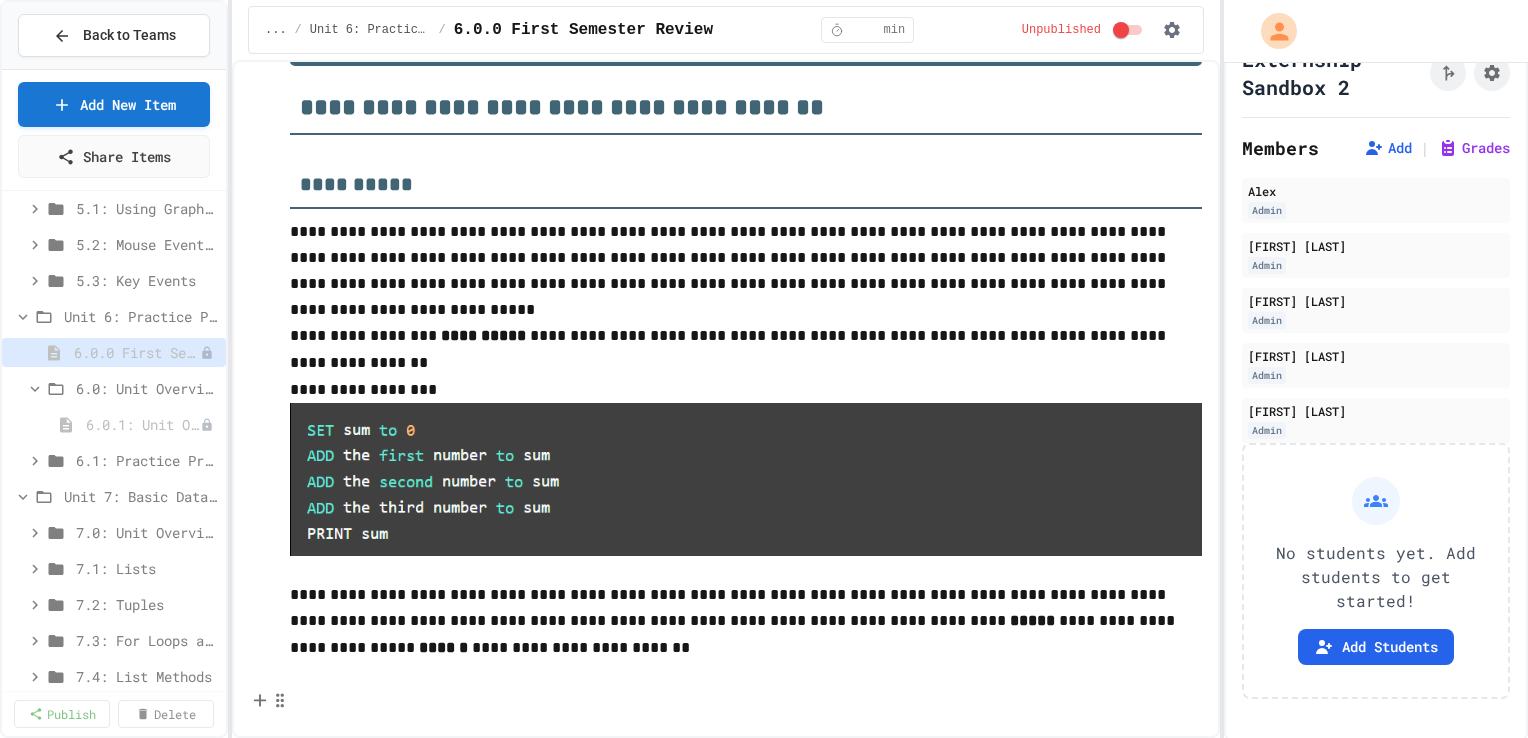 click at bounding box center [746, 702] 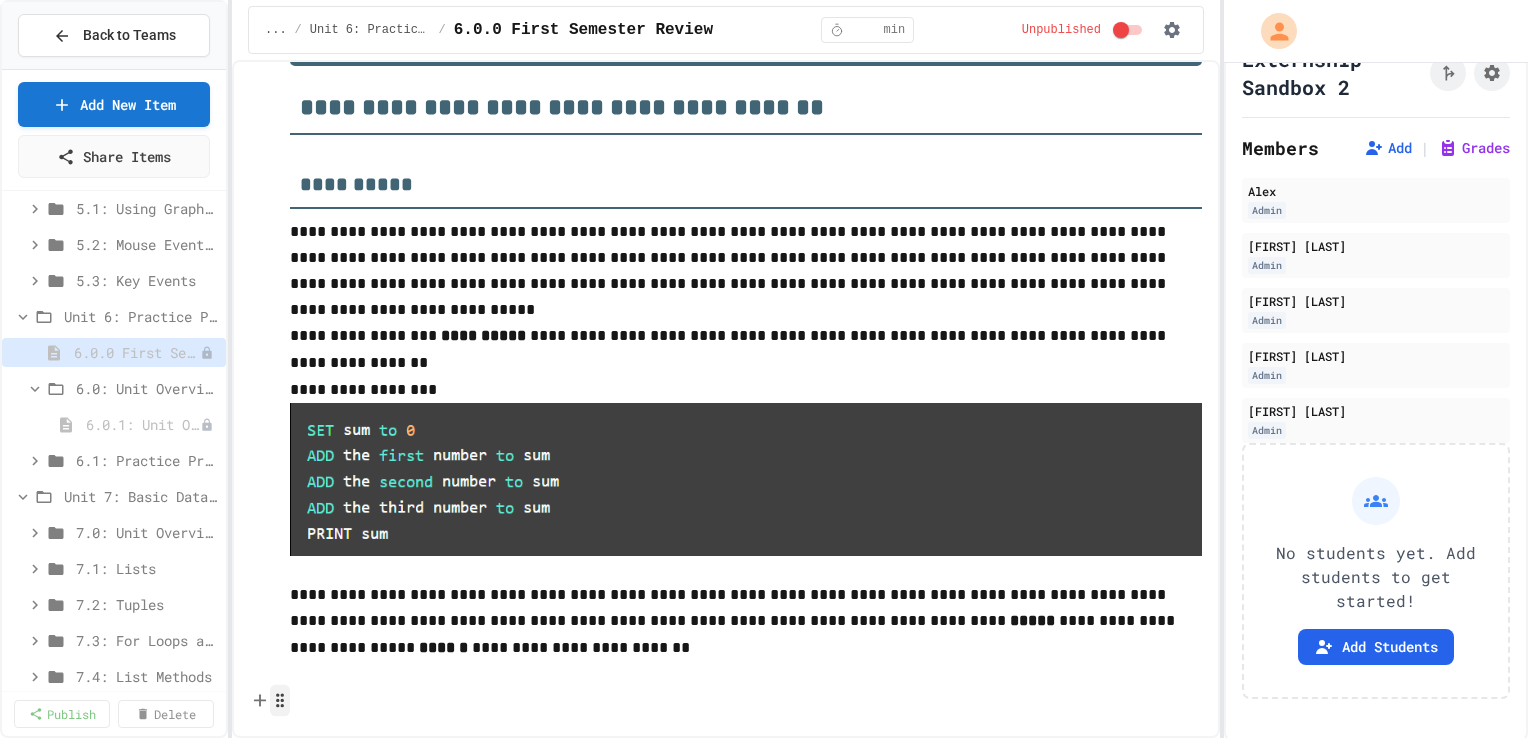 click 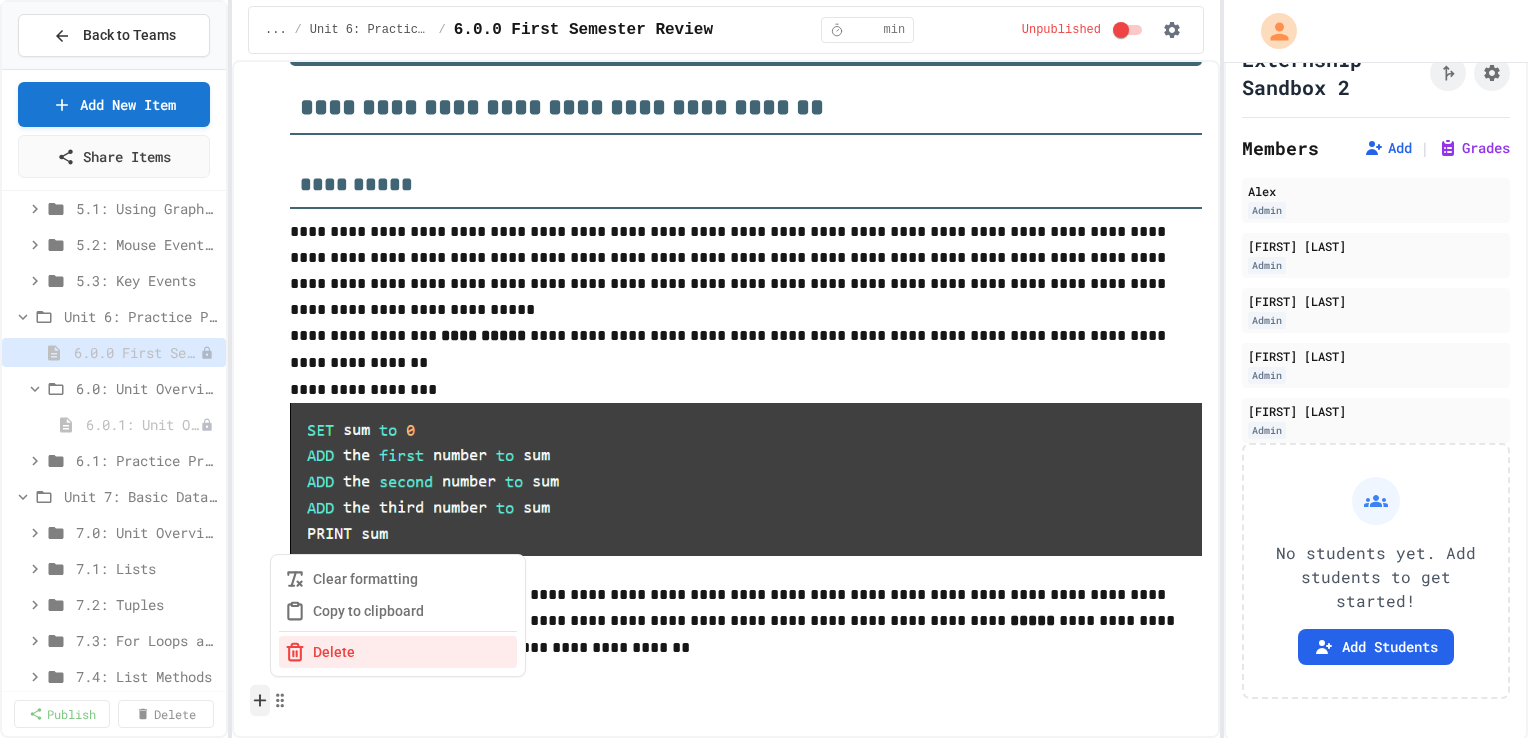 click 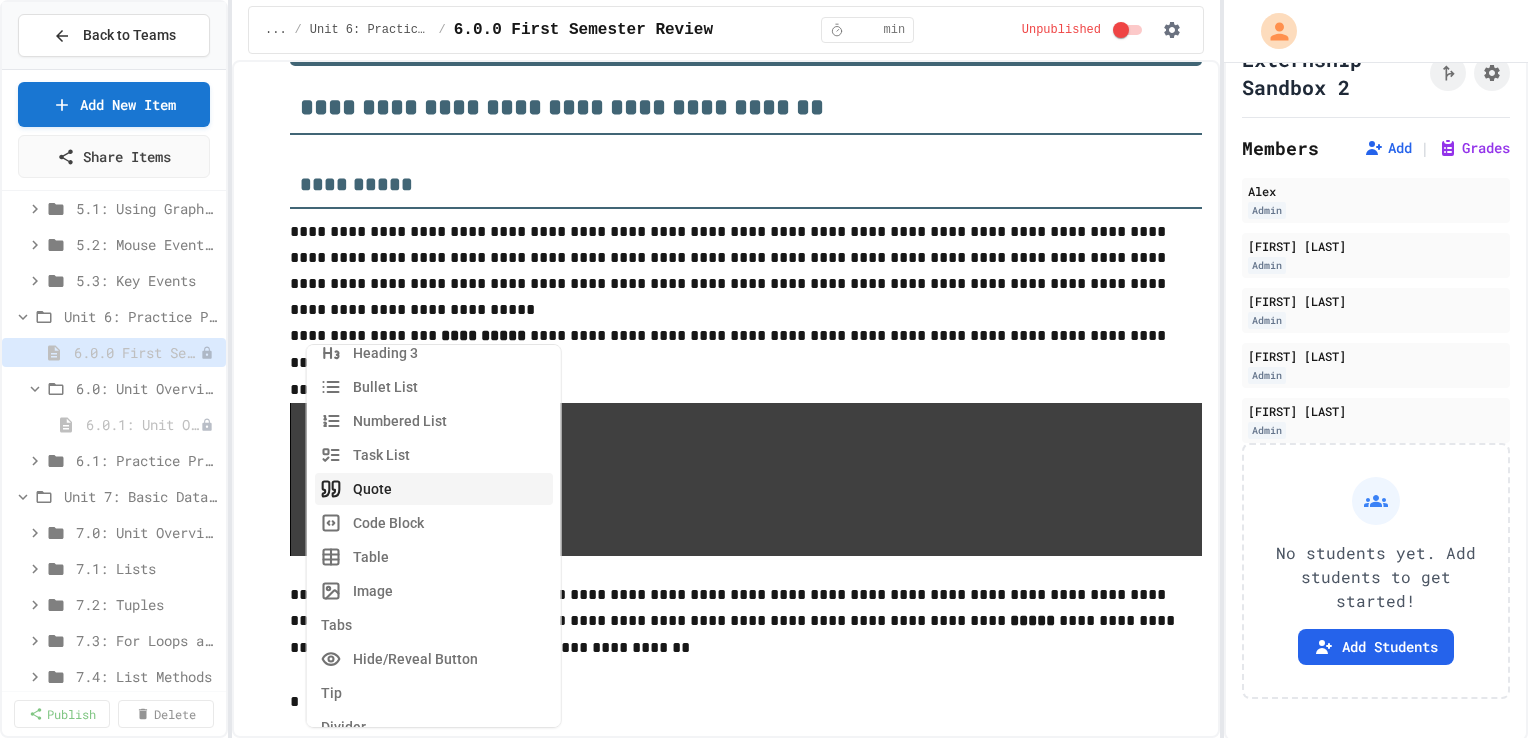 scroll, scrollTop: 0, scrollLeft: 0, axis: both 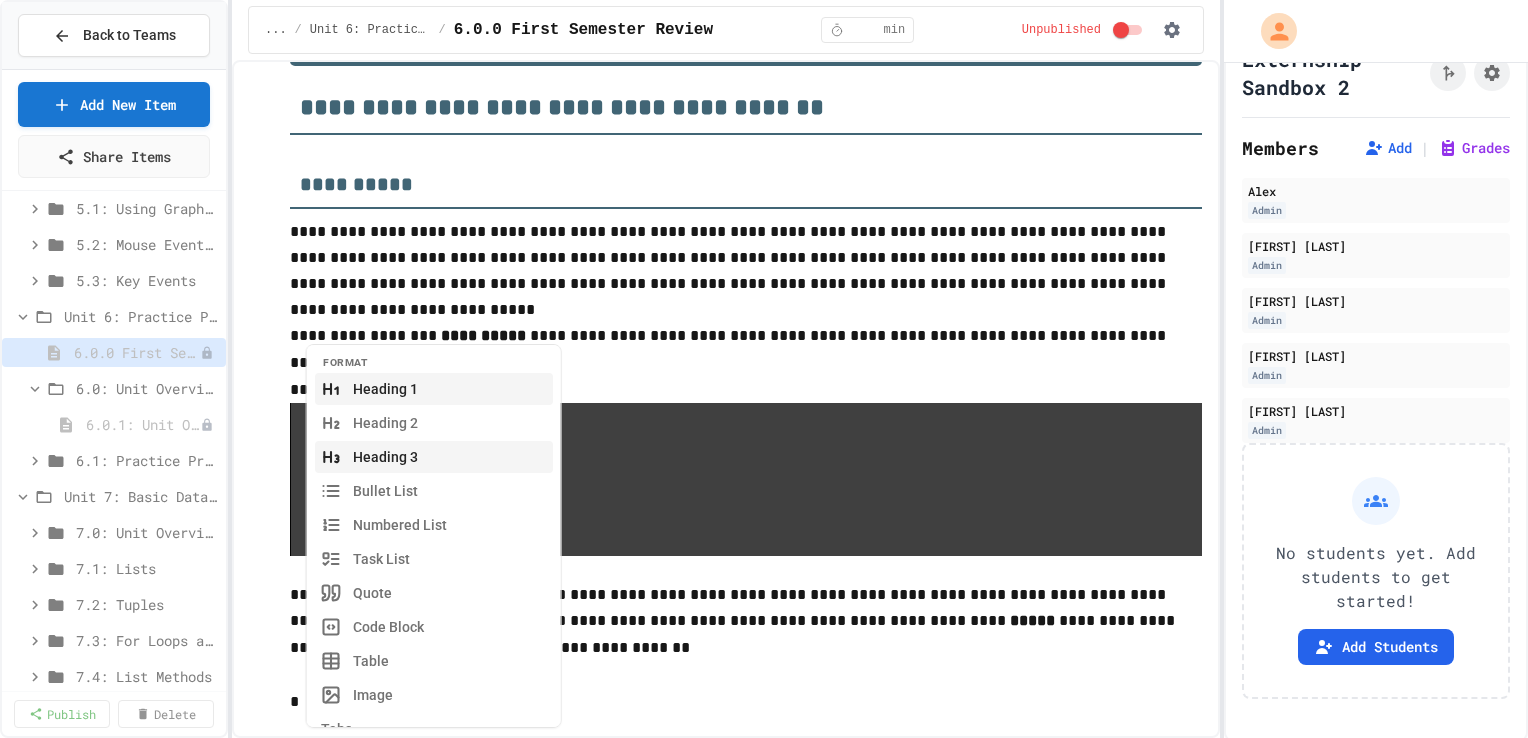 click on "Heading 3" at bounding box center [434, 457] 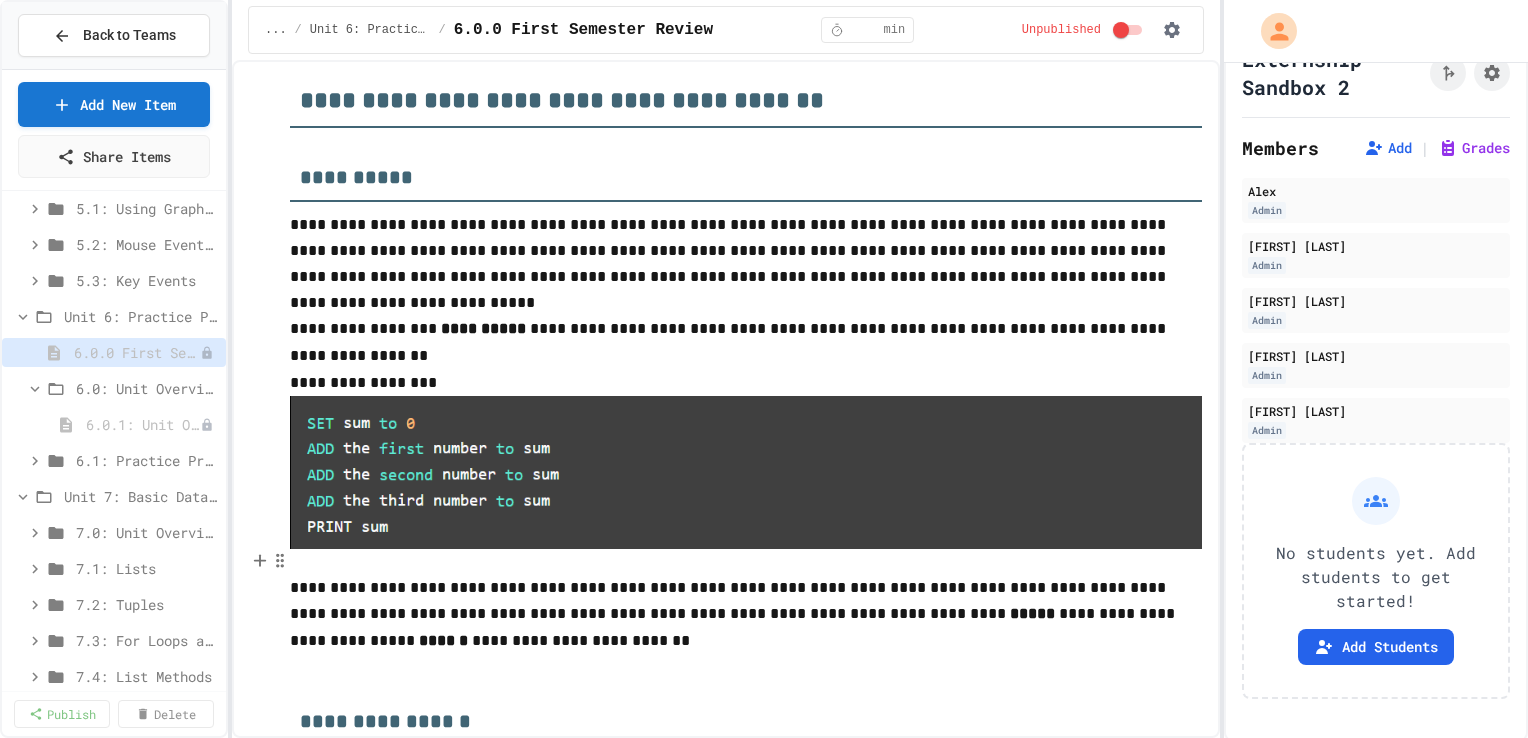 scroll, scrollTop: 172, scrollLeft: 0, axis: vertical 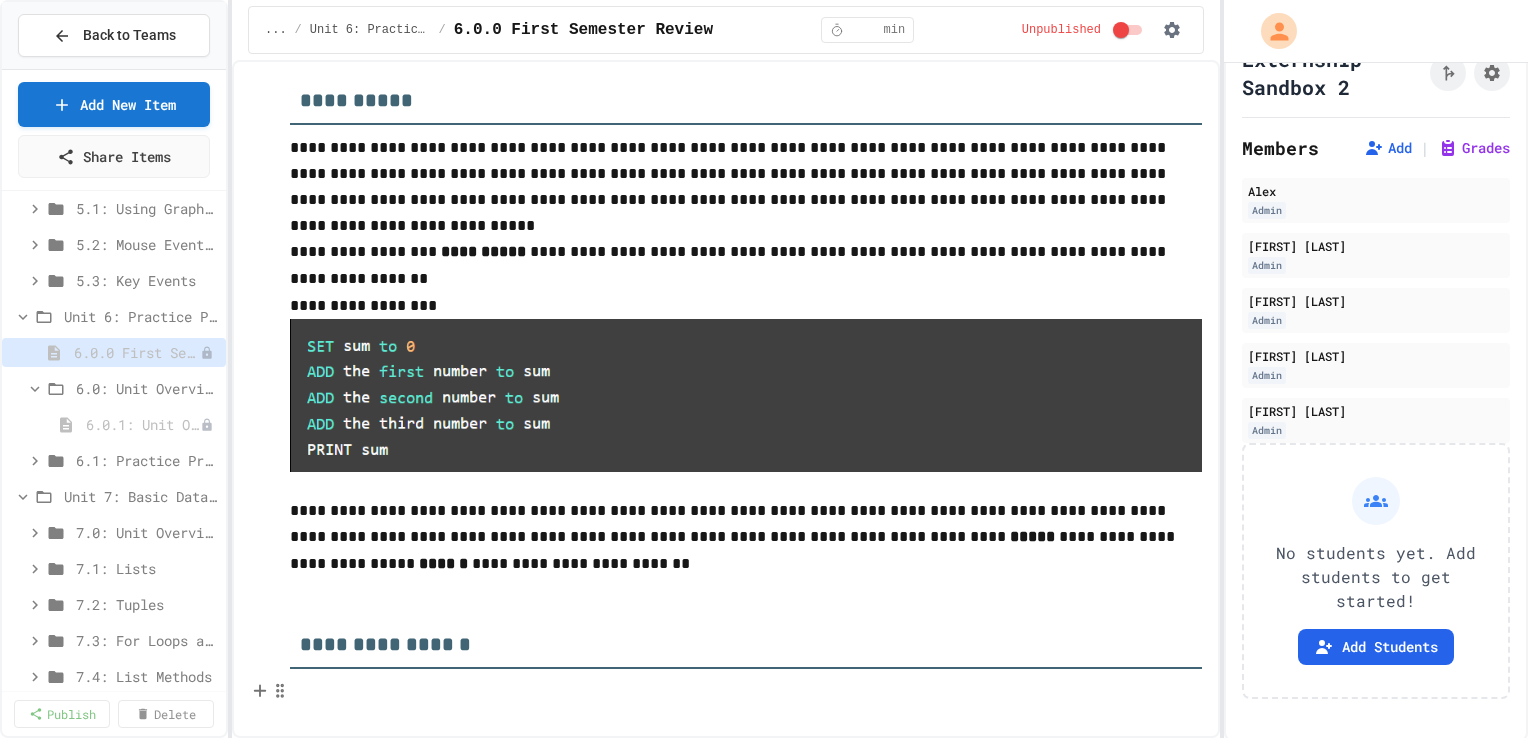 click at bounding box center [746, 692] 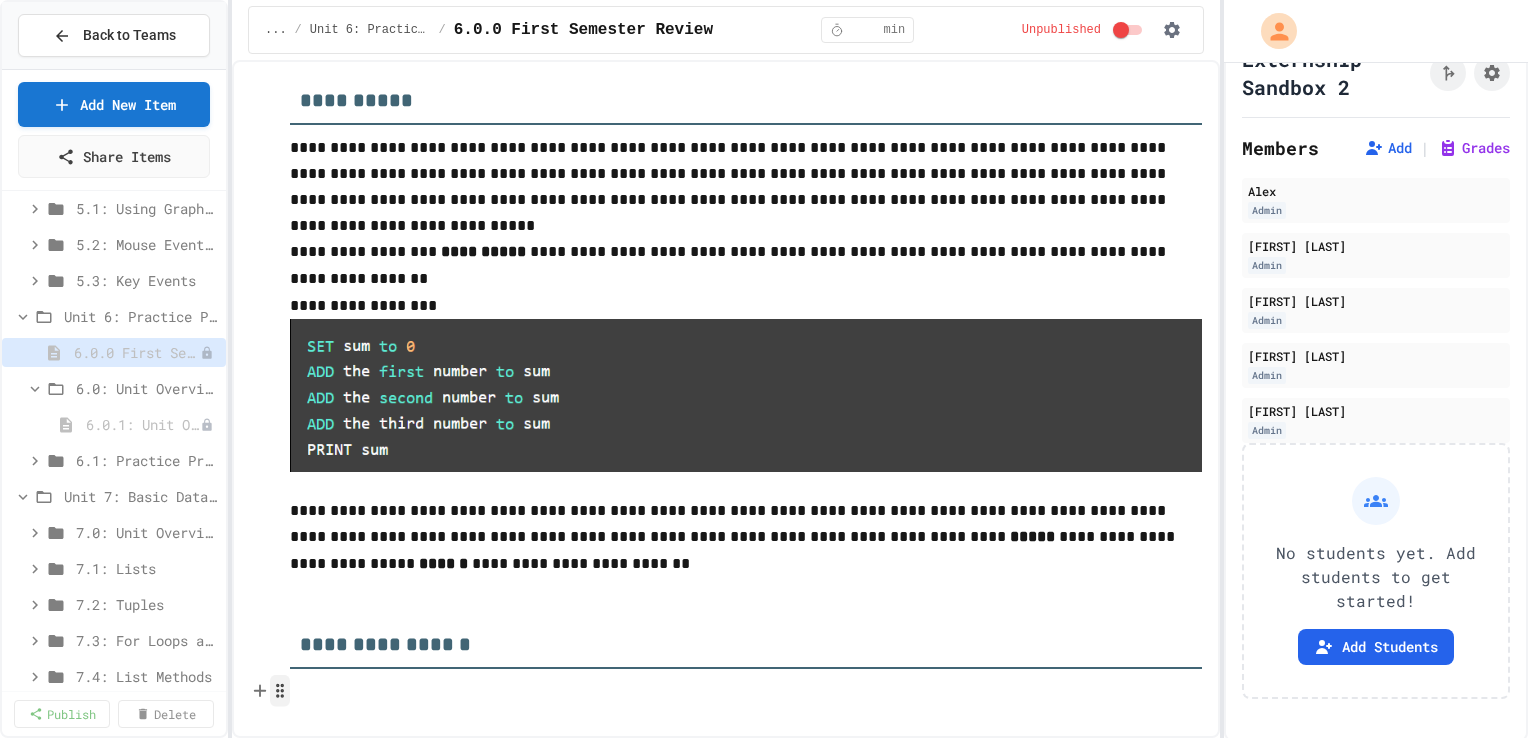 click 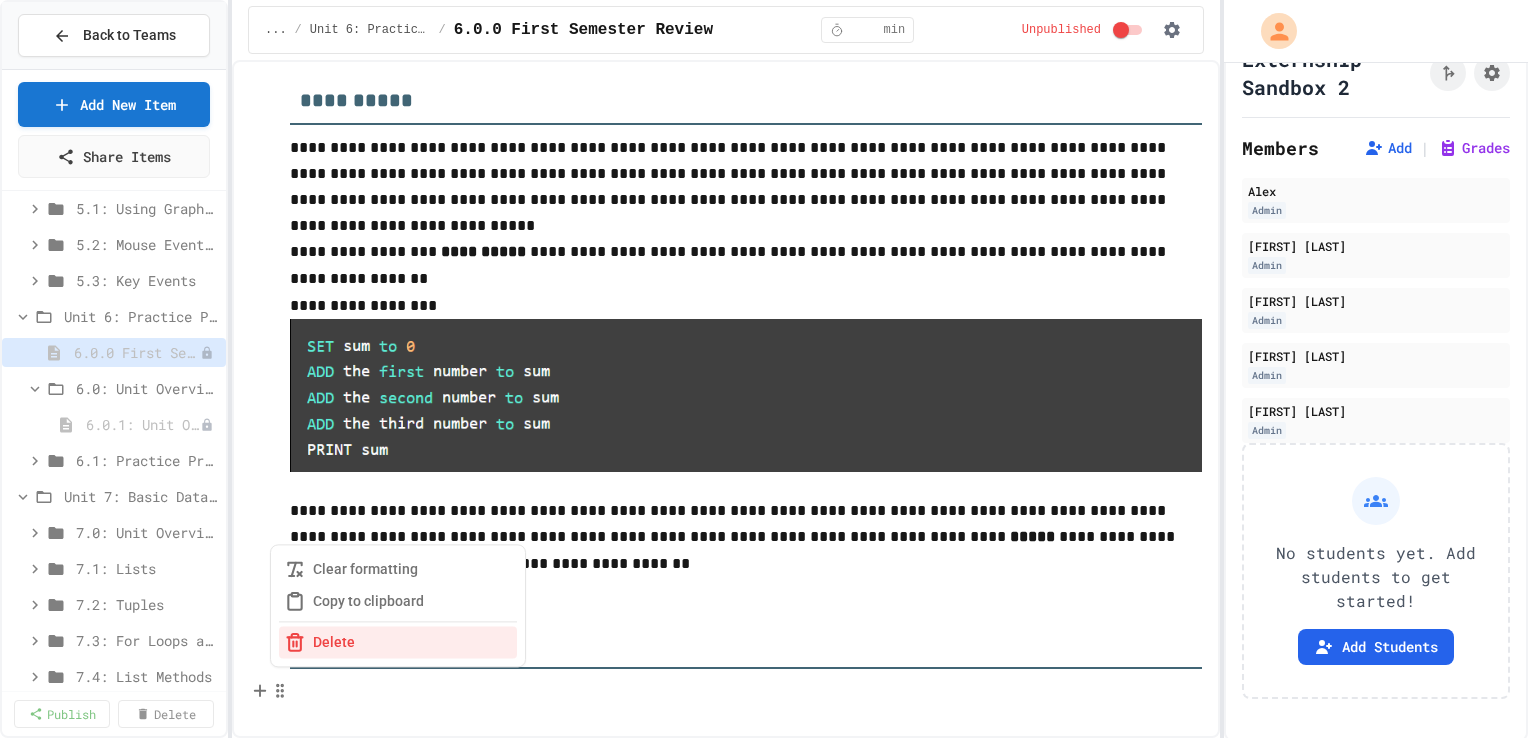 click at bounding box center [746, 692] 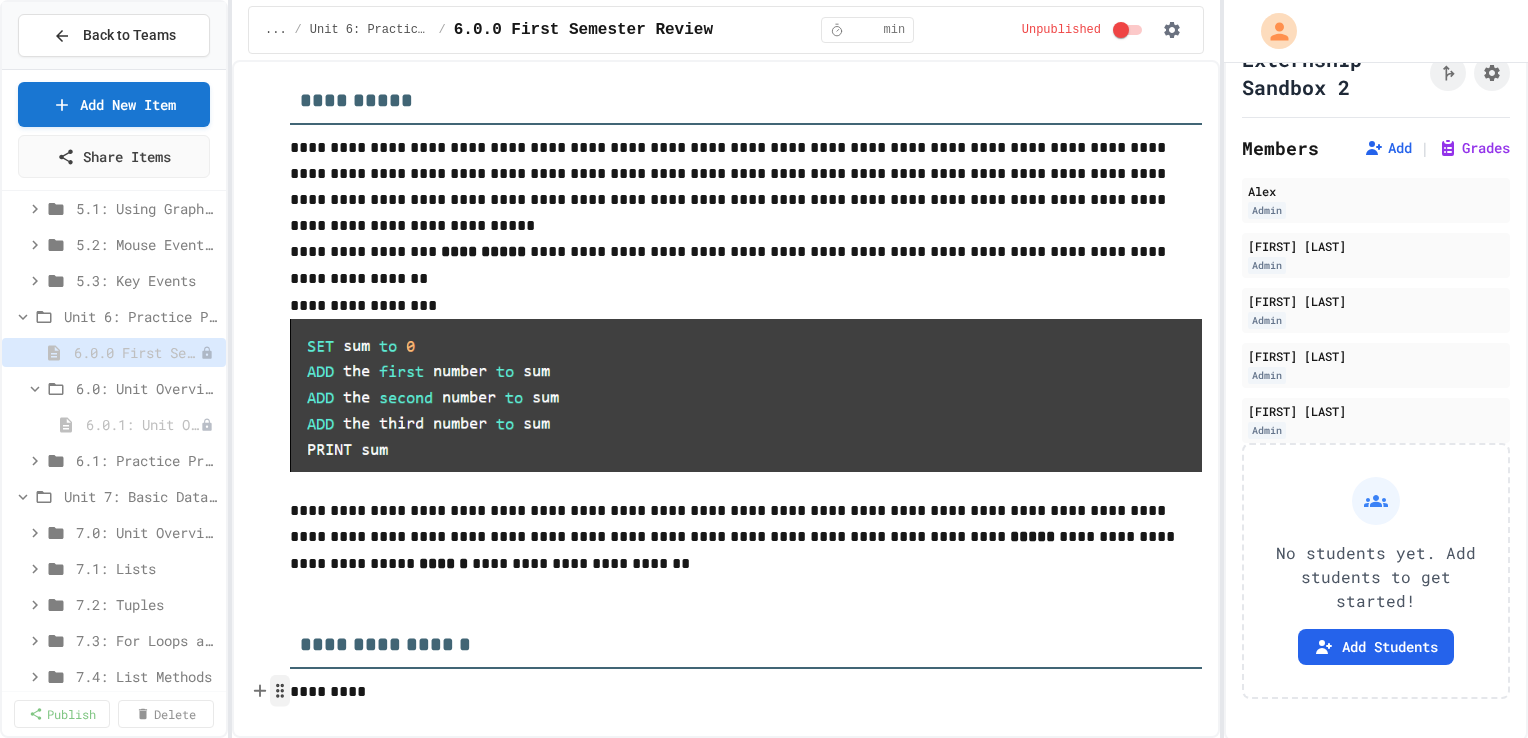 click 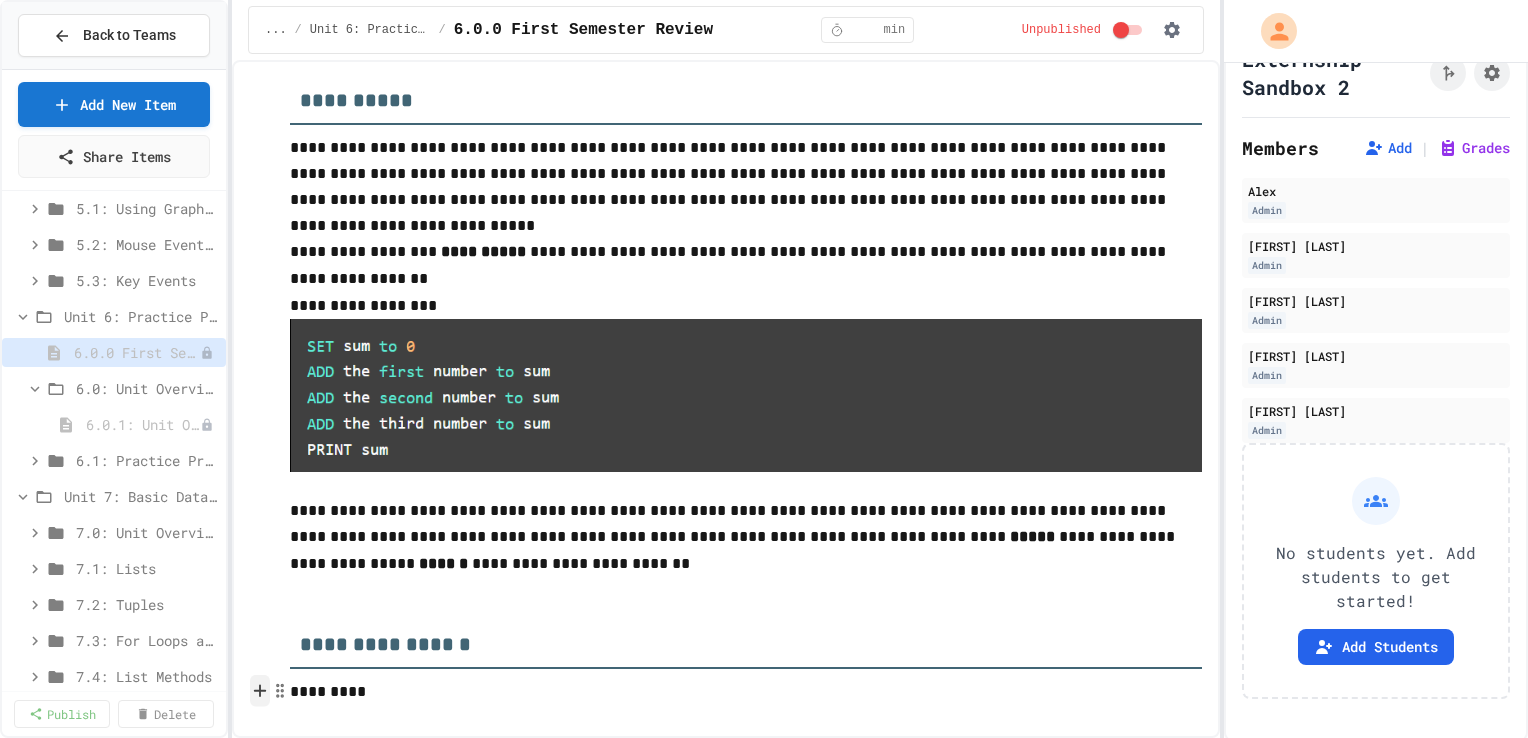 click 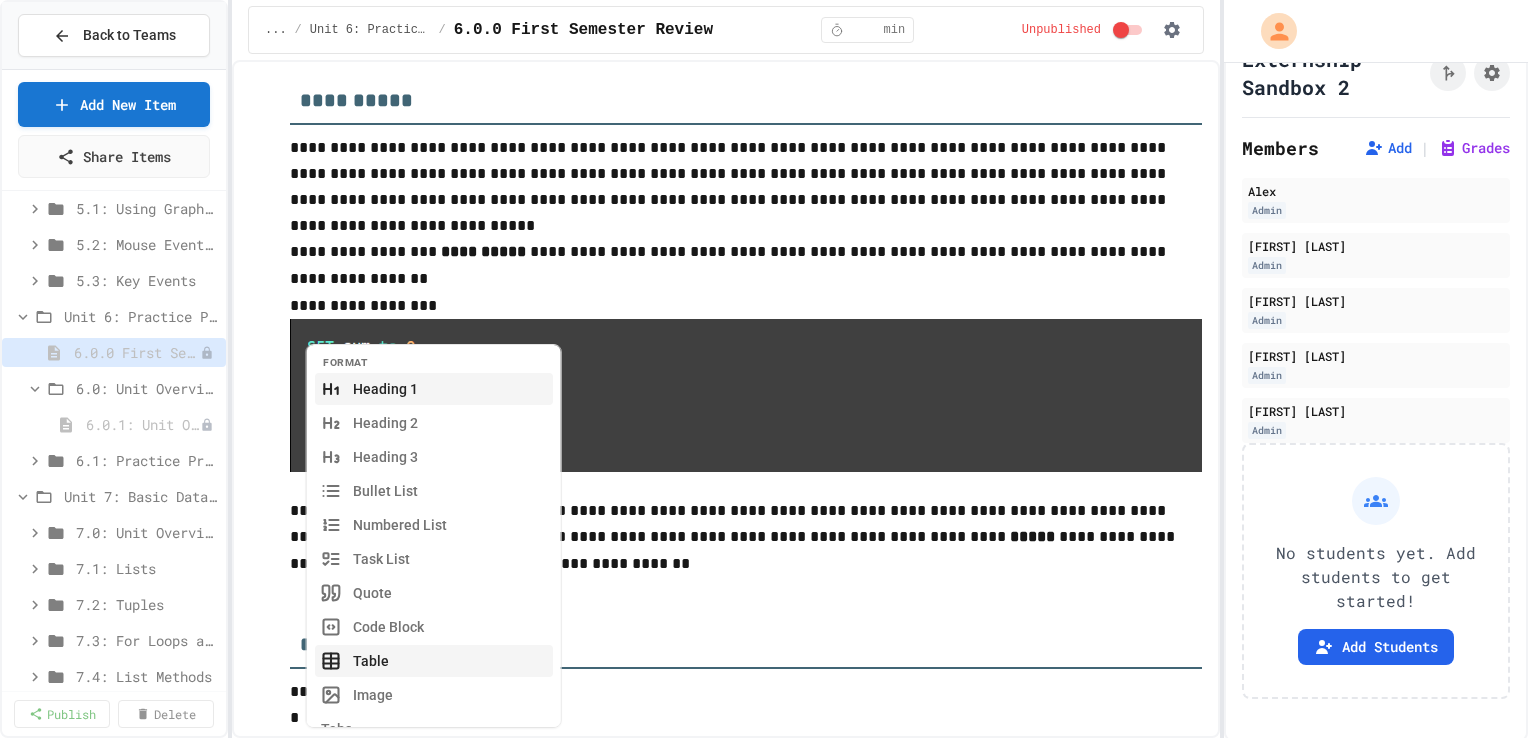 click on "Table" at bounding box center (434, 661) 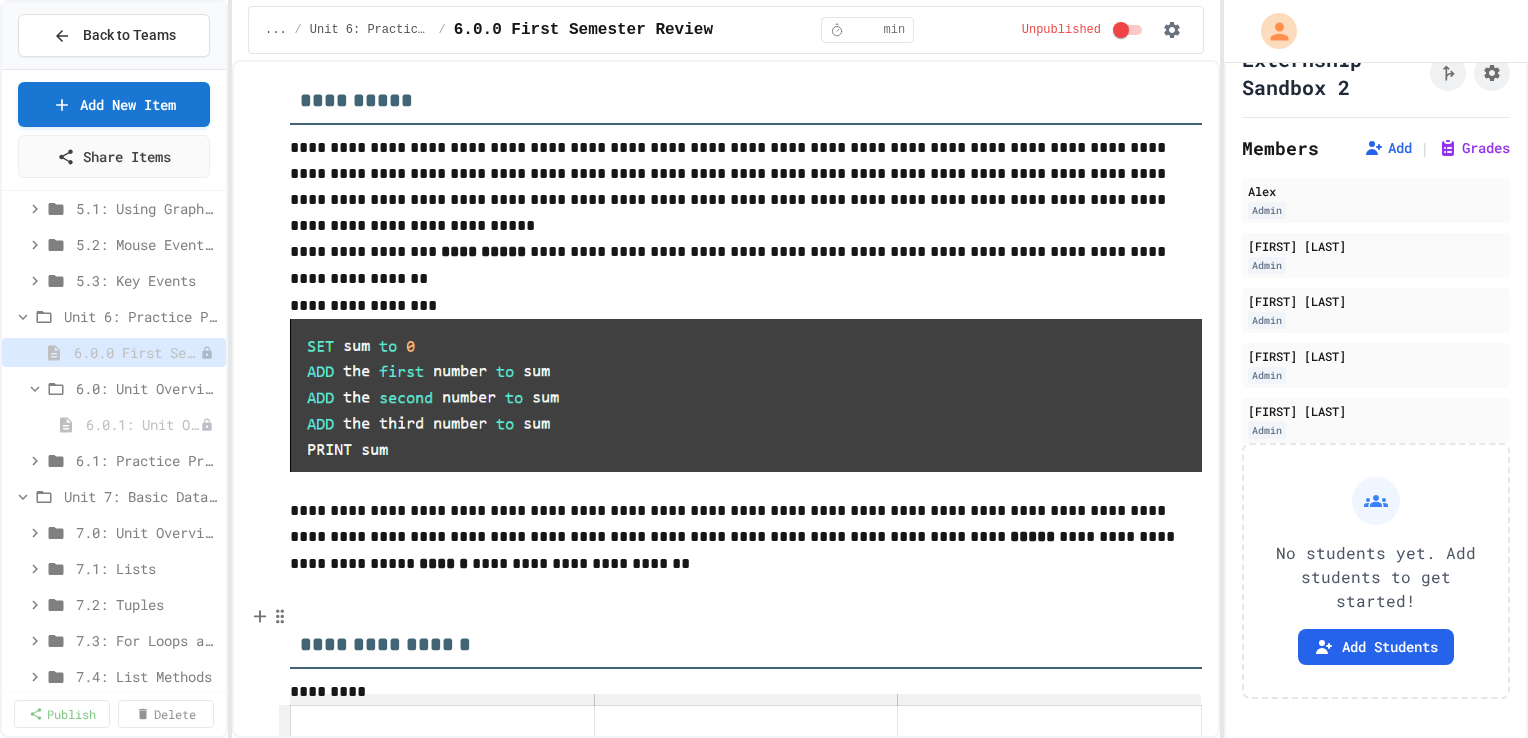 scroll, scrollTop: 328, scrollLeft: 0, axis: vertical 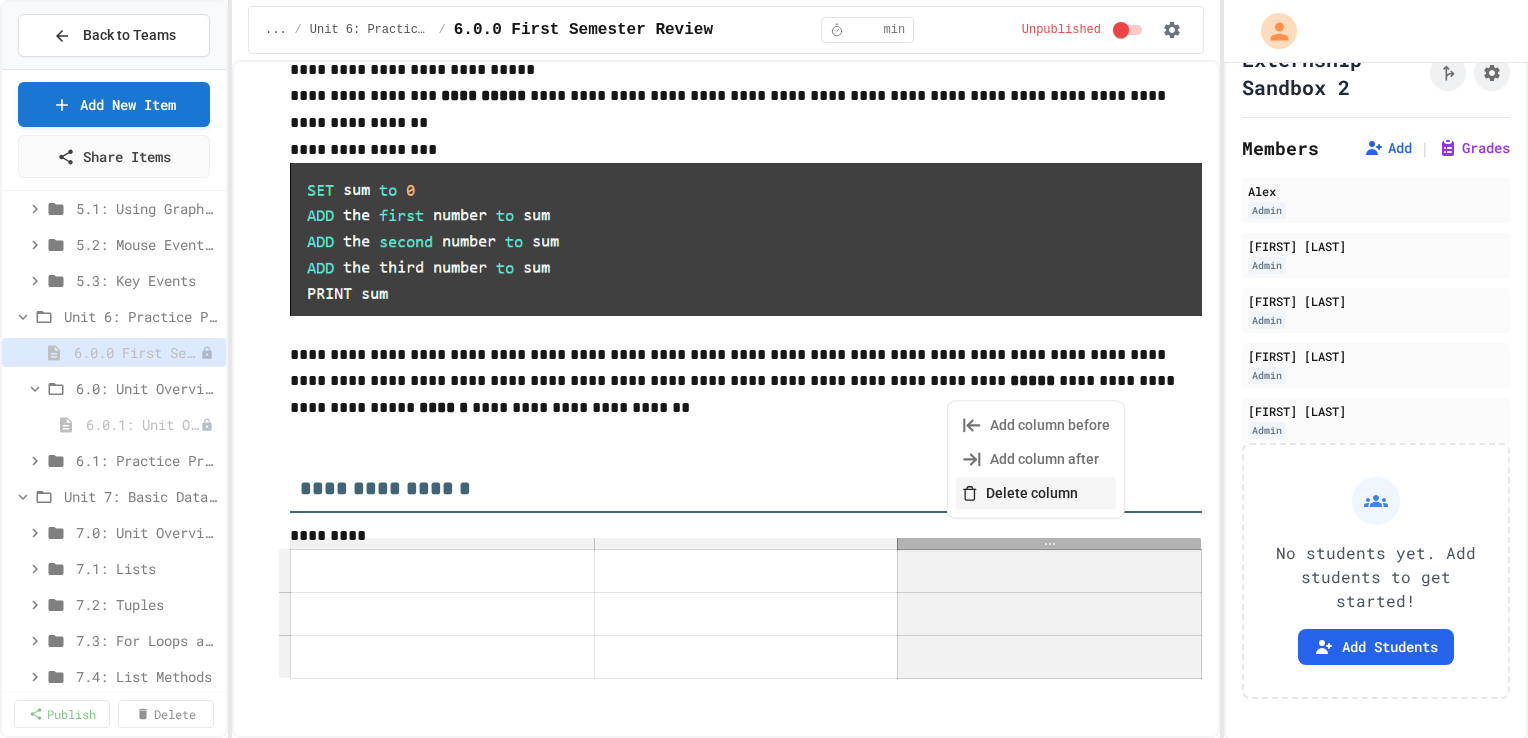 click on "Delete column" at bounding box center [1036, 493] 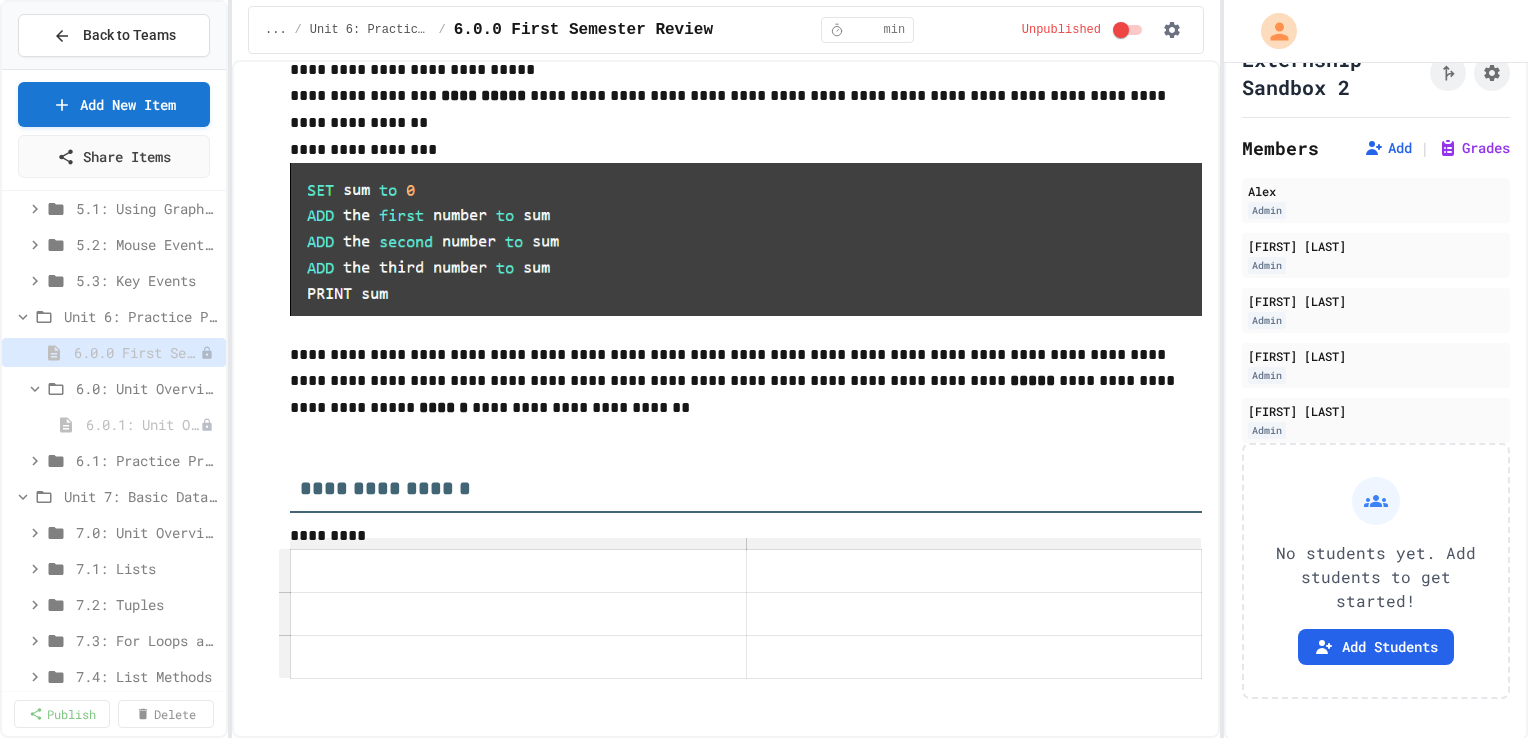 scroll, scrollTop: 324, scrollLeft: 0, axis: vertical 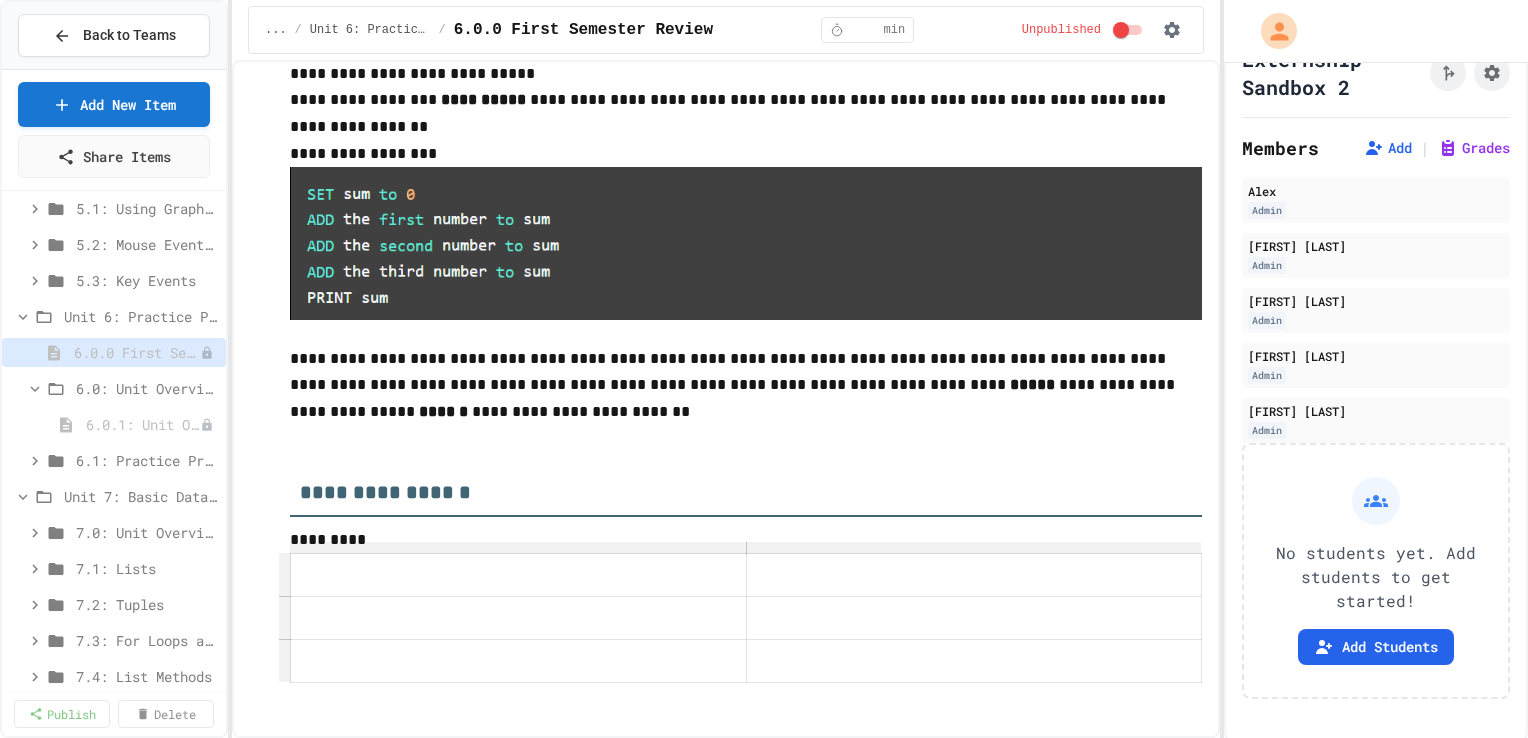 click at bounding box center (518, 575) 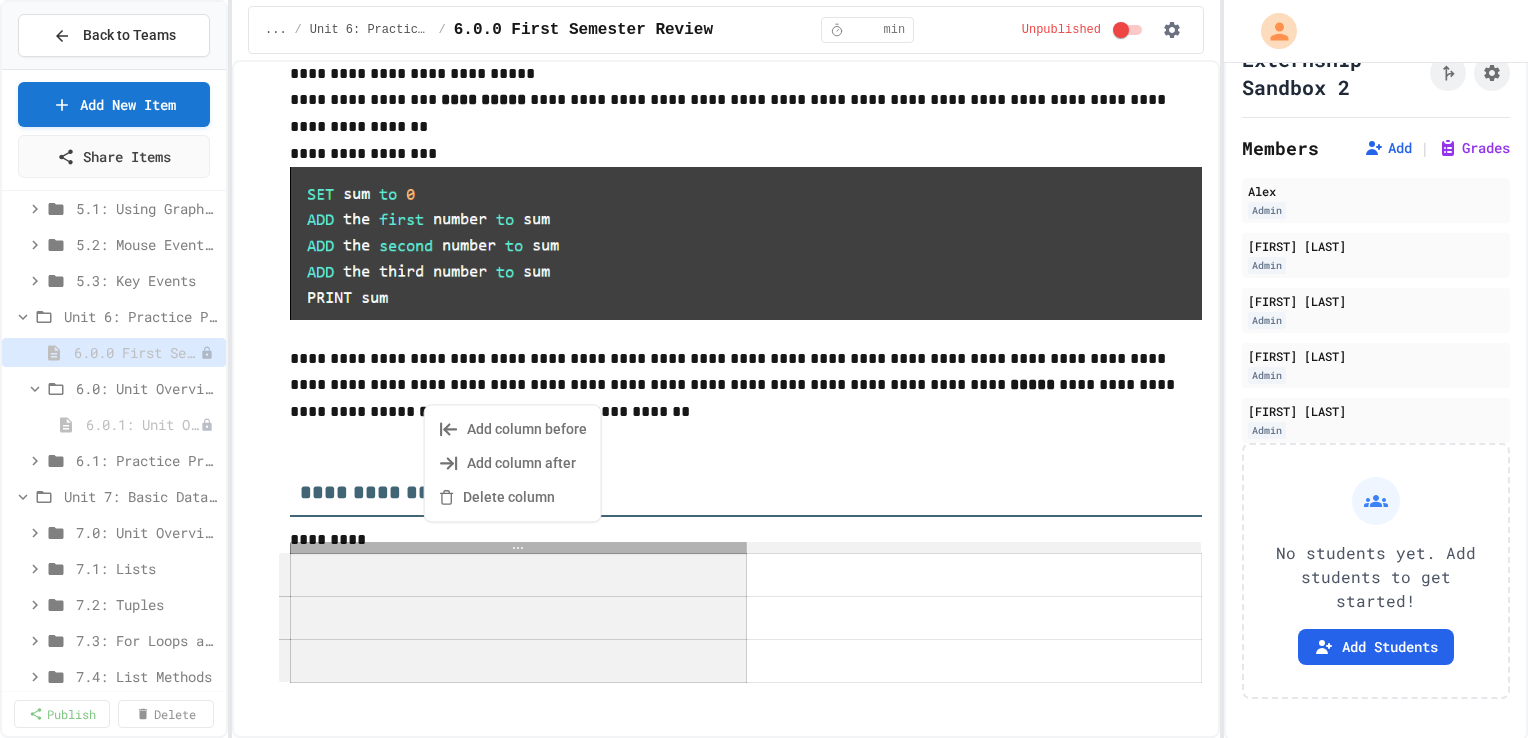 click at bounding box center [518, 575] 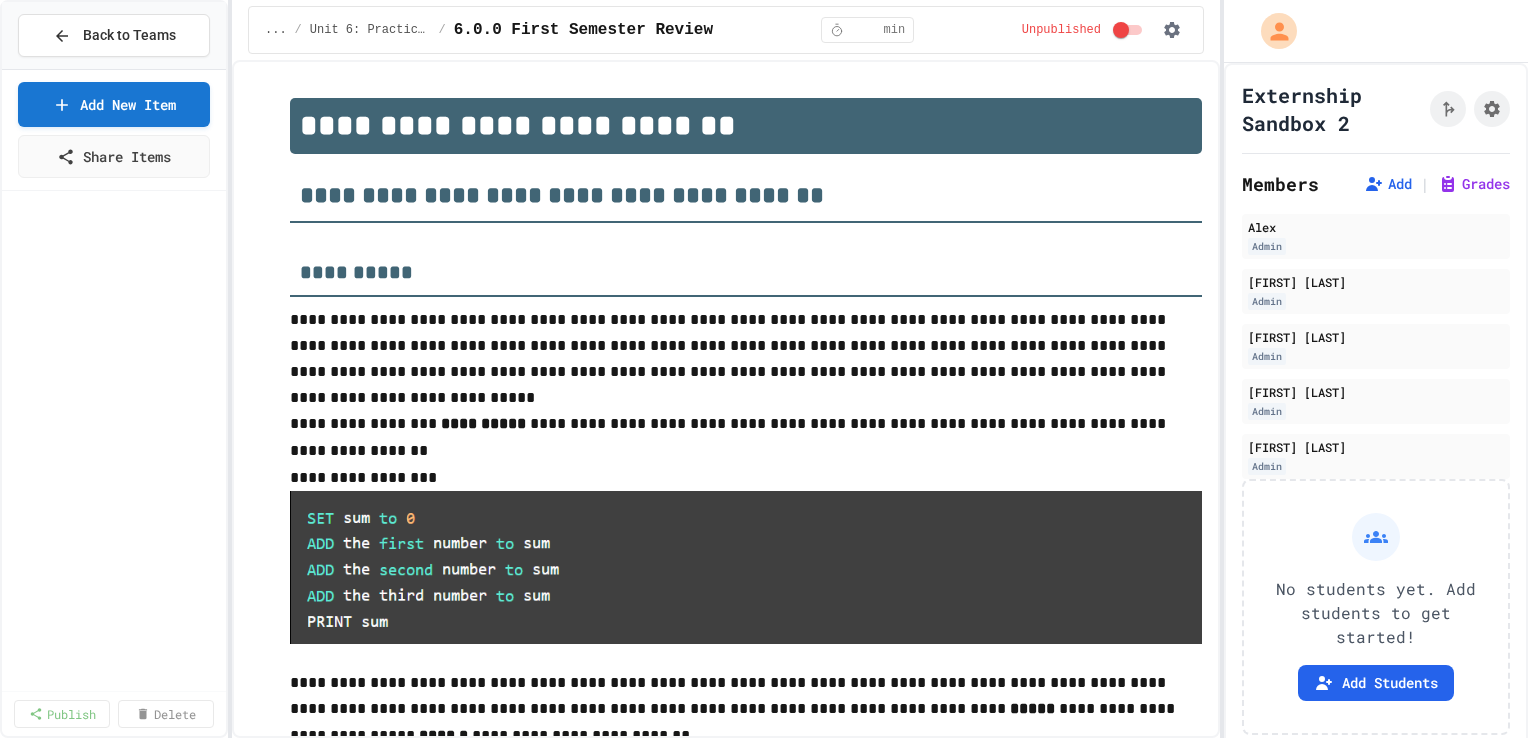scroll, scrollTop: 0, scrollLeft: 0, axis: both 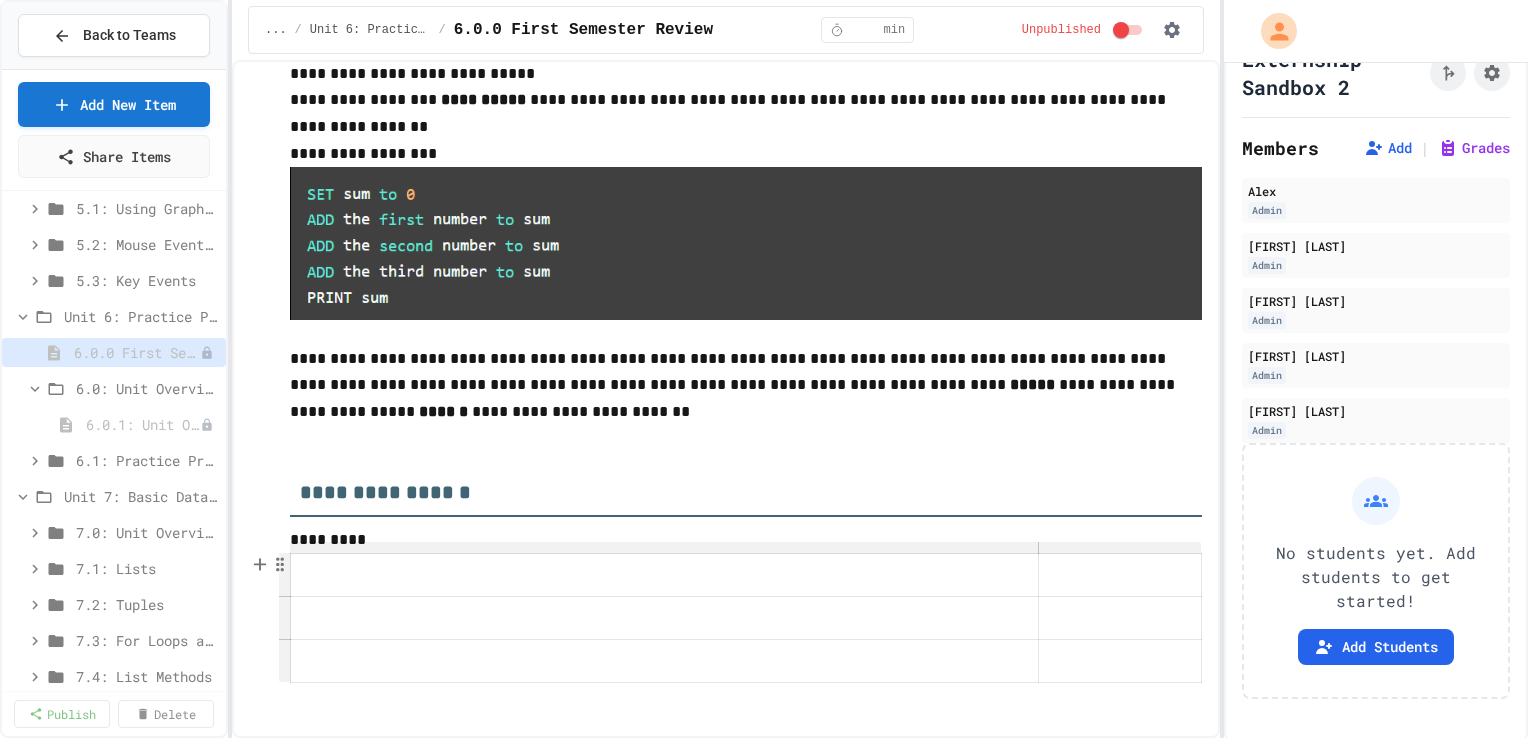 type 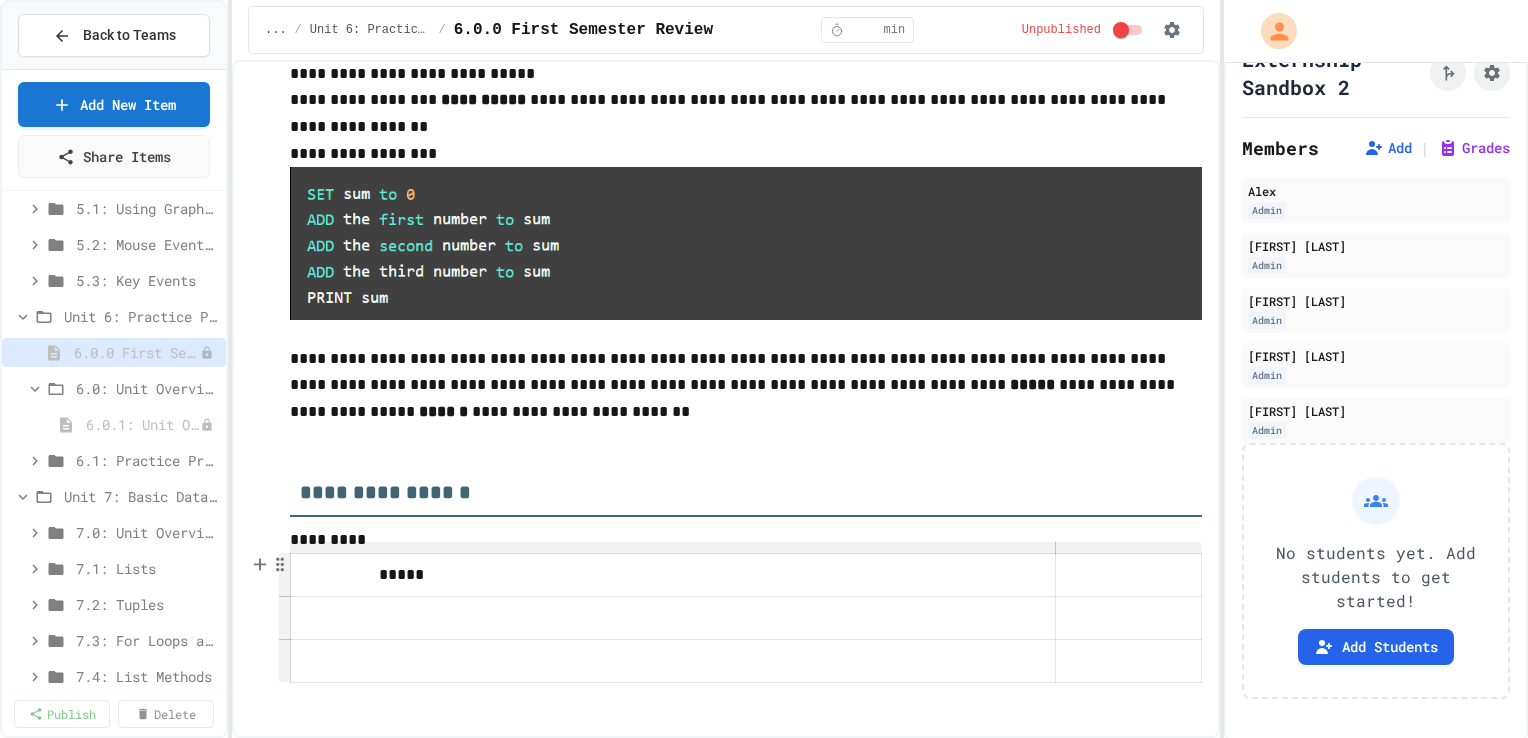 click on "*****" at bounding box center (553, 575) 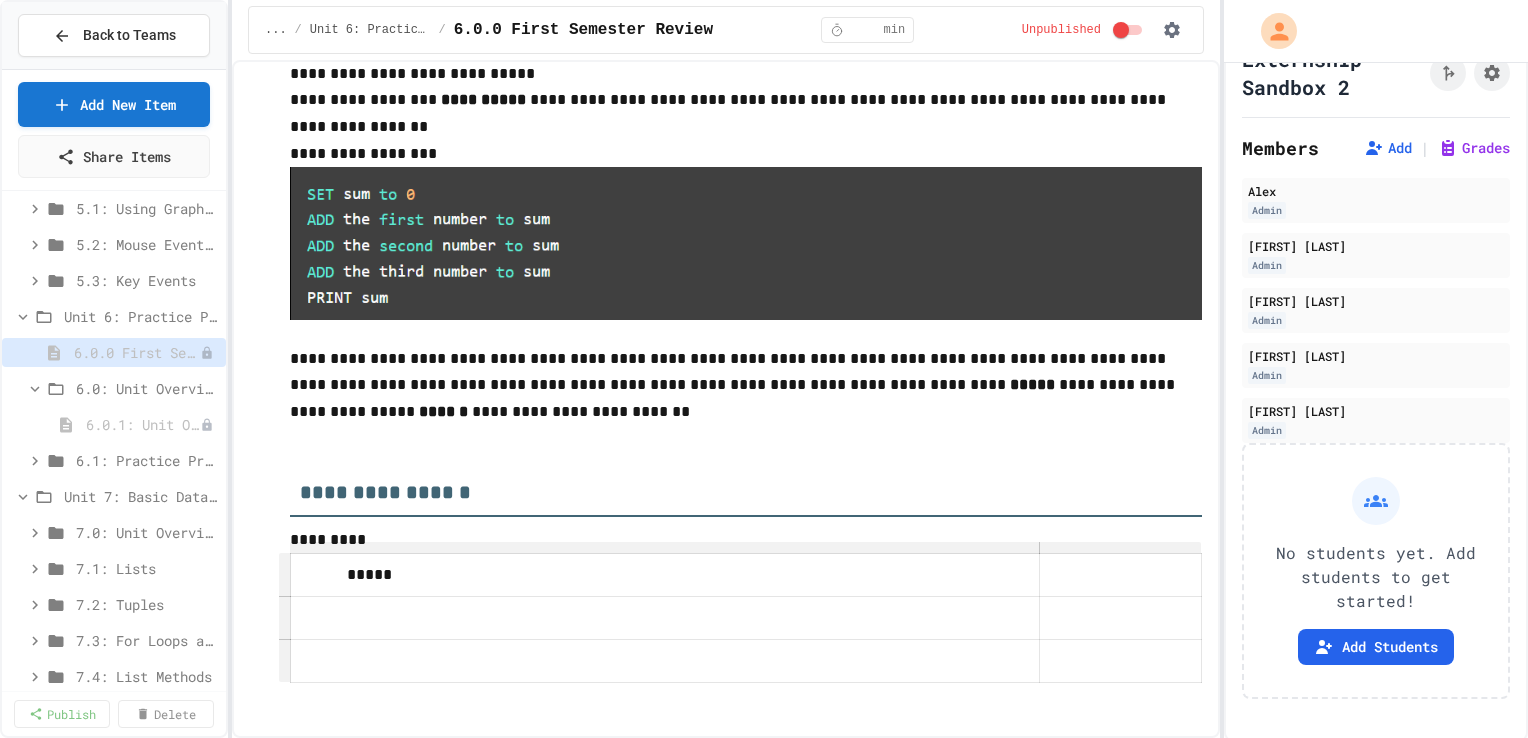 click on "*****" at bounding box center (522, 575) 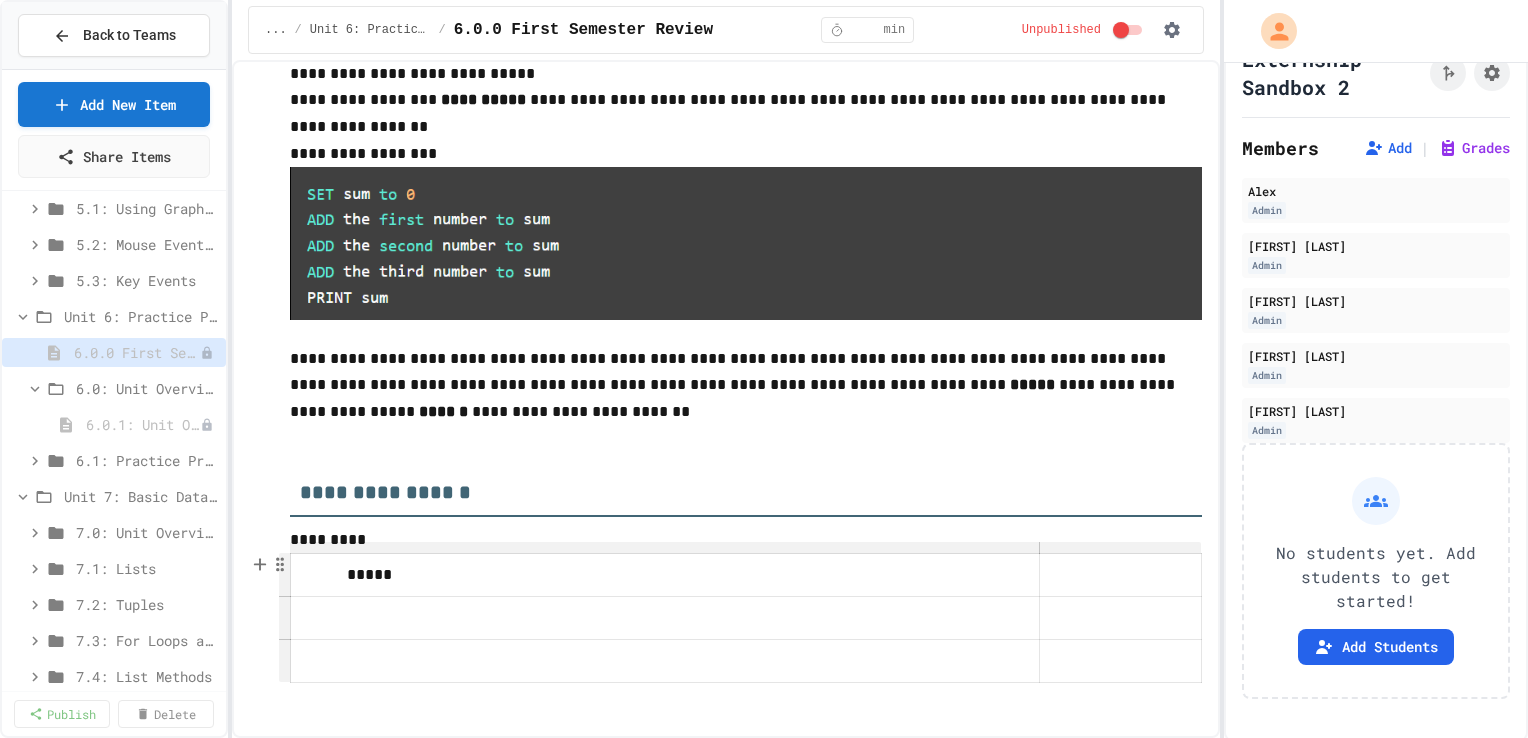 click on "*****" at bounding box center (522, 575) 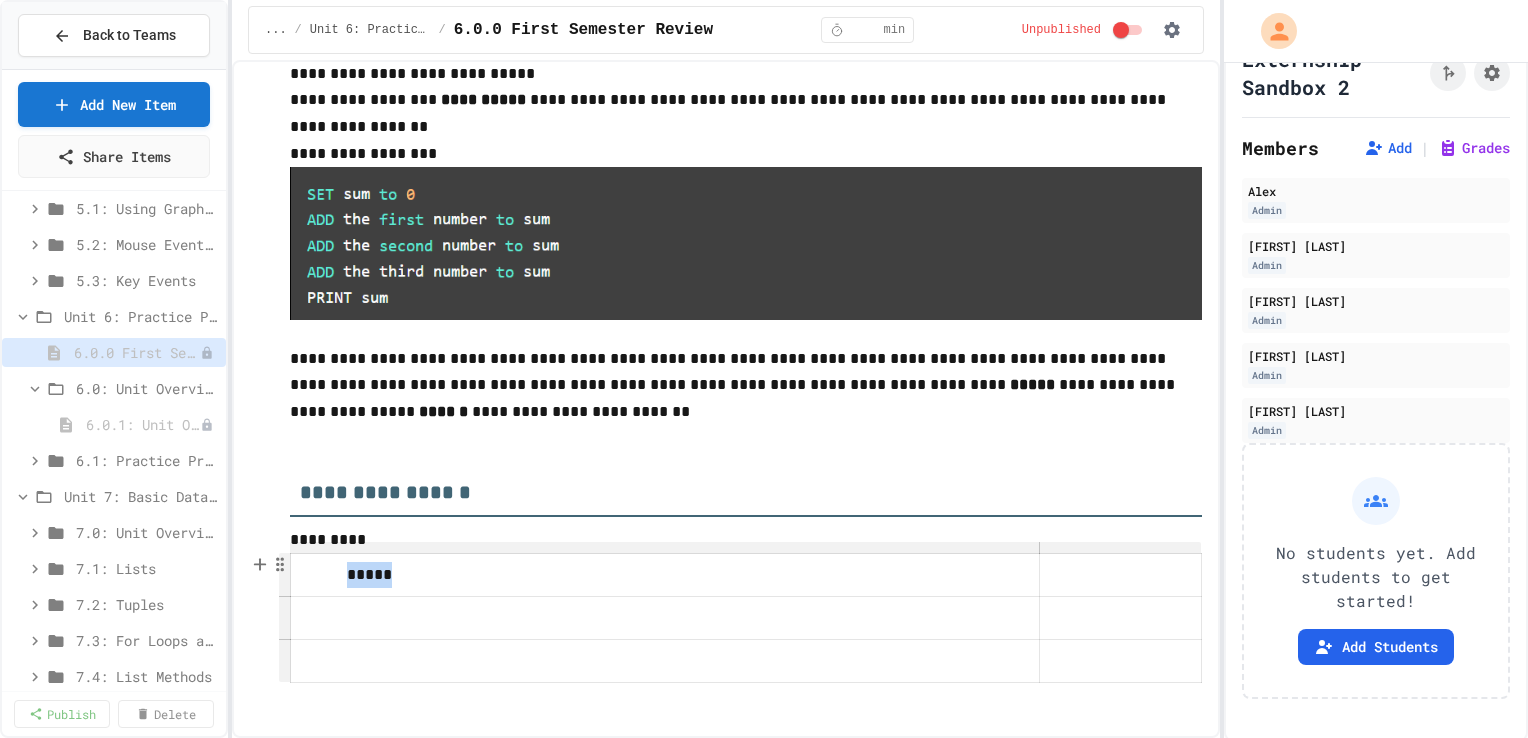 click on "*****" at bounding box center (522, 575) 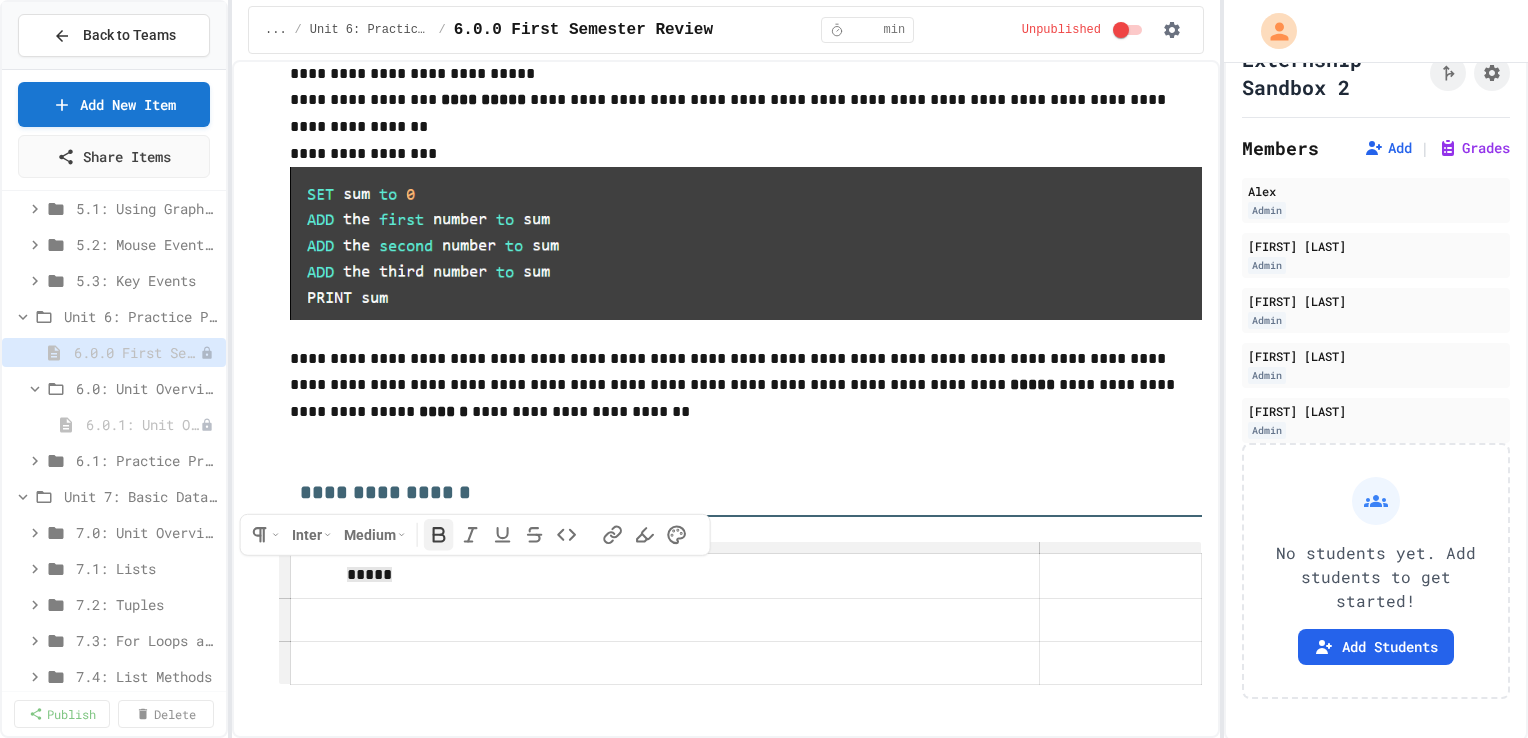 click 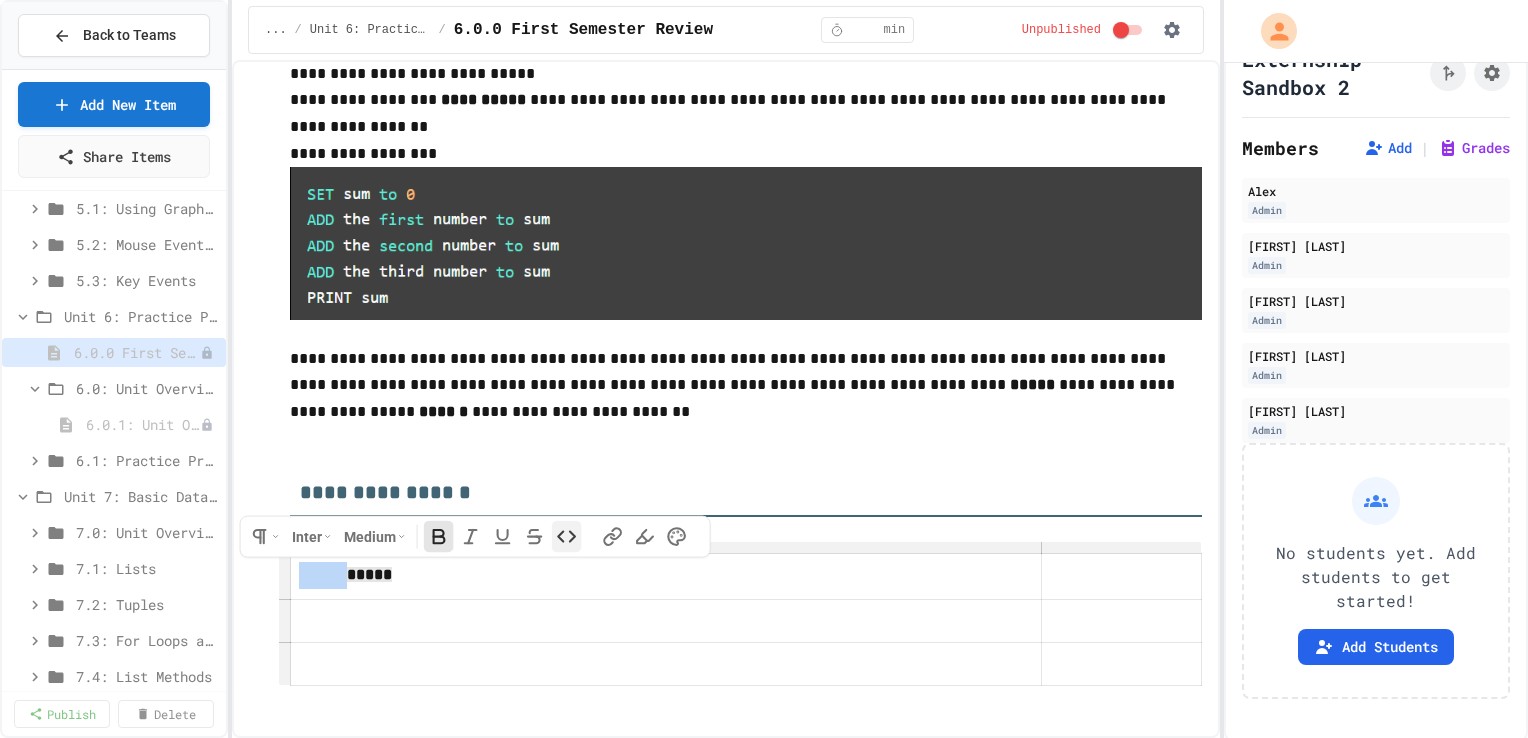 click 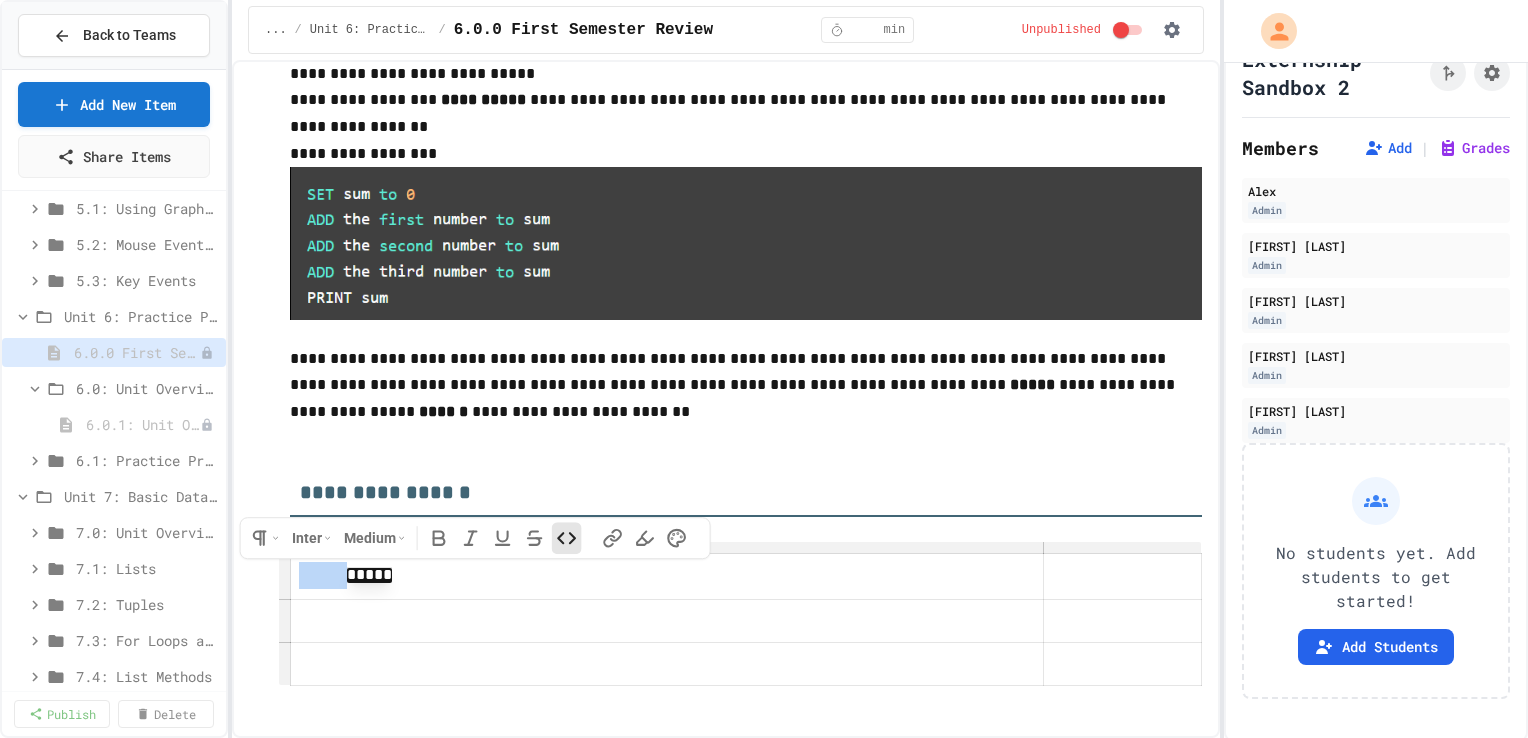 click 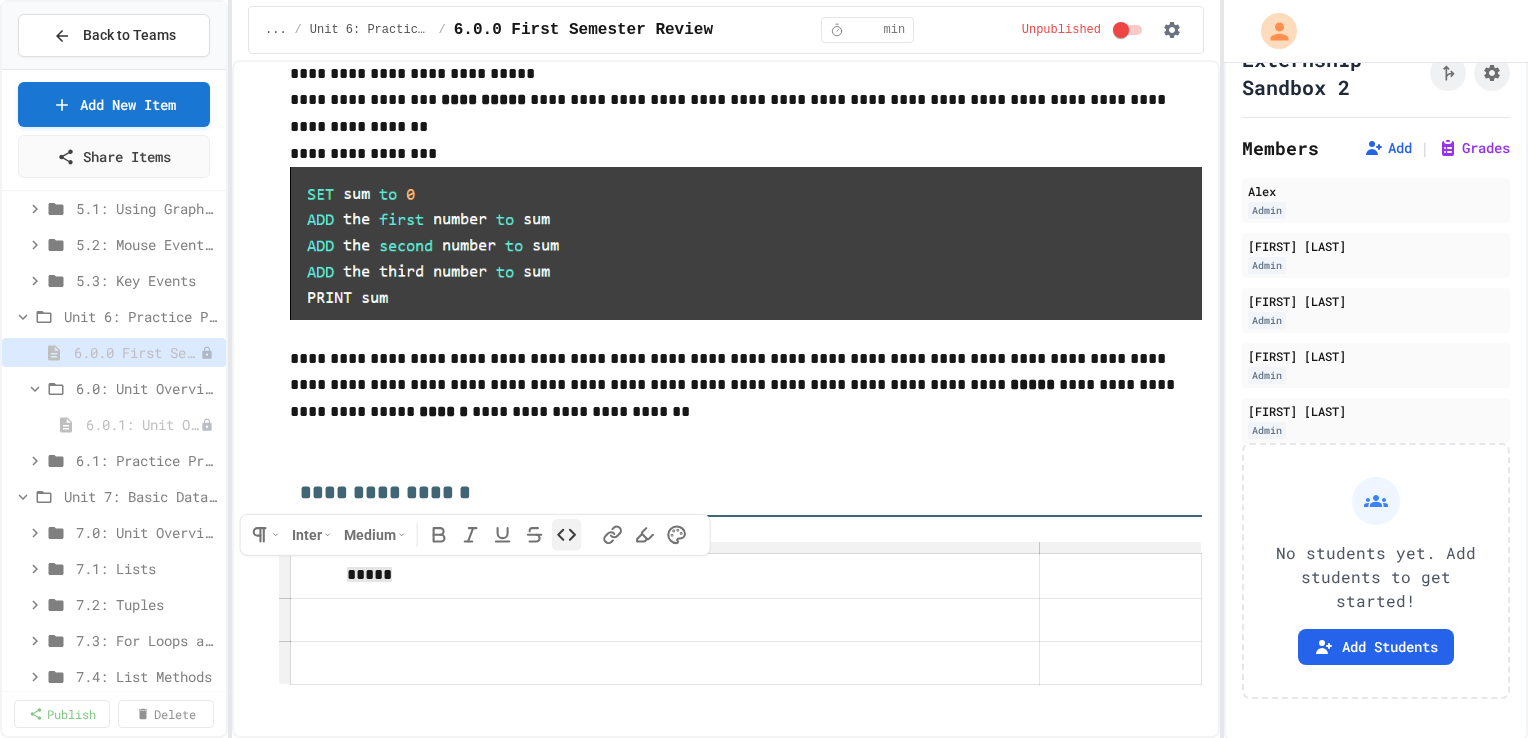 click 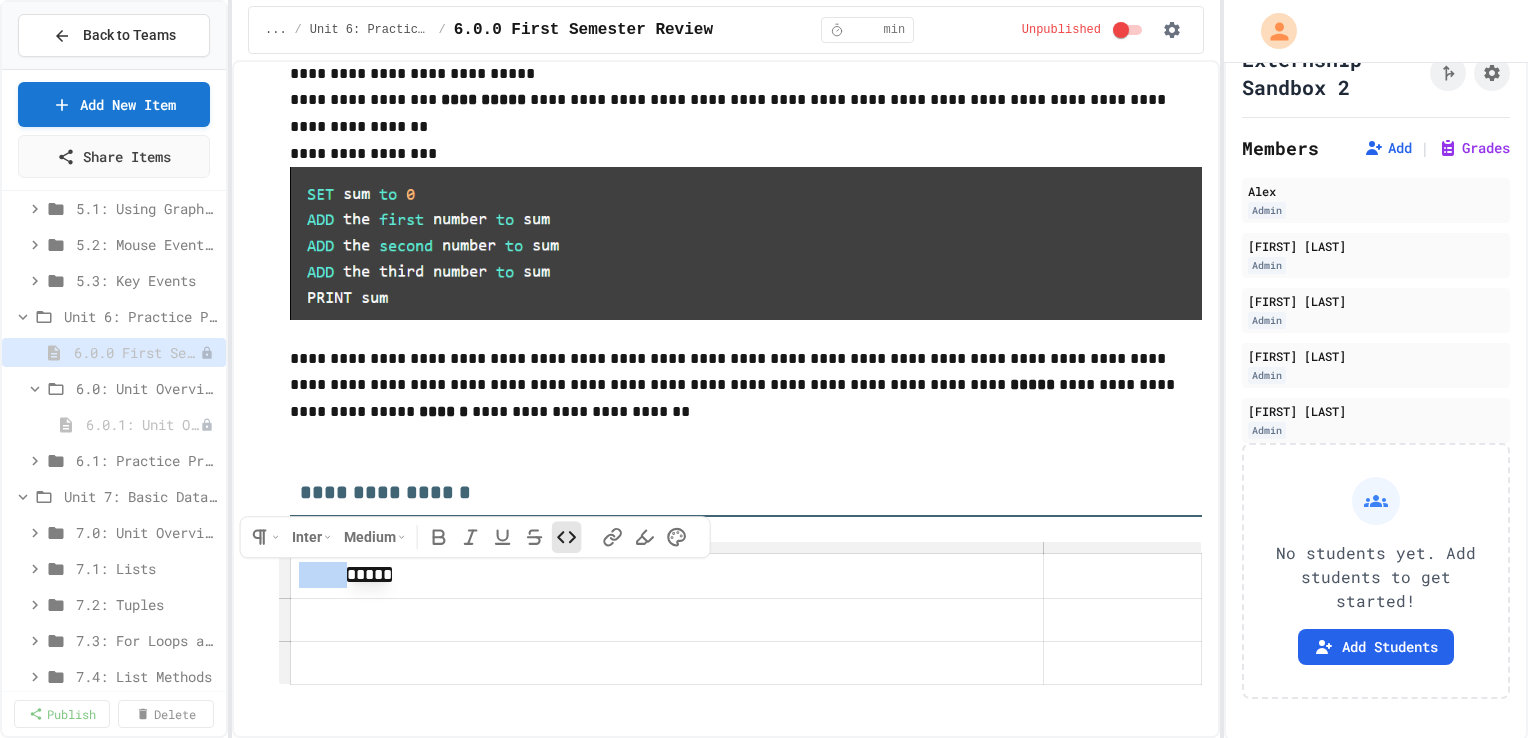 click 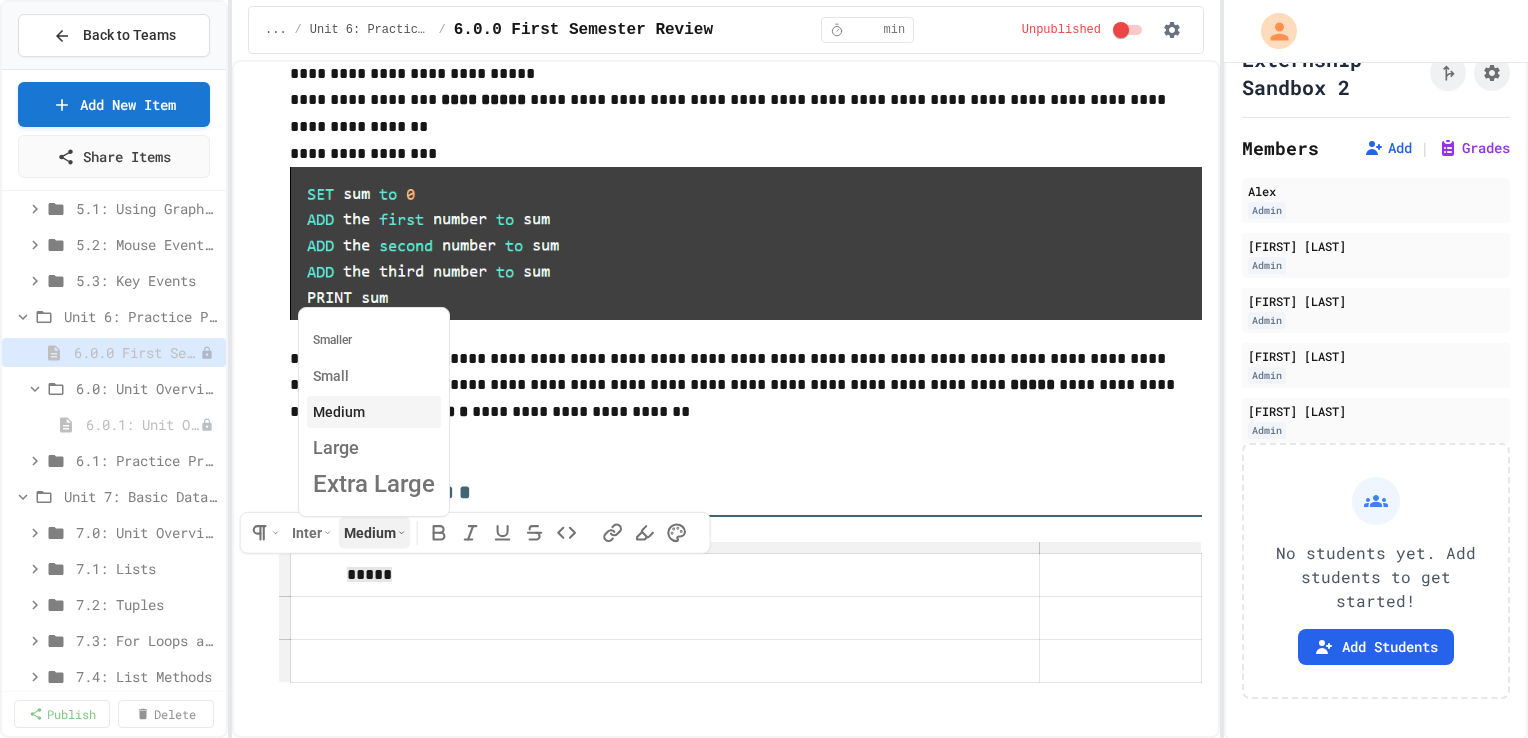 click on "**********" at bounding box center (764, 369) 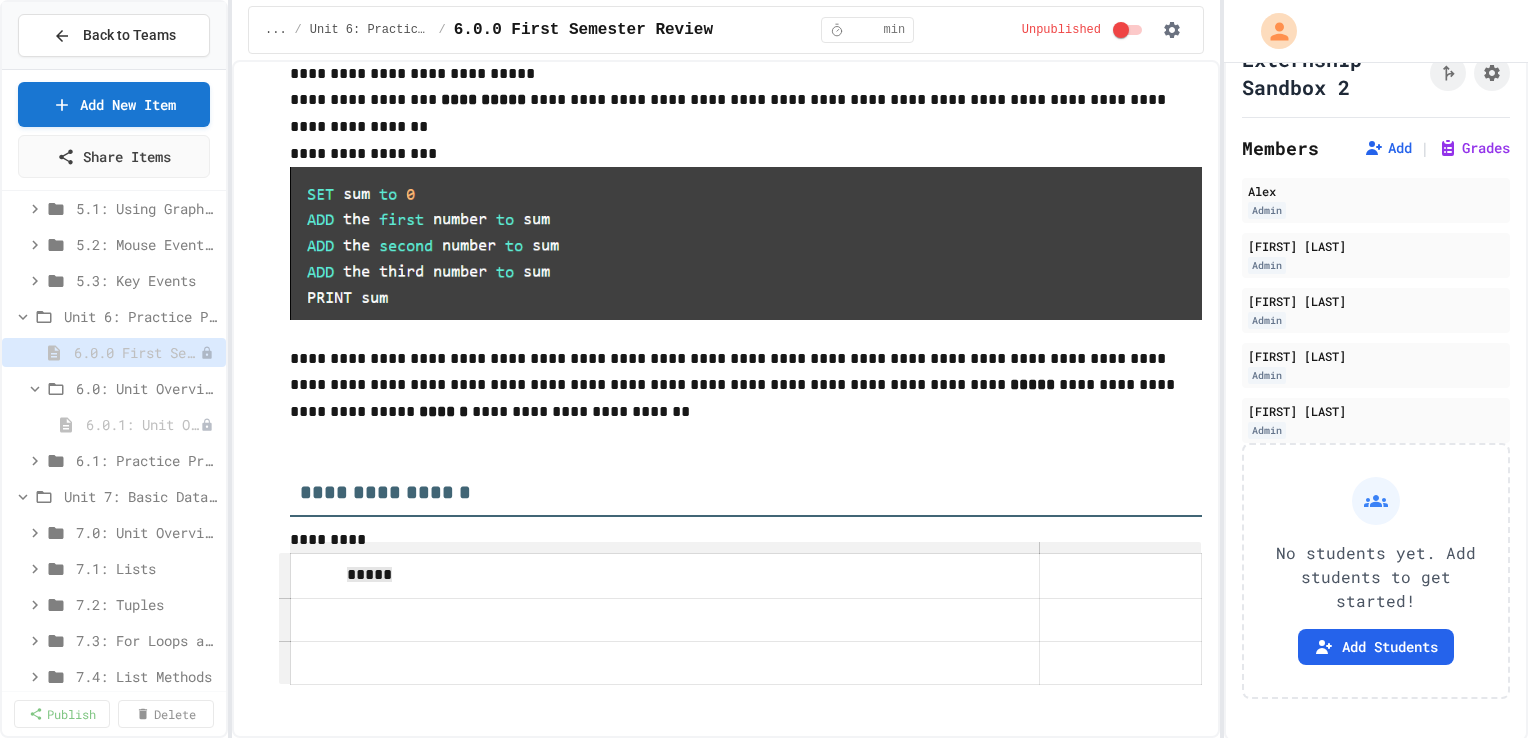 click on "**********" at bounding box center [764, 369] 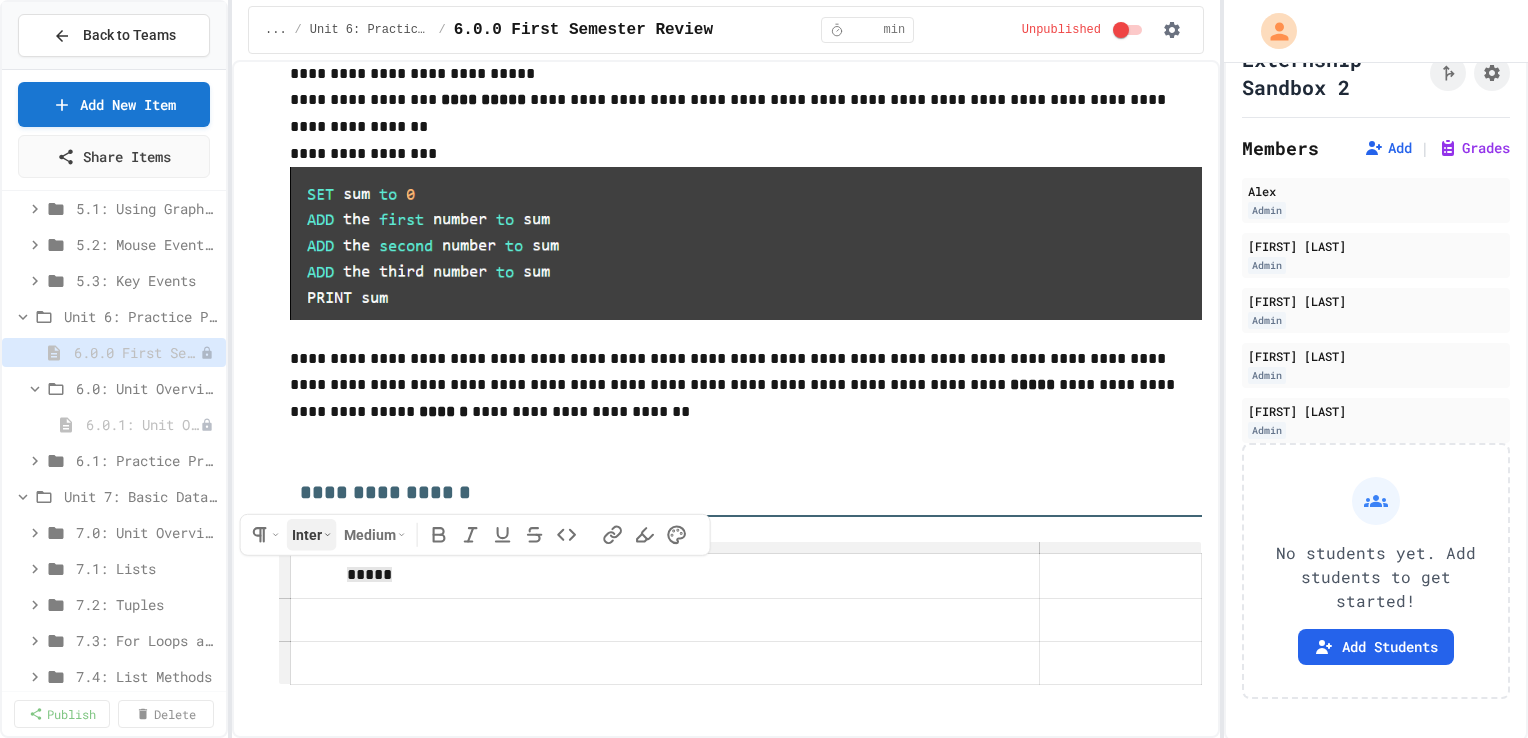 click on "**********" at bounding box center [764, 369] 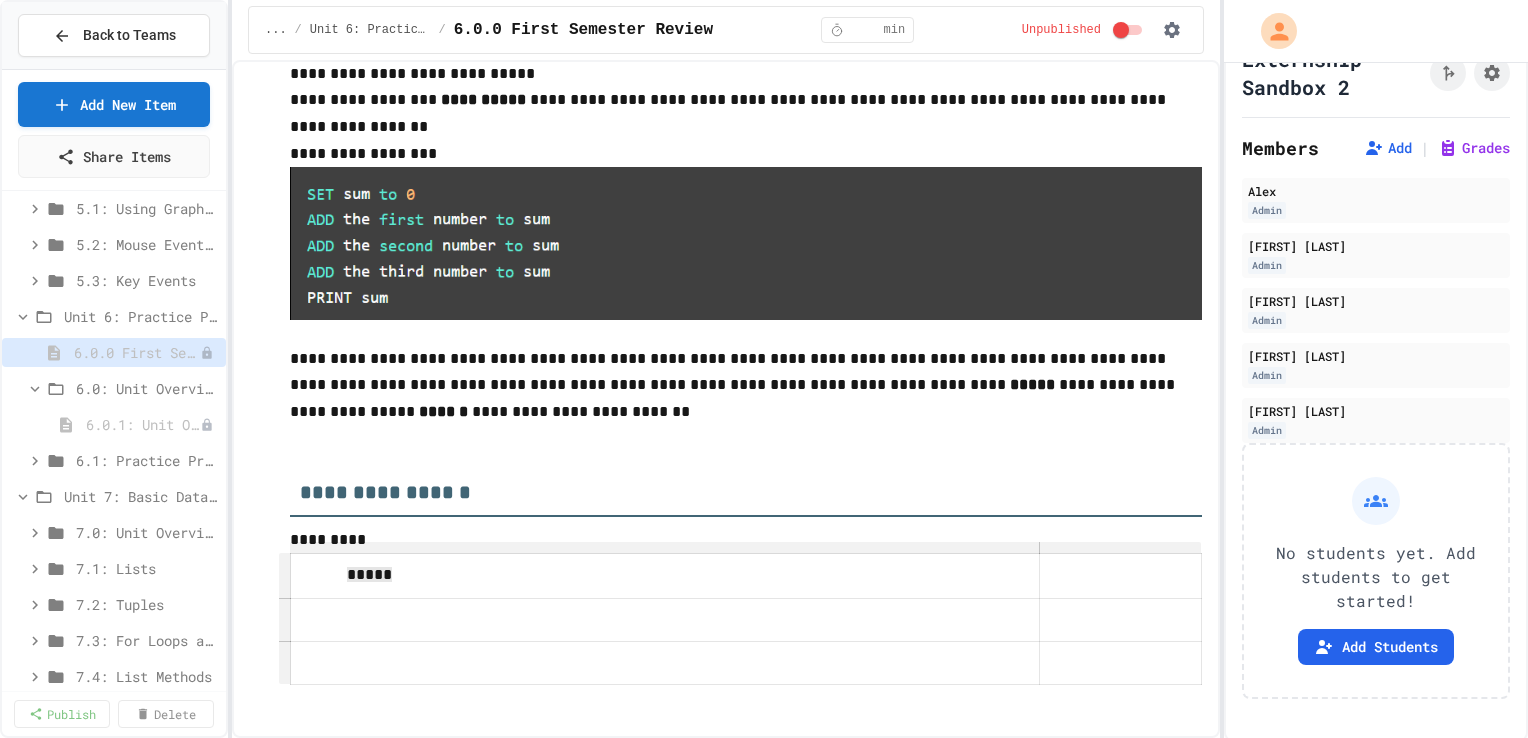 click on "**********" at bounding box center [764, 369] 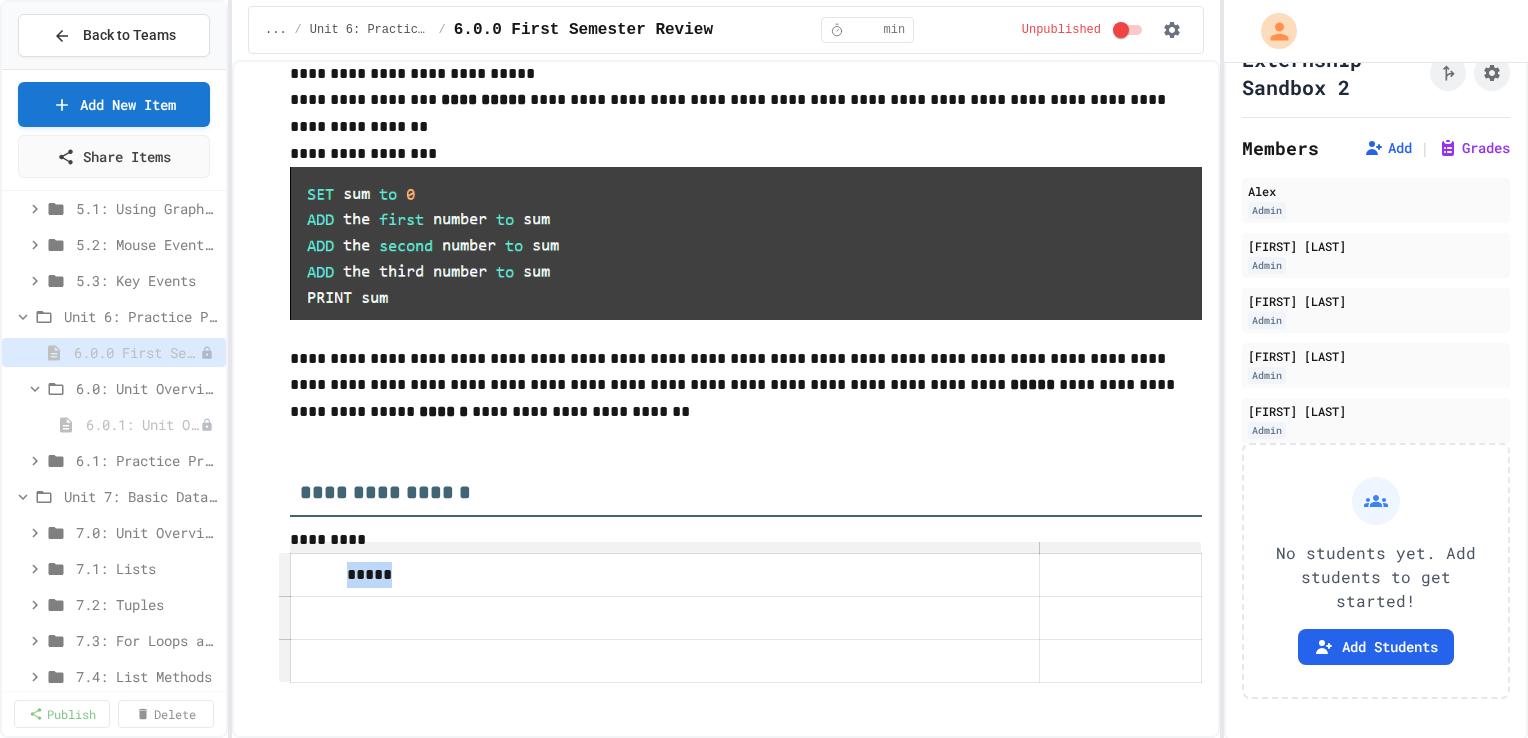 click on "*****" at bounding box center [522, 575] 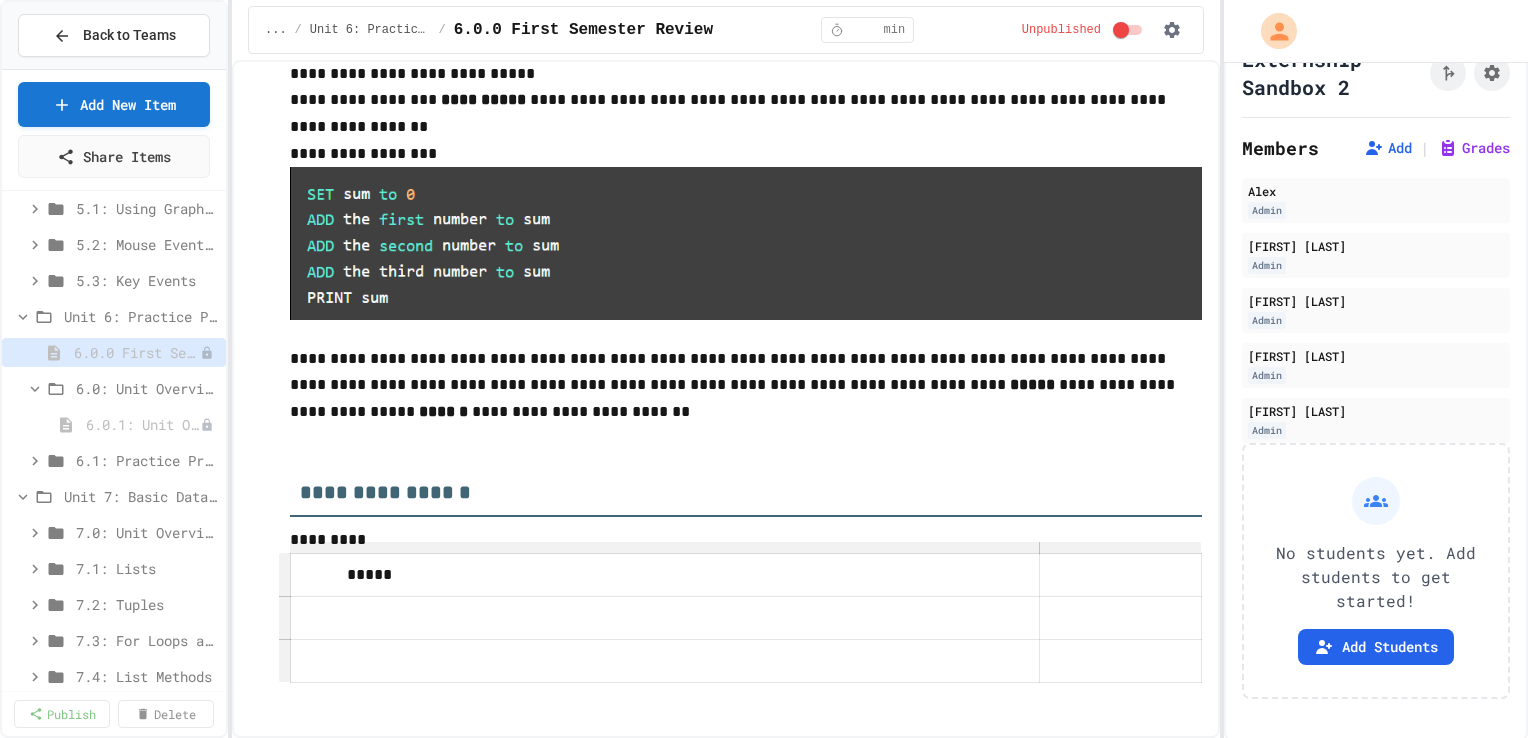 click on "*****" at bounding box center (522, 575) 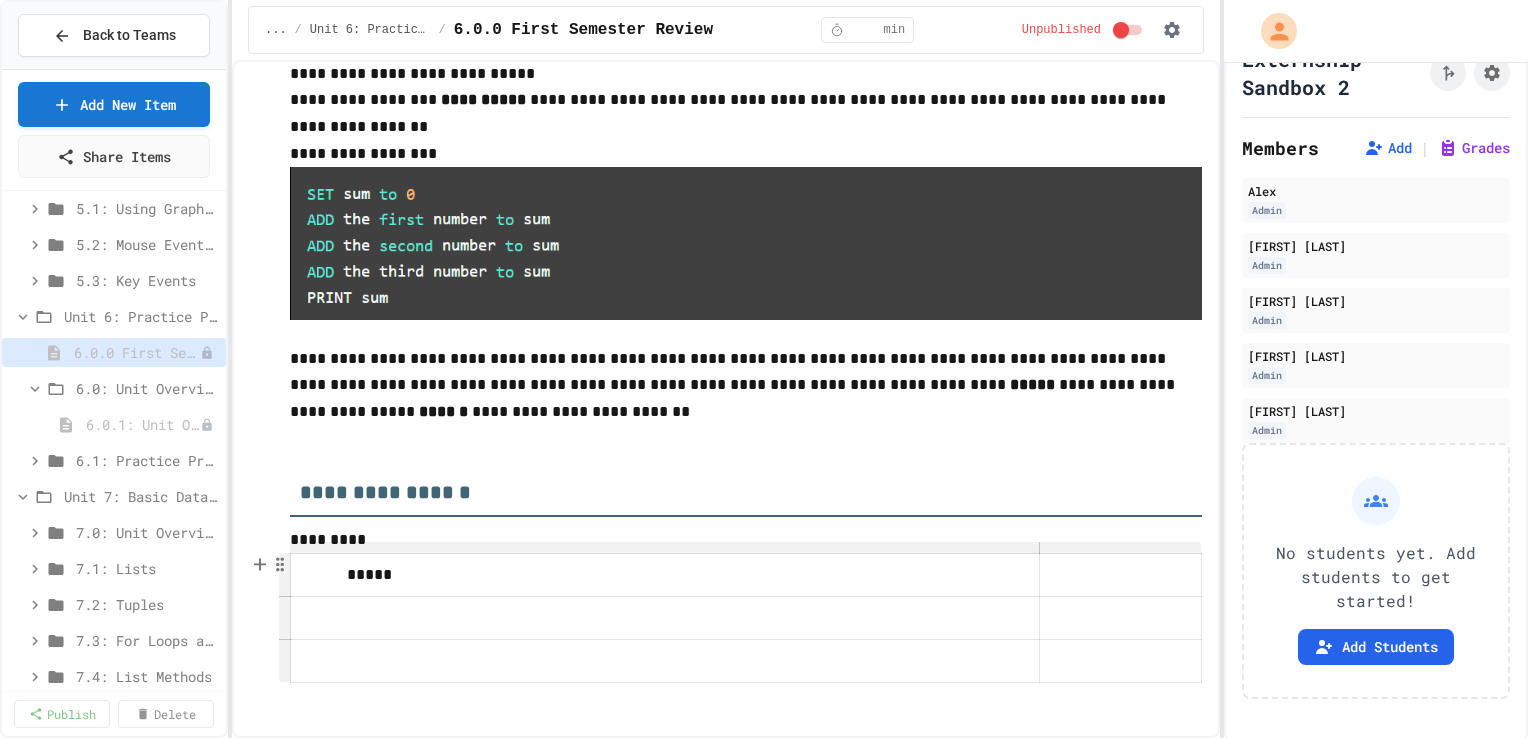 click on "*****" at bounding box center (522, 575) 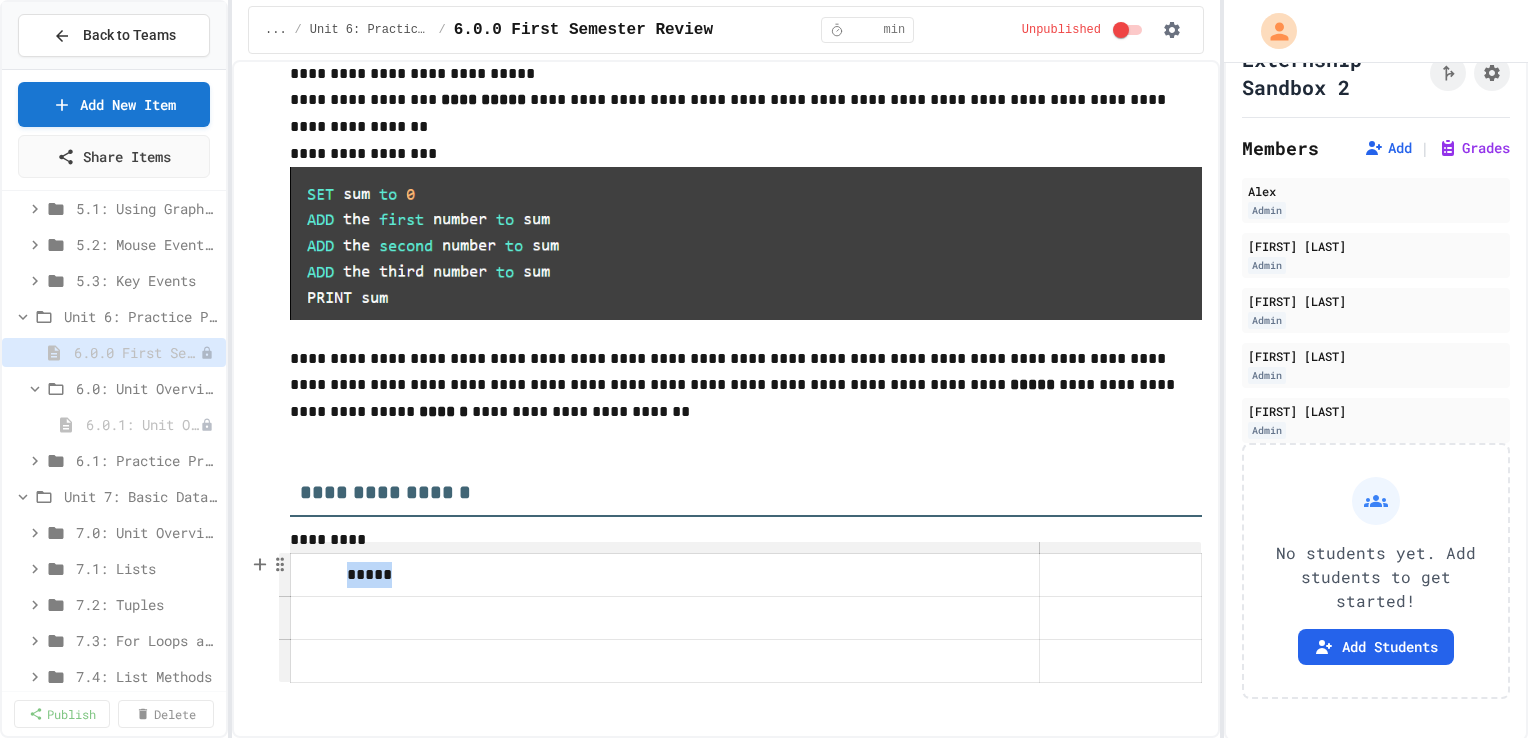 click on "*****" at bounding box center [522, 575] 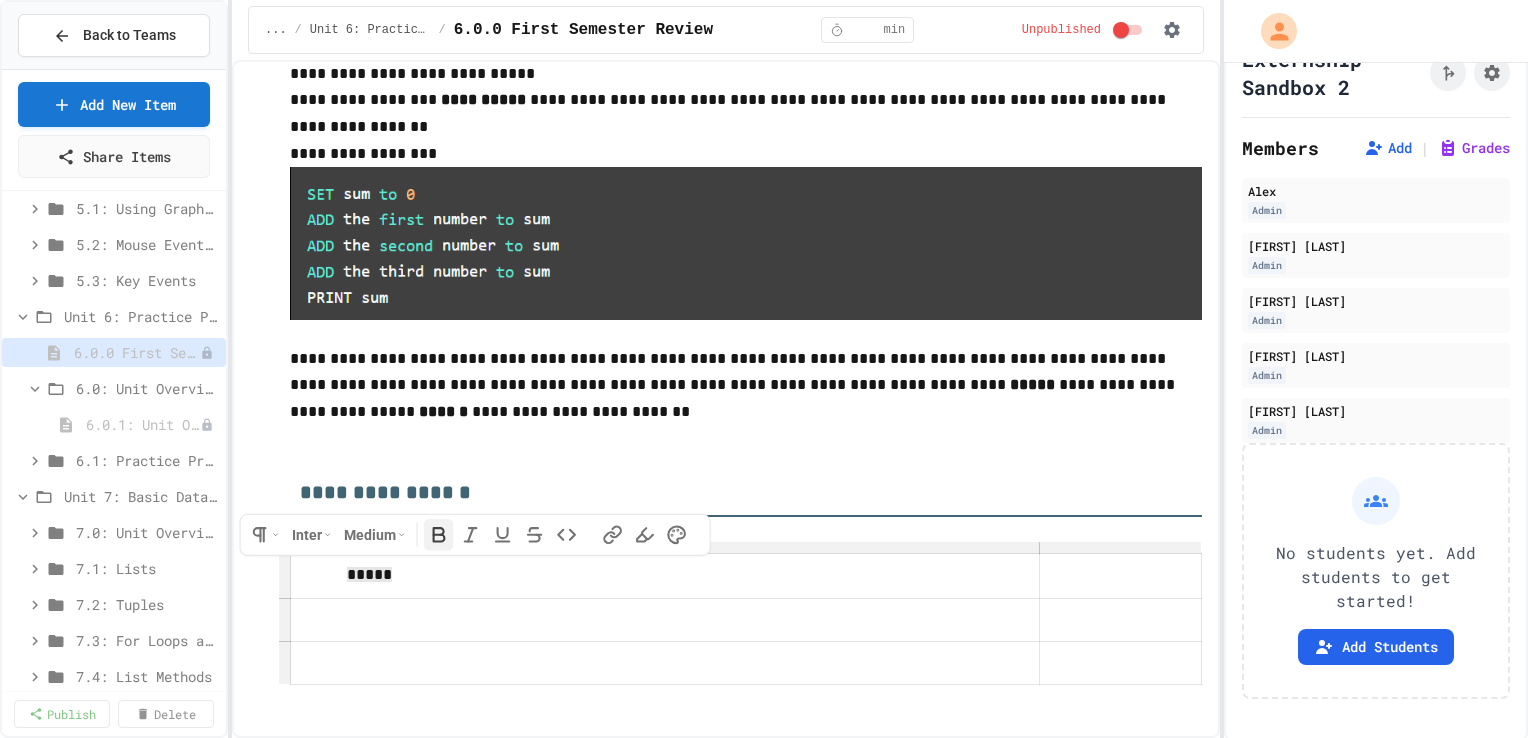 click 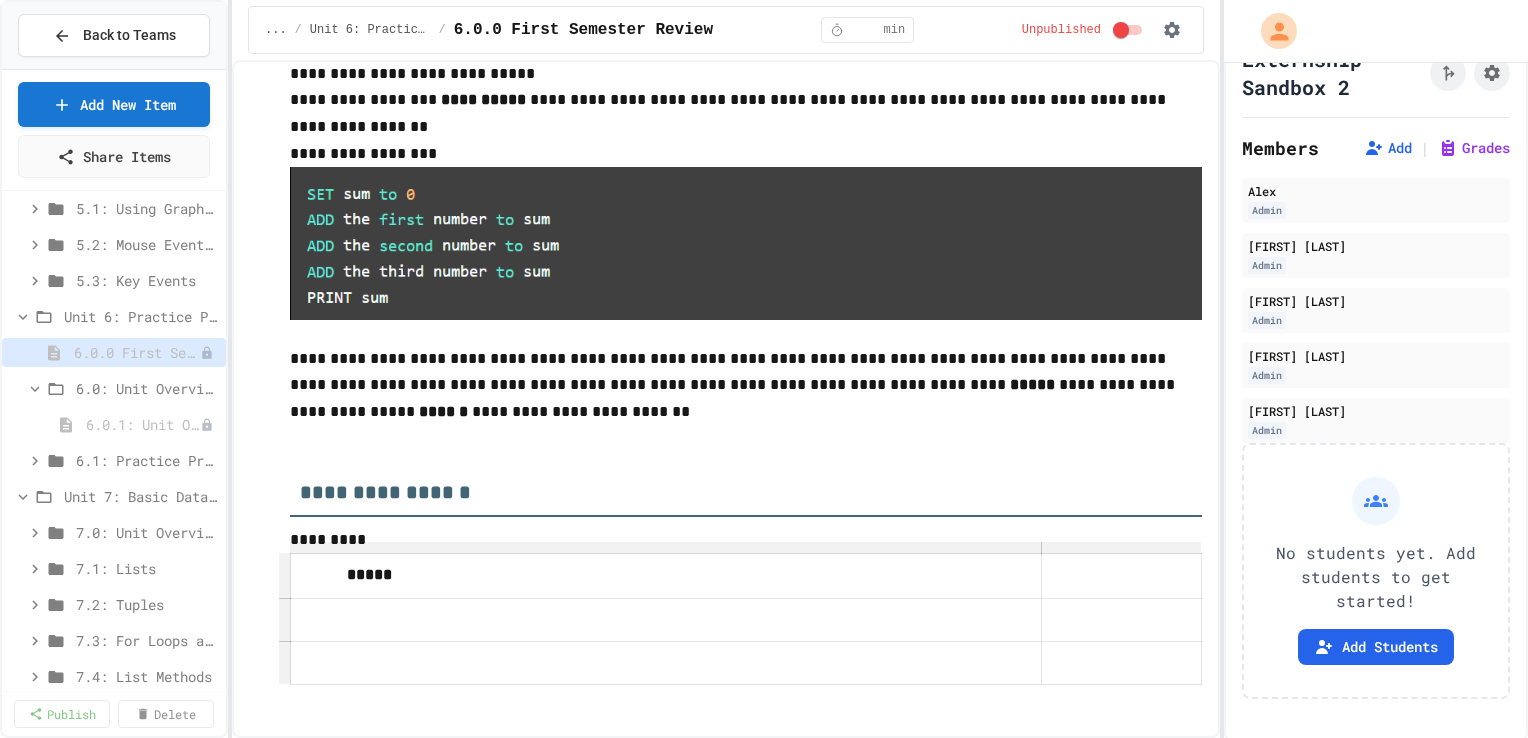 click at bounding box center [1121, 575] 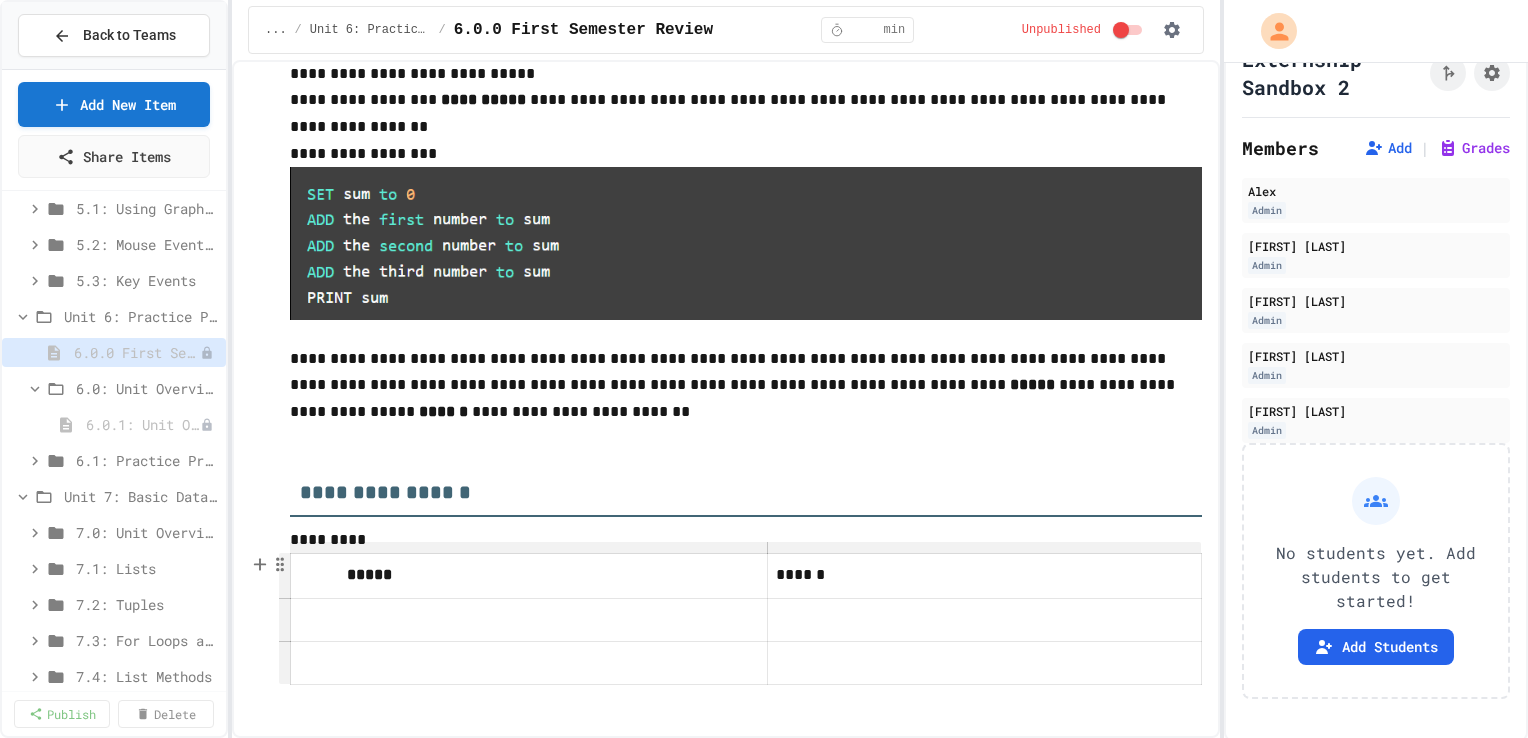 click on "******" at bounding box center [981, 575] 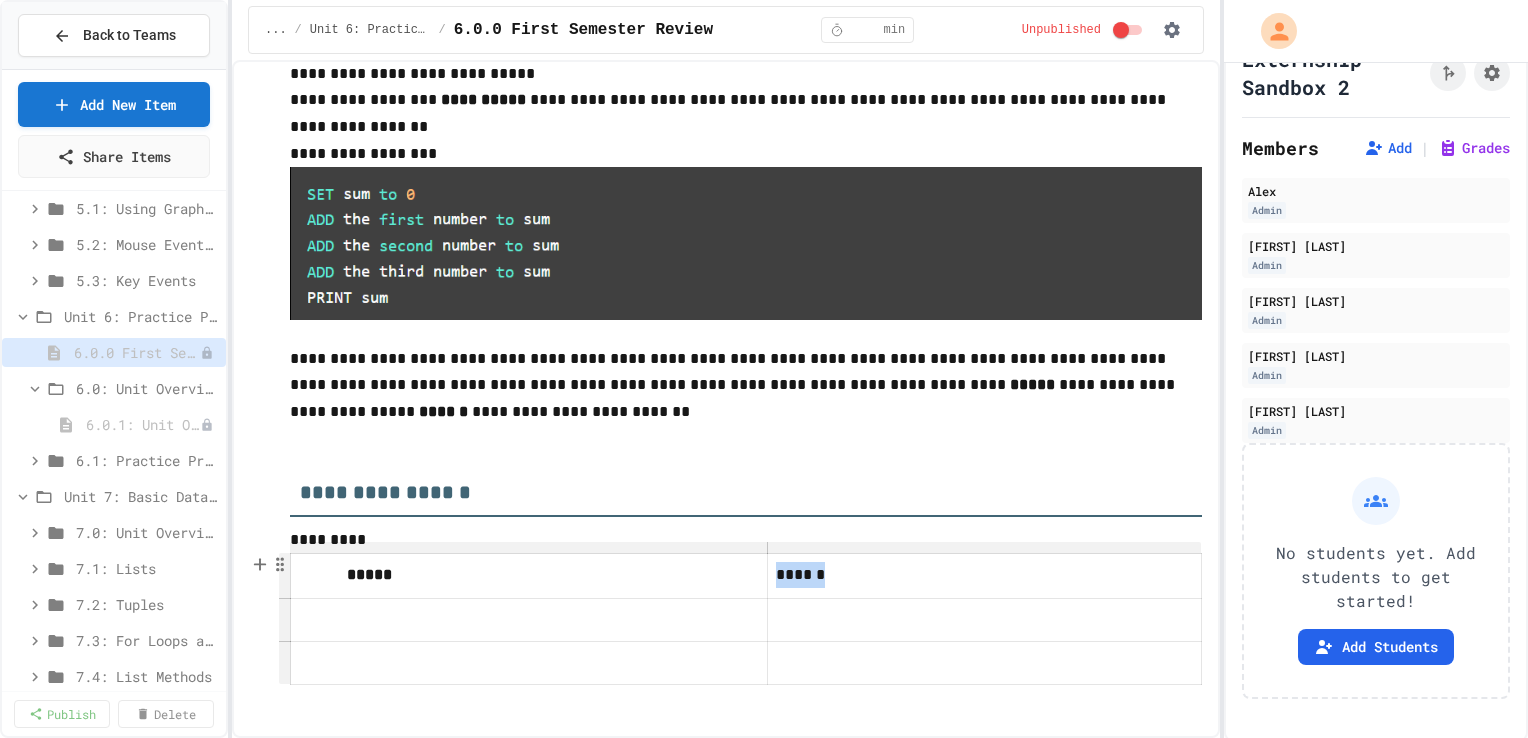 click on "******" at bounding box center [981, 575] 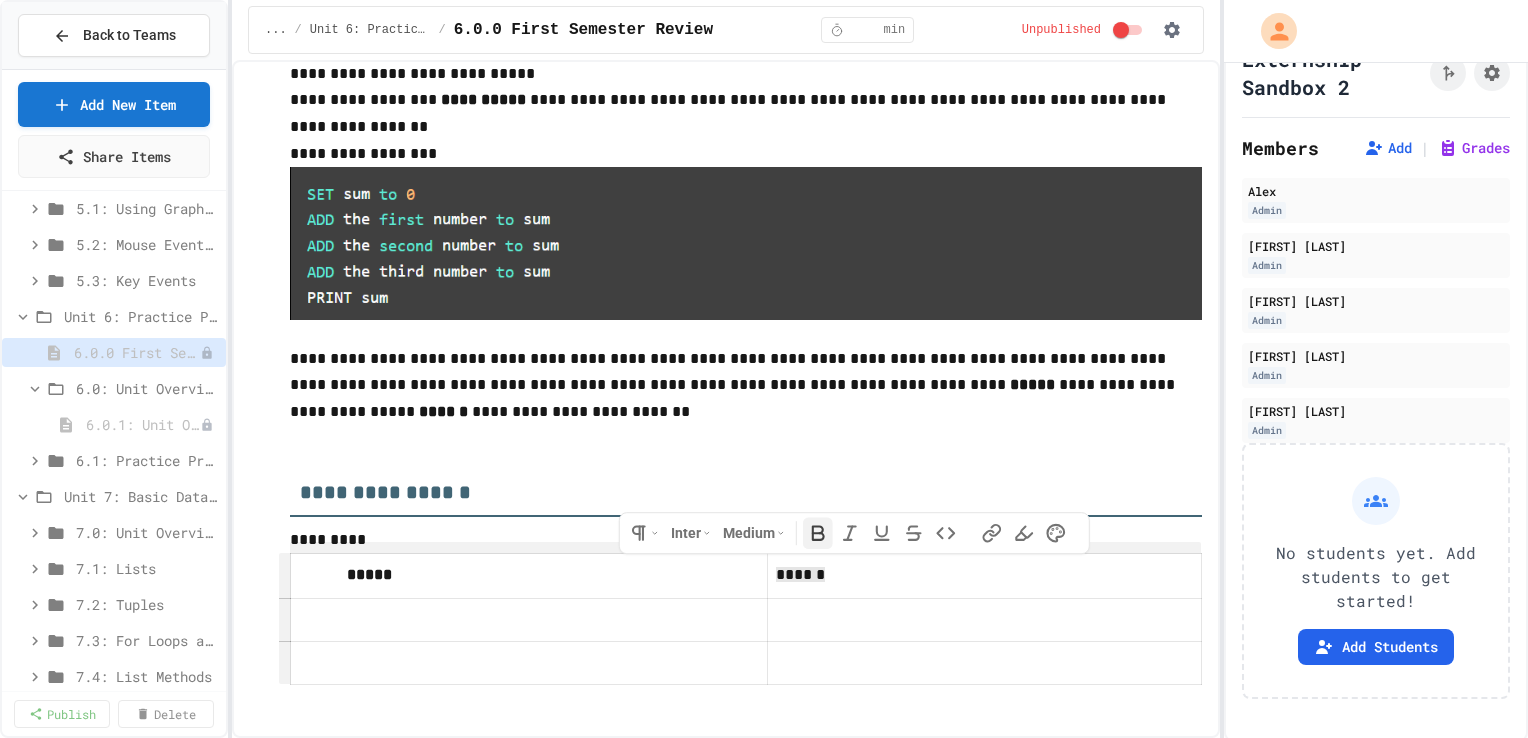 click 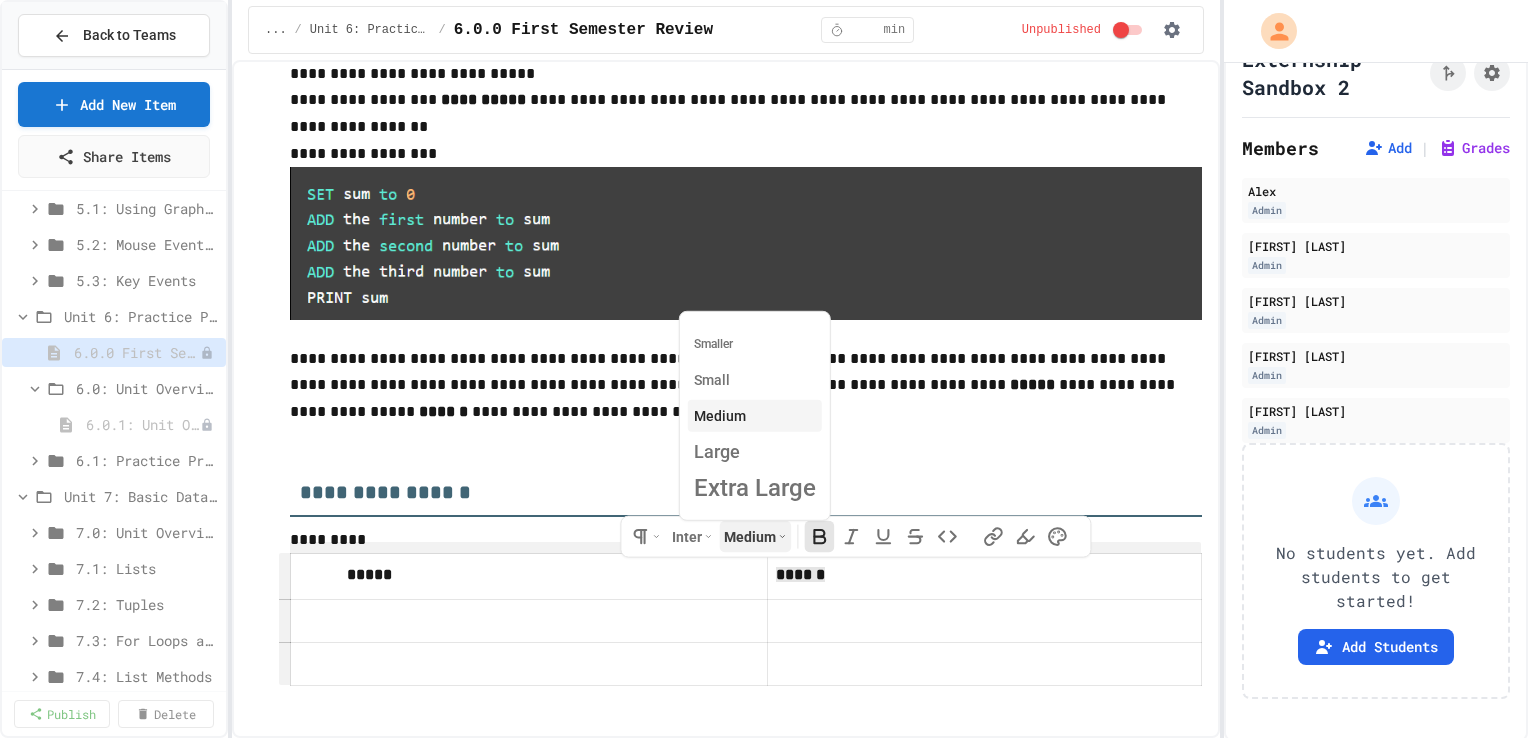 click on "**********" at bounding box center [764, 369] 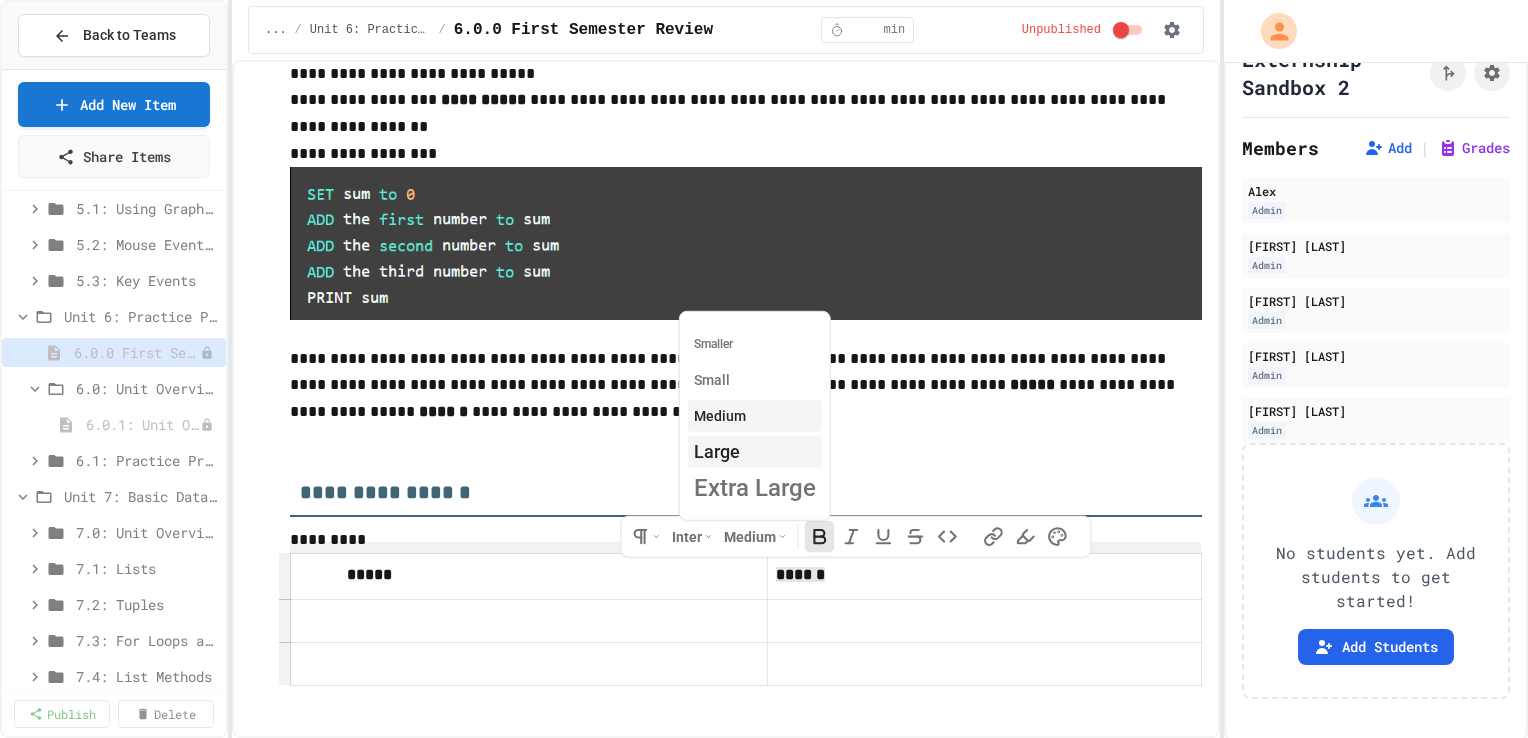 click on "Large" at bounding box center (755, 452) 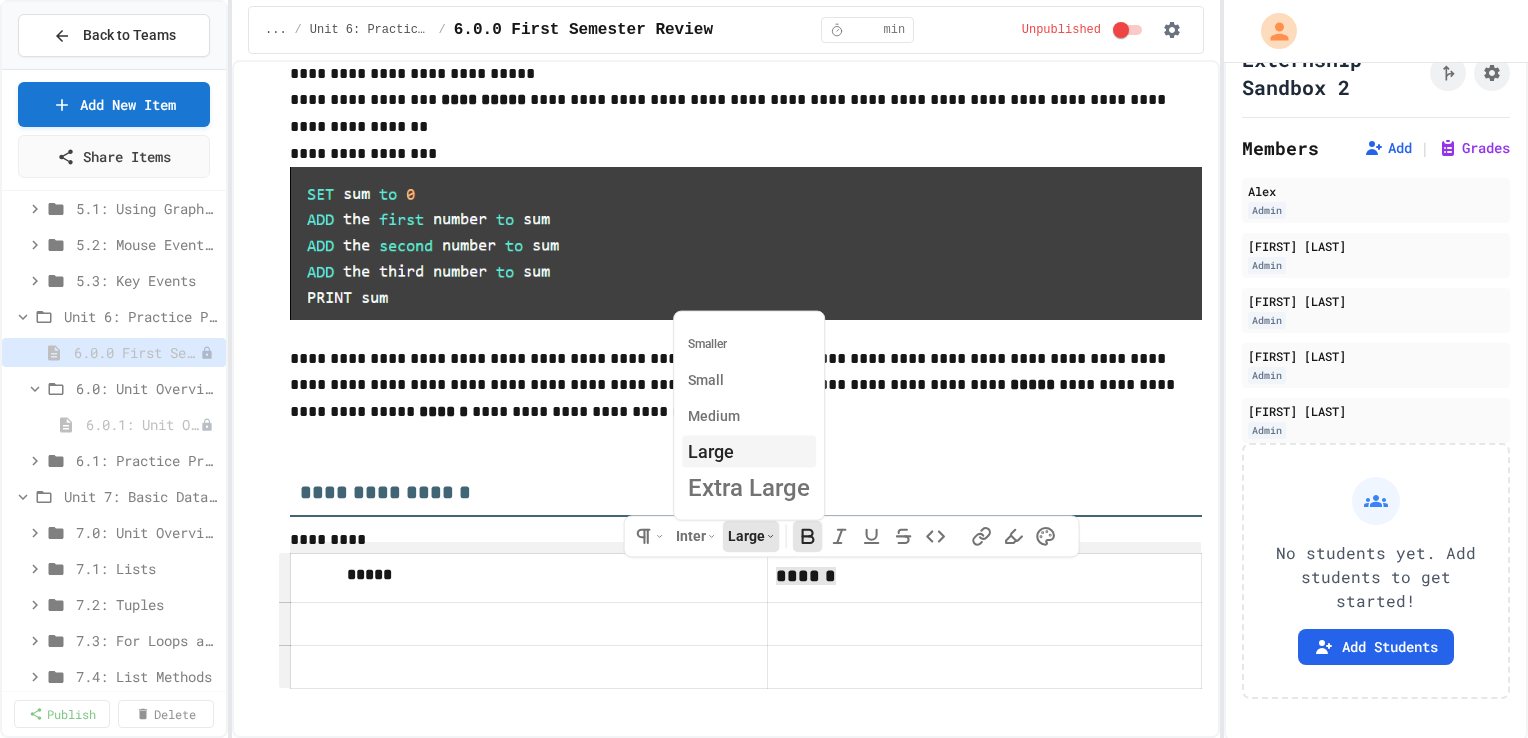 click on "**********" at bounding box center [764, 369] 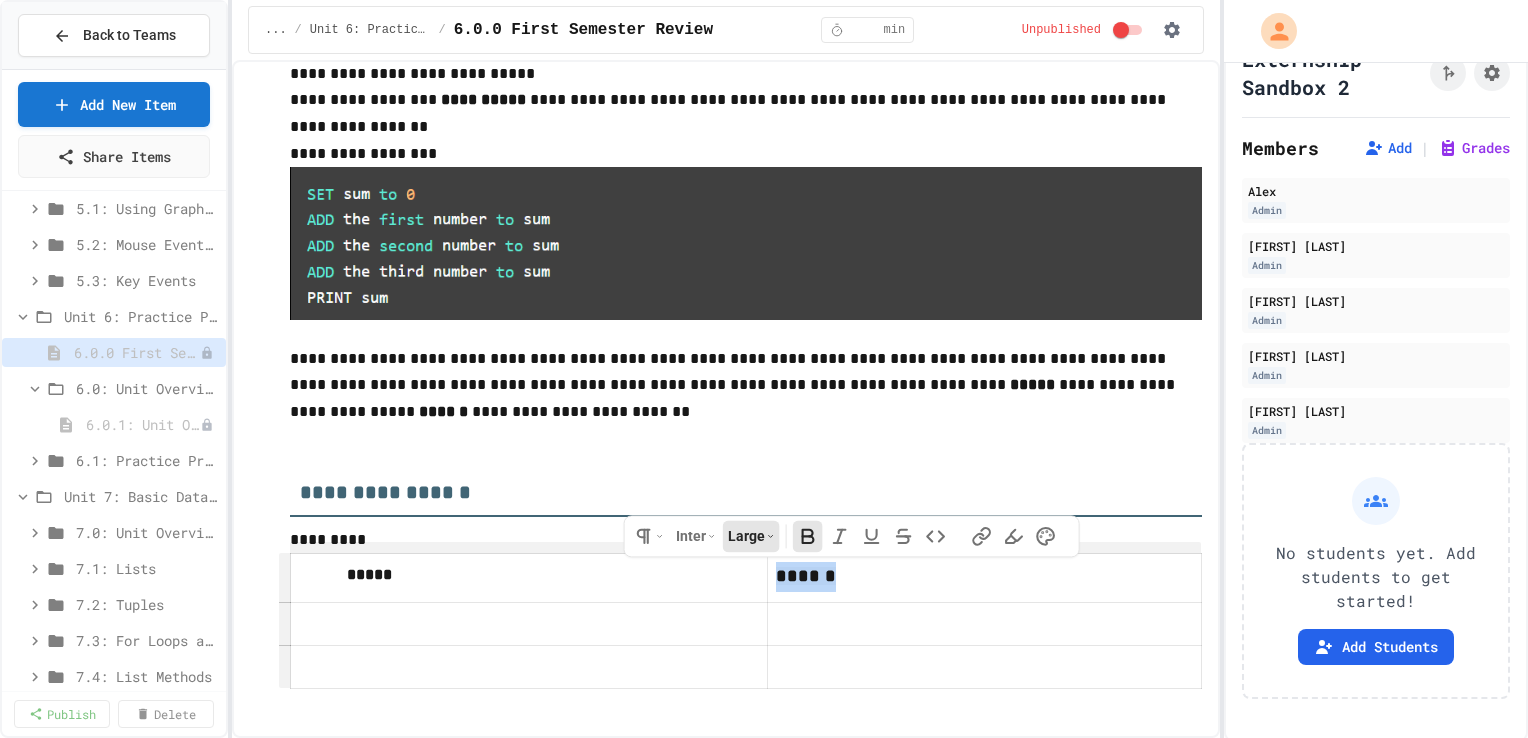 click on "*****" at bounding box center (525, 576) 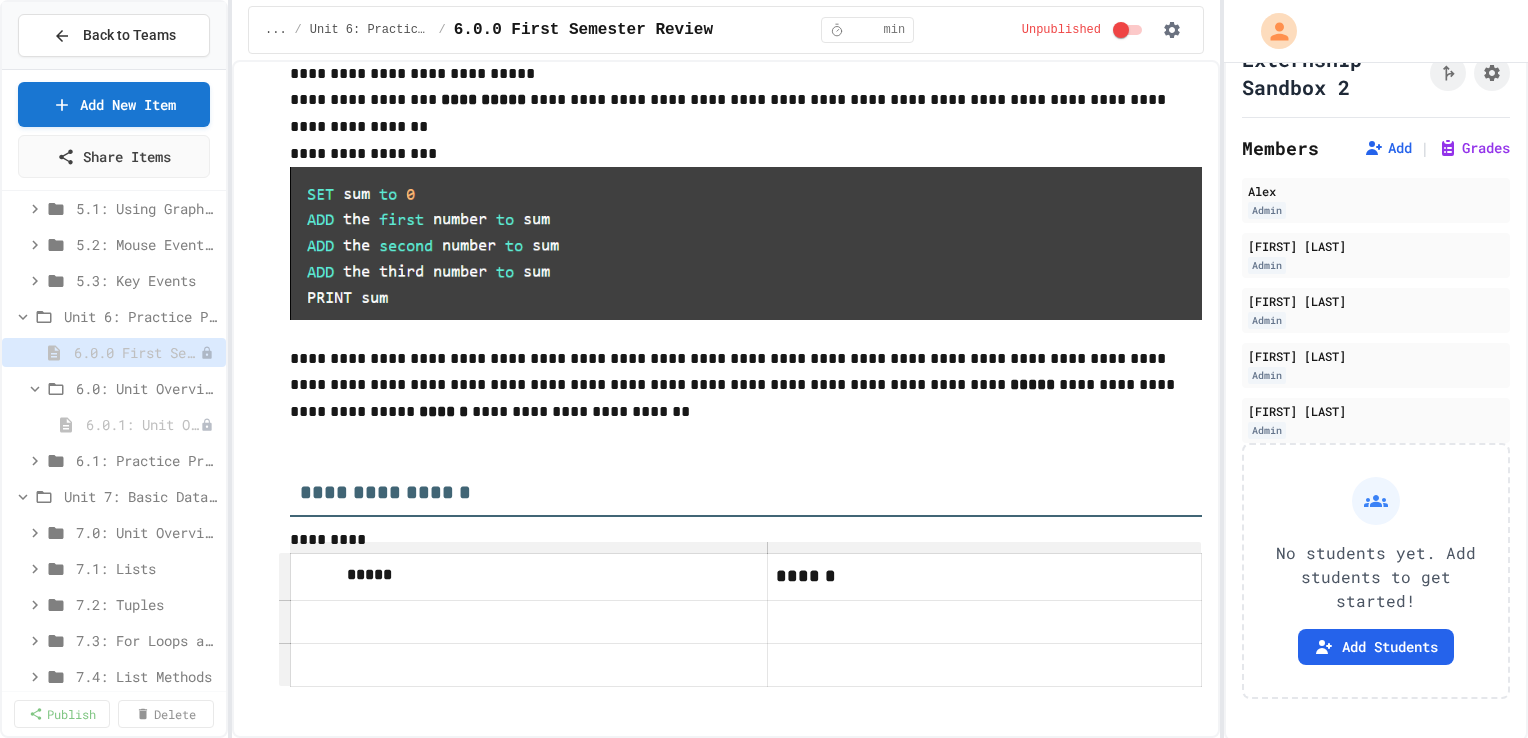 click on "*****" at bounding box center [369, 574] 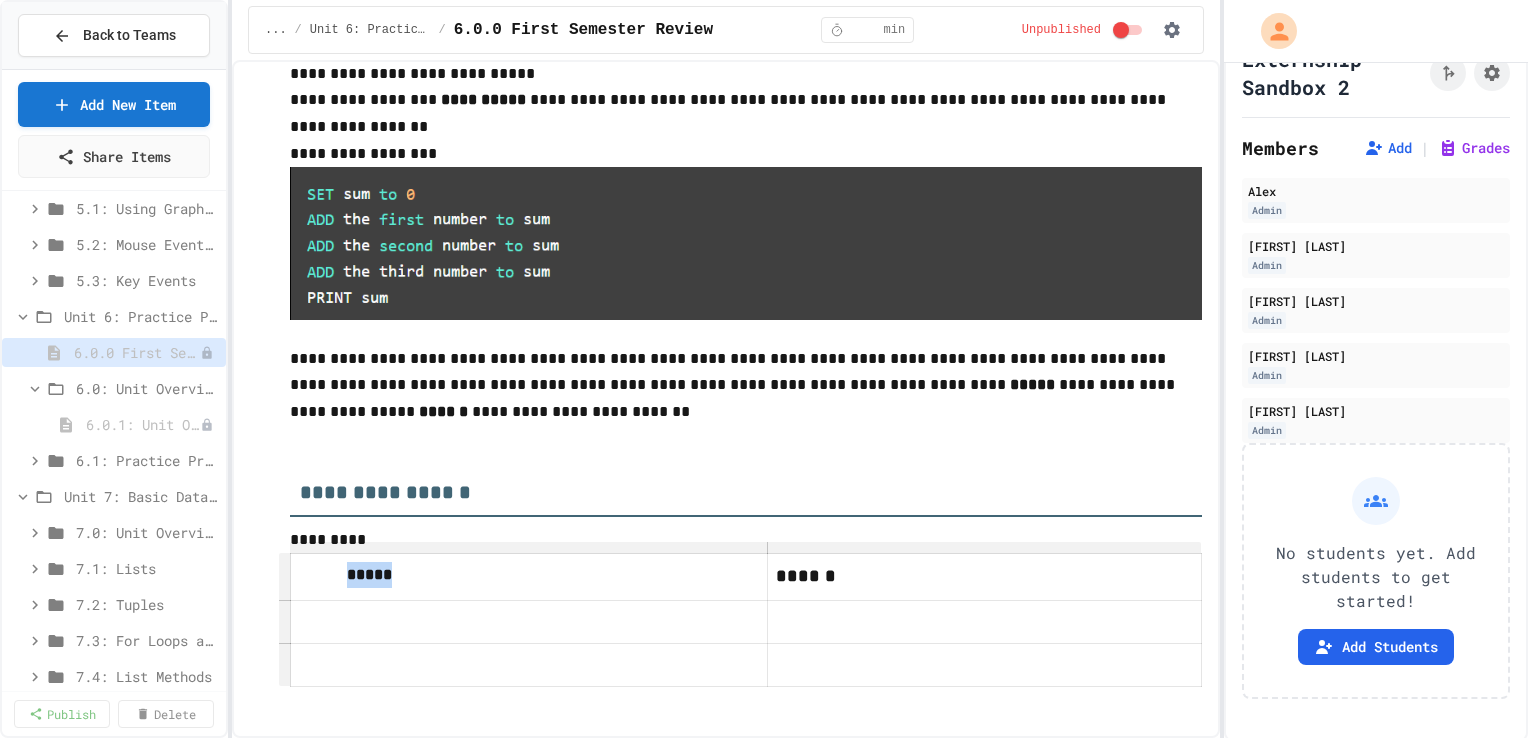 click on "*****" at bounding box center [369, 574] 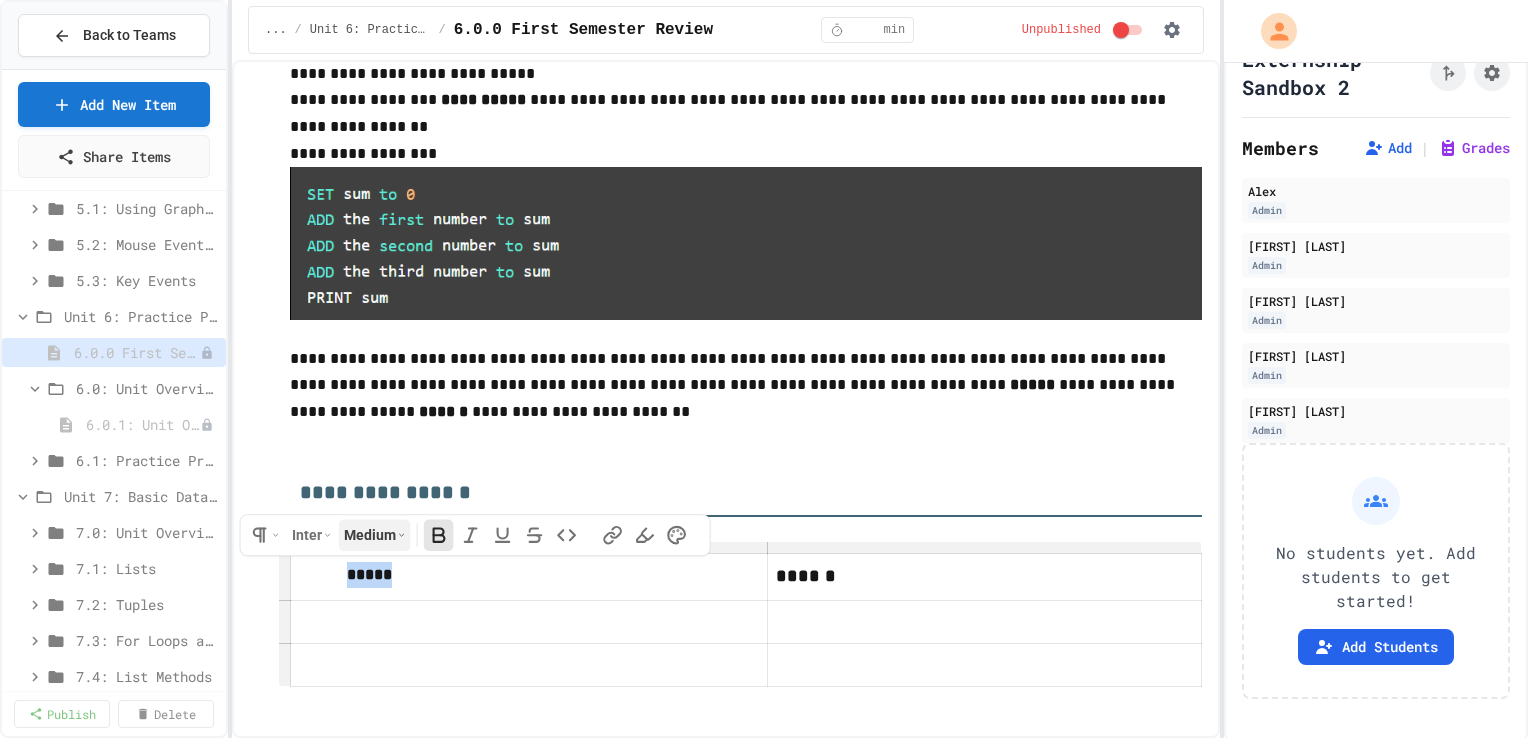 click on "**********" at bounding box center [764, 369] 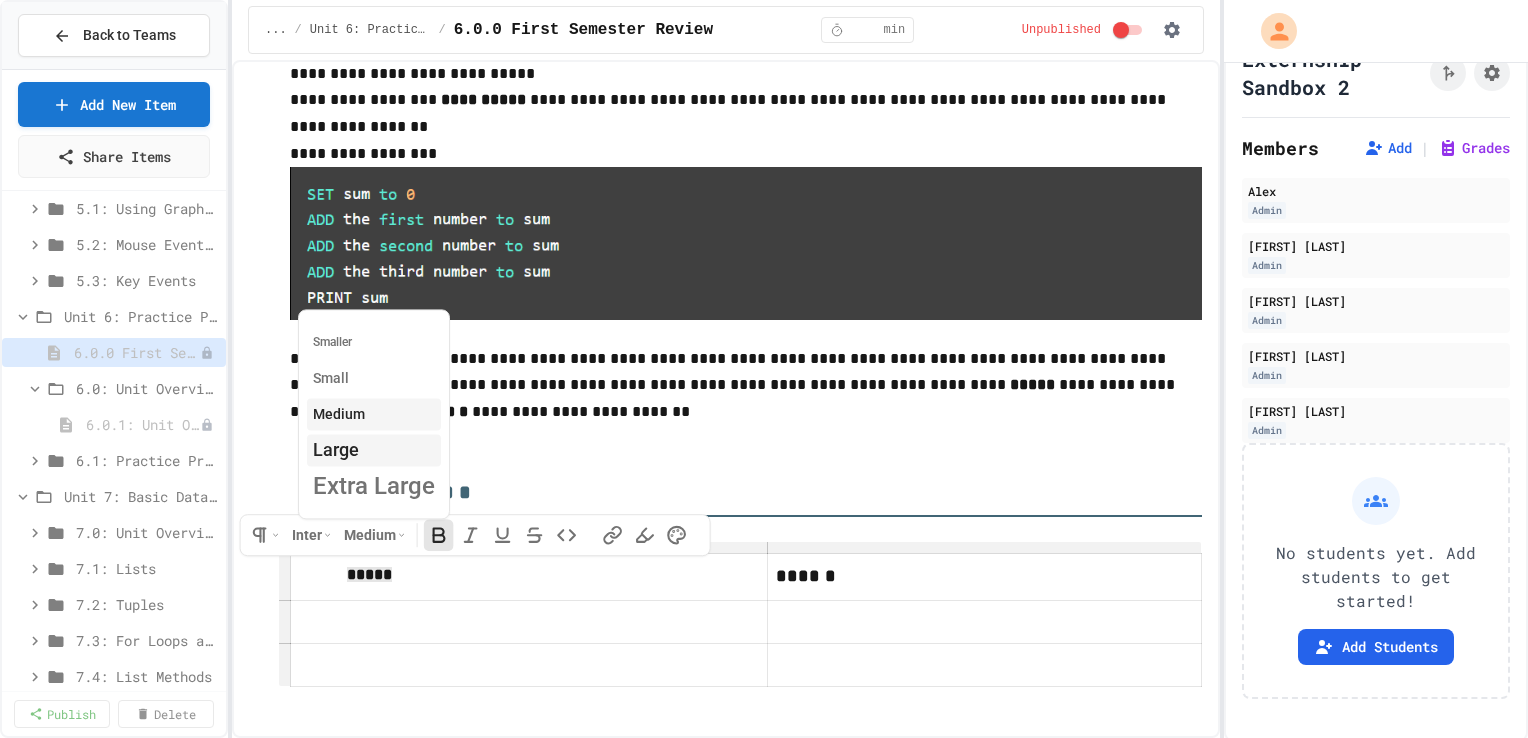 click on "Large" at bounding box center (374, 451) 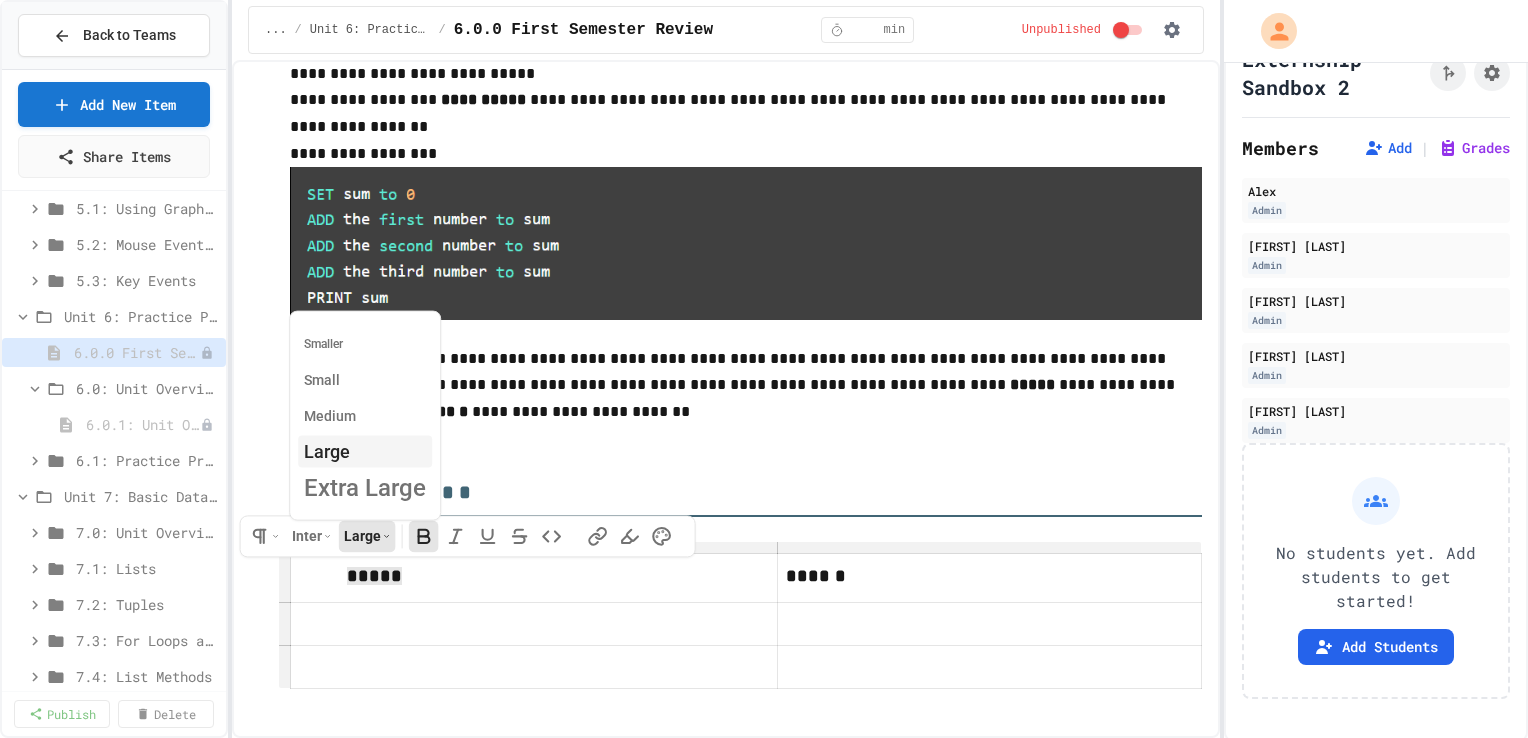 click on "**********" at bounding box center [764, 369] 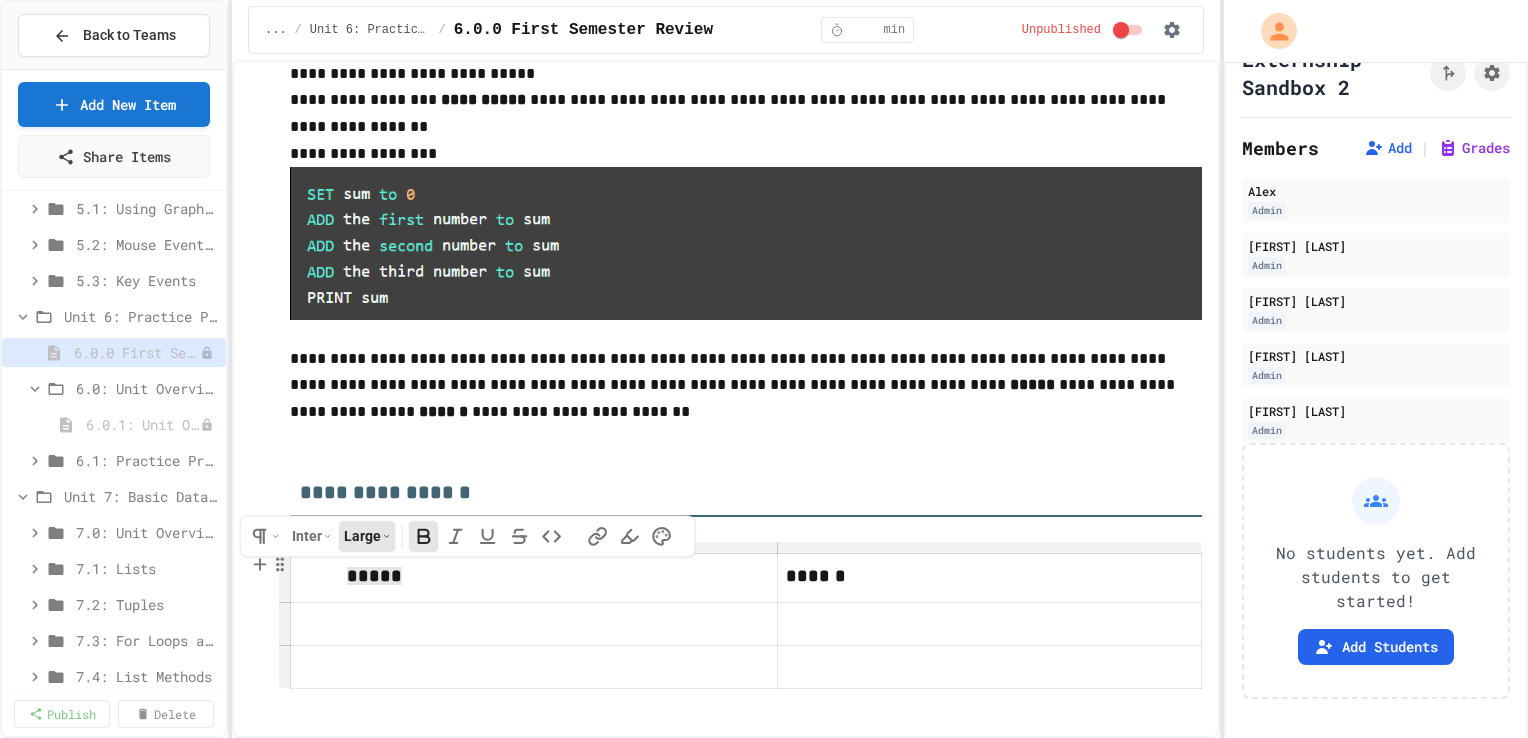 scroll, scrollTop: 333, scrollLeft: 0, axis: vertical 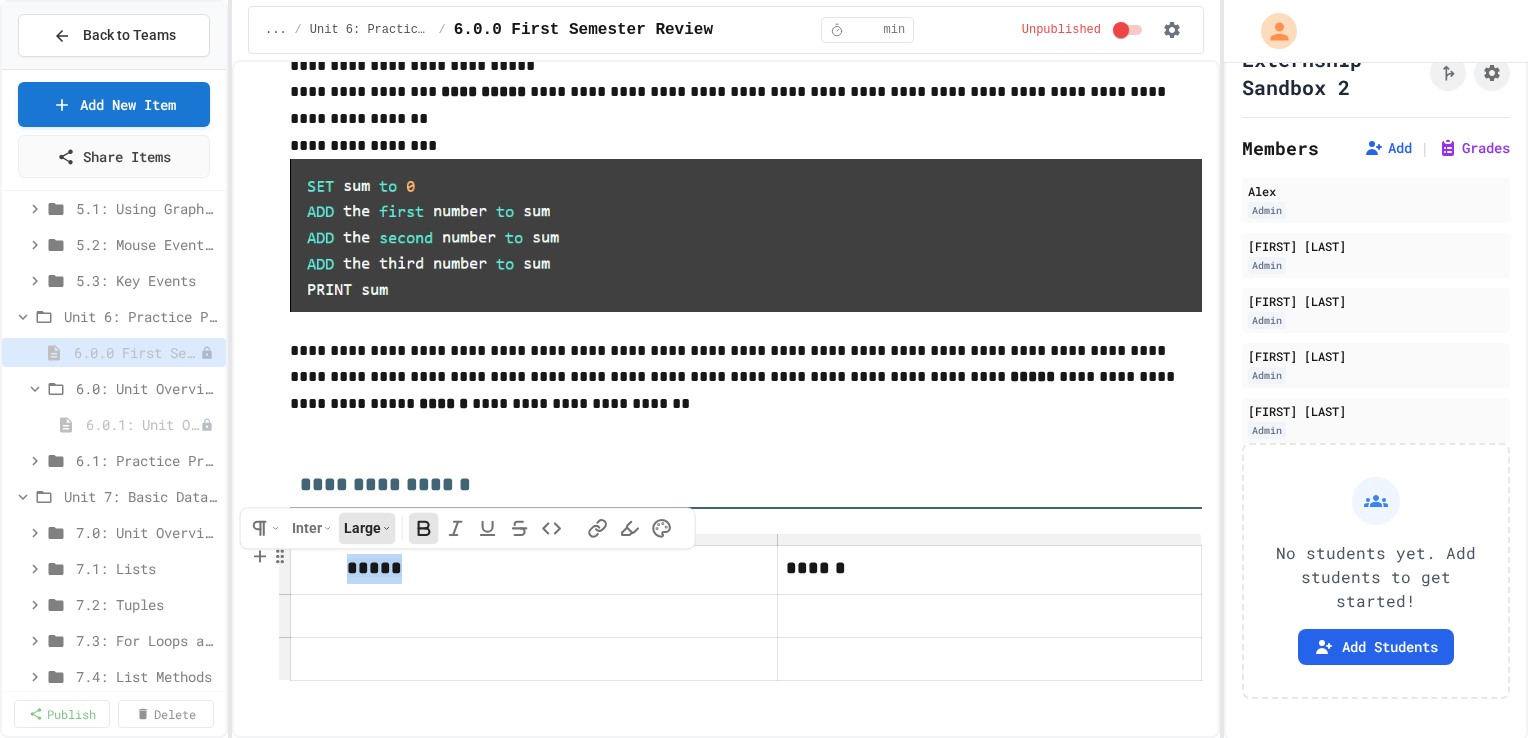 click at bounding box center [534, 615] 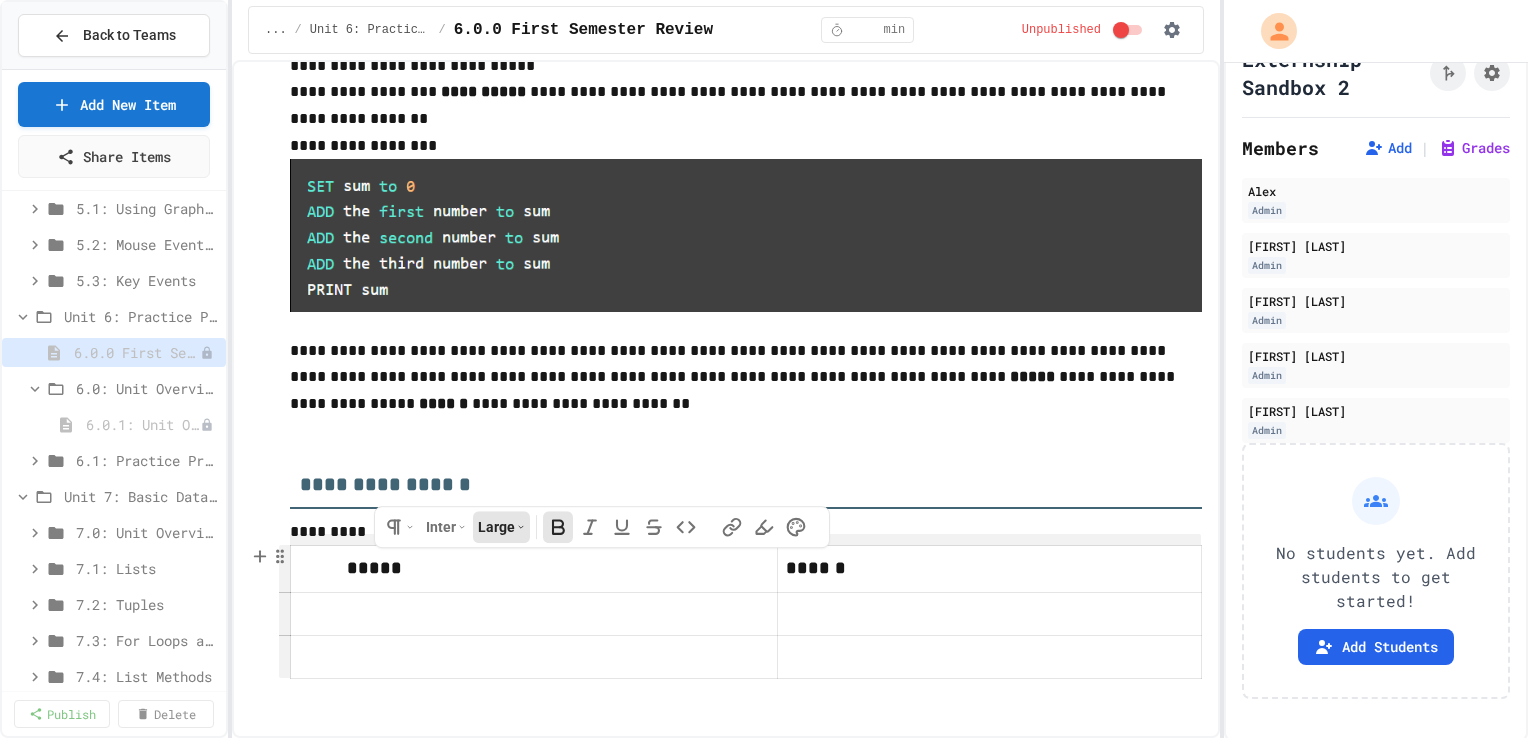click at bounding box center [534, 614] 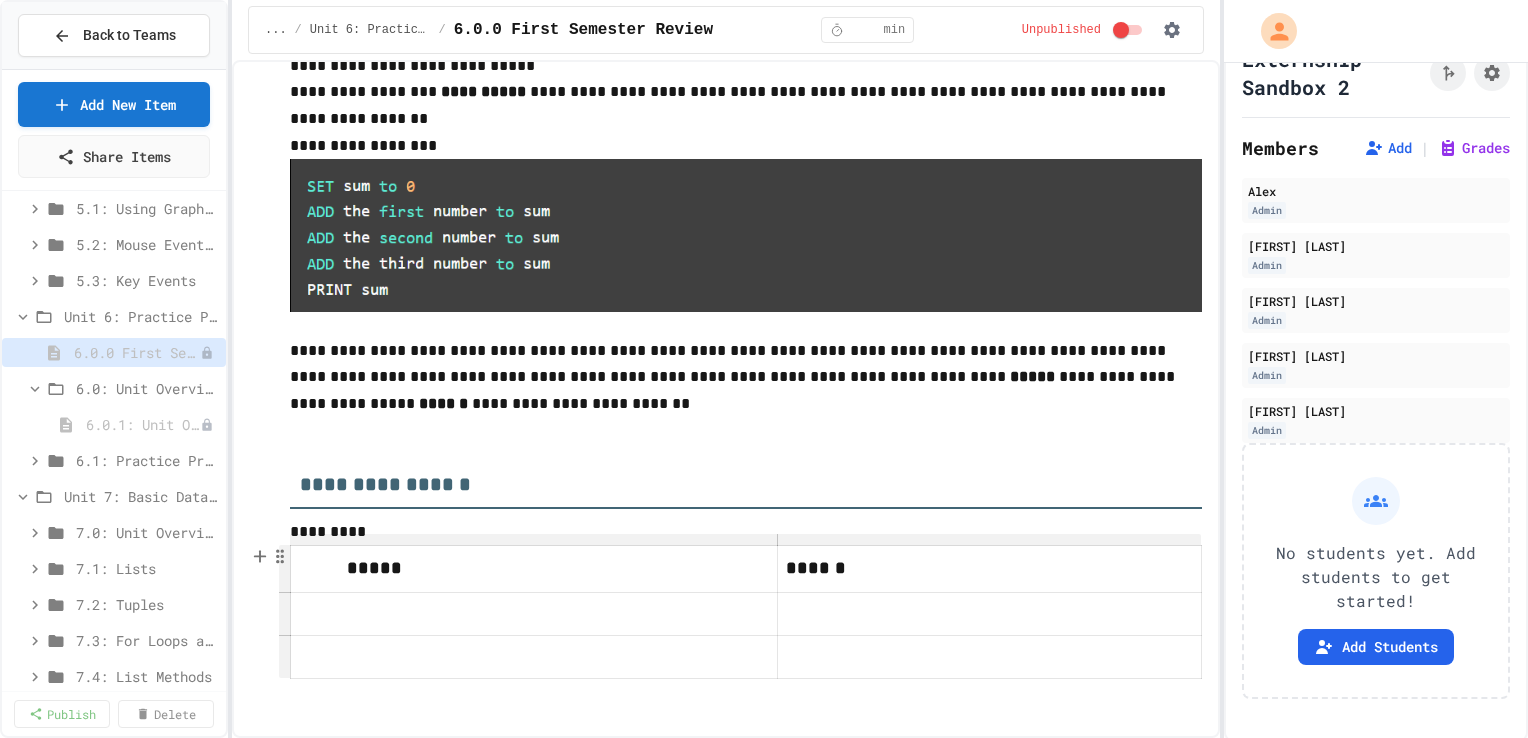 click at bounding box center [534, 614] 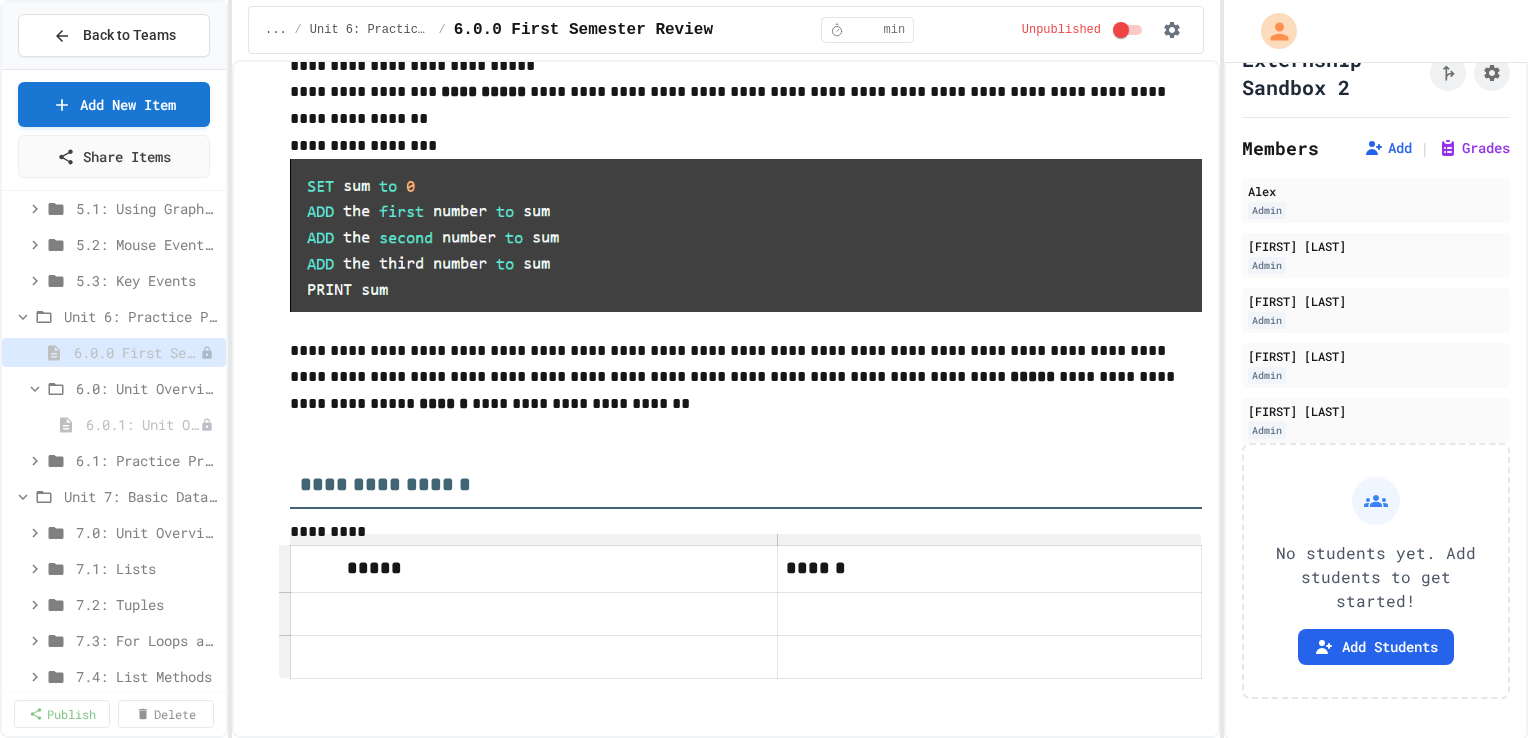 click at bounding box center (534, 614) 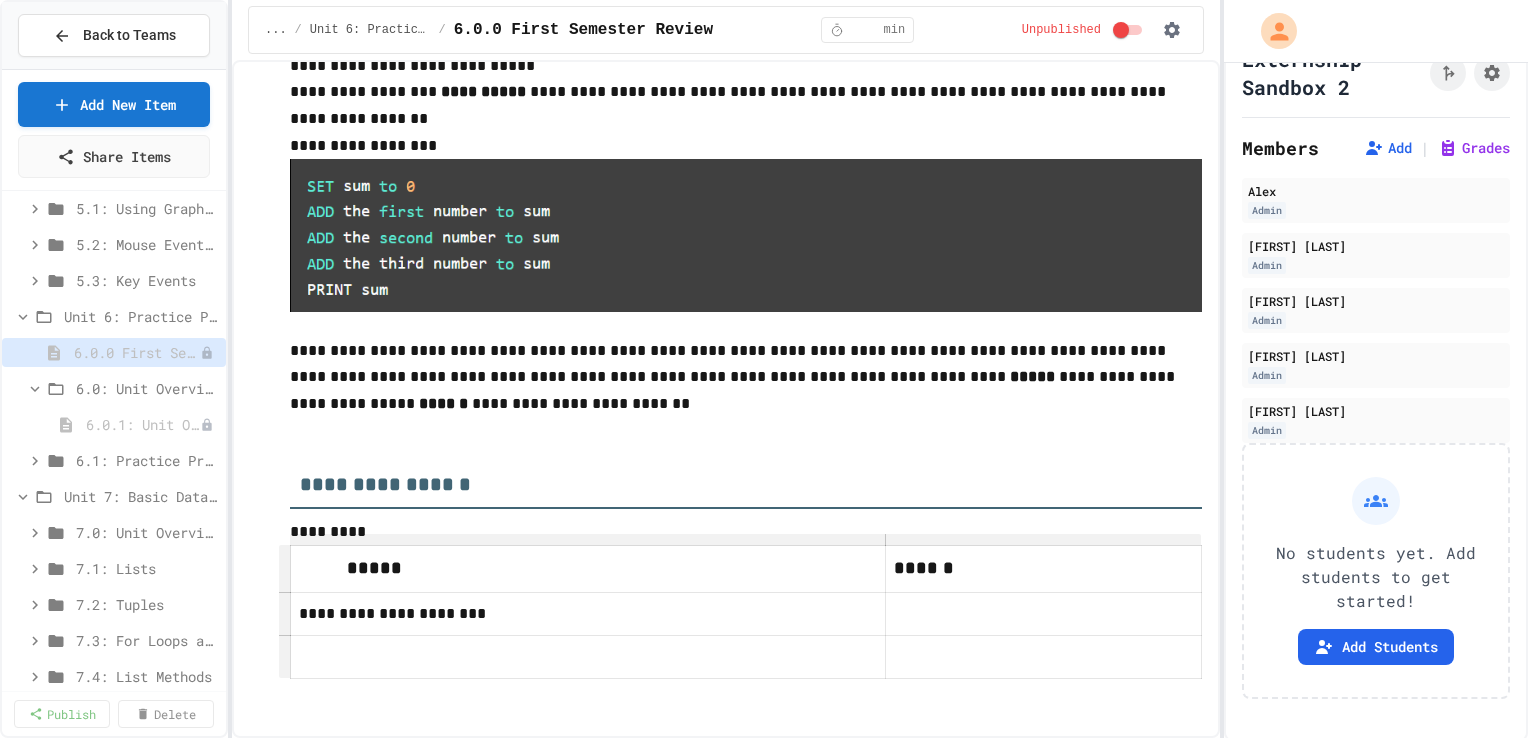 click on "**********" at bounding box center [583, 614] 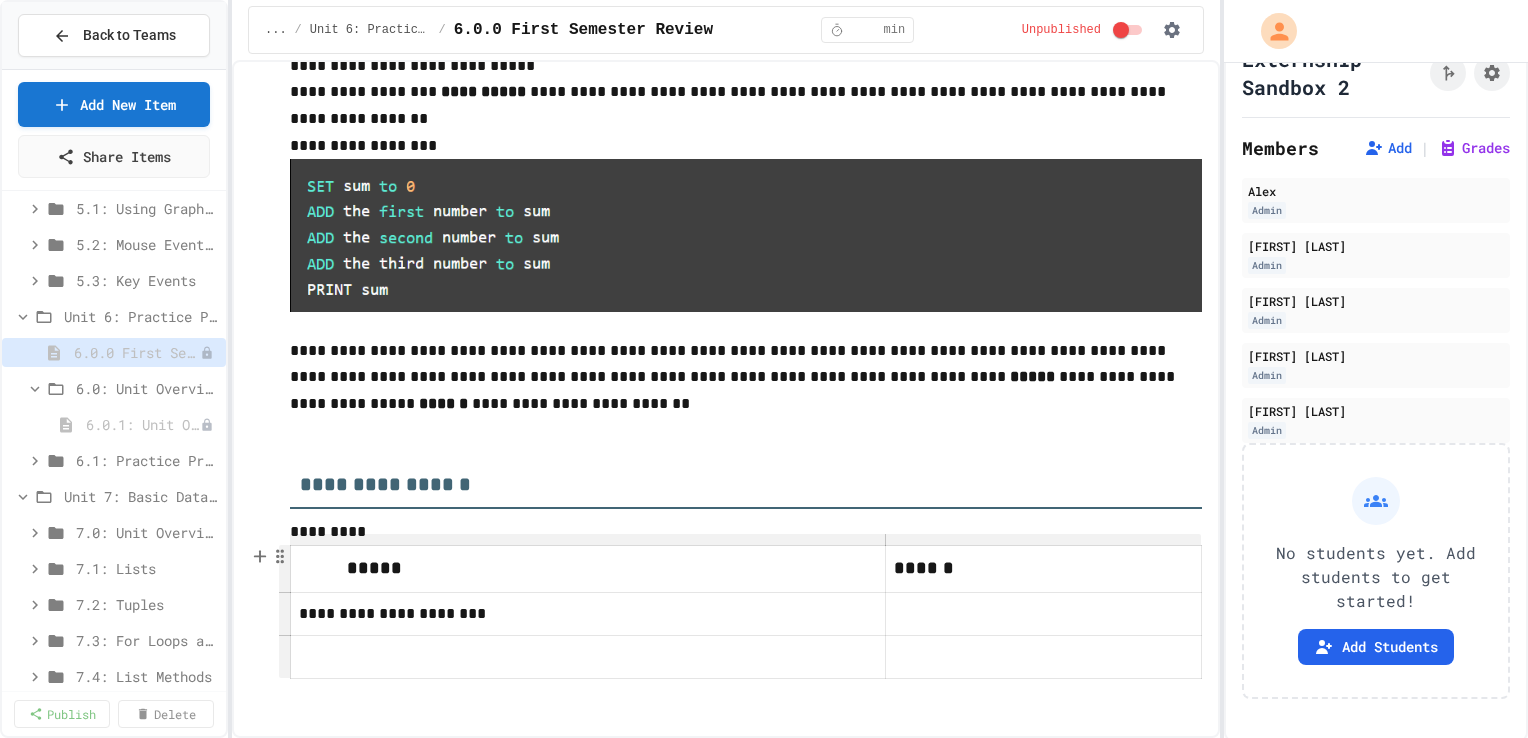 click on "**********" at bounding box center [583, 614] 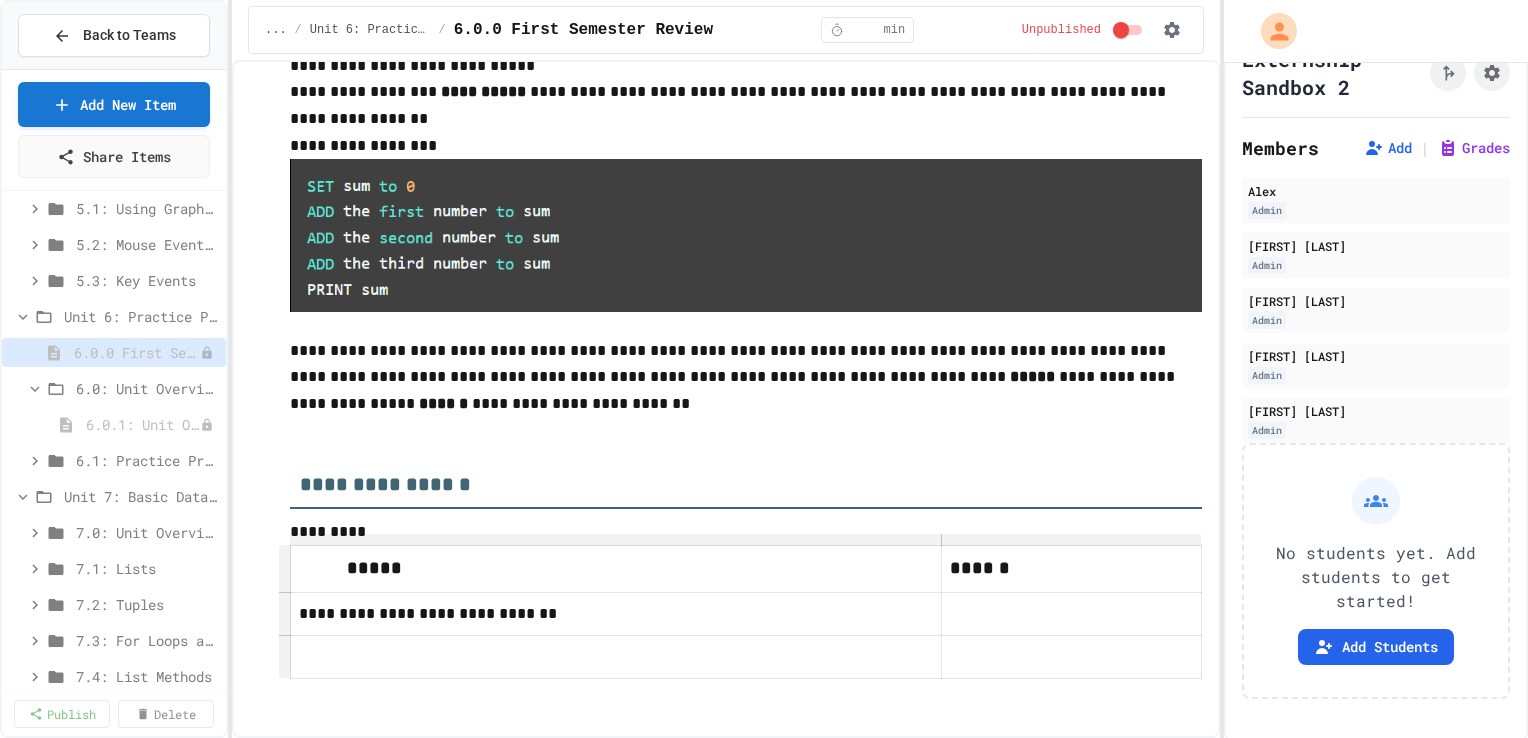 click on "**********" at bounding box center (611, 614) 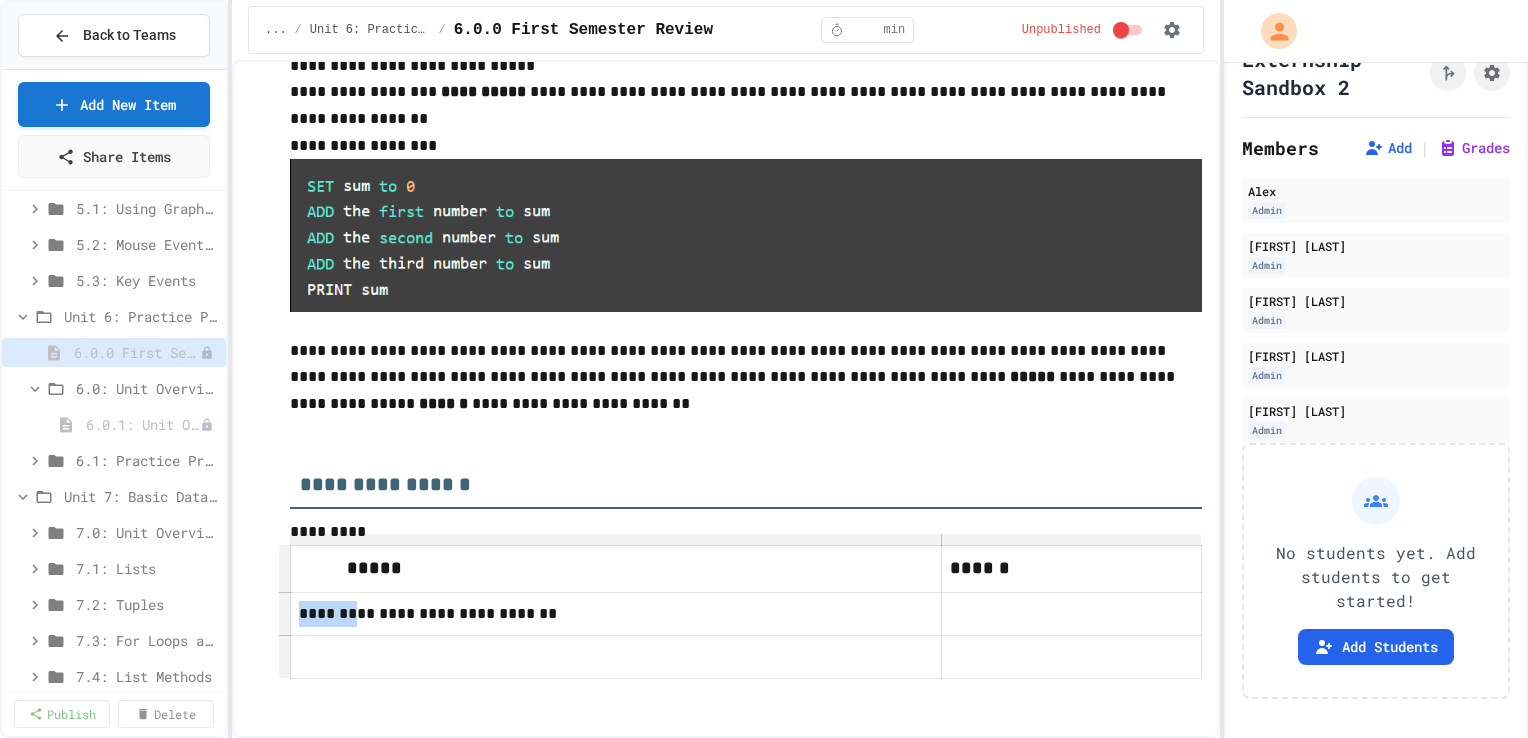 click on "**********" at bounding box center (611, 614) 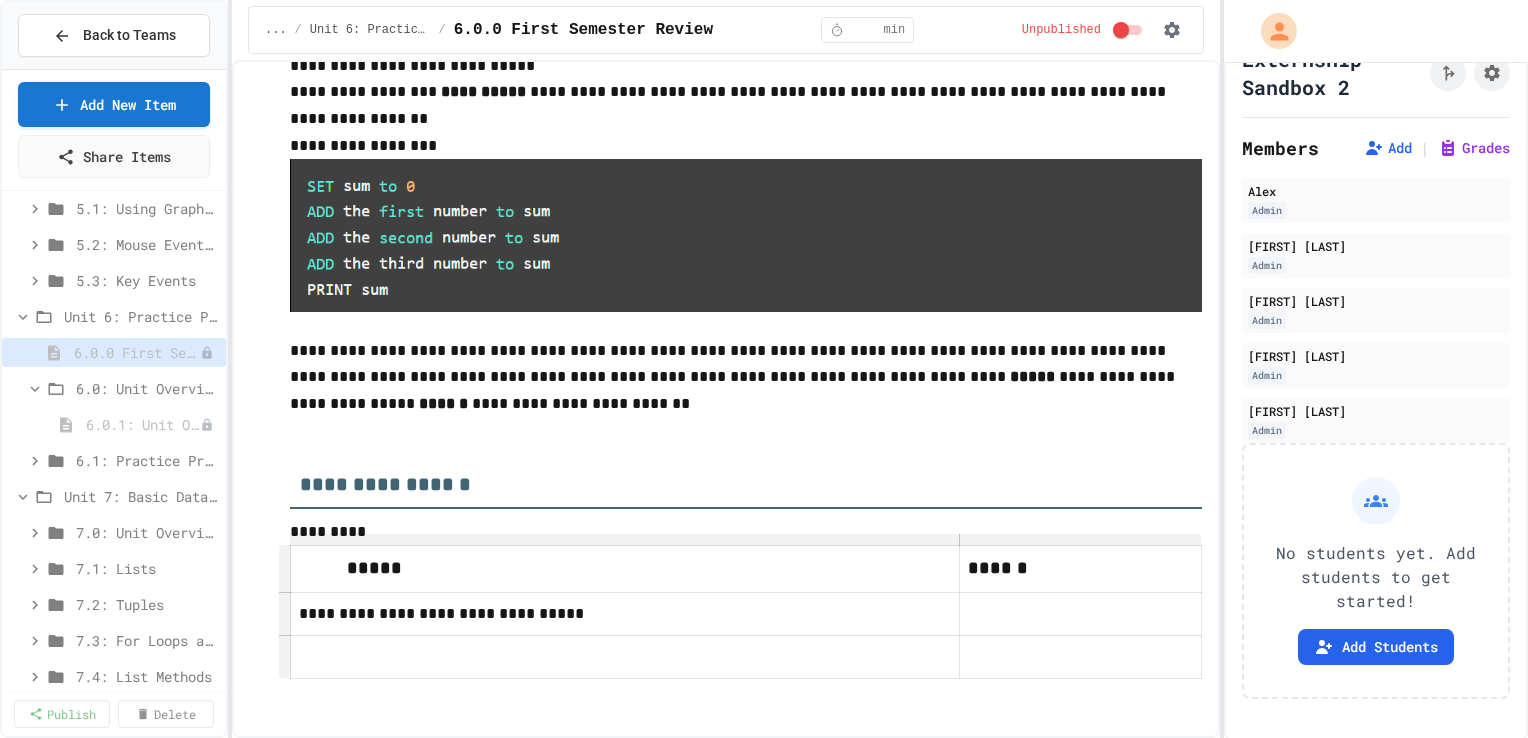 click at bounding box center (1080, 614) 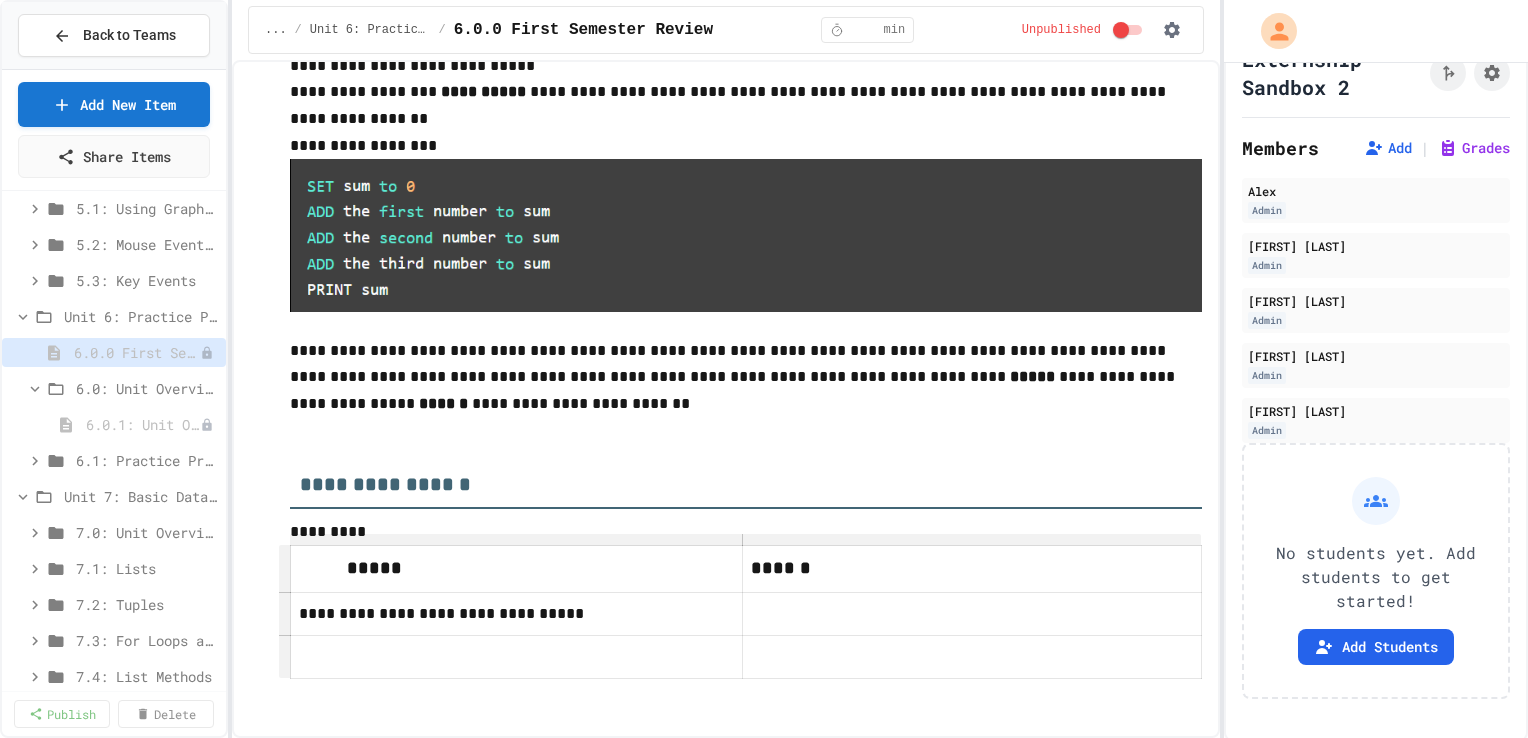 drag, startPoint x: 947, startPoint y: 556, endPoint x: 741, endPoint y: 554, distance: 206.0097 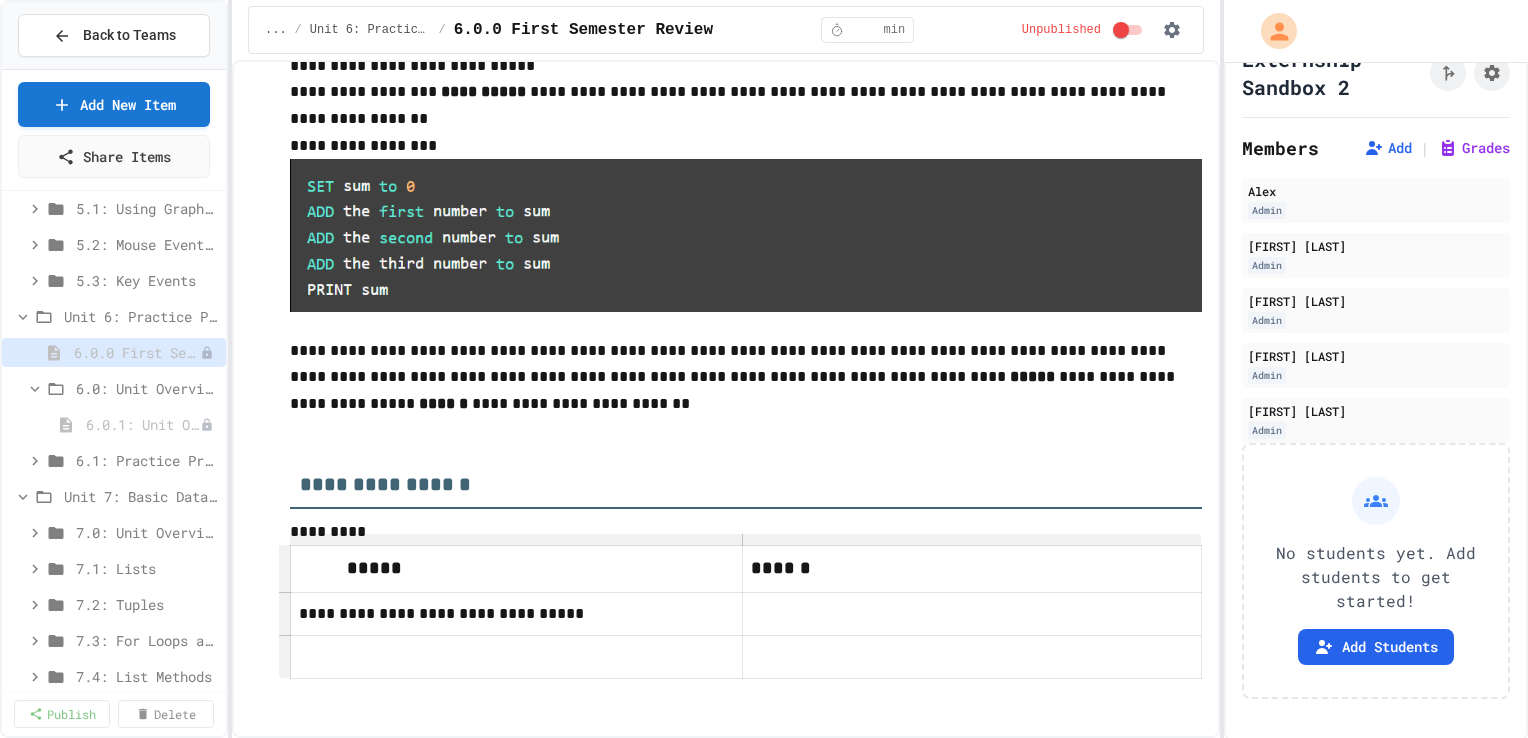 click at bounding box center [972, 614] 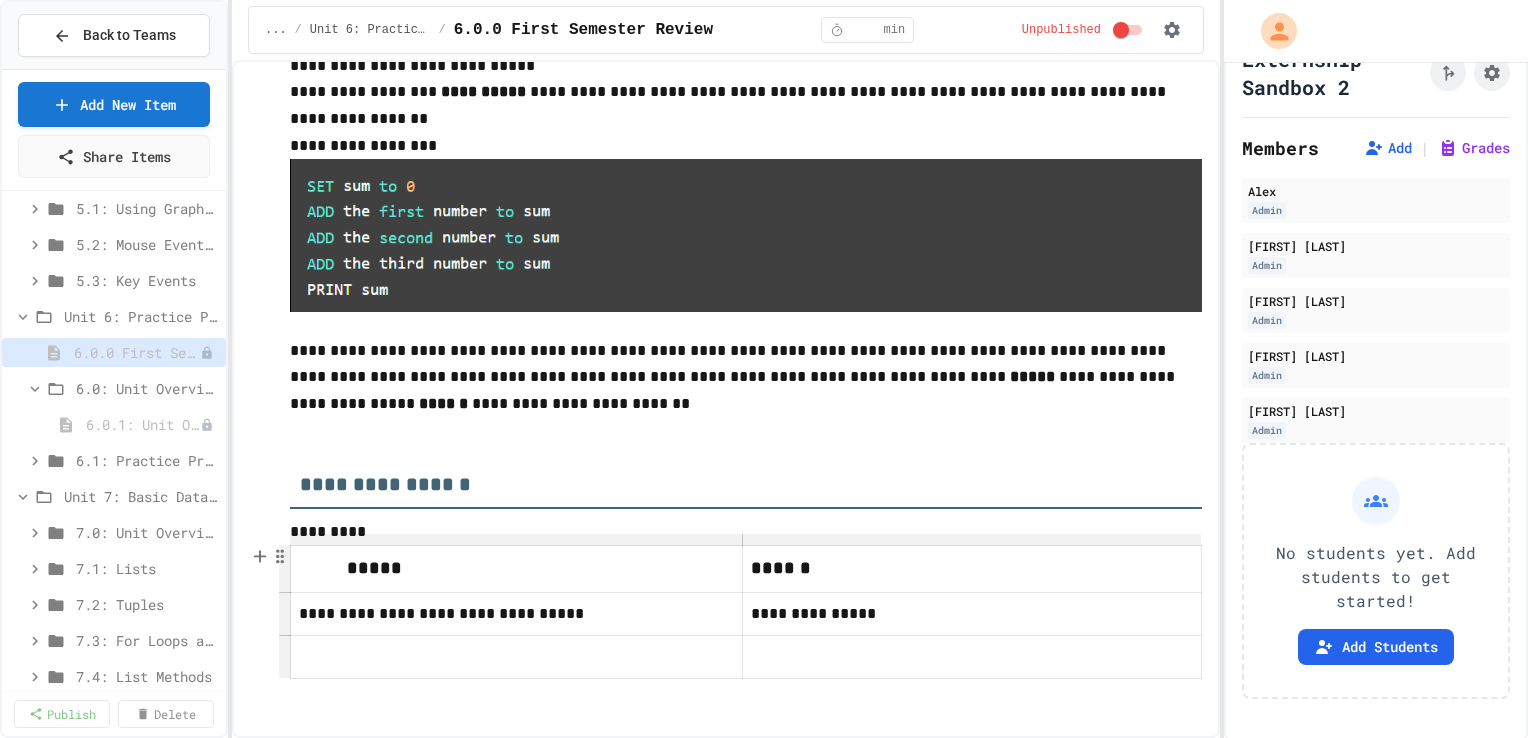 click at bounding box center [516, 657] 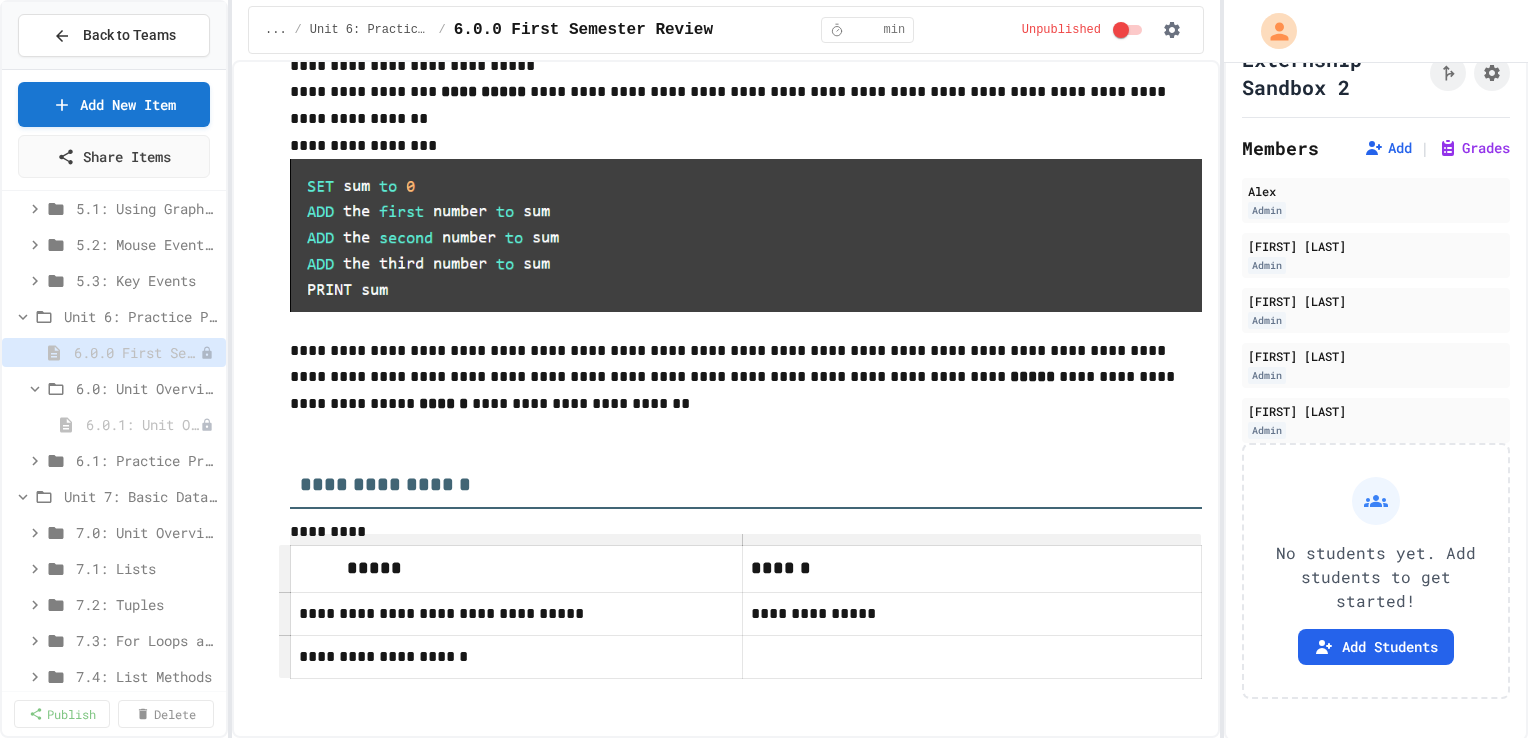 click at bounding box center [972, 657] 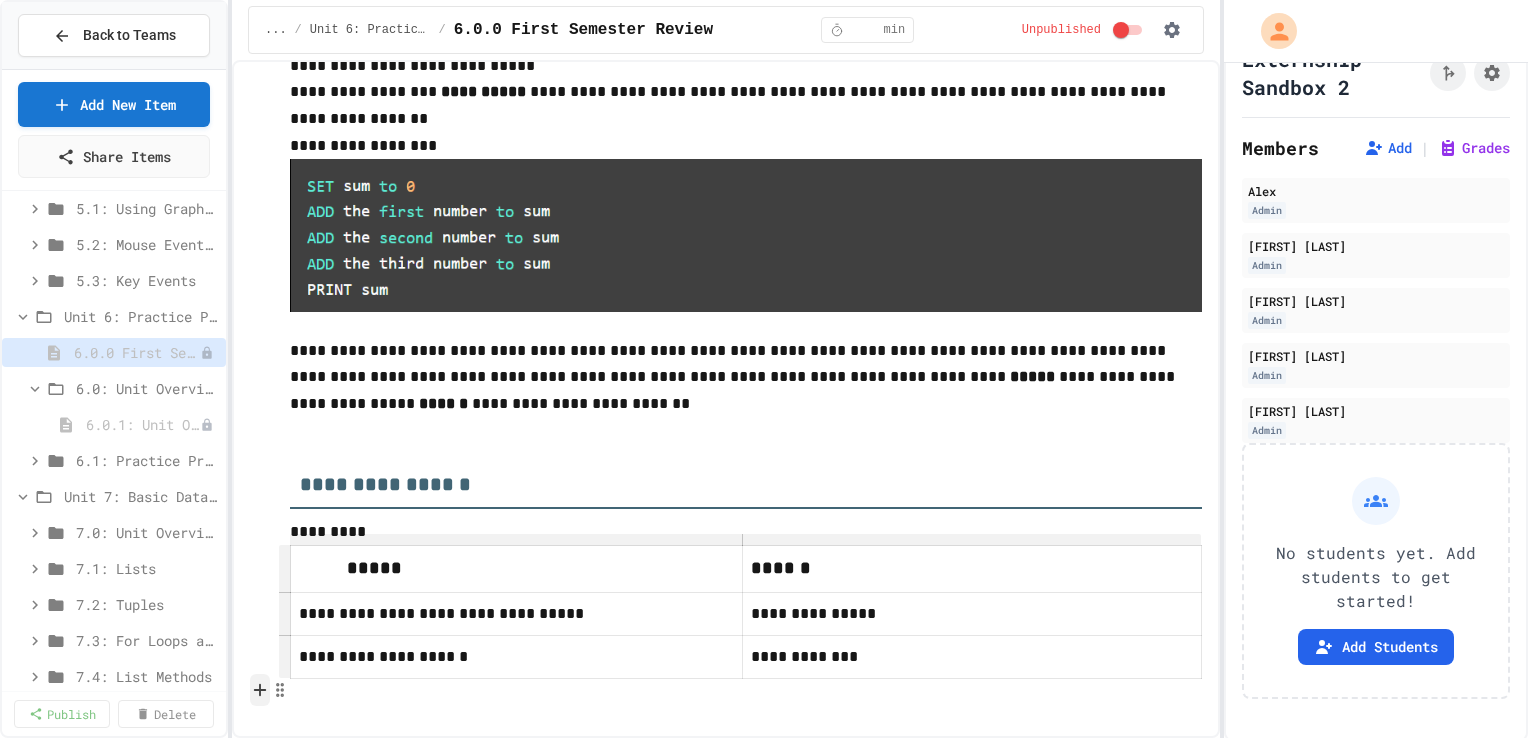 click 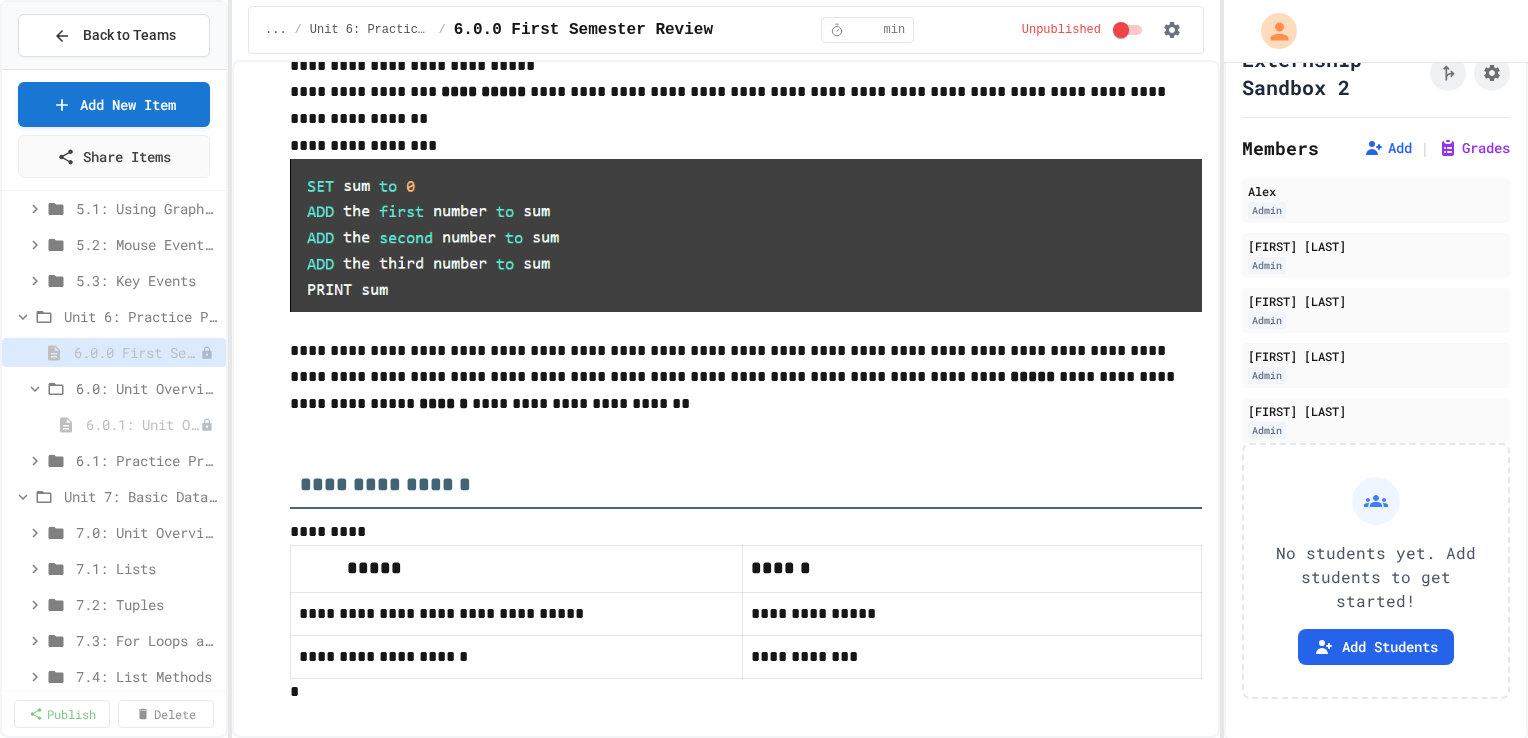 click on "*" at bounding box center [746, 692] 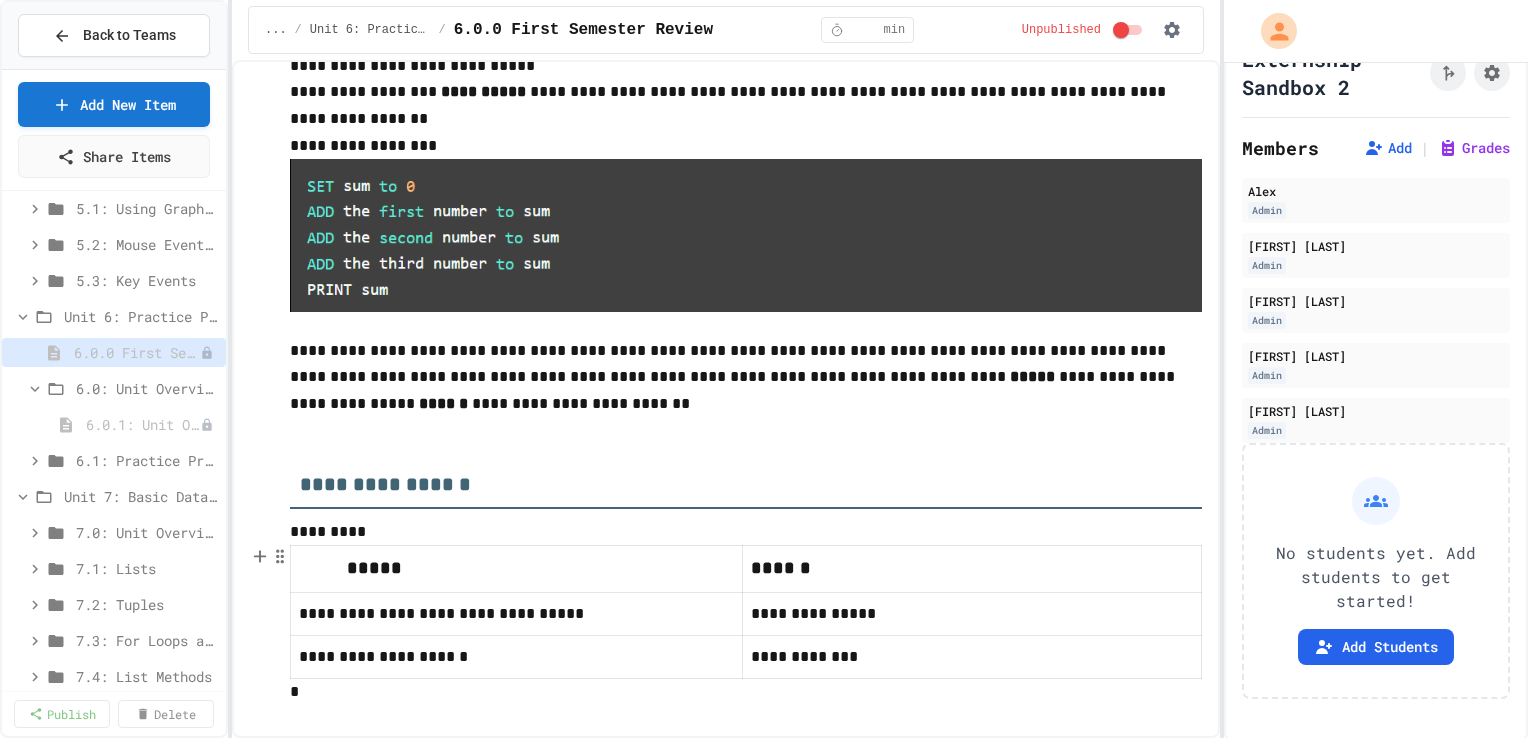 click on "**********" at bounding box center [517, 657] 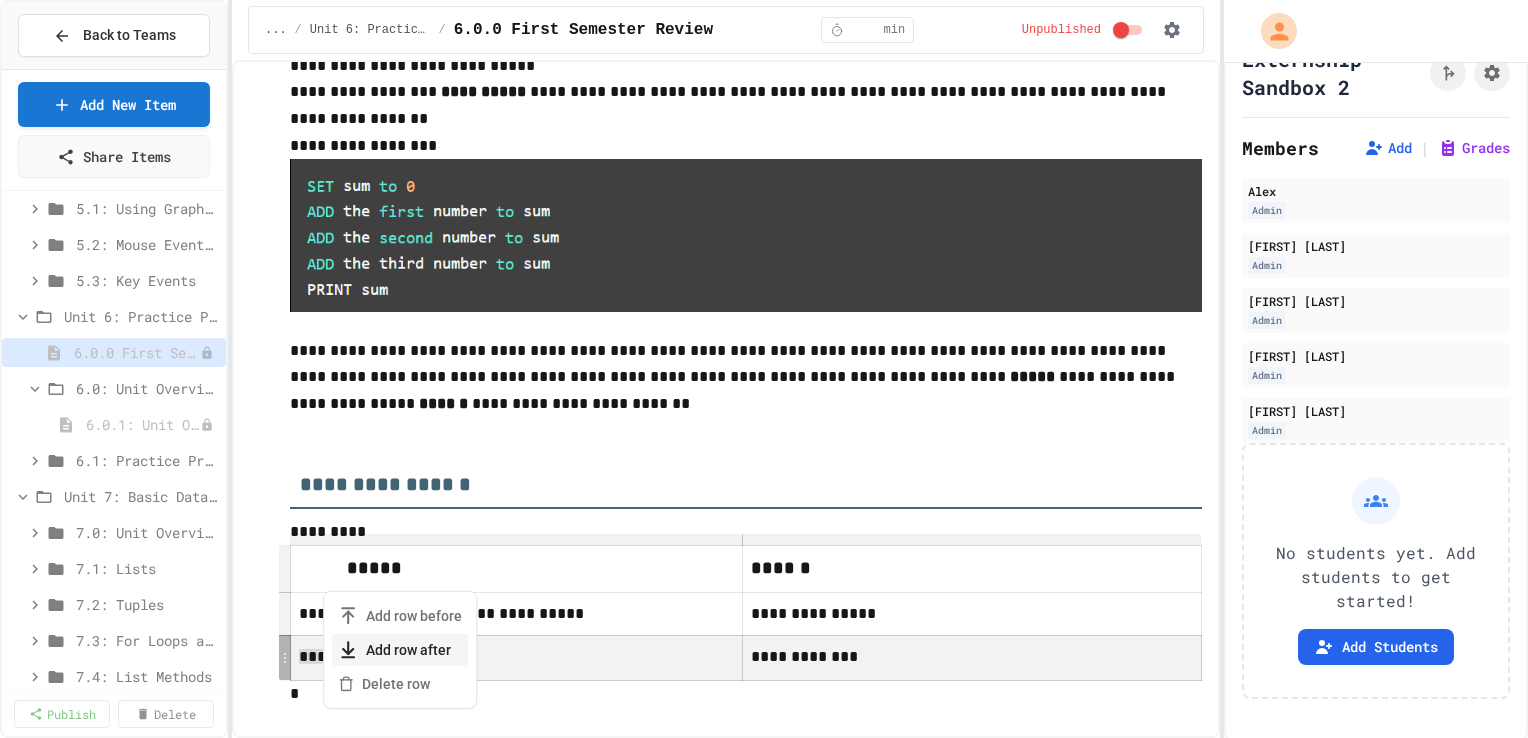 click on "Add row after" at bounding box center (400, 650) 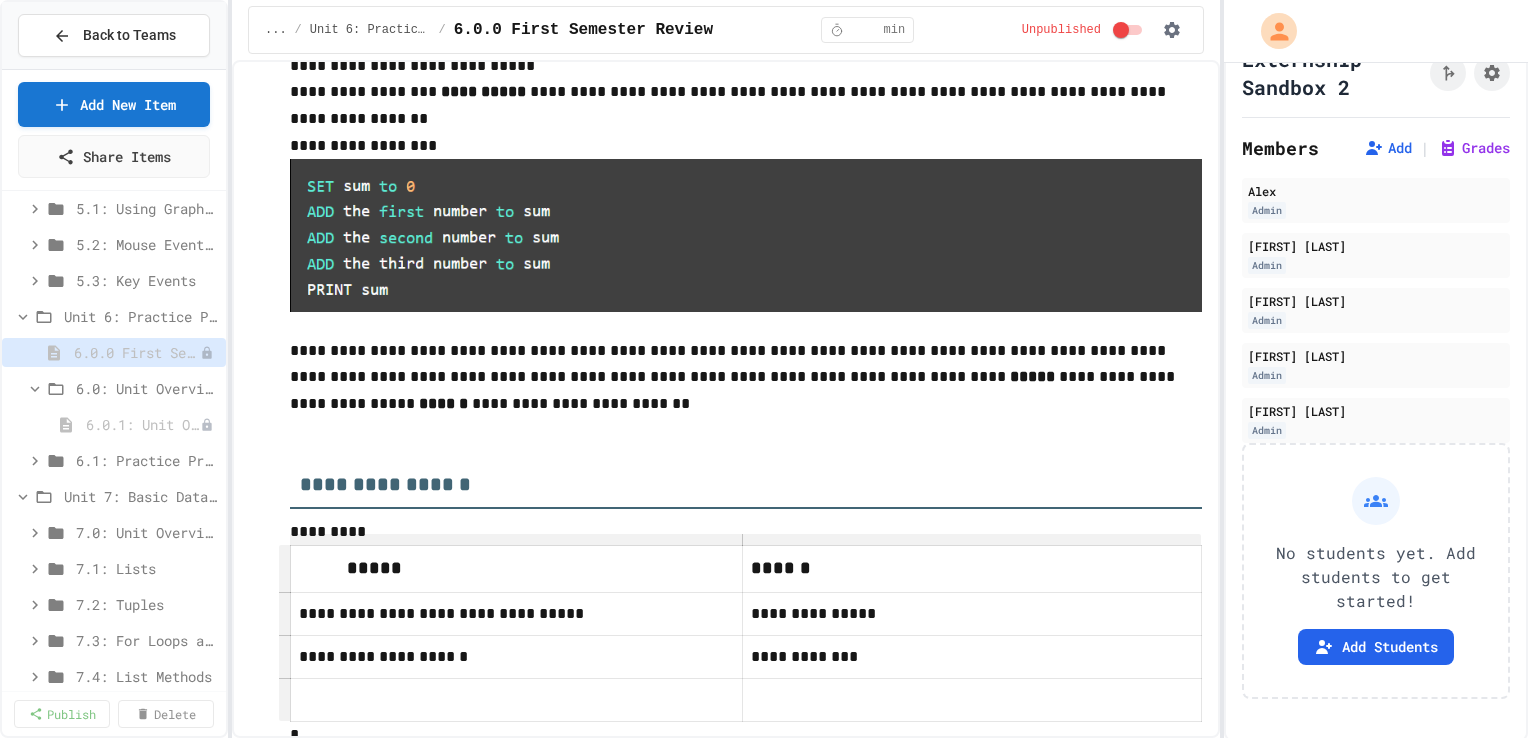 click at bounding box center [516, 700] 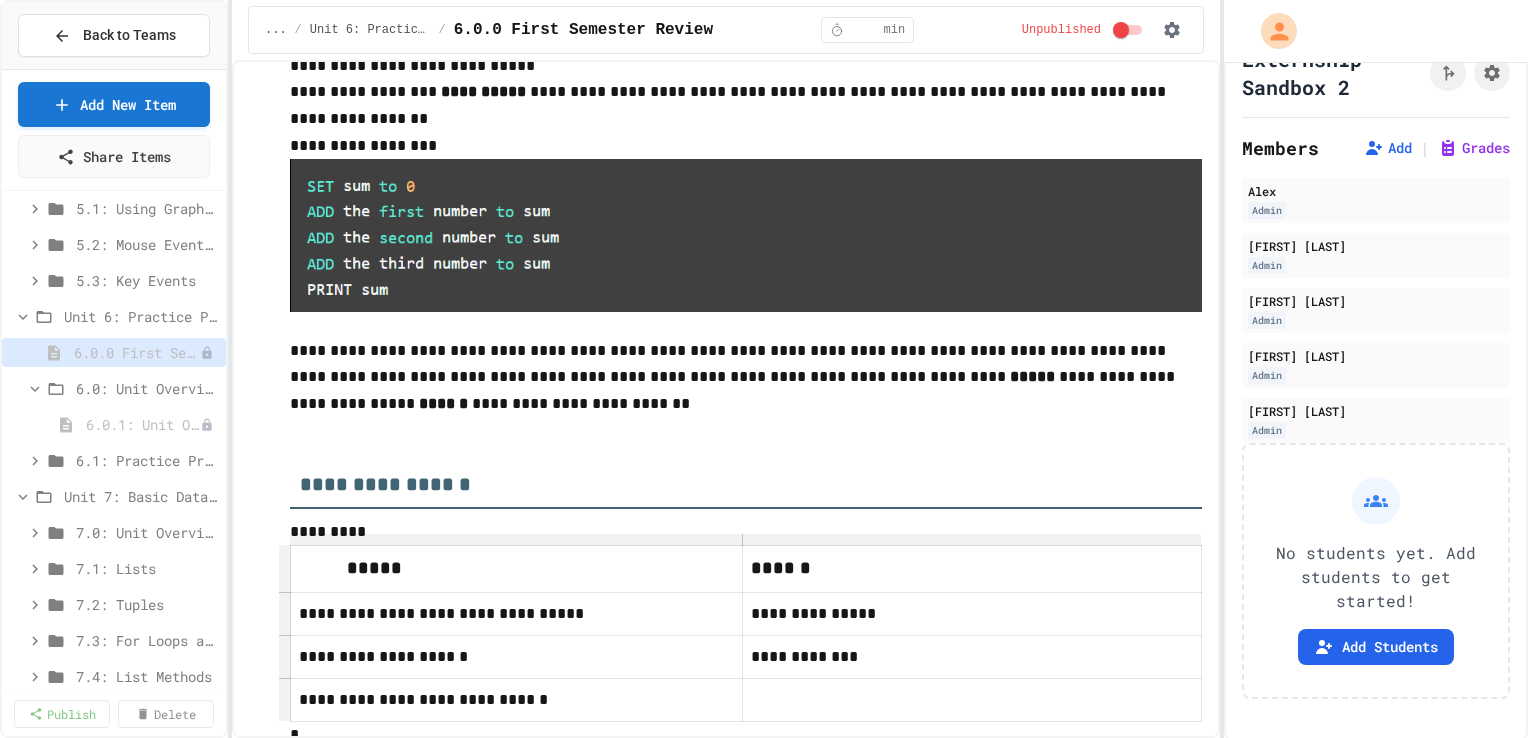 click at bounding box center (972, 700) 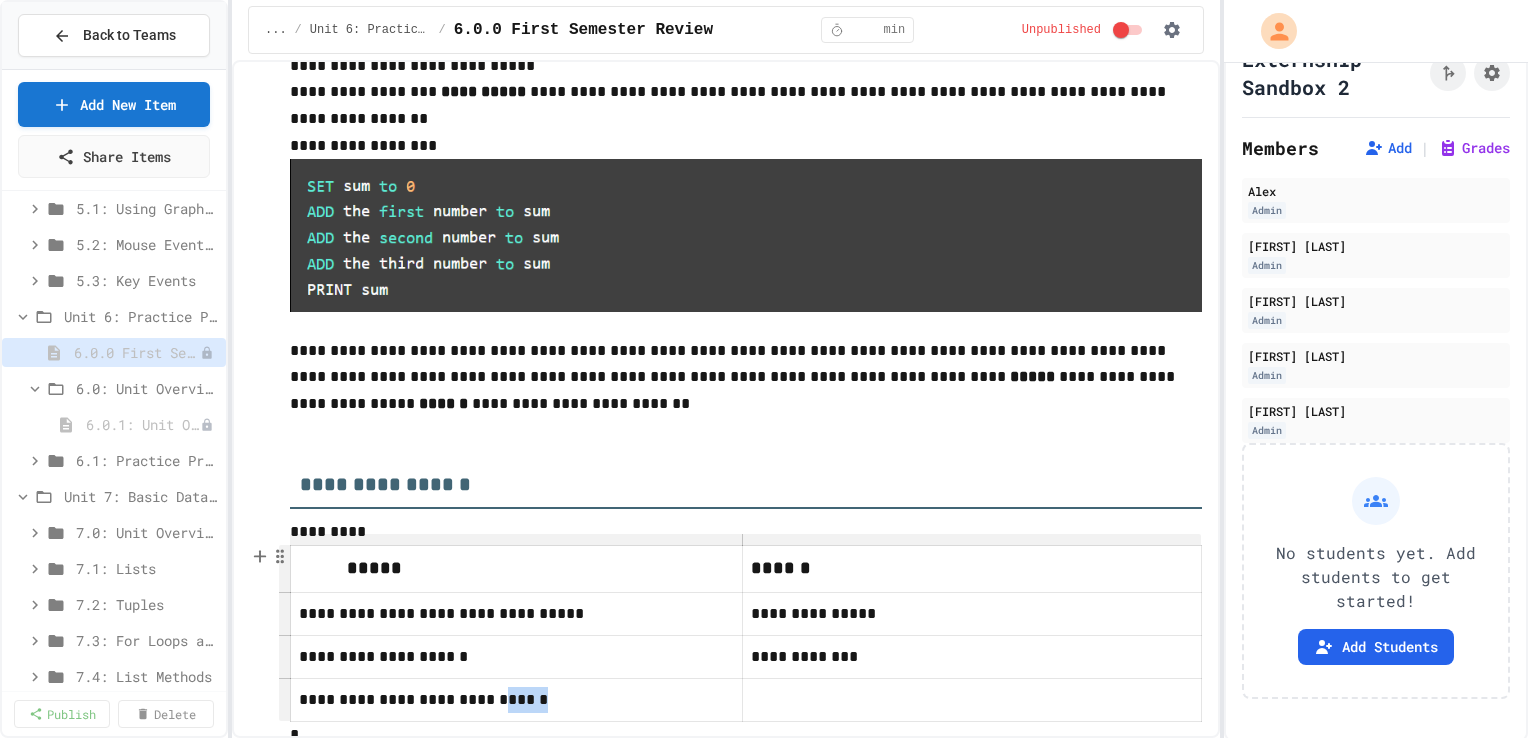 click on "**********" at bounding box center (516, 700) 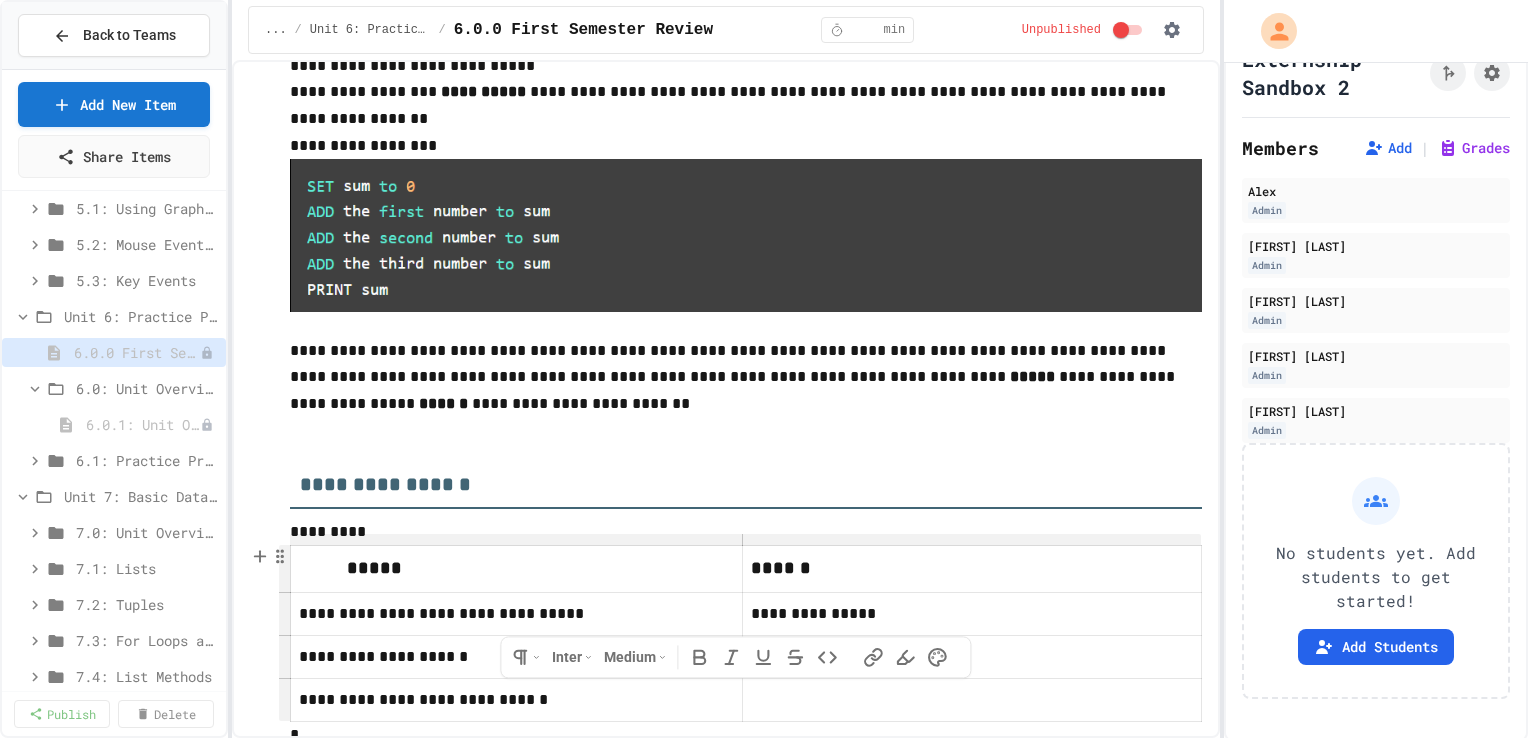 click on "**********" at bounding box center (516, 700) 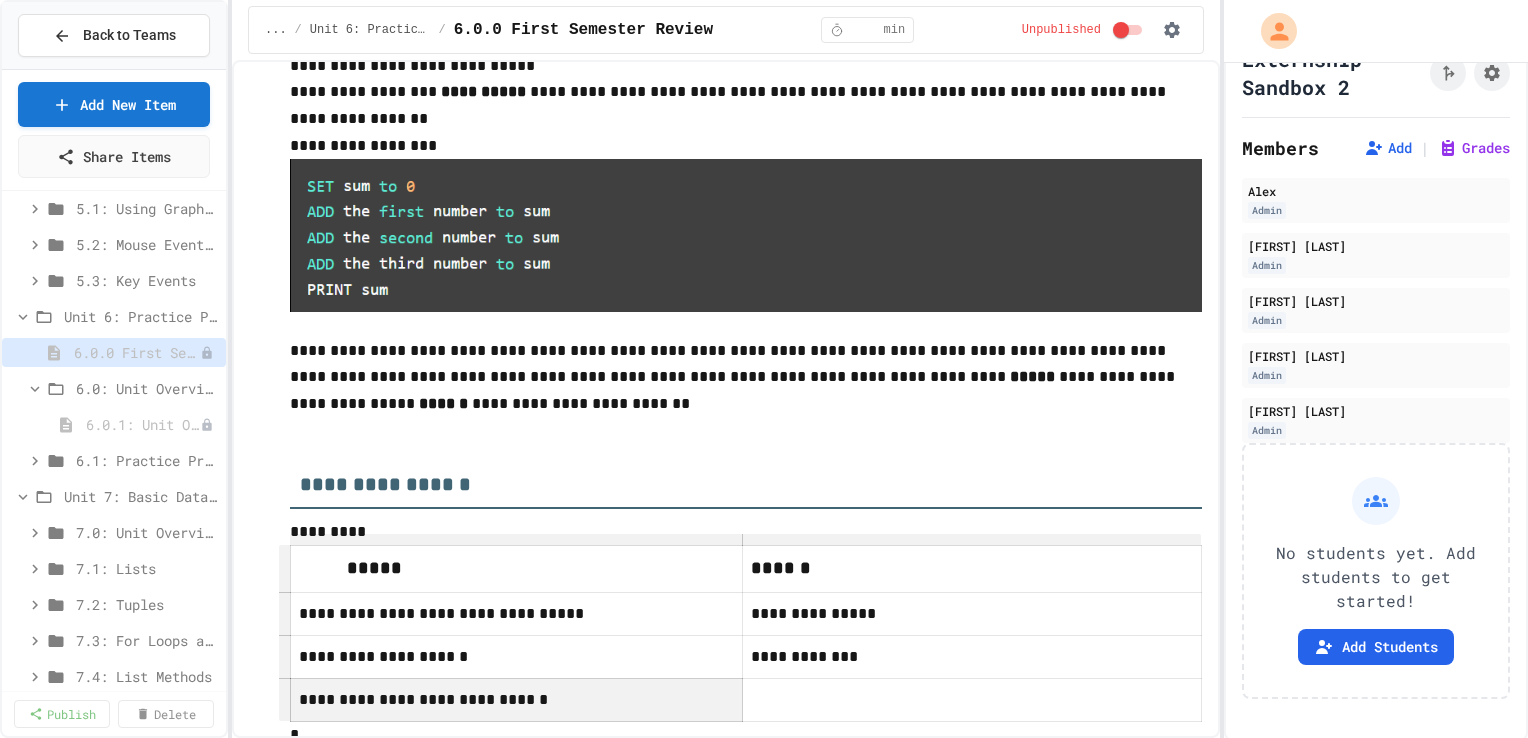 click on "**********" at bounding box center (516, 700) 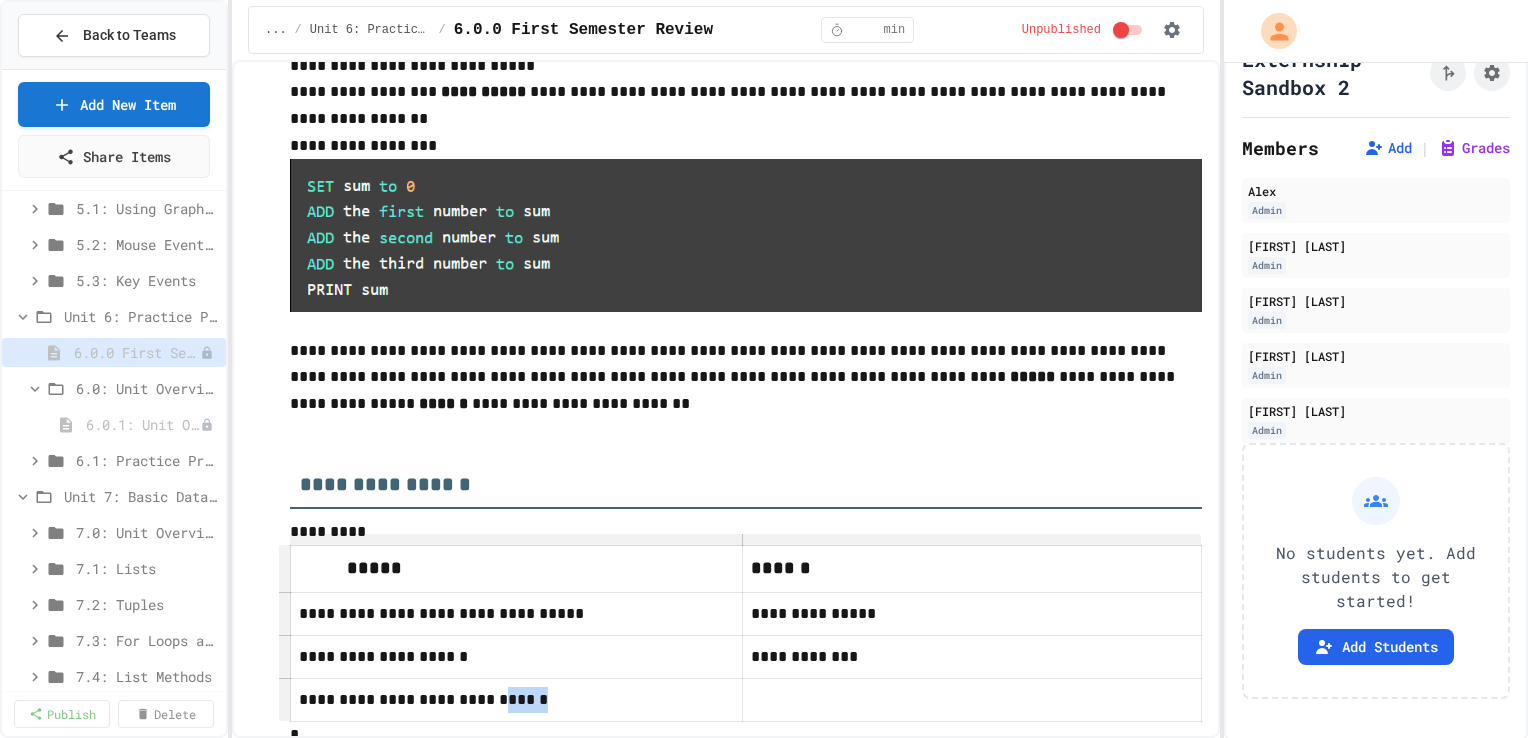 click on "**********" at bounding box center (516, 700) 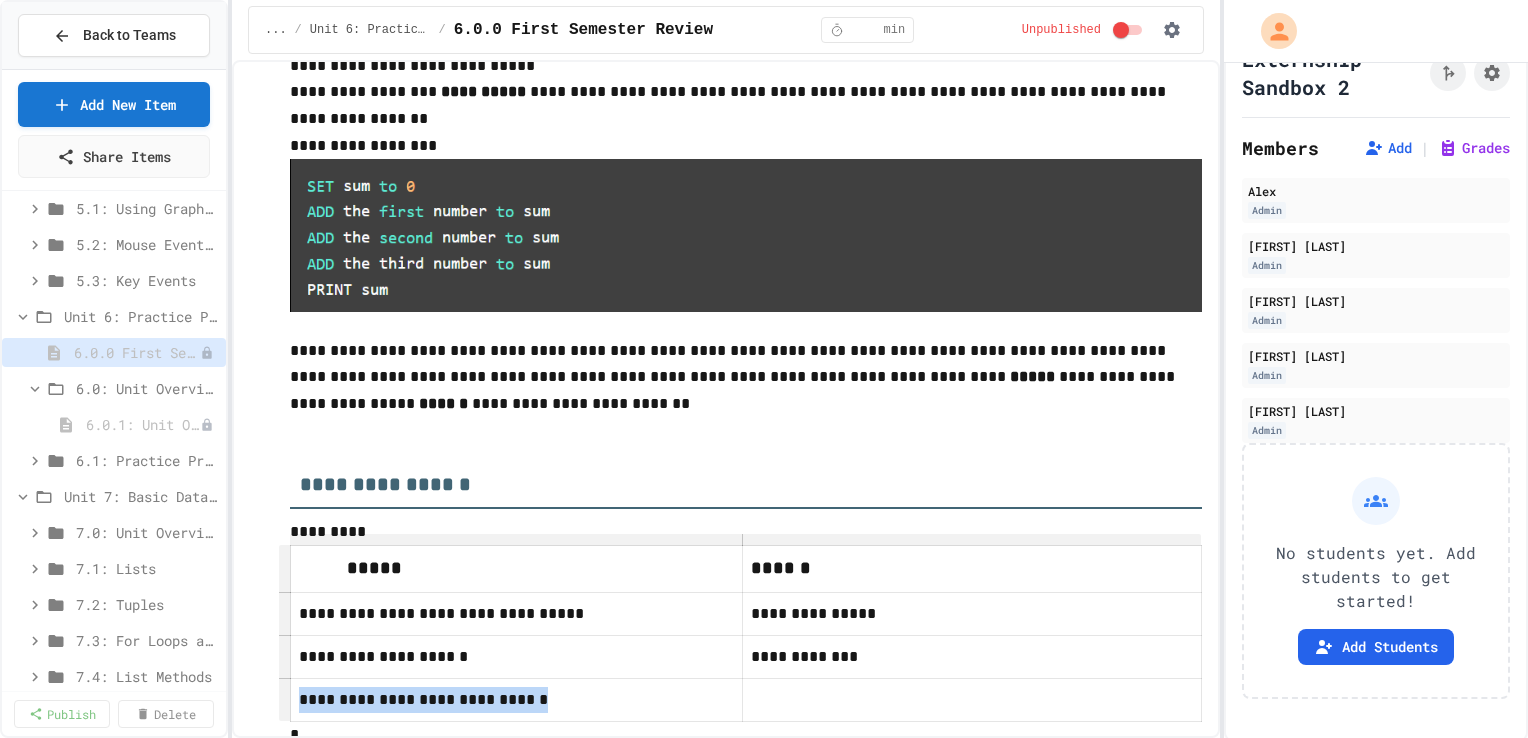 drag, startPoint x: 300, startPoint y: 697, endPoint x: 537, endPoint y: 694, distance: 237.01898 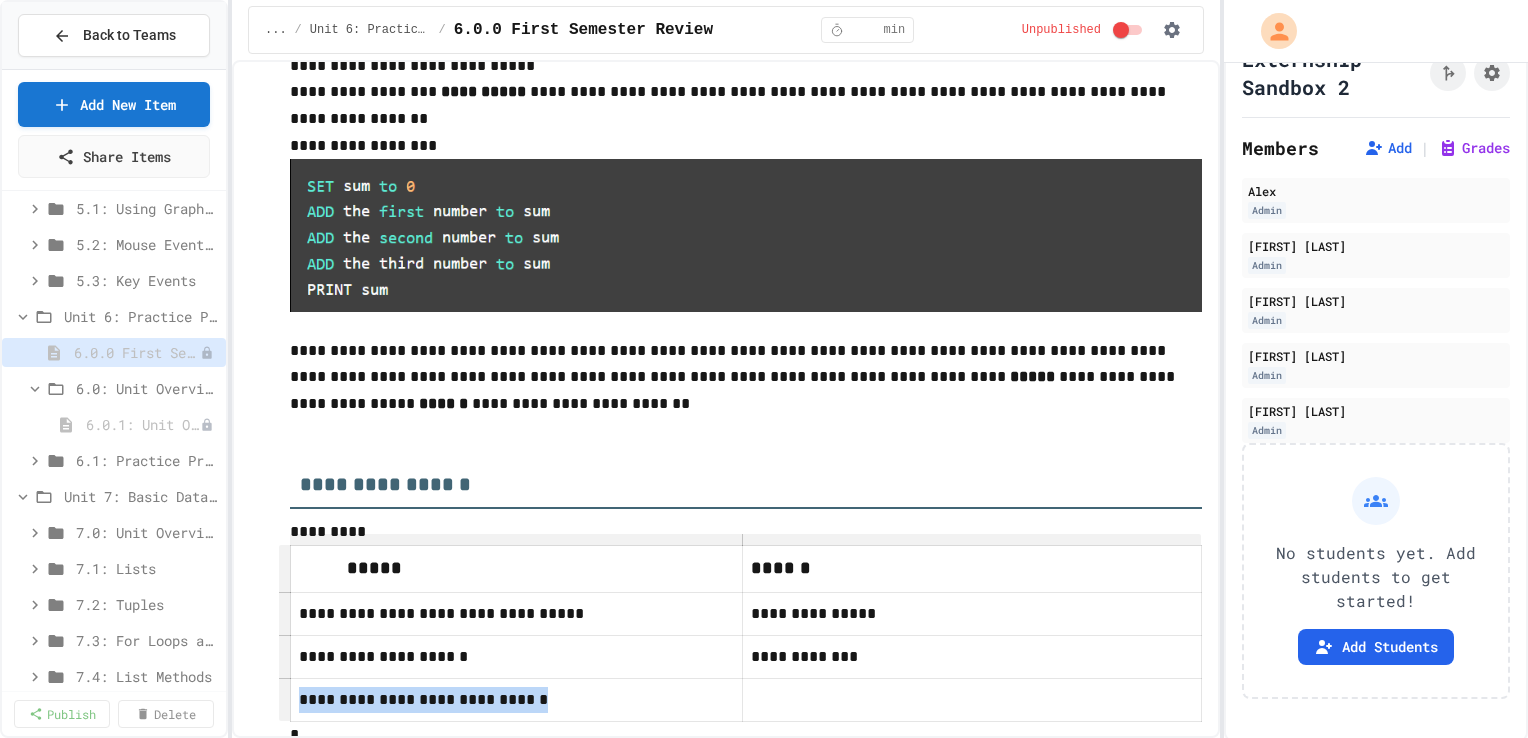 click on "**********" at bounding box center (516, 700) 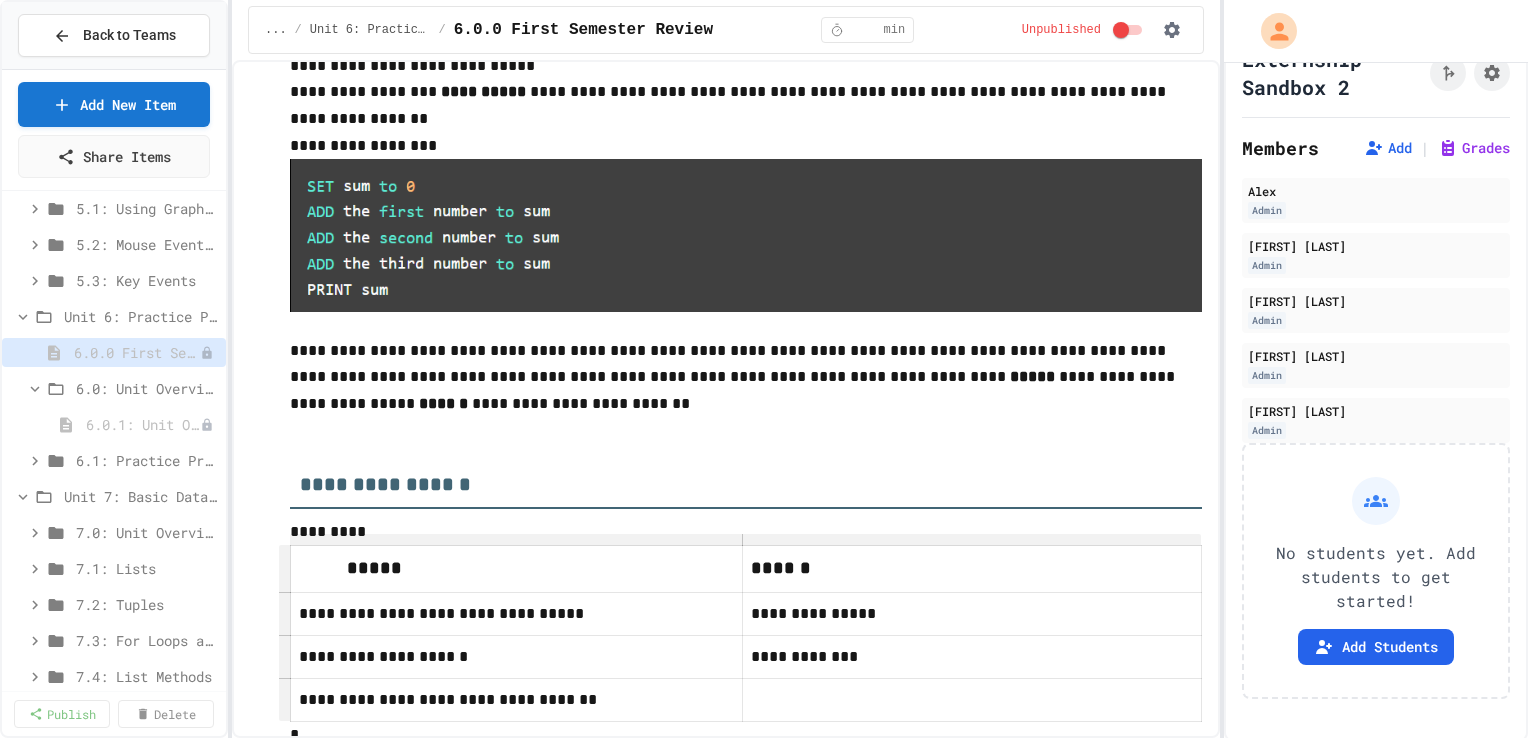 click at bounding box center (965, 700) 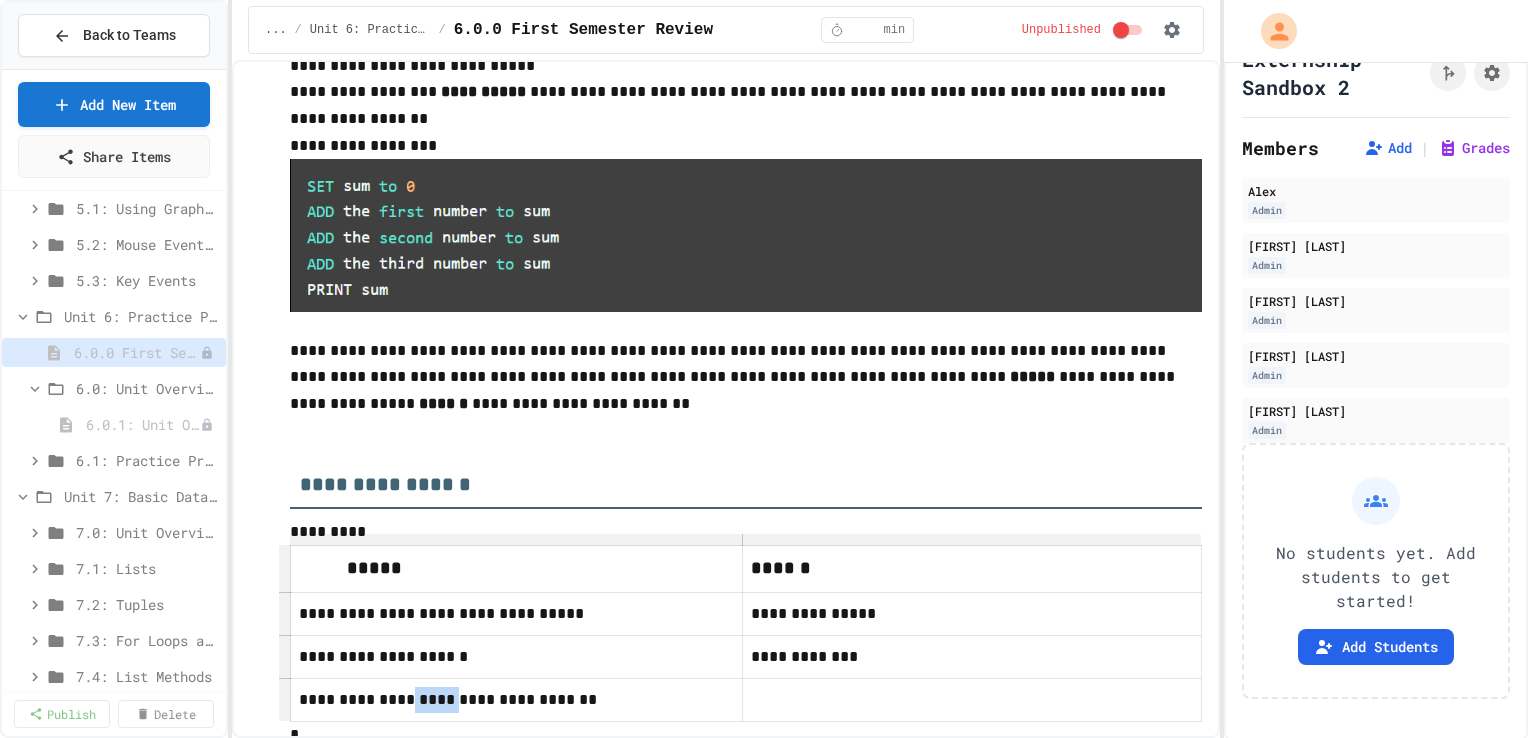 click on "**********" at bounding box center (516, 700) 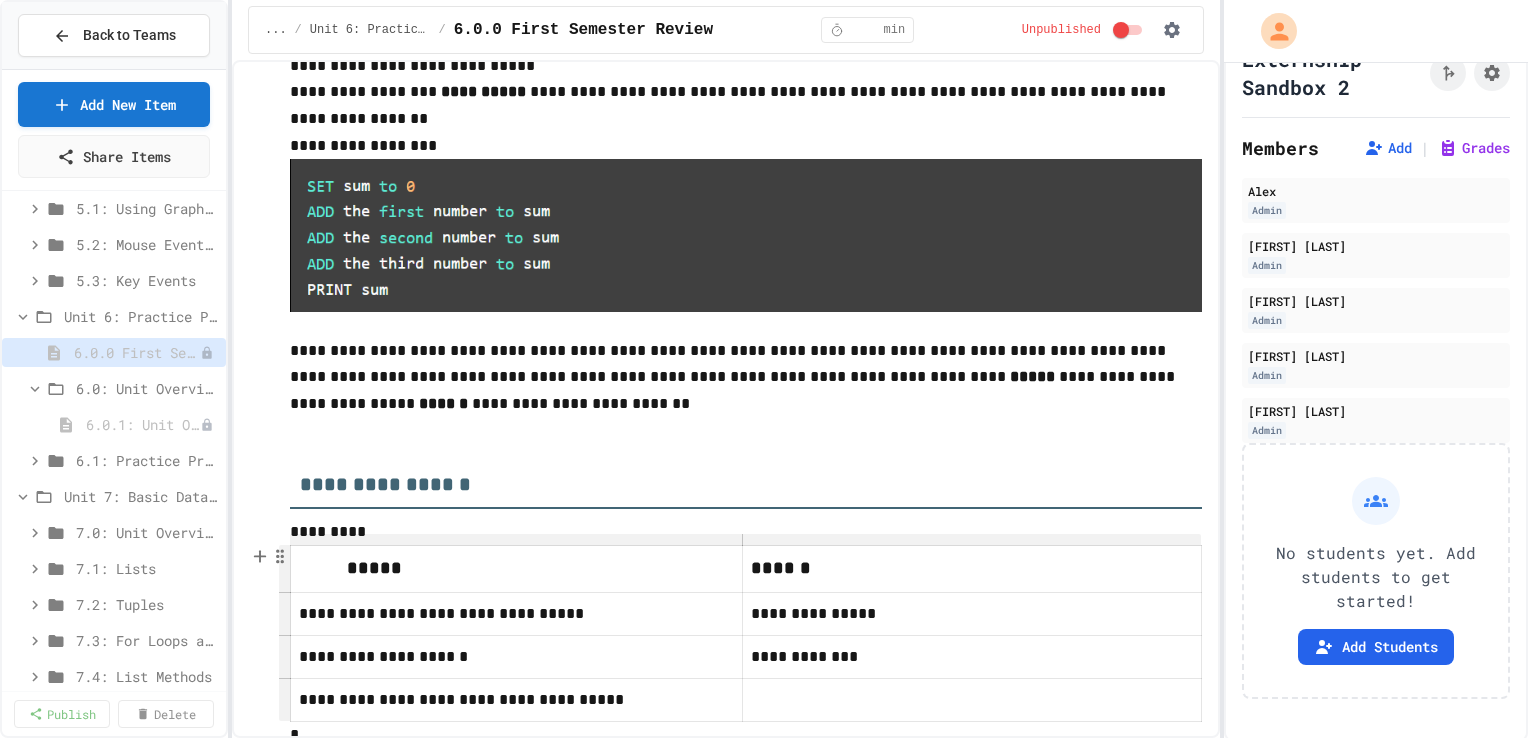click on "**********" at bounding box center (516, 700) 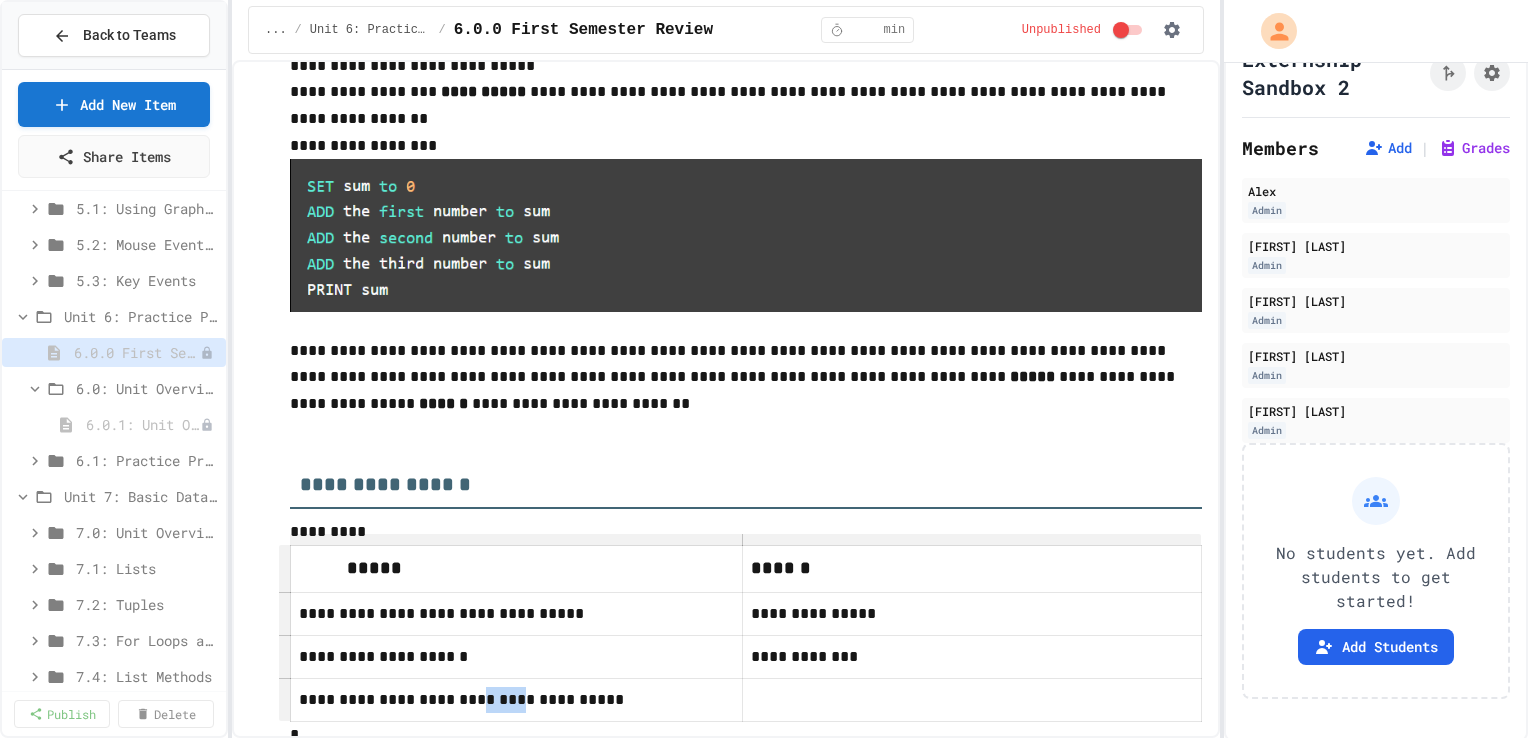 click on "**********" at bounding box center [516, 700] 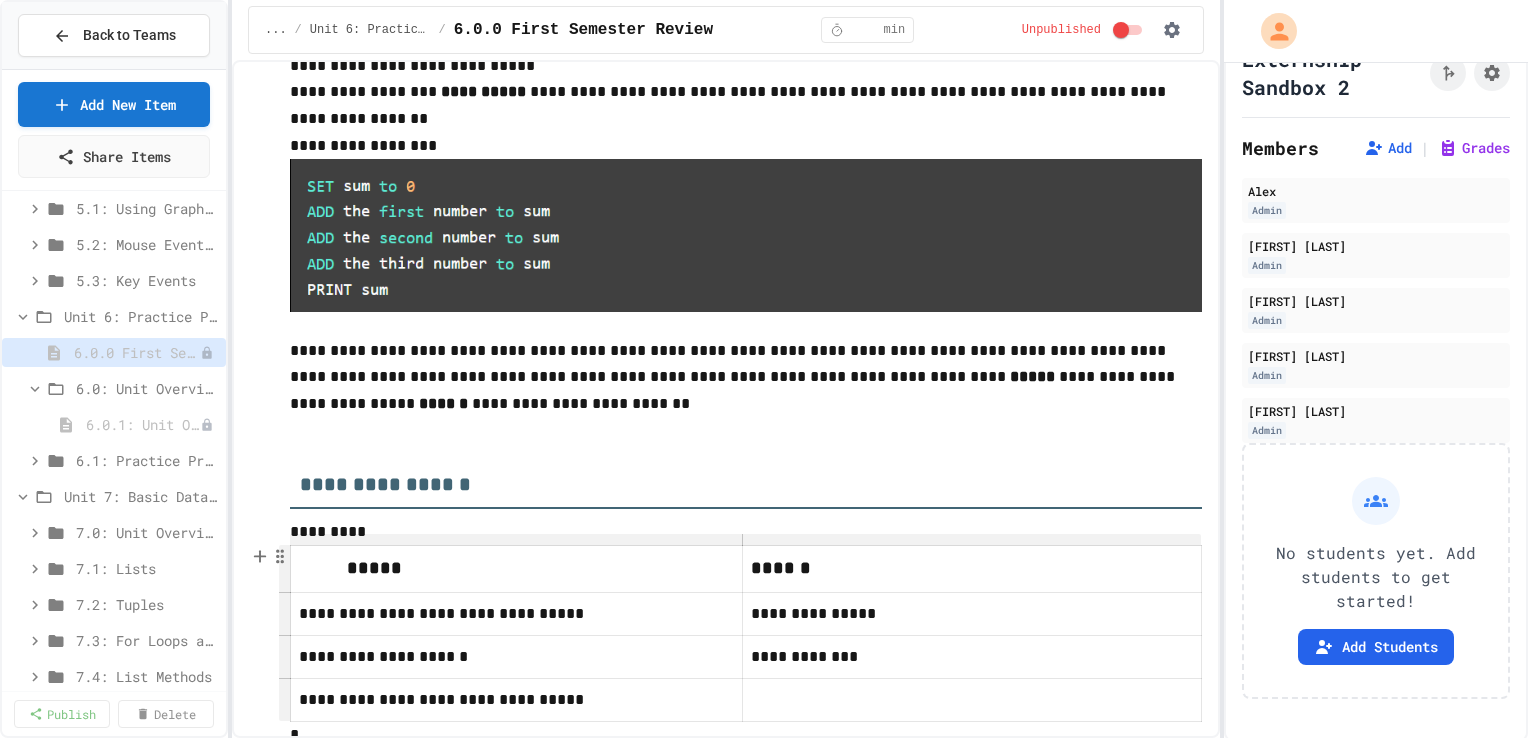 click on "**********" at bounding box center [516, 700] 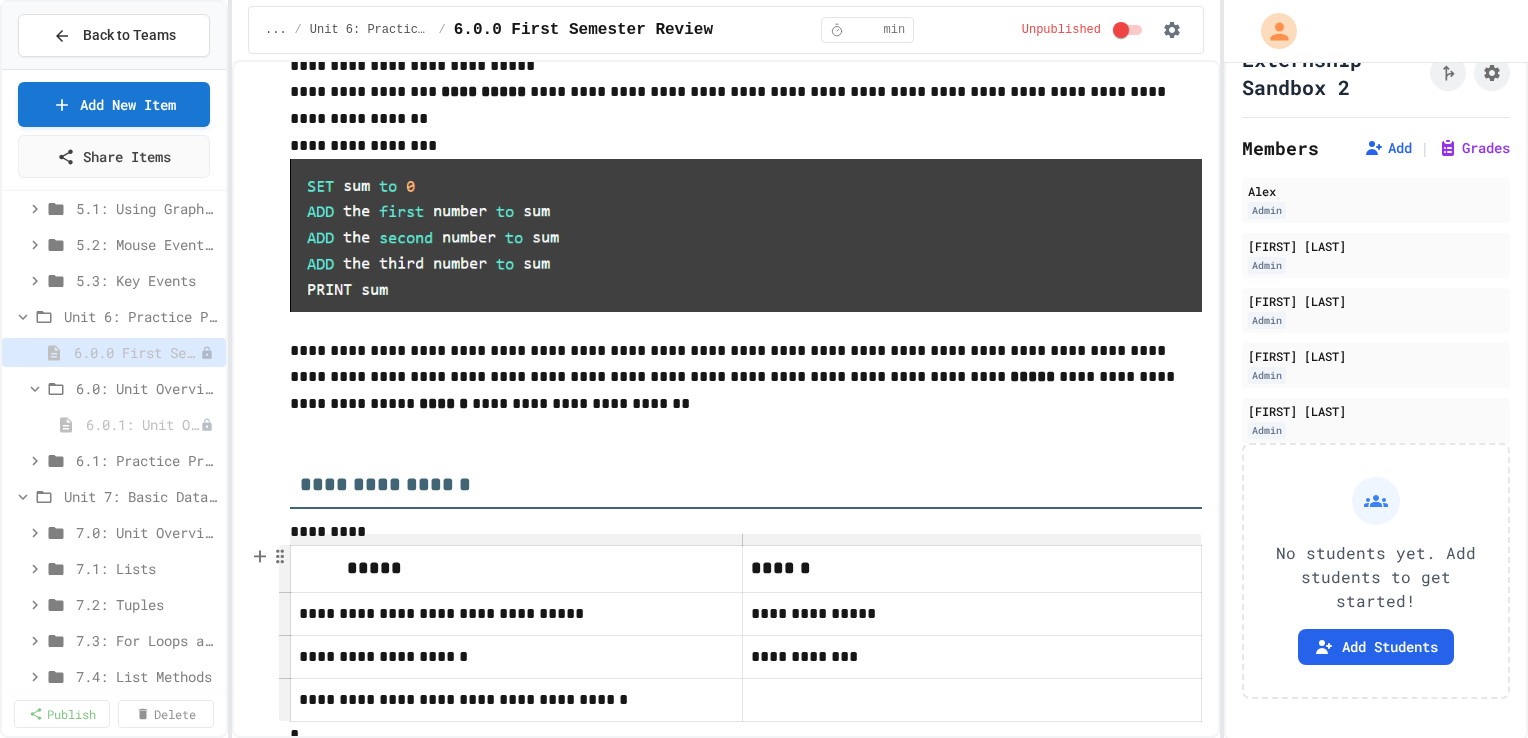 click at bounding box center [965, 700] 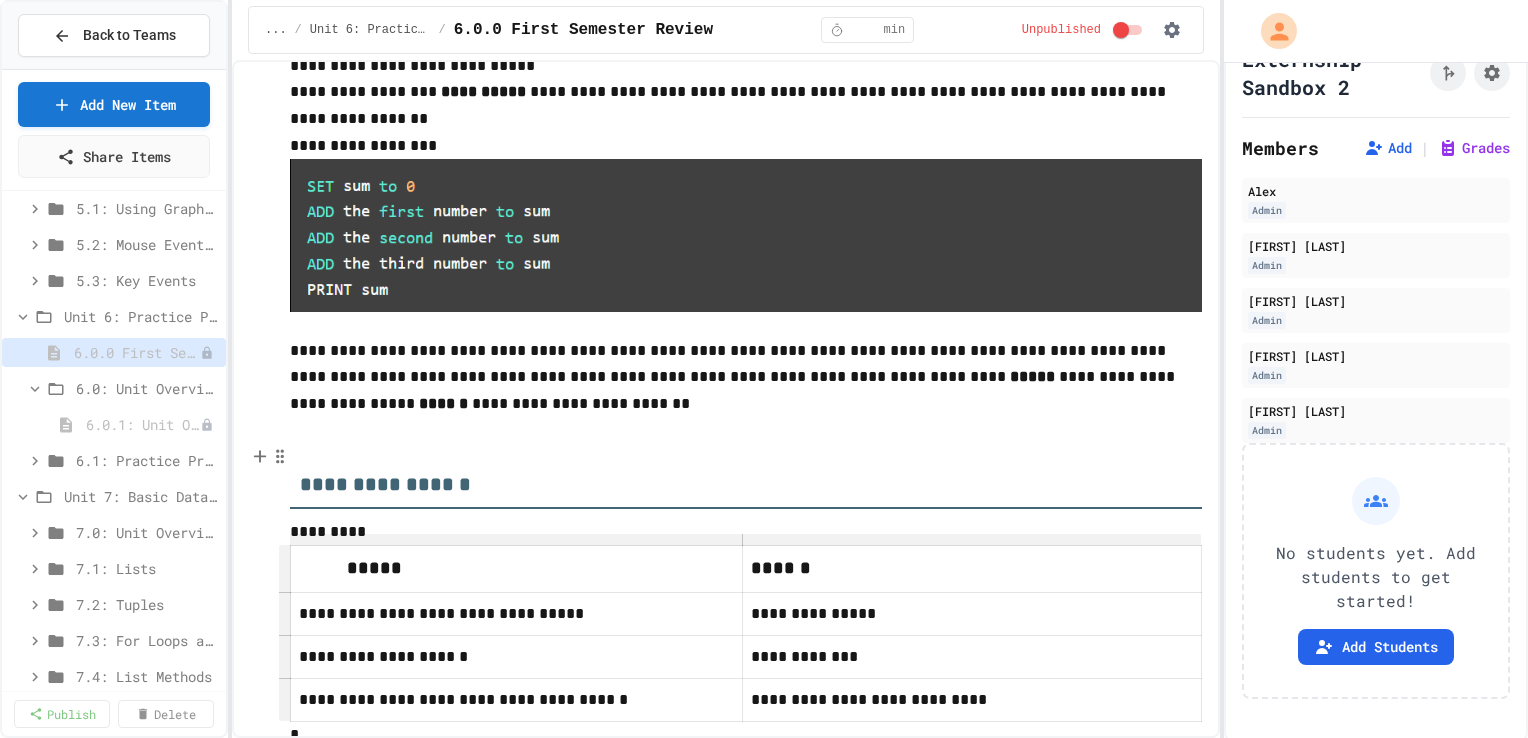 scroll, scrollTop: 375, scrollLeft: 0, axis: vertical 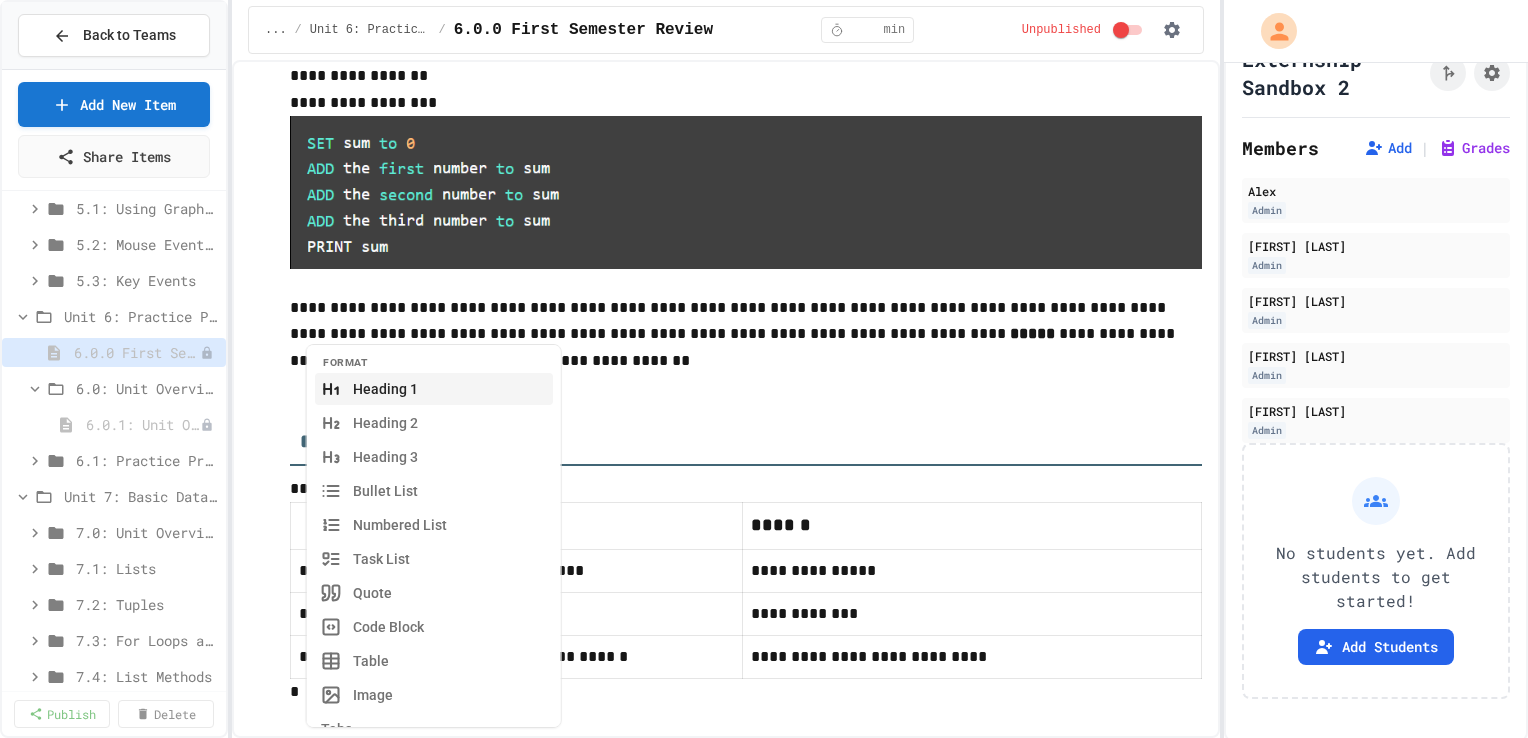 click on "*" at bounding box center (746, 693) 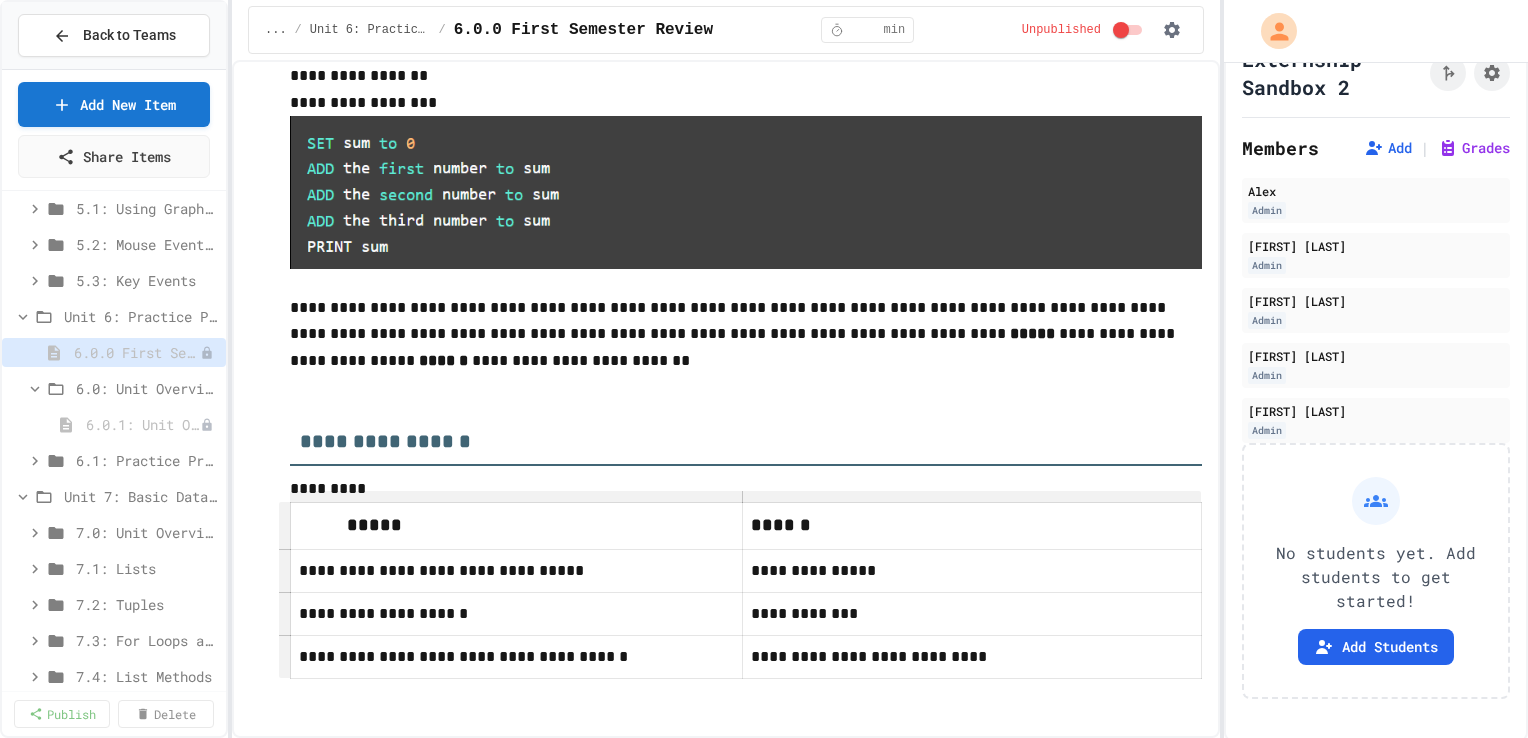 click on "**********" at bounding box center (965, 657) 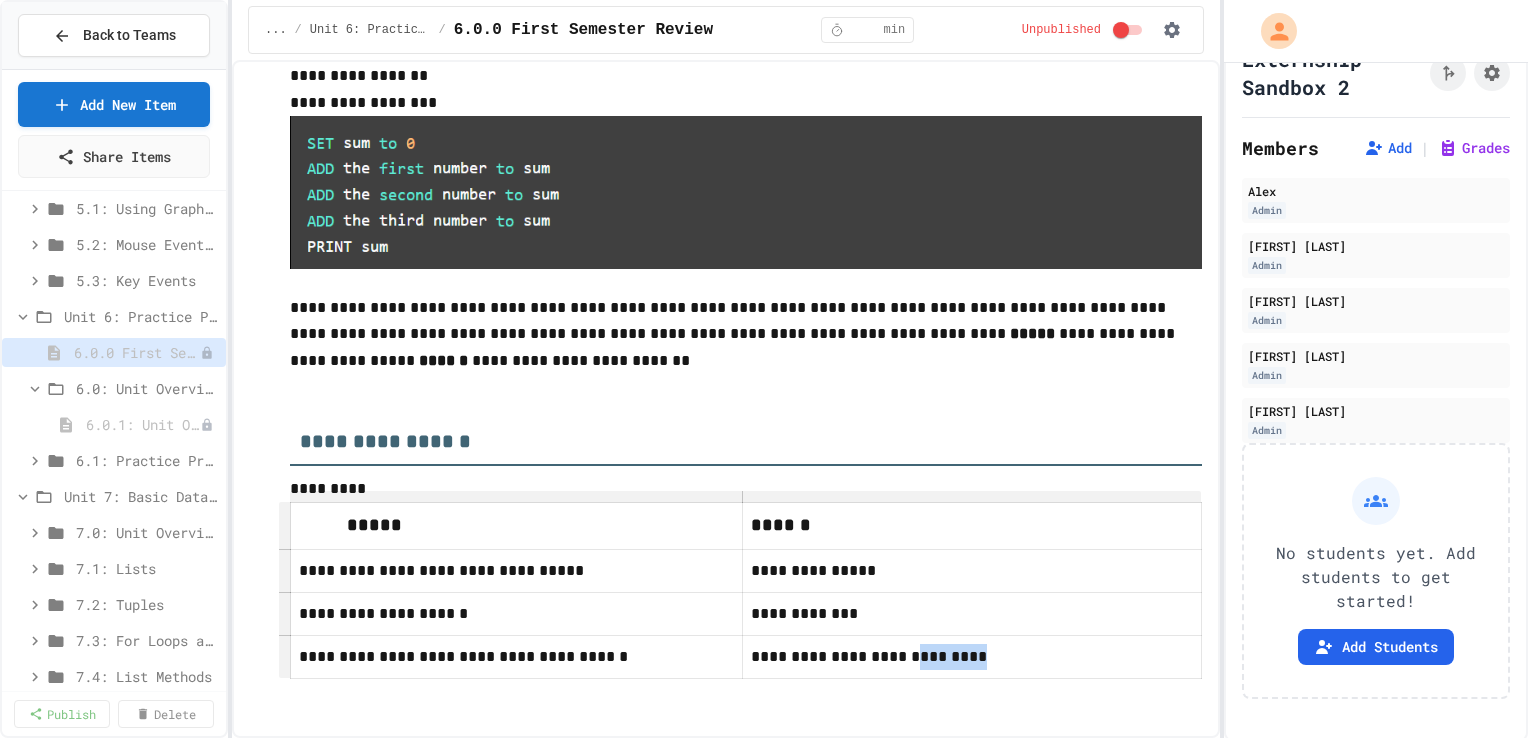 click on "**********" at bounding box center [965, 657] 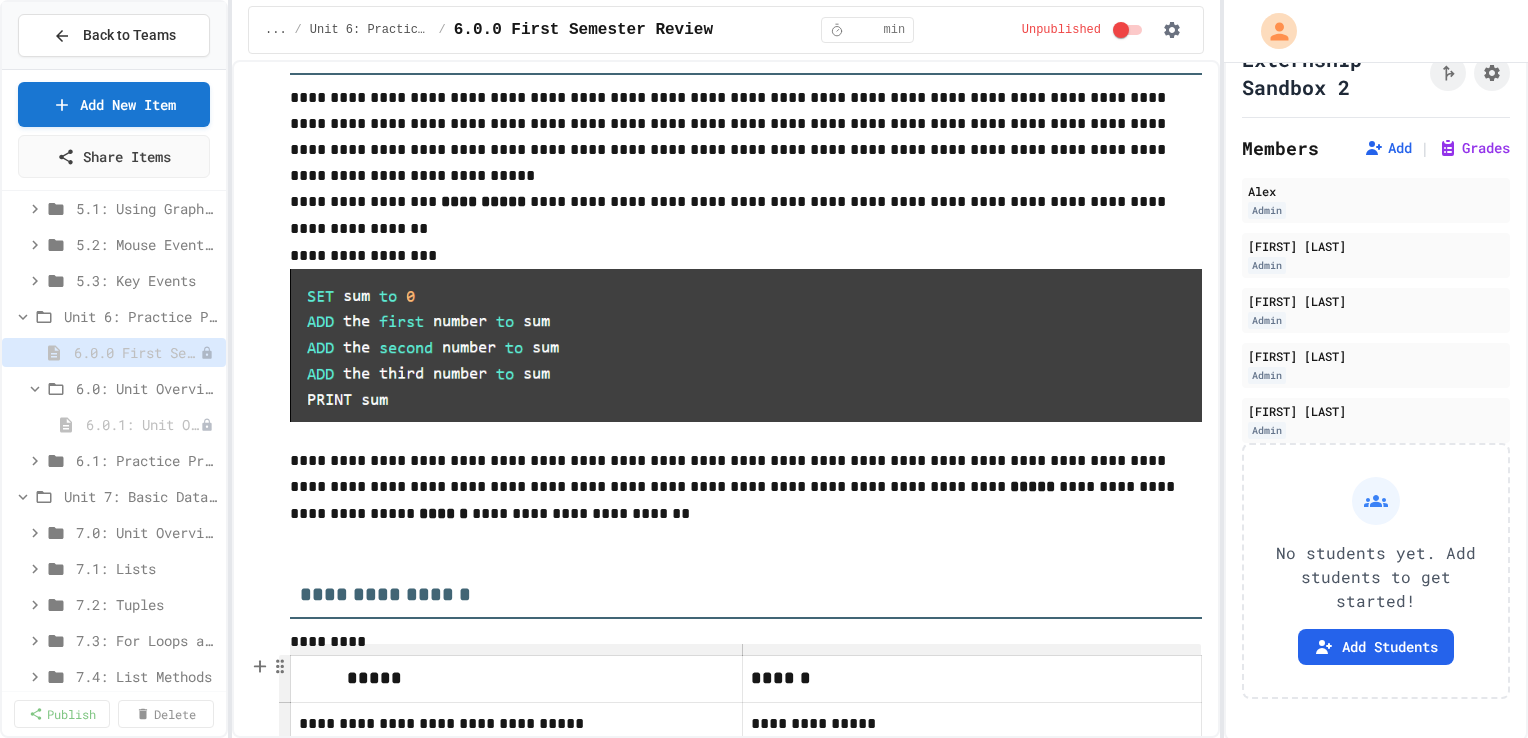 scroll, scrollTop: 375, scrollLeft: 0, axis: vertical 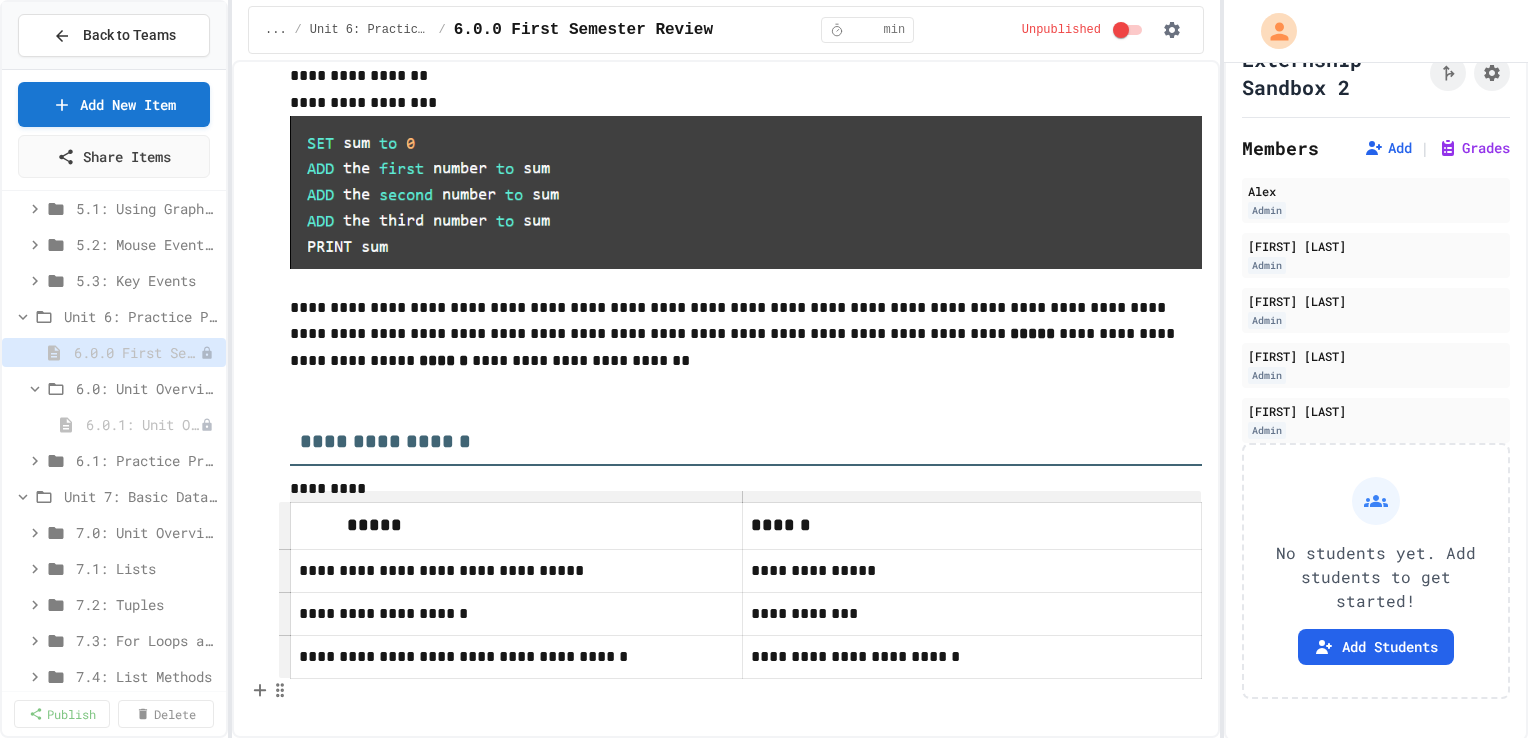 click at bounding box center [746, 692] 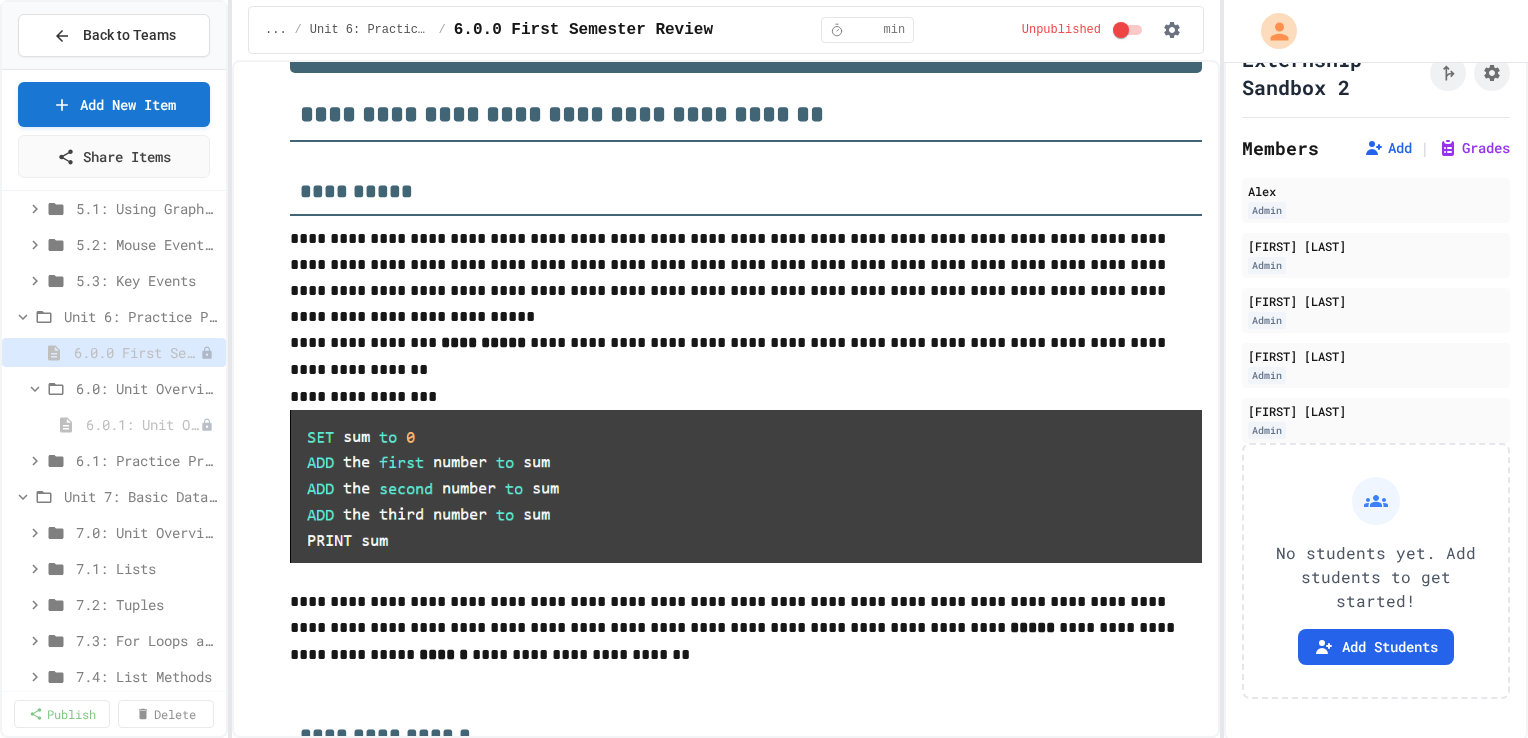 scroll, scrollTop: 70, scrollLeft: 0, axis: vertical 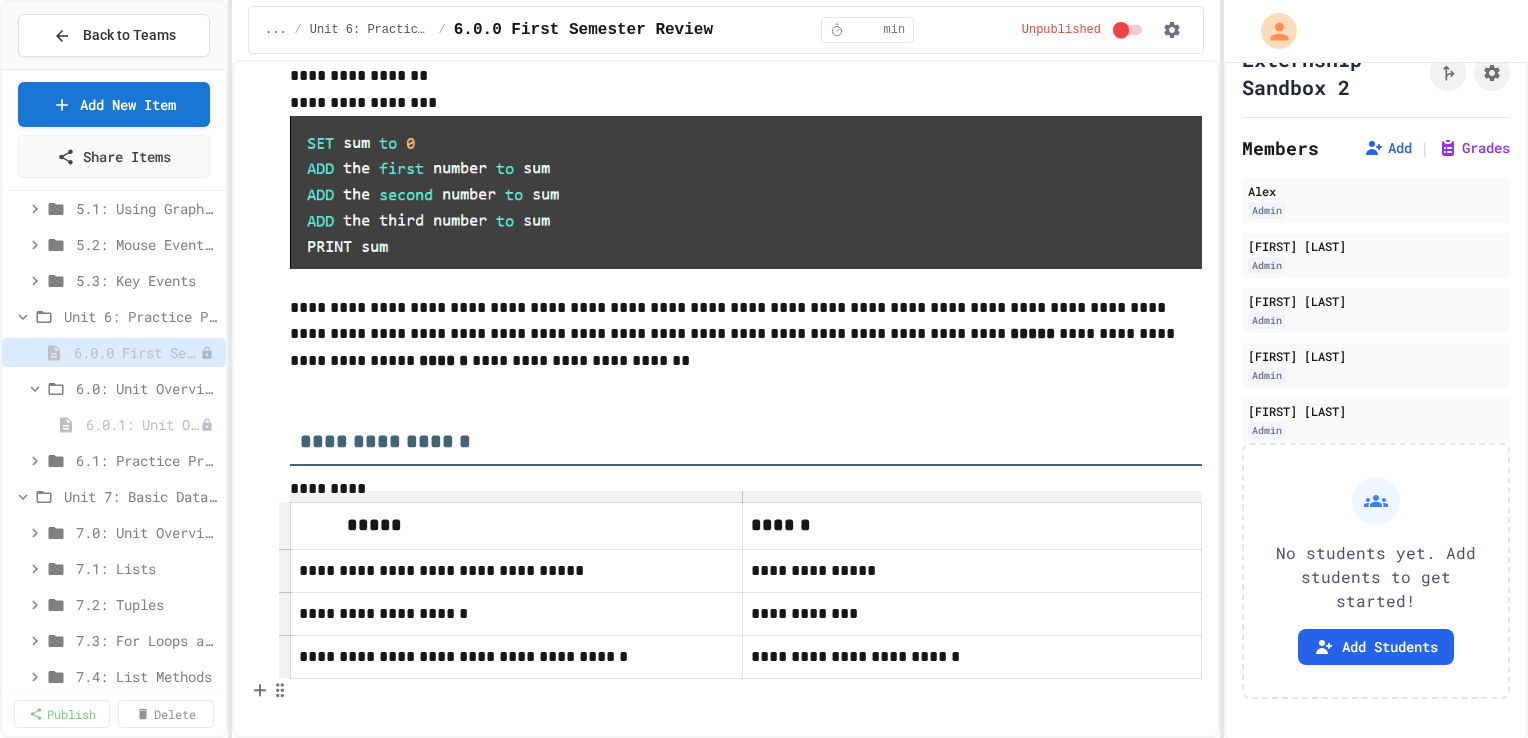 click at bounding box center [746, 692] 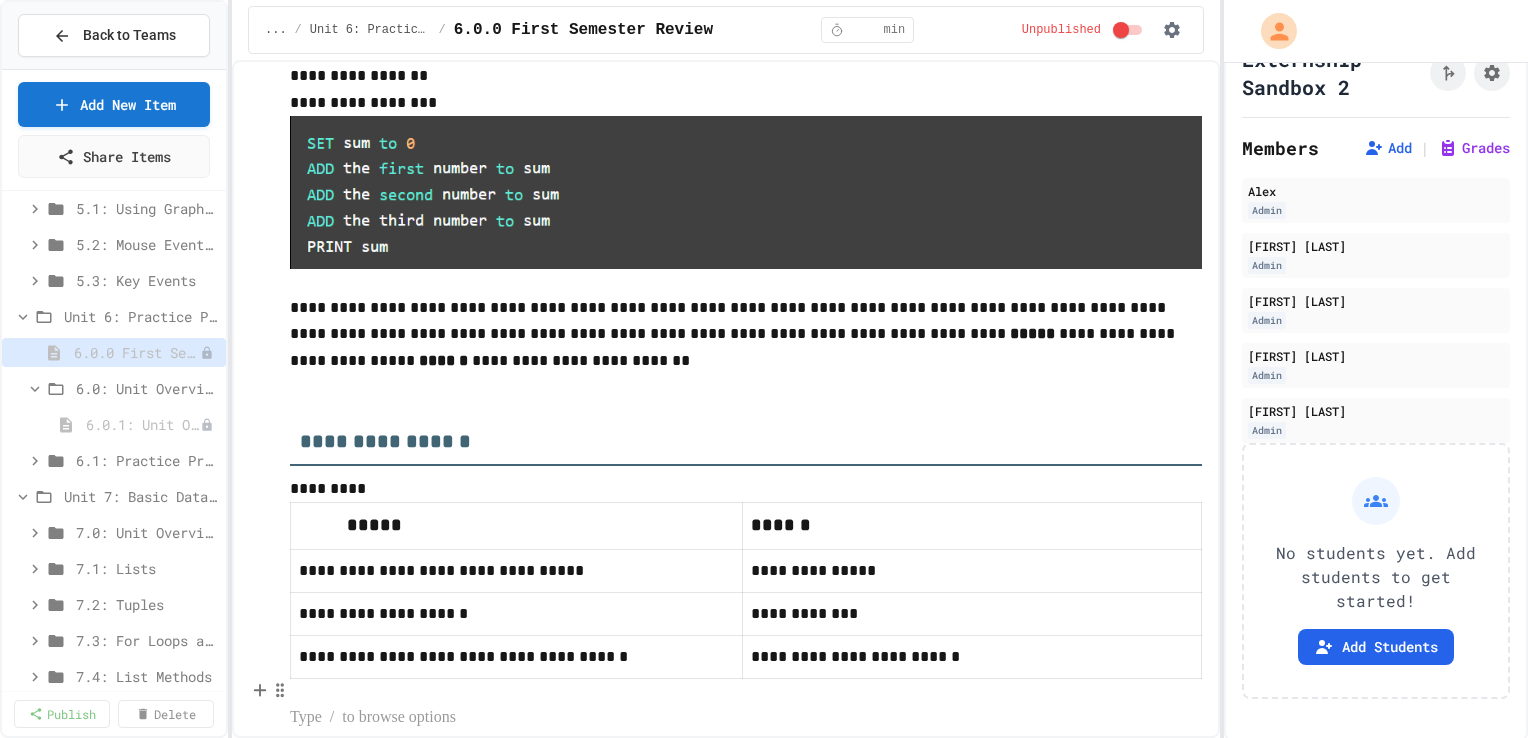 scroll, scrollTop: 395, scrollLeft: 0, axis: vertical 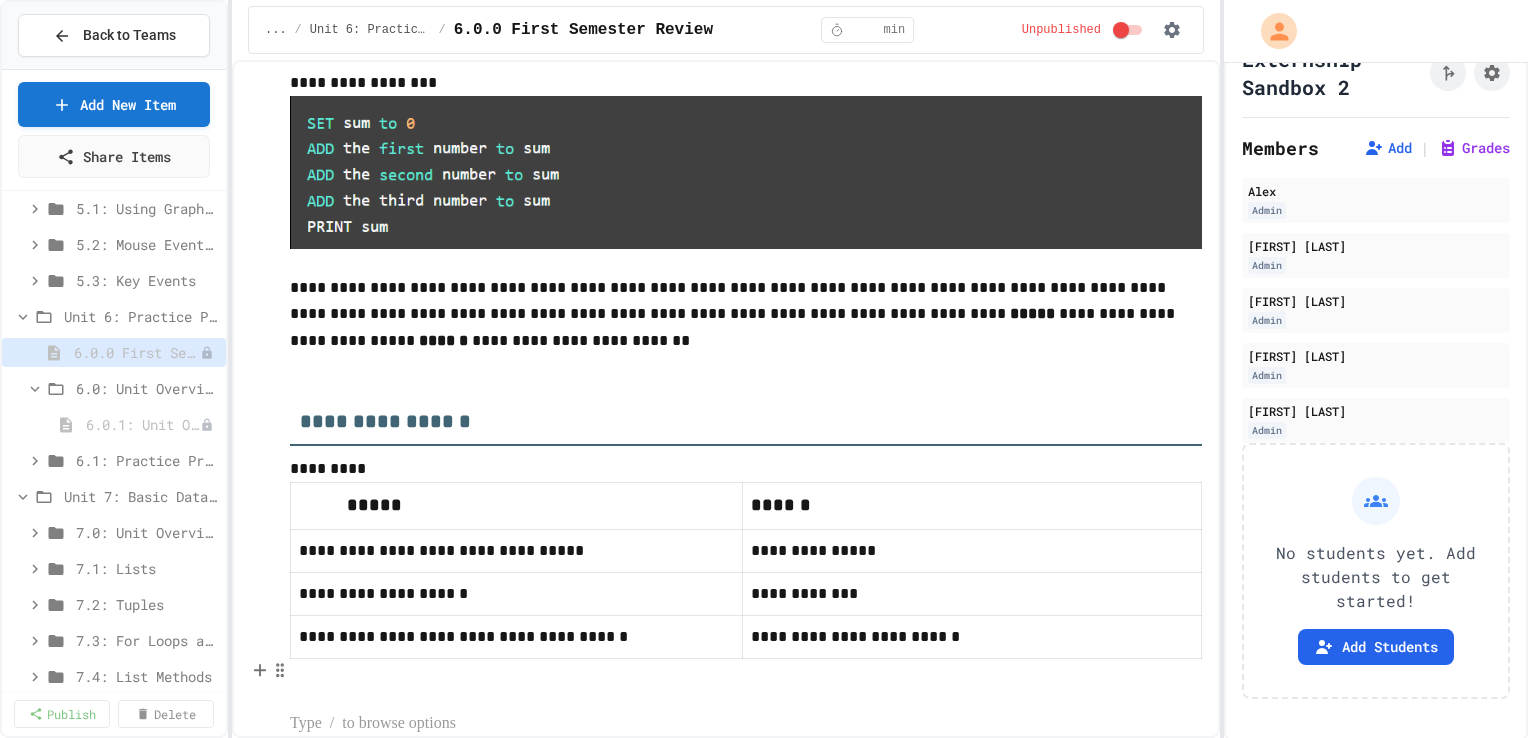 click at bounding box center [746, 672] 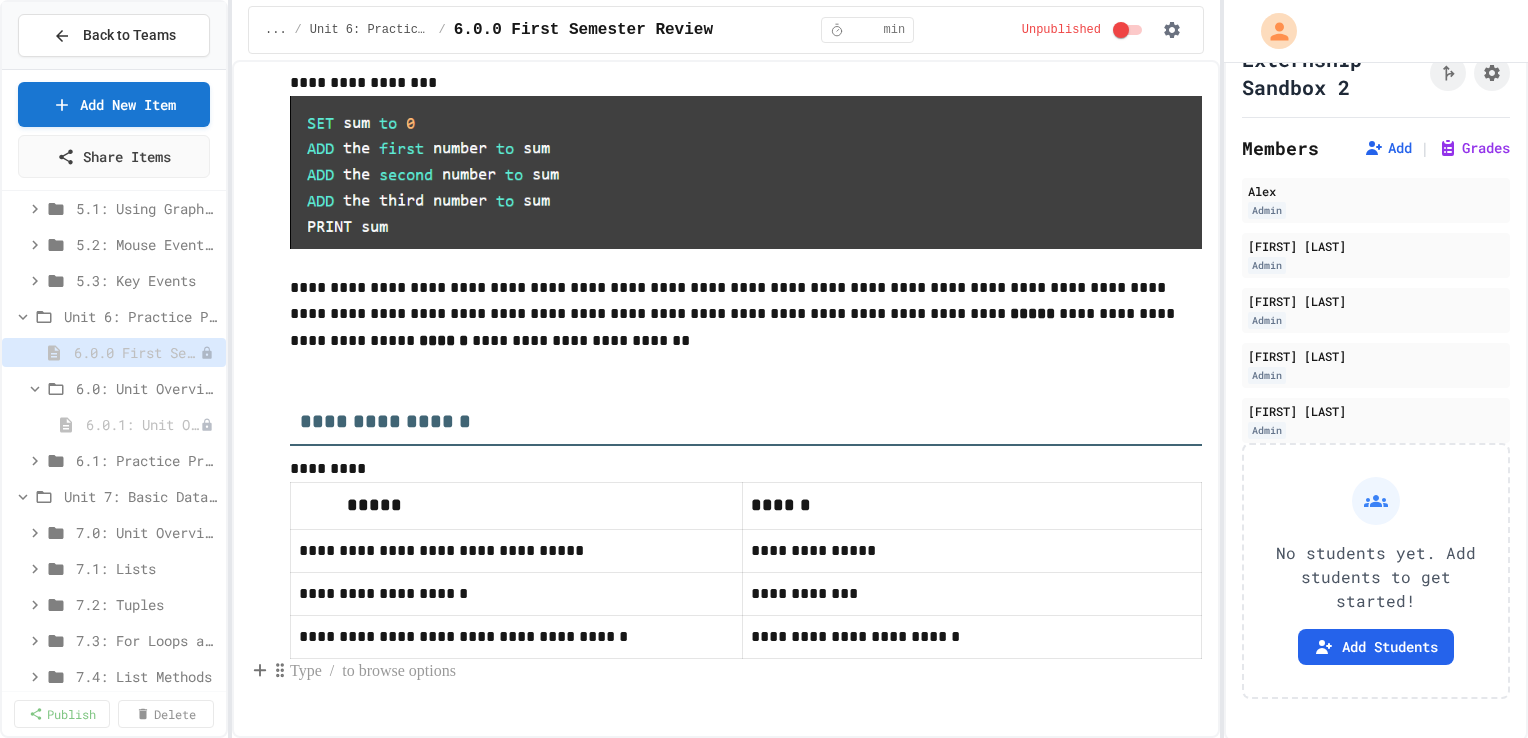 scroll, scrollTop: 427, scrollLeft: 0, axis: vertical 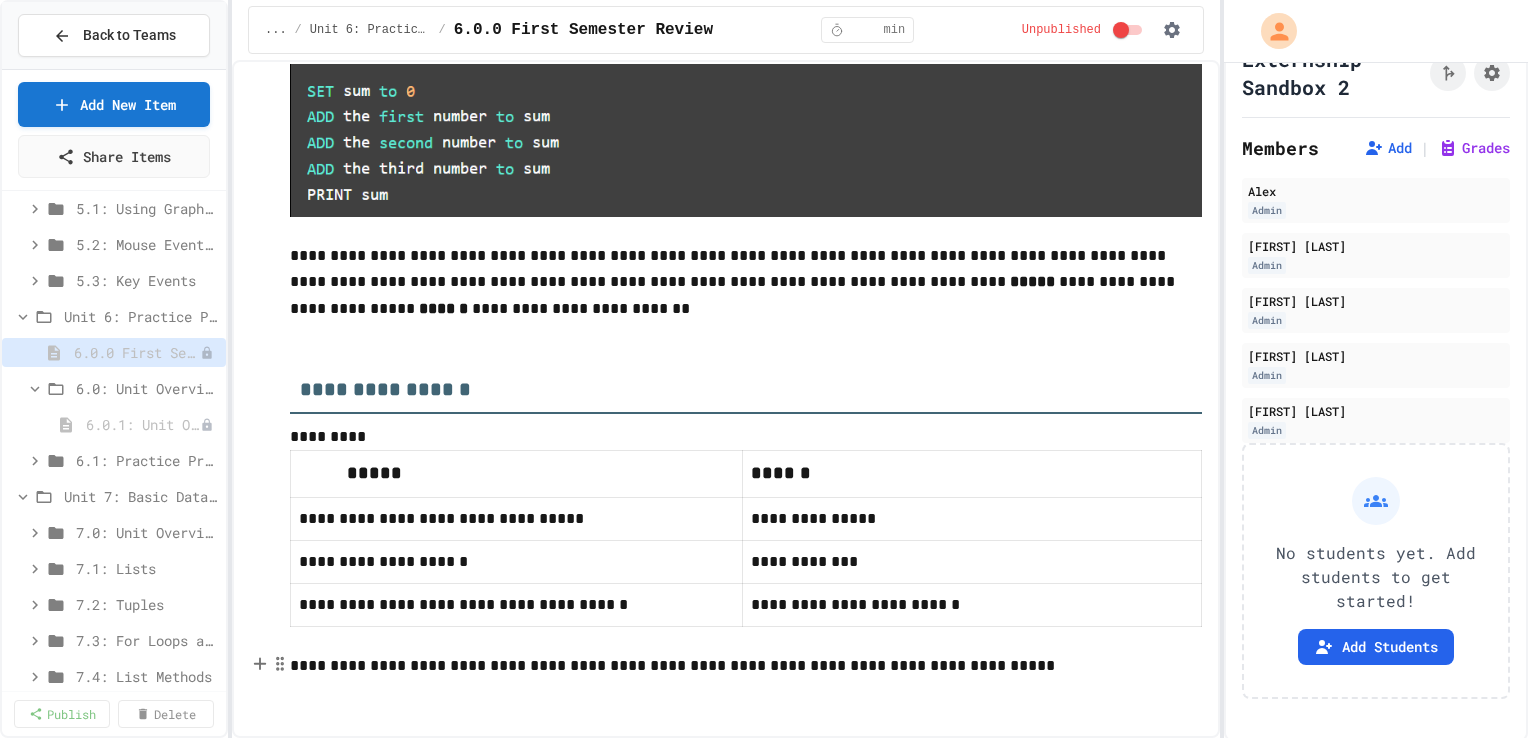 click on "**********" at bounding box center (746, 666) 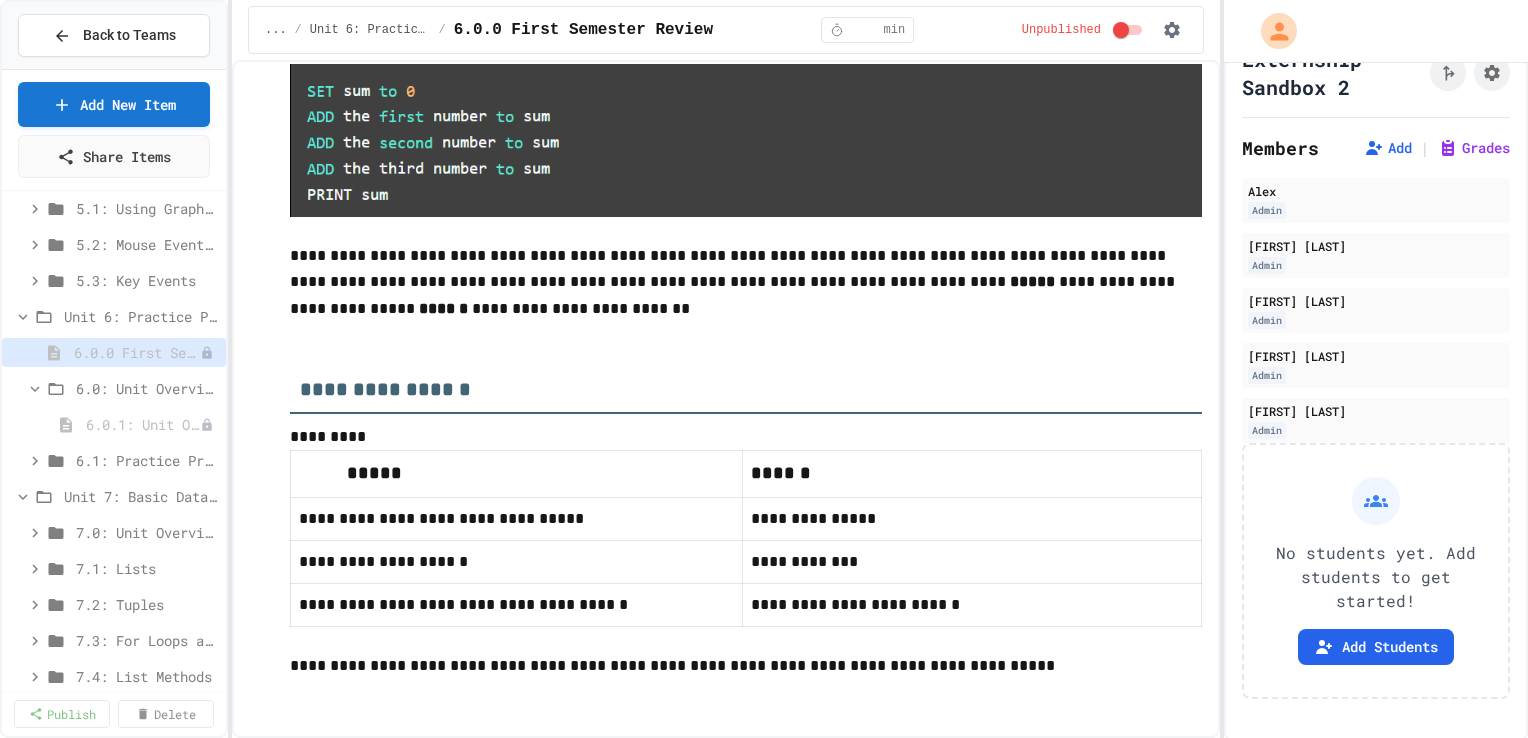 click on "**********" at bounding box center [746, 666] 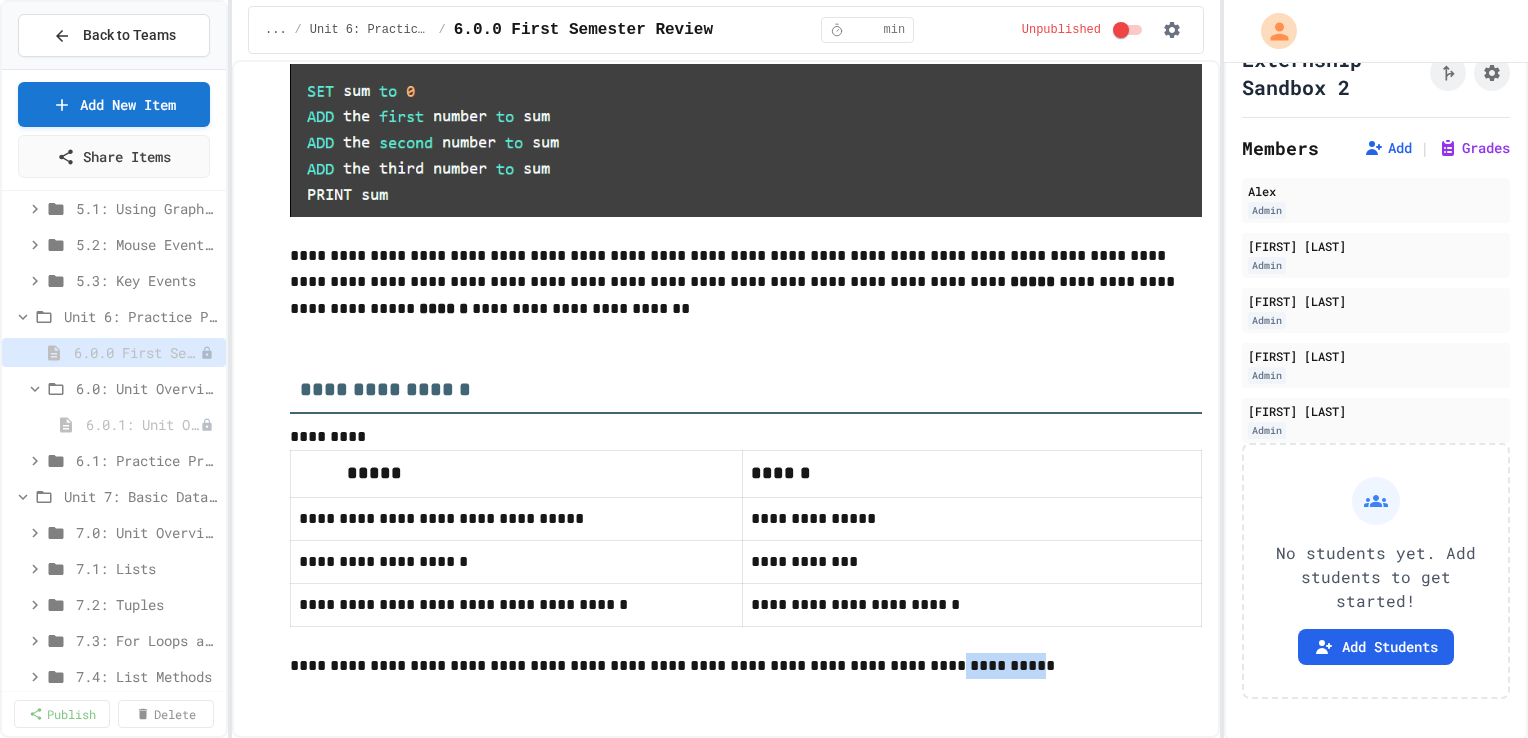 click on "**********" at bounding box center [746, 666] 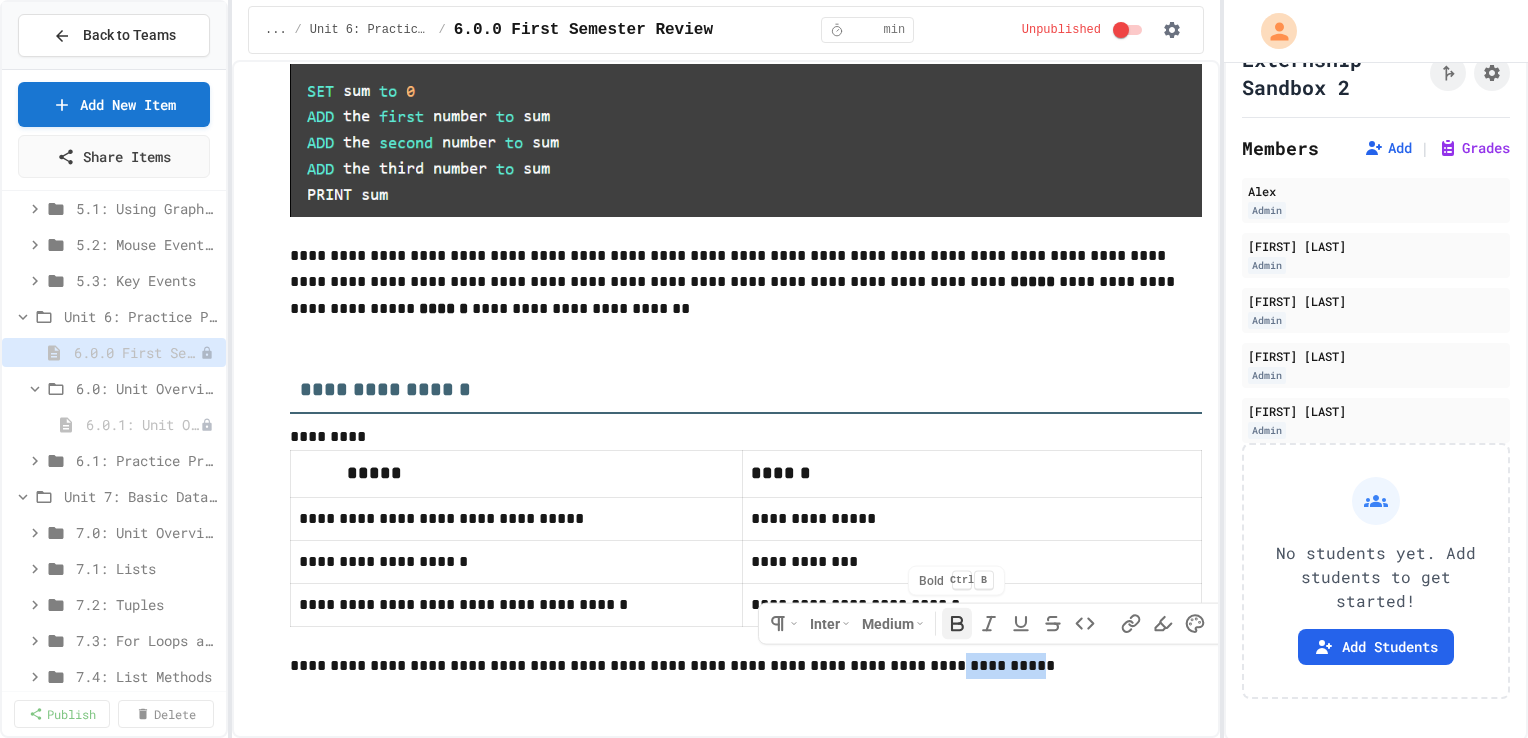 click 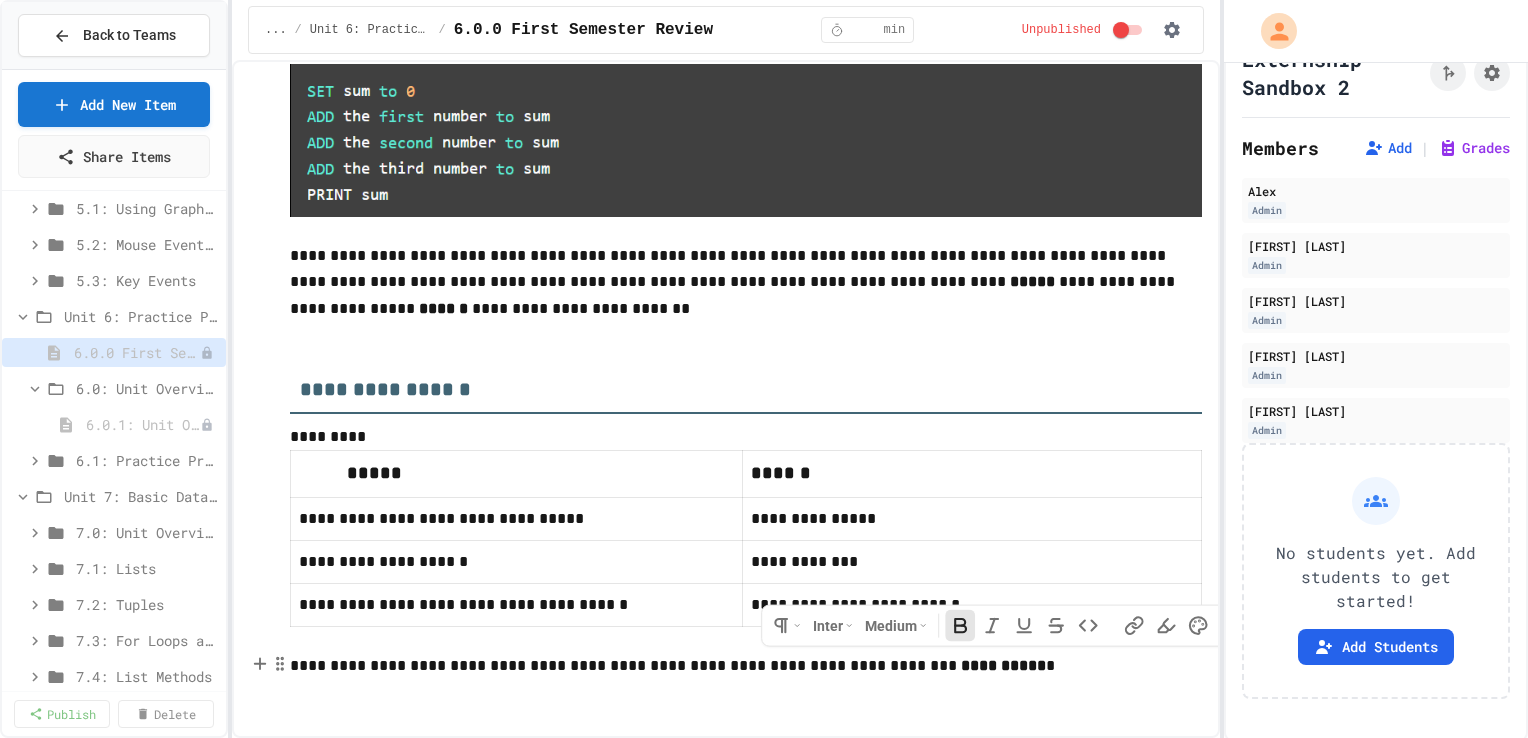 click on "**********" at bounding box center (746, 667) 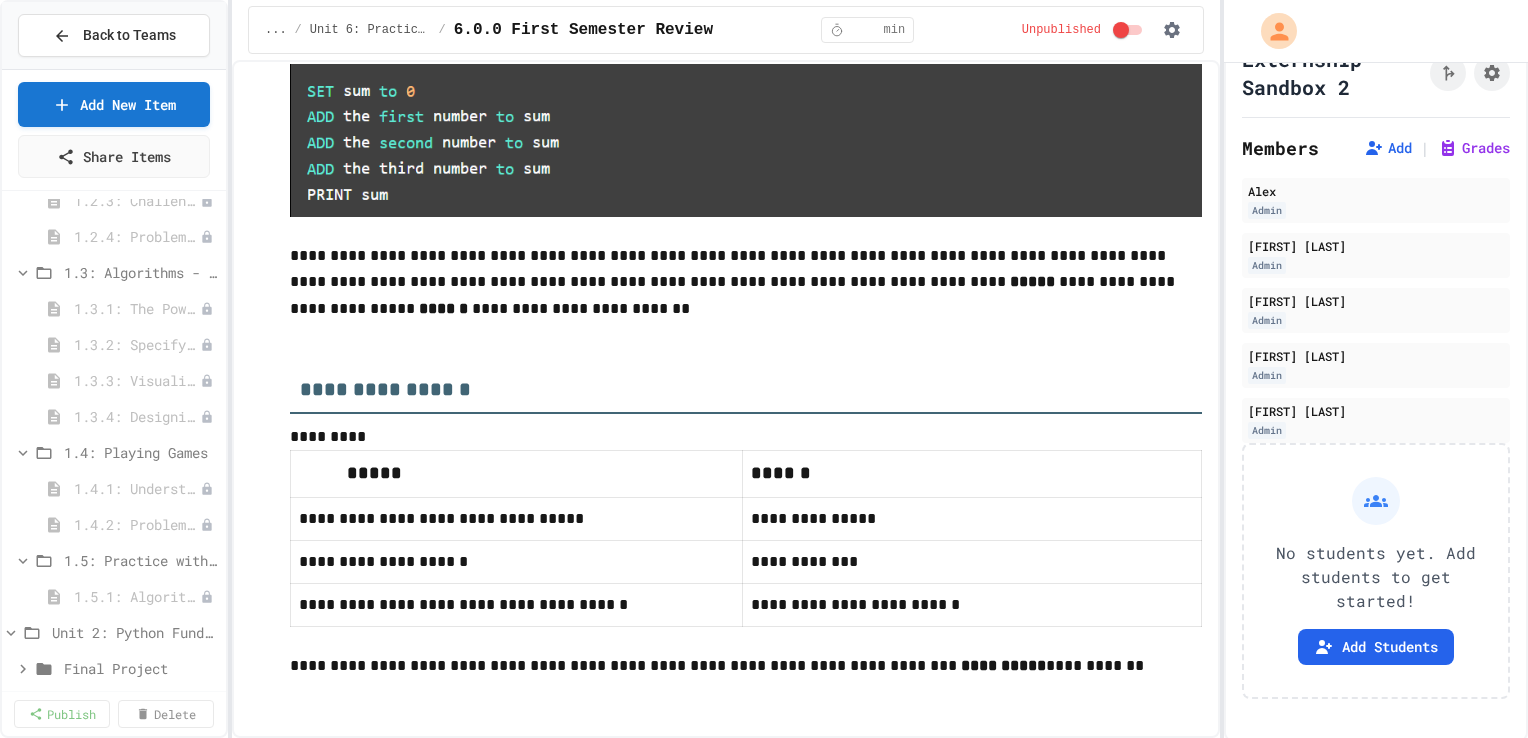 scroll, scrollTop: 309, scrollLeft: 0, axis: vertical 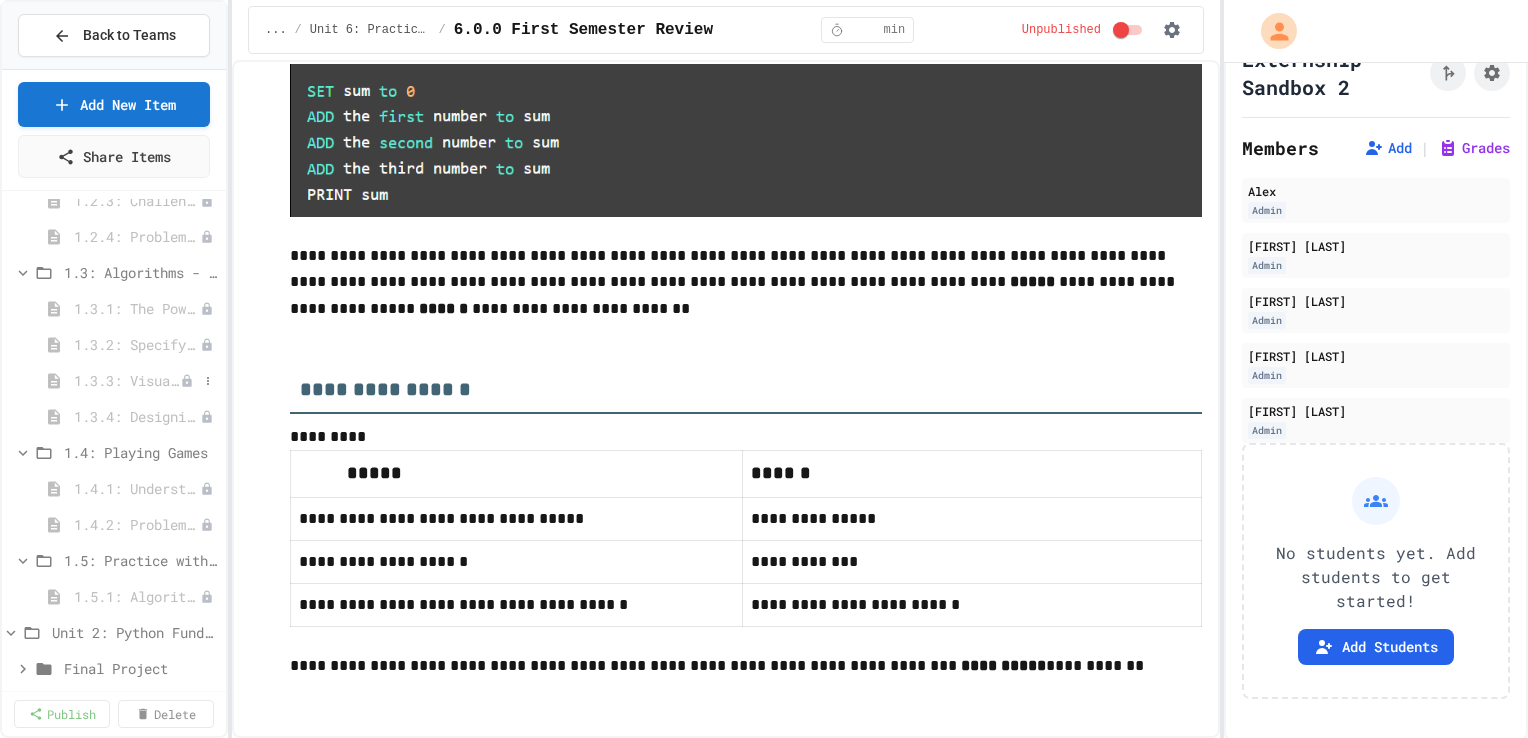 click on "1.3.3: Visualizing Logic with Flowcharts" at bounding box center (127, 380) 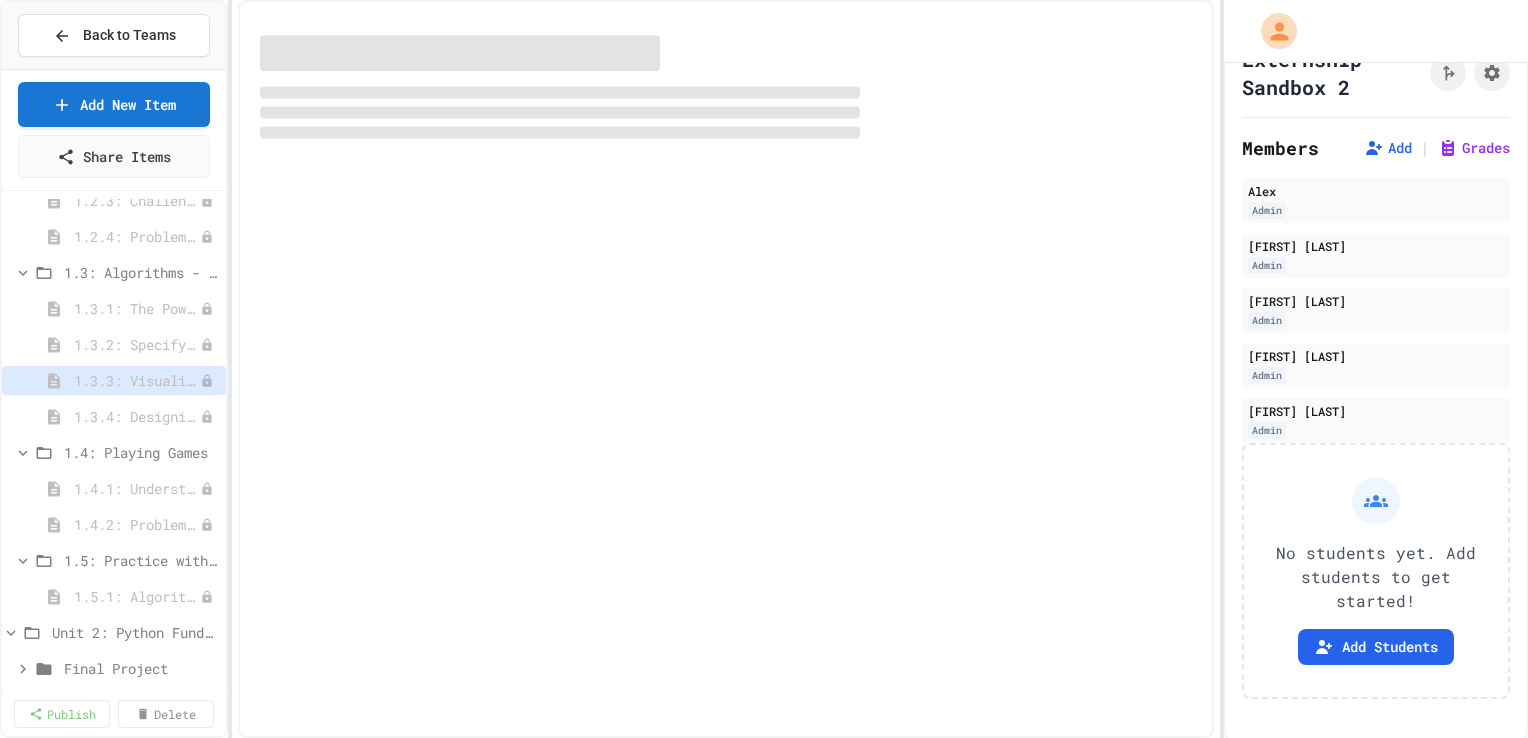 select on "***" 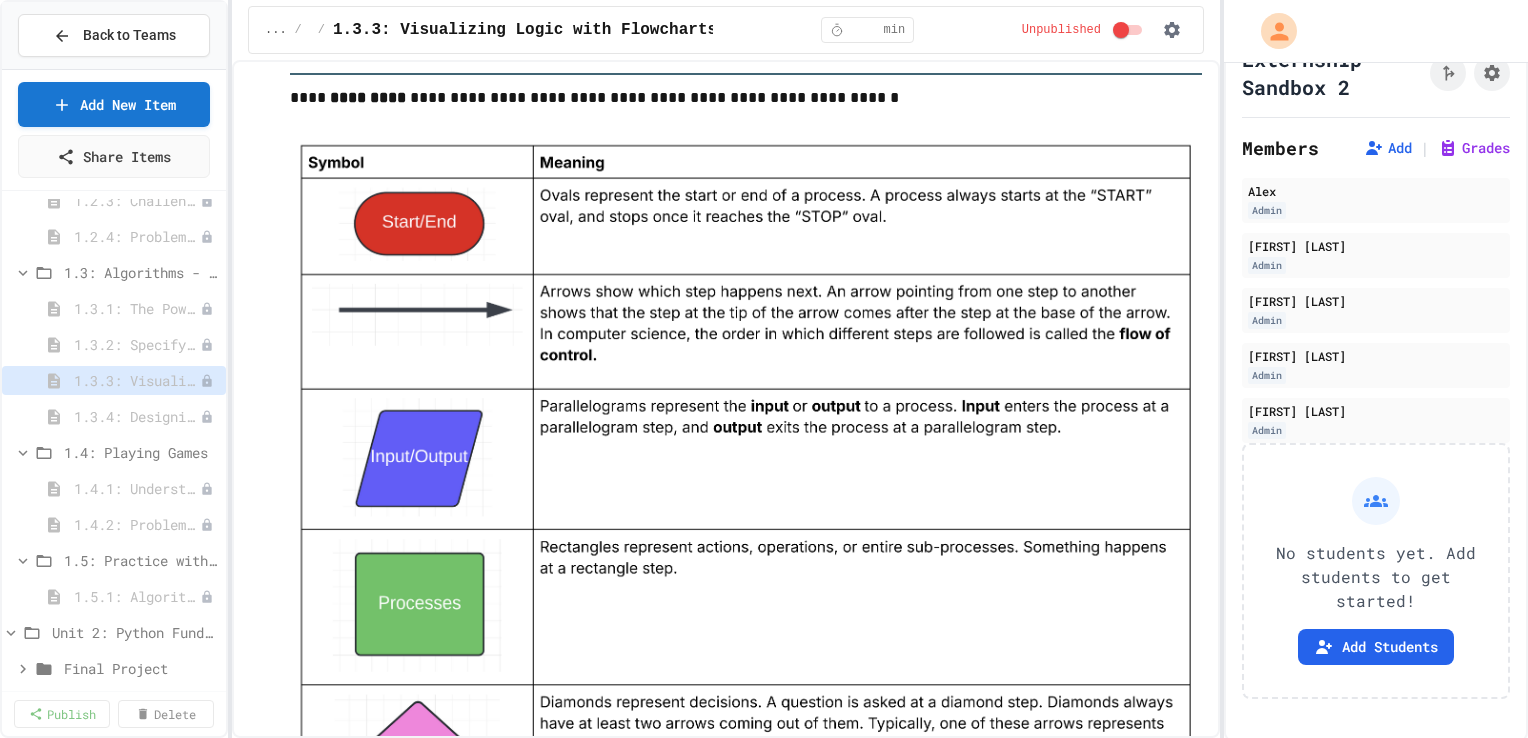 scroll, scrollTop: 2076, scrollLeft: 0, axis: vertical 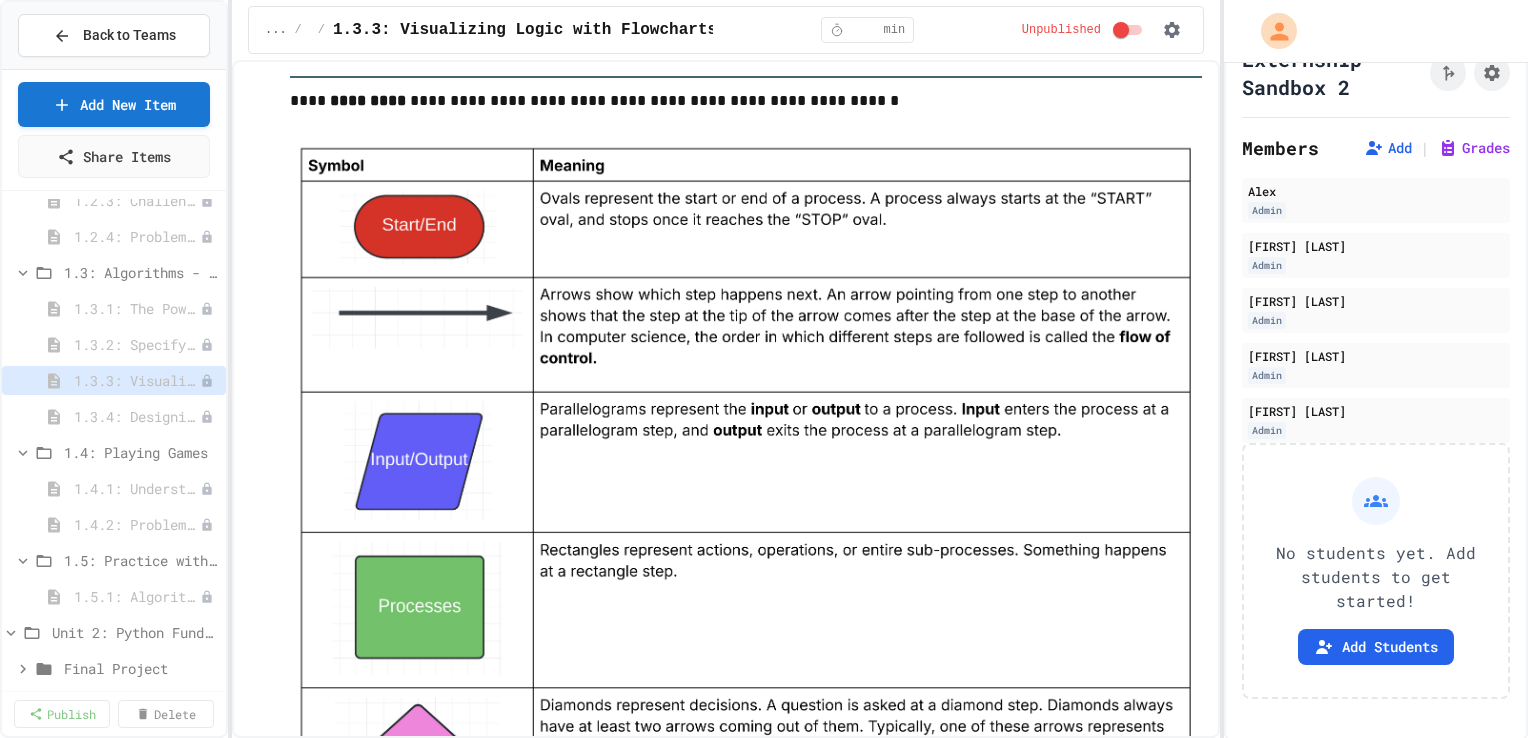 click at bounding box center (746, 496) 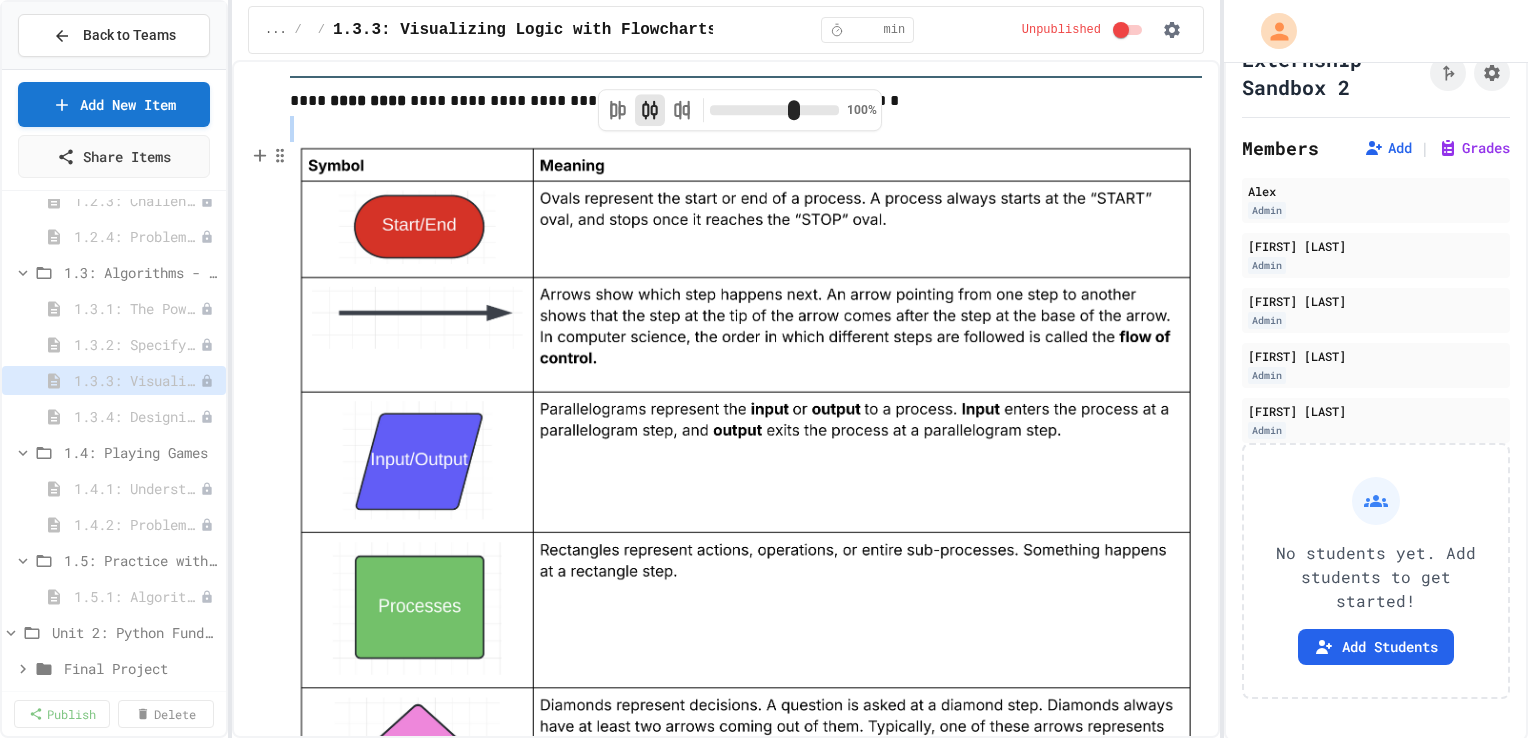 click at bounding box center [746, 496] 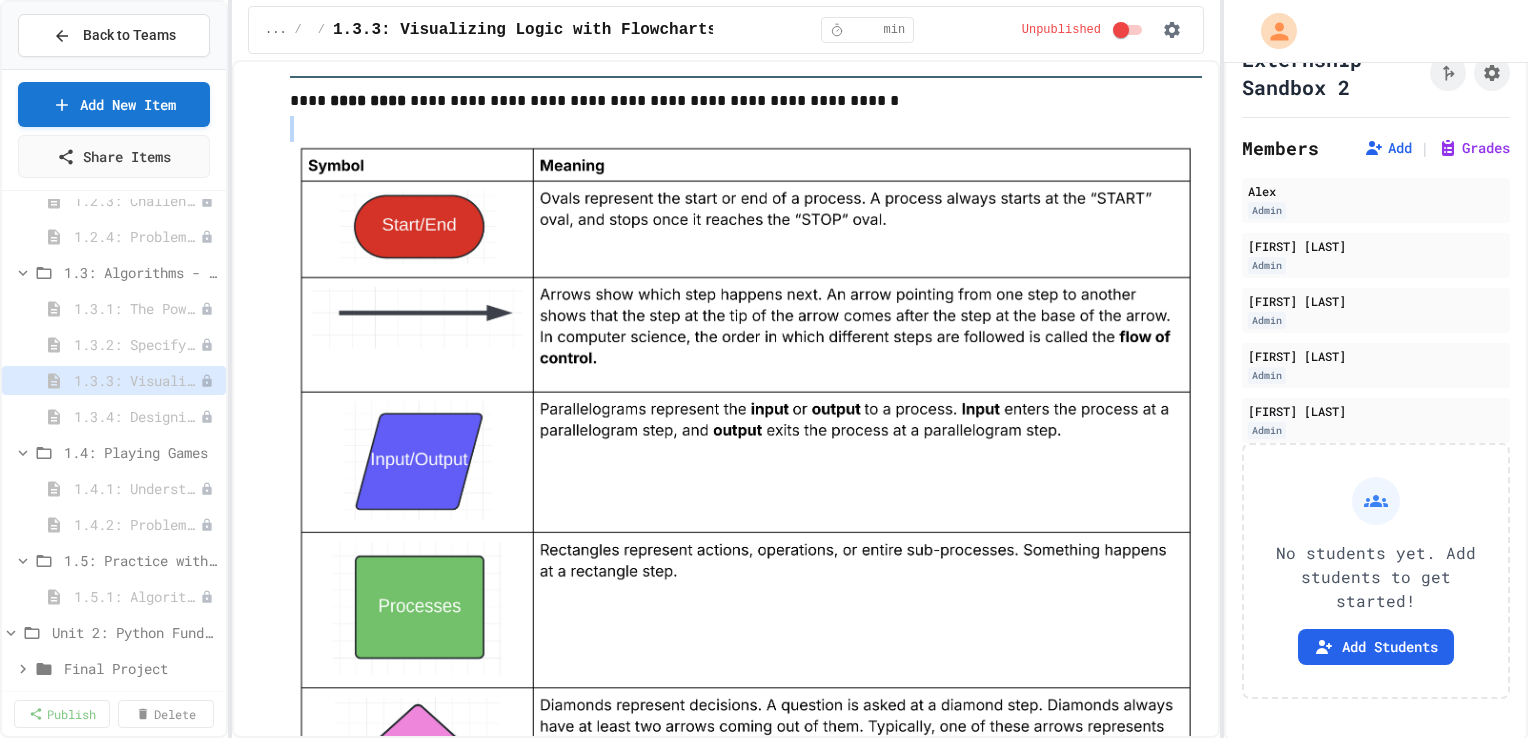 drag, startPoint x: 296, startPoint y: 144, endPoint x: 429, endPoint y: 231, distance: 158.92766 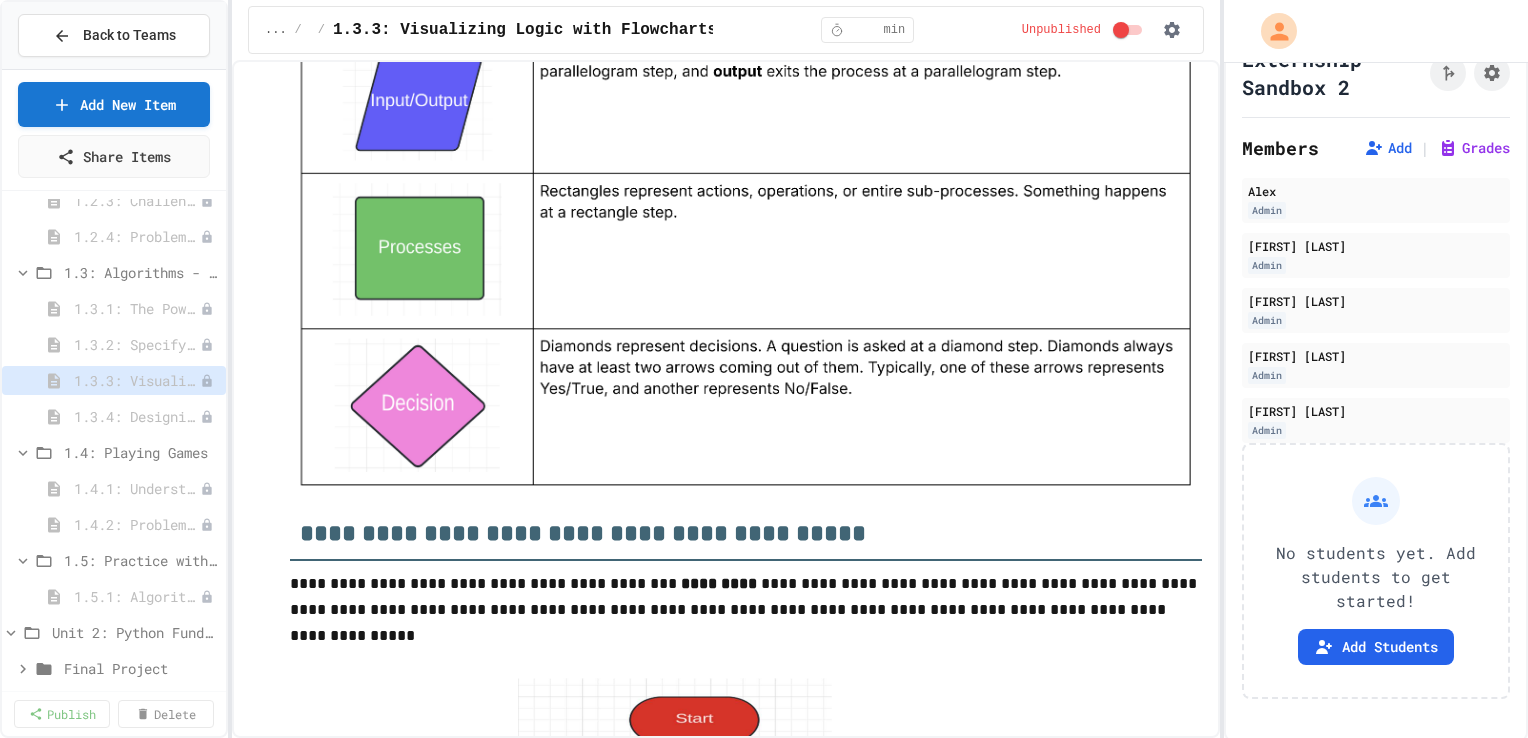 click at bounding box center (746, 137) 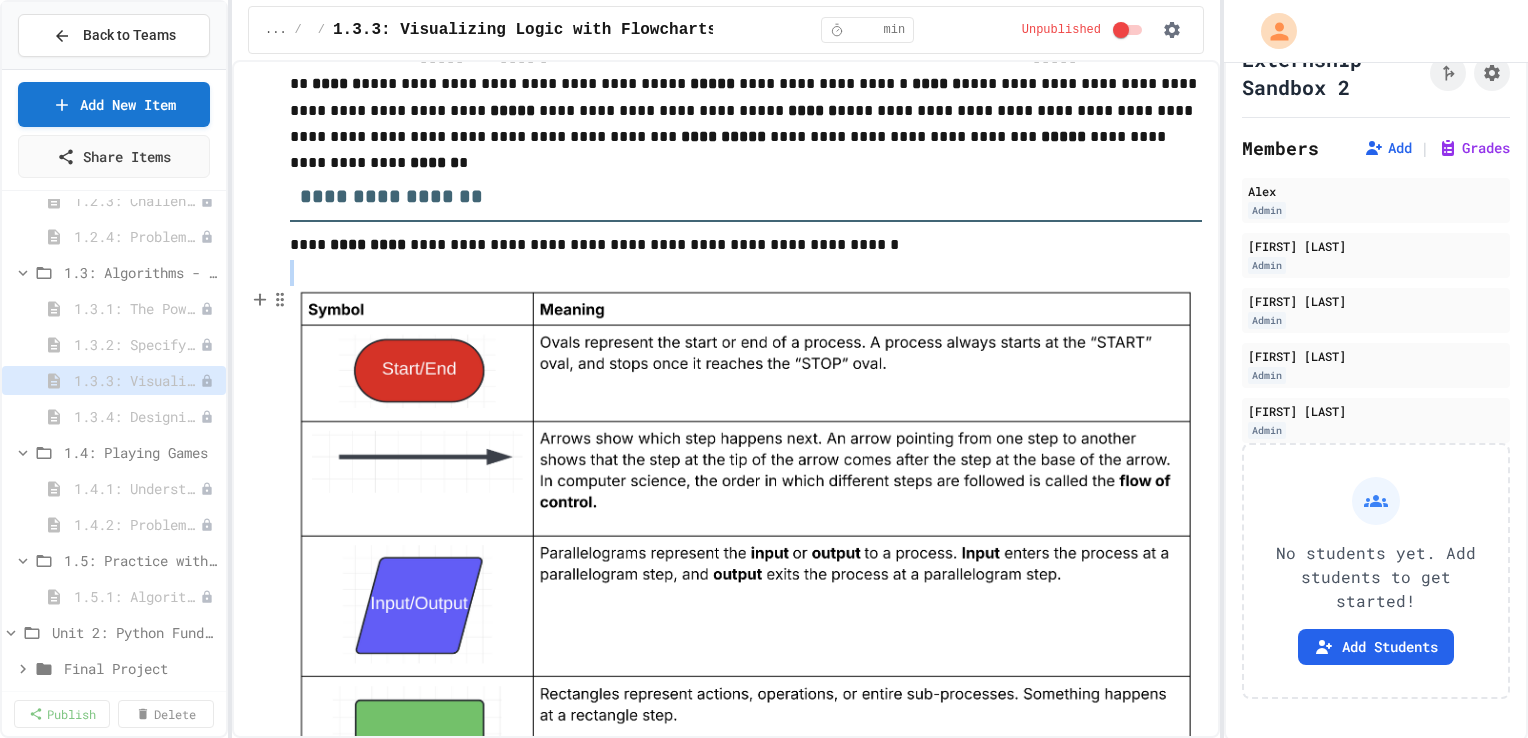 scroll, scrollTop: 1932, scrollLeft: 0, axis: vertical 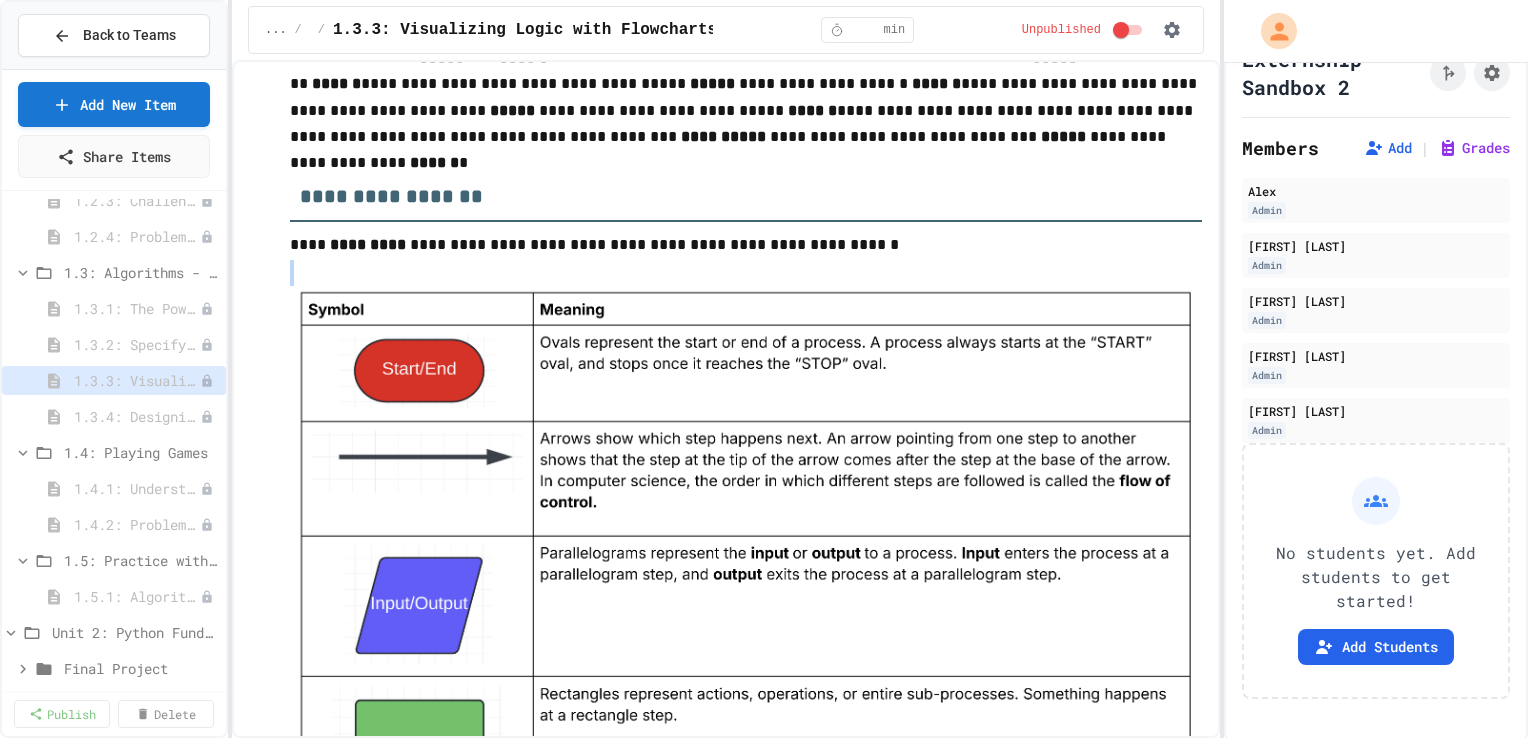 click at bounding box center [746, 640] 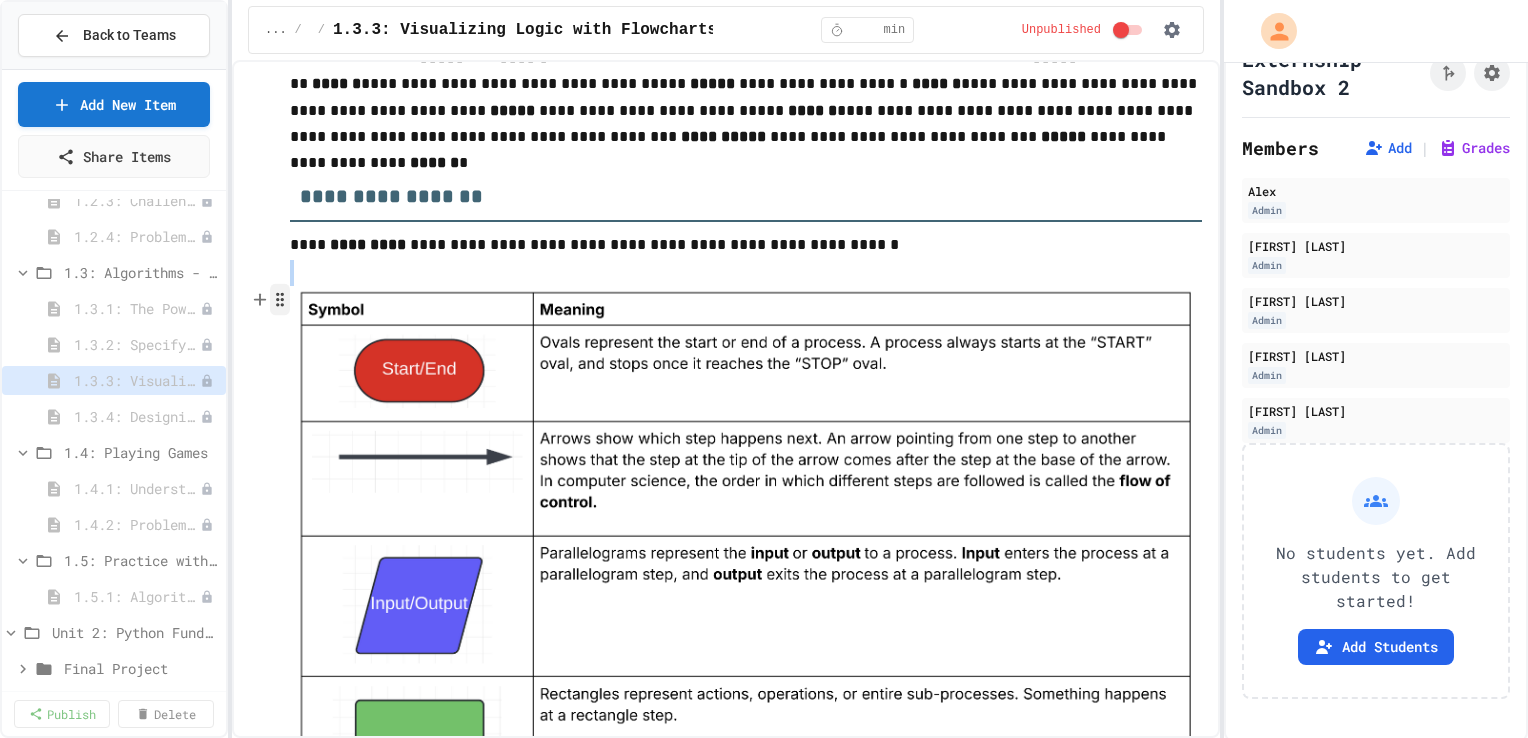 click 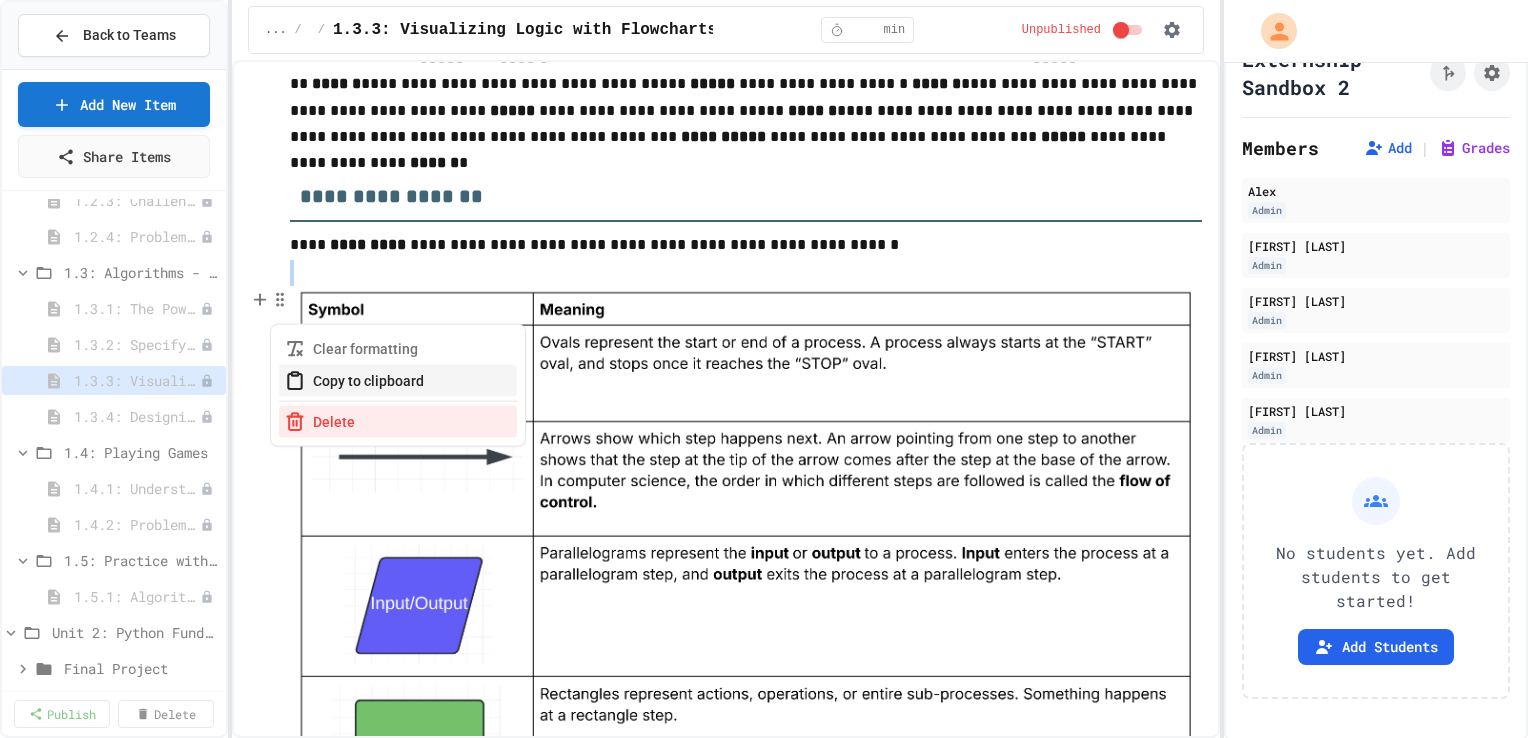 click on "Copy to clipboard" at bounding box center [398, 381] 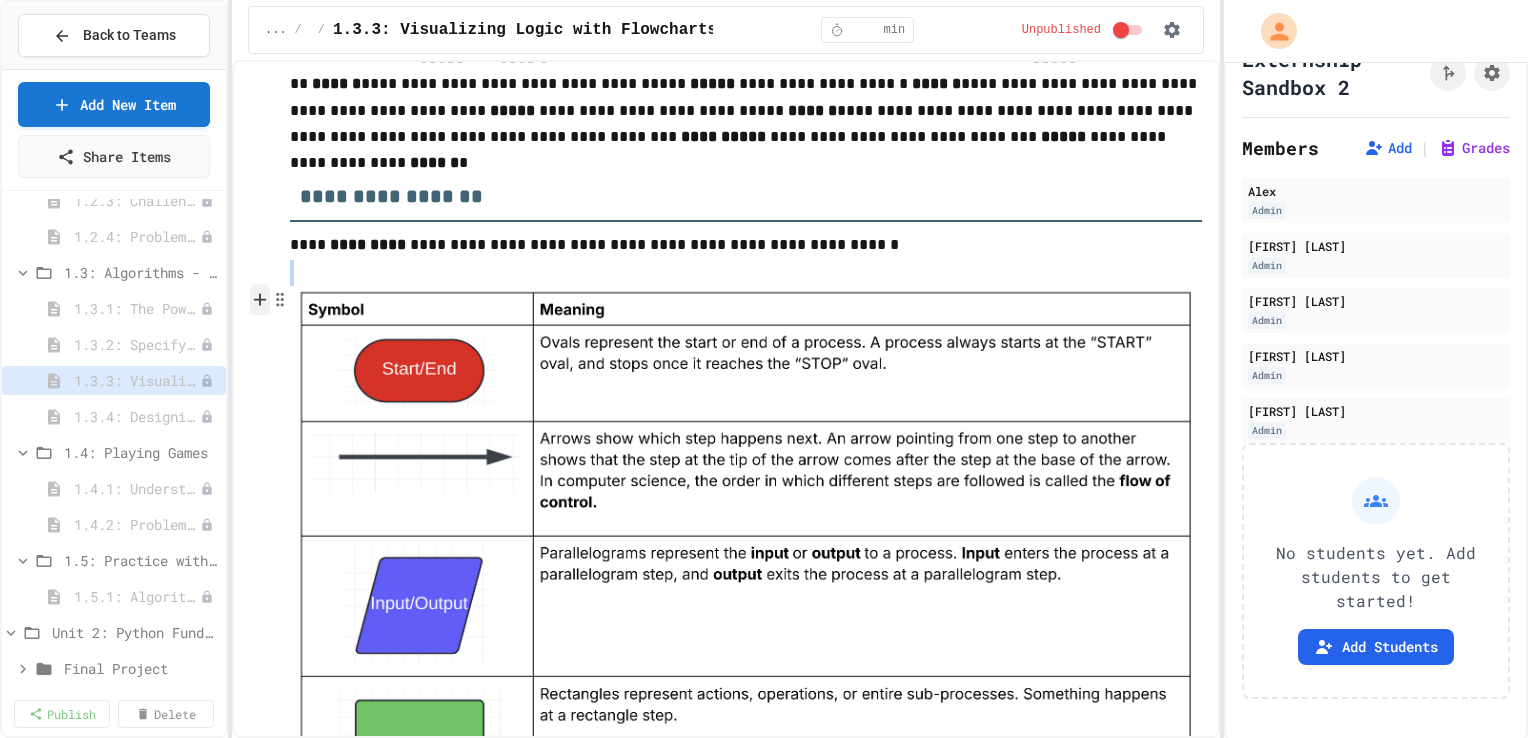 click 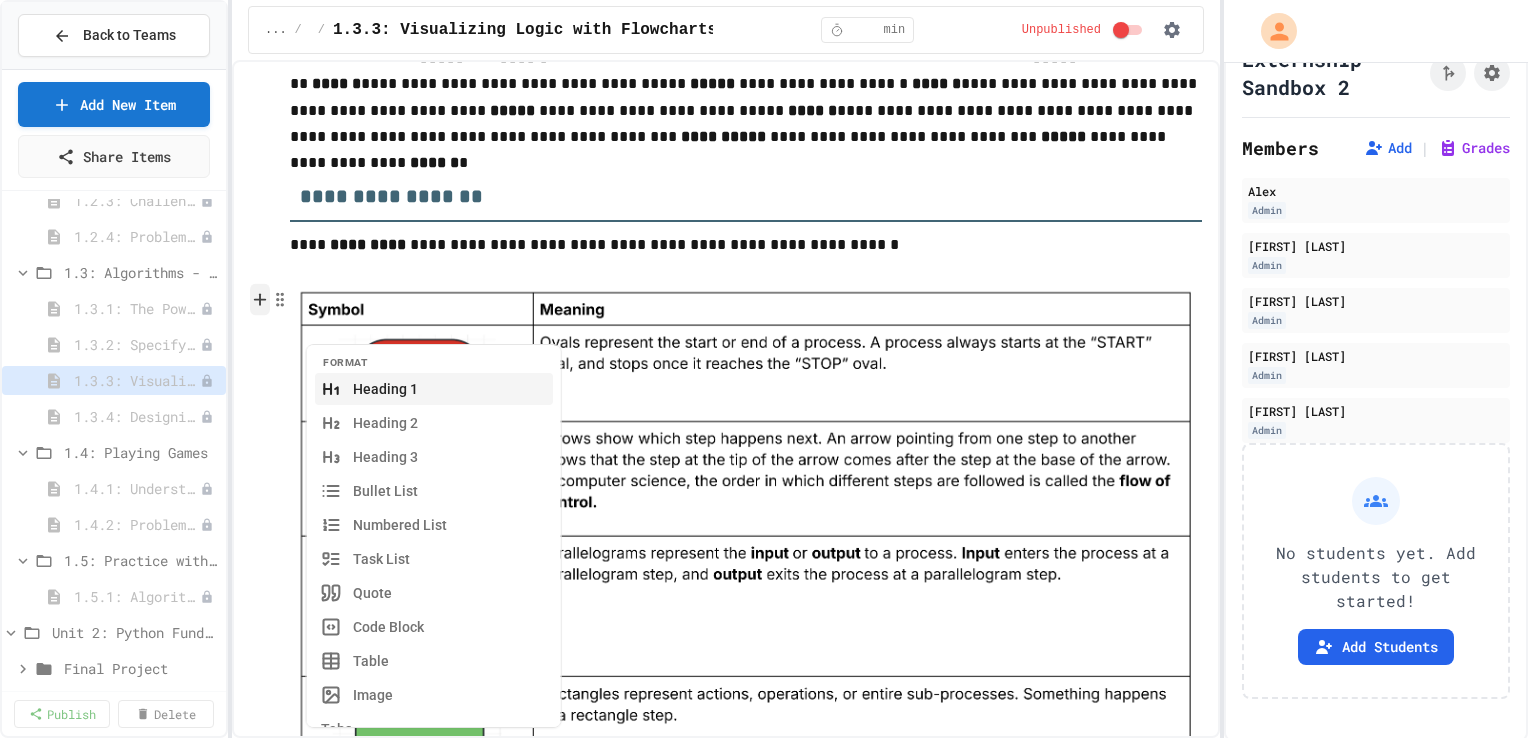 scroll, scrollTop: 2209, scrollLeft: 0, axis: vertical 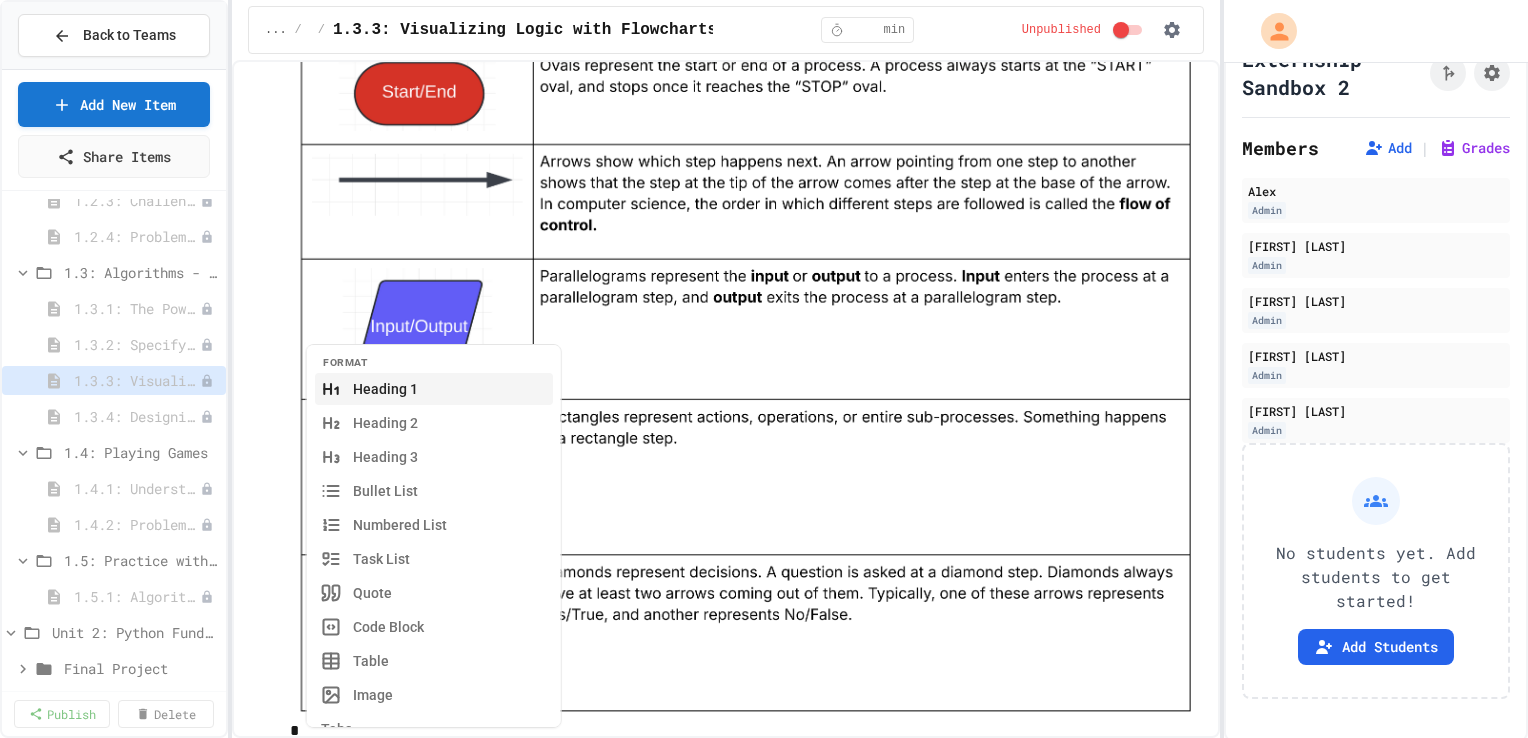 type 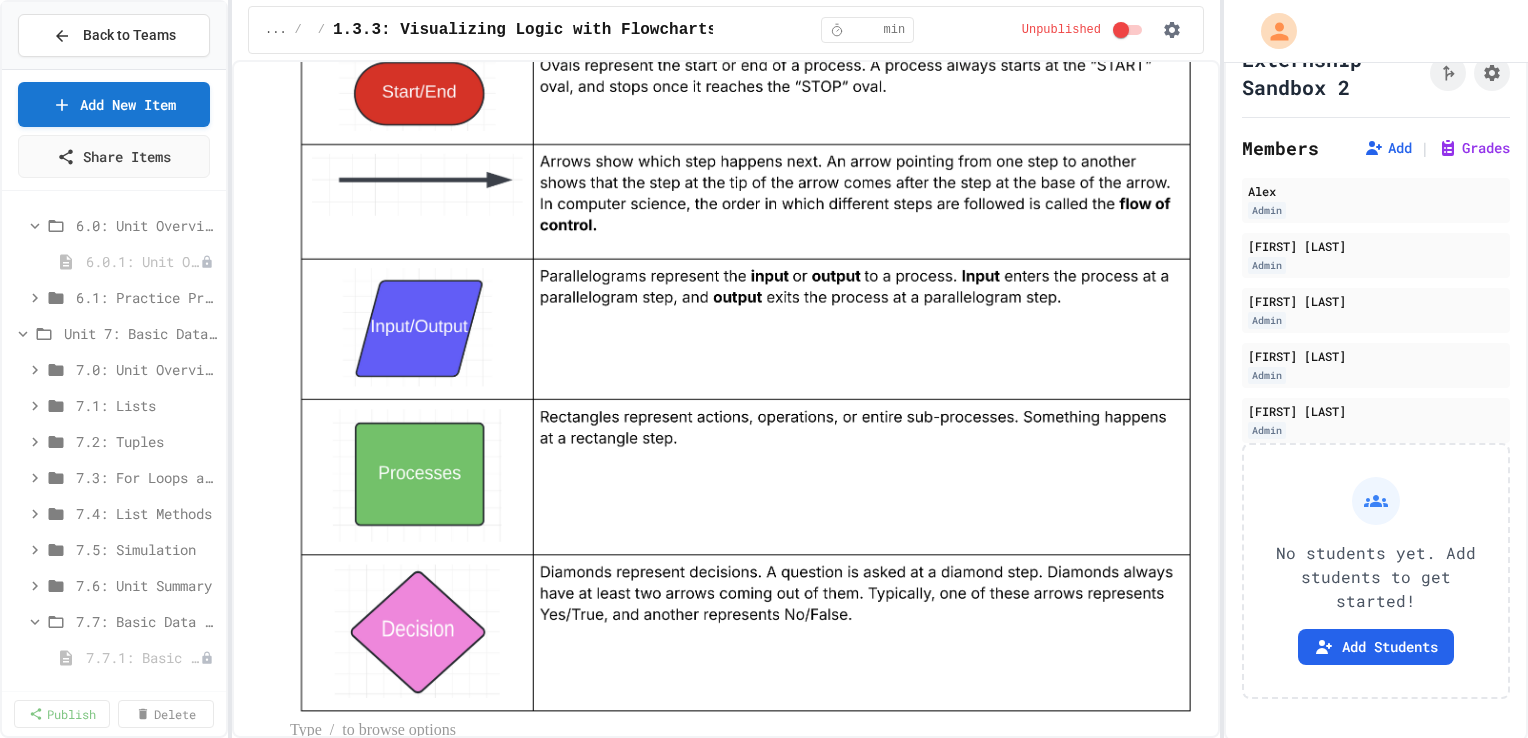 scroll, scrollTop: 5361, scrollLeft: 0, axis: vertical 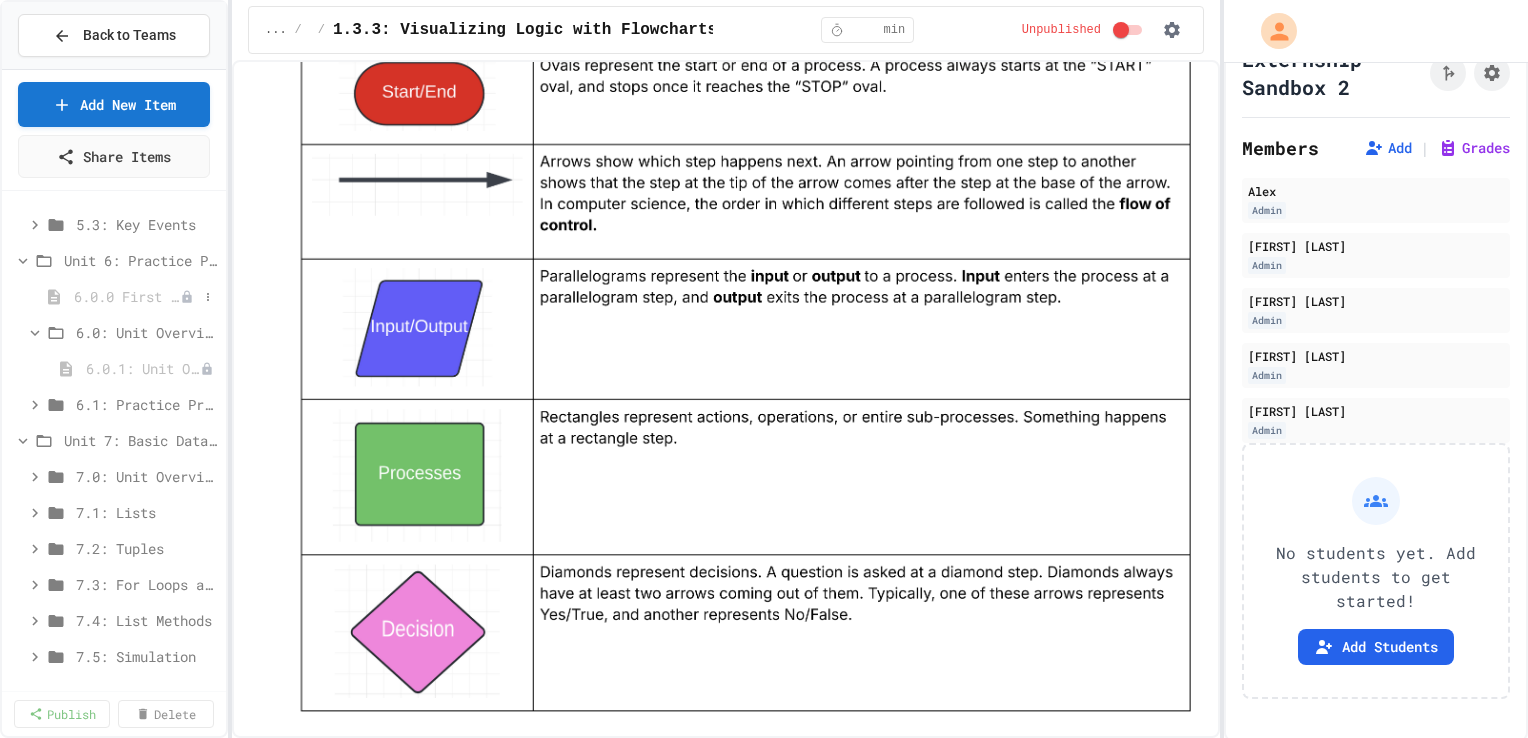 click on "6.0.0 First Semester Review" at bounding box center (127, 296) 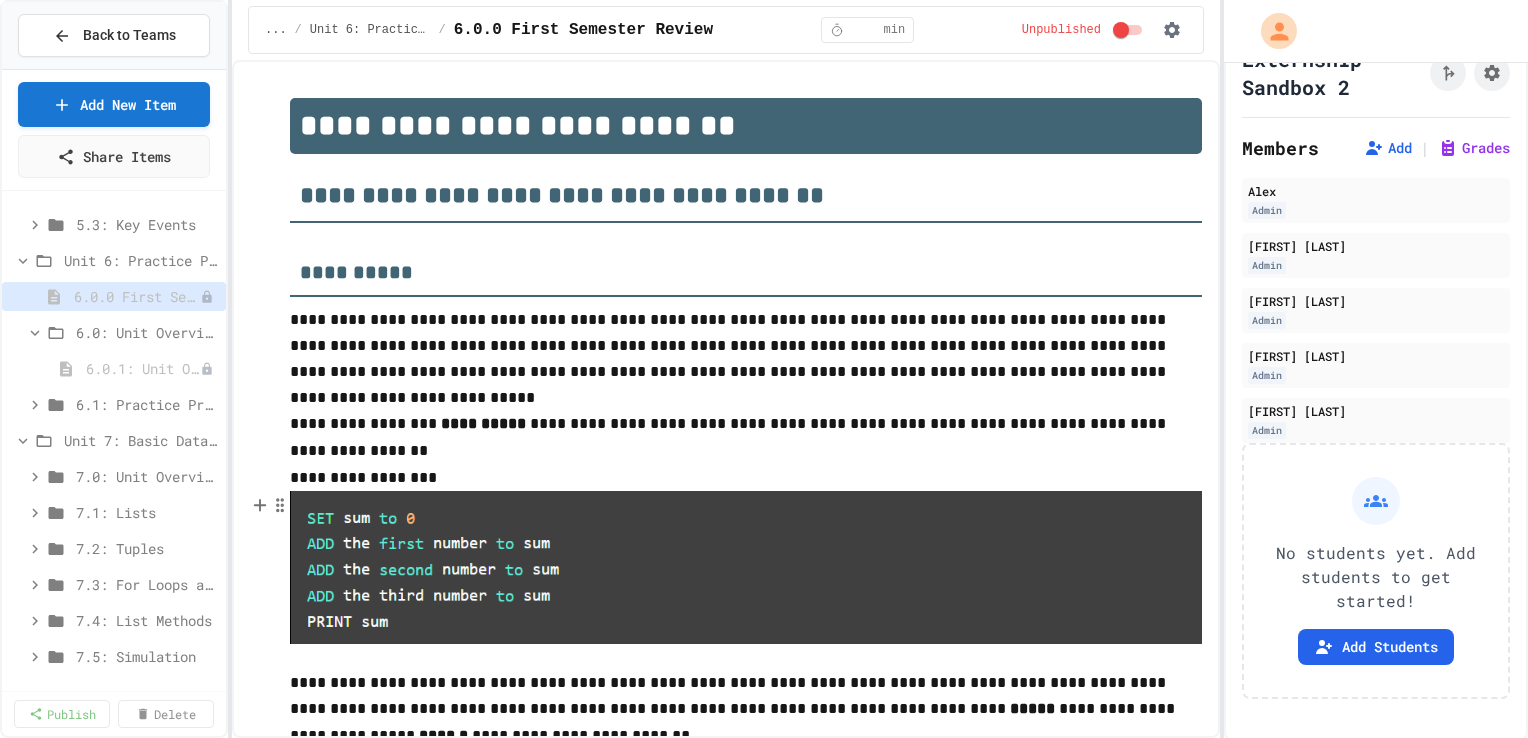 scroll, scrollTop: 455, scrollLeft: 0, axis: vertical 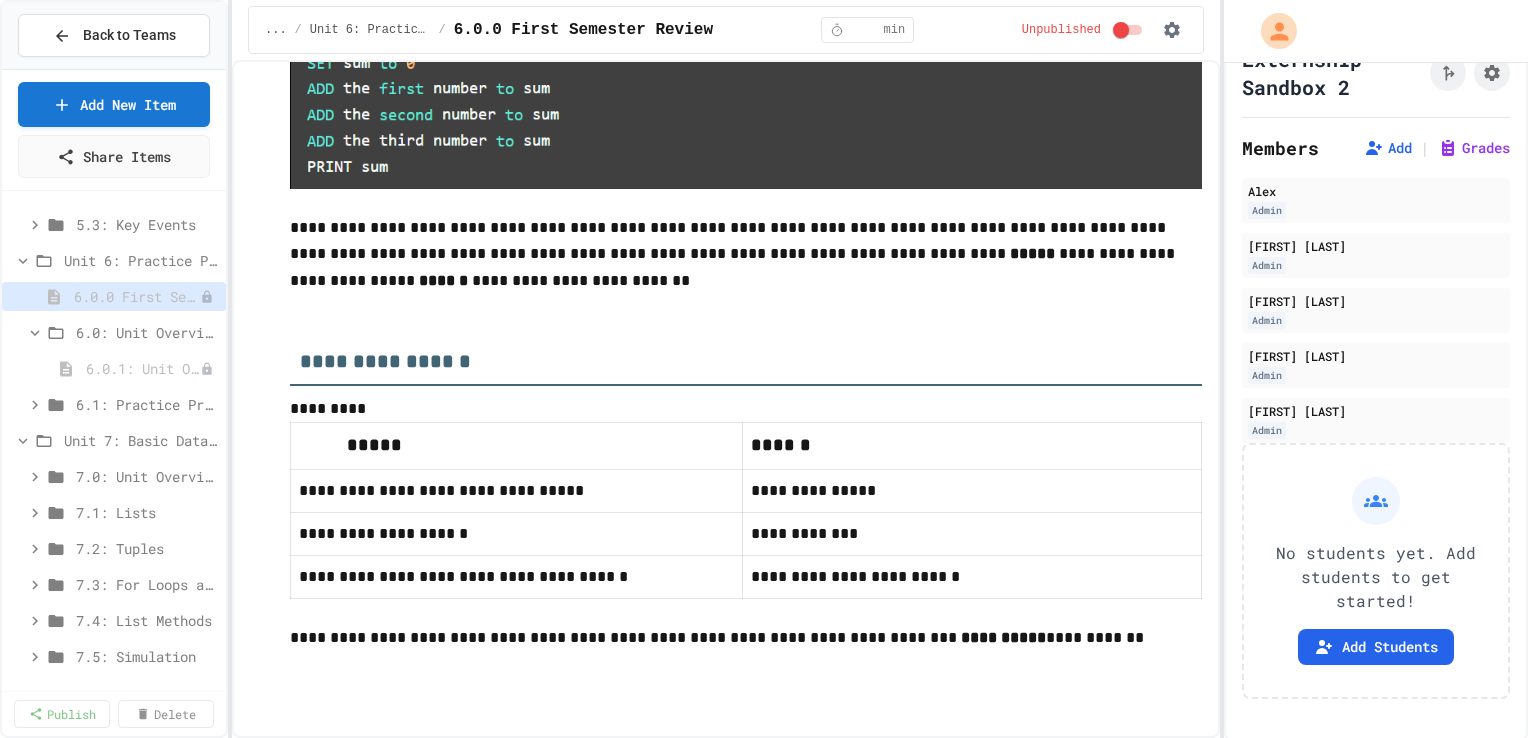 click on "**********" at bounding box center (746, 639) 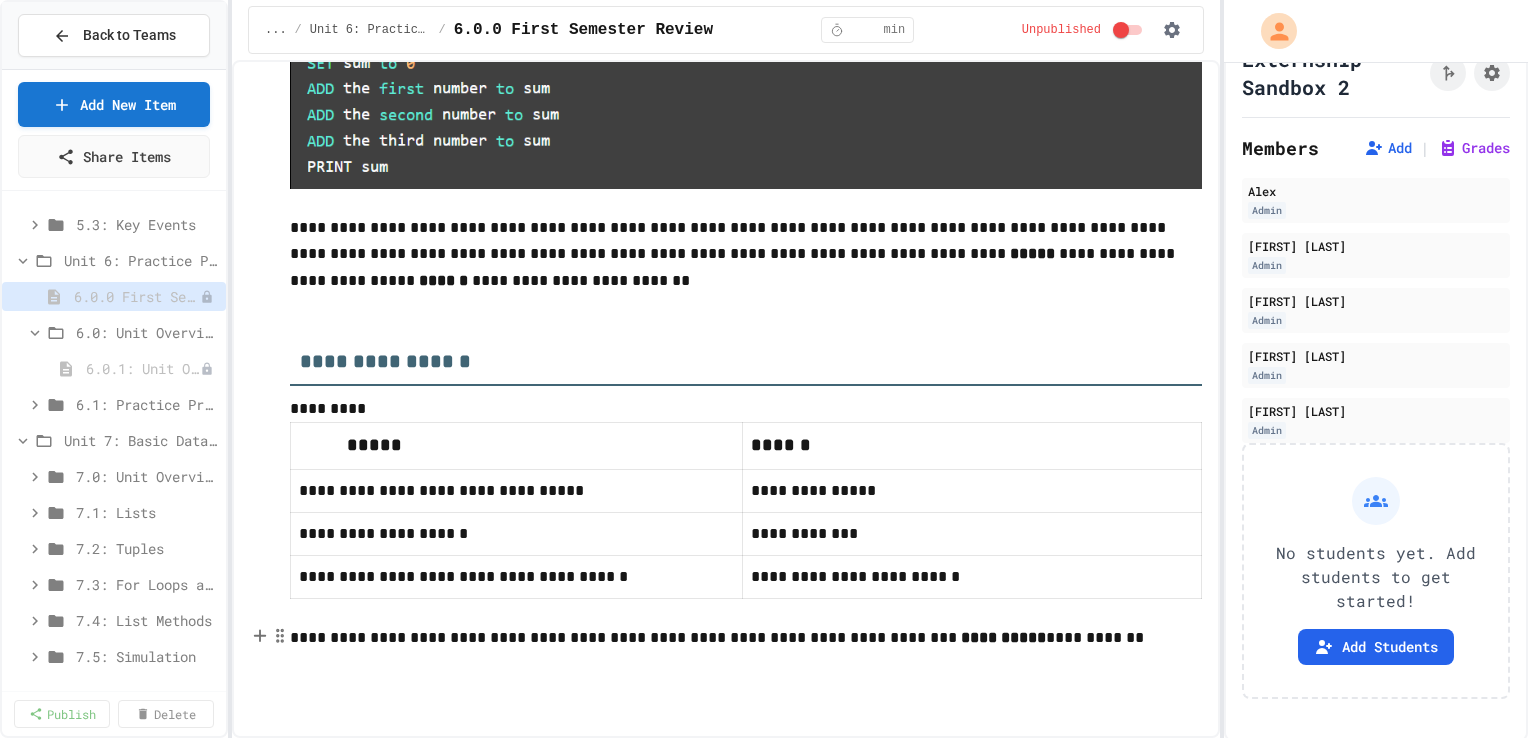 type 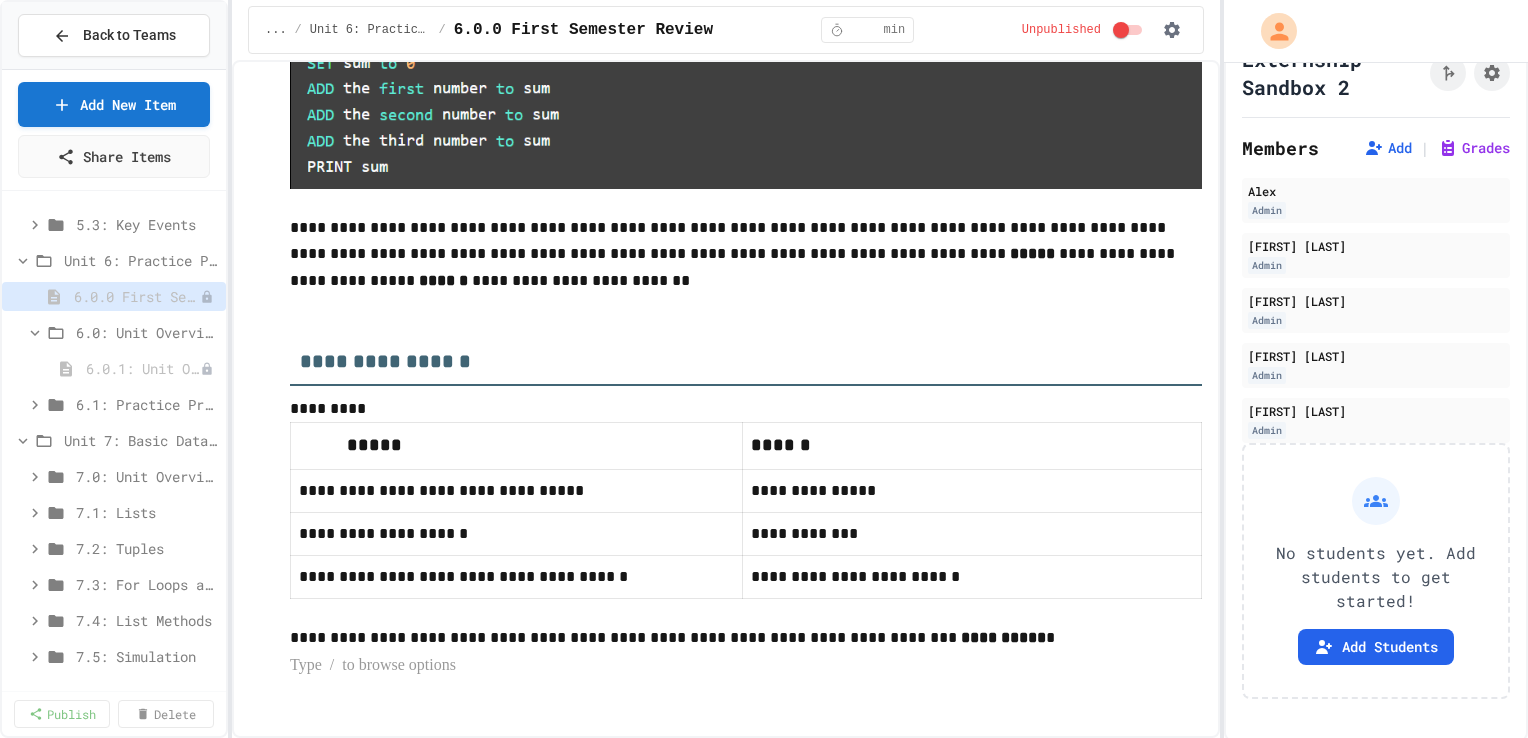 click at bounding box center [746, 666] 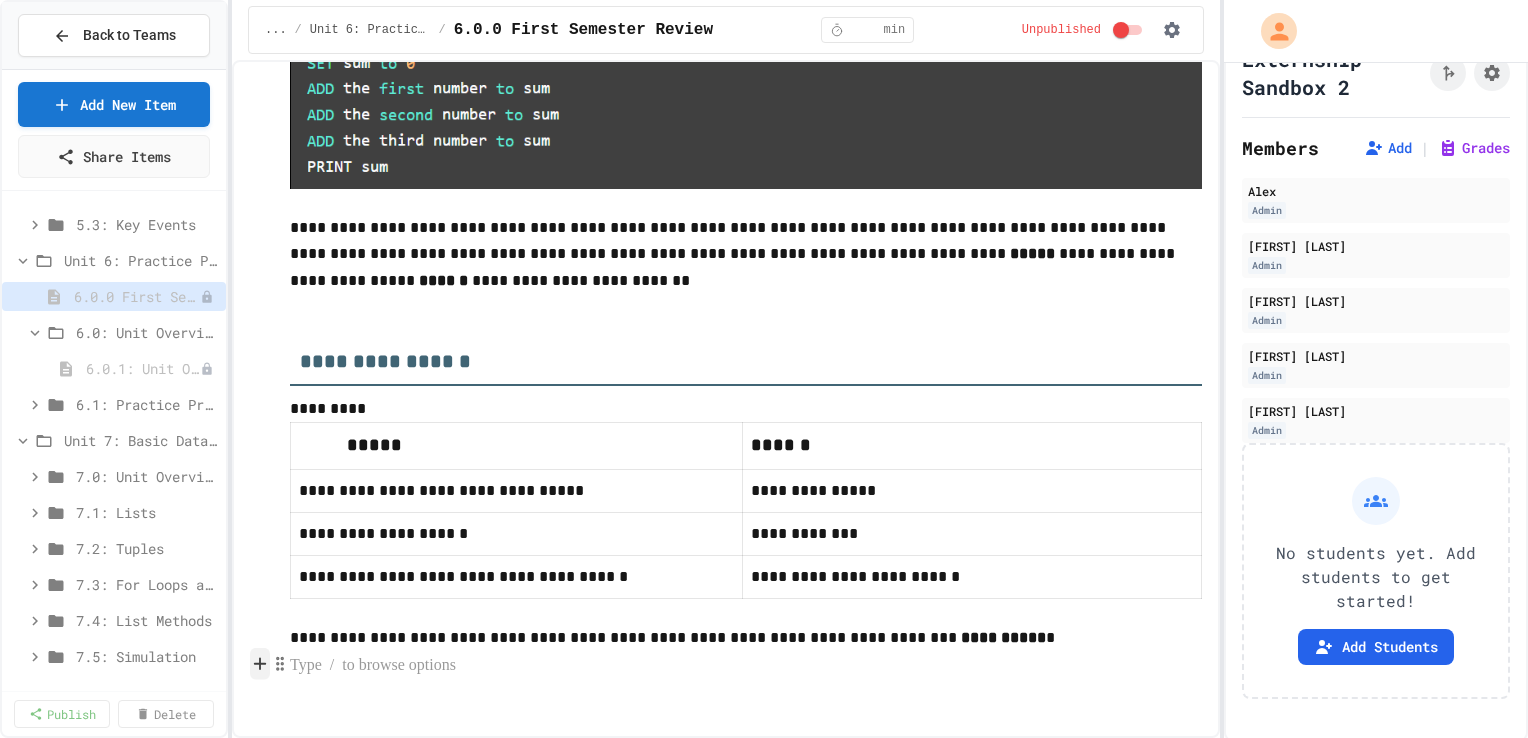 click 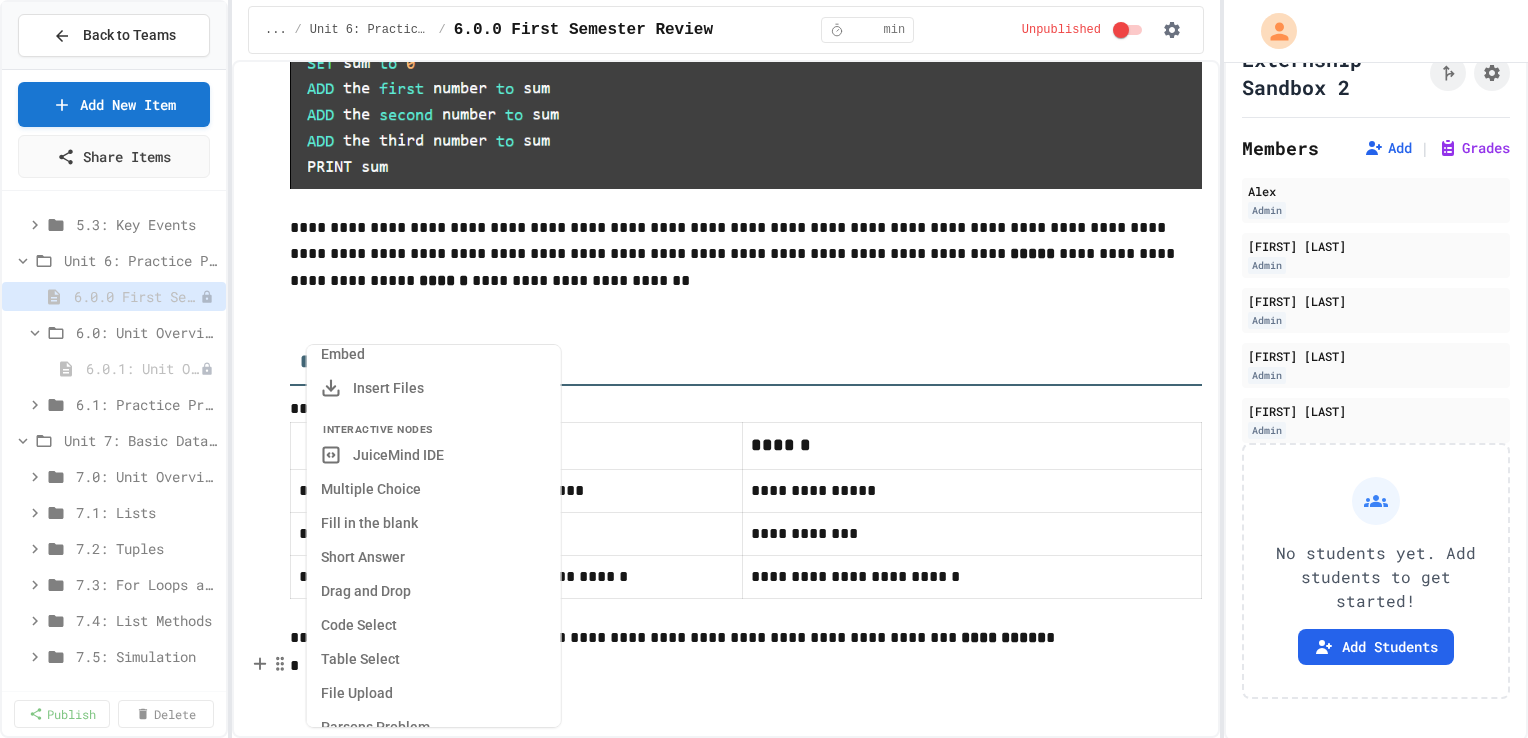 scroll, scrollTop: 568, scrollLeft: 0, axis: vertical 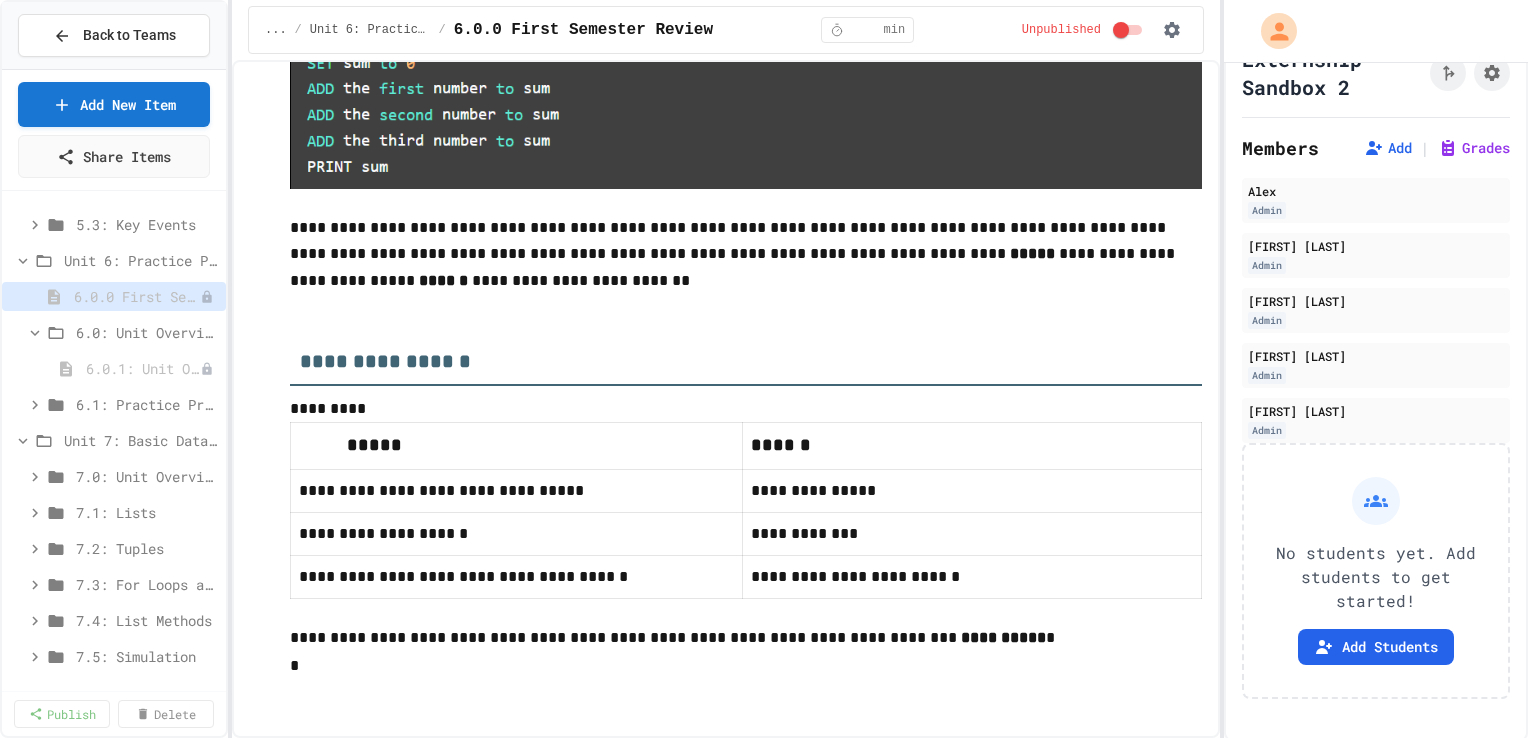 click on "*" at bounding box center [746, 666] 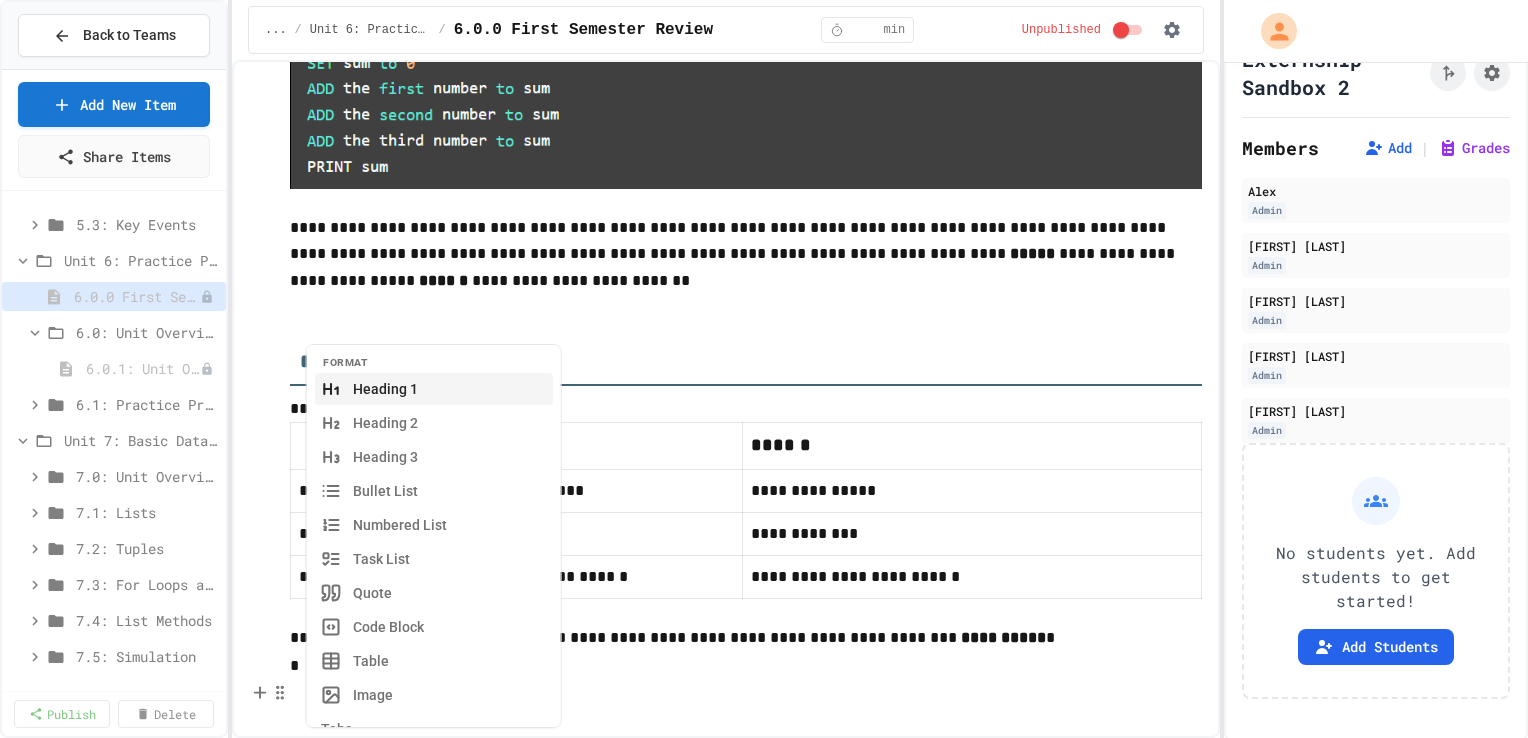 click at bounding box center (746, 693) 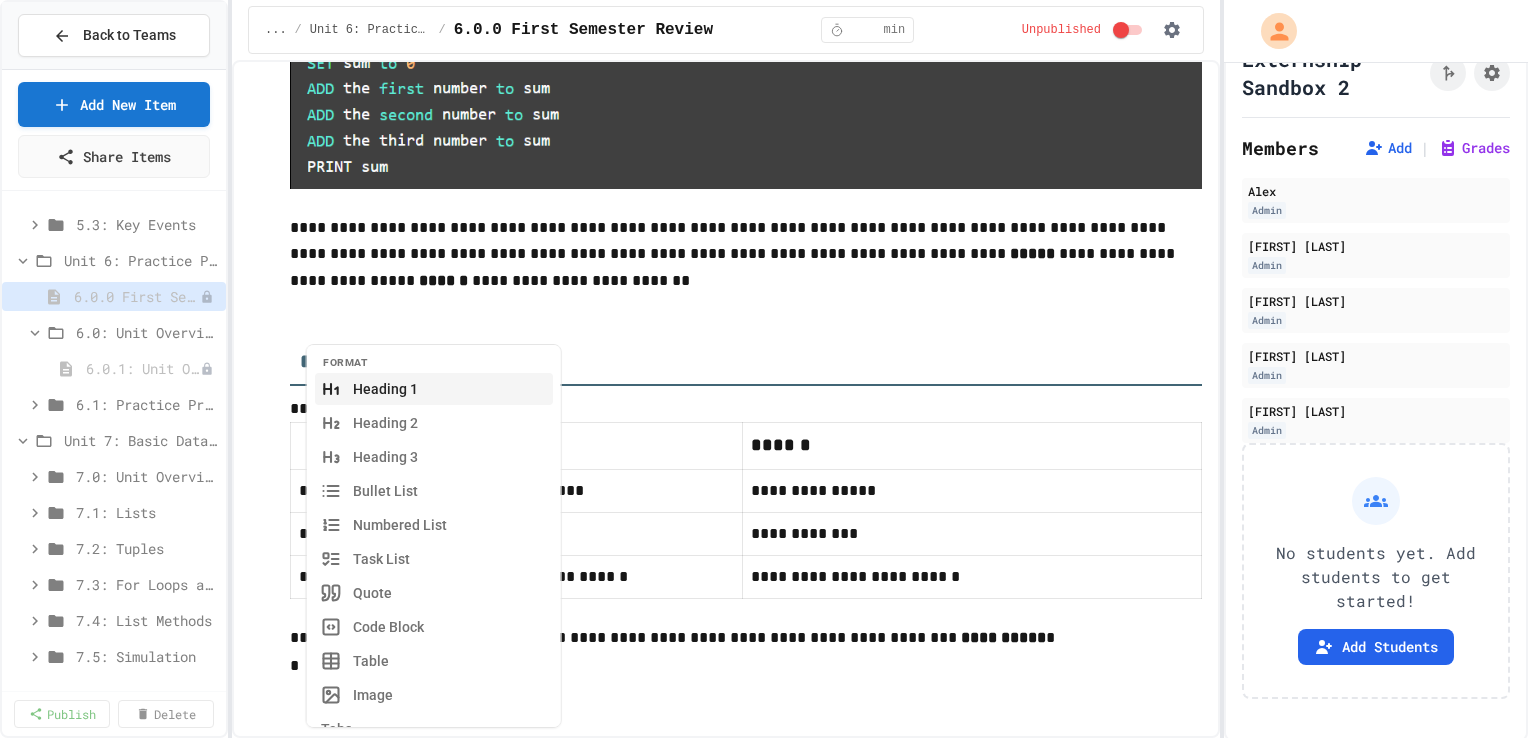 click on "**********" at bounding box center [764, 369] 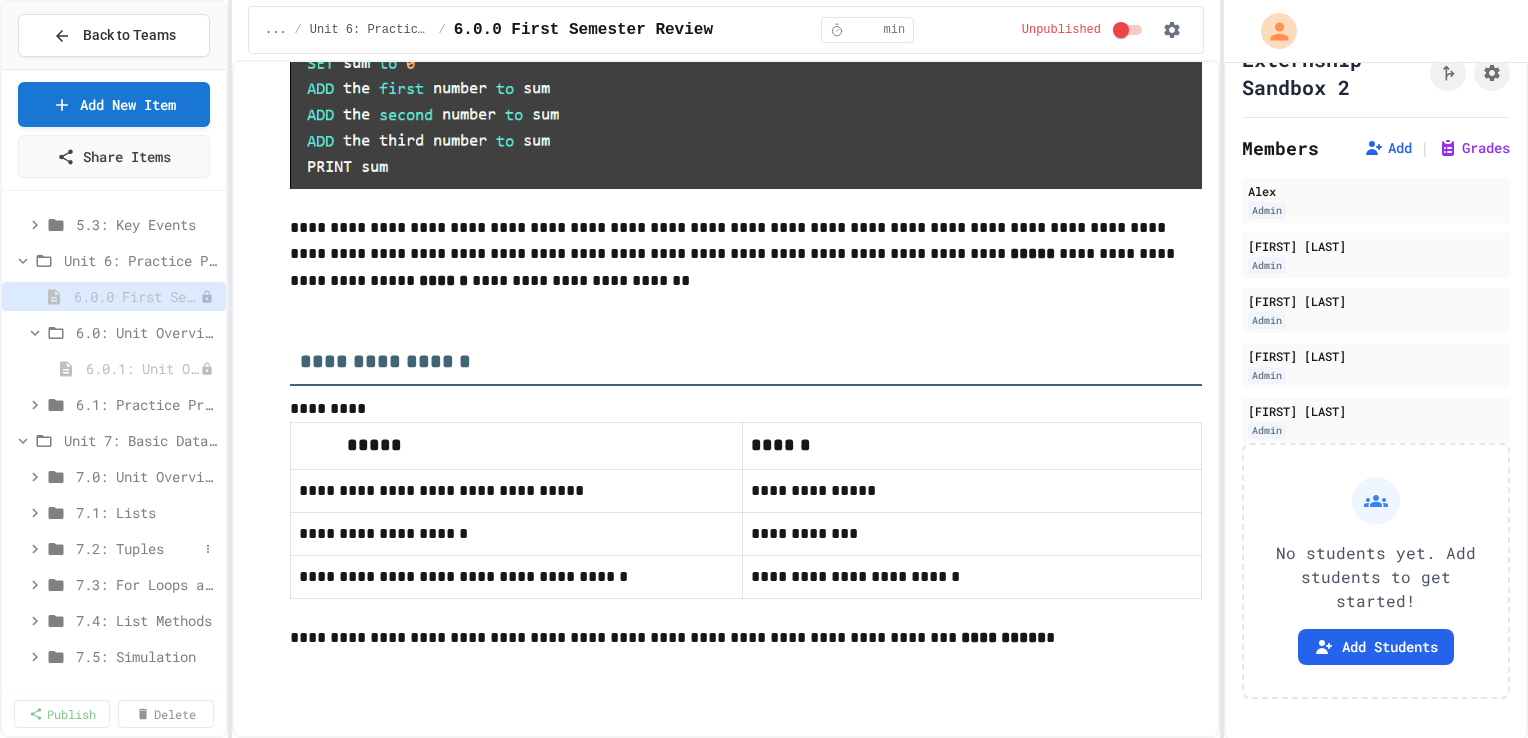 click on "7.2: Tuples" at bounding box center [114, 548] 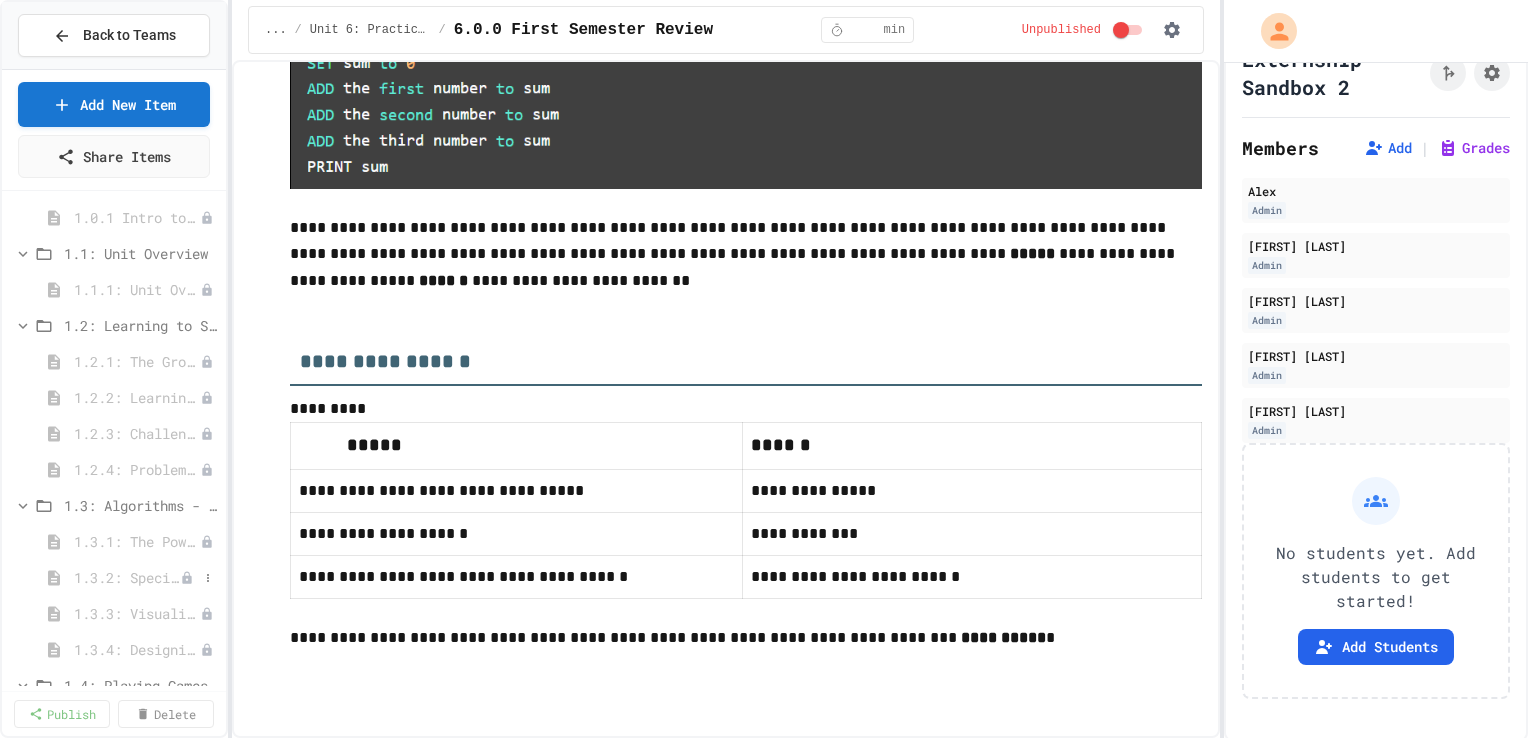 scroll, scrollTop: 80, scrollLeft: 0, axis: vertical 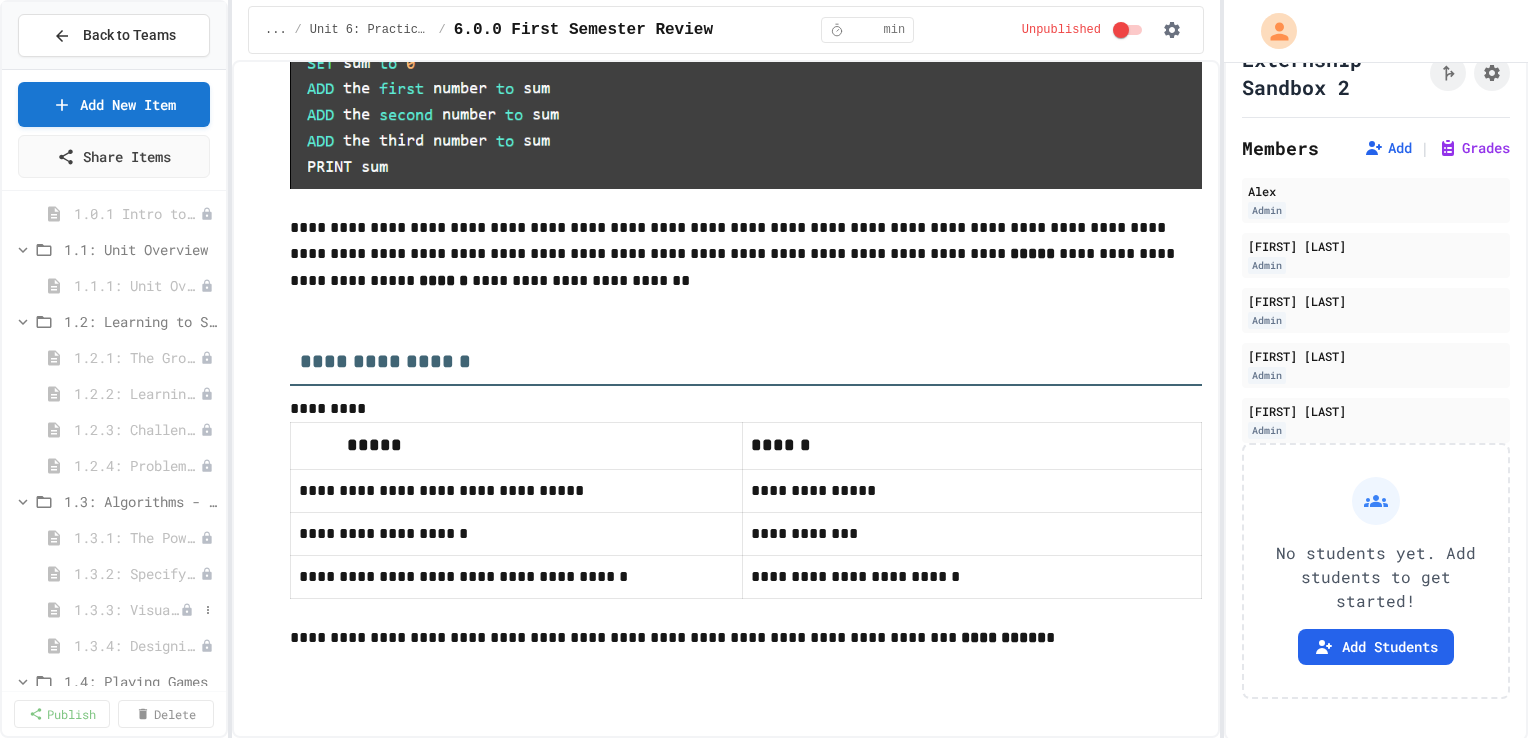 click on "1.3.3: Visualizing Logic with Flowcharts" at bounding box center [127, 609] 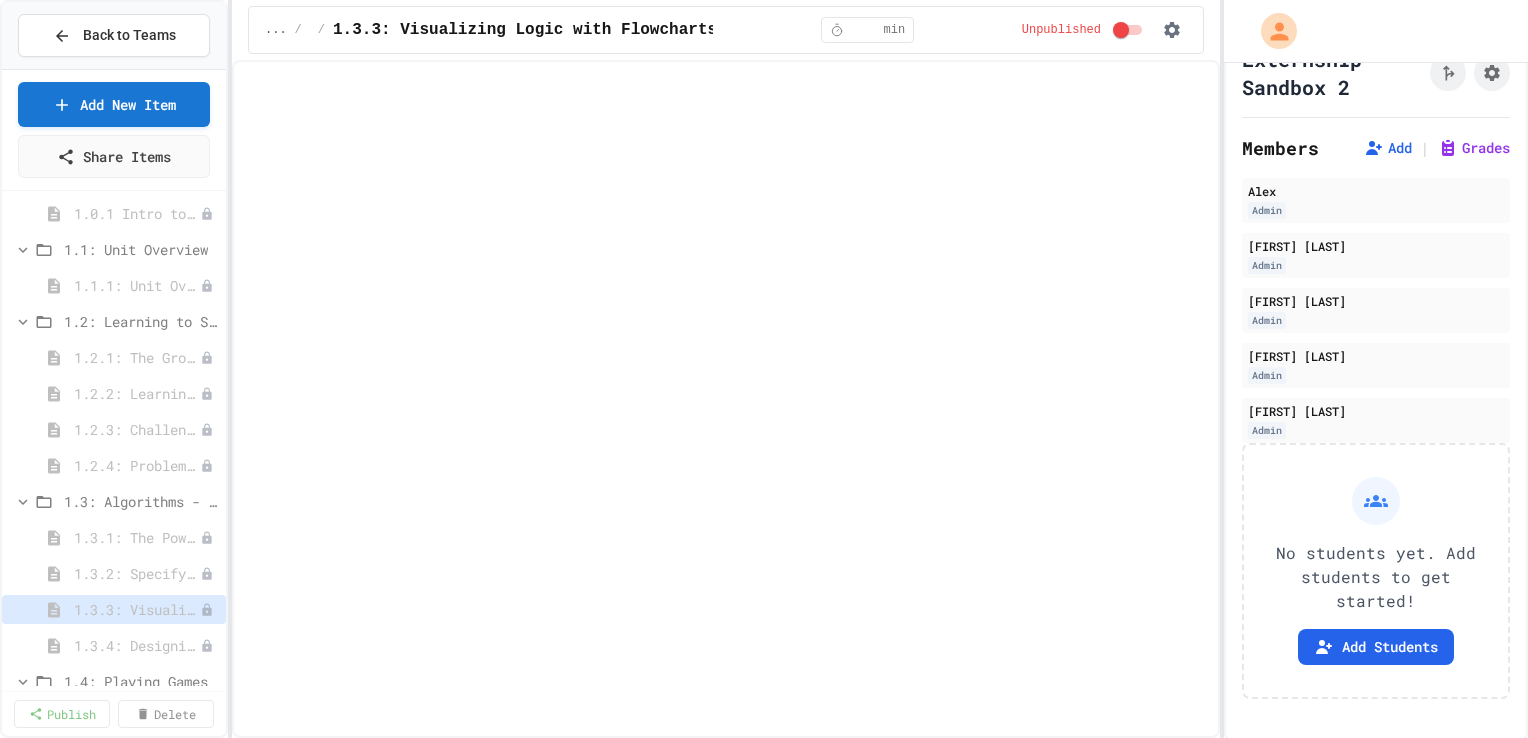 select on "***" 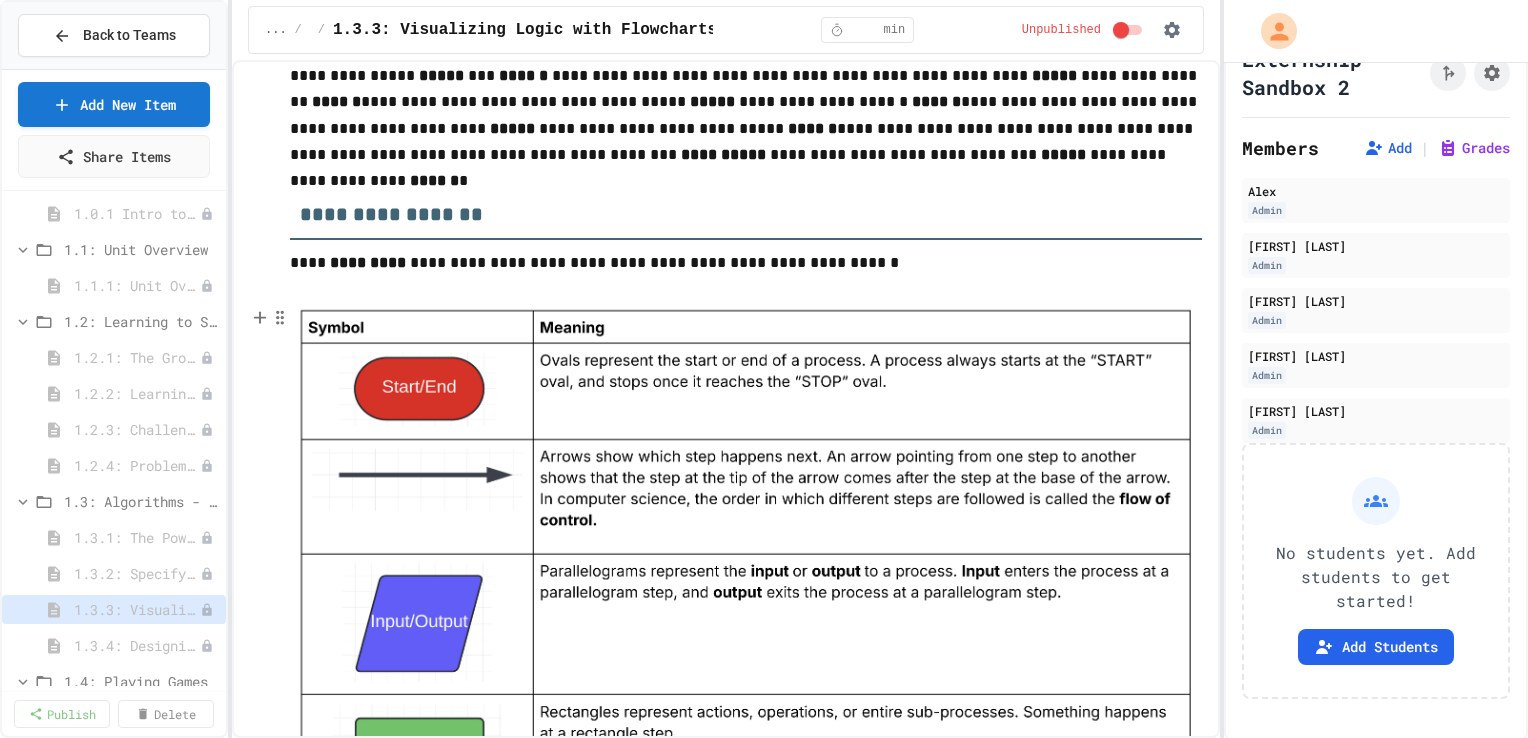 scroll, scrollTop: 1911, scrollLeft: 0, axis: vertical 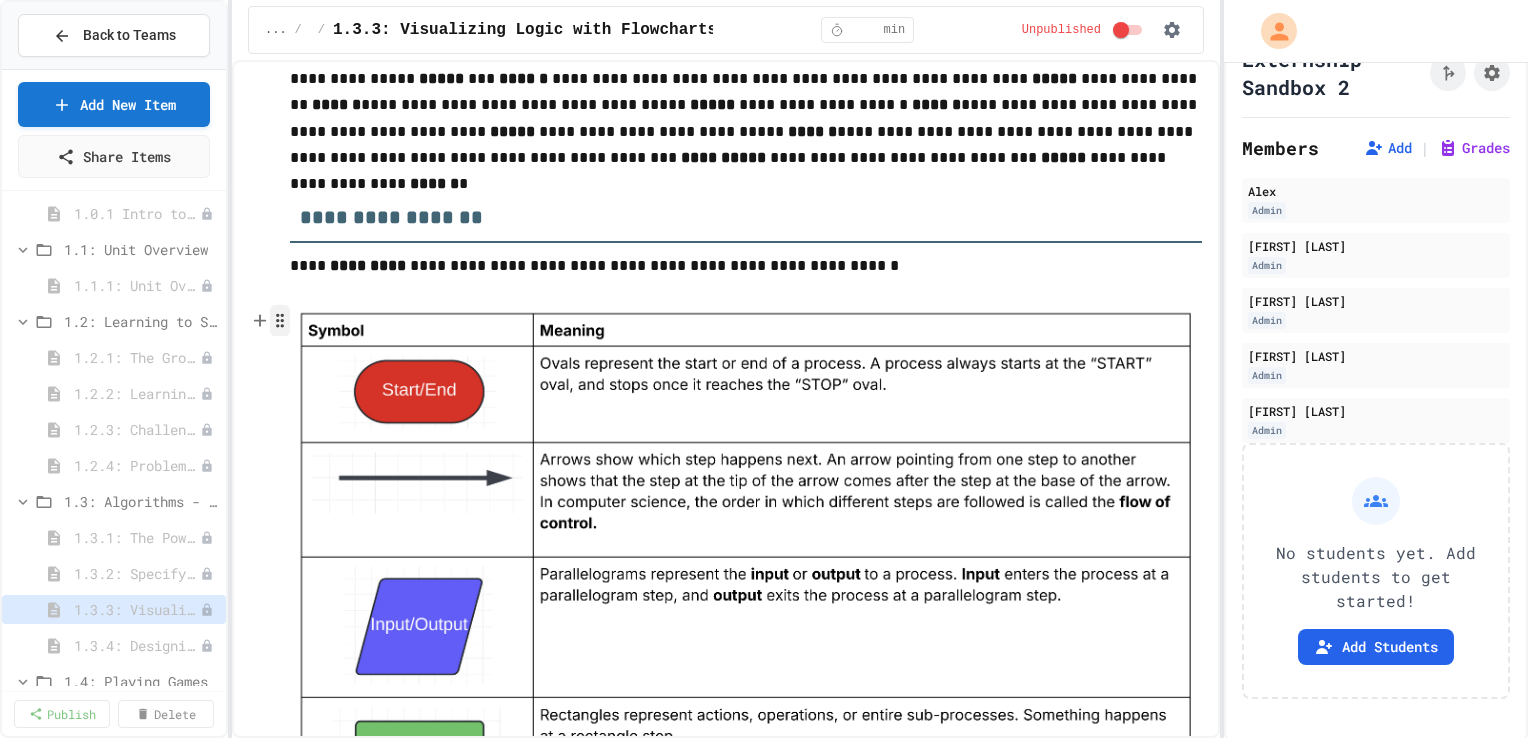 click 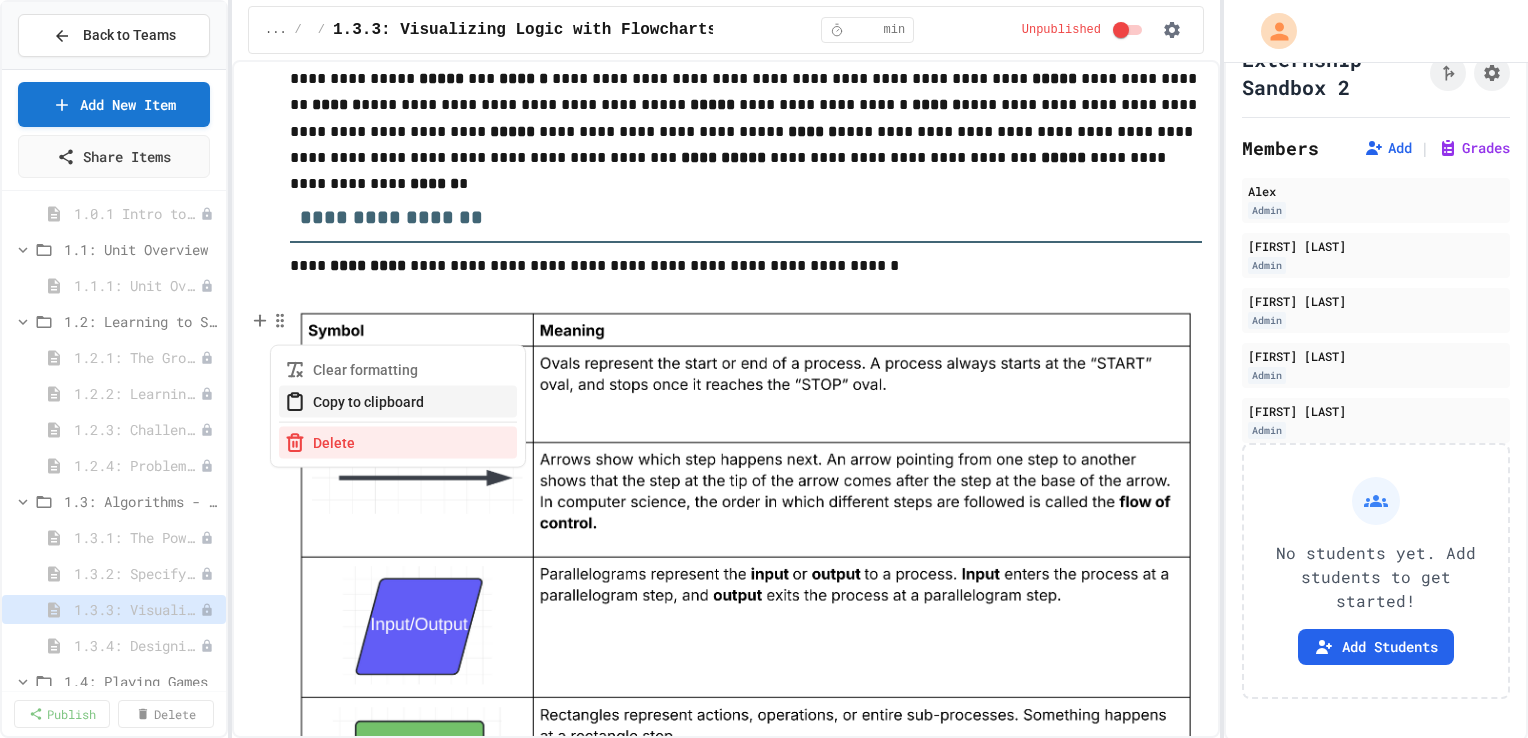 click on "Copy to clipboard" at bounding box center (398, 402) 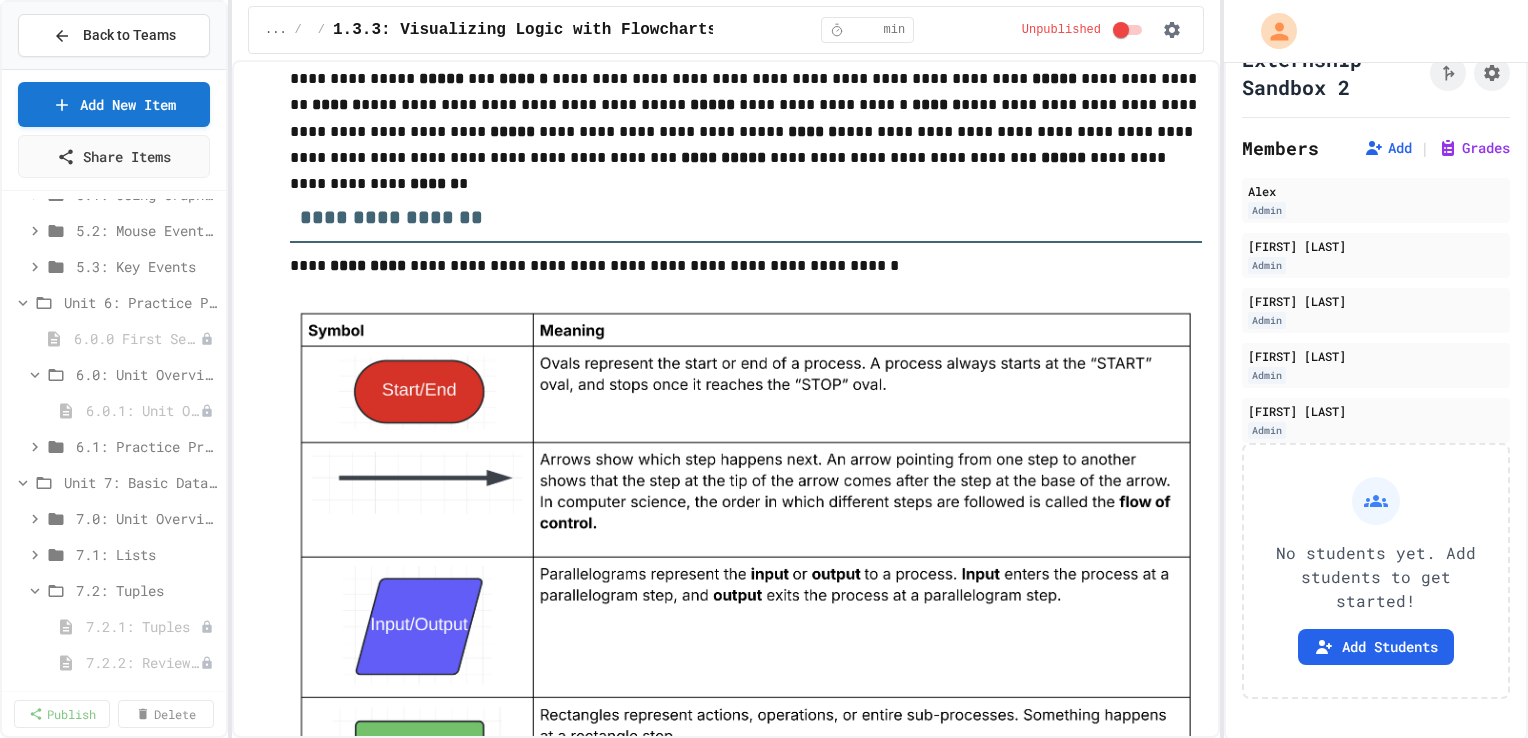 scroll, scrollTop: 5235, scrollLeft: 0, axis: vertical 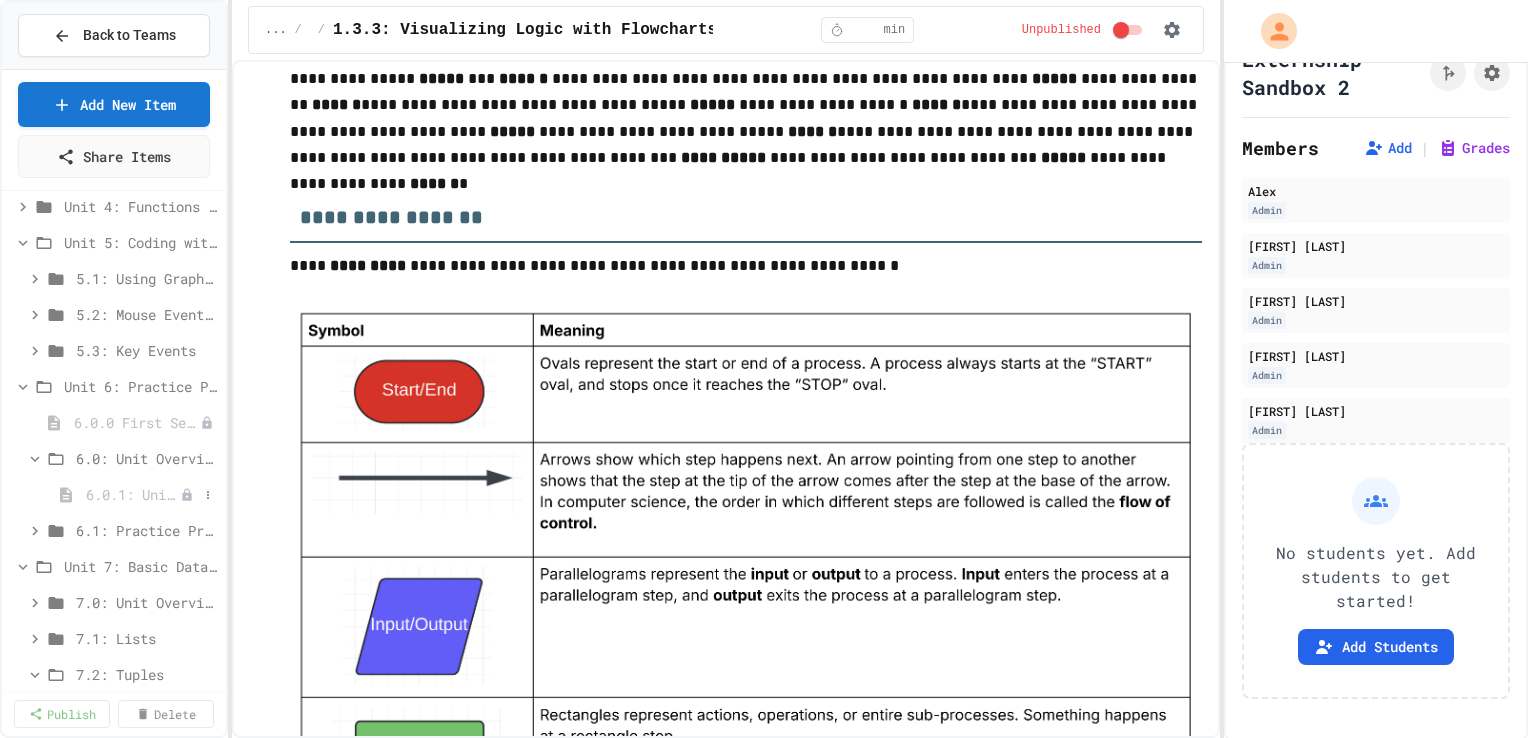 click on "6.0.1: Unit Overview" at bounding box center (133, 494) 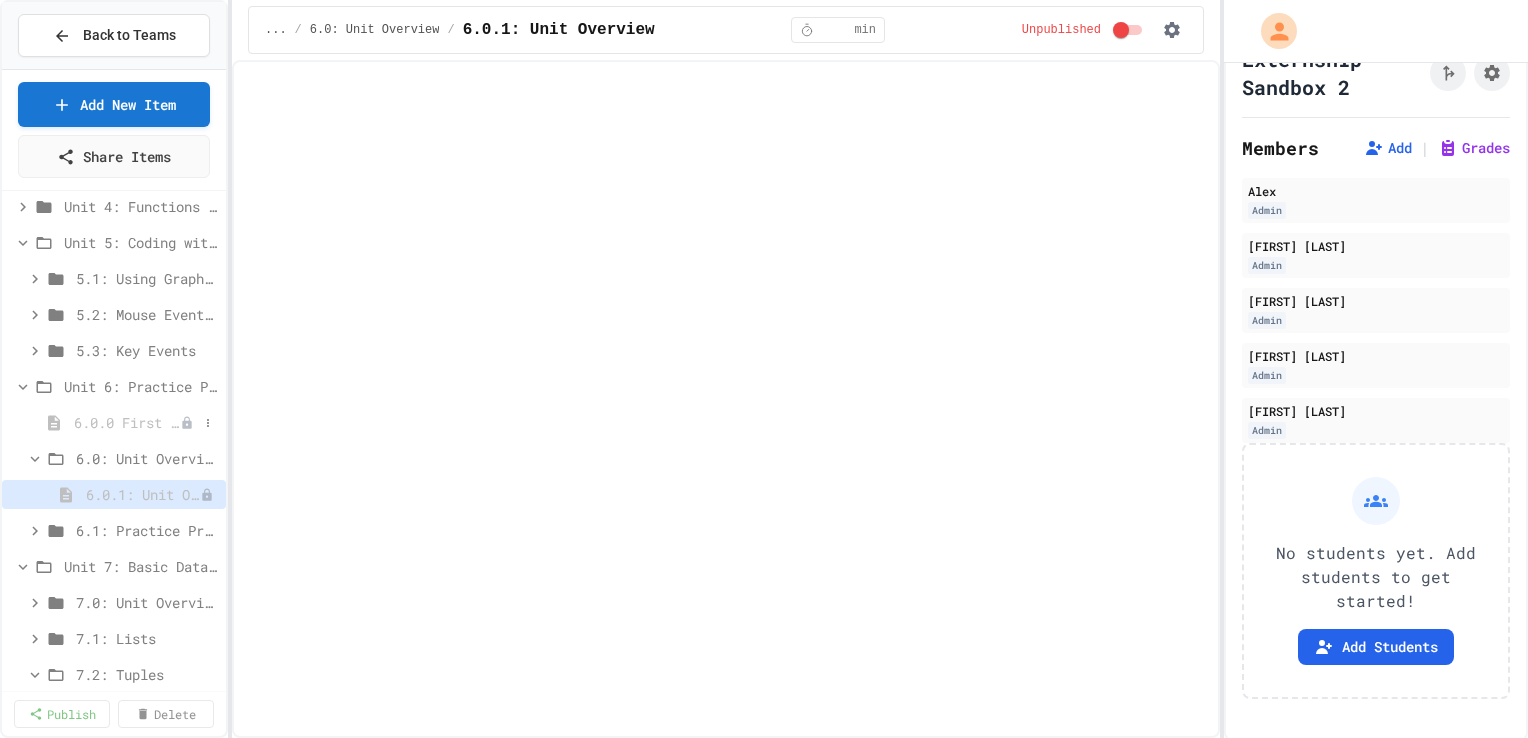 select on "***" 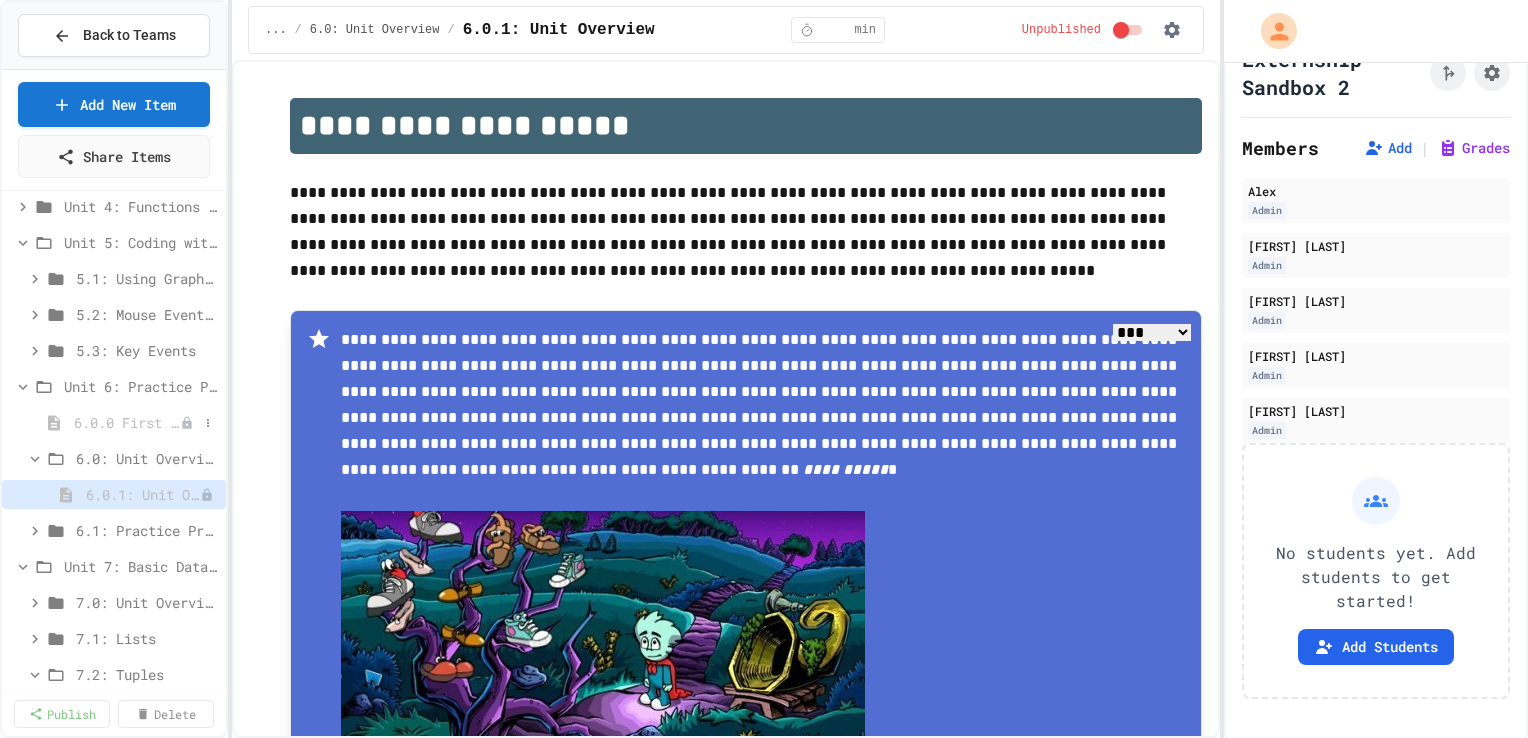 click on "6.0.0 First Semester Review" at bounding box center (127, 422) 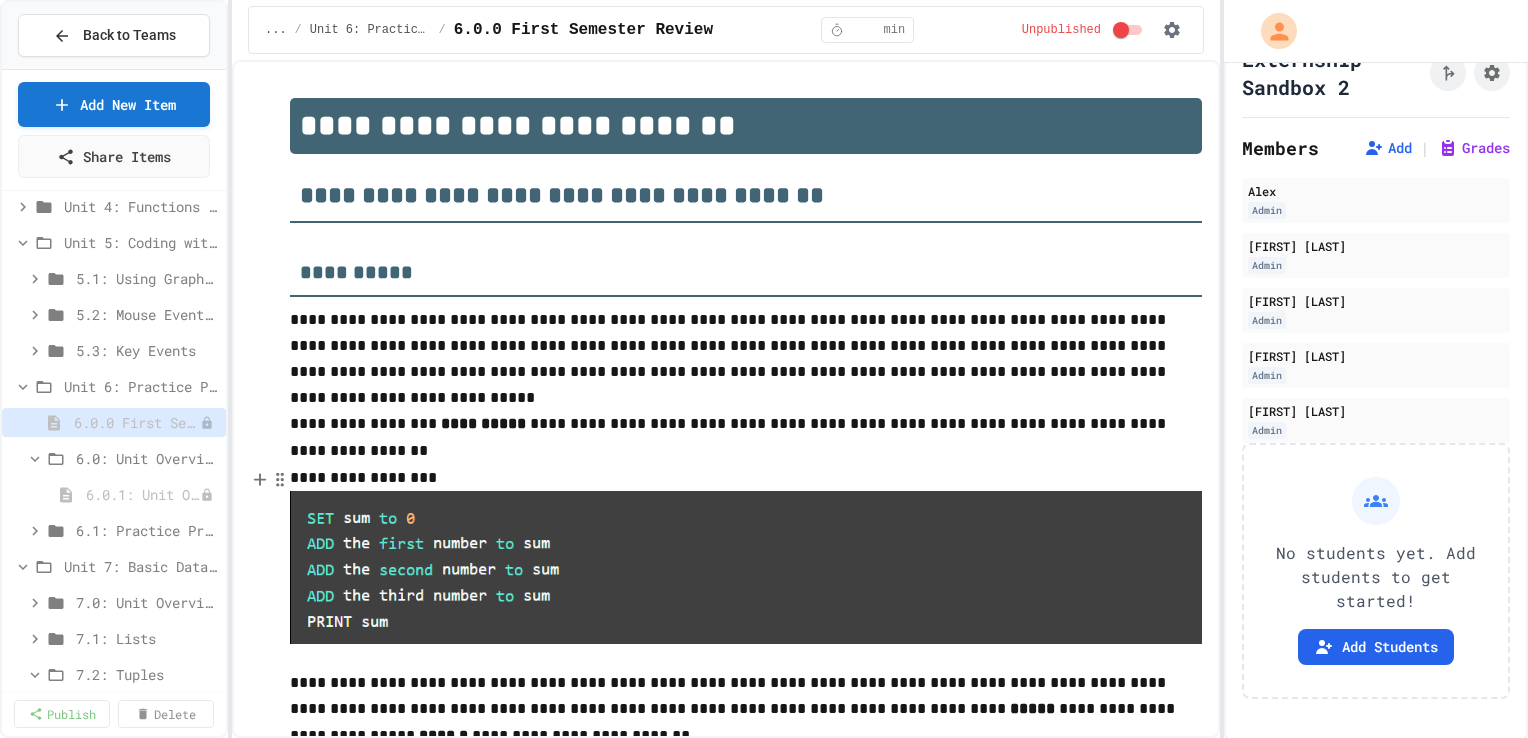 scroll, scrollTop: 455, scrollLeft: 0, axis: vertical 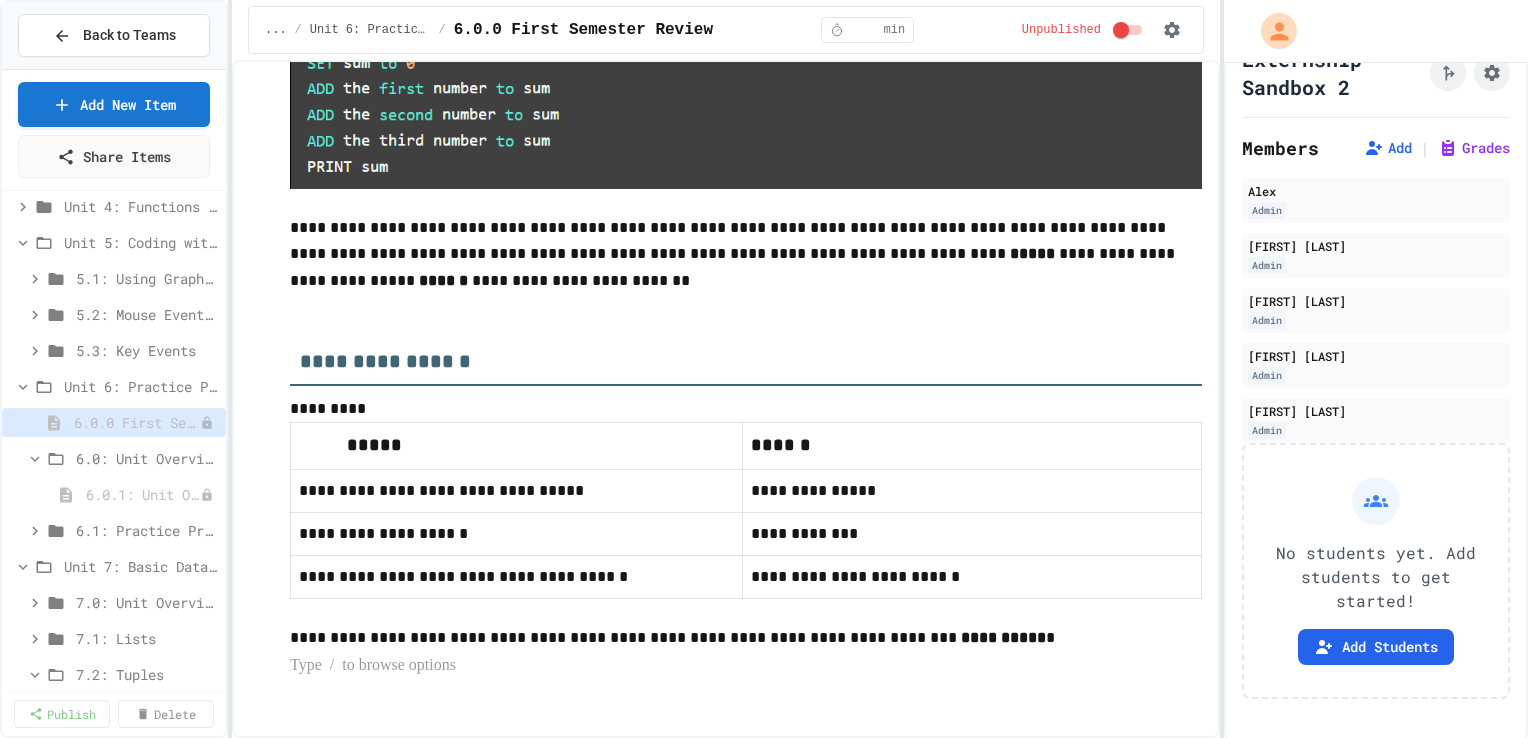 click at bounding box center (746, 666) 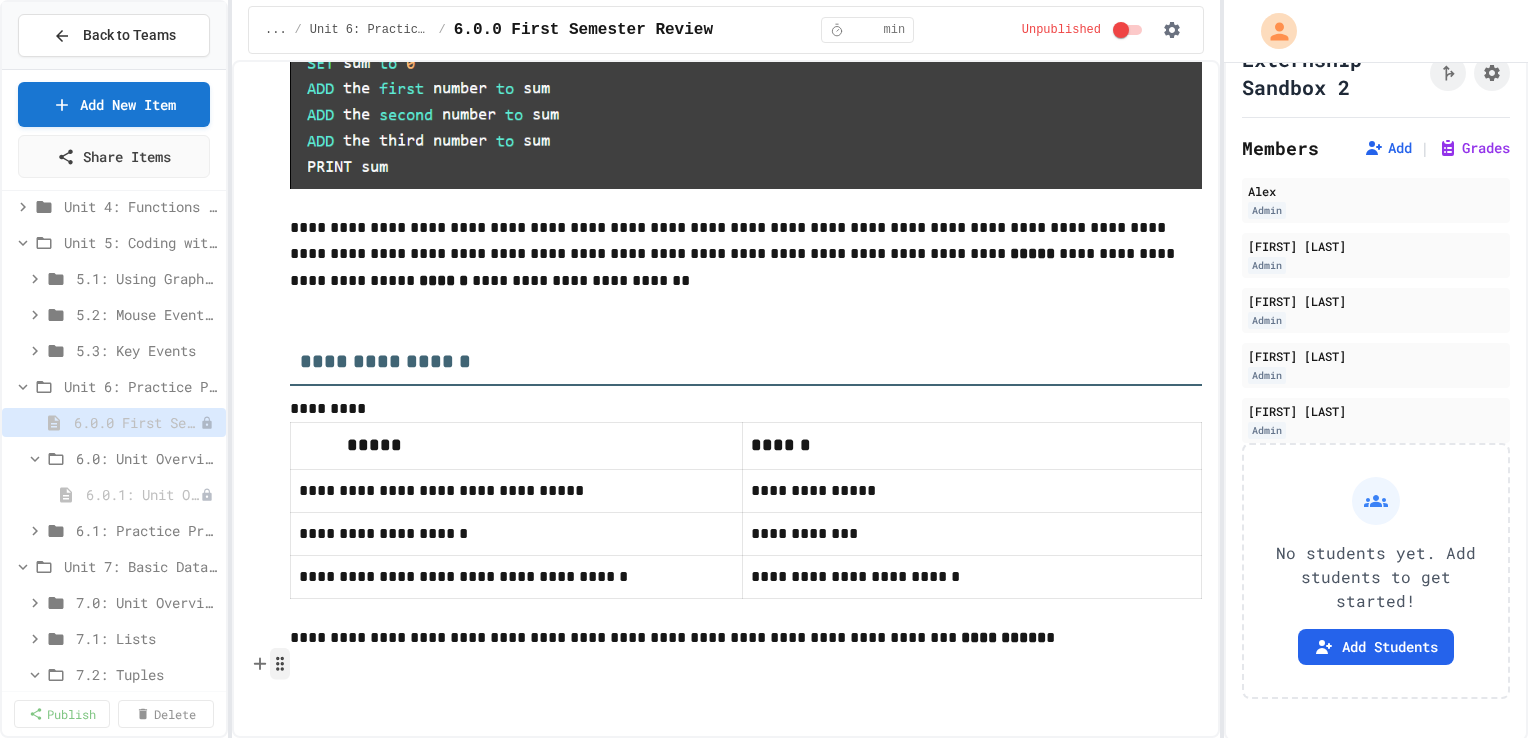 click 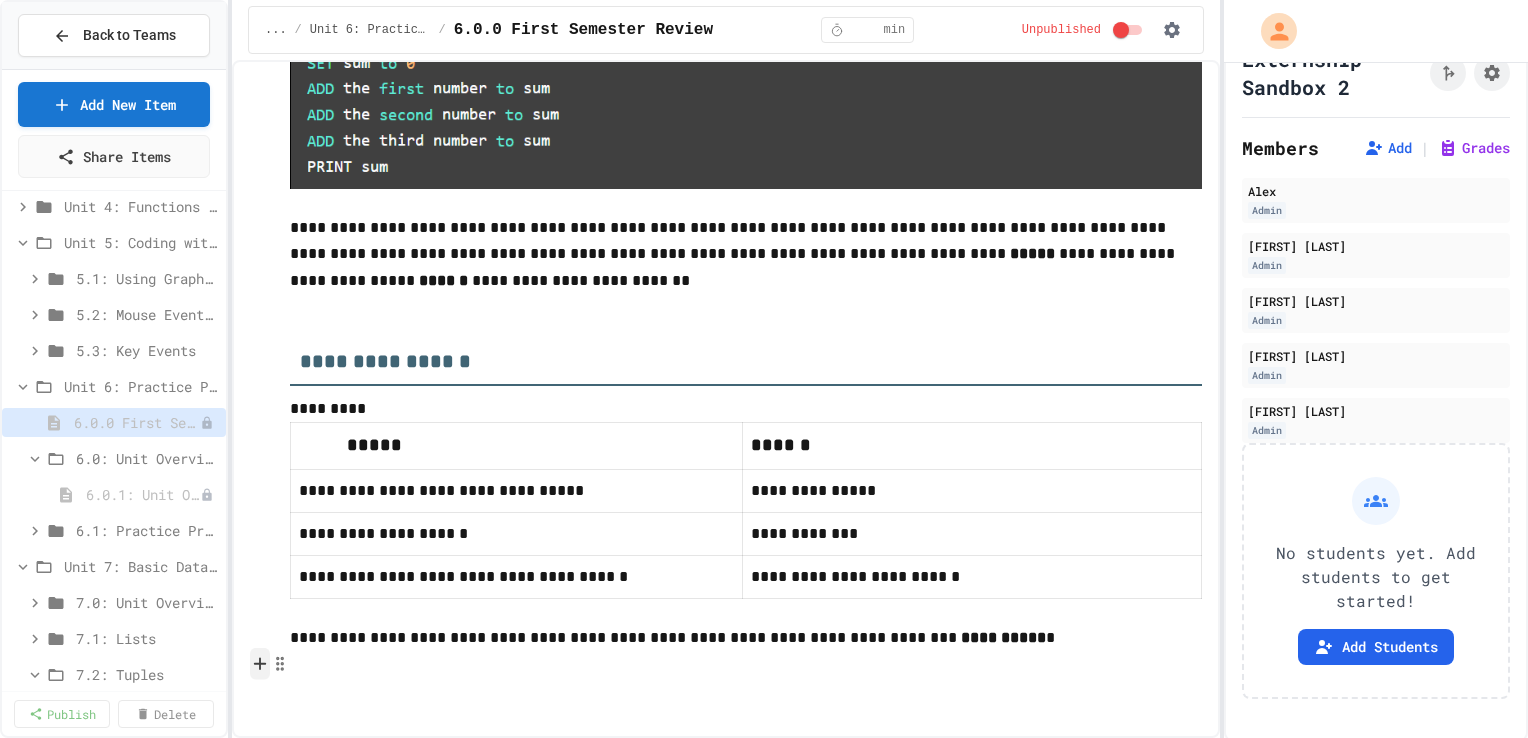 click 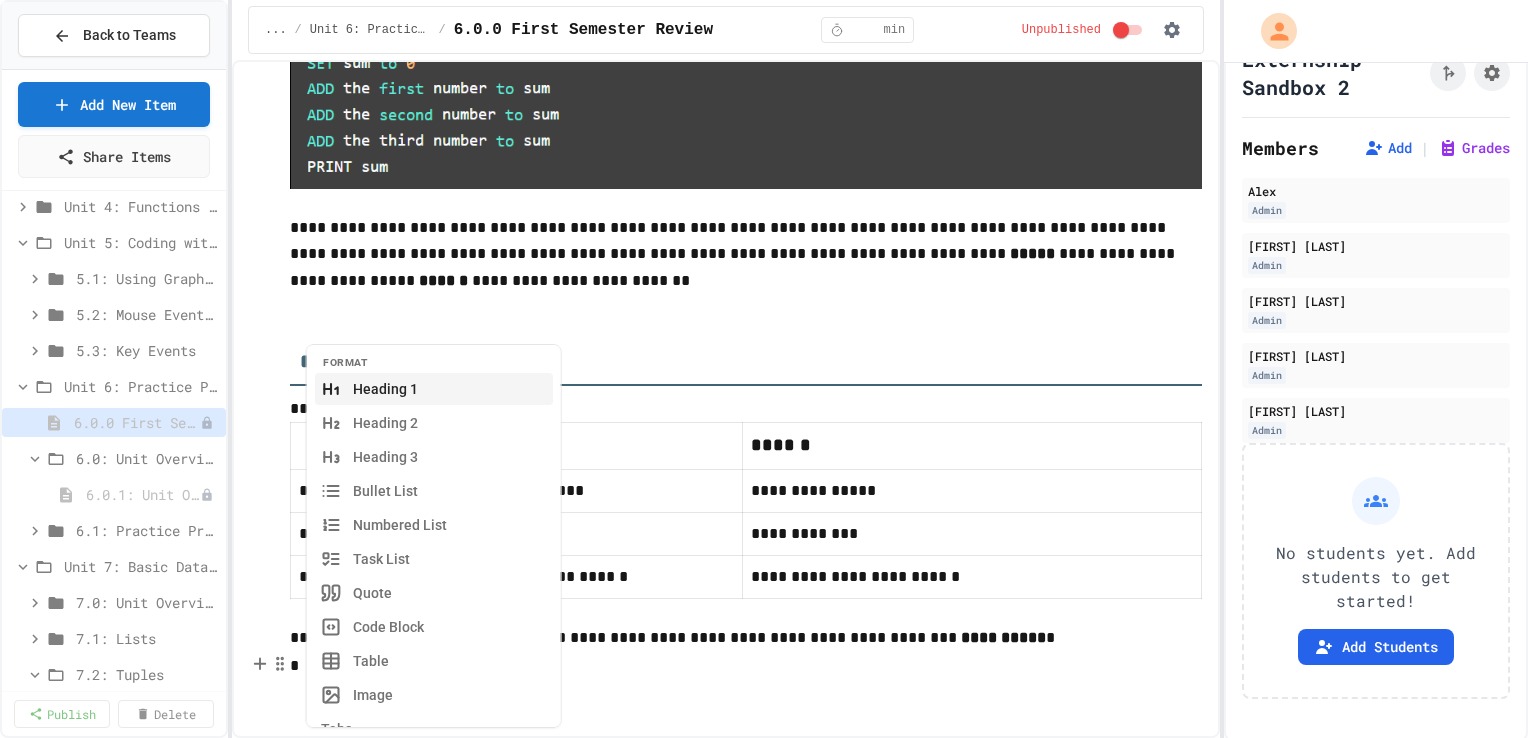 click on "*" at bounding box center [746, 666] 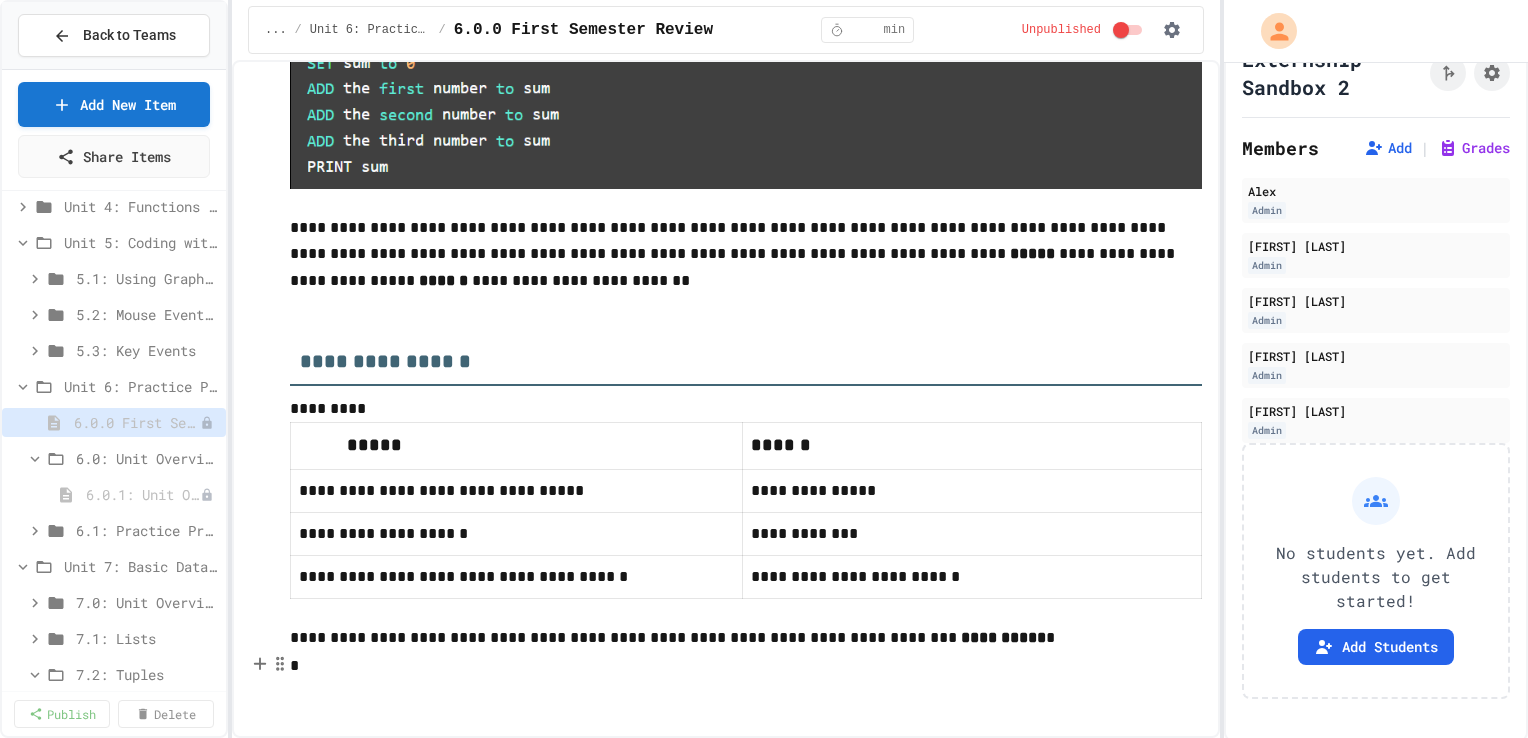 type 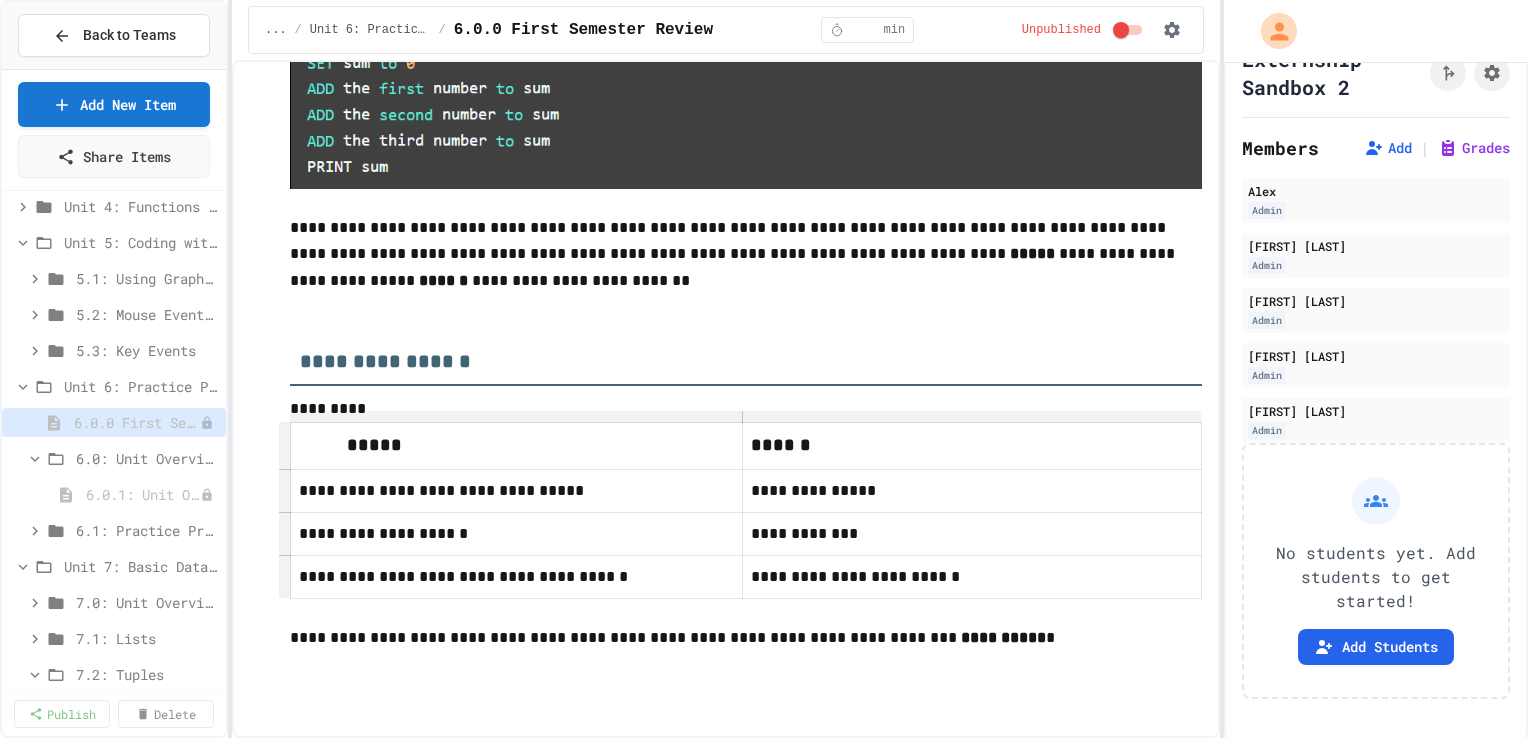 click on "*****" at bounding box center (516, 446) 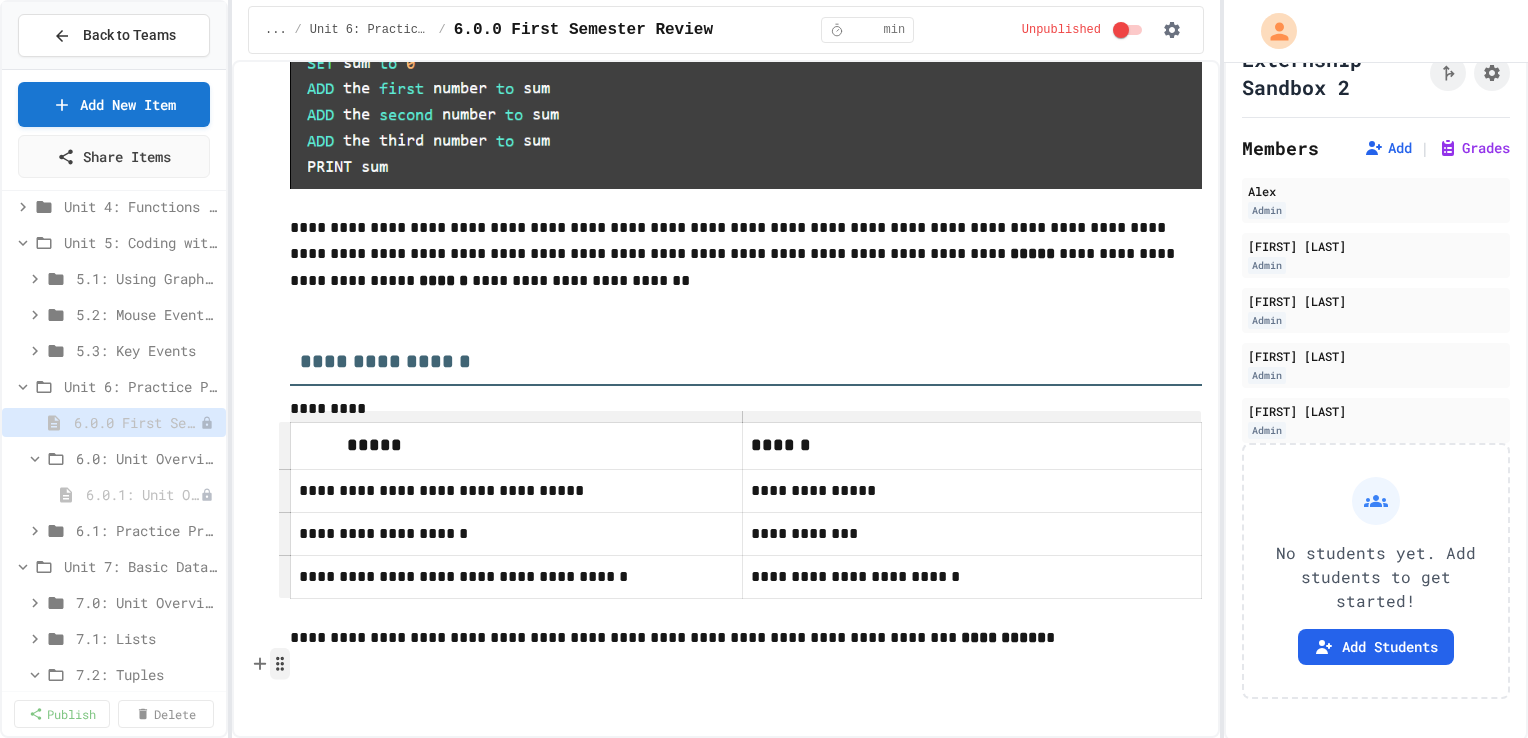 click 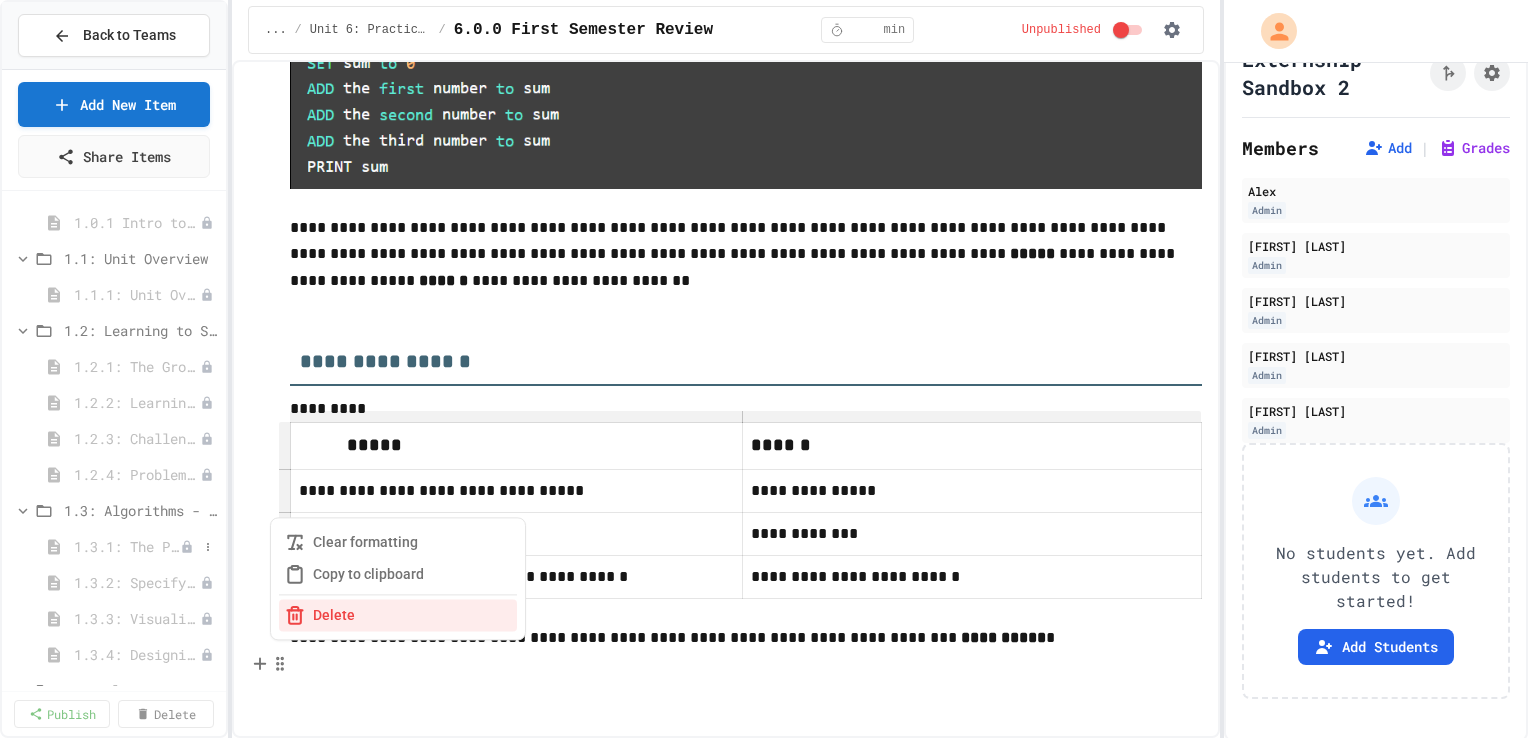 scroll, scrollTop: 72, scrollLeft: 0, axis: vertical 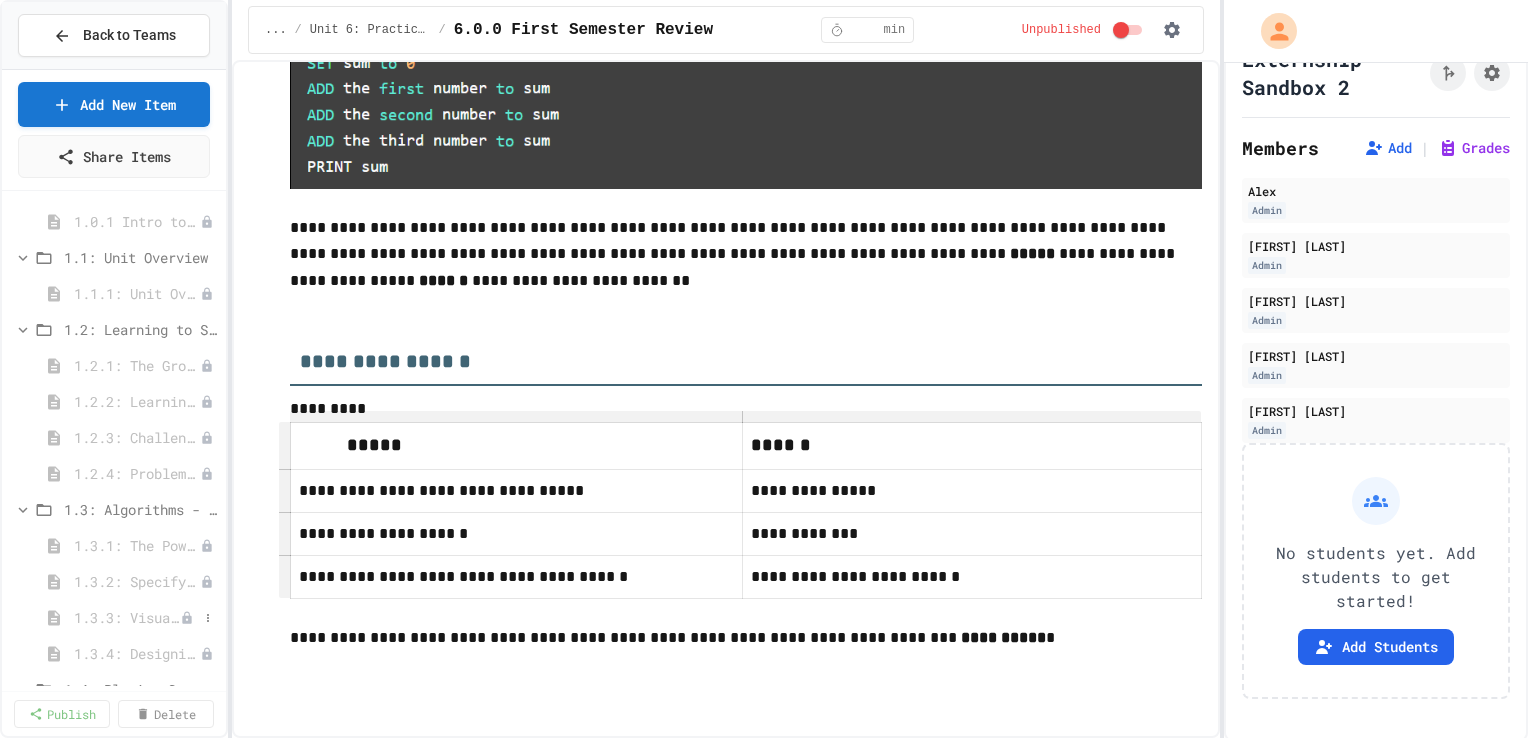 click on "1.3.3: Visualizing Logic with Flowcharts" at bounding box center (127, 617) 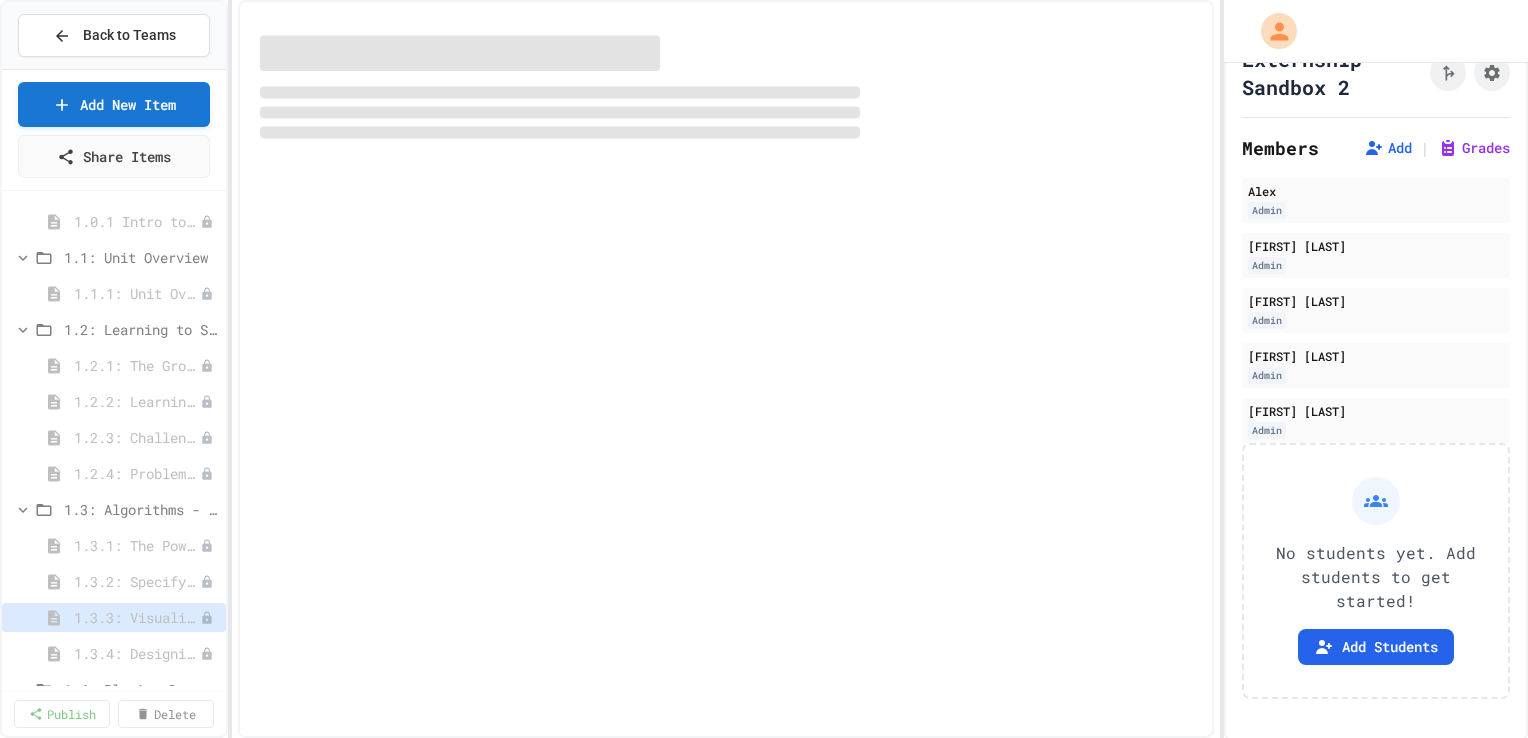 select on "***" 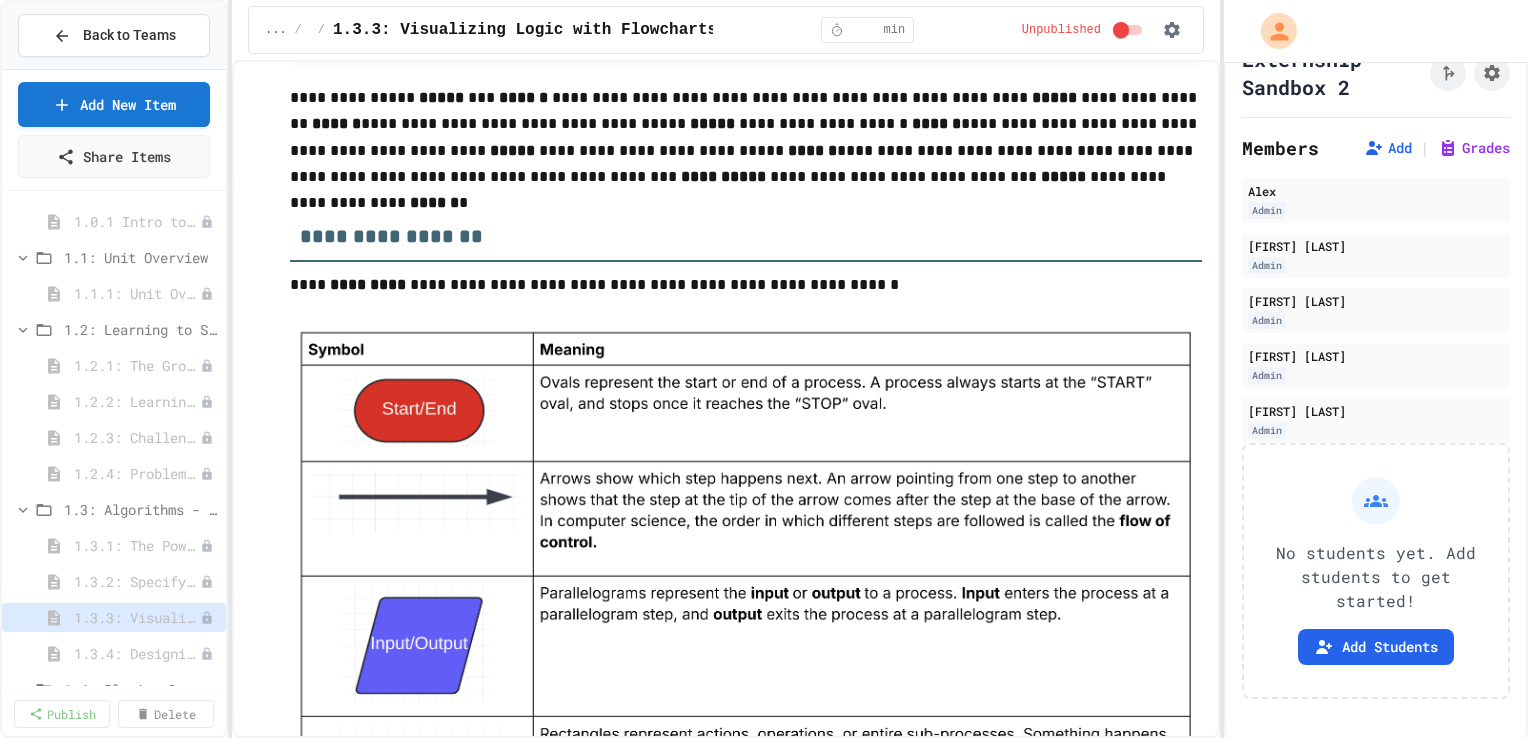 scroll, scrollTop: 1848, scrollLeft: 0, axis: vertical 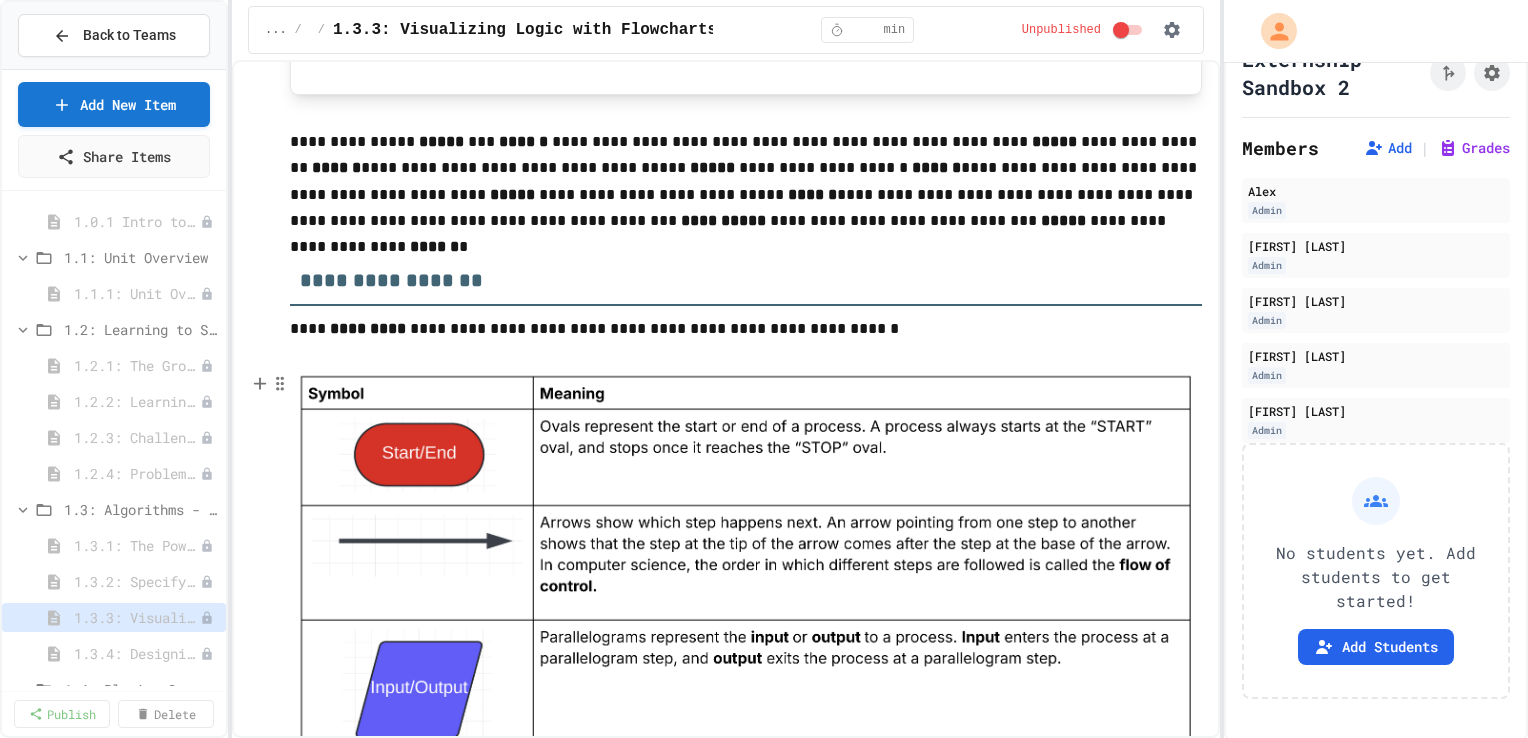 click at bounding box center (746, 724) 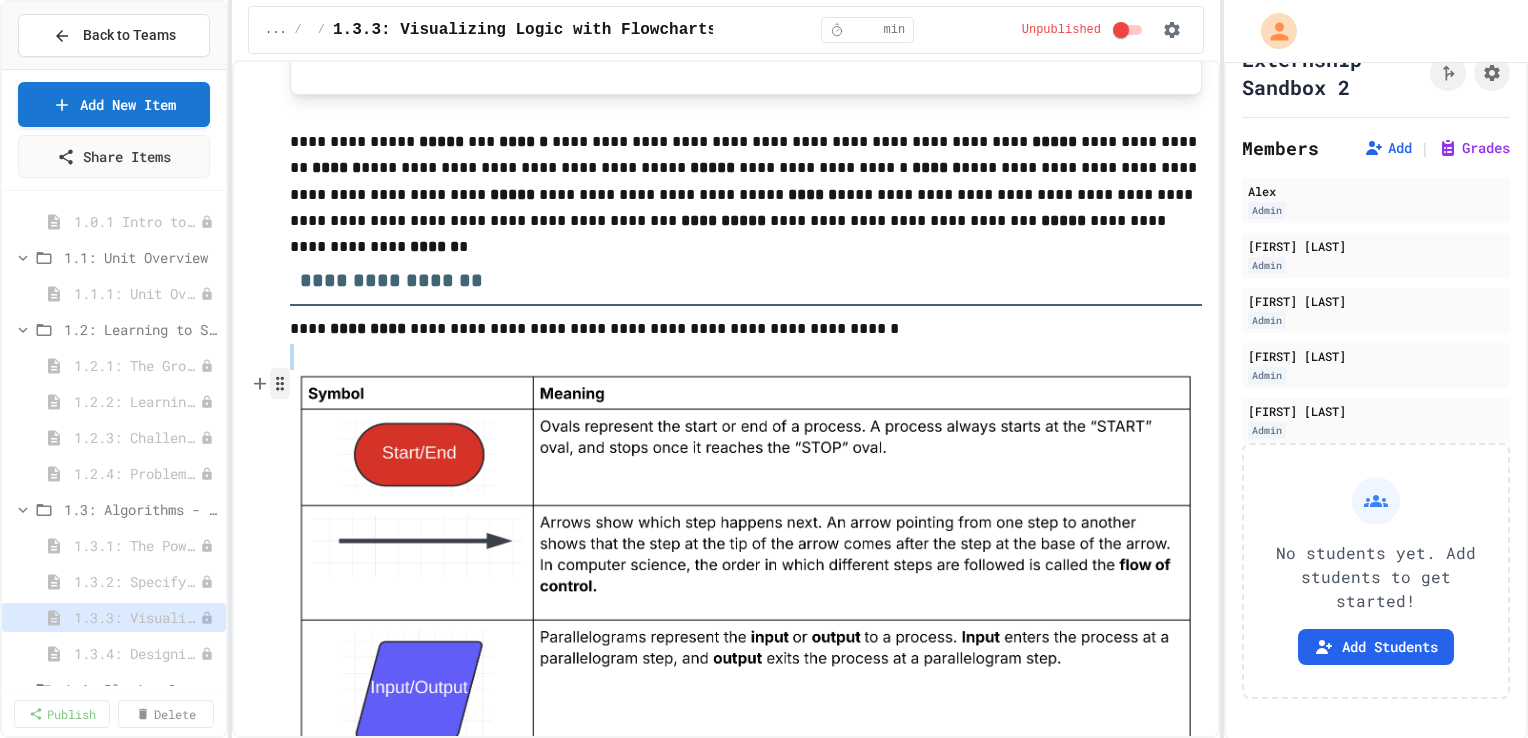 click 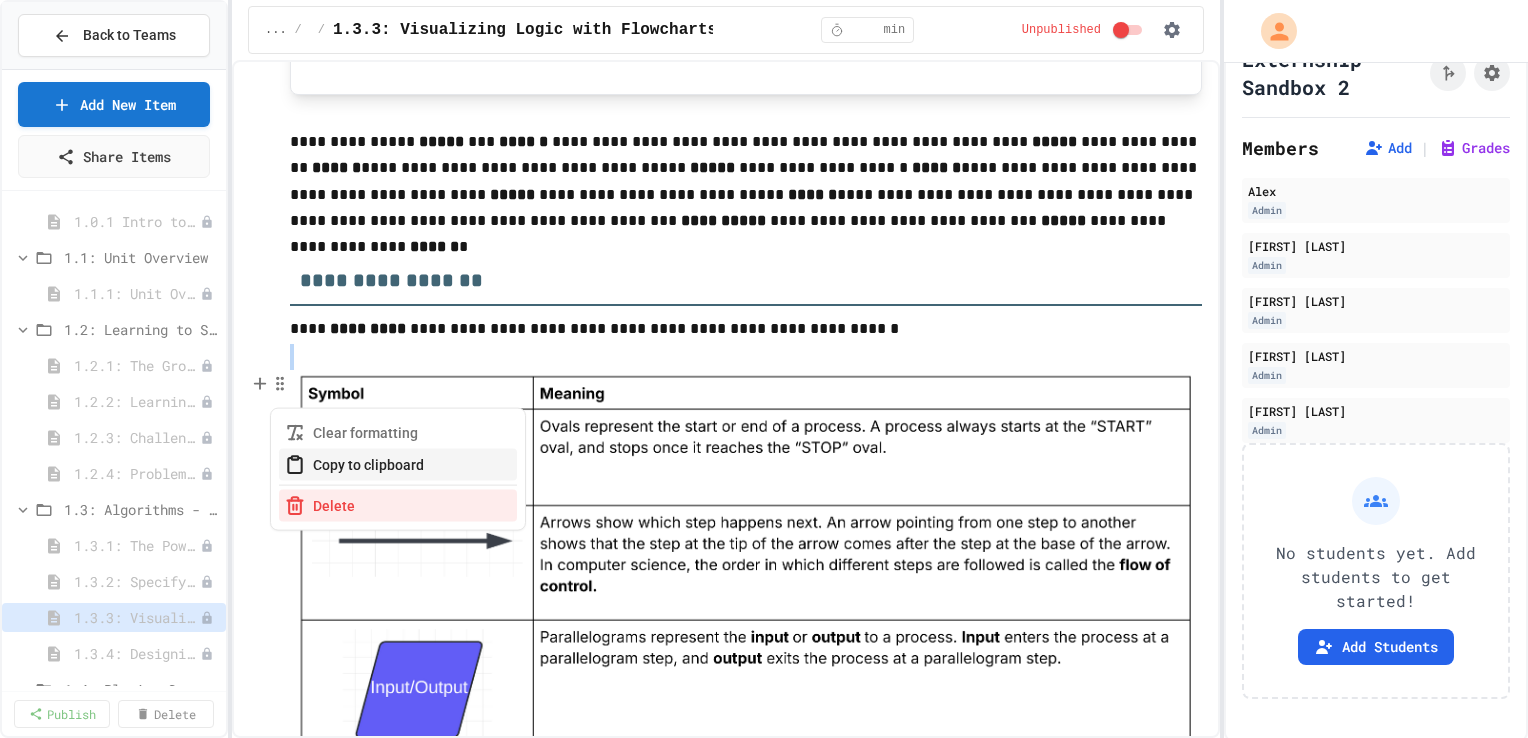 click on "Copy to clipboard" at bounding box center (398, 465) 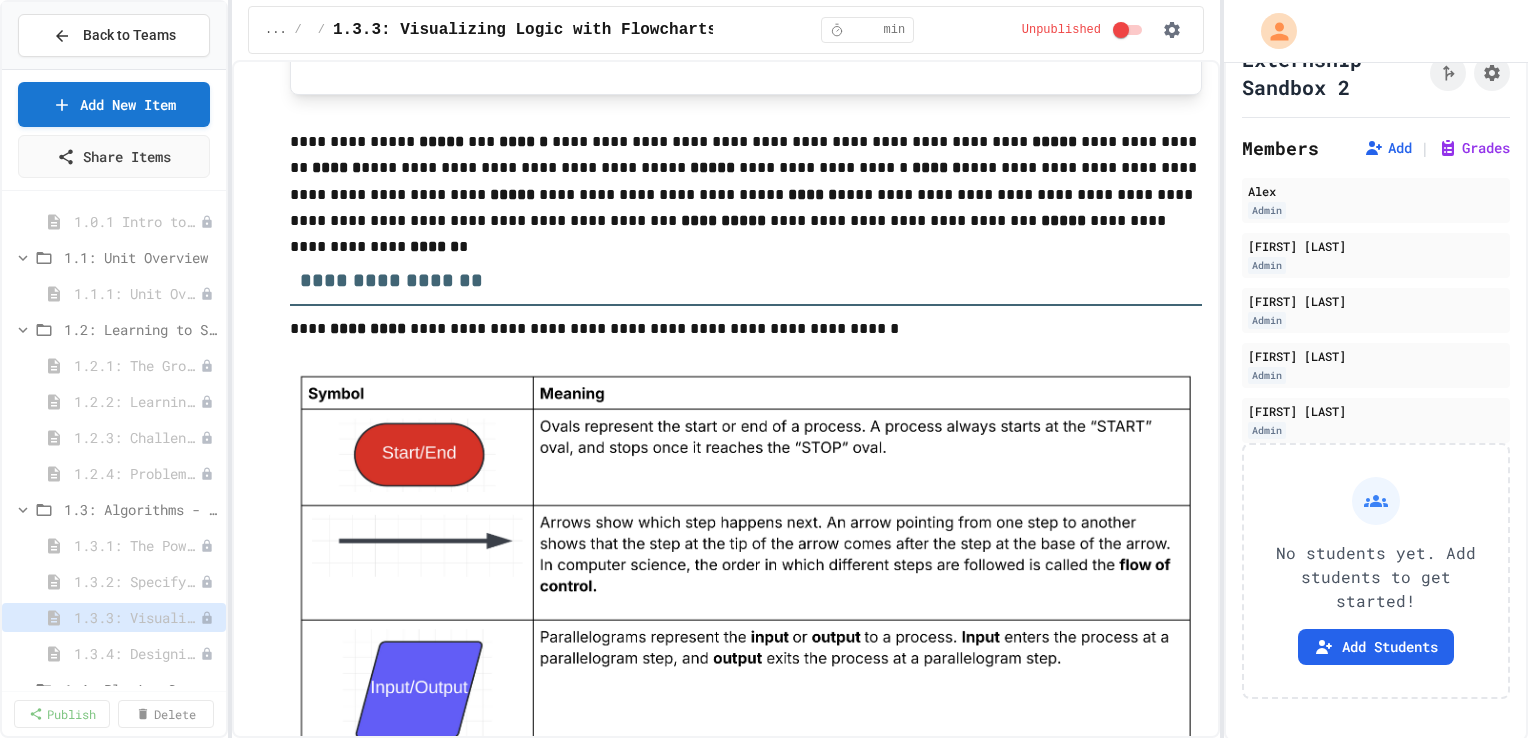 click on "**********" at bounding box center (726, 3353) 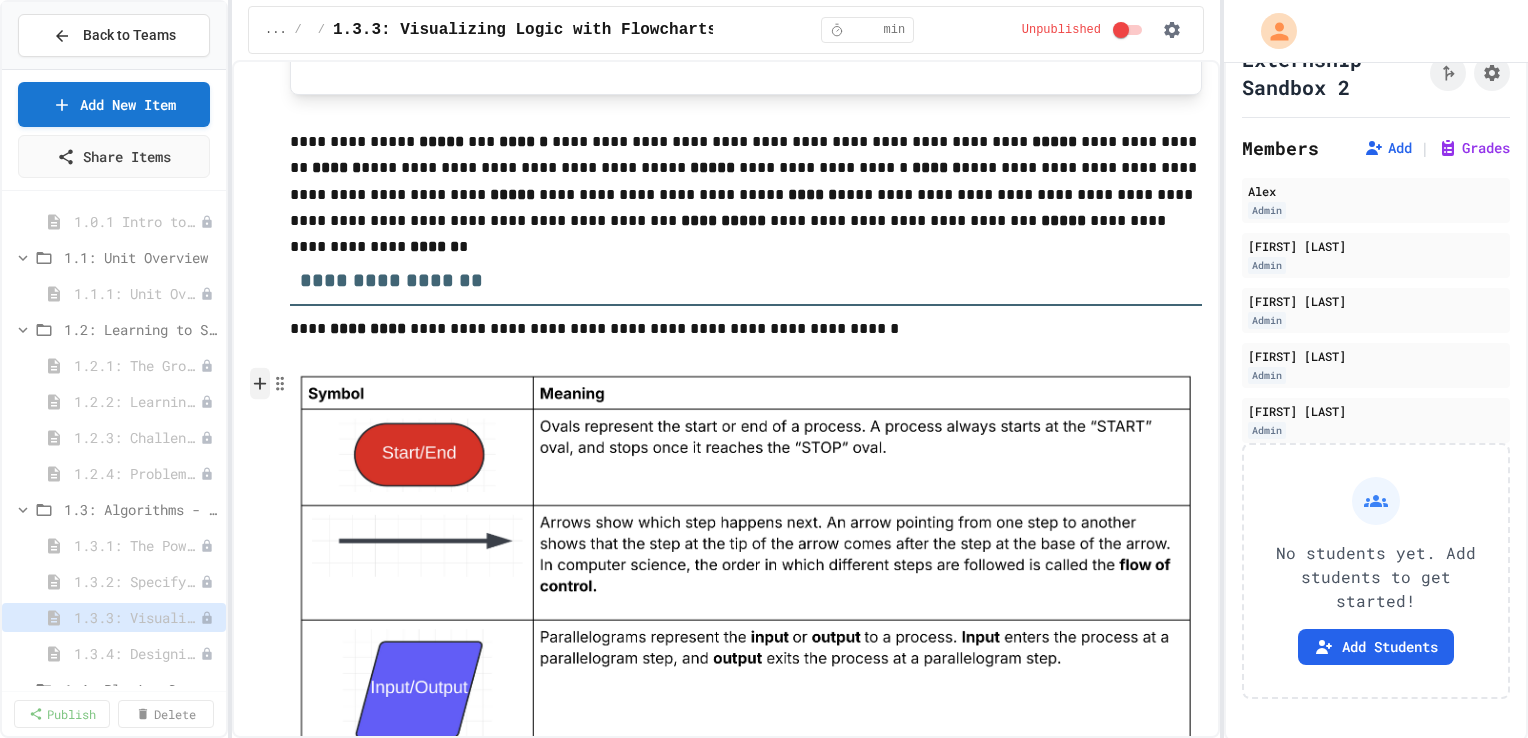click 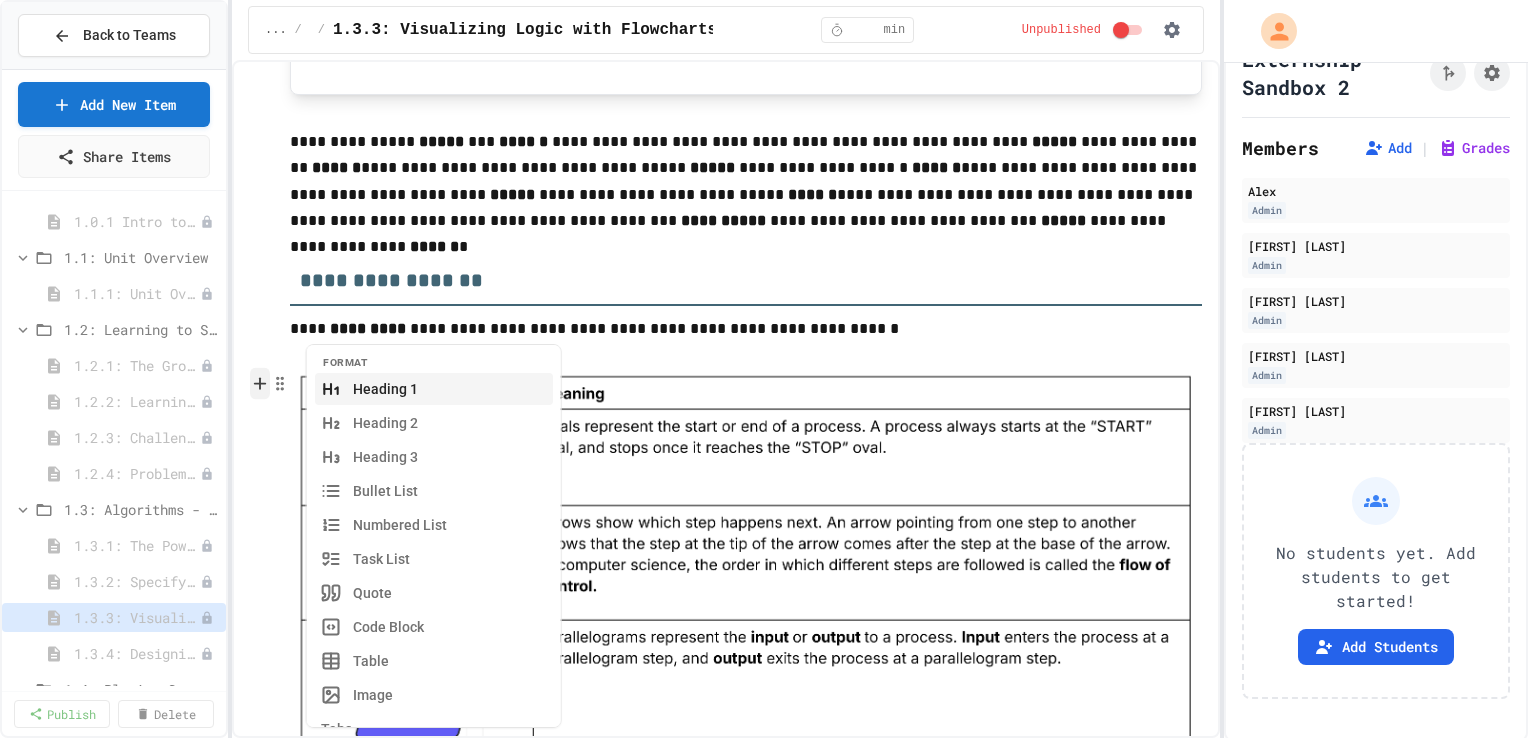 scroll, scrollTop: 2209, scrollLeft: 0, axis: vertical 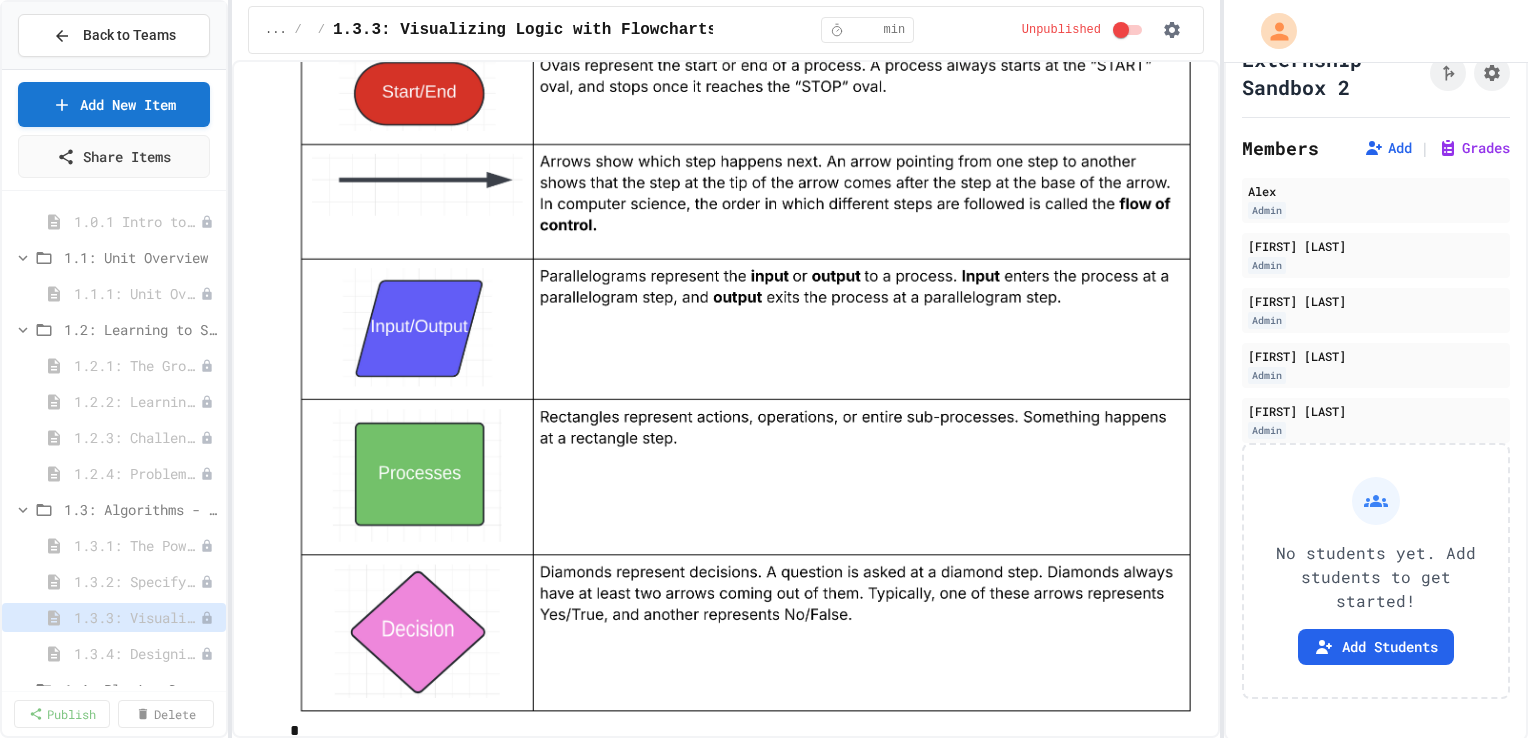 click at bounding box center (746, 363) 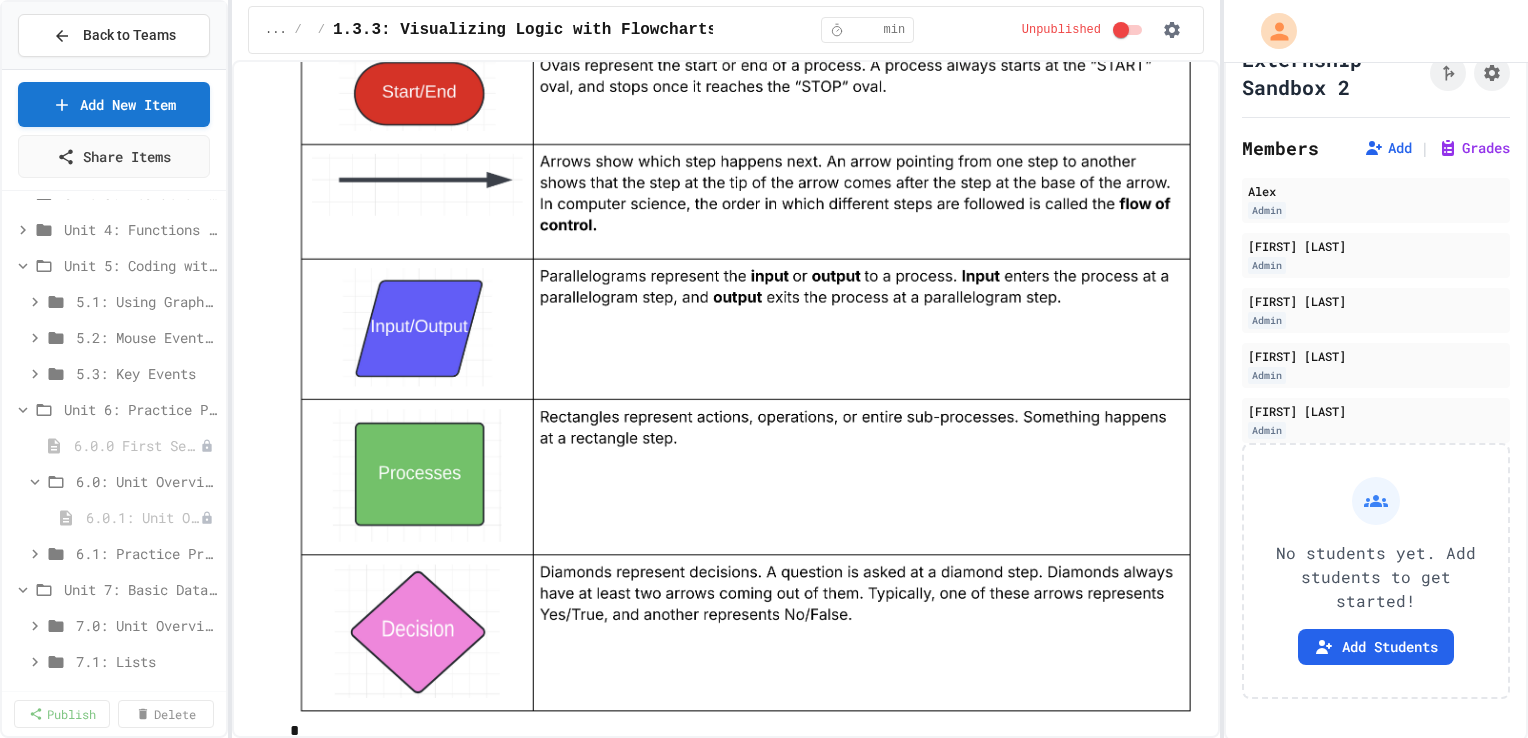 scroll, scrollTop: 5212, scrollLeft: 0, axis: vertical 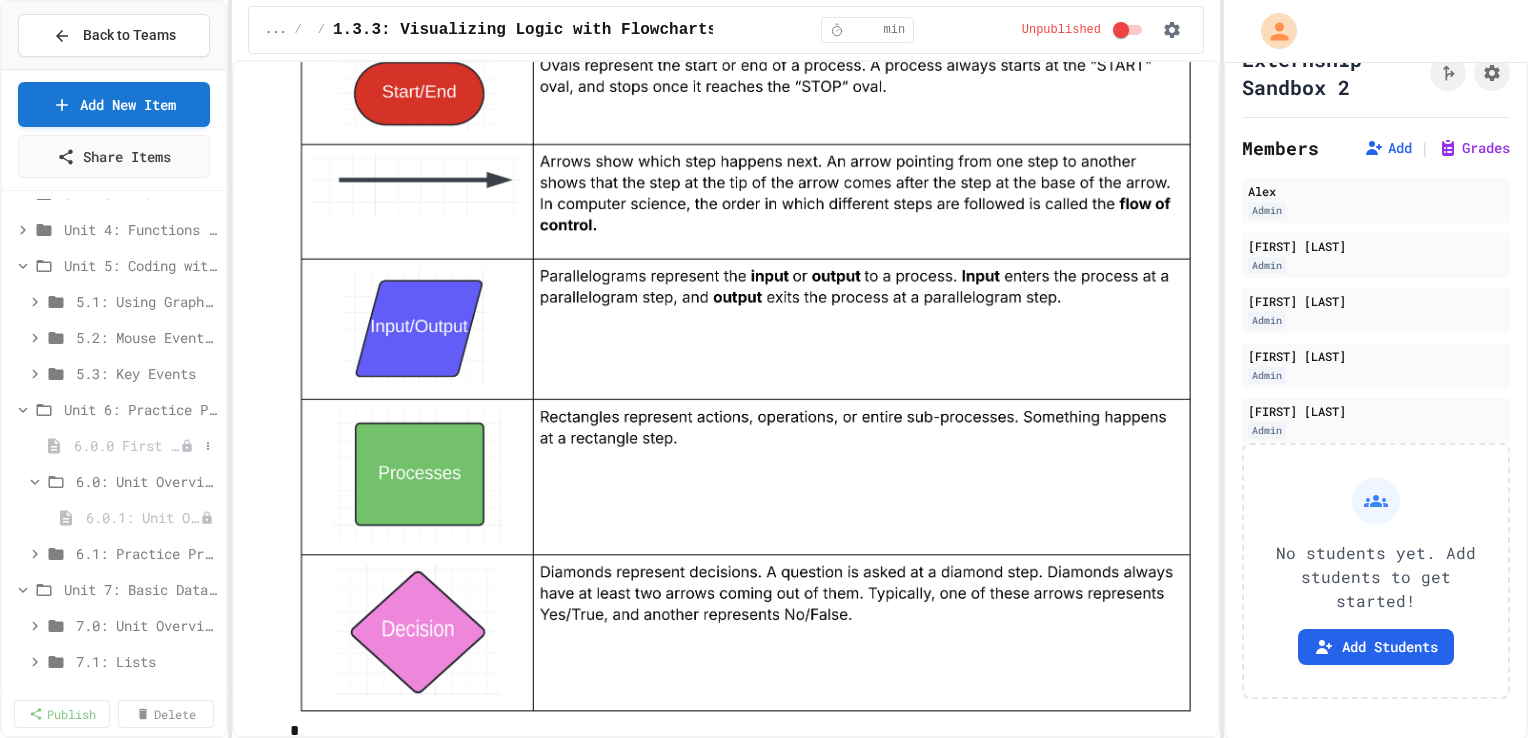 click on "6.0.0 First Semester Review" at bounding box center (127, 445) 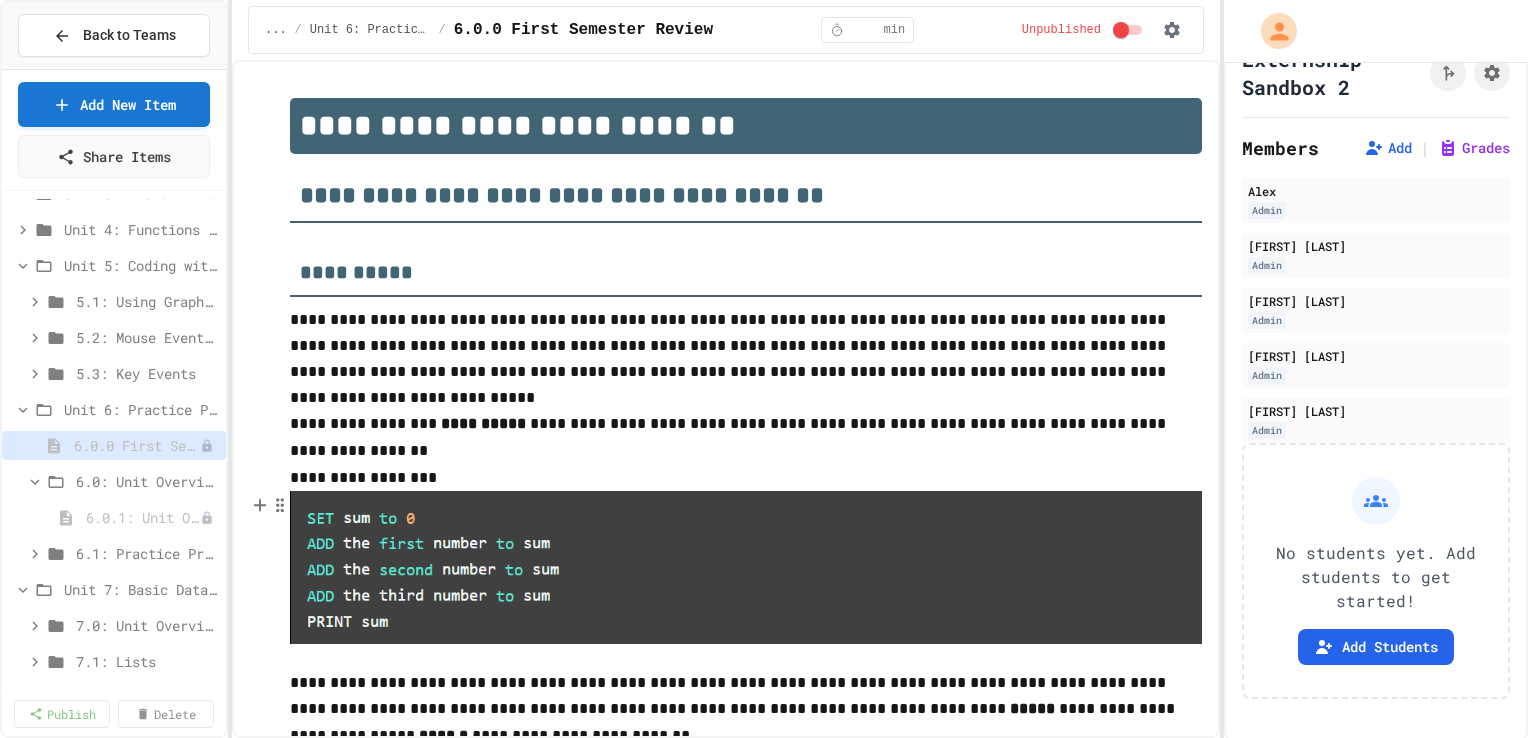 scroll, scrollTop: 455, scrollLeft: 0, axis: vertical 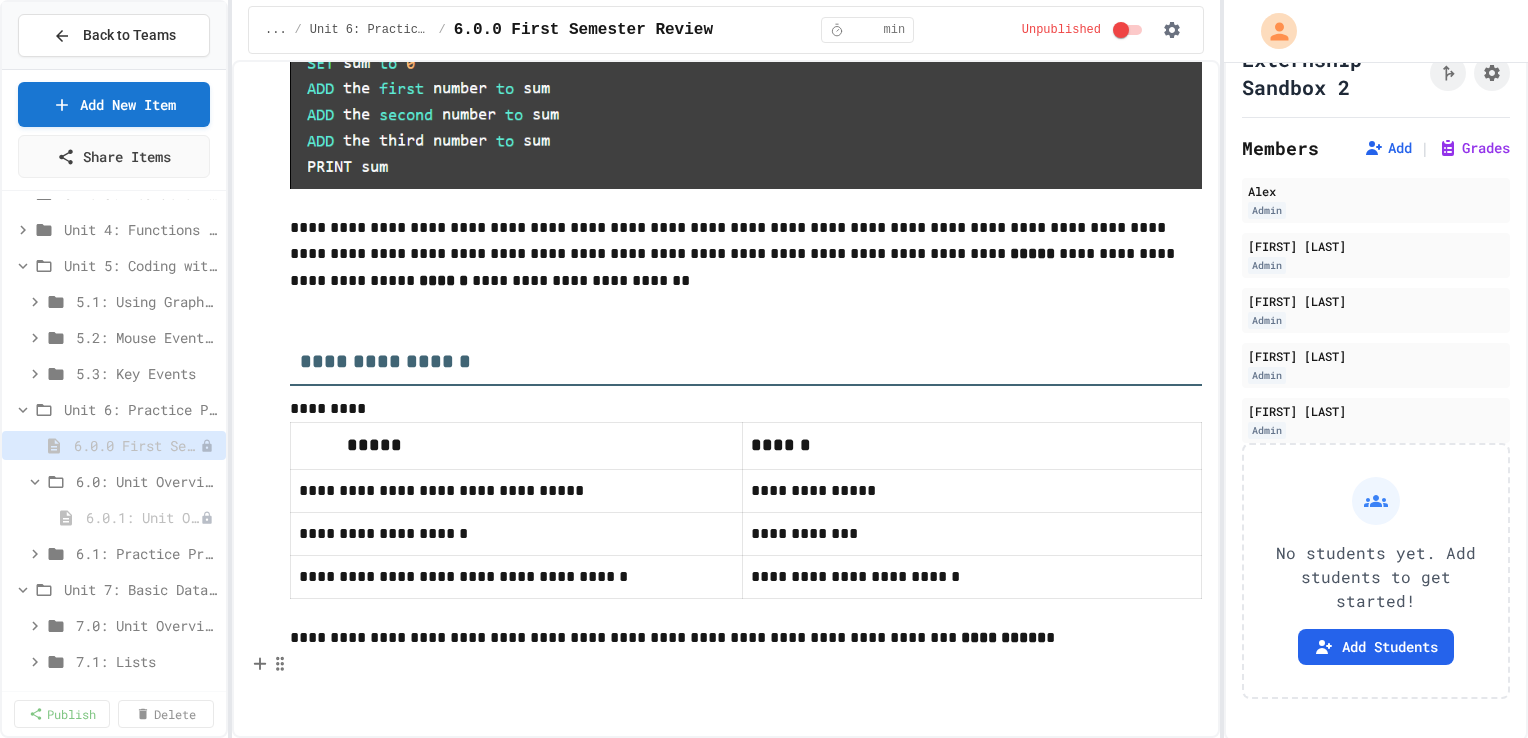 click at bounding box center (746, 666) 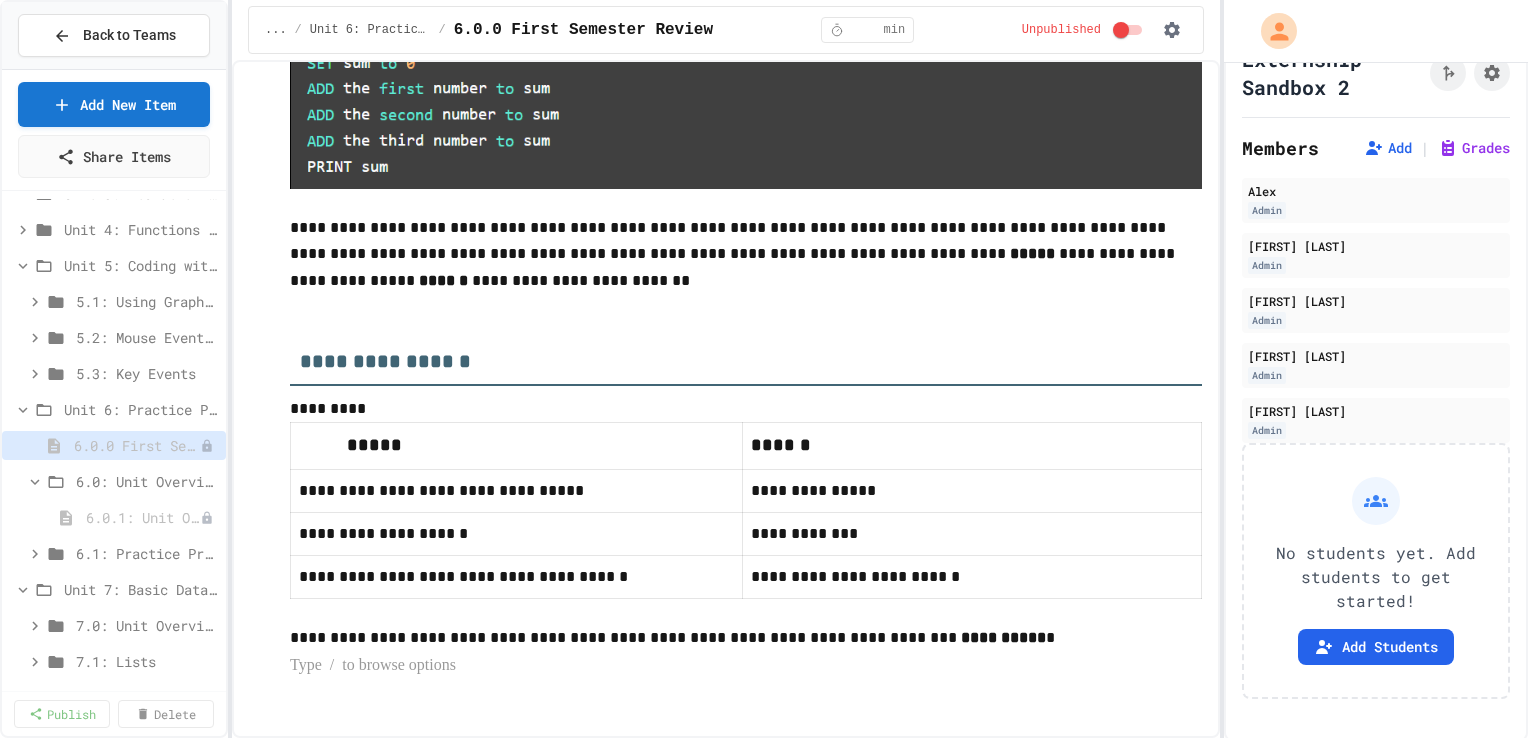 click at bounding box center [746, 666] 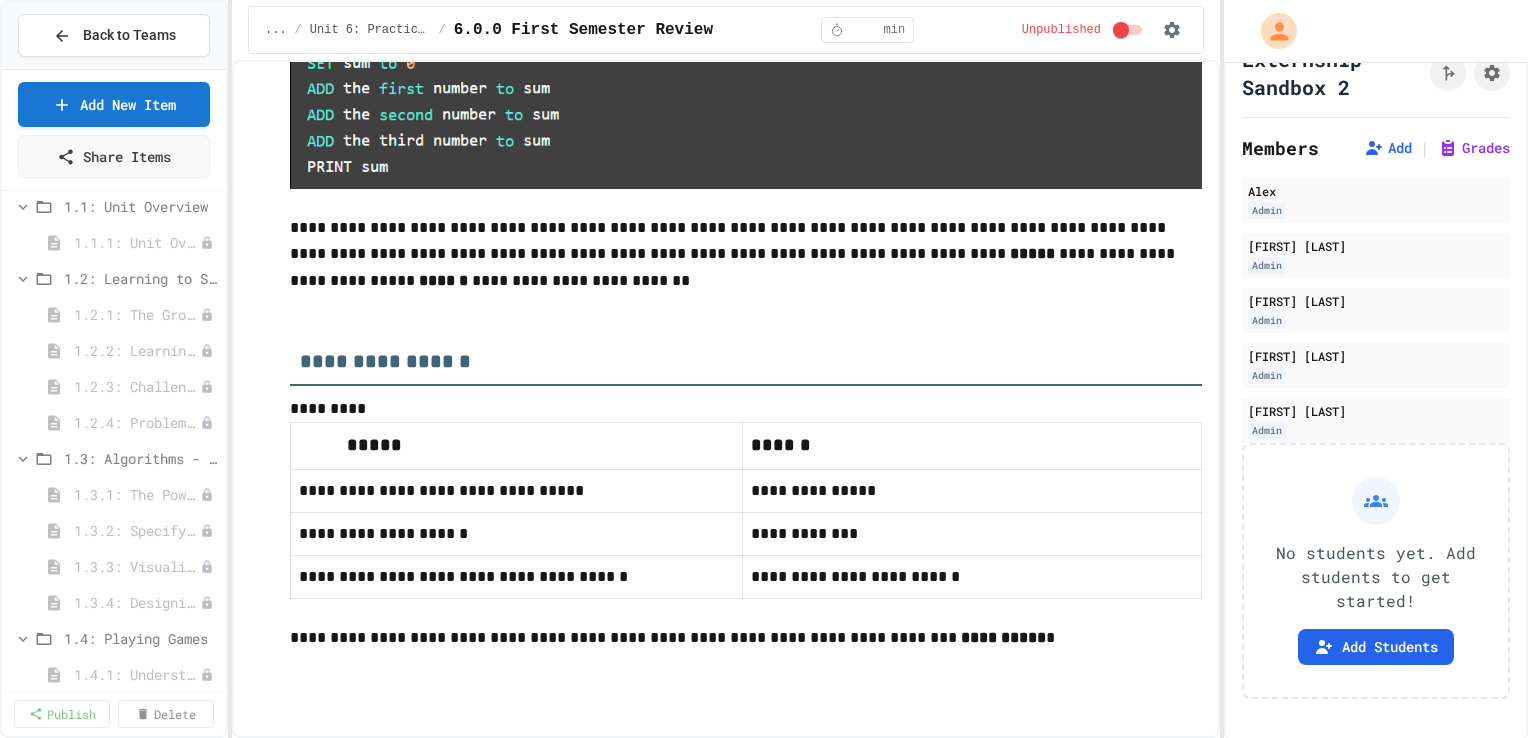scroll, scrollTop: 122, scrollLeft: 0, axis: vertical 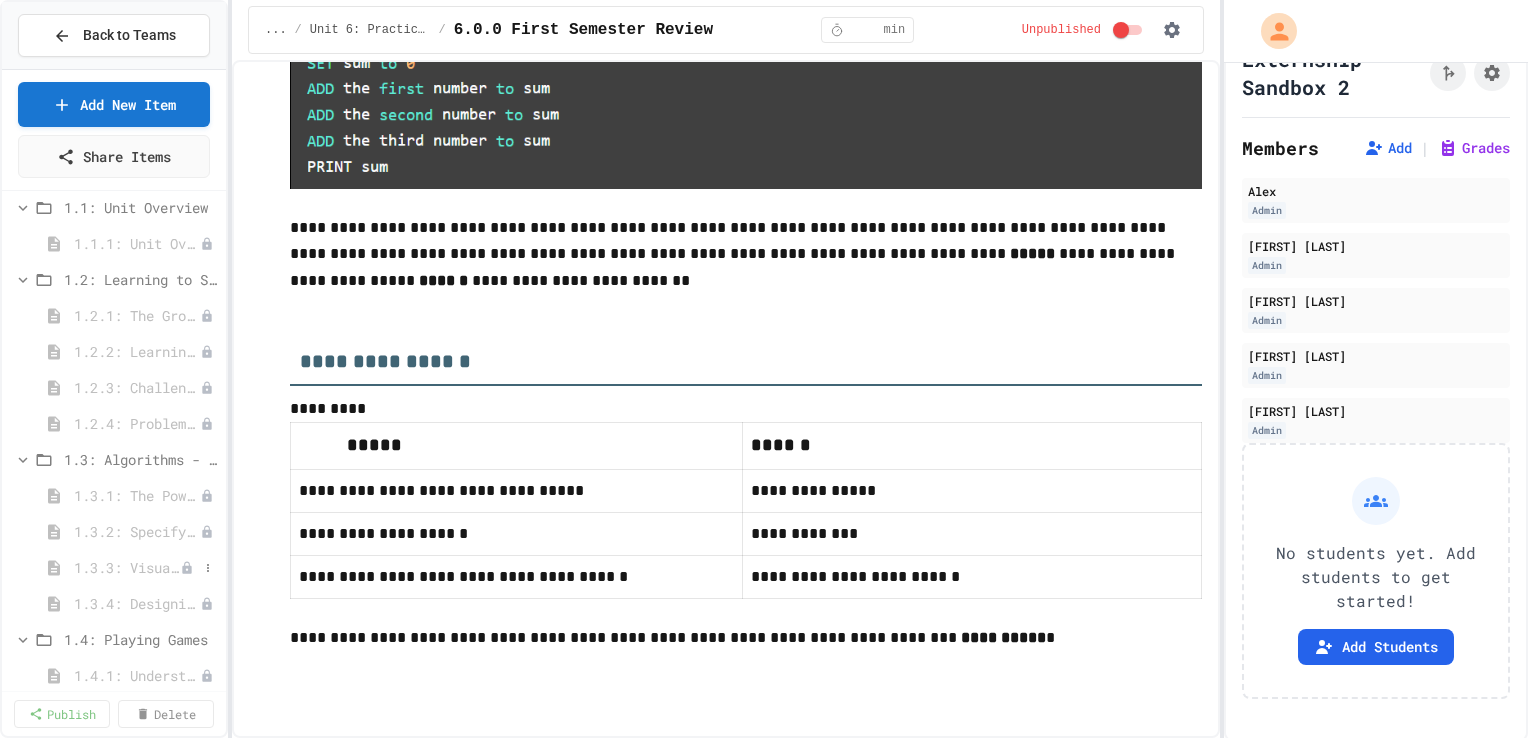 click on "1.3.3: Visualizing Logic with Flowcharts" at bounding box center [127, 567] 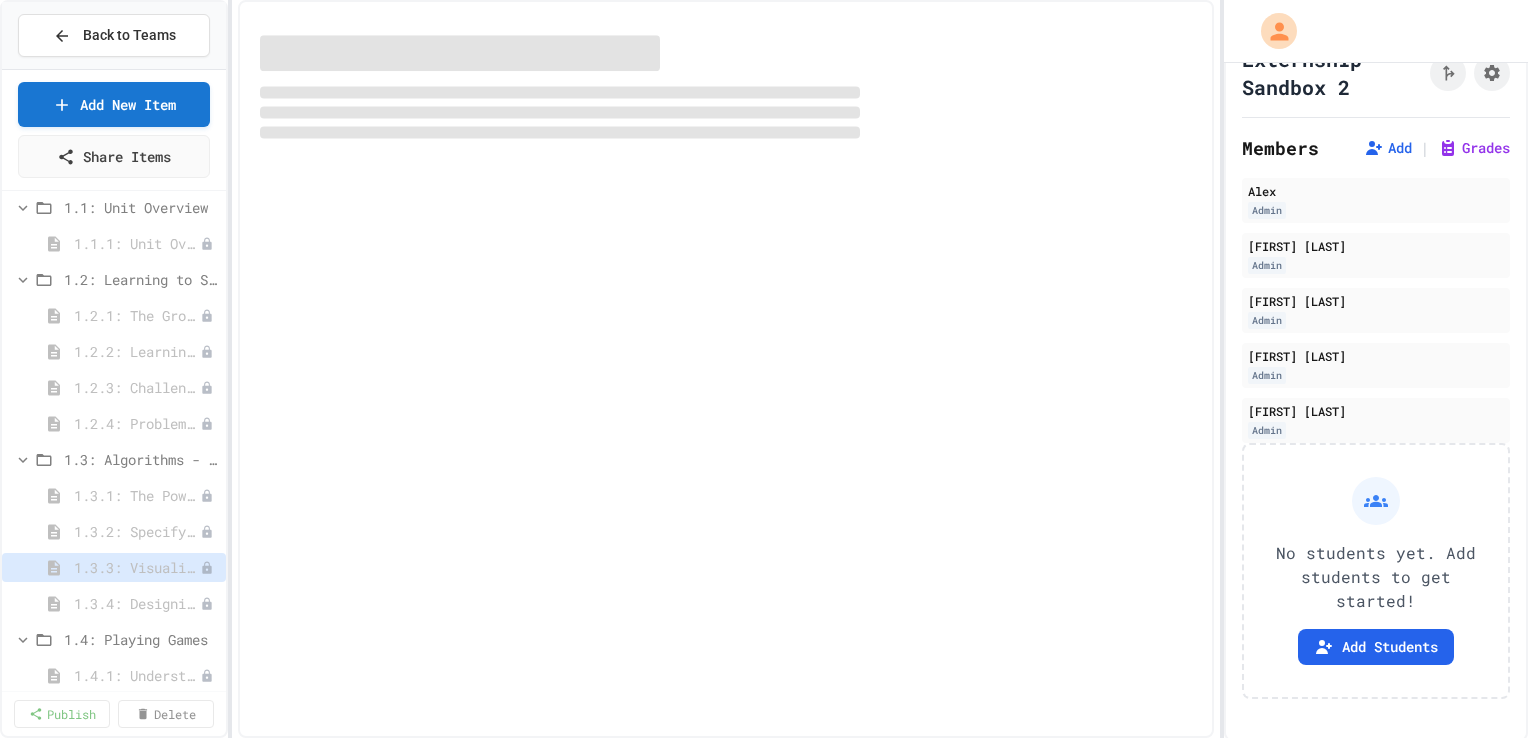 select on "***" 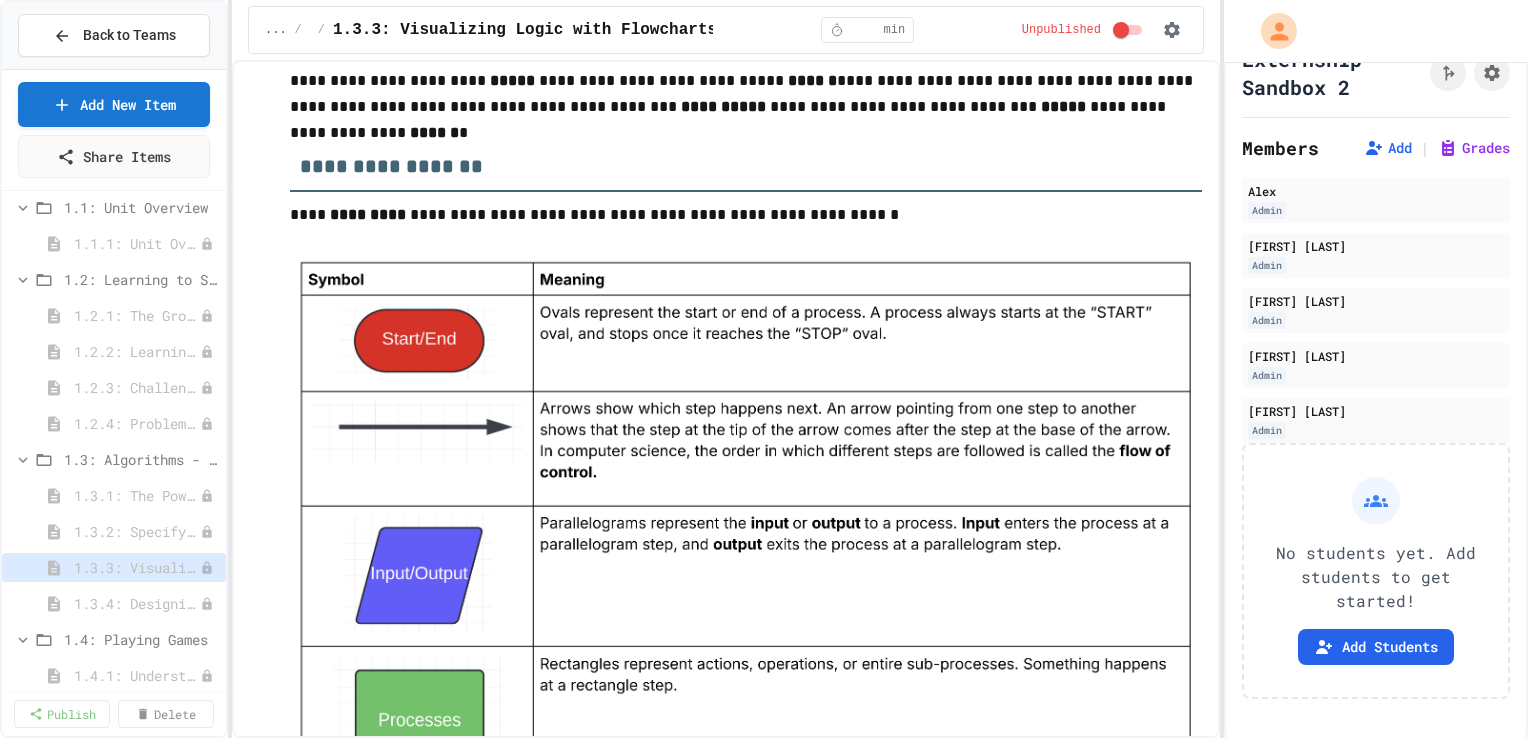 scroll, scrollTop: 1963, scrollLeft: 0, axis: vertical 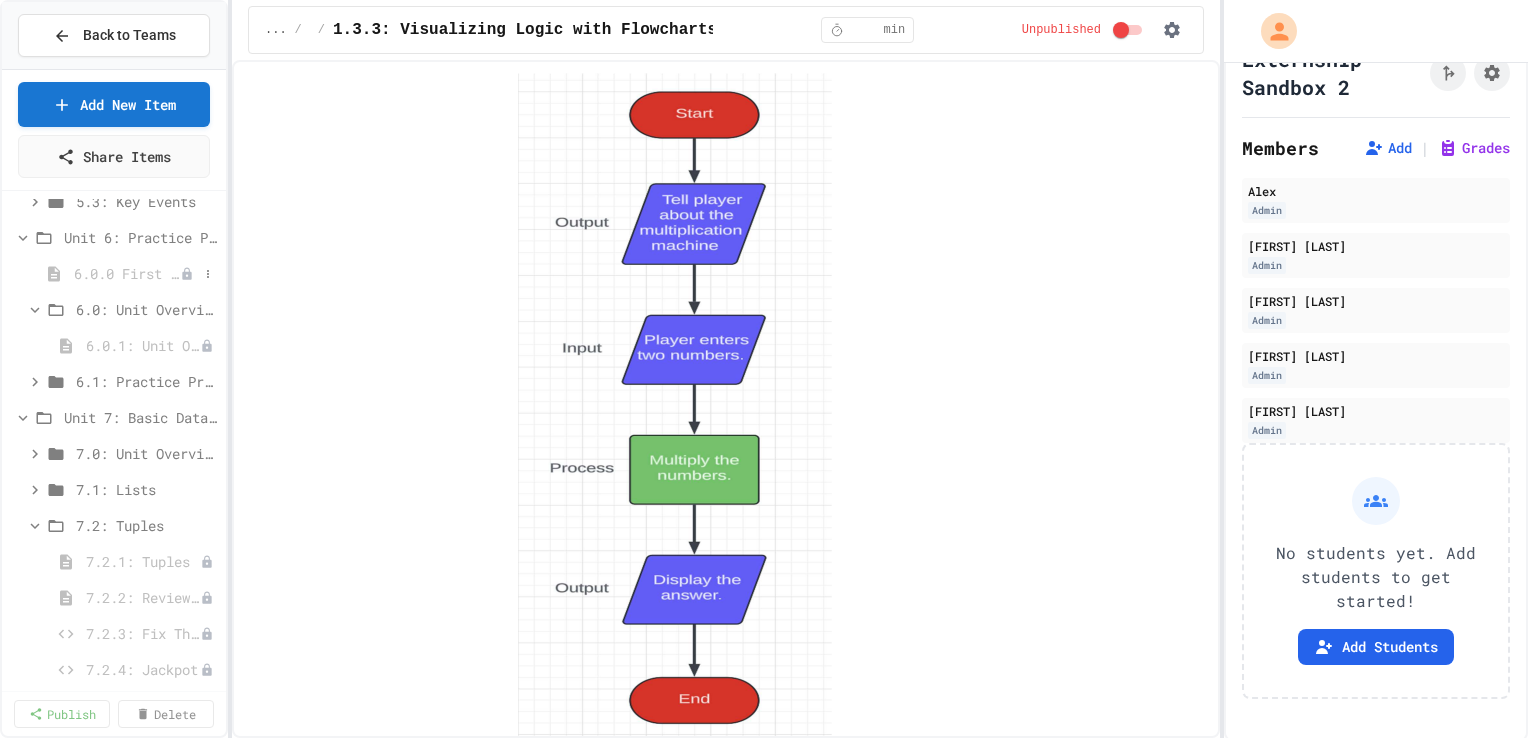 click on "6.0.0 First Semester Review" at bounding box center [127, 273] 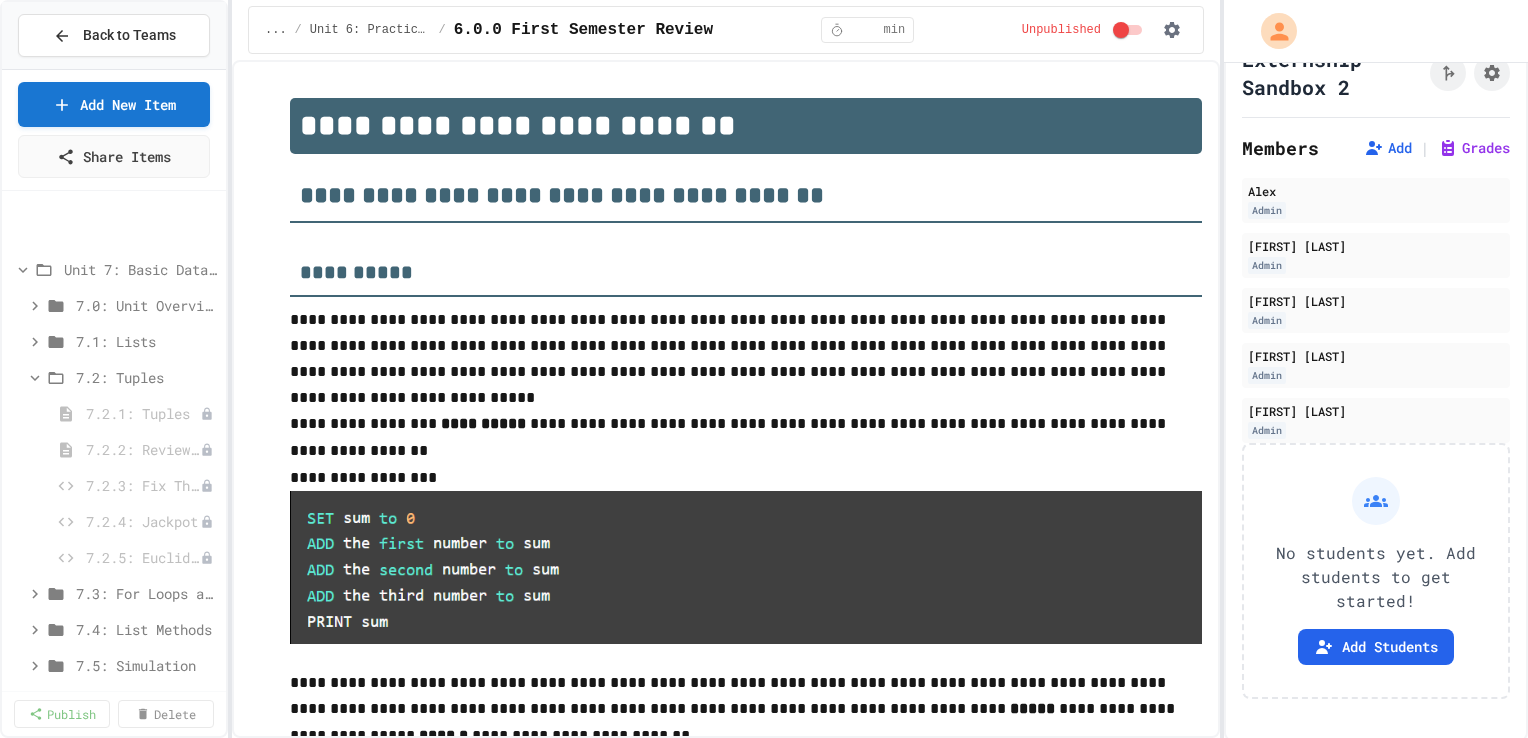 scroll, scrollTop: 5648, scrollLeft: 0, axis: vertical 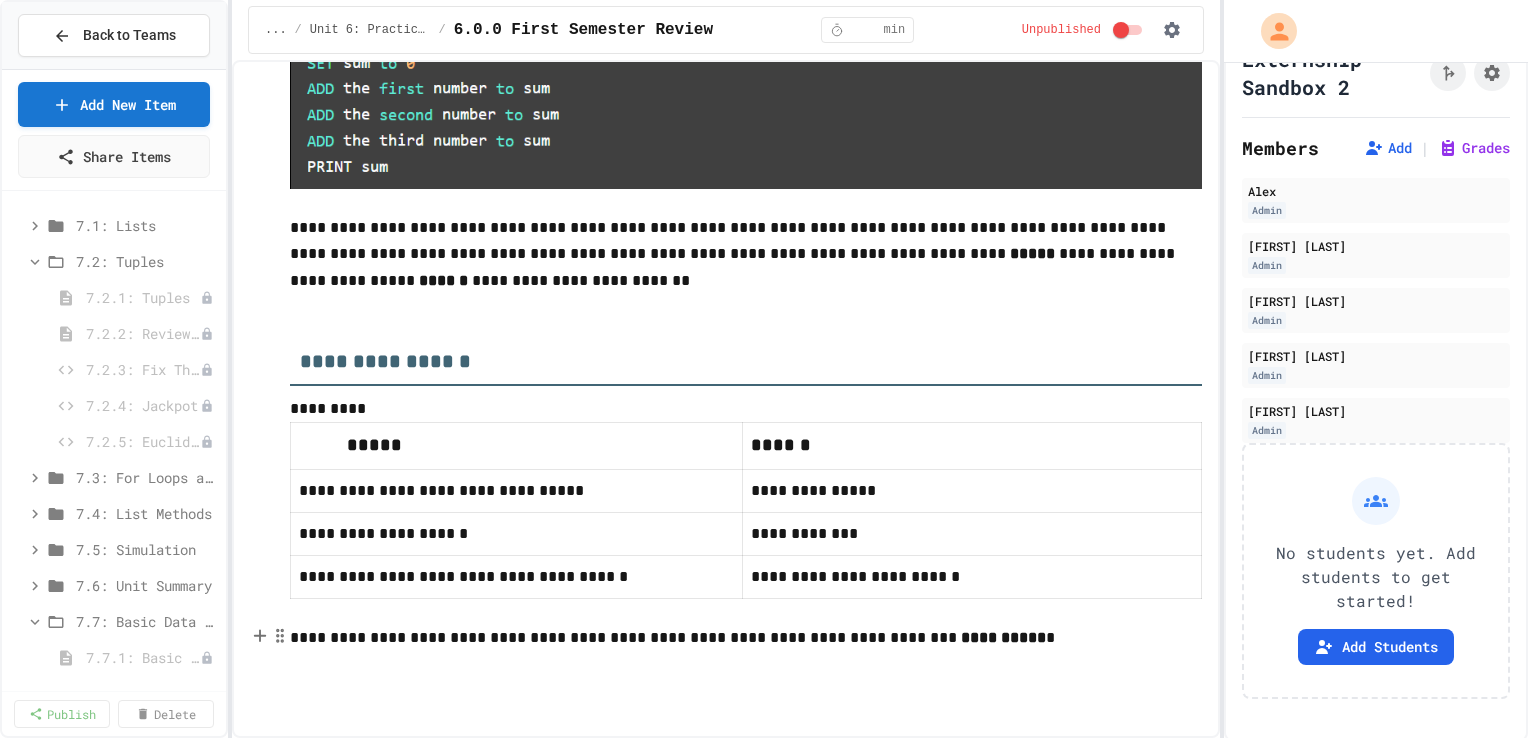 click on "**********" at bounding box center (746, 639) 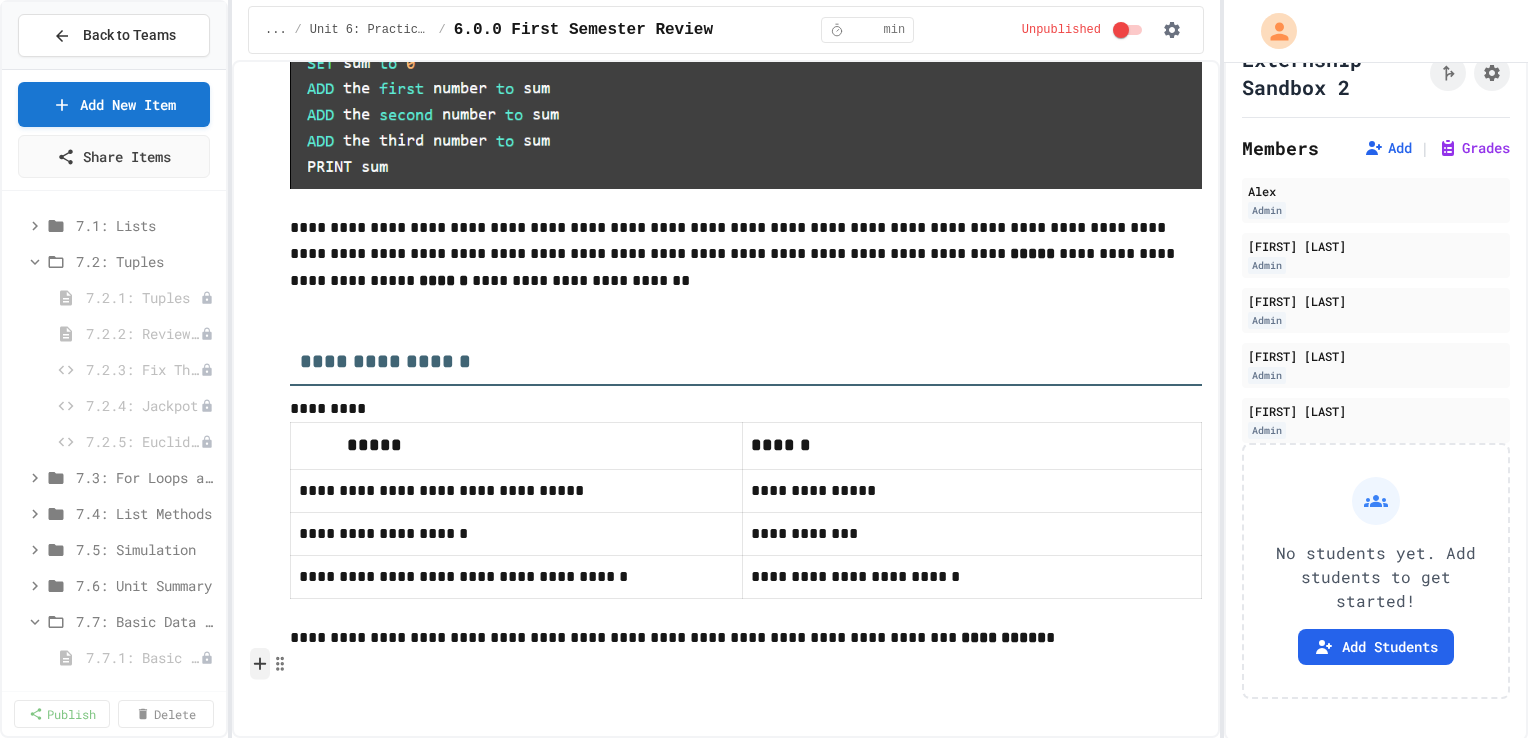 click 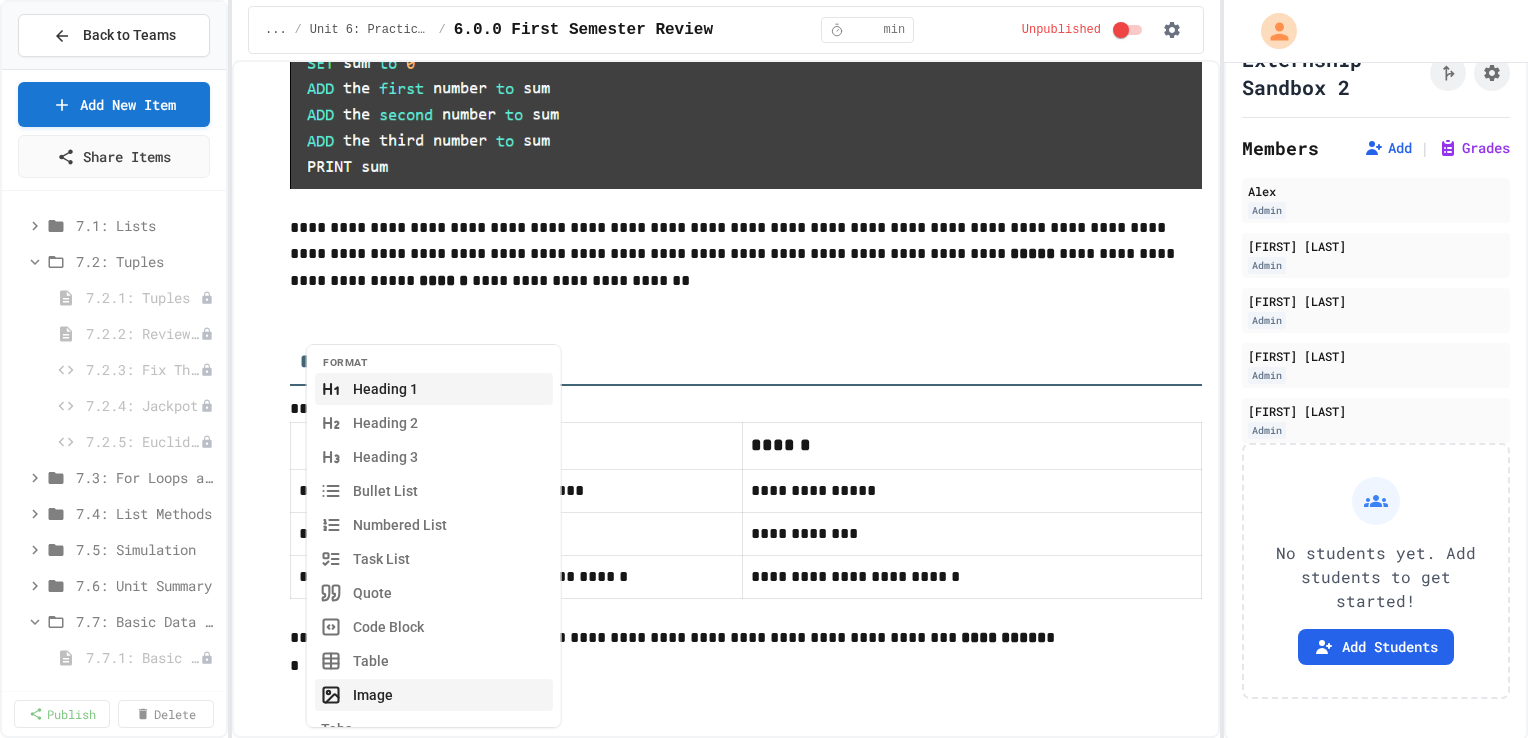 click on "Image" at bounding box center (434, 695) 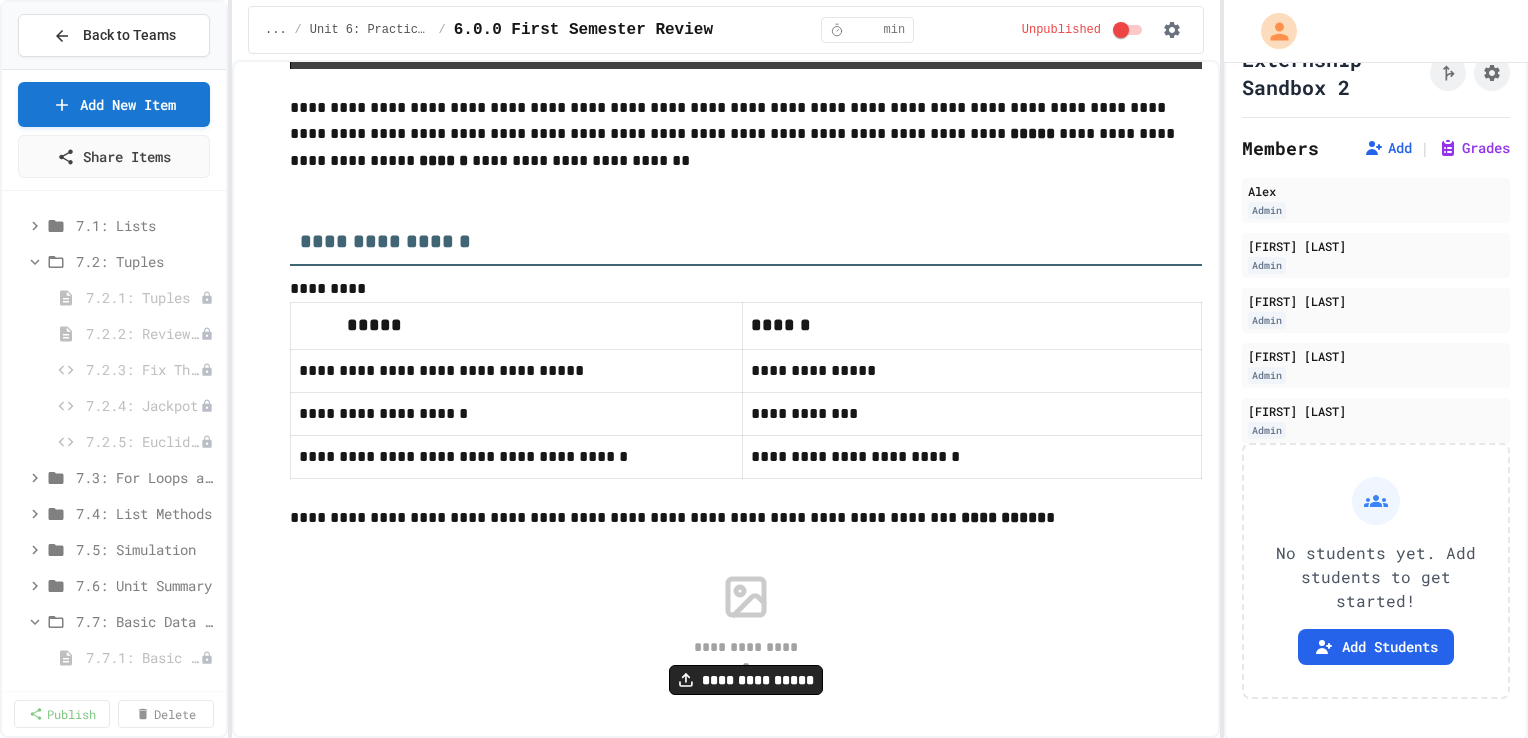 click on "**********" at bounding box center [746, 680] 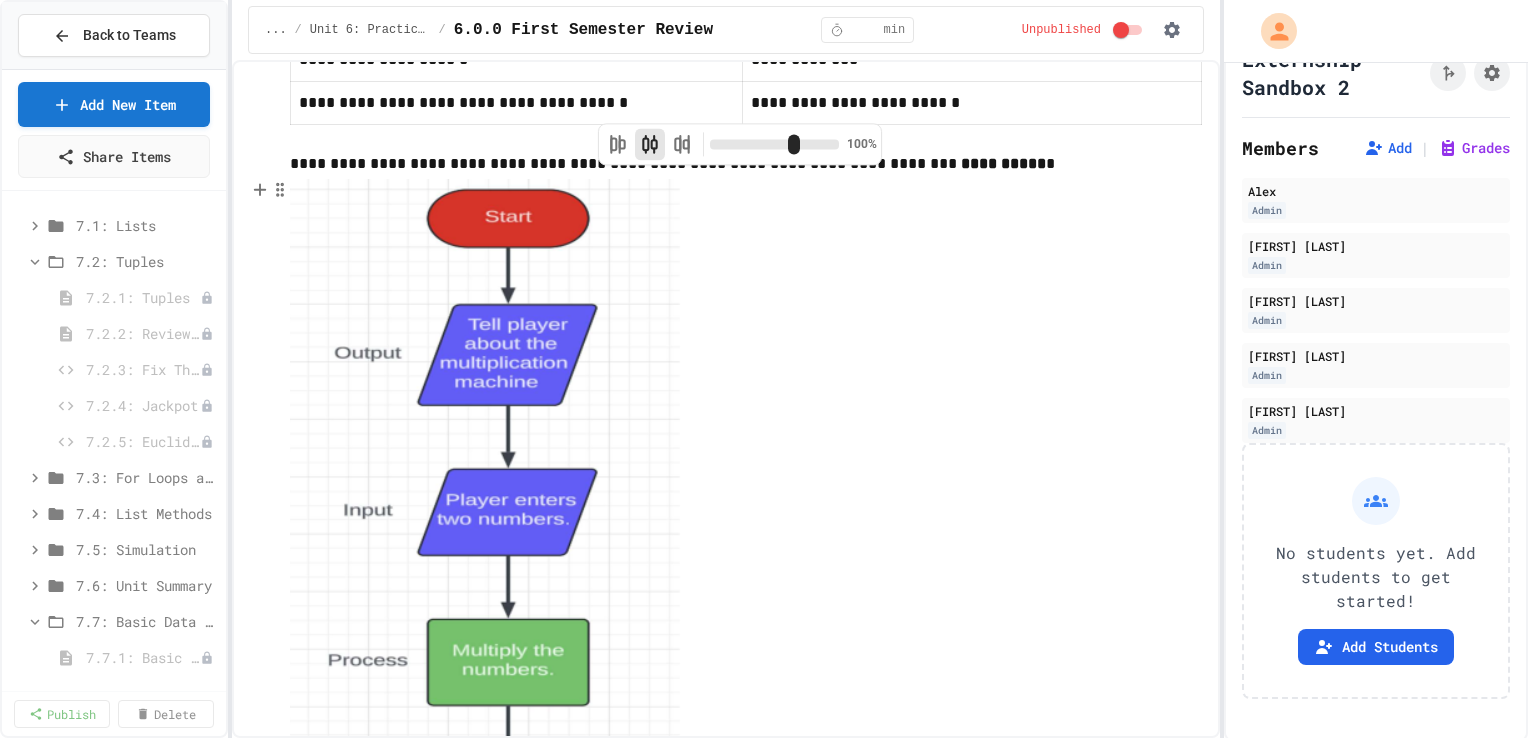 scroll, scrollTop: 930, scrollLeft: 0, axis: vertical 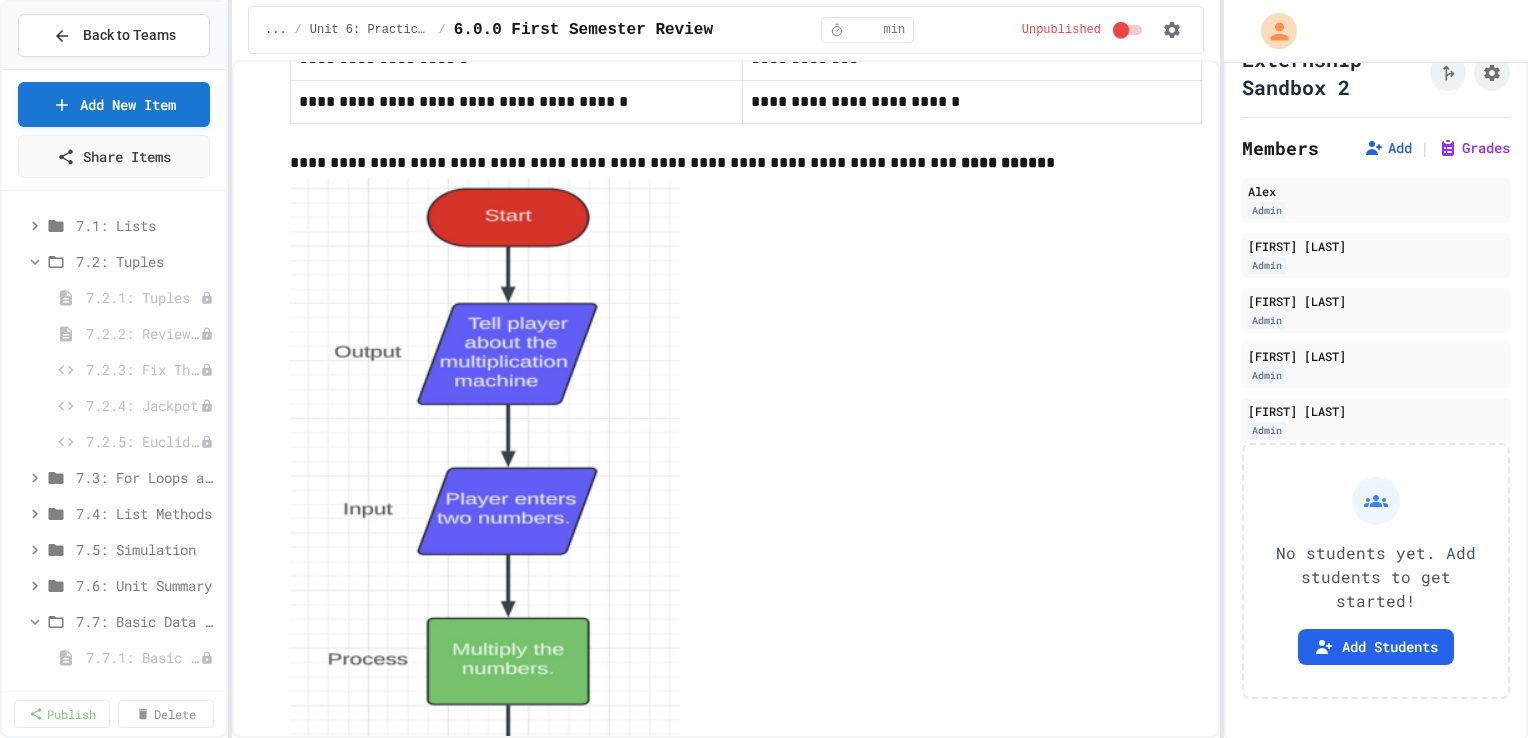 click on "**********" at bounding box center [726, 399] 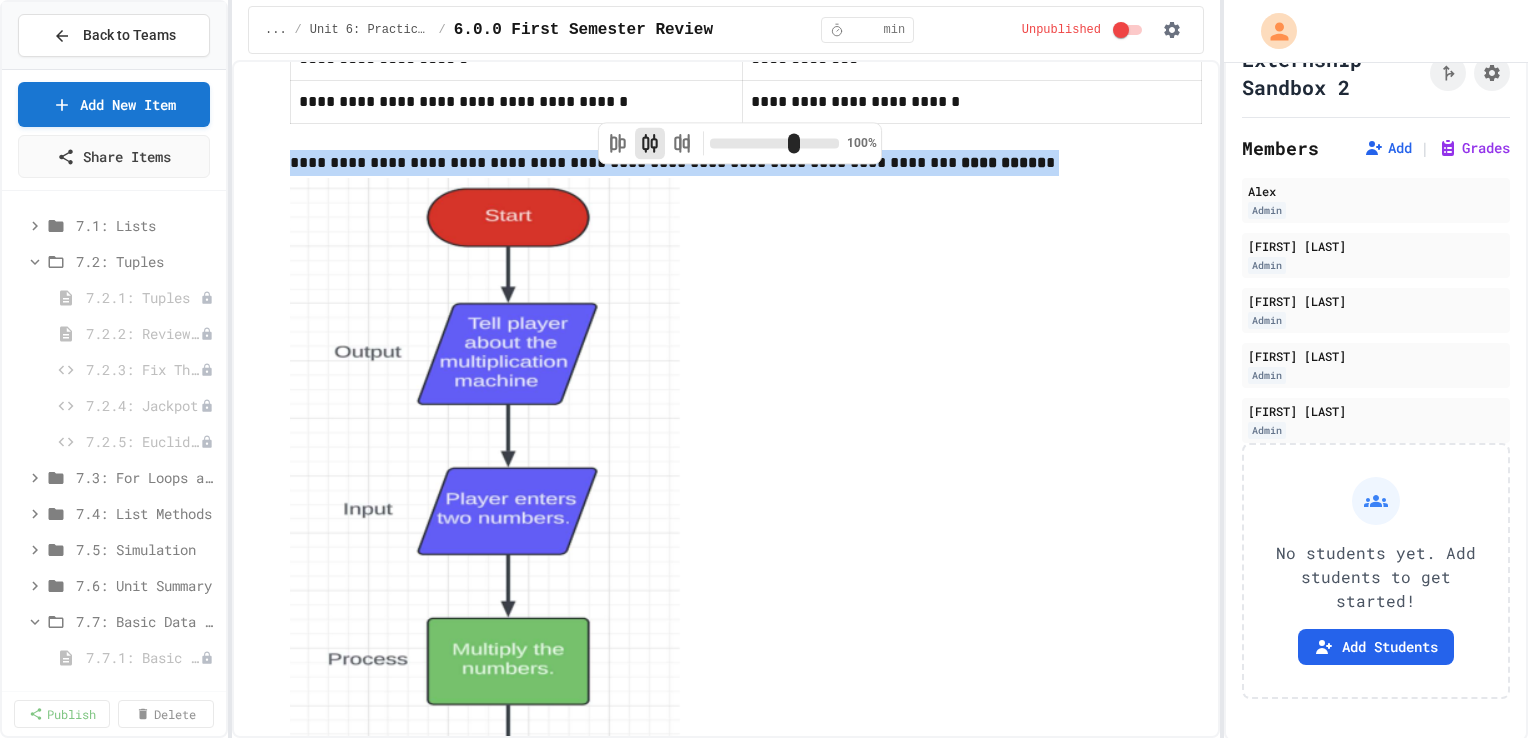 click at bounding box center [486, 596] 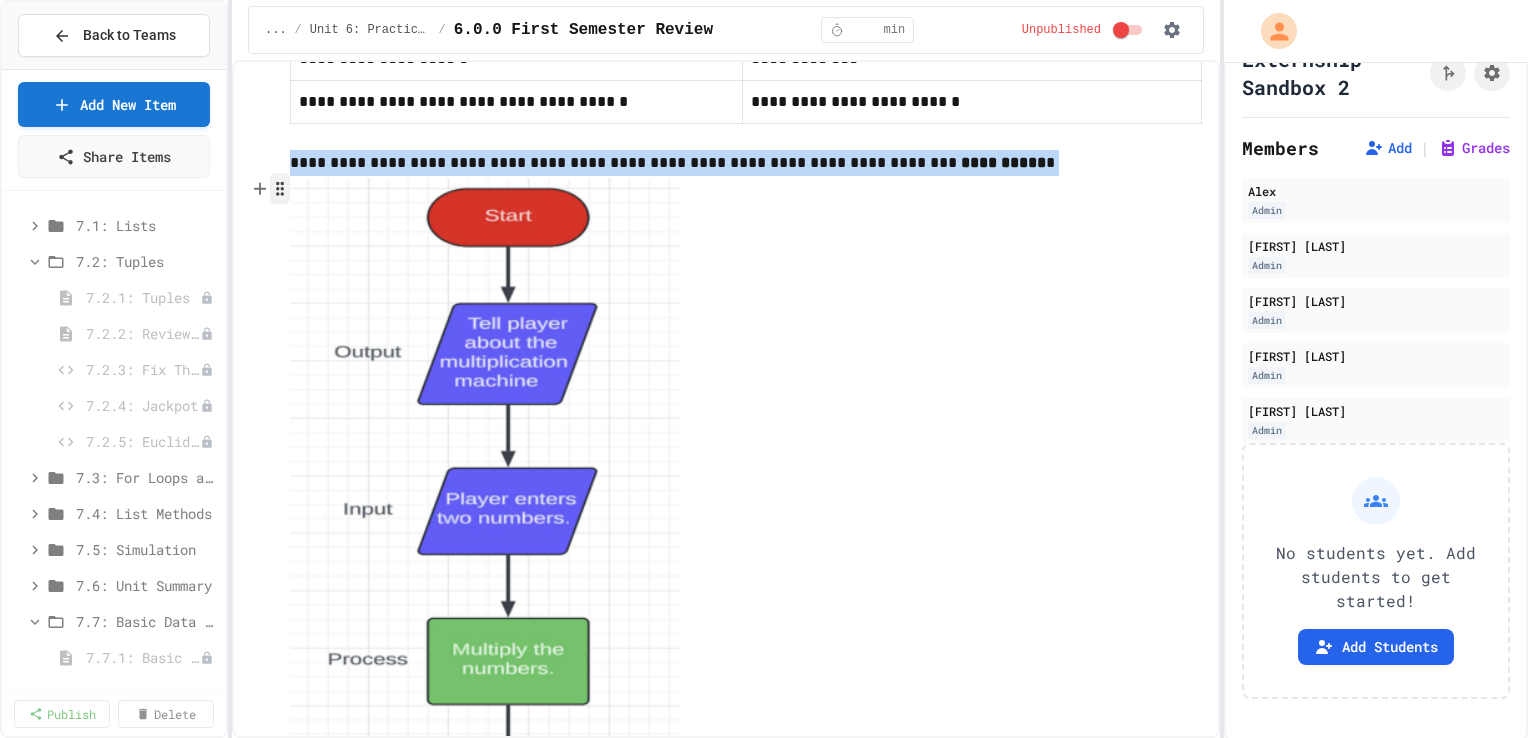 click 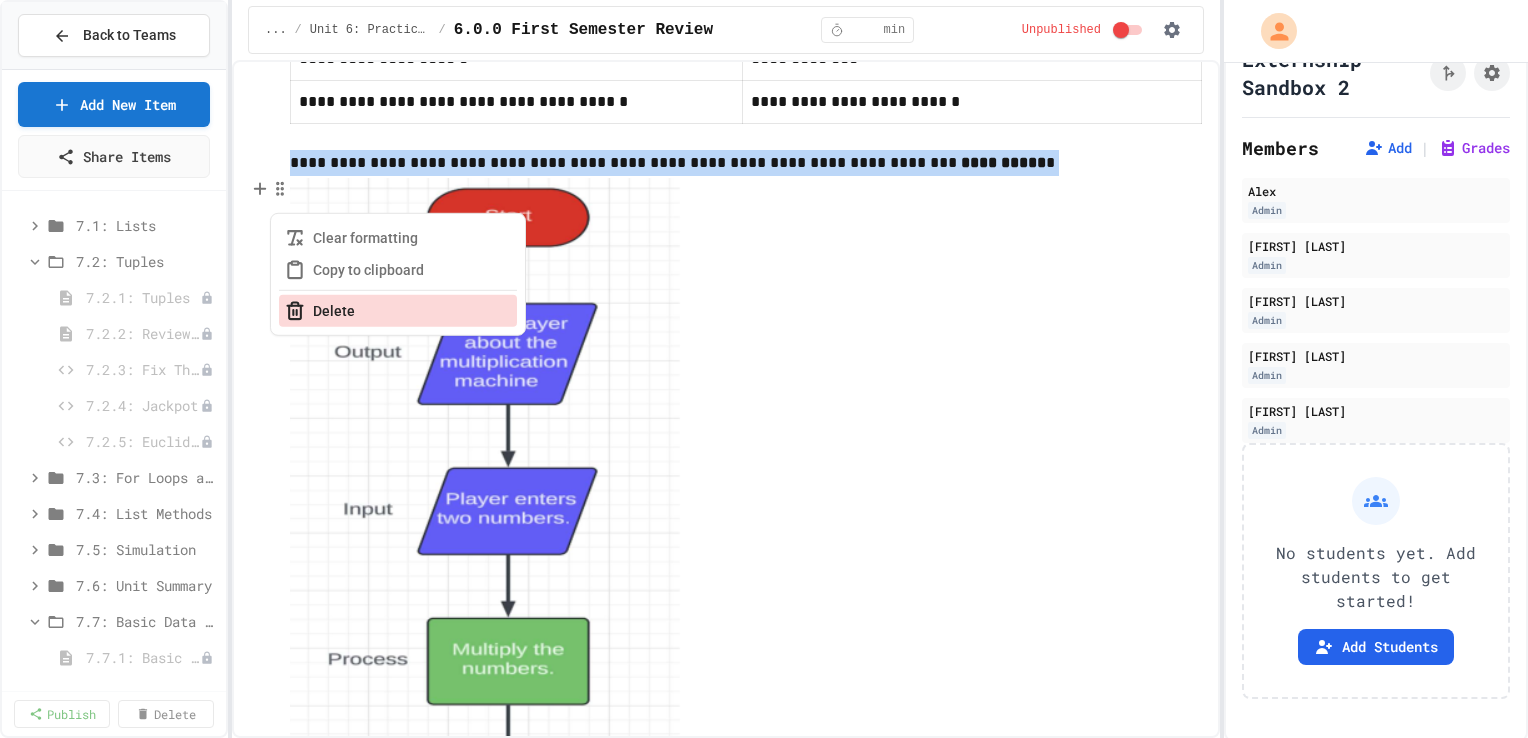 click on "Delete" at bounding box center [398, 311] 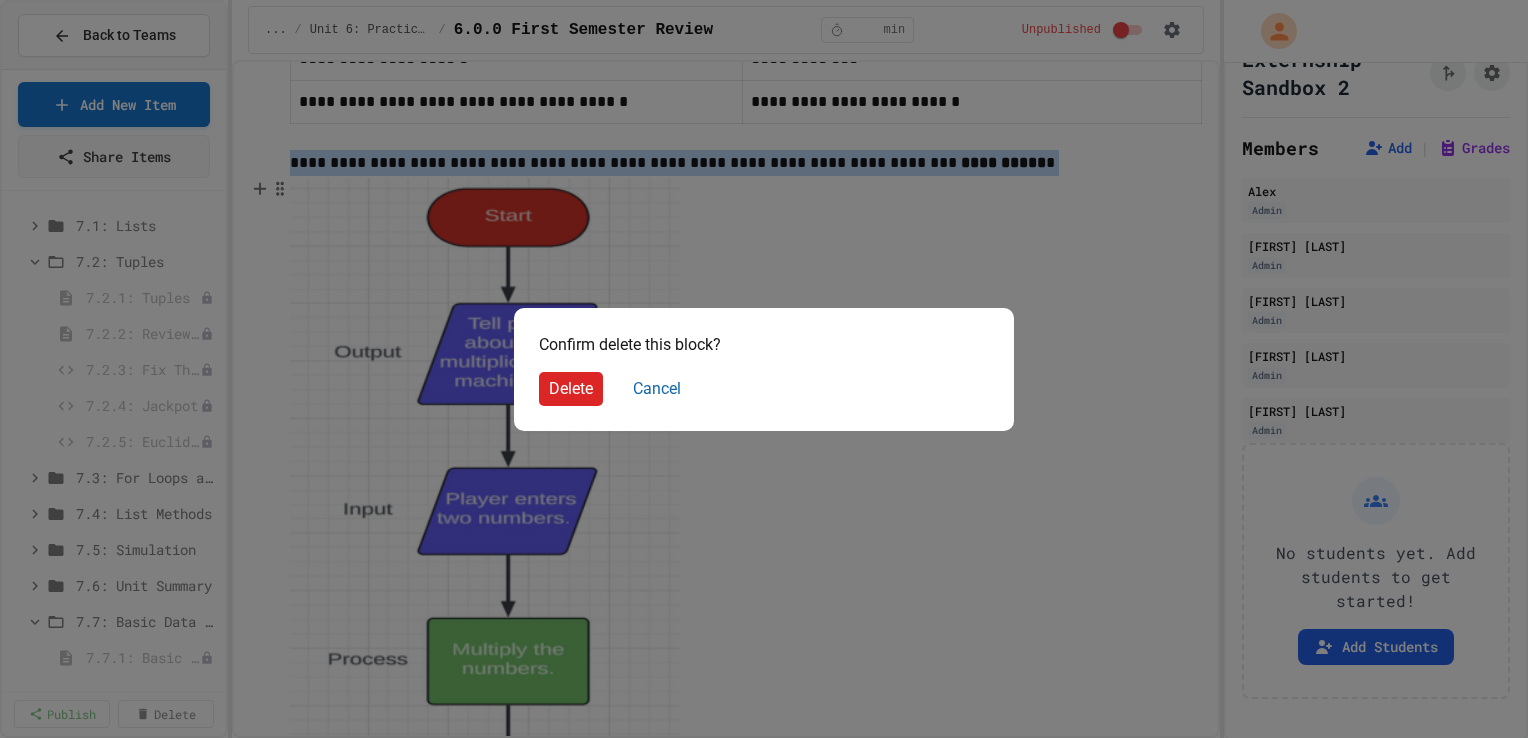 click on "Delete" at bounding box center [571, 389] 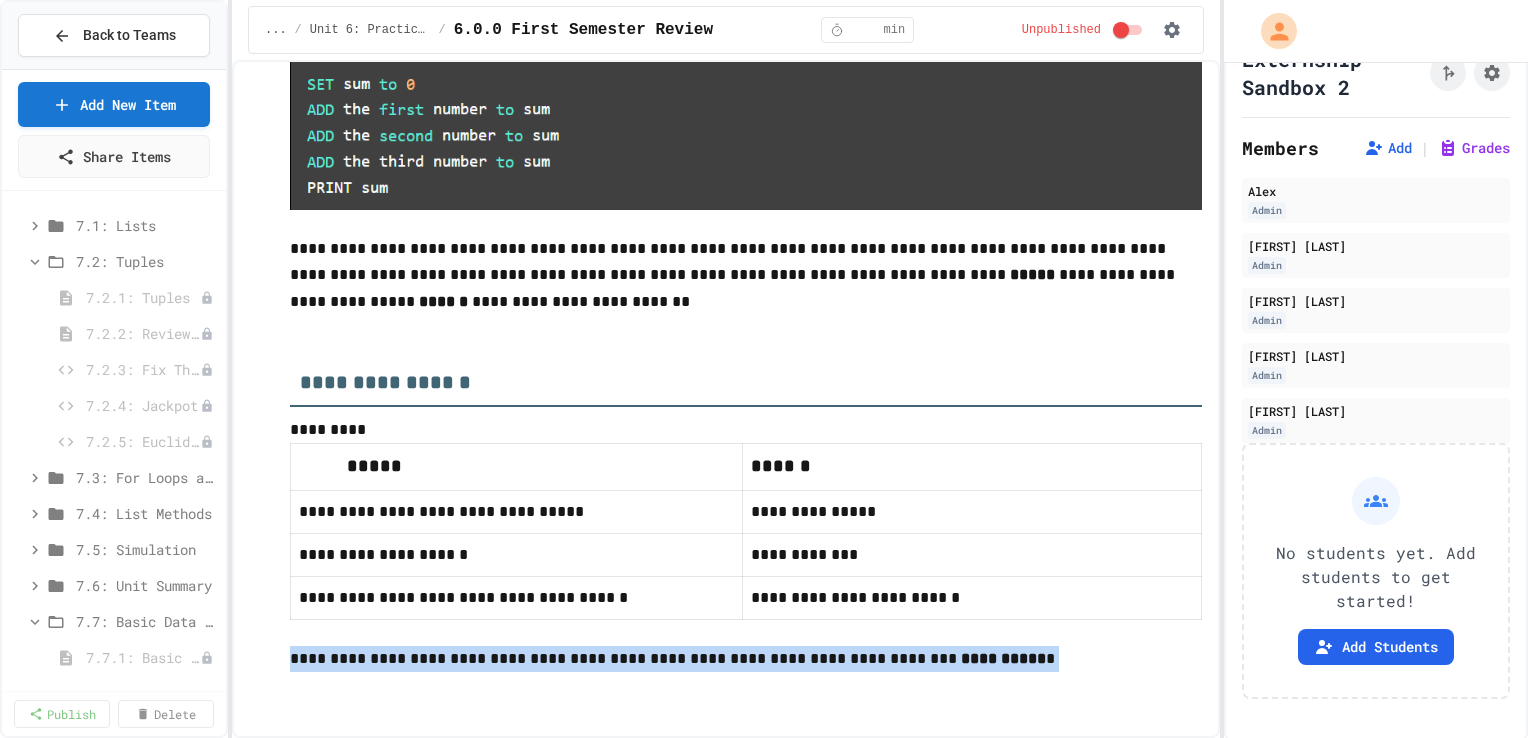 scroll, scrollTop: 428, scrollLeft: 0, axis: vertical 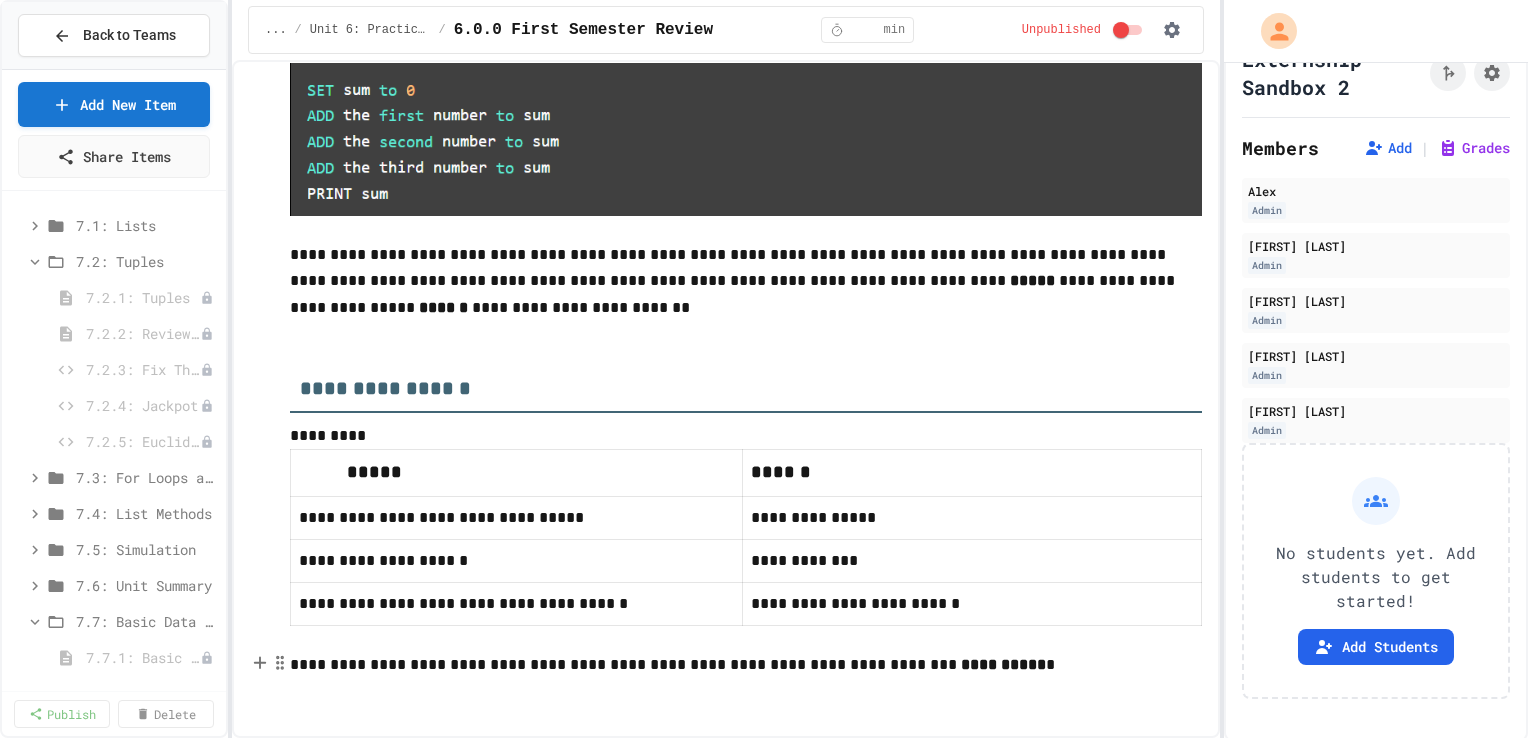 click on "**********" at bounding box center (746, 666) 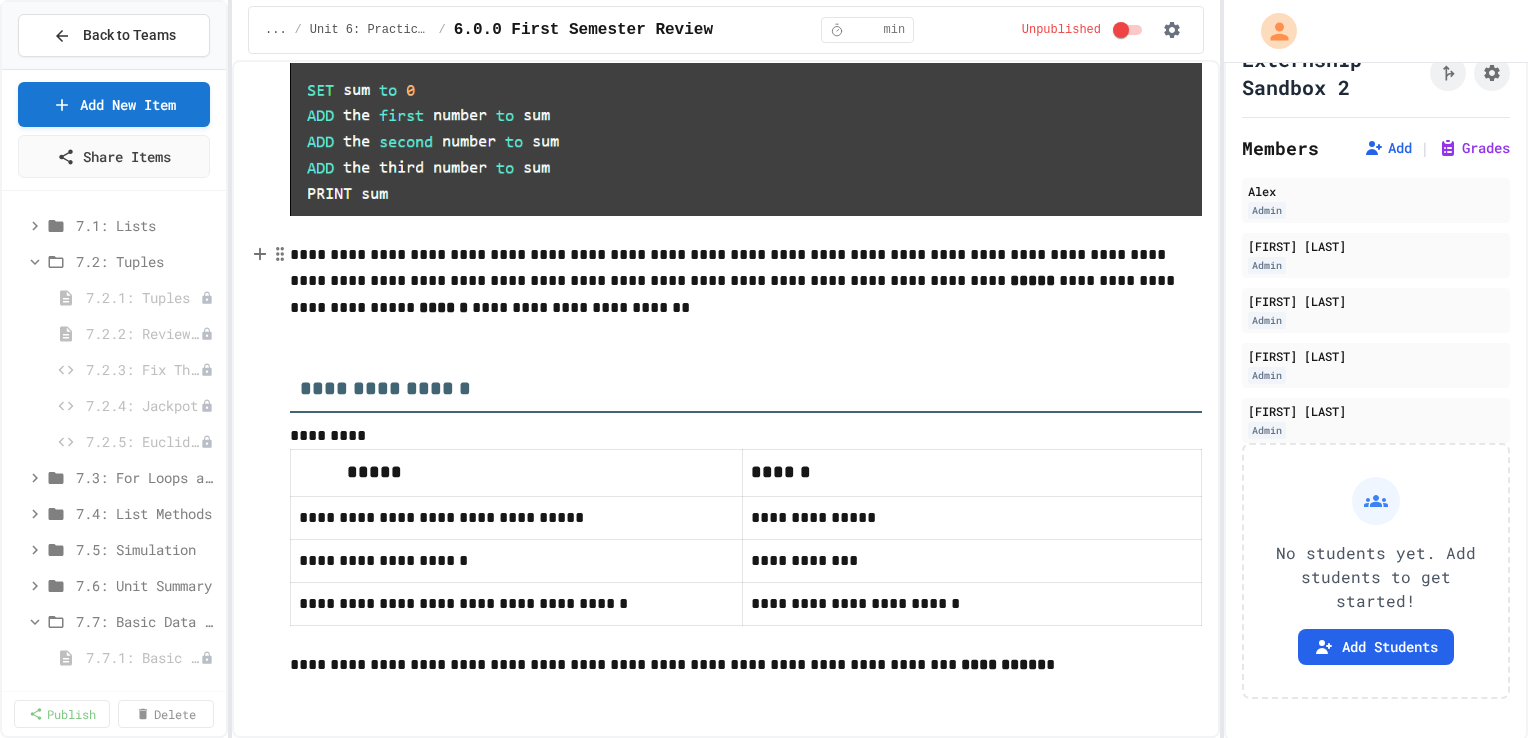 click on "**********" at bounding box center [746, 282] 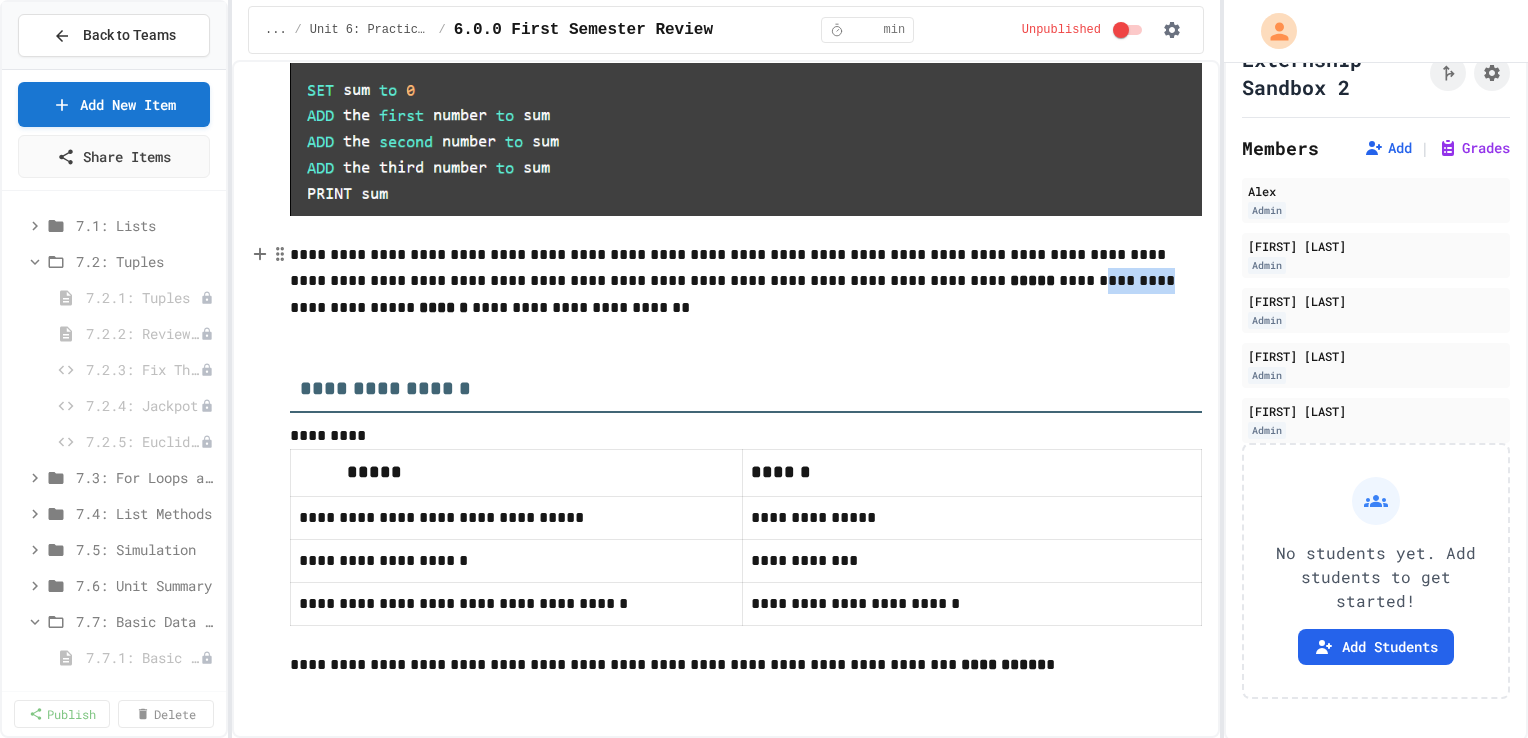 click on "**********" at bounding box center [746, 282] 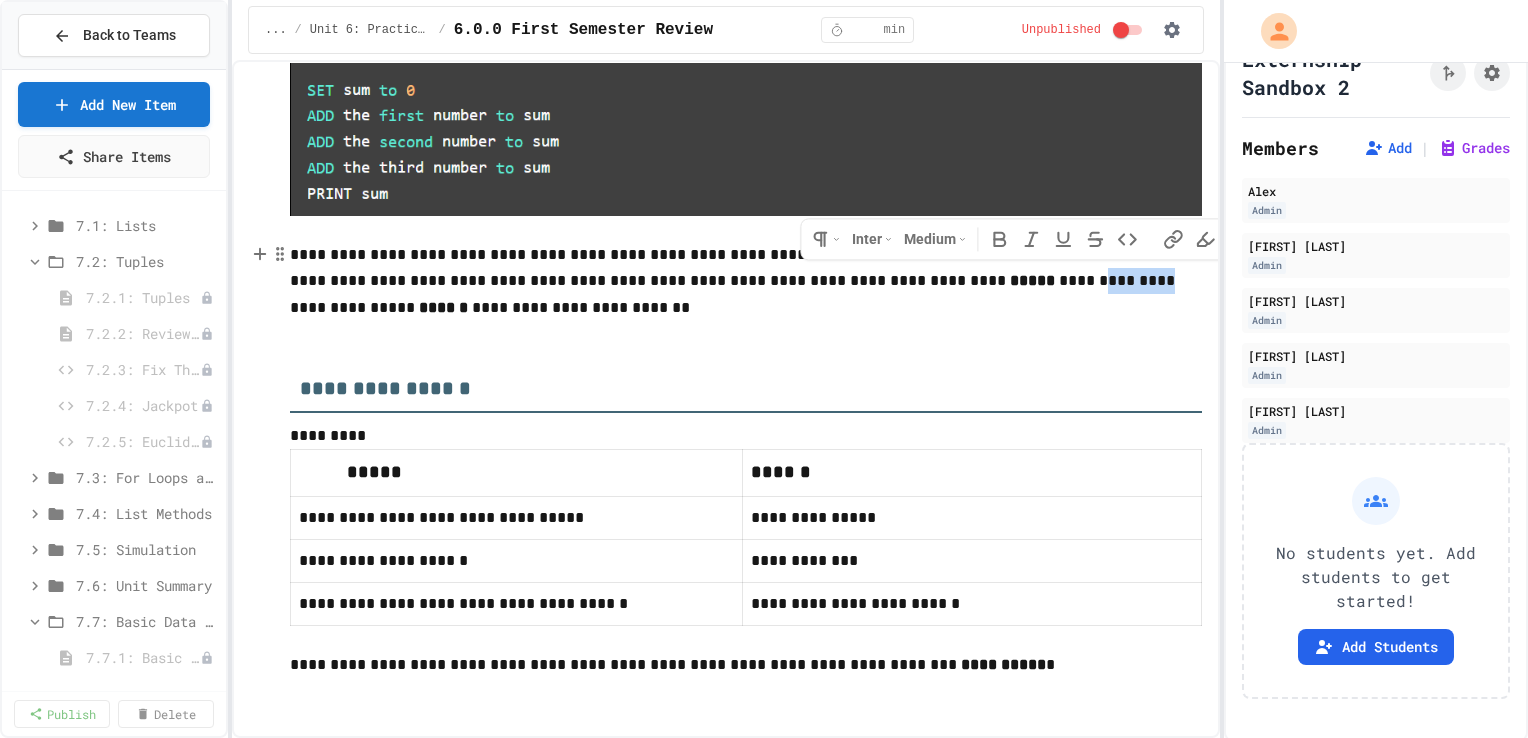 type 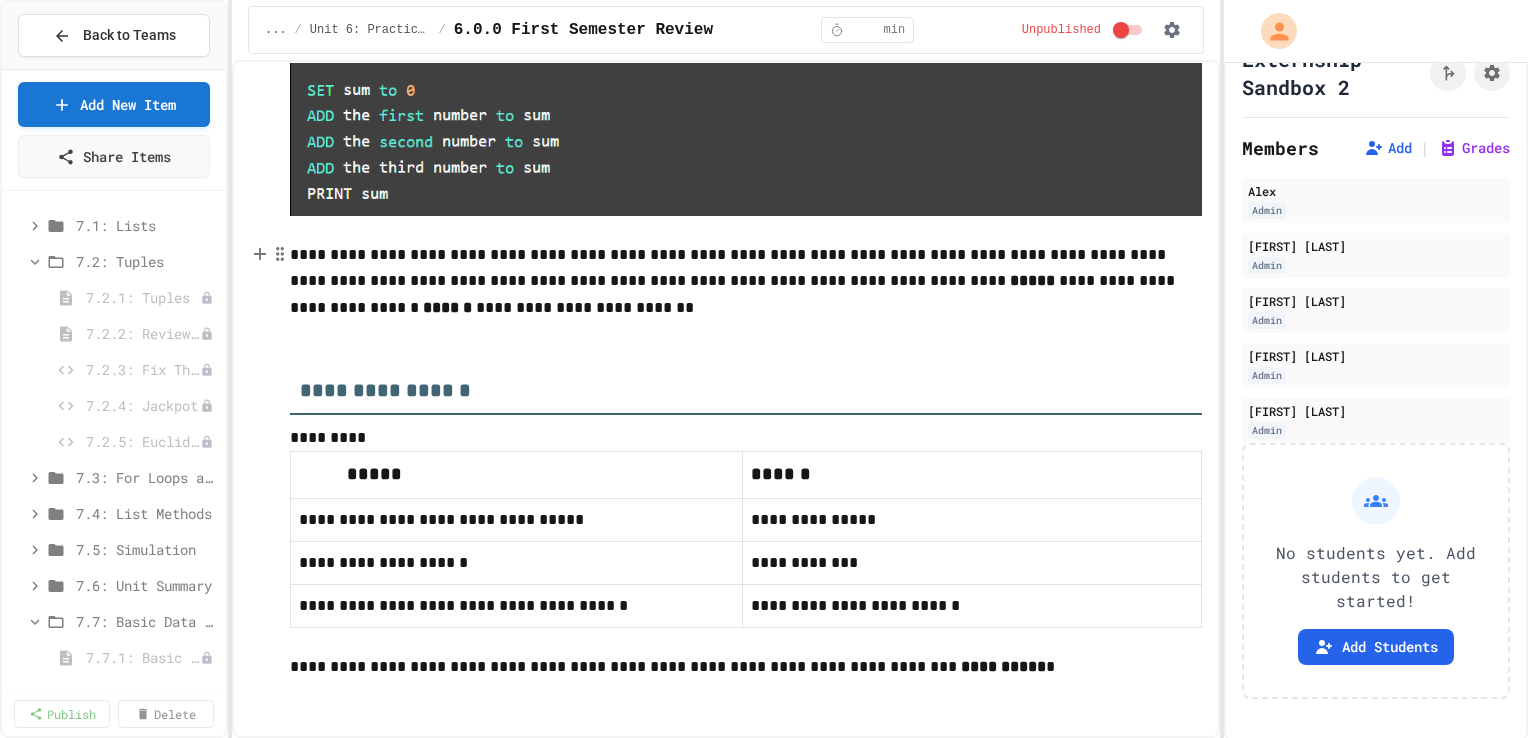 click on "**********" at bounding box center (746, 283) 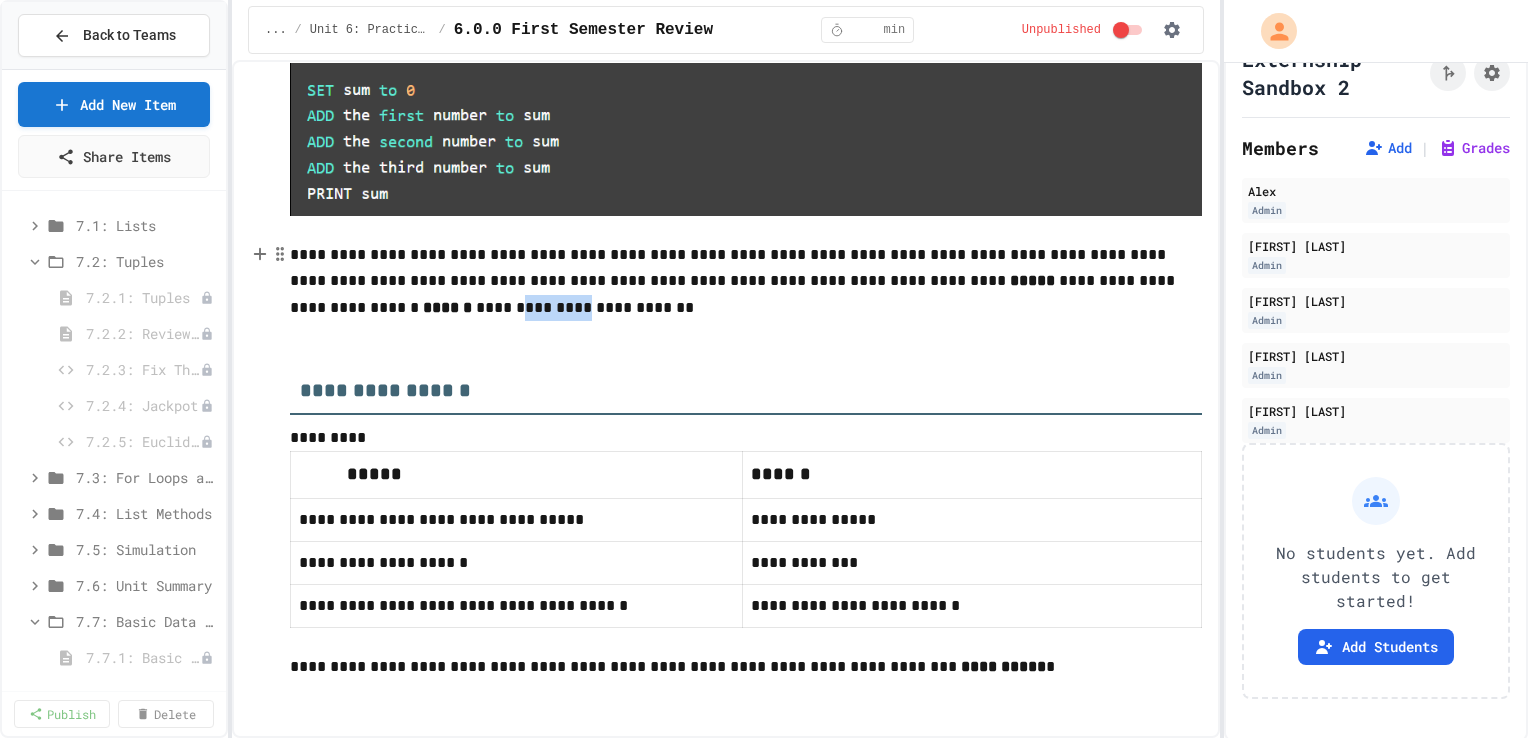 click on "**********" at bounding box center [746, 283] 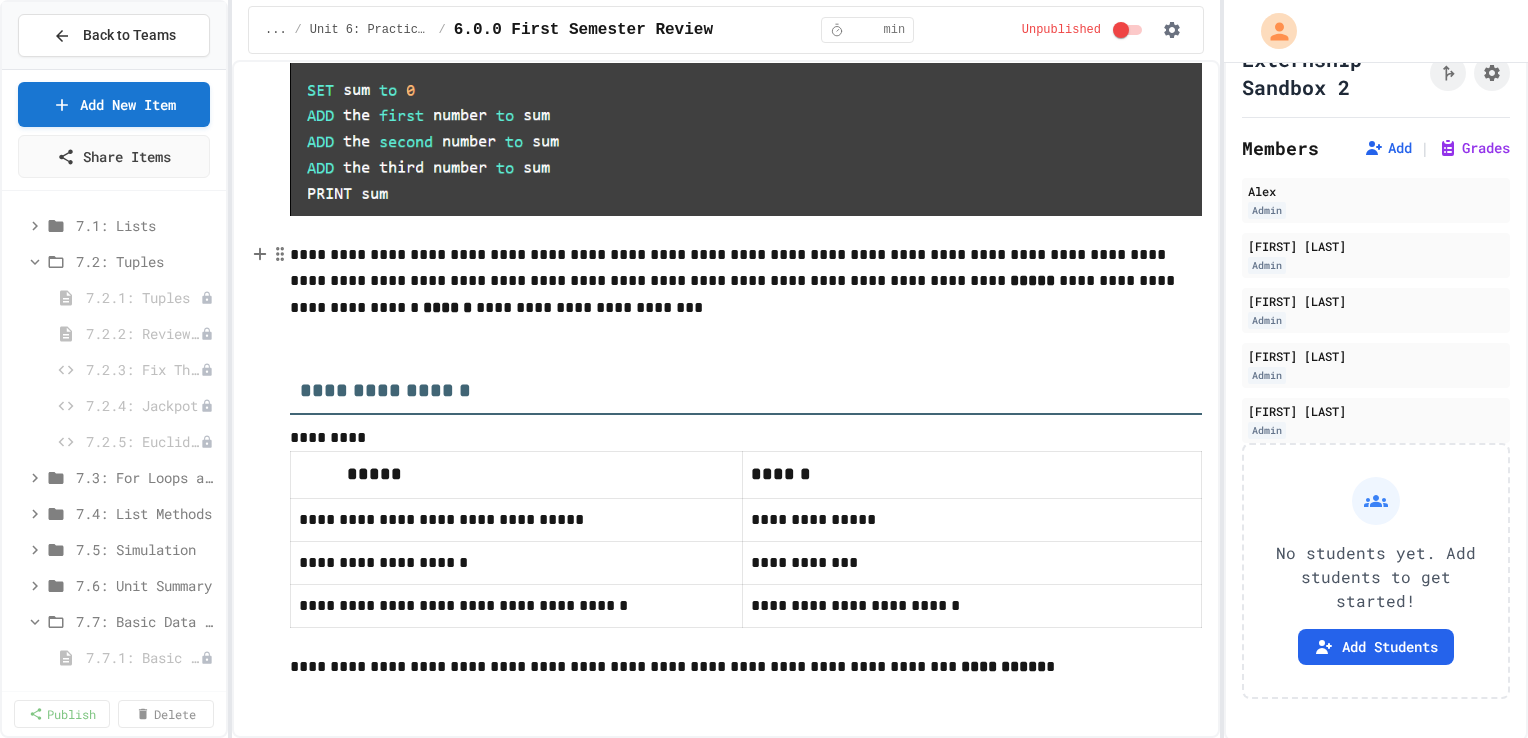 scroll, scrollTop: 431, scrollLeft: 0, axis: vertical 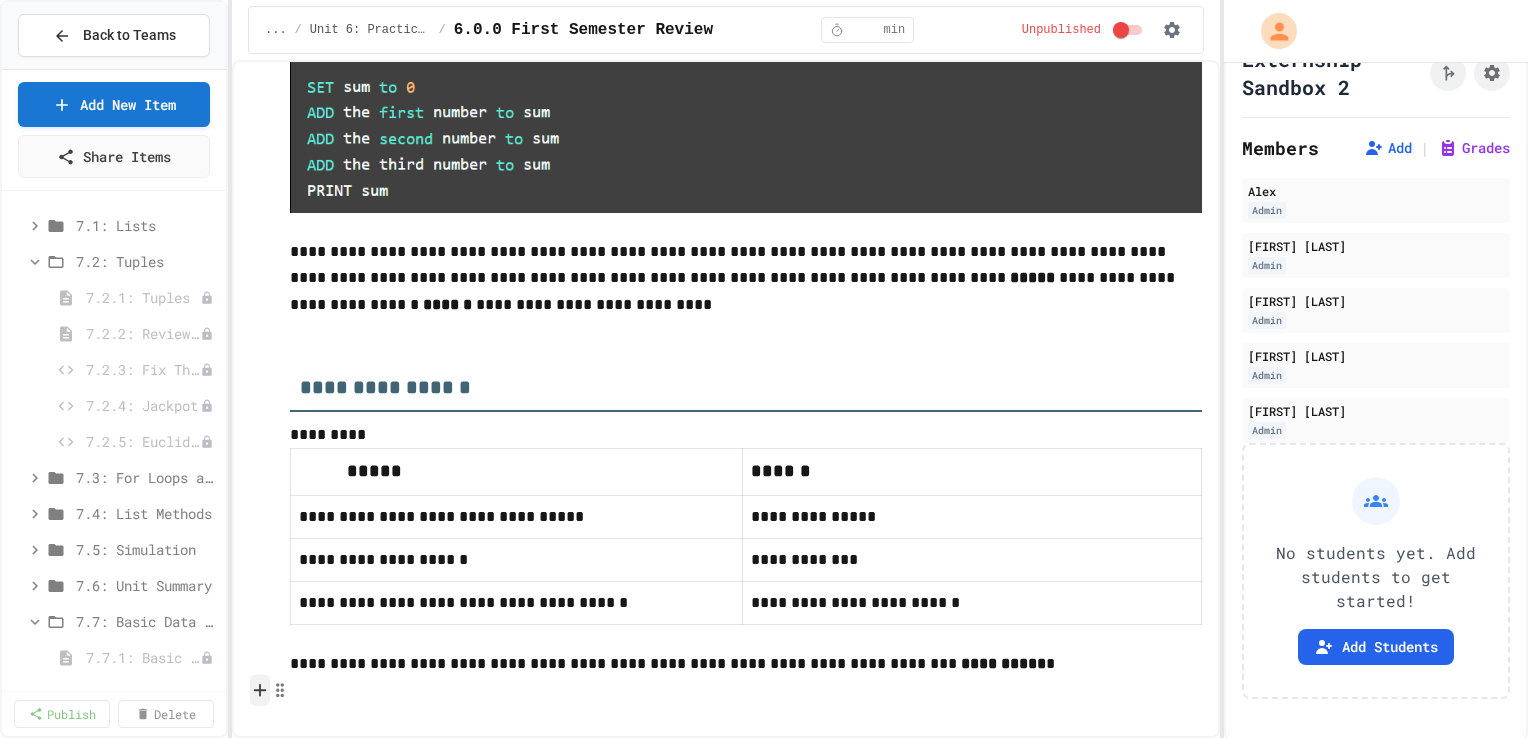 click 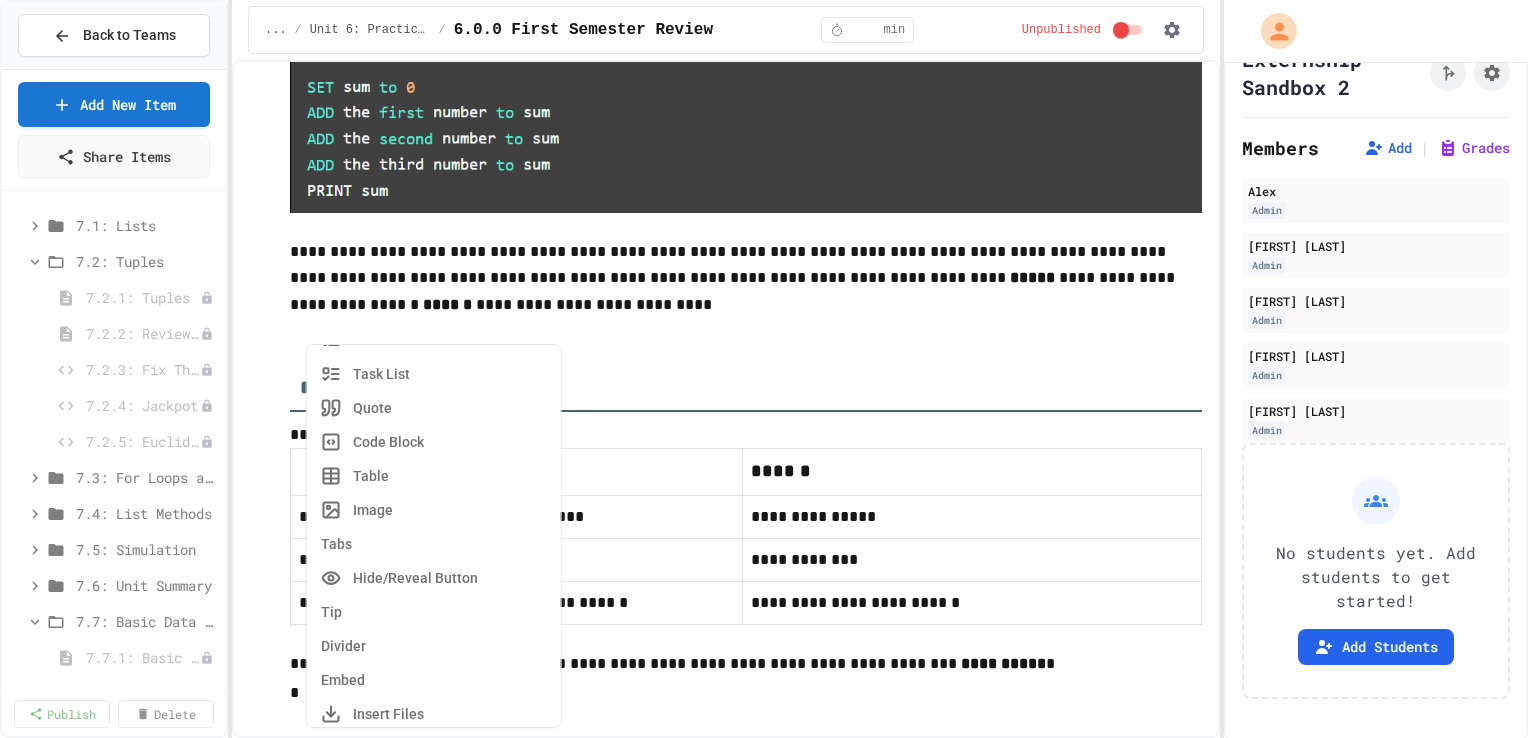 scroll, scrollTop: 180, scrollLeft: 0, axis: vertical 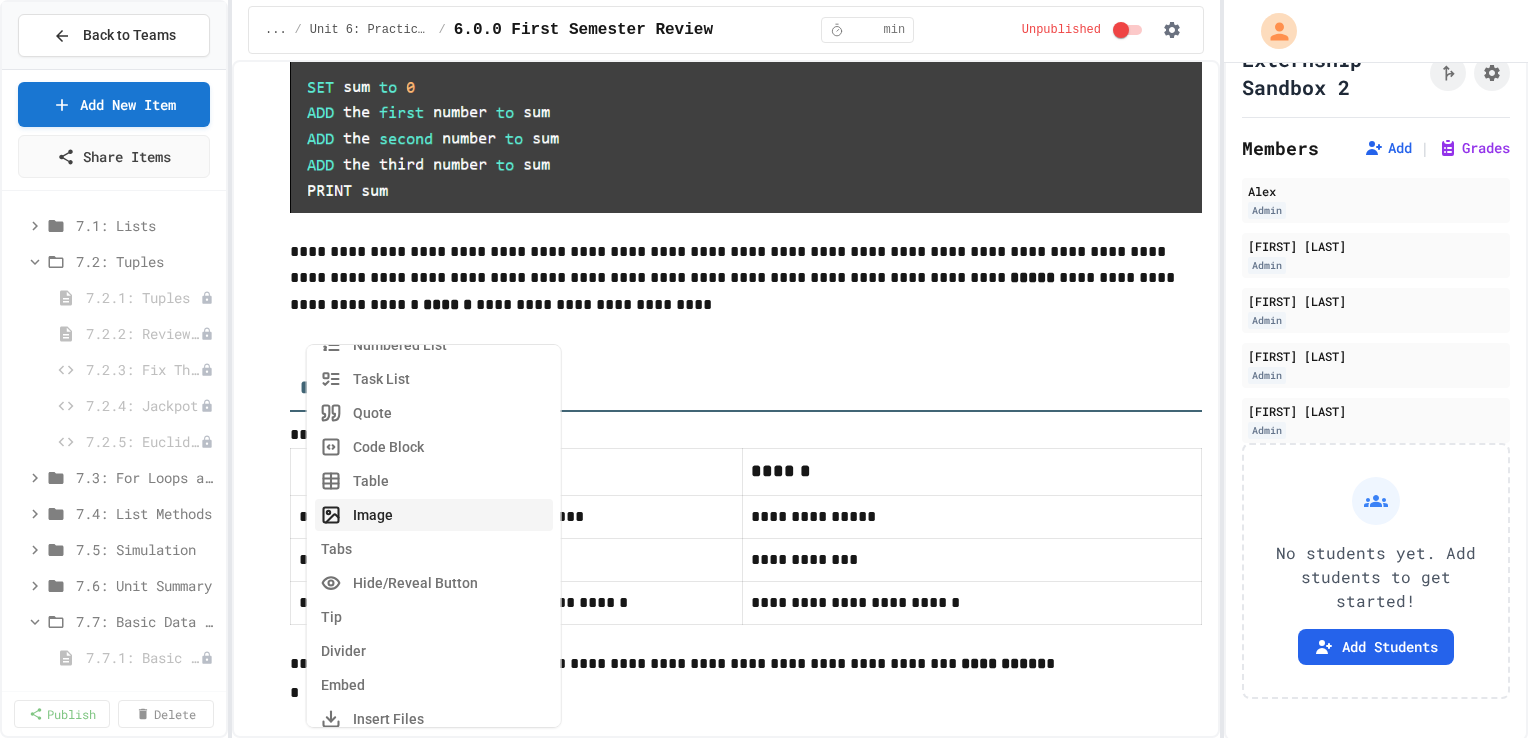 click on "Image" at bounding box center [434, 515] 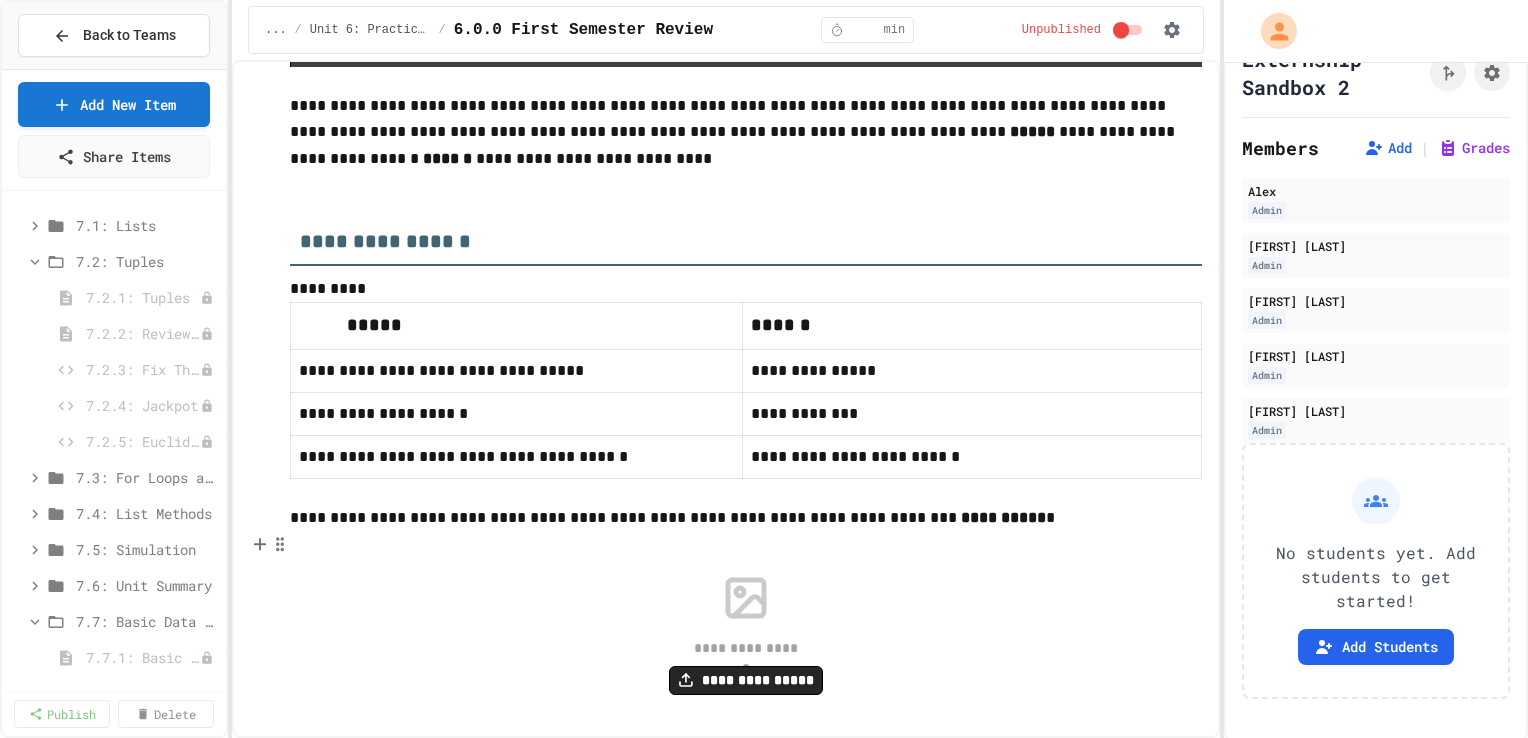 click on "**********" at bounding box center (746, 681) 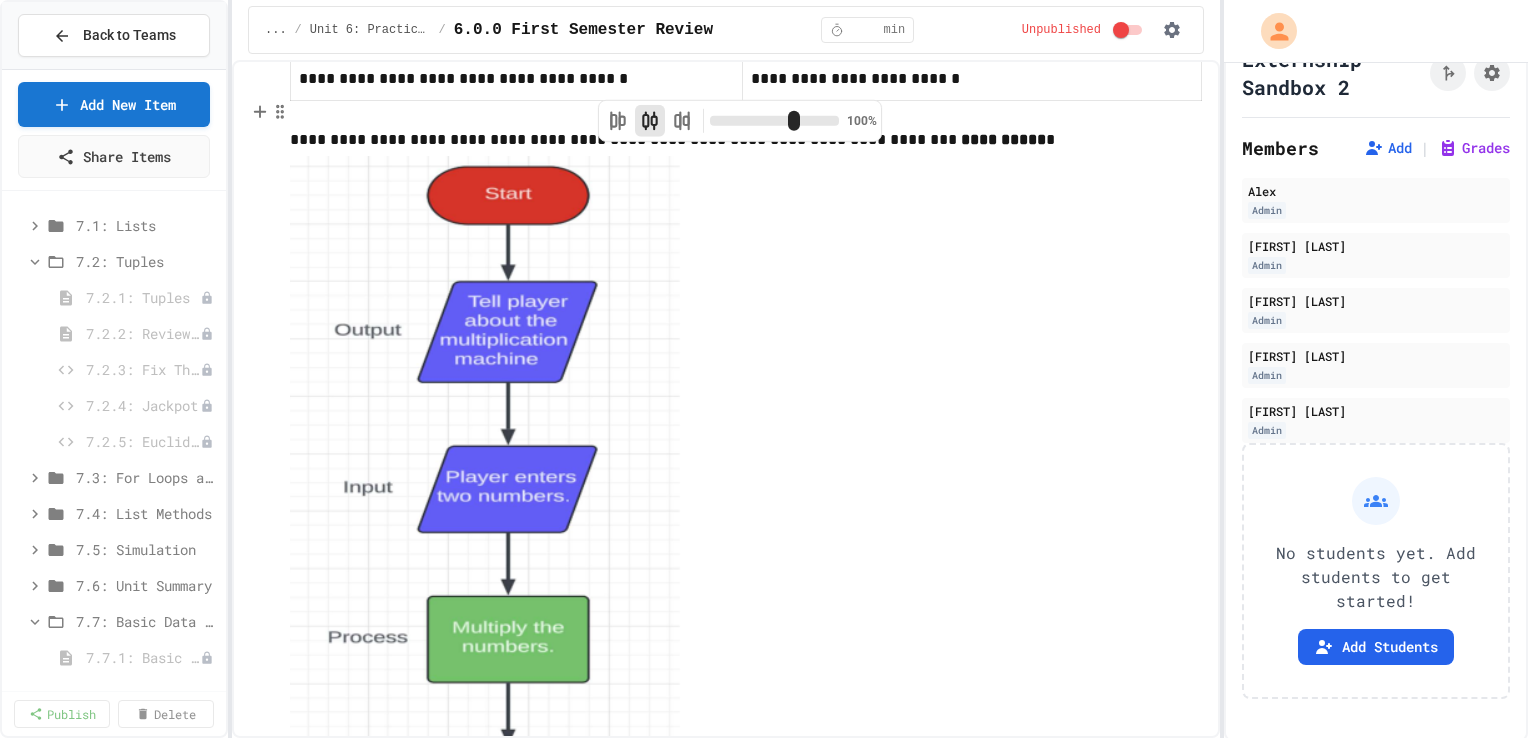 scroll, scrollTop: 934, scrollLeft: 0, axis: vertical 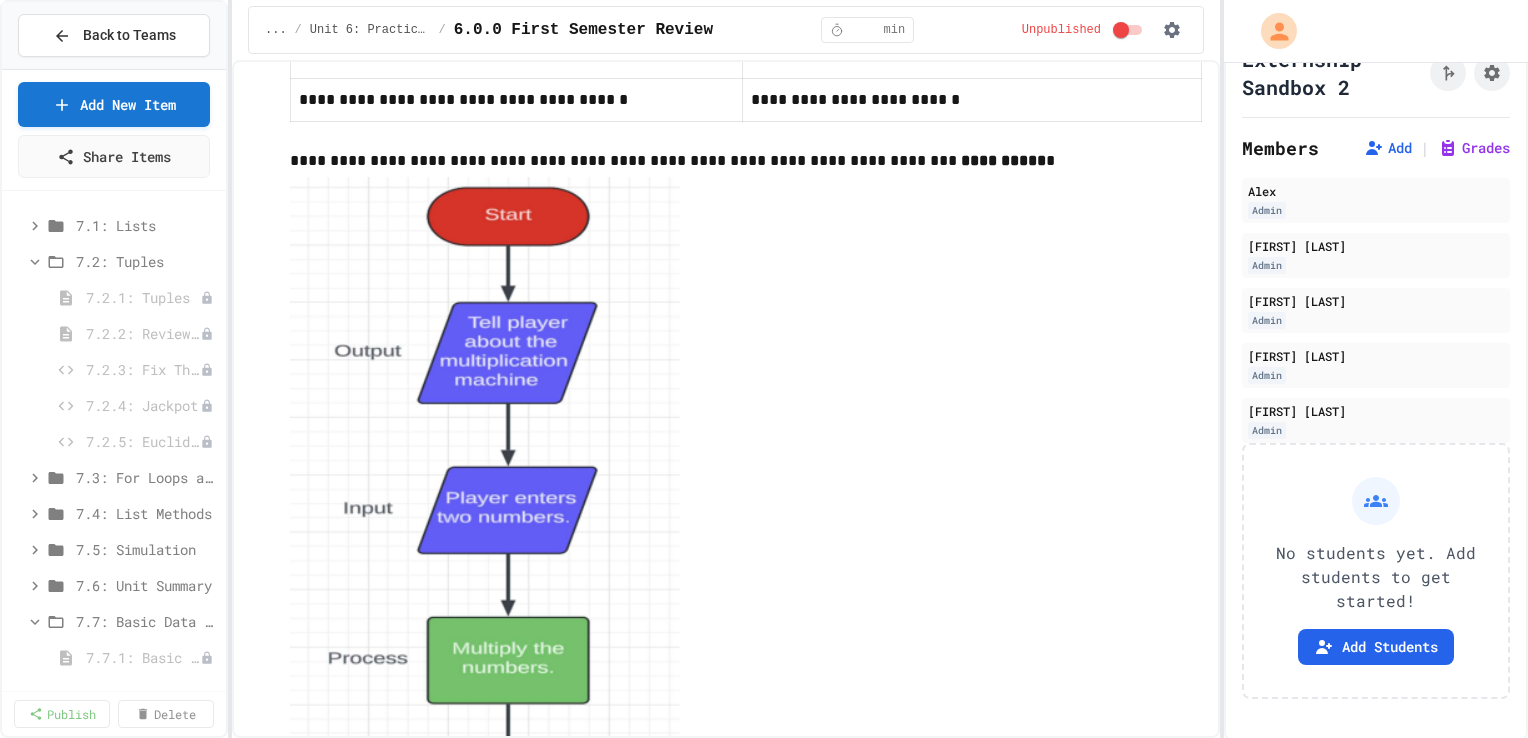 click on "**********" at bounding box center (726, 101) 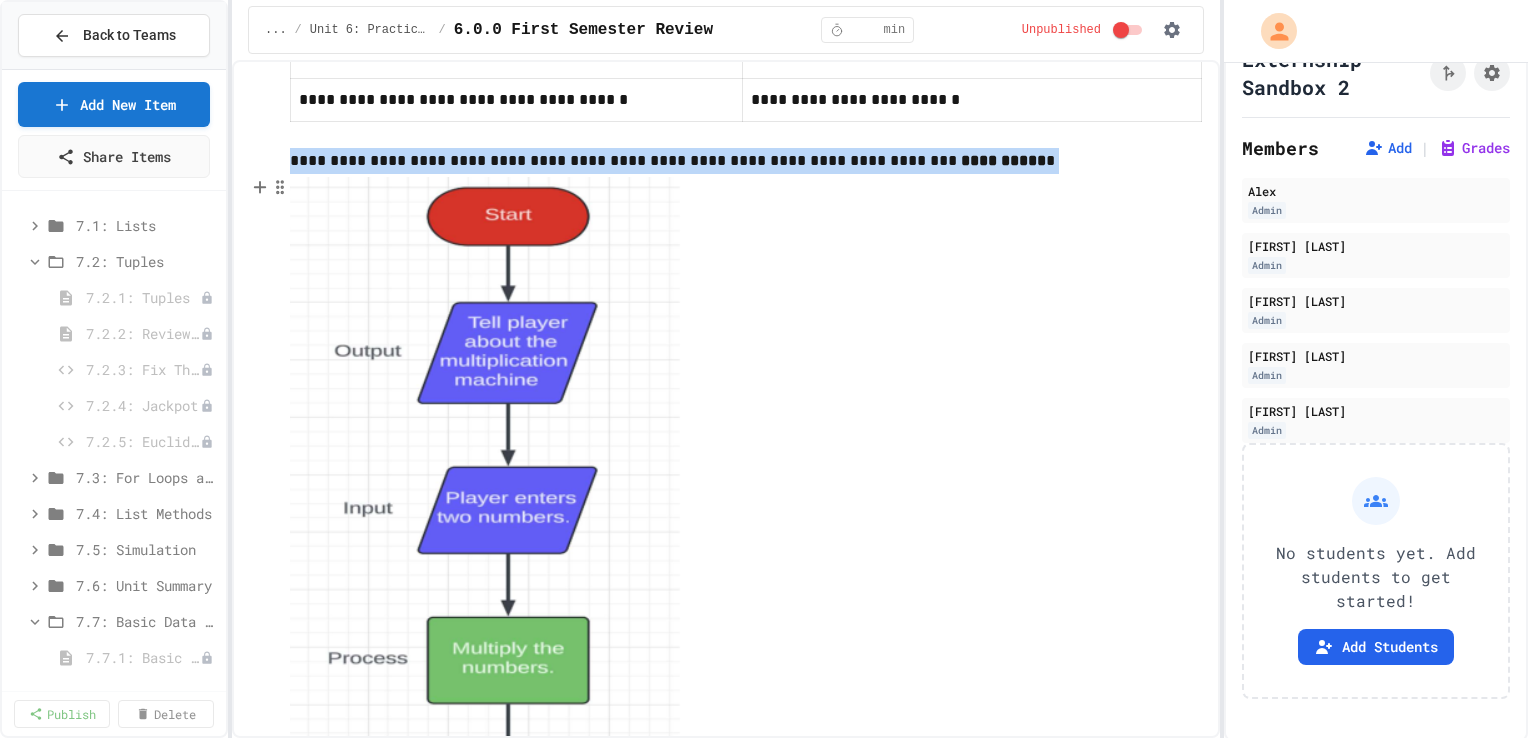 click at bounding box center (486, 595) 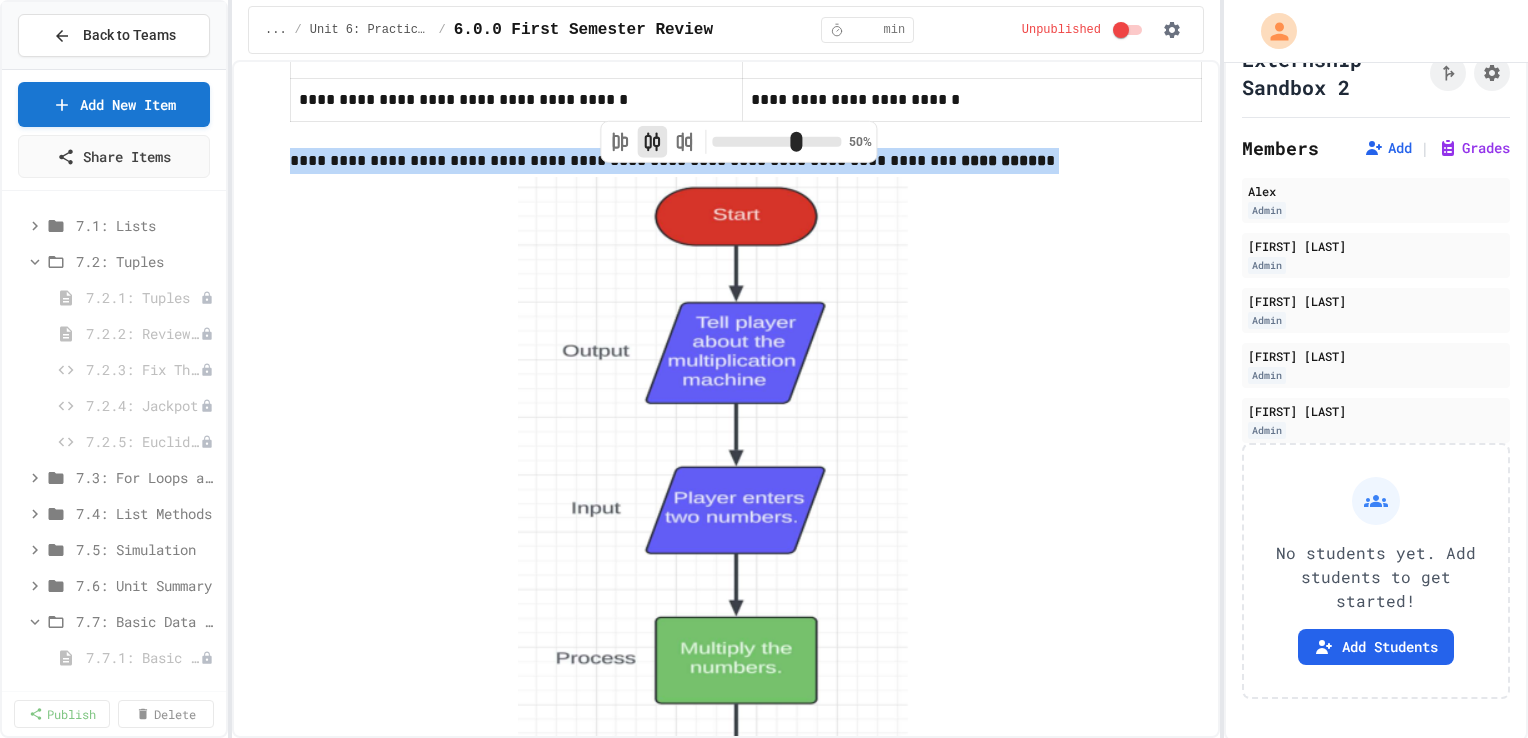 drag, startPoint x: 828, startPoint y: 146, endPoint x: 770, endPoint y: 141, distance: 58.21512 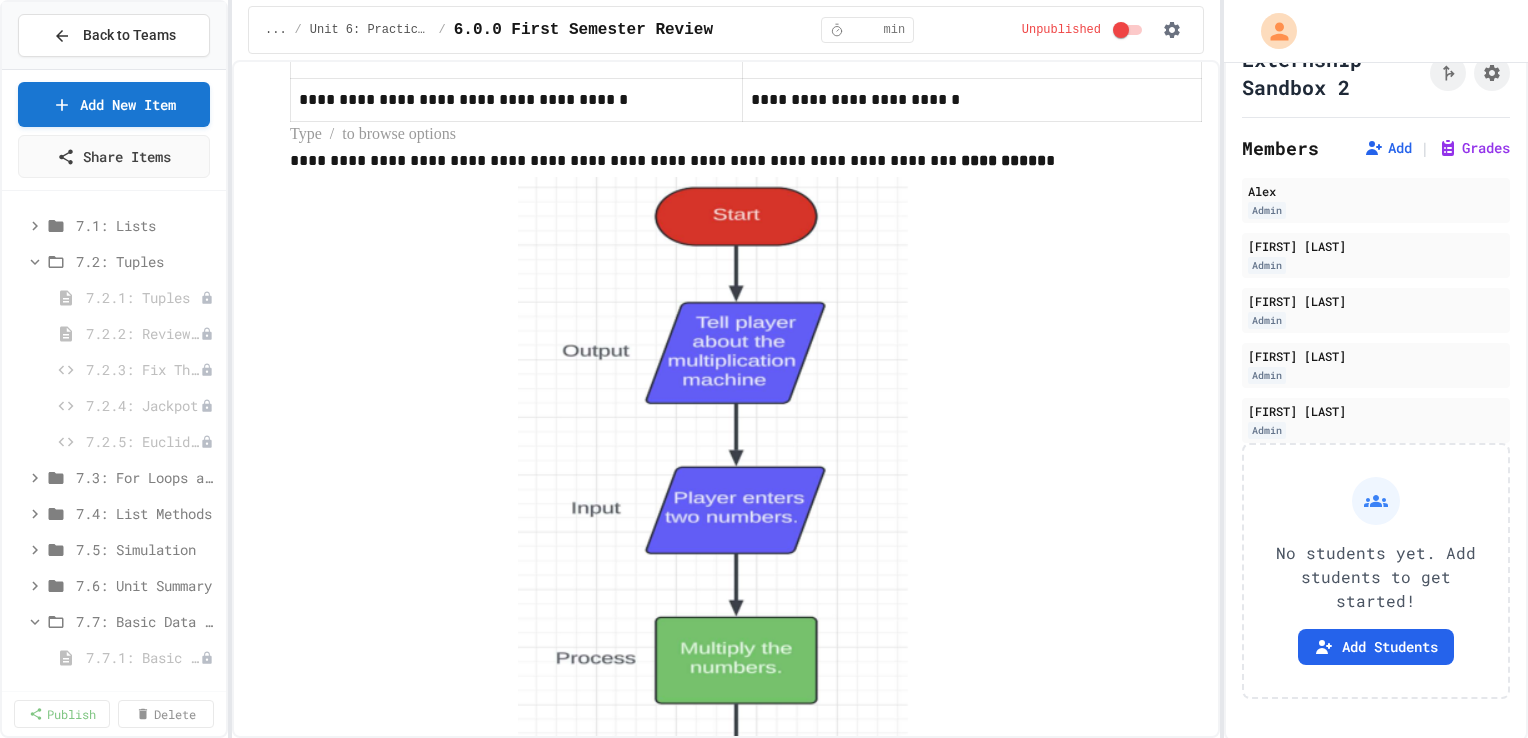 click at bounding box center (746, 135) 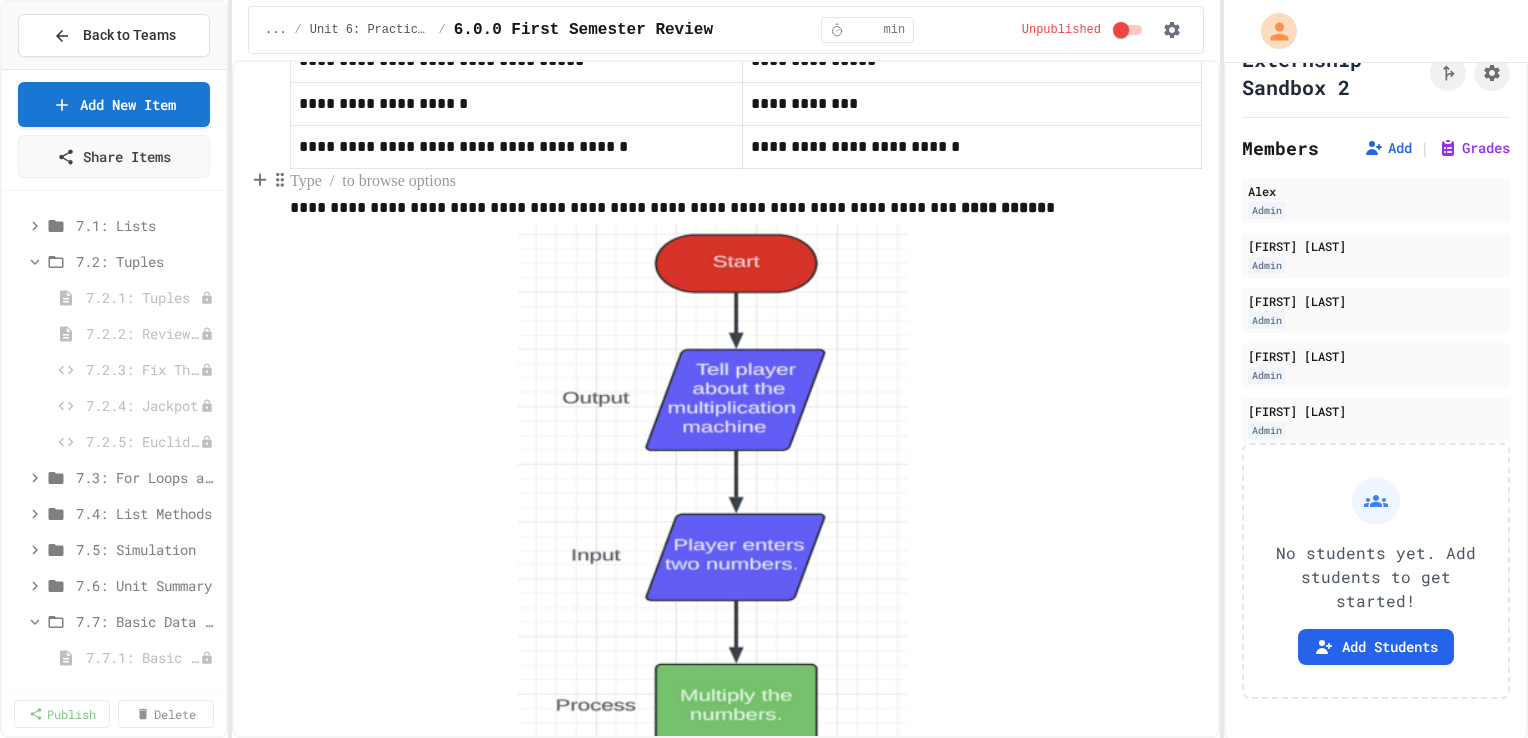 scroll, scrollTop: 872, scrollLeft: 0, axis: vertical 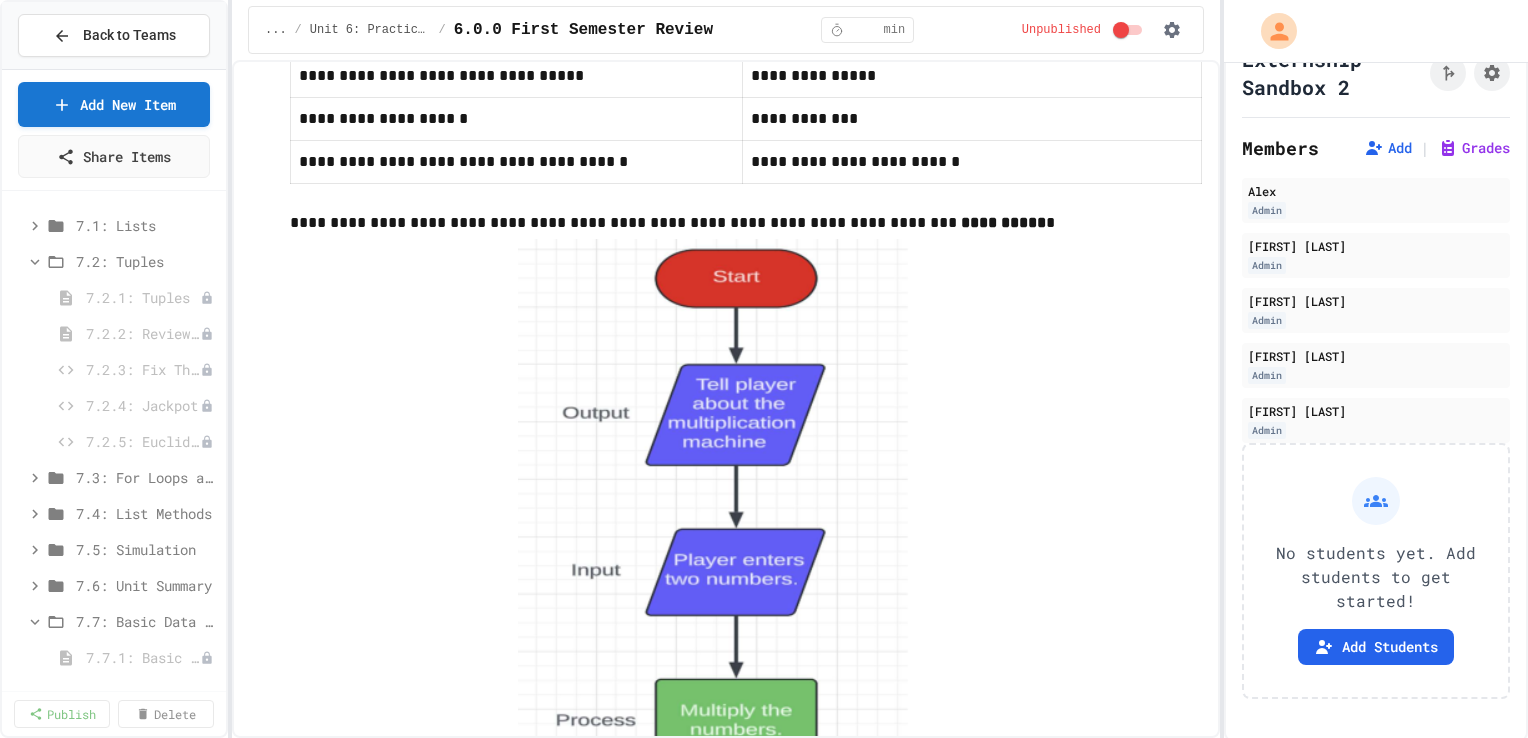 click on "**********" at bounding box center [746, 224] 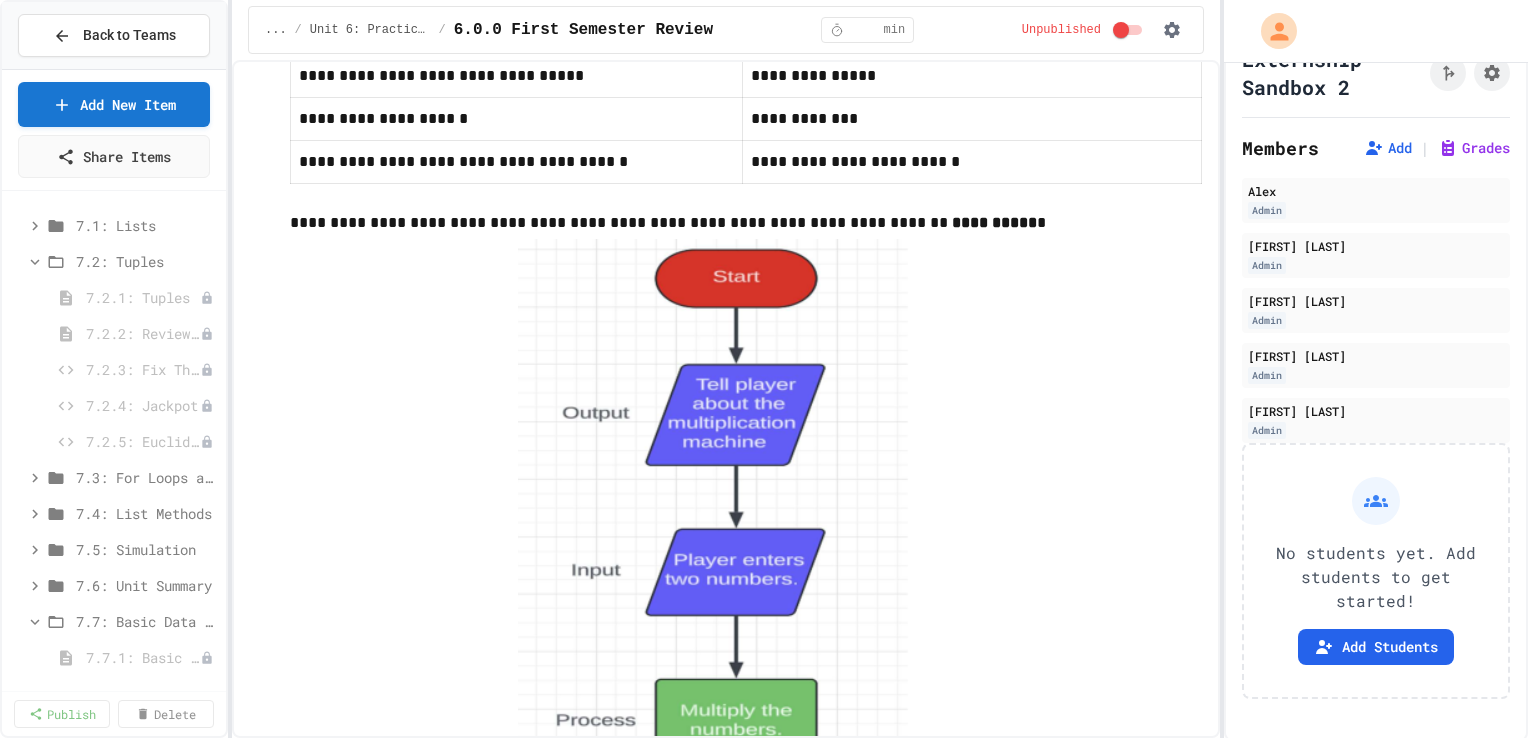click on "**********" at bounding box center (746, 224) 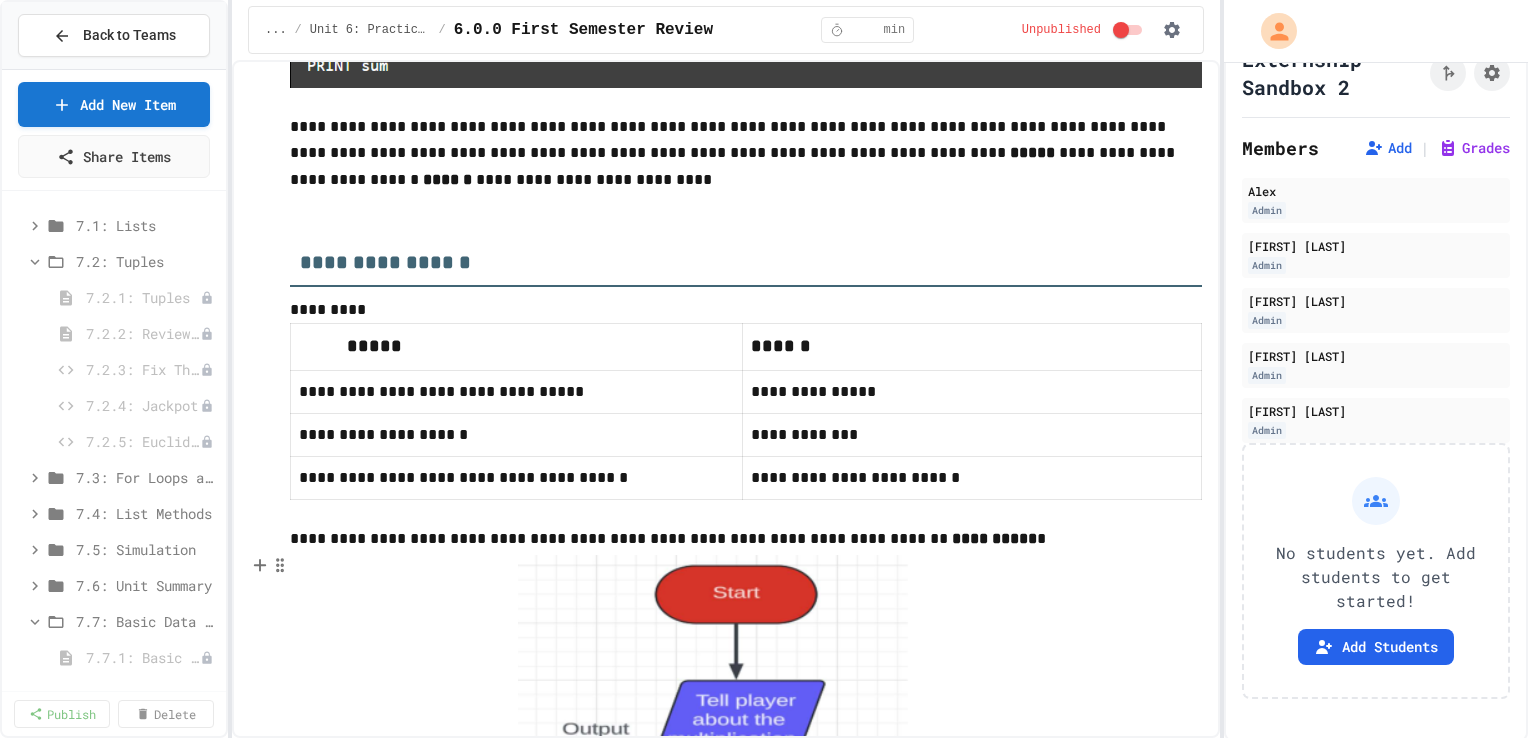 scroll, scrollTop: 555, scrollLeft: 0, axis: vertical 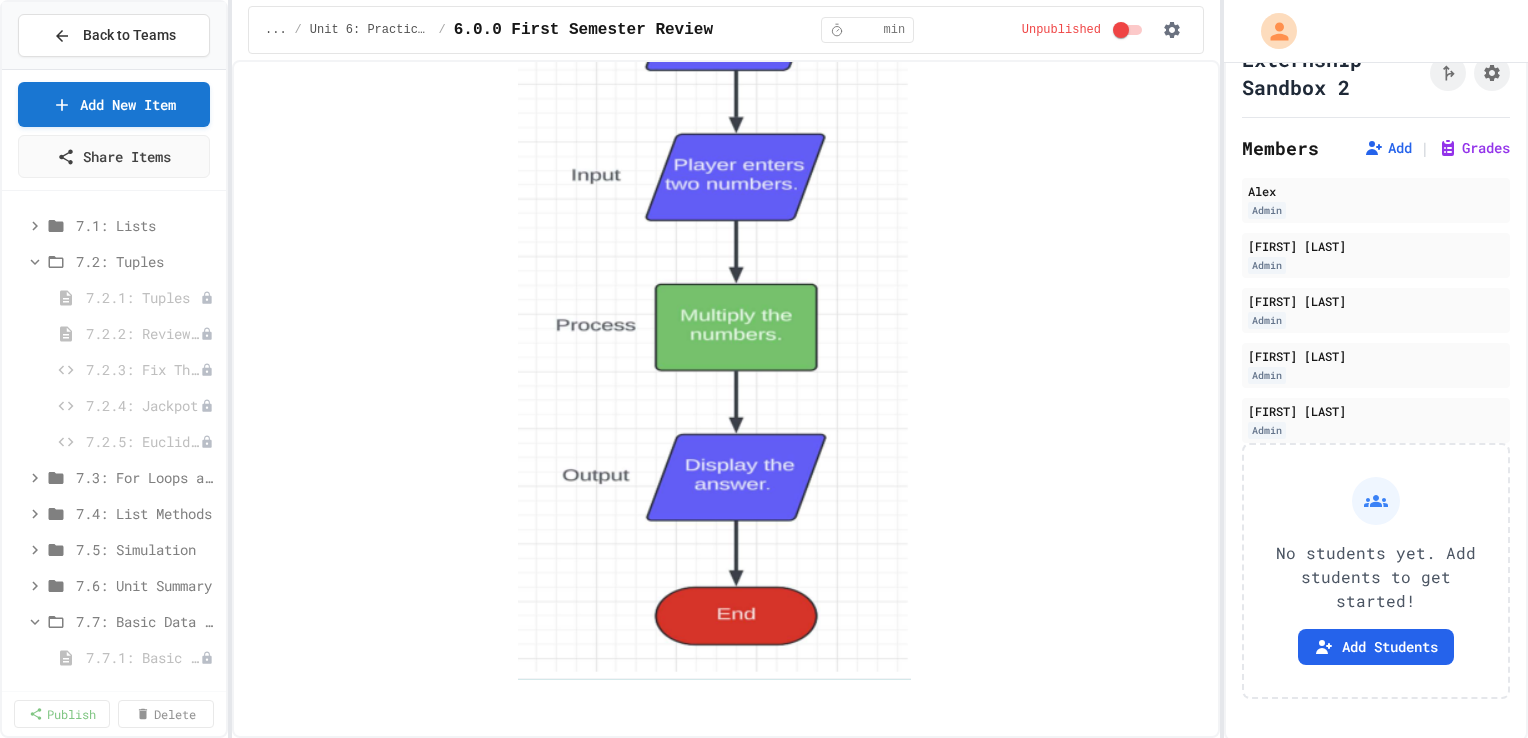 click on "**********" at bounding box center (726, -232) 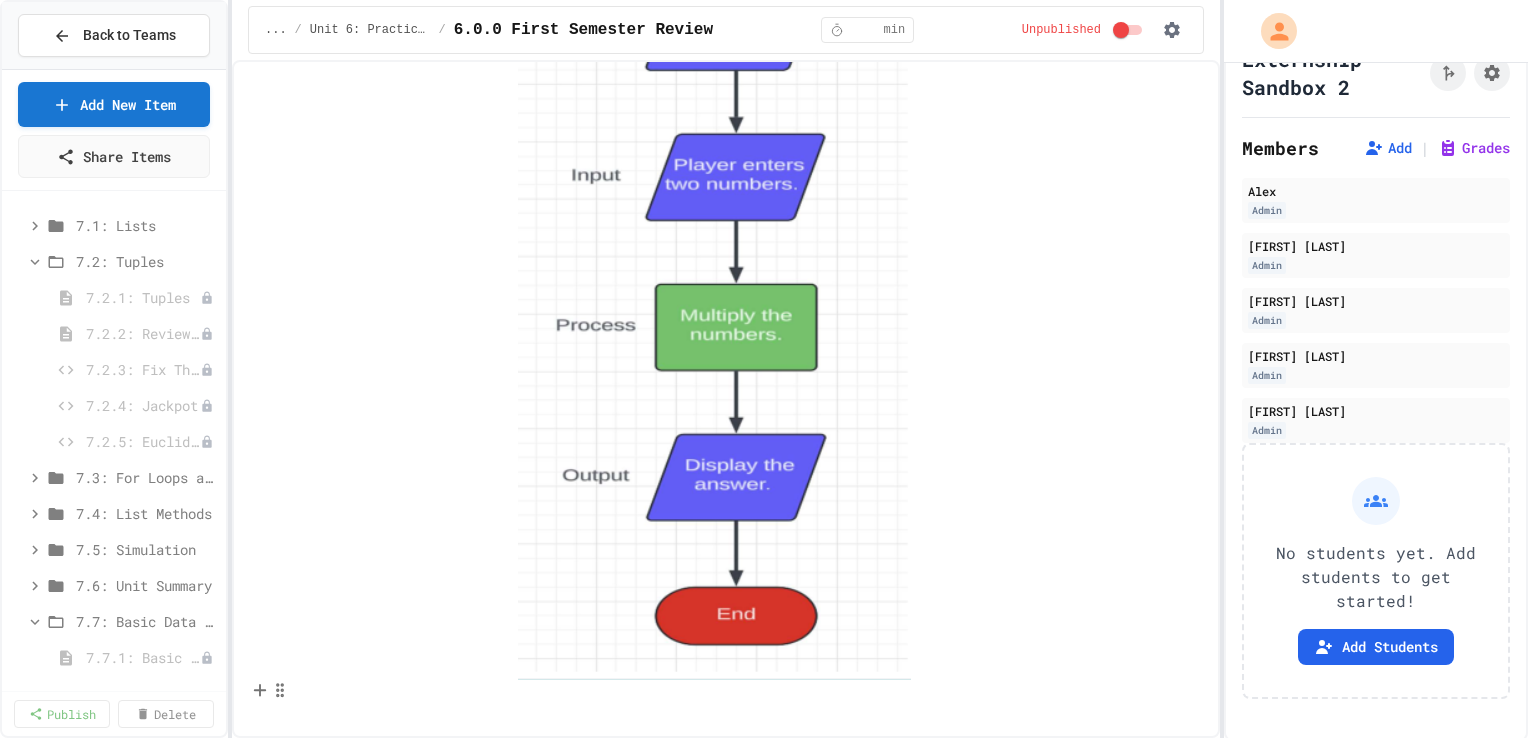 click at bounding box center [746, 693] 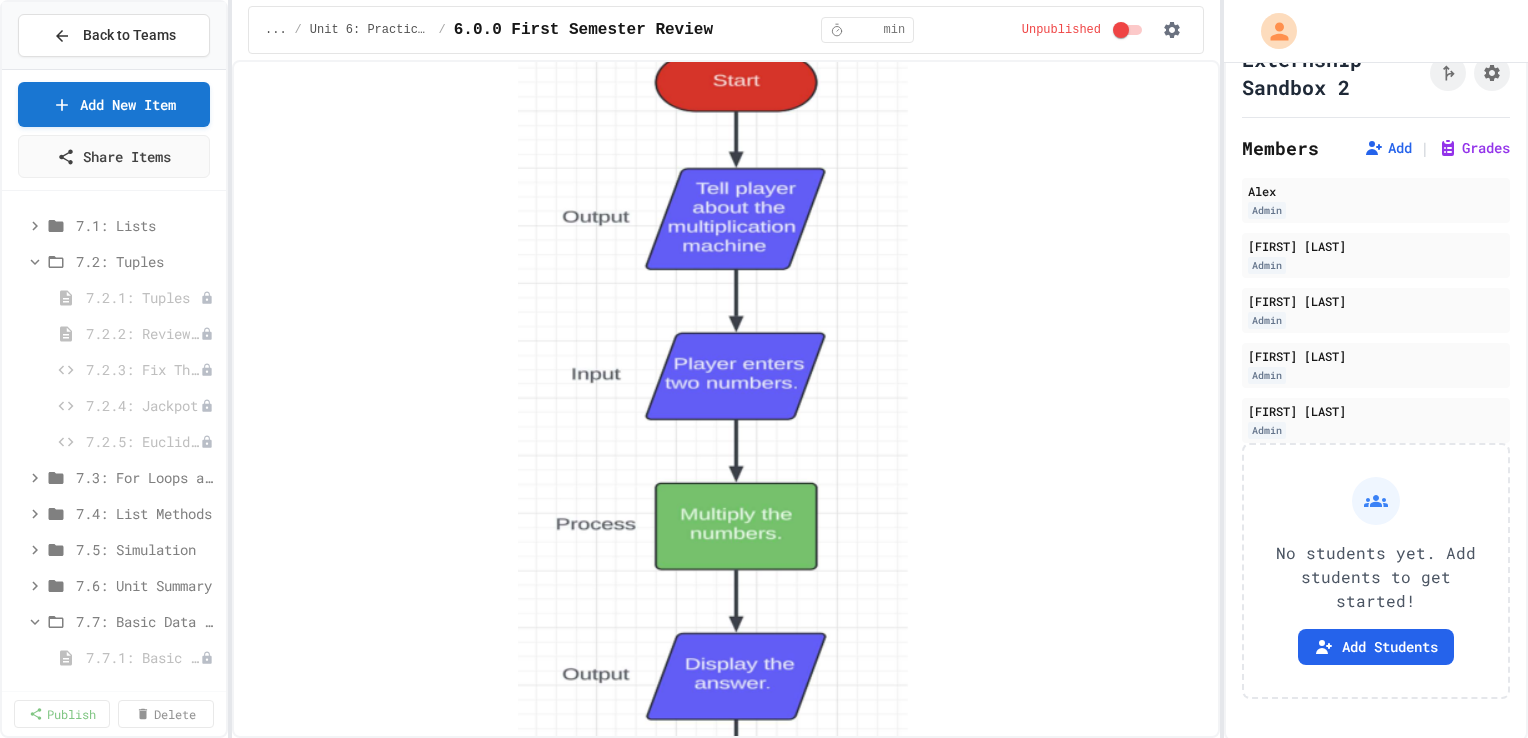 scroll, scrollTop: 1267, scrollLeft: 0, axis: vertical 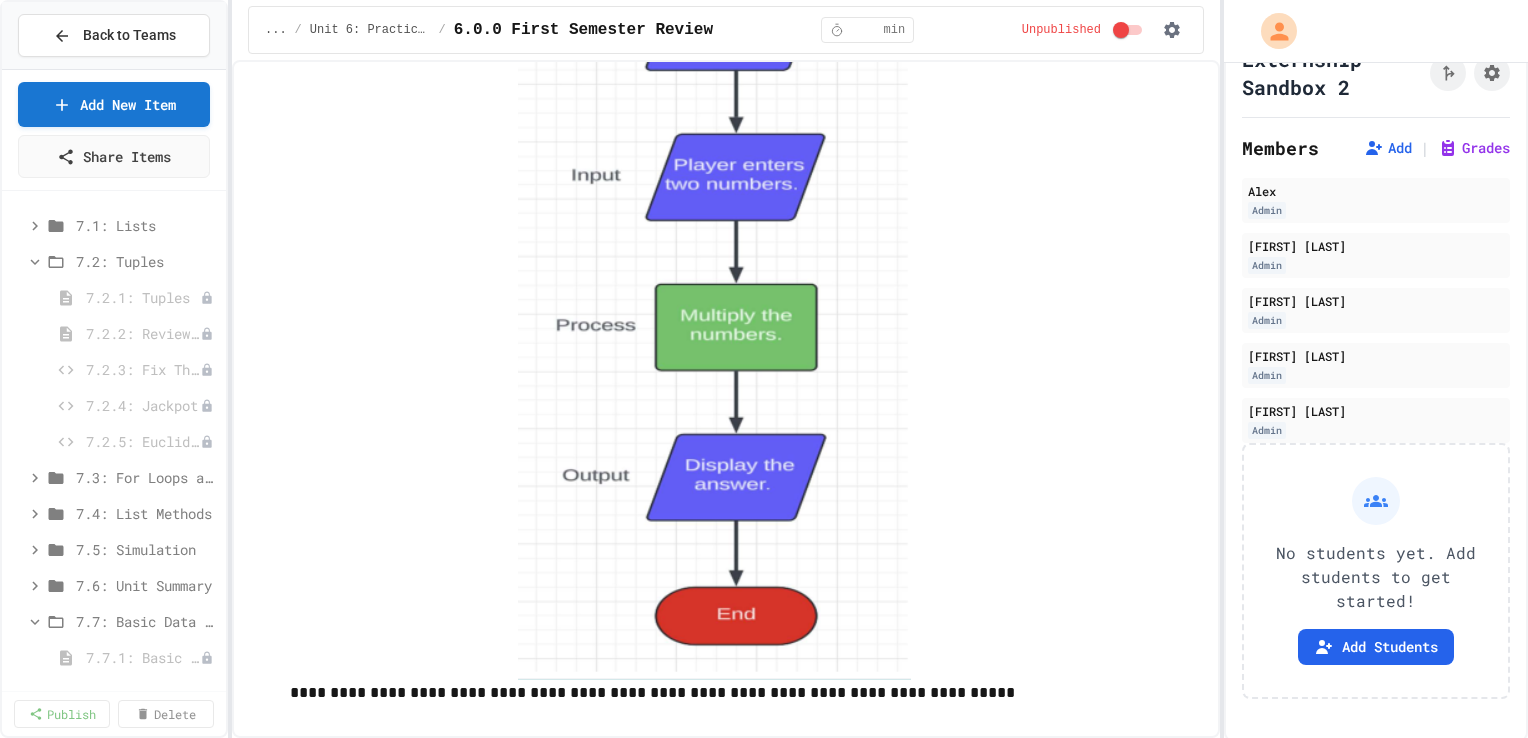 click on "**********" at bounding box center (746, 693) 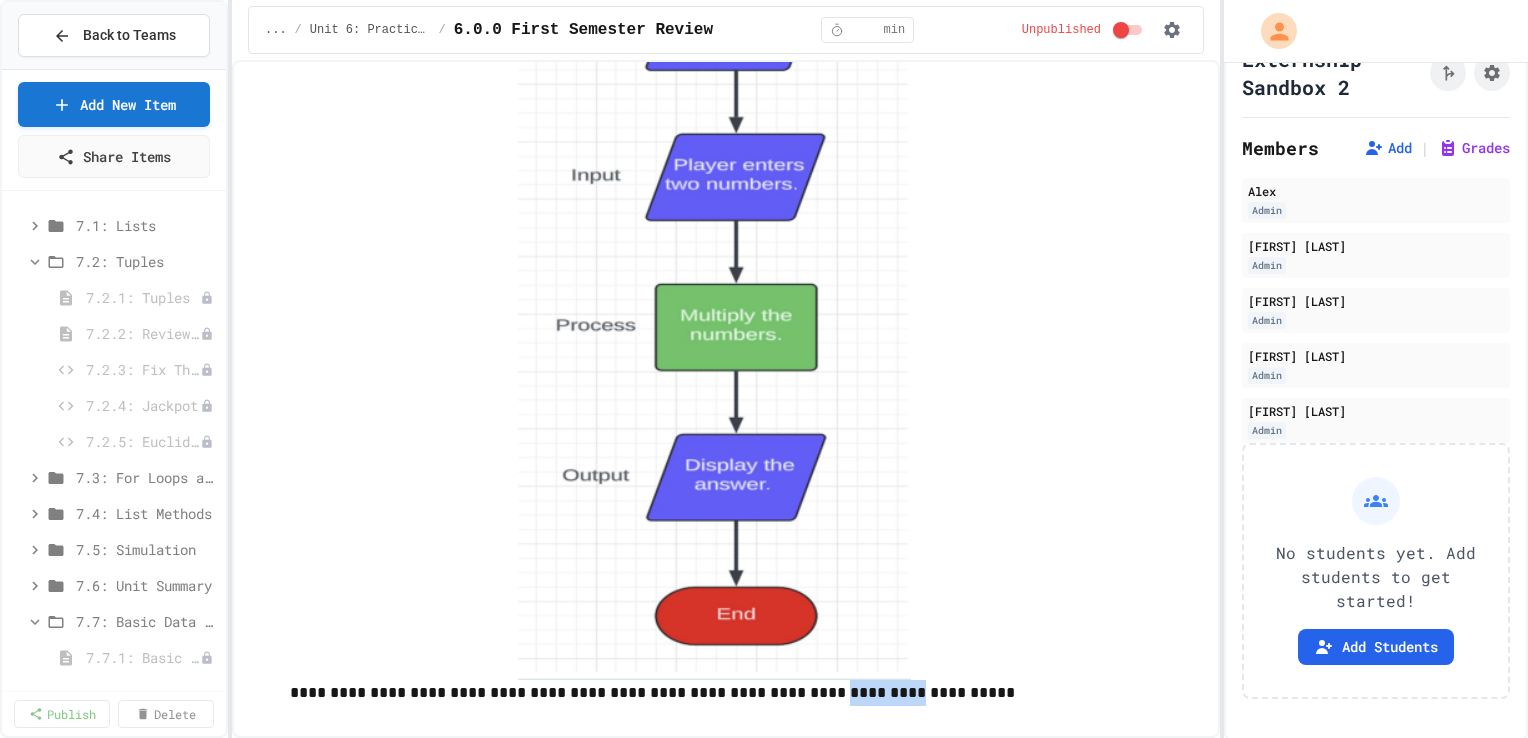 click on "**********" at bounding box center (746, 693) 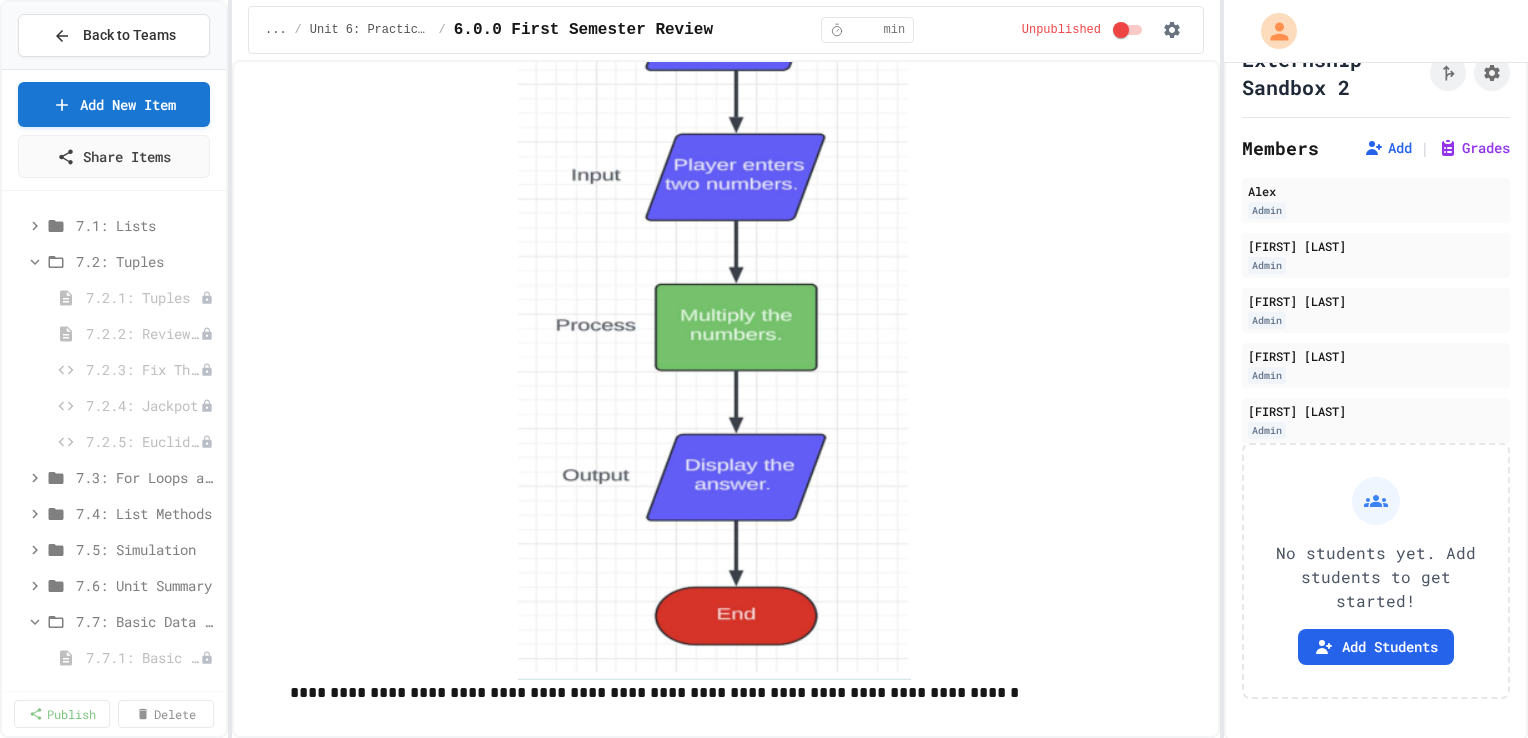 click on "**********" at bounding box center [746, 693] 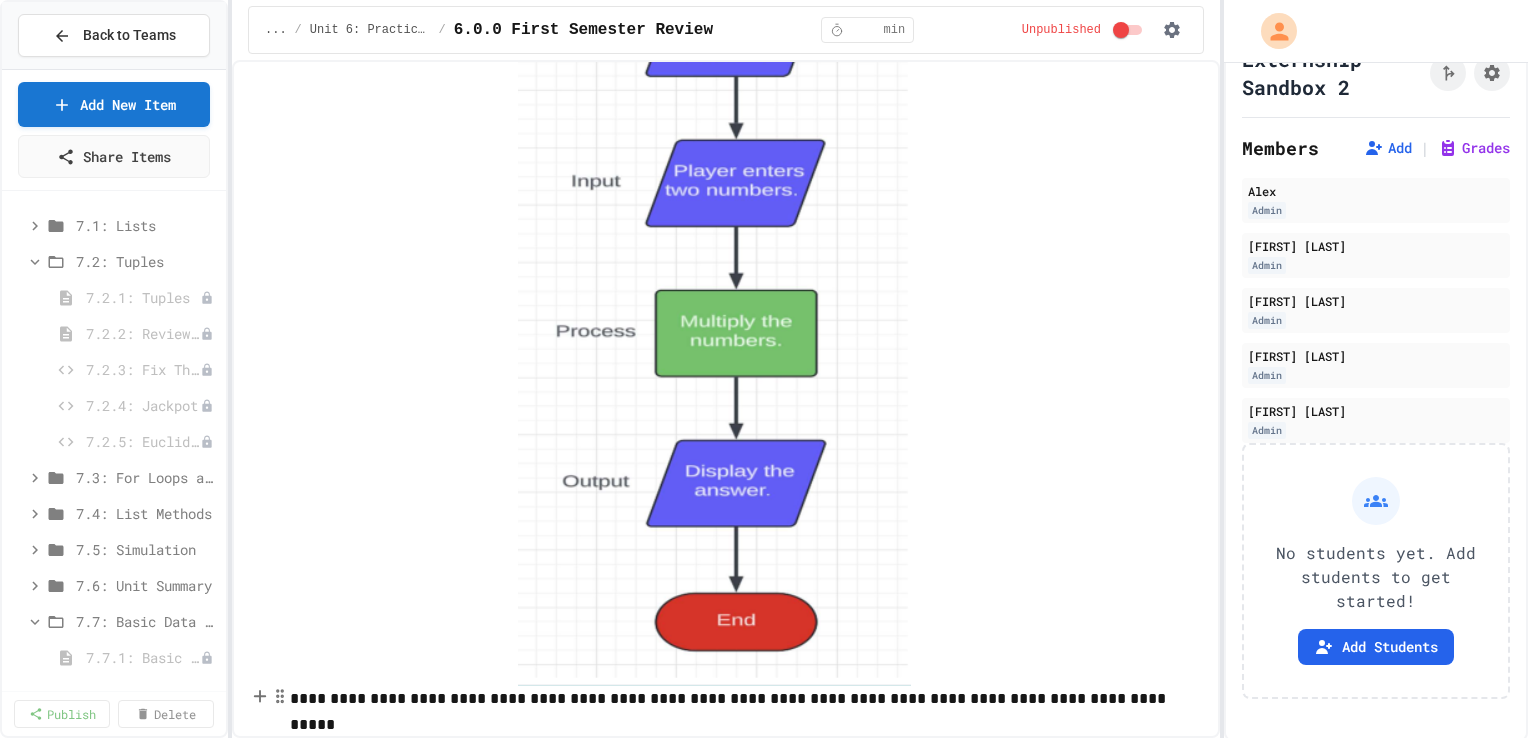 scroll, scrollTop: 1267, scrollLeft: 0, axis: vertical 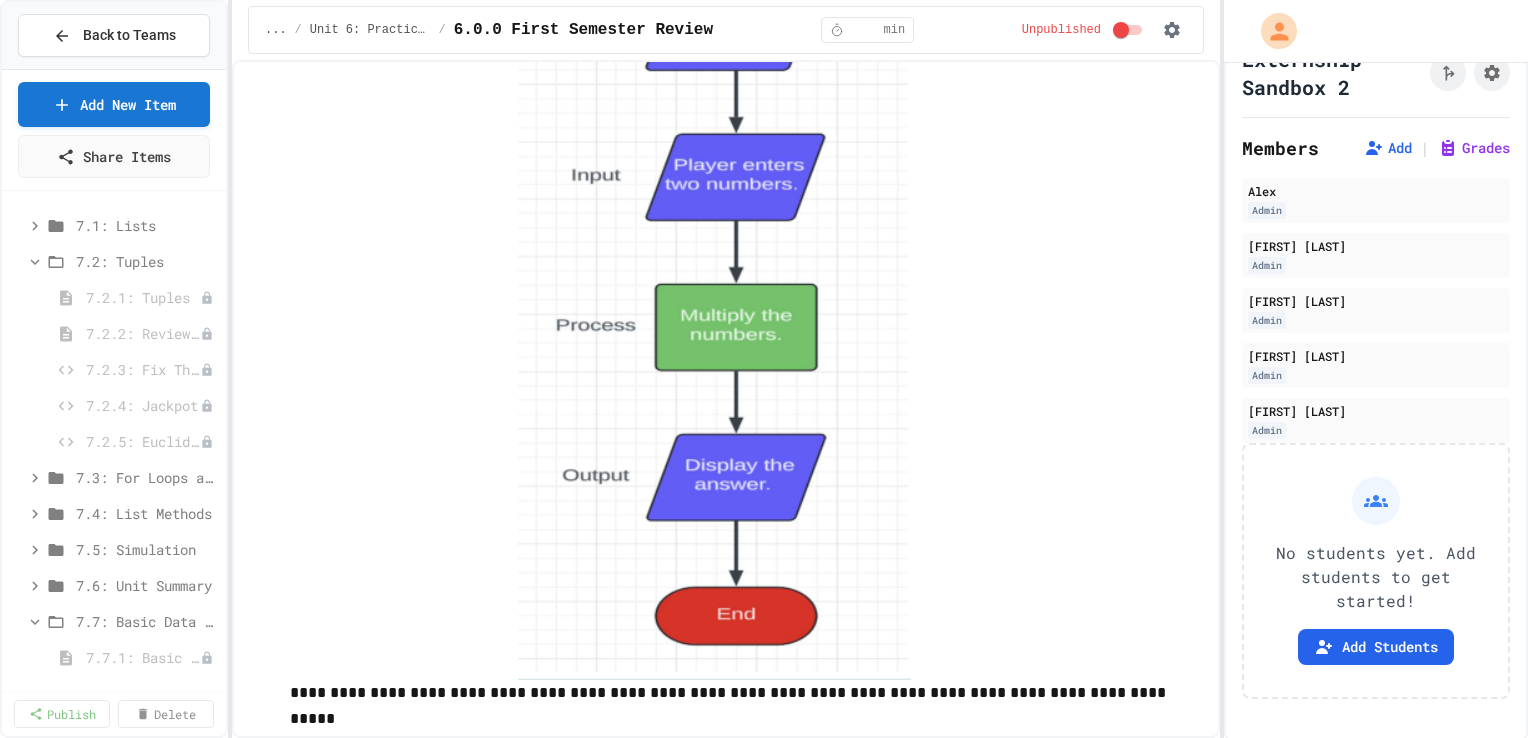 click on "**********" at bounding box center [726, -232] 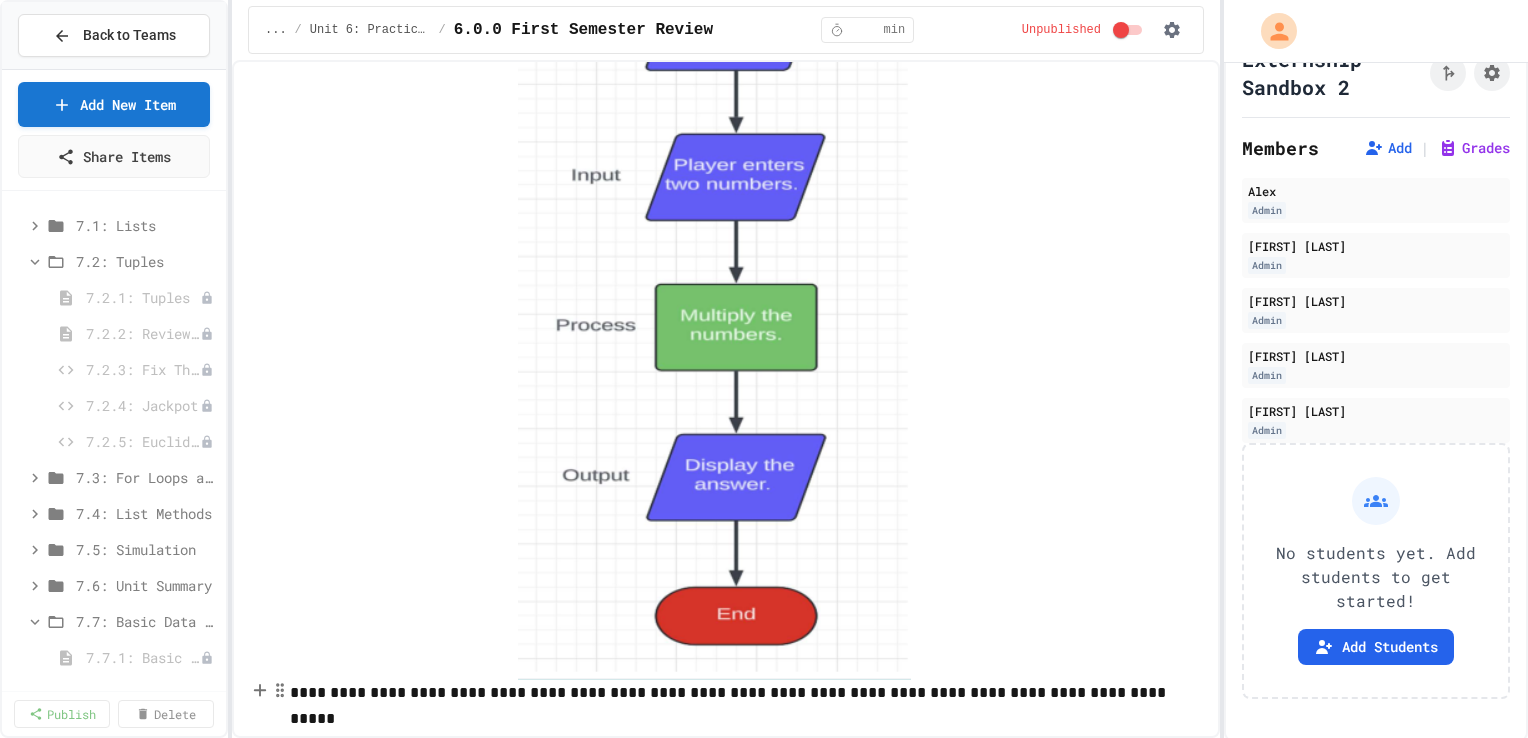 click on "**********" at bounding box center (746, 693) 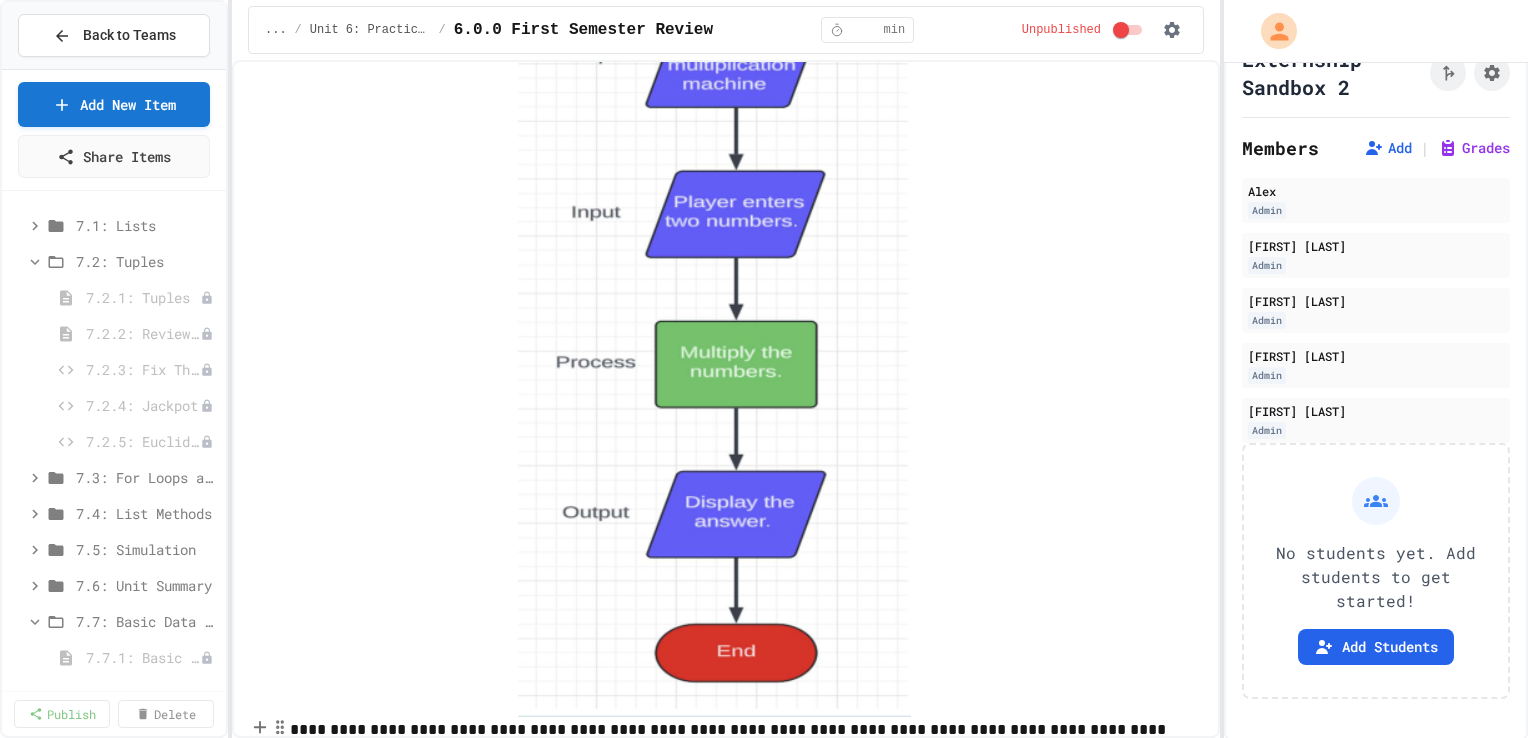 scroll, scrollTop: 1293, scrollLeft: 0, axis: vertical 